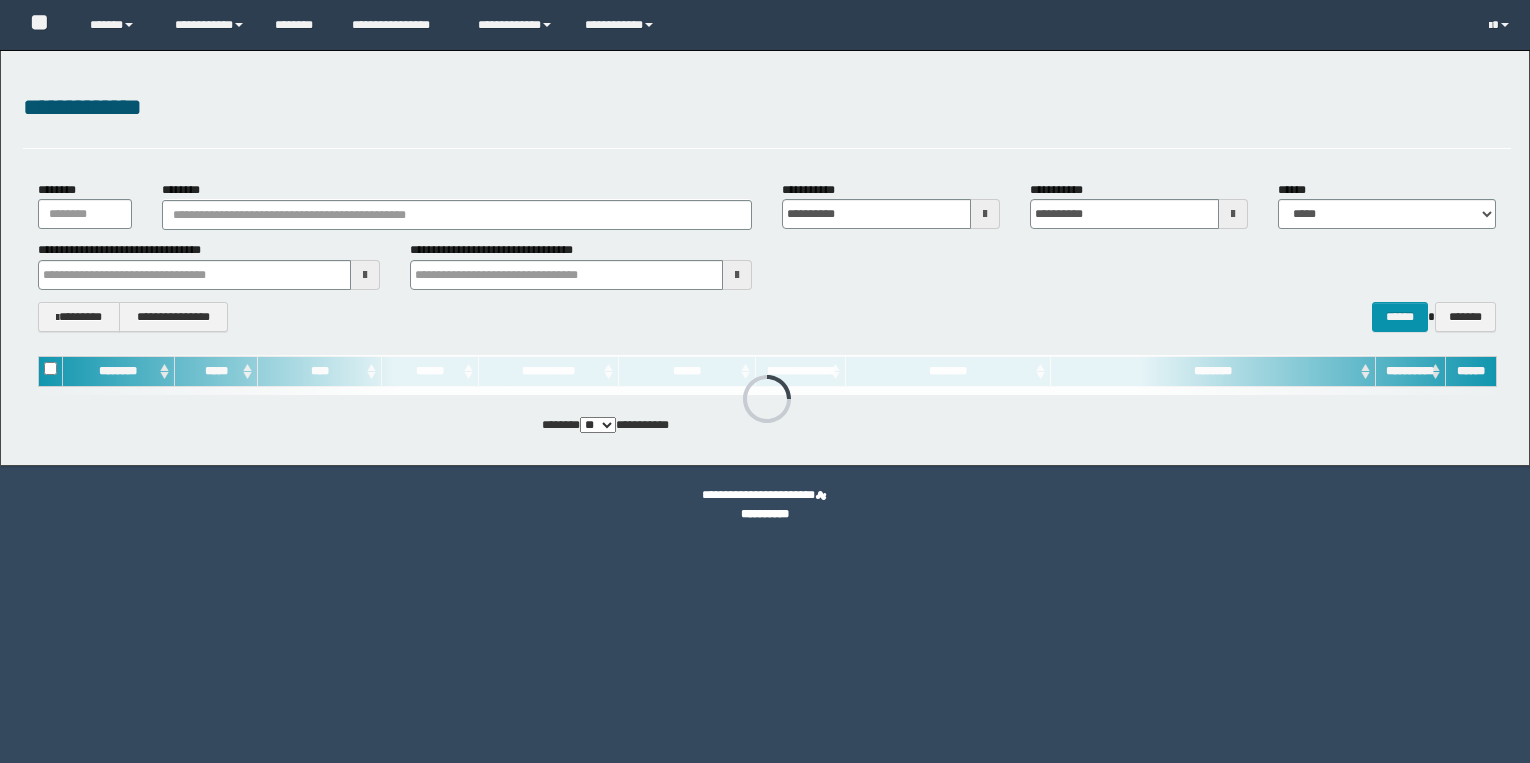 scroll, scrollTop: 0, scrollLeft: 0, axis: both 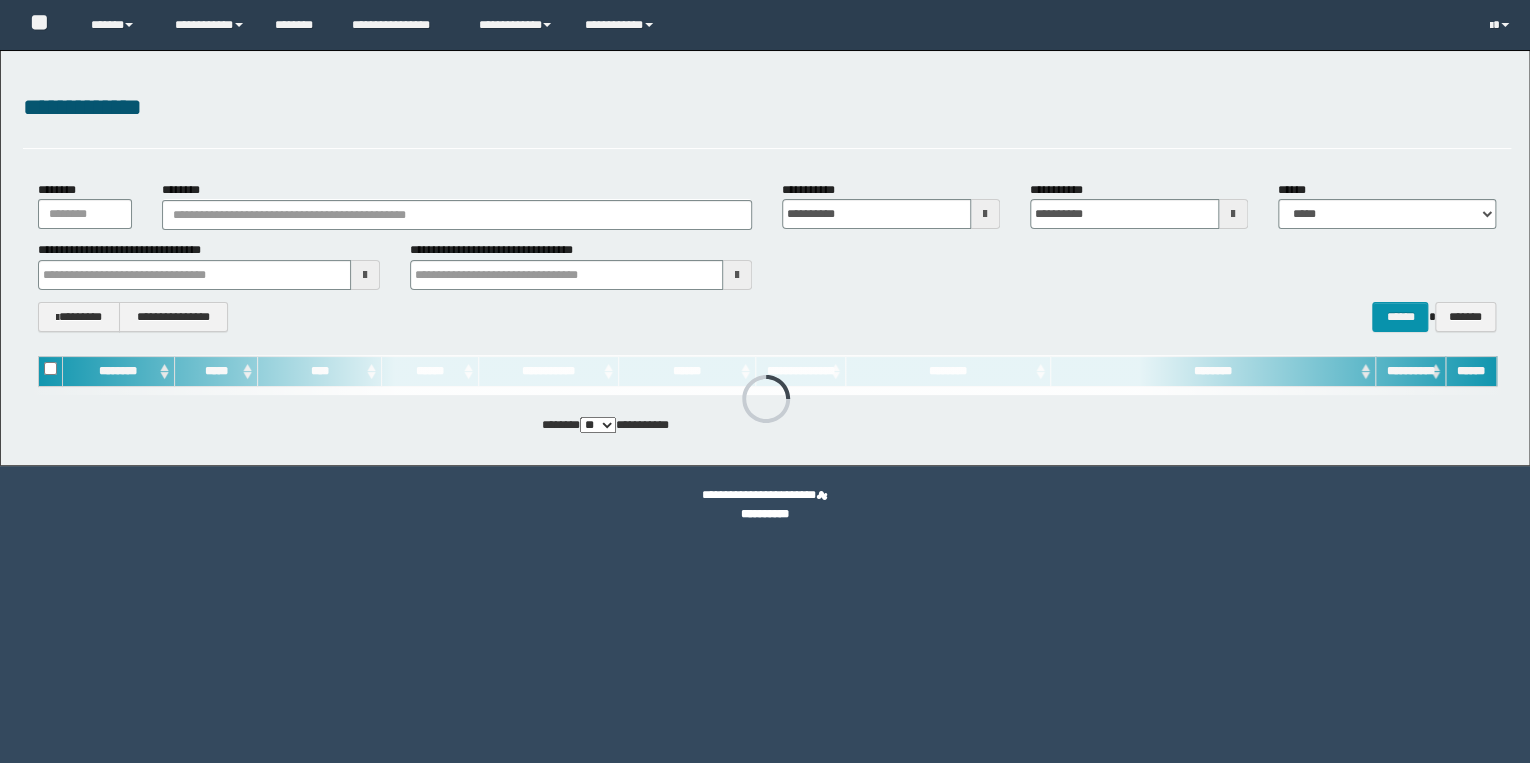 type on "********" 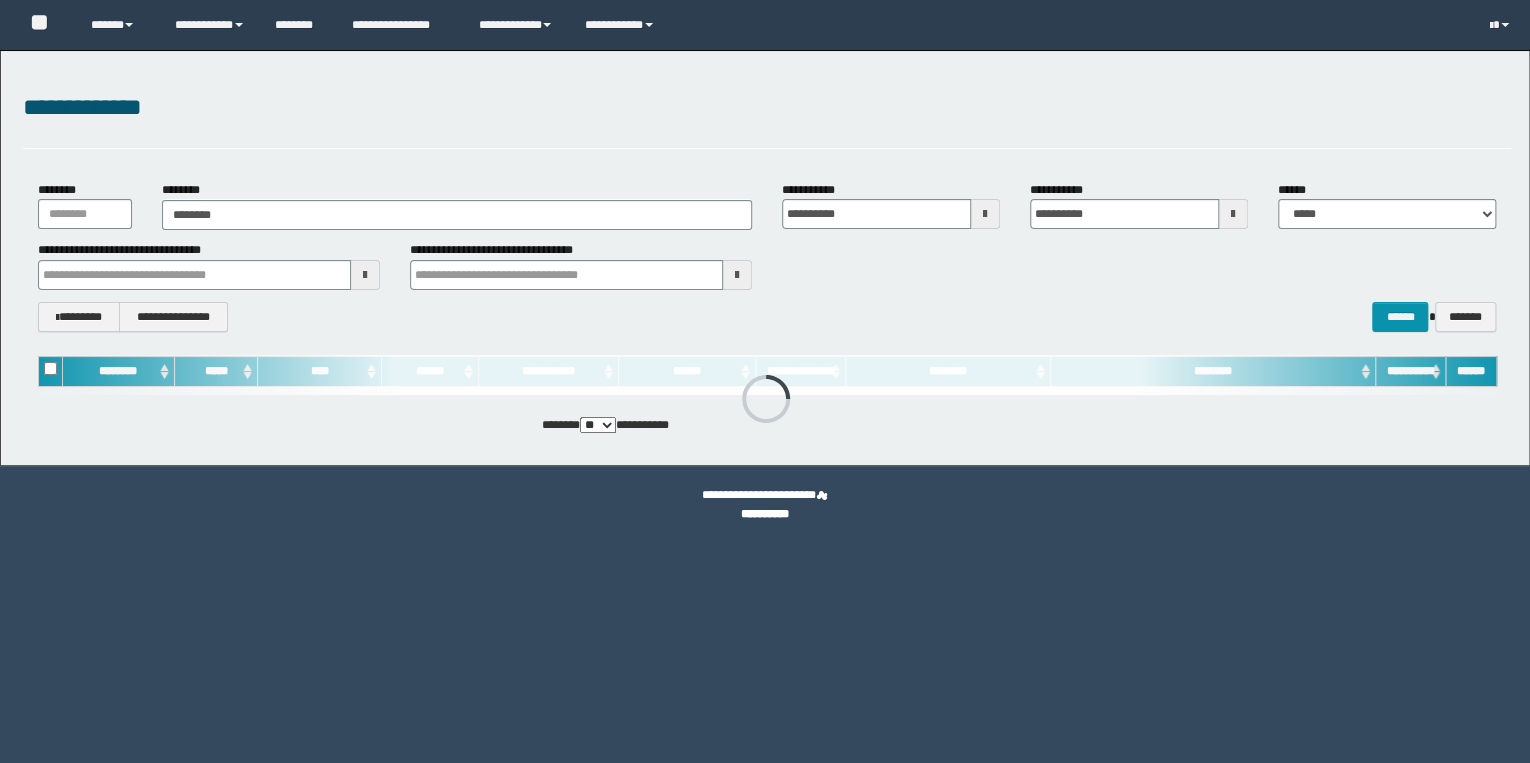 type on "********" 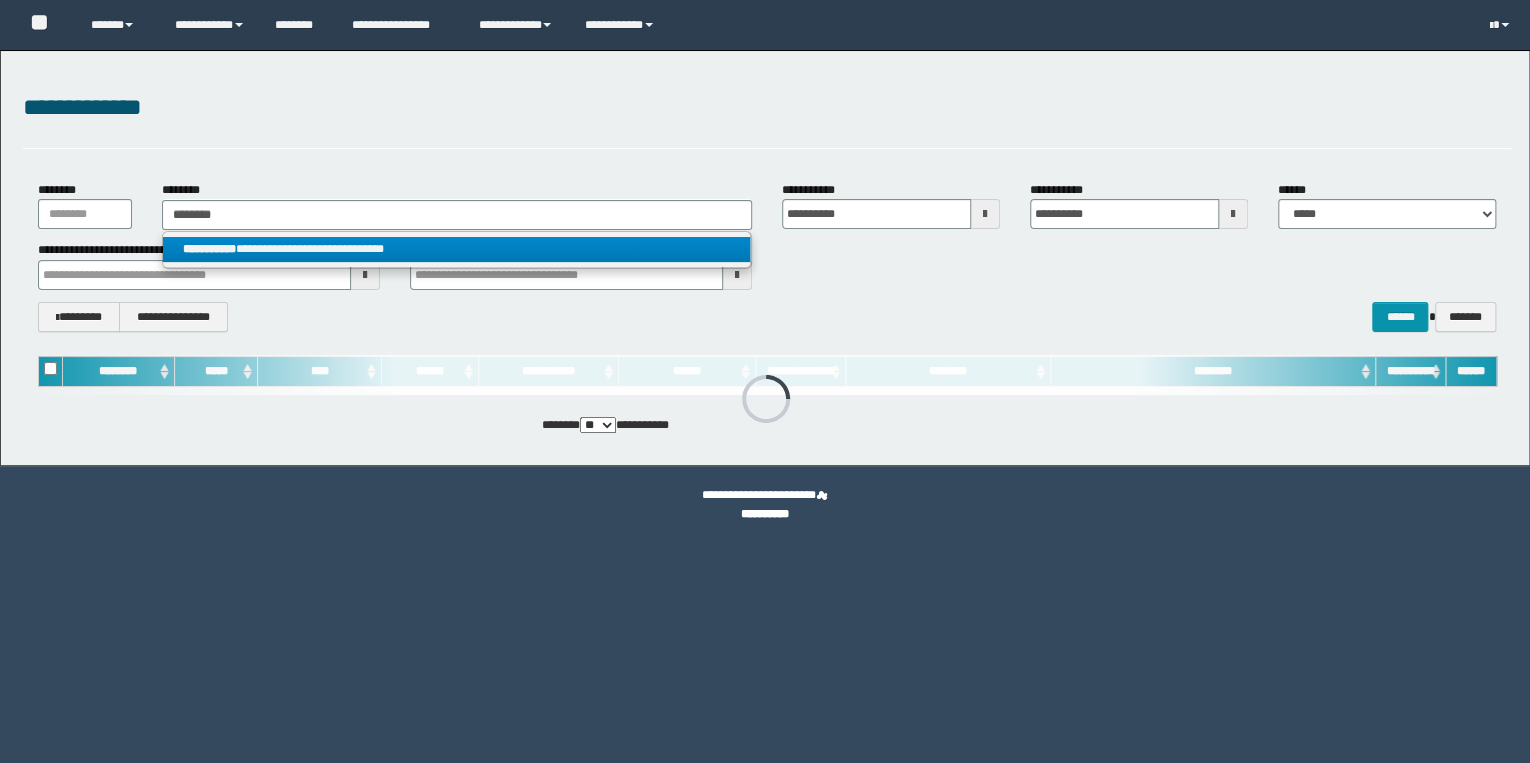 type on "********" 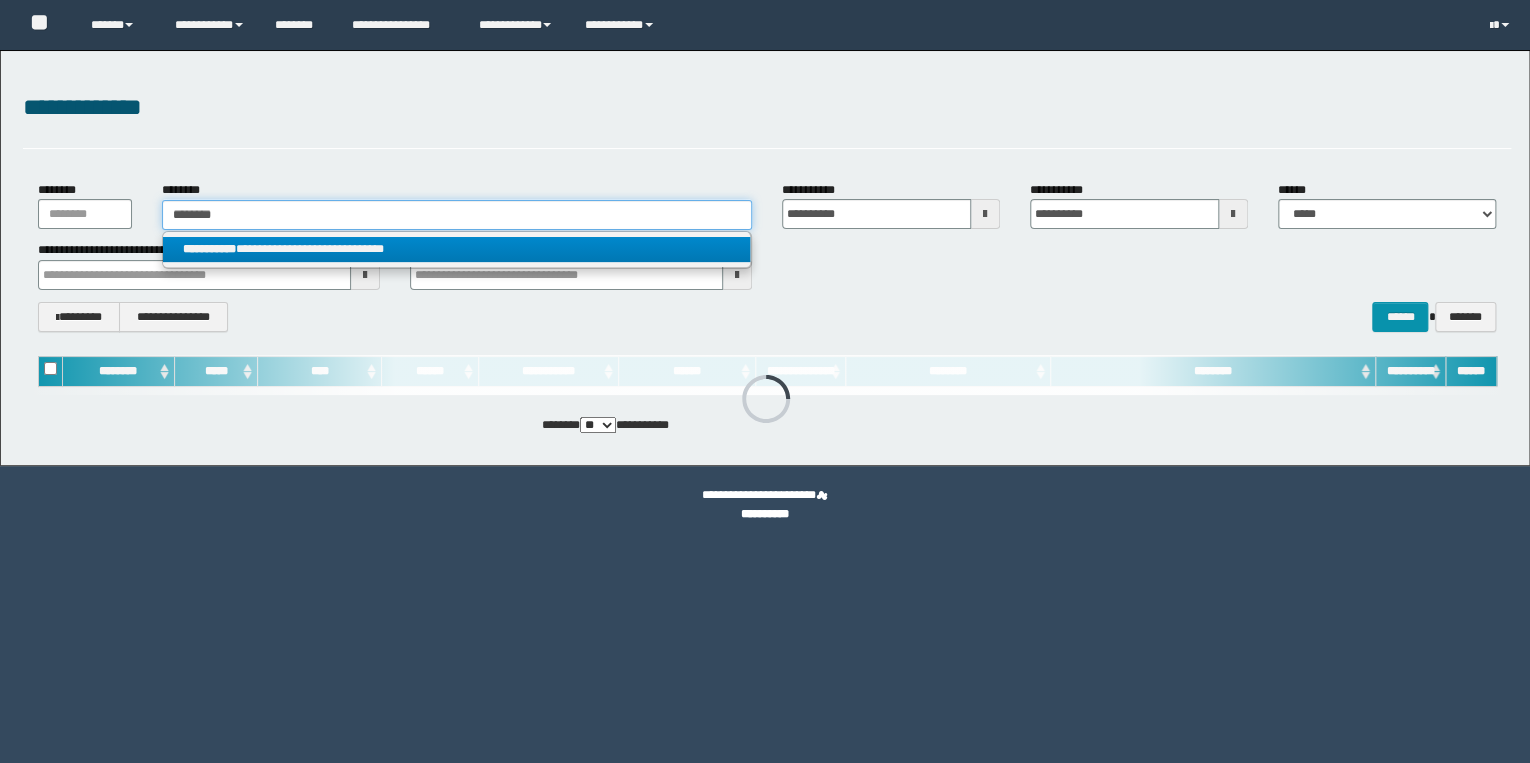 type 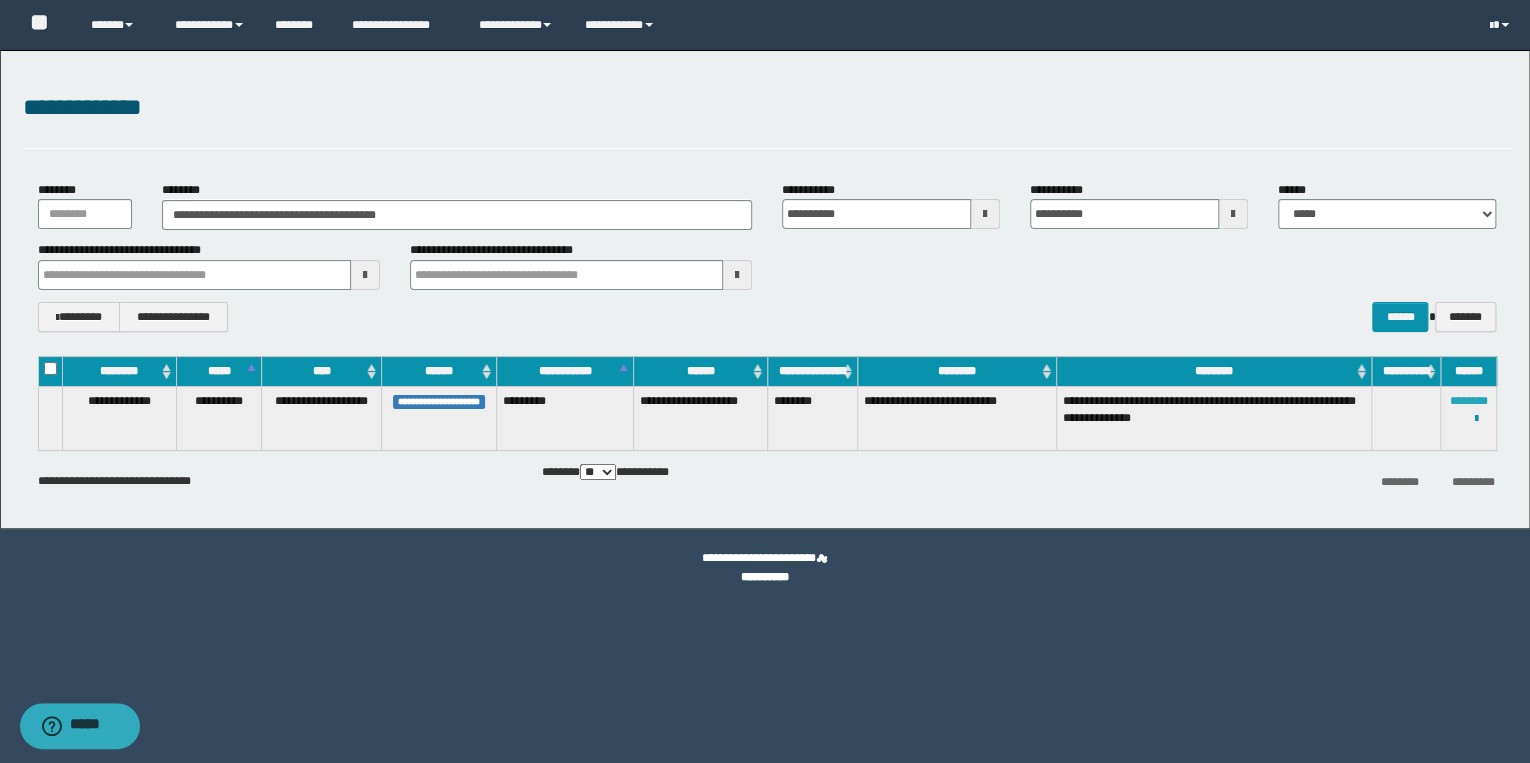 click on "********" at bounding box center [1469, 401] 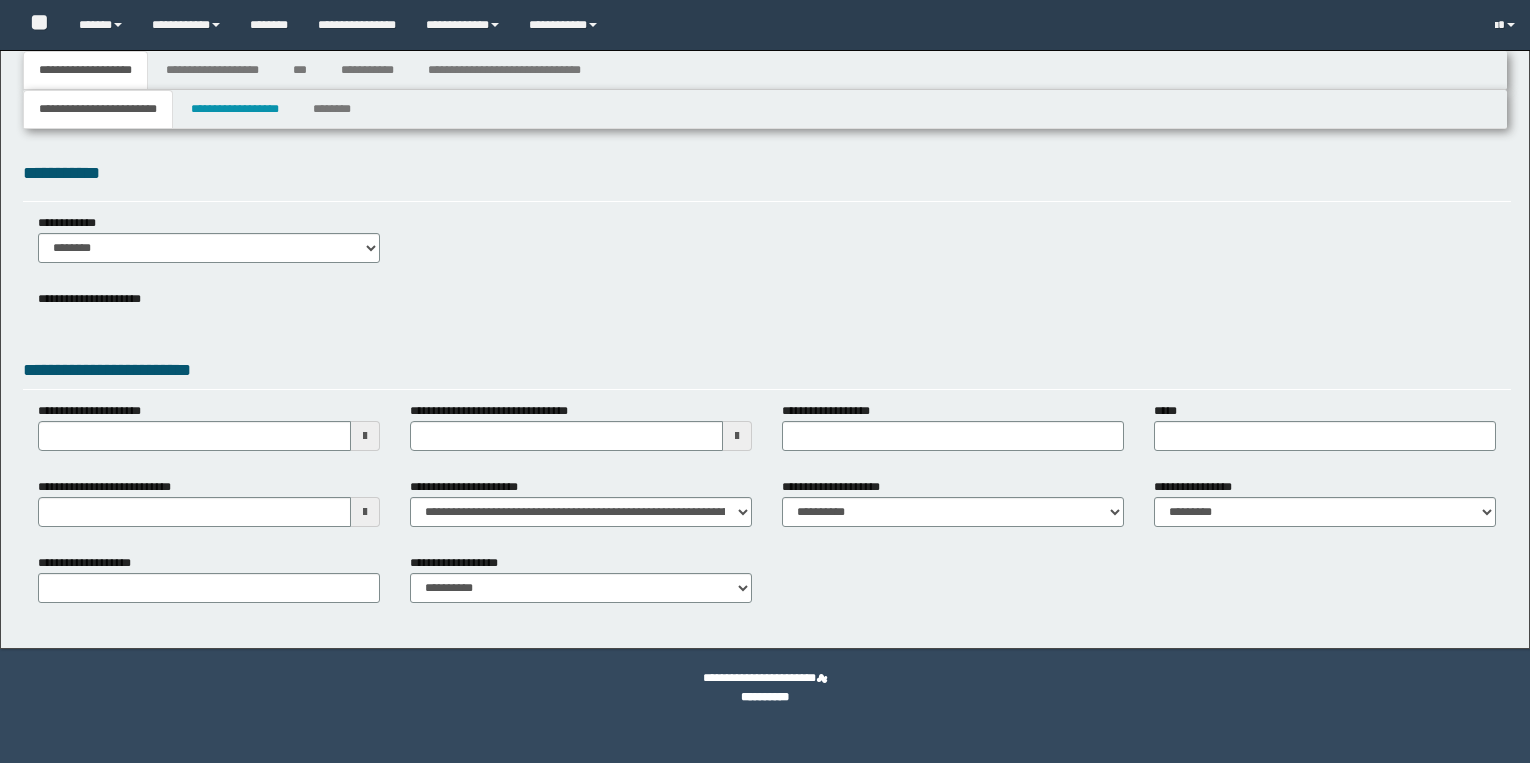scroll, scrollTop: 0, scrollLeft: 0, axis: both 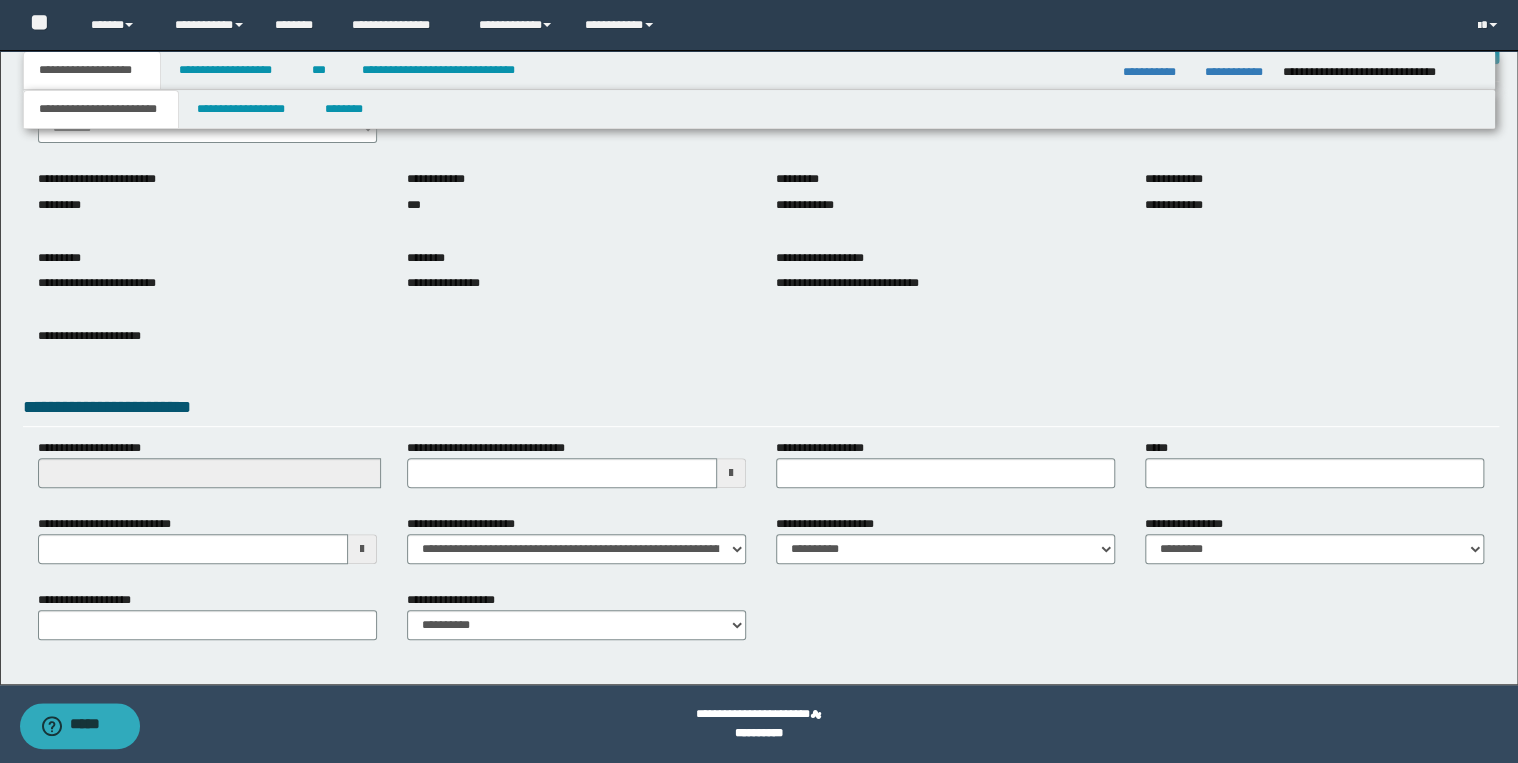 click on "**********" at bounding box center (759, 261) 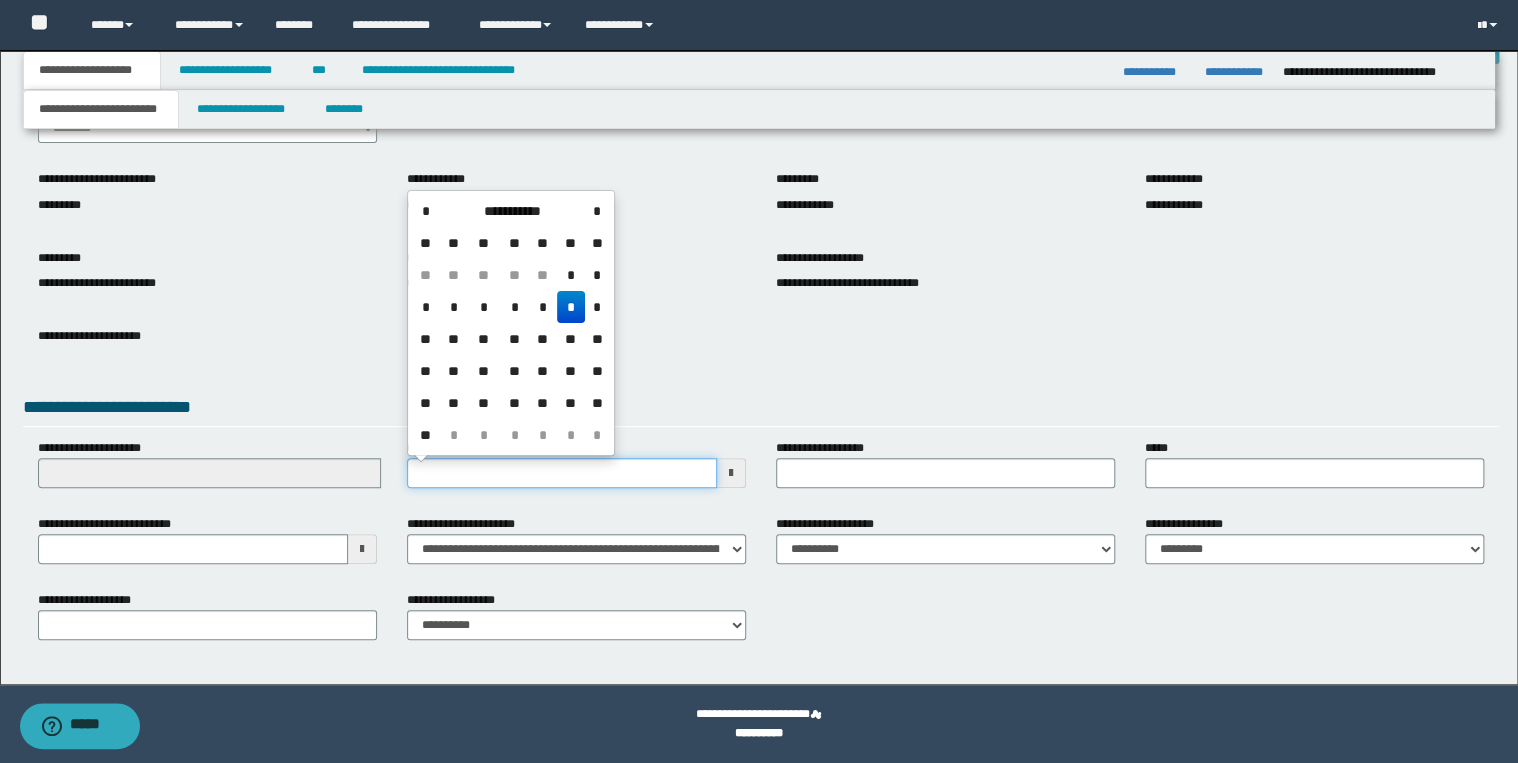 drag, startPoint x: 414, startPoint y: 477, endPoint x: 455, endPoint y: 475, distance: 41.04875 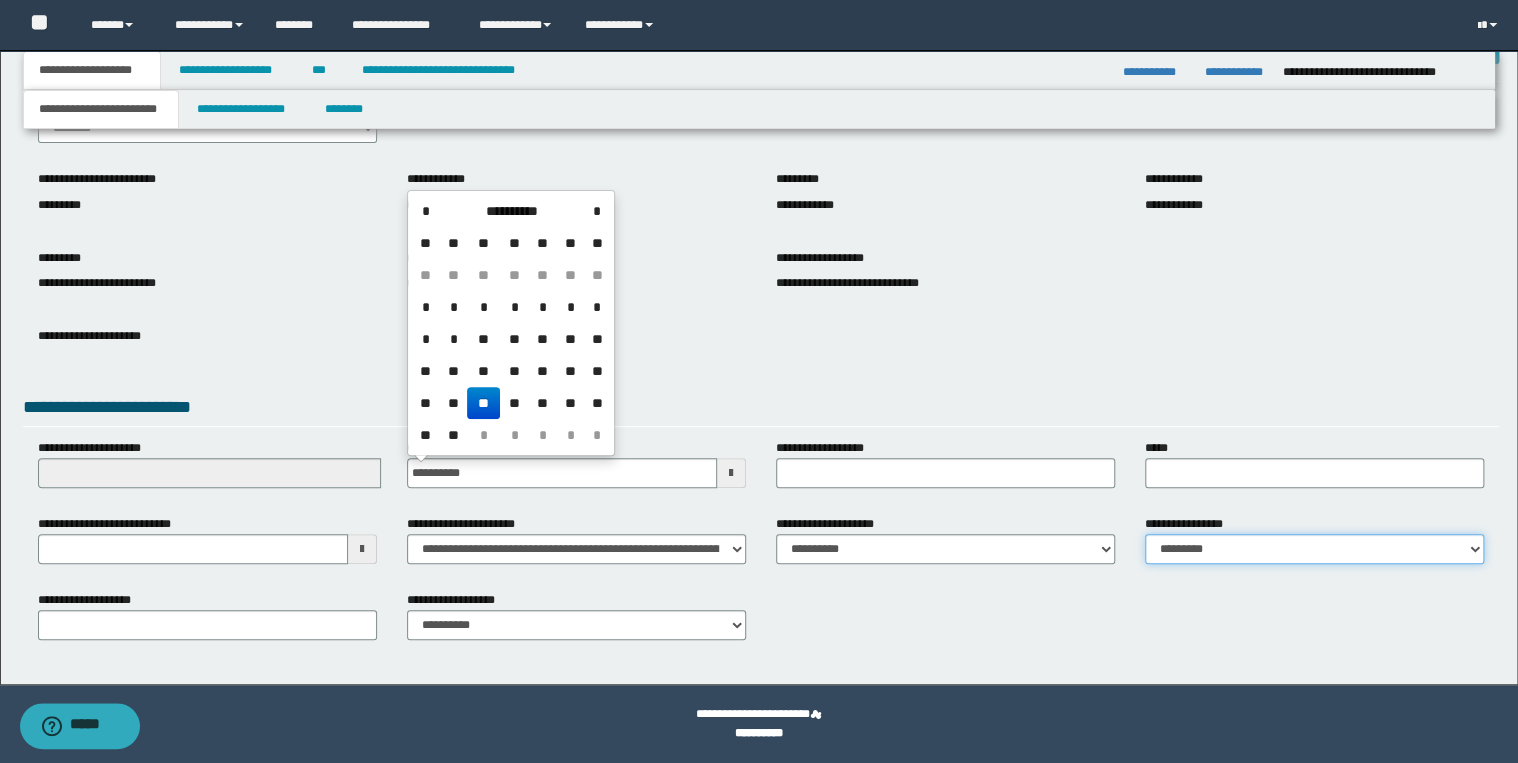 click on "**********" at bounding box center (1314, 549) 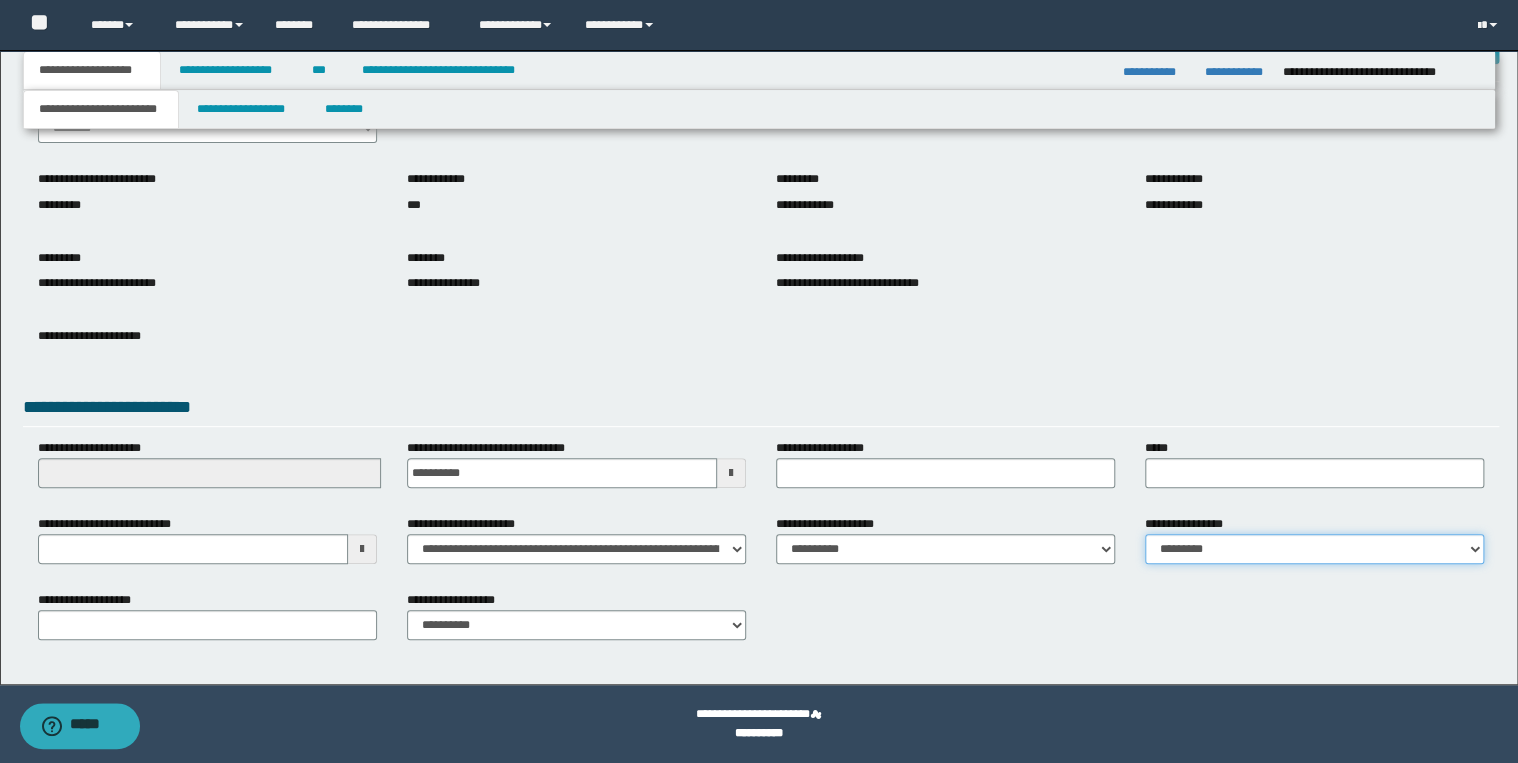 select on "*" 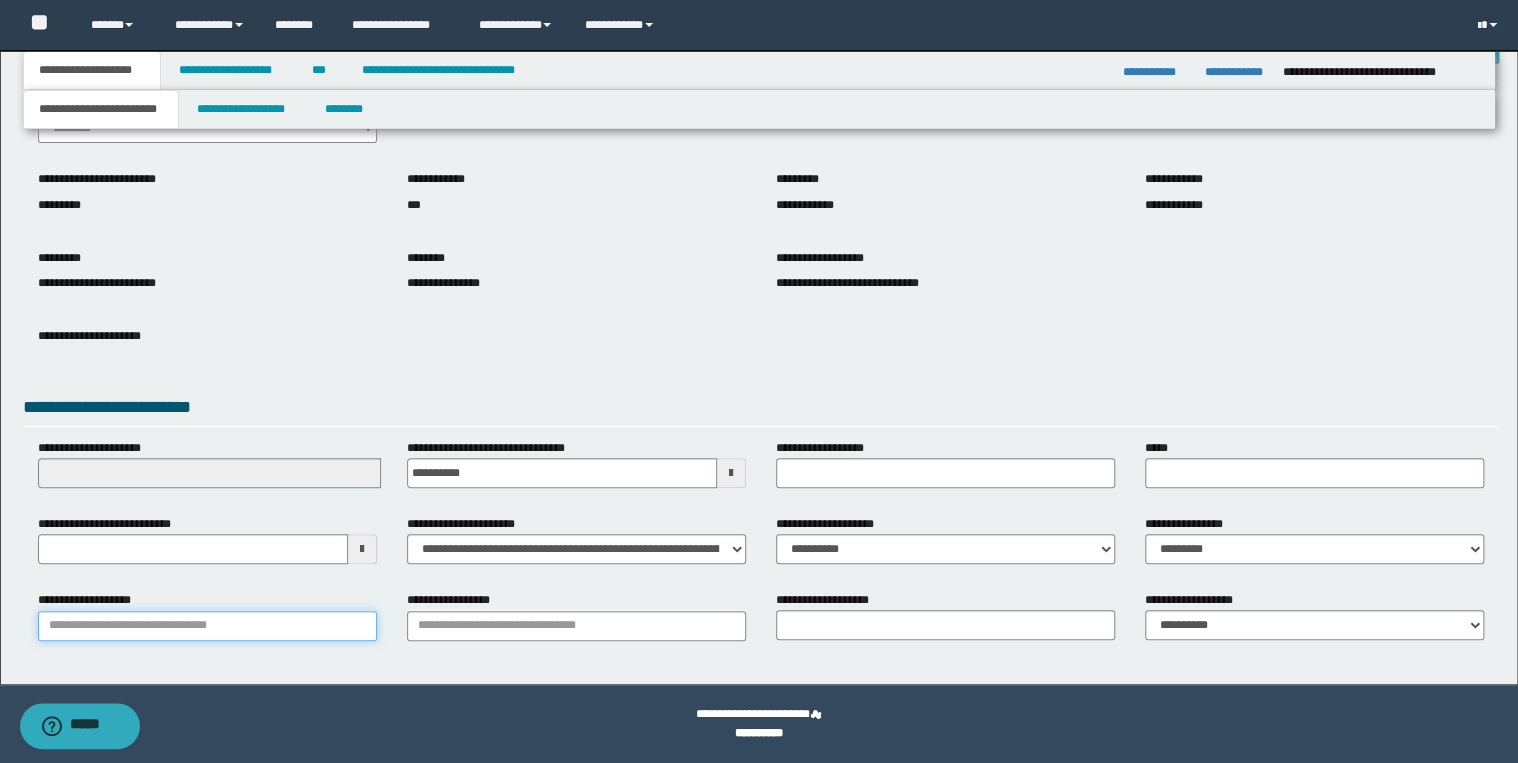 click on "**********" at bounding box center (207, 626) 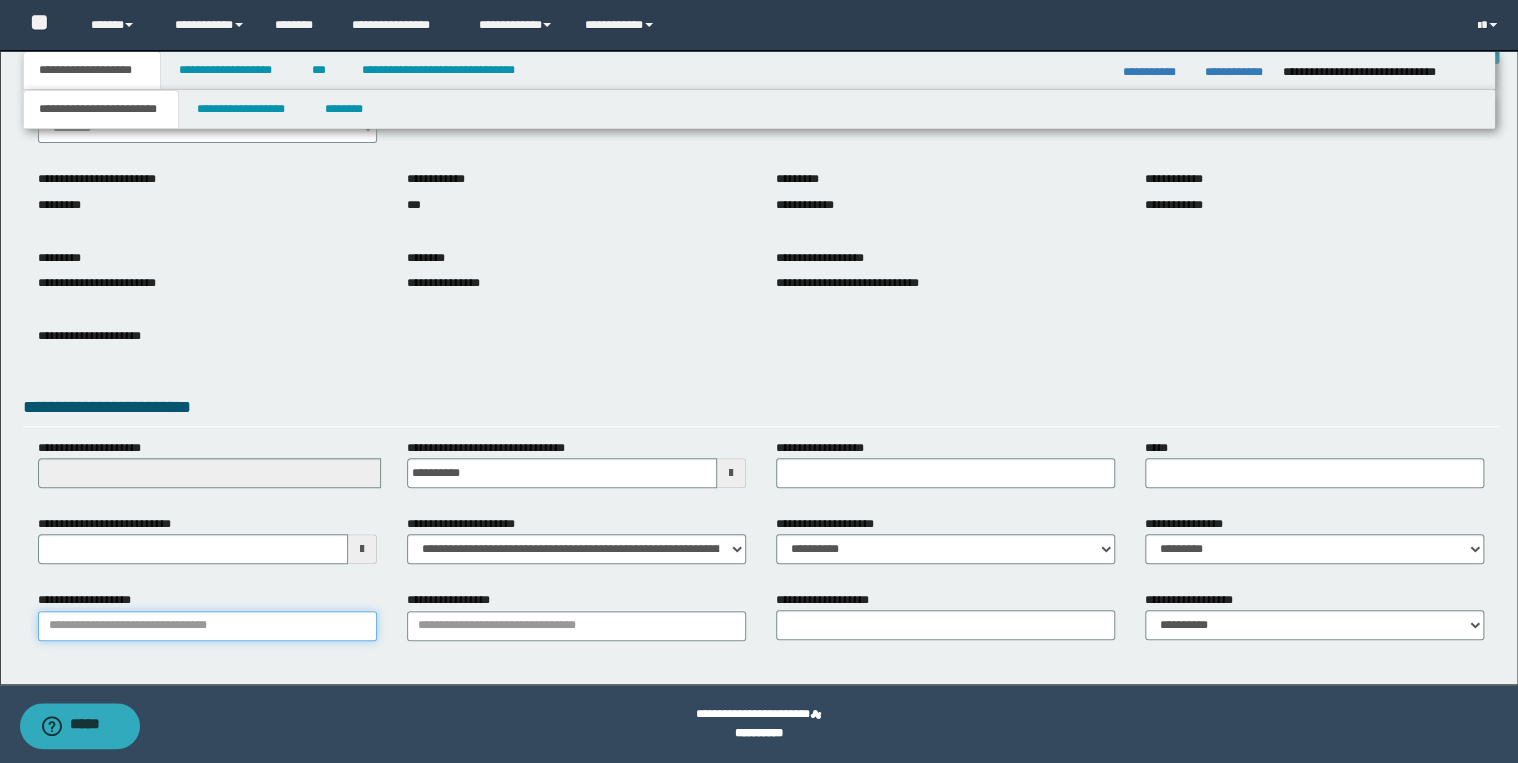type on "*" 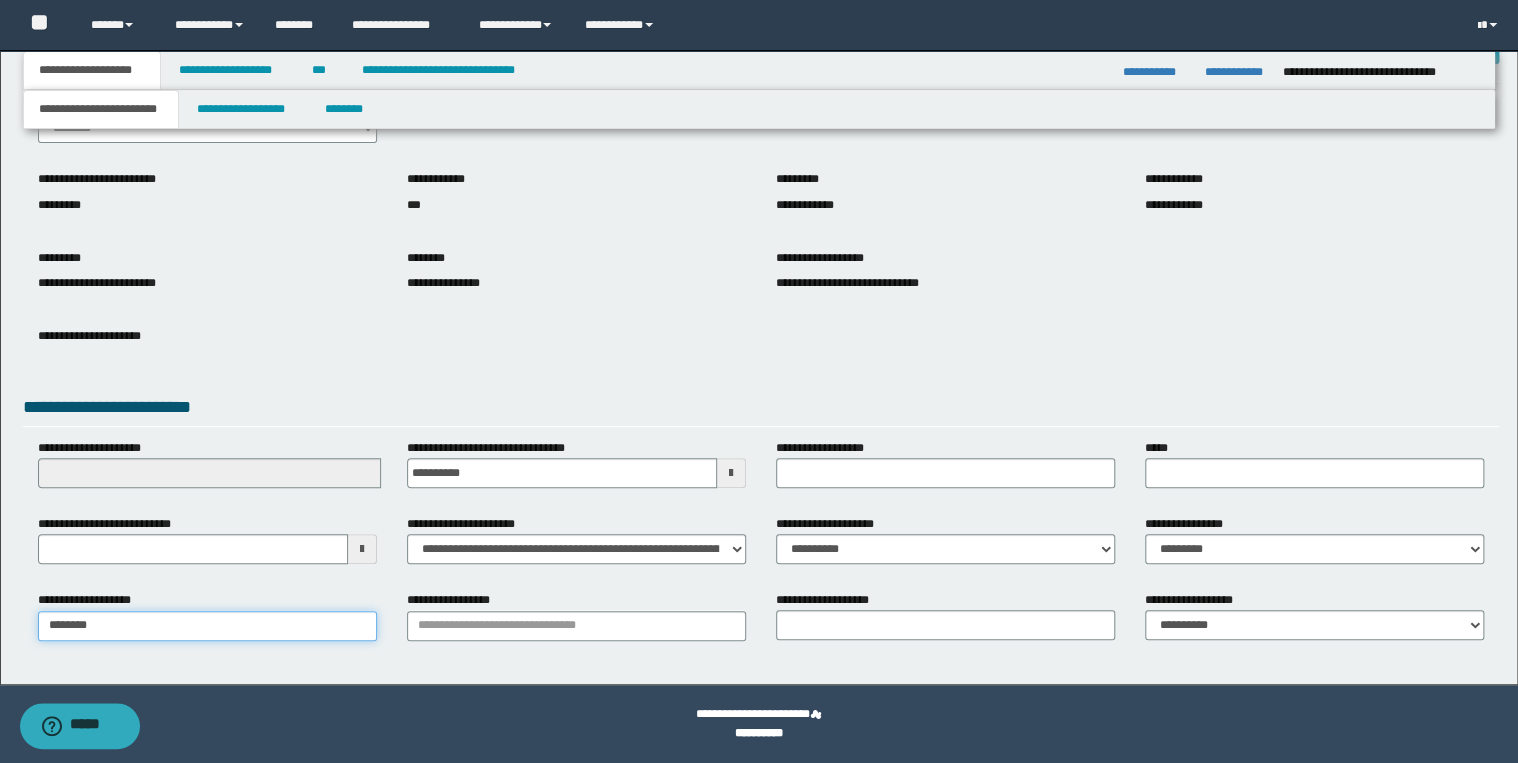 type on "*********" 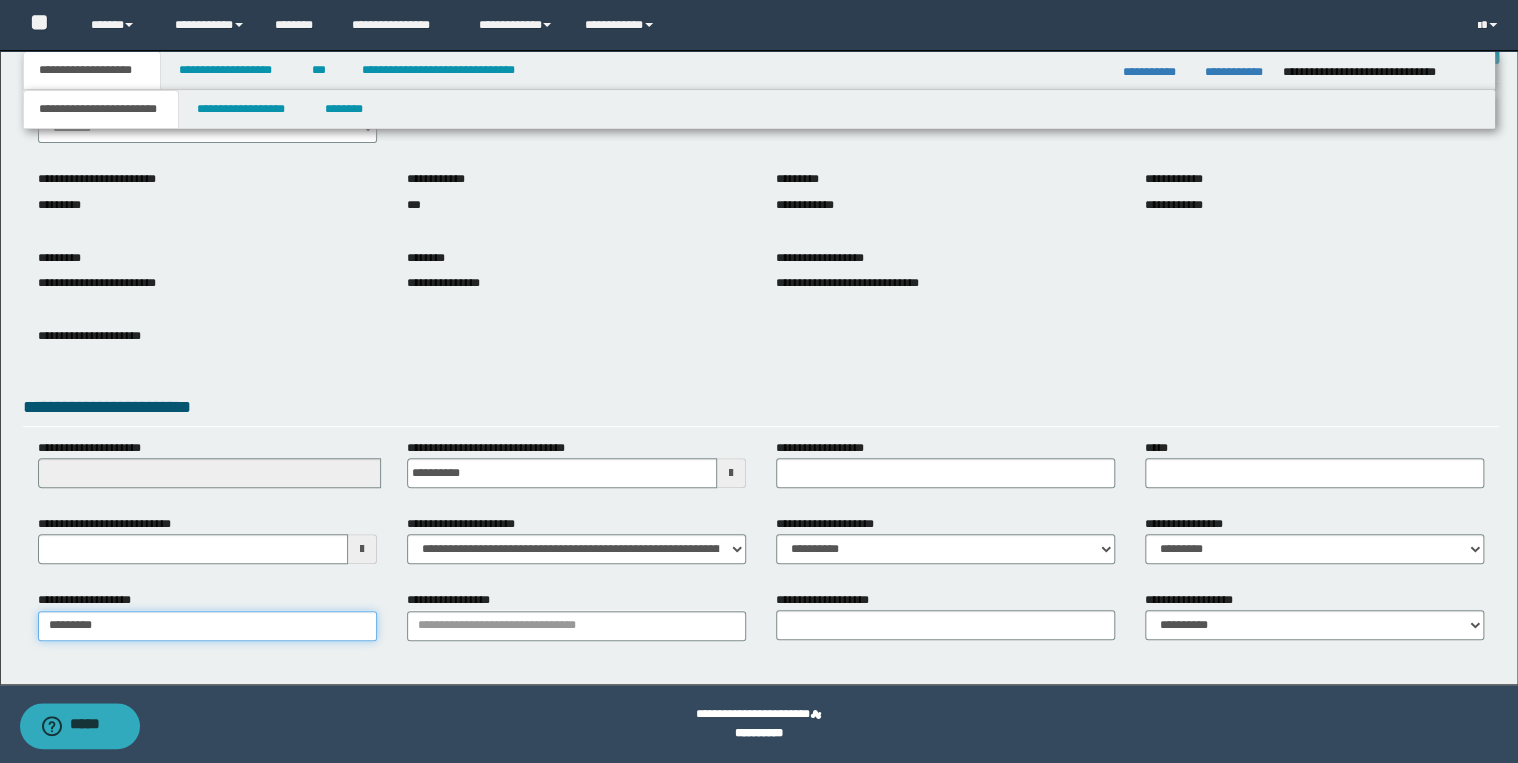 type on "*********" 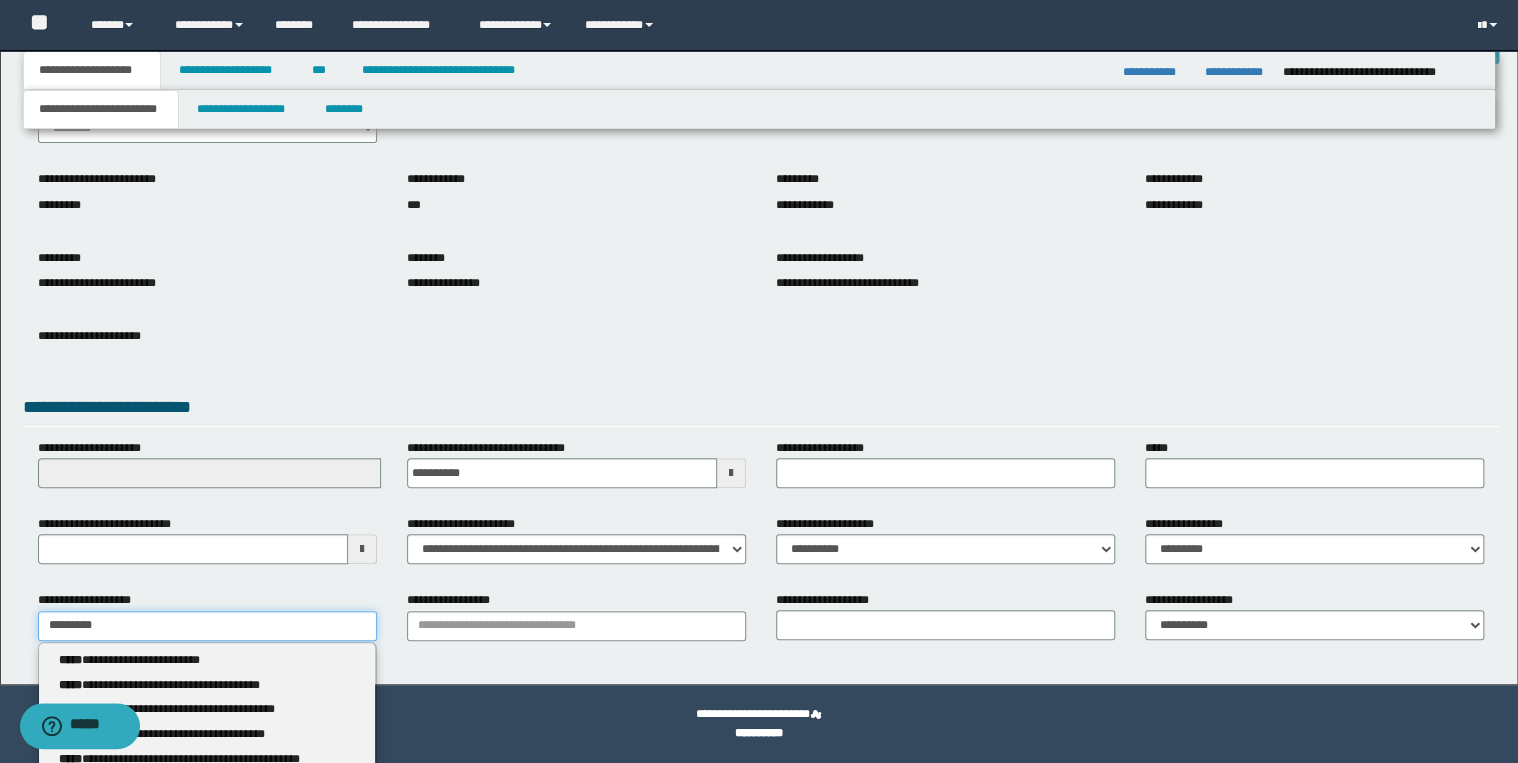 type 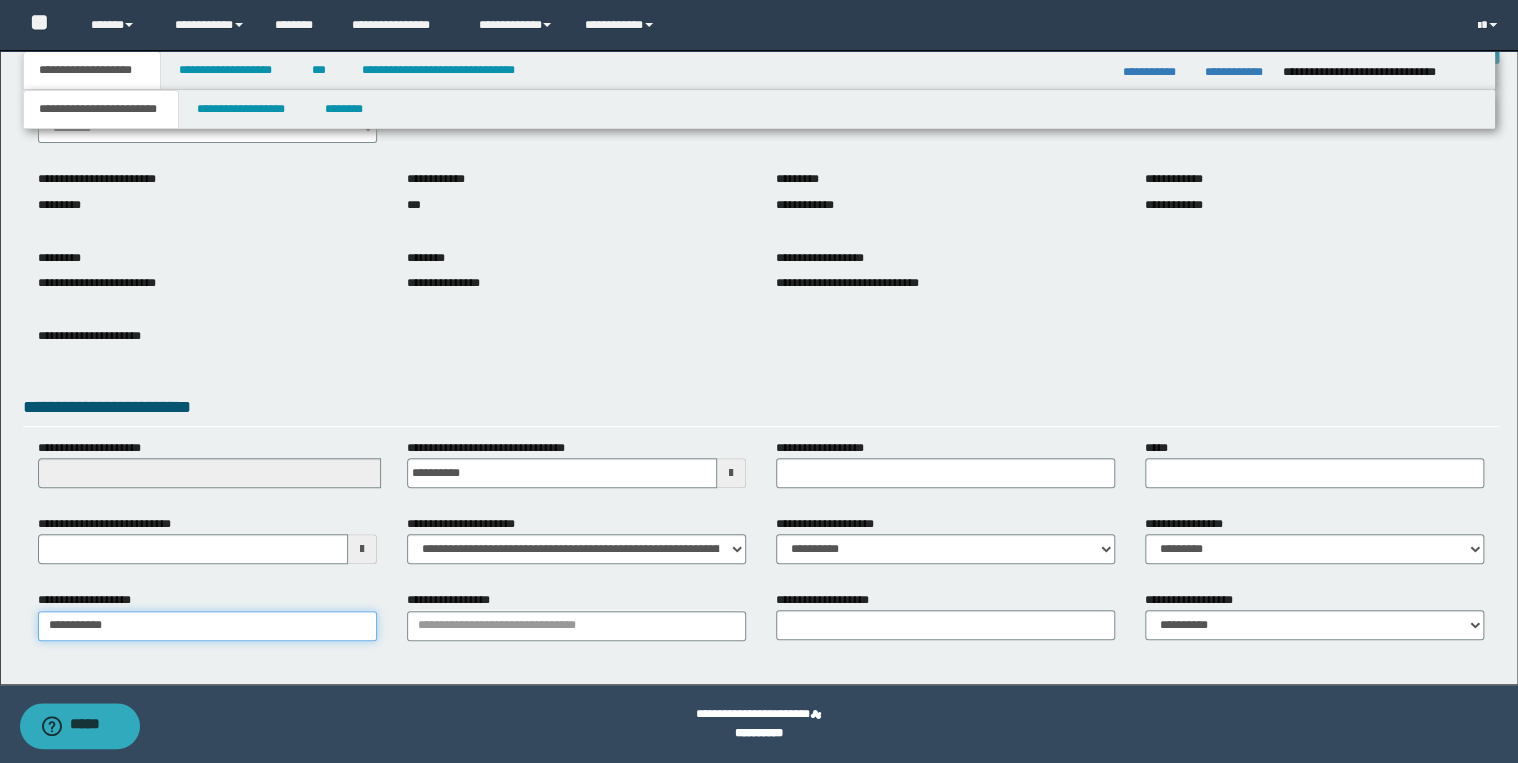 type on "**********" 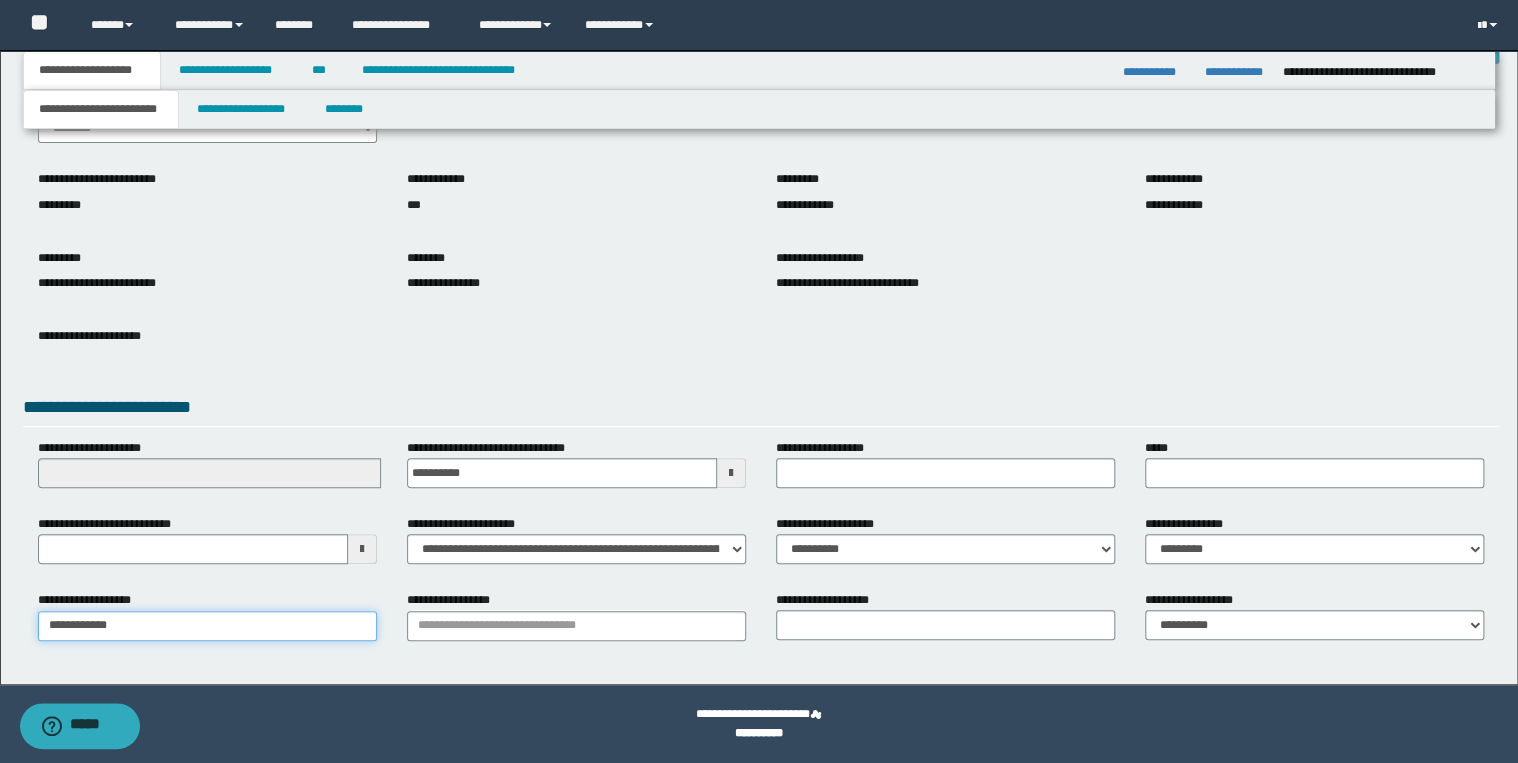 type on "**********" 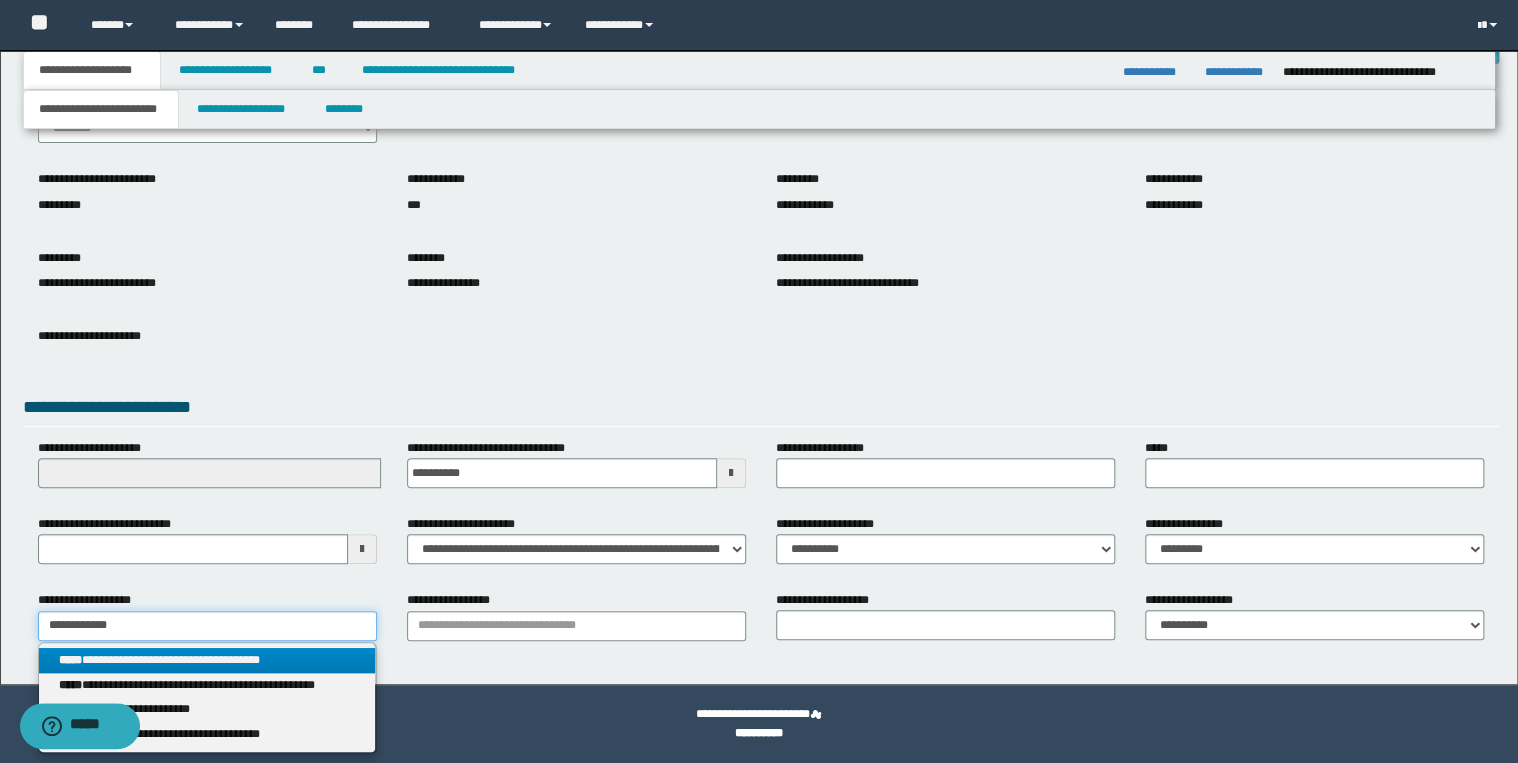 type on "**********" 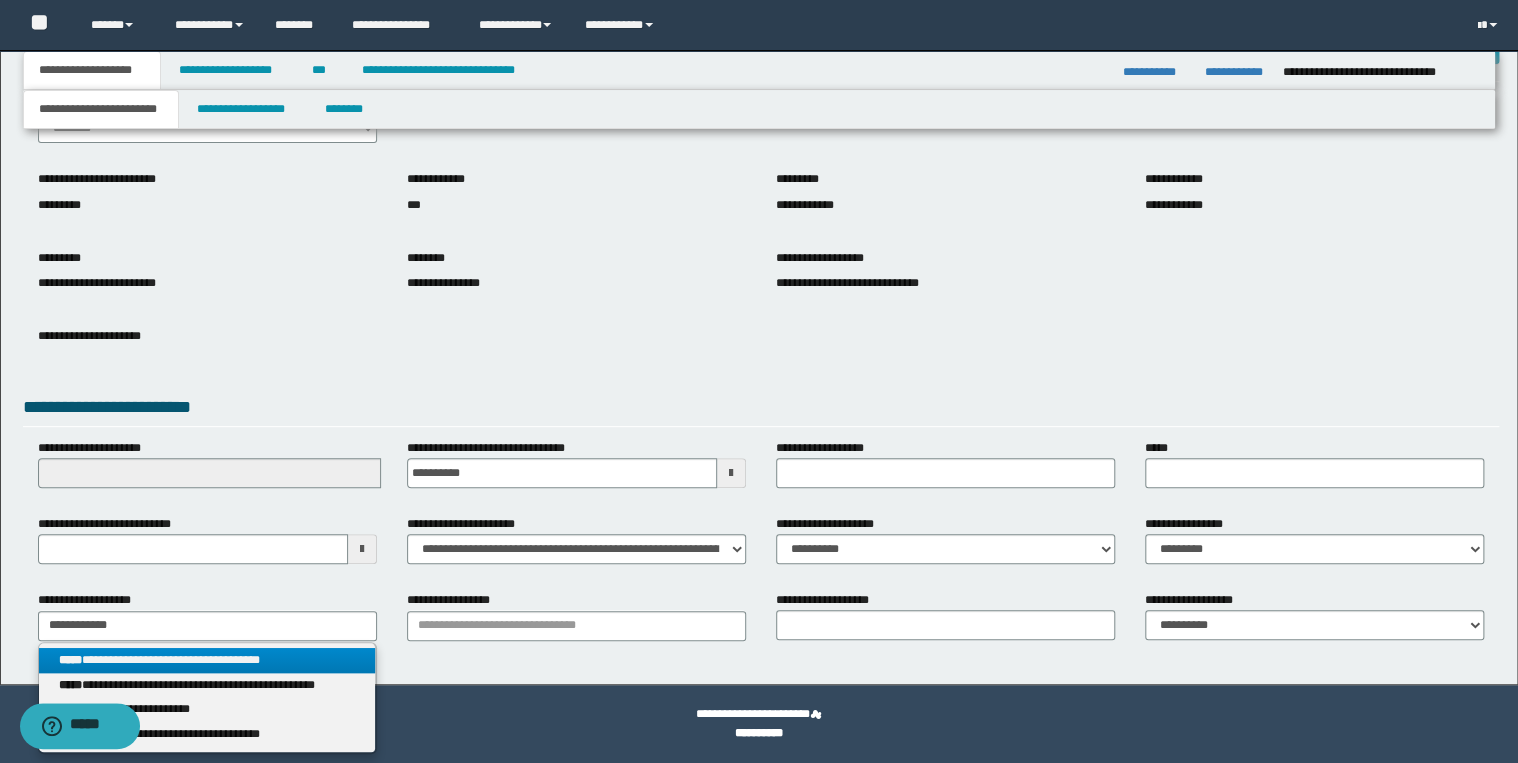 click on "**********" at bounding box center [207, 660] 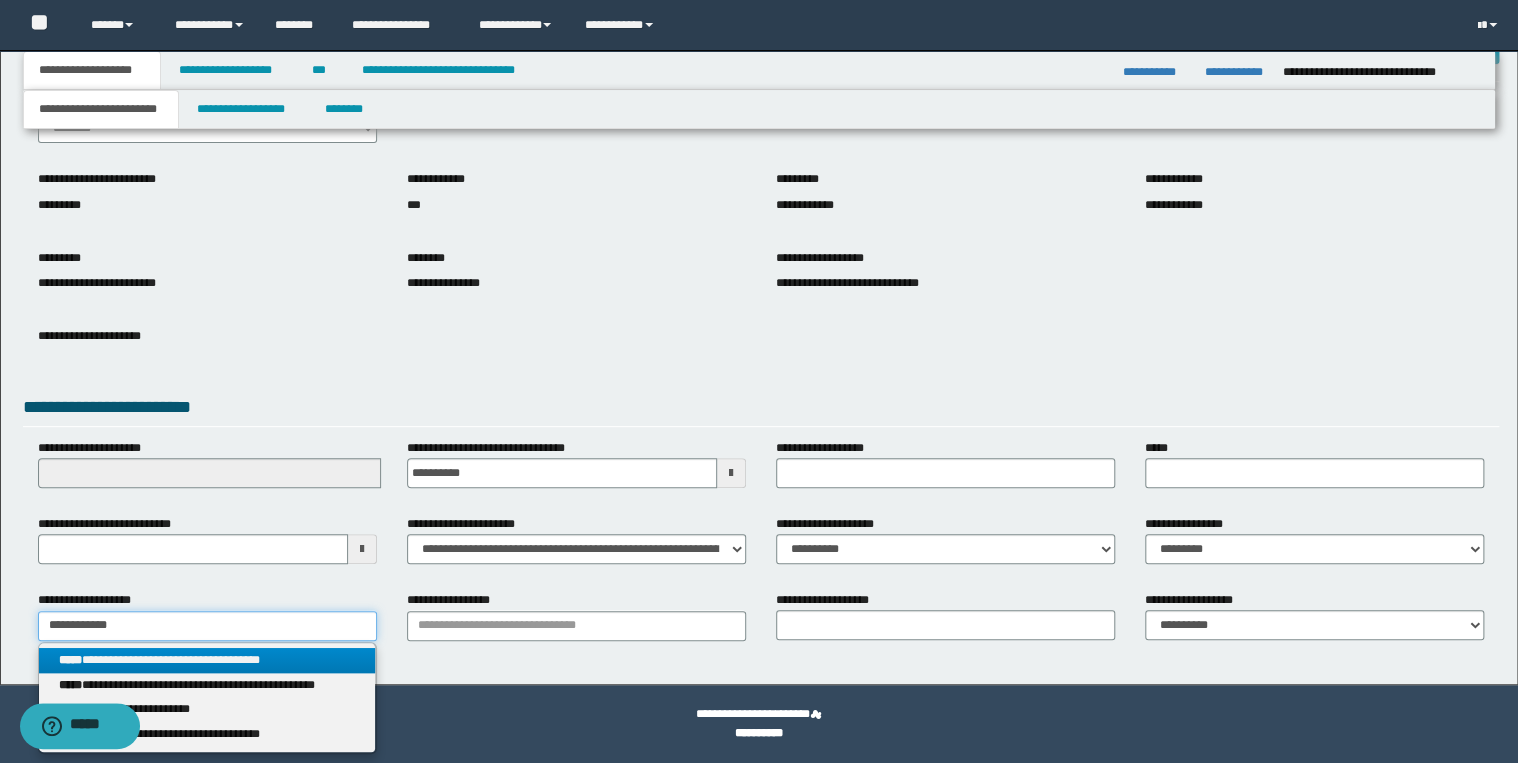 type 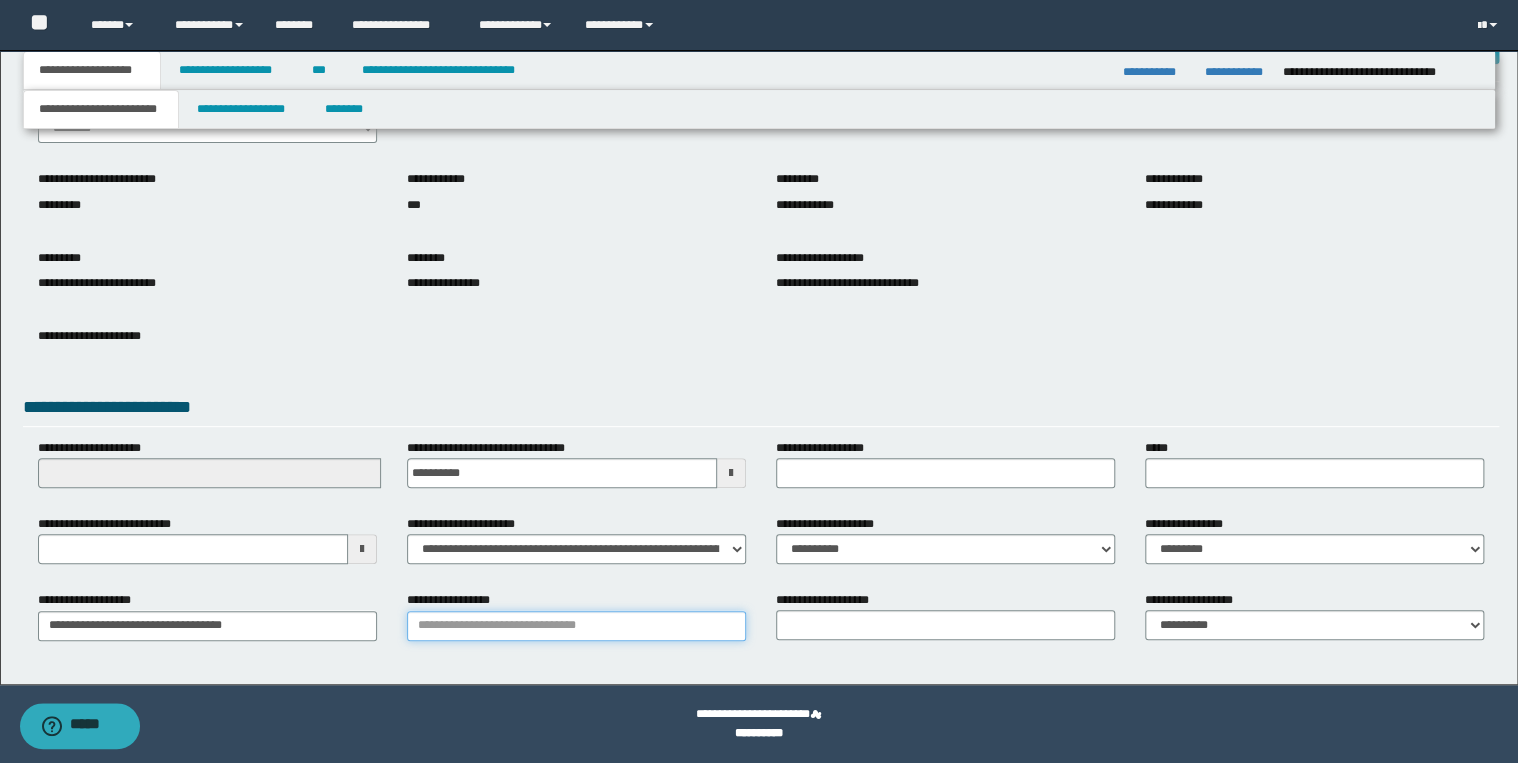click on "**********" at bounding box center (576, 626) 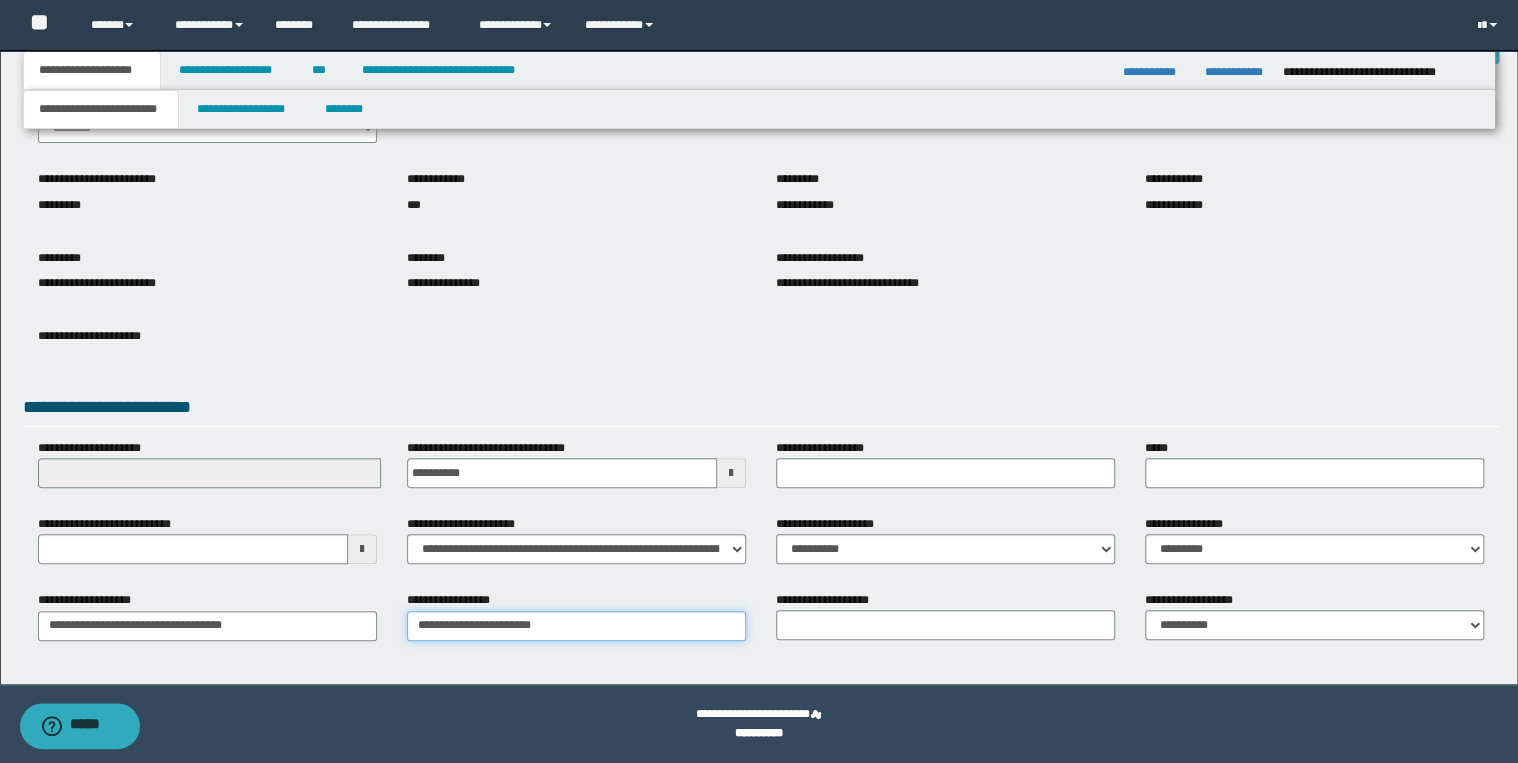 type on "**********" 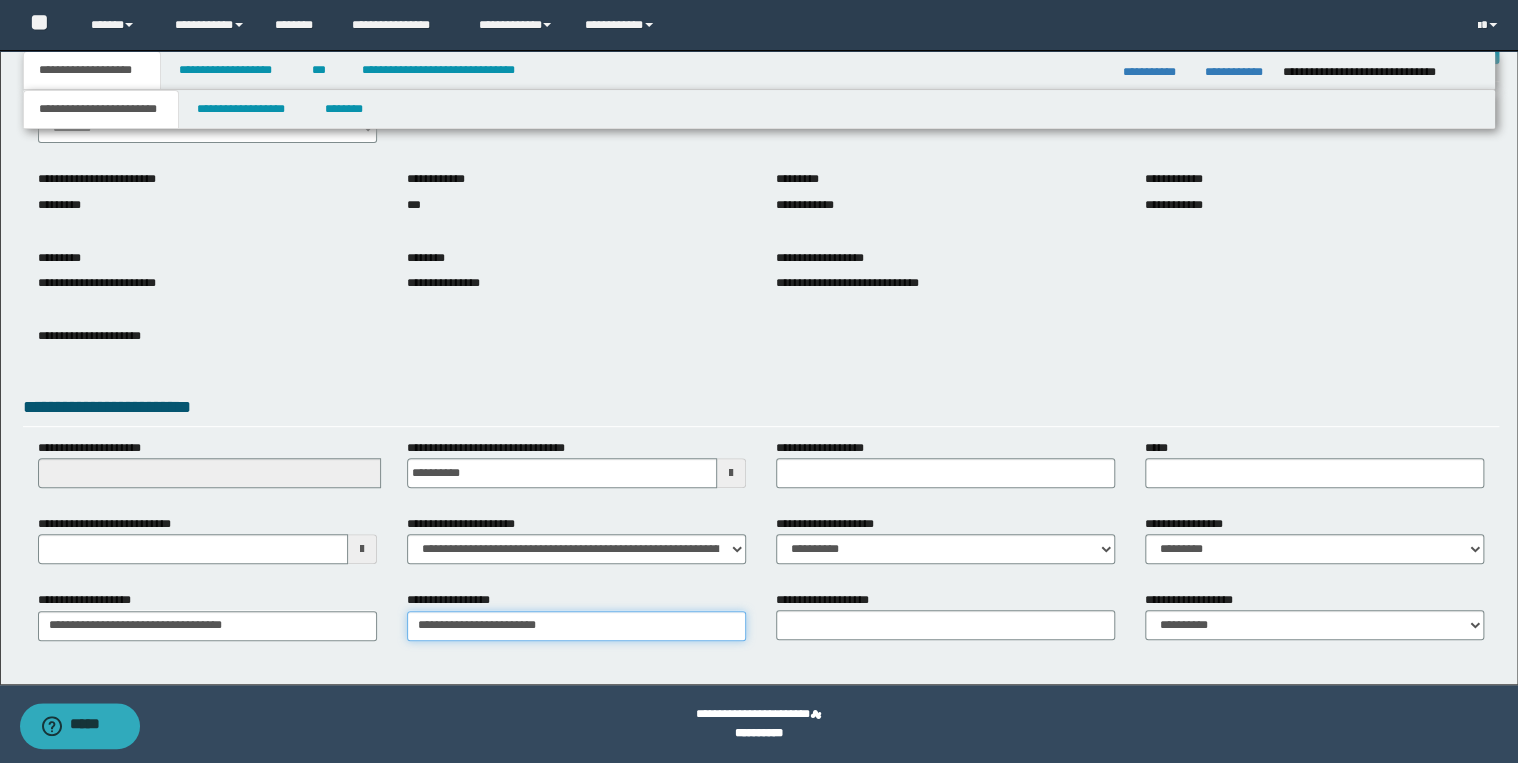 type on "**********" 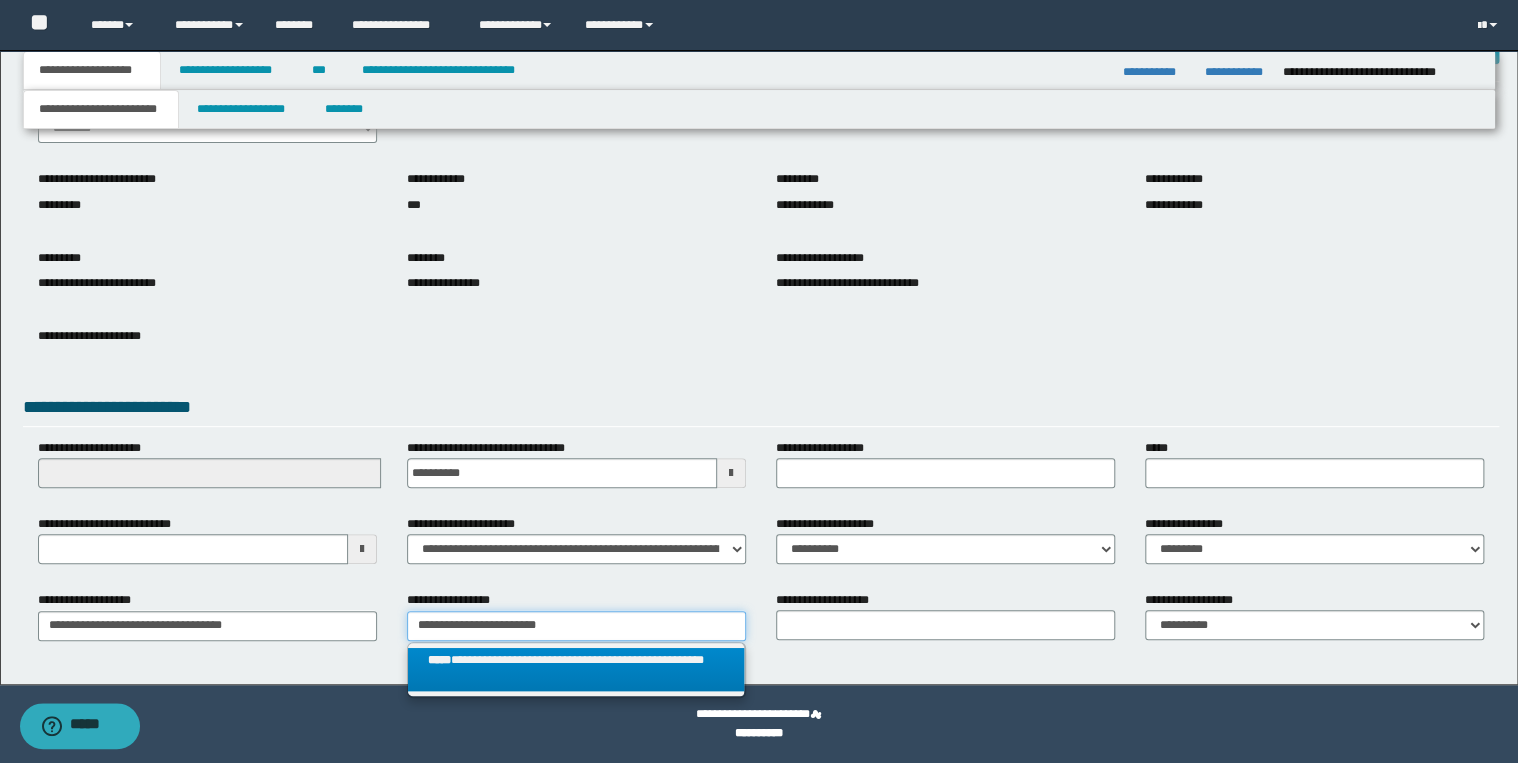 type on "**********" 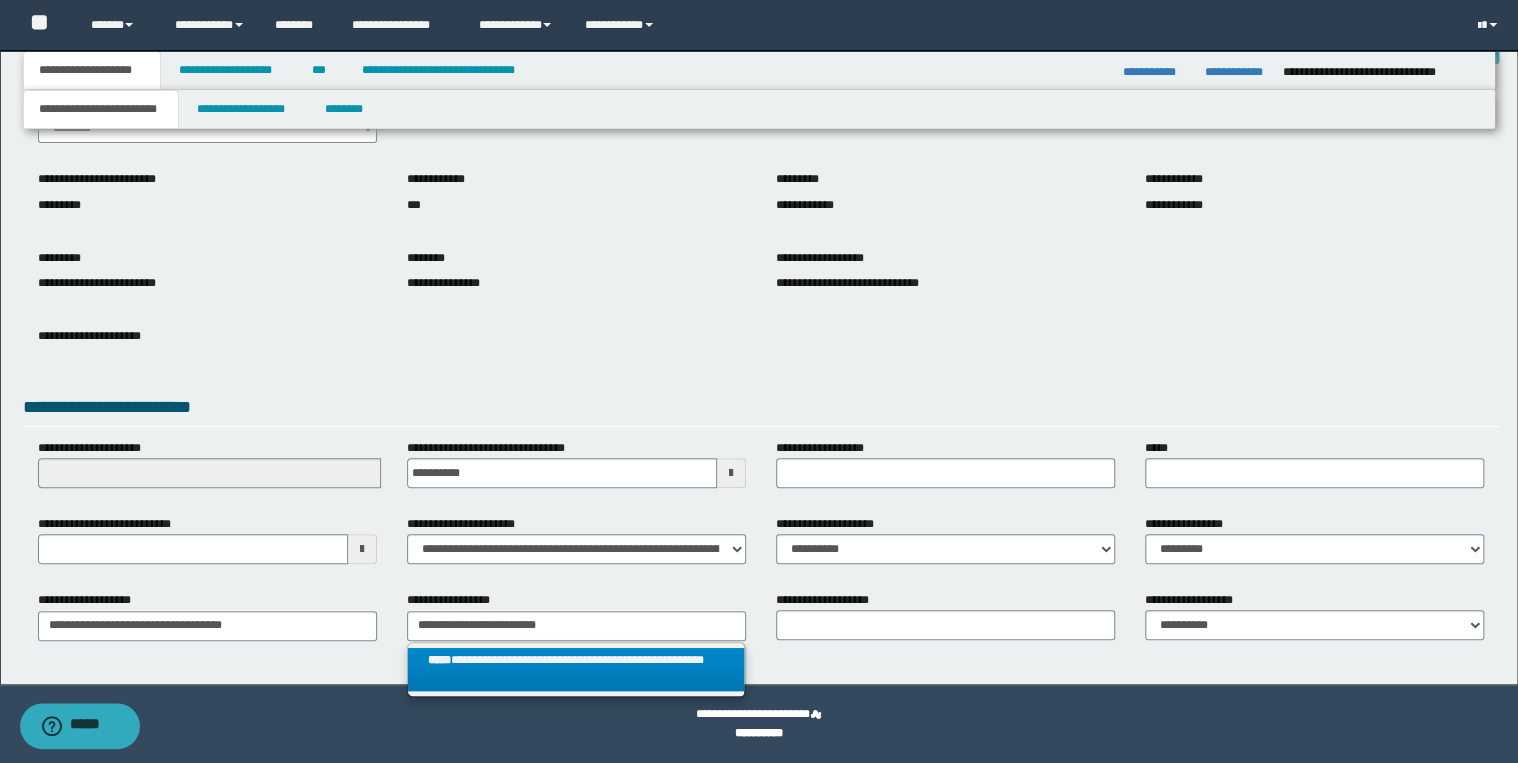 click on "**********" at bounding box center [576, 670] 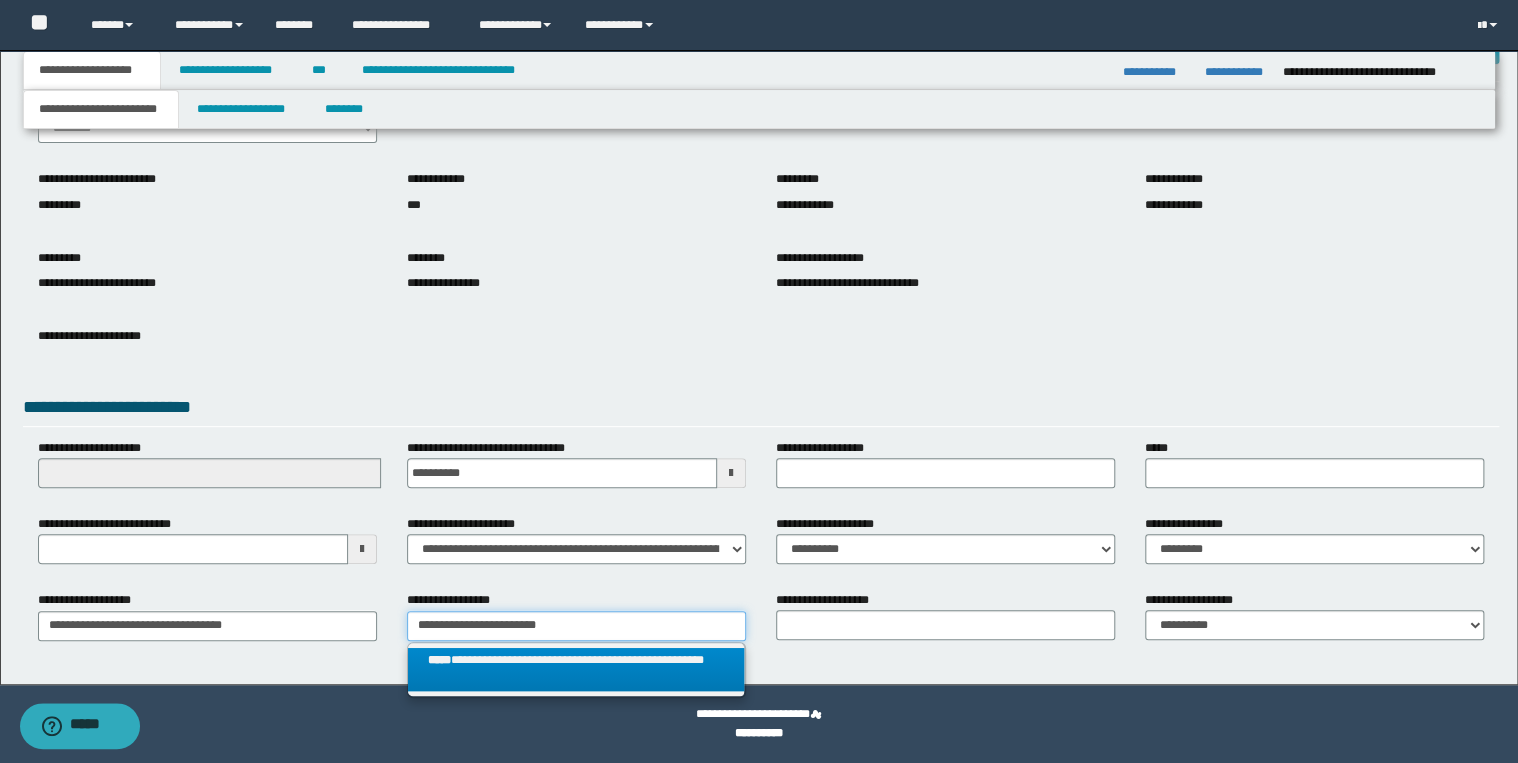 type 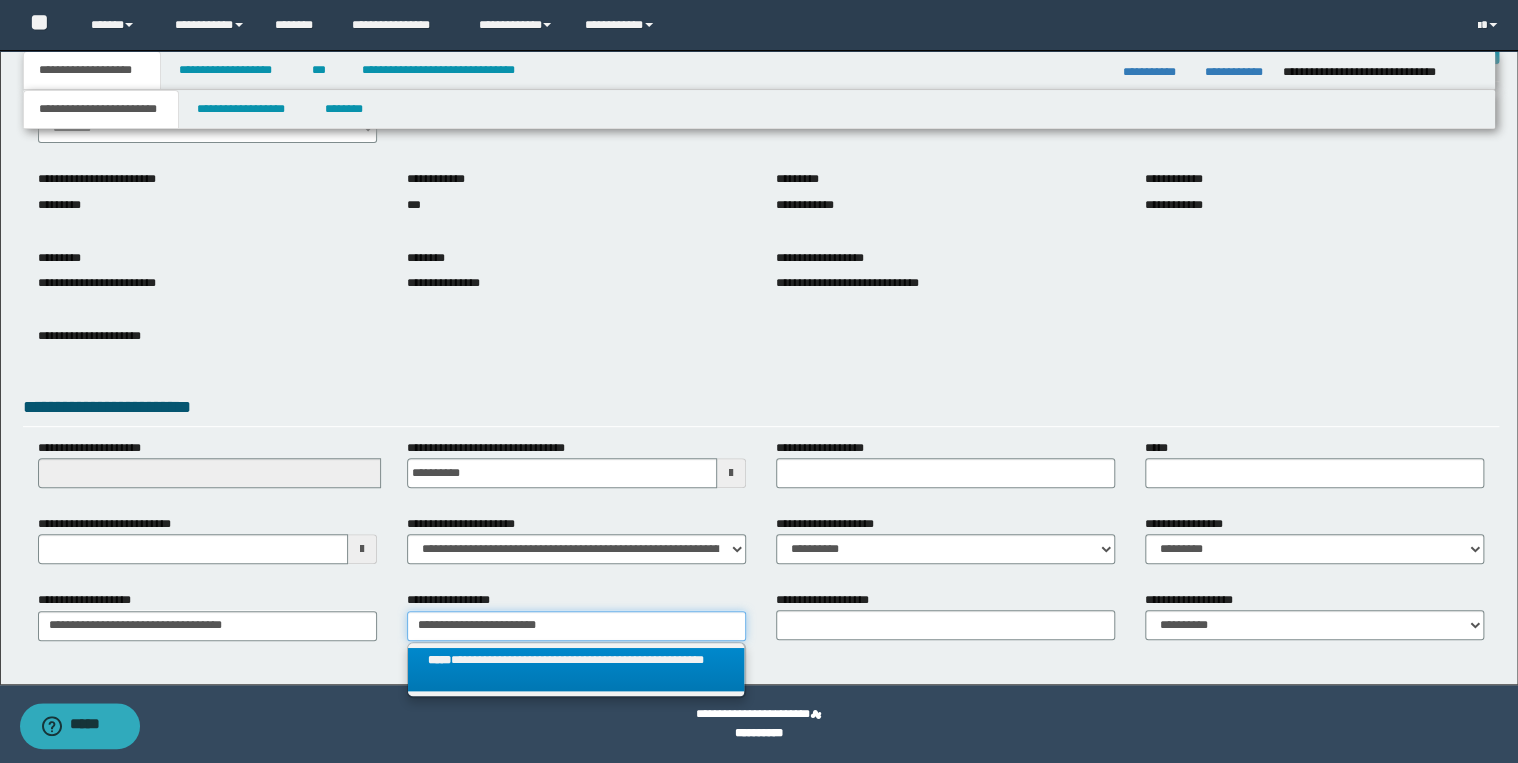 type on "**********" 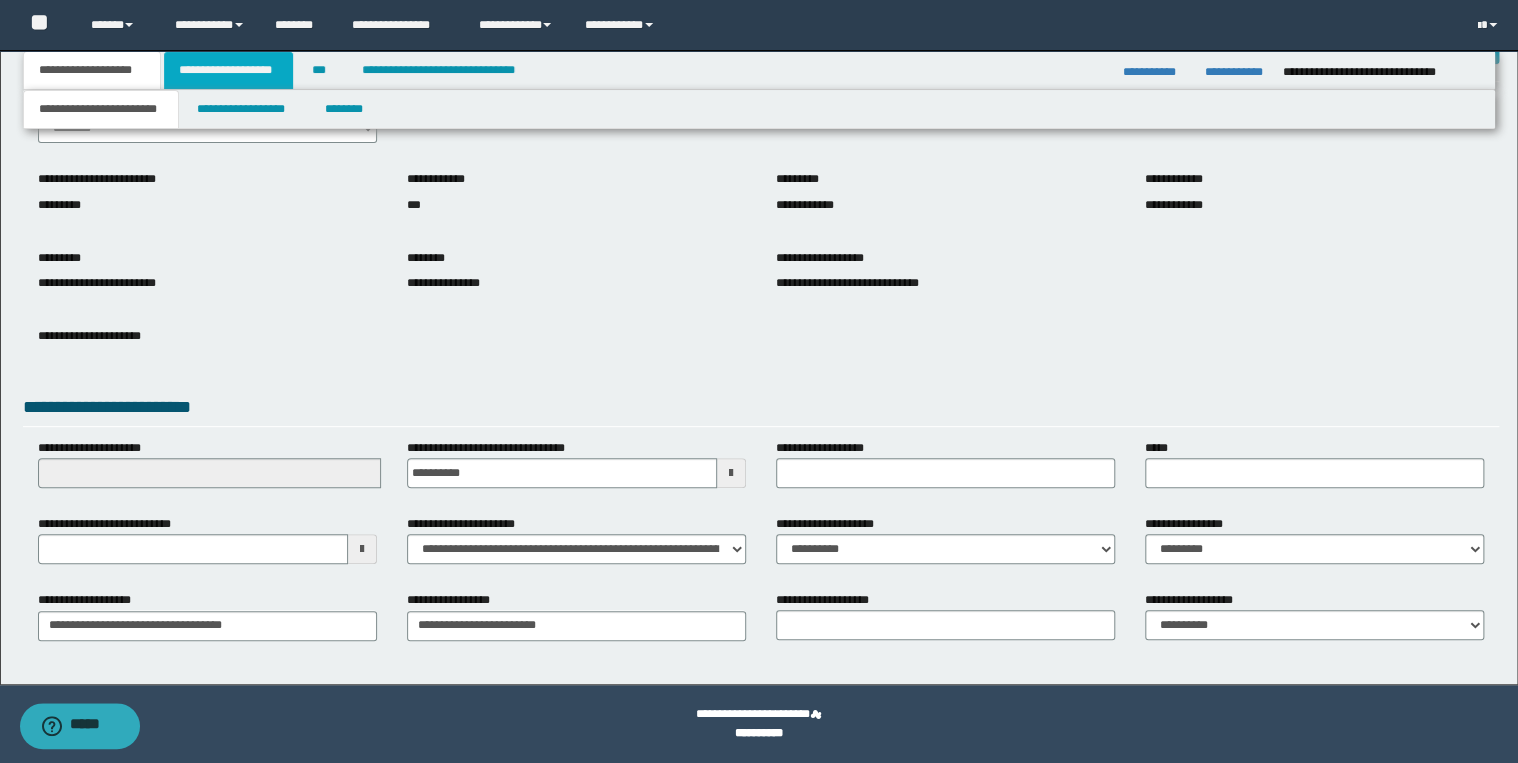 click on "**********" at bounding box center (228, 70) 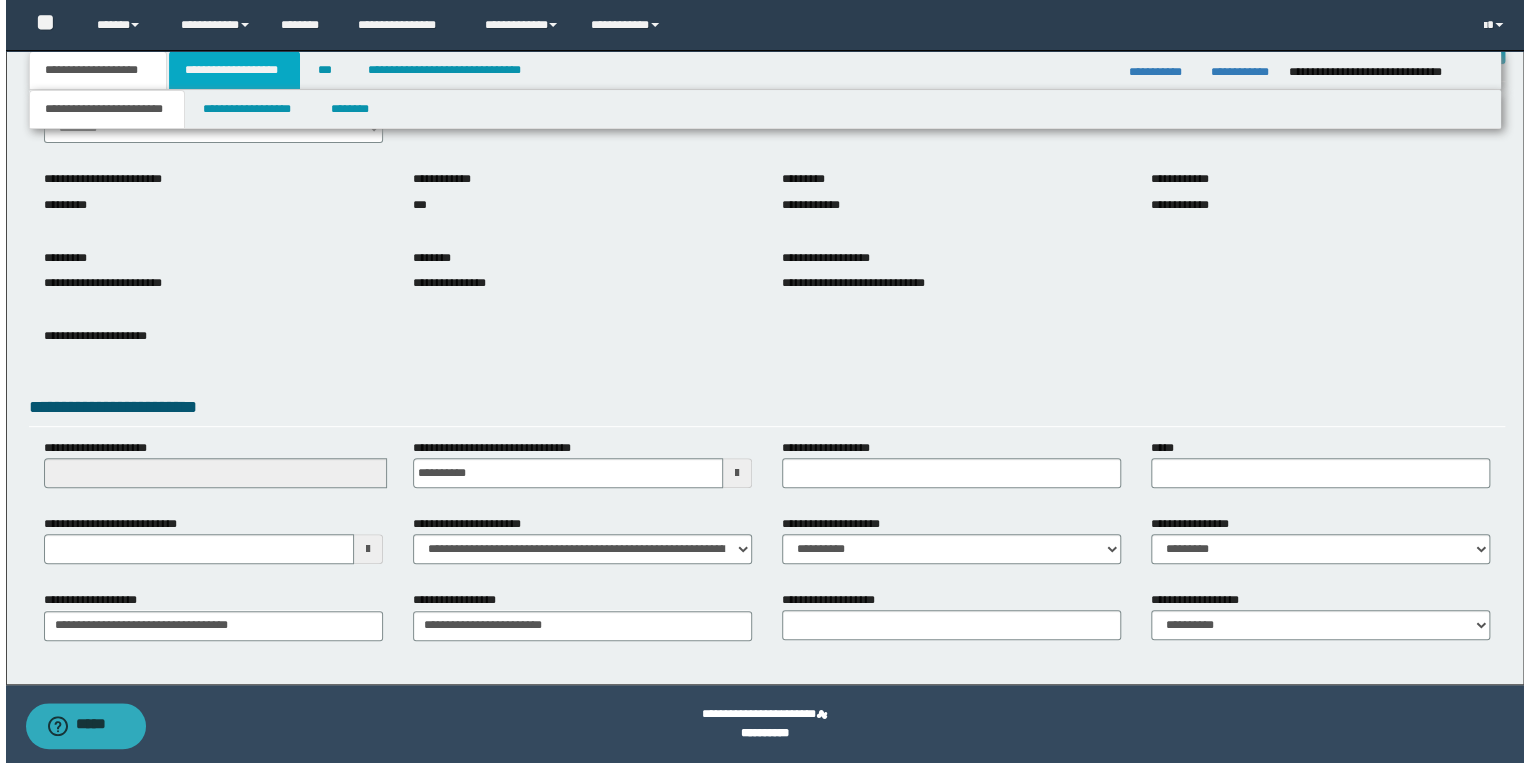 scroll, scrollTop: 0, scrollLeft: 0, axis: both 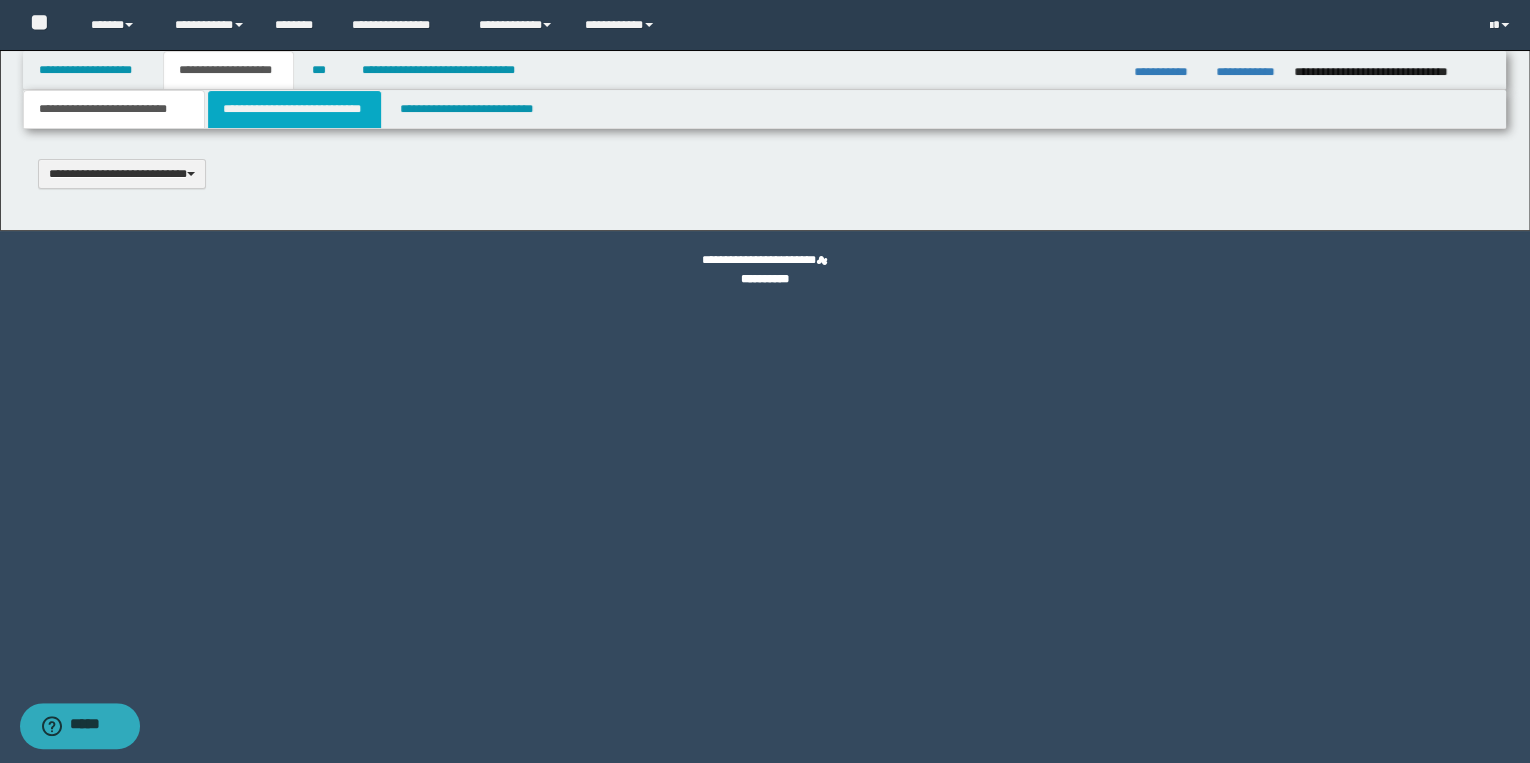 click on "**********" at bounding box center [294, 109] 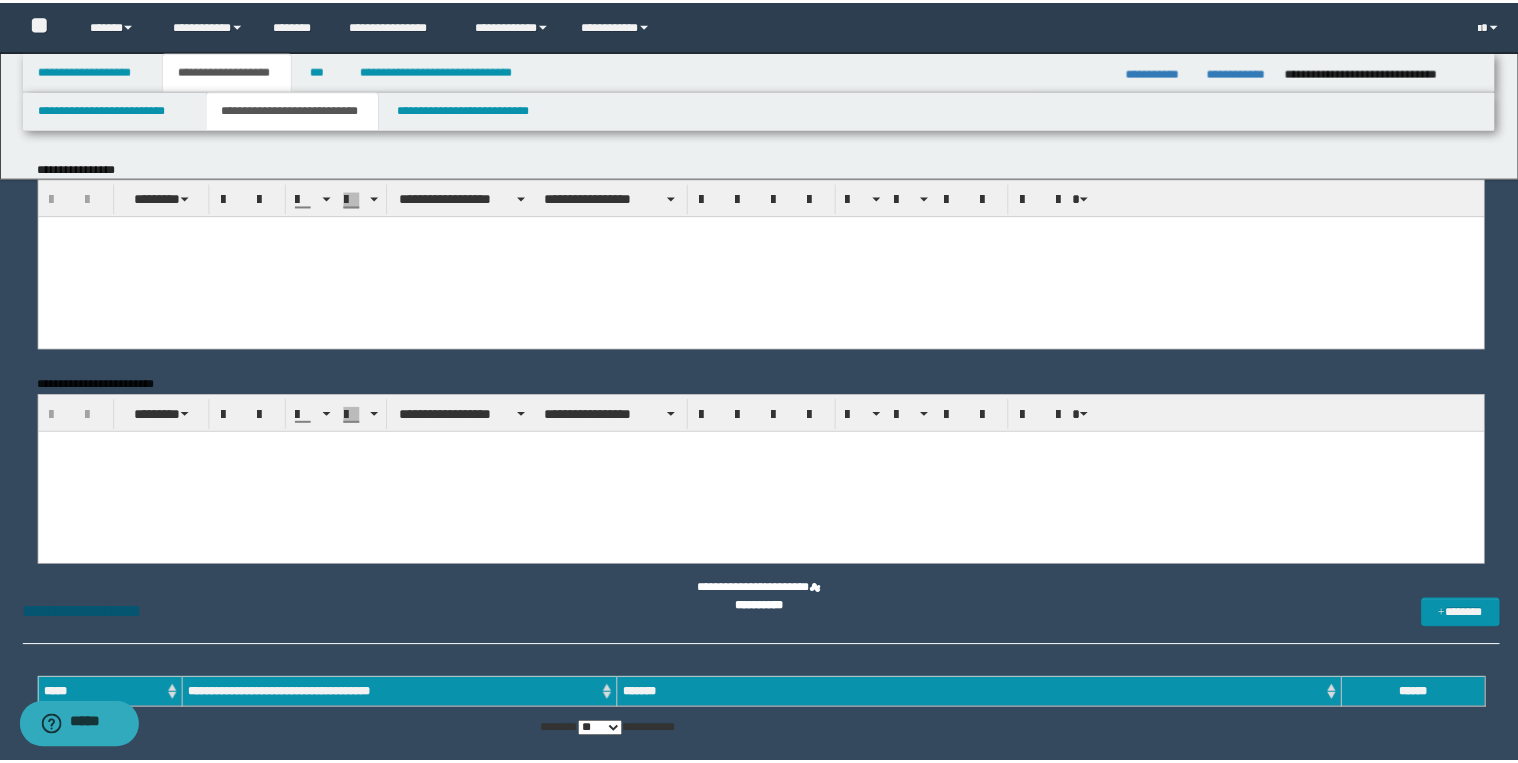 scroll, scrollTop: 0, scrollLeft: 0, axis: both 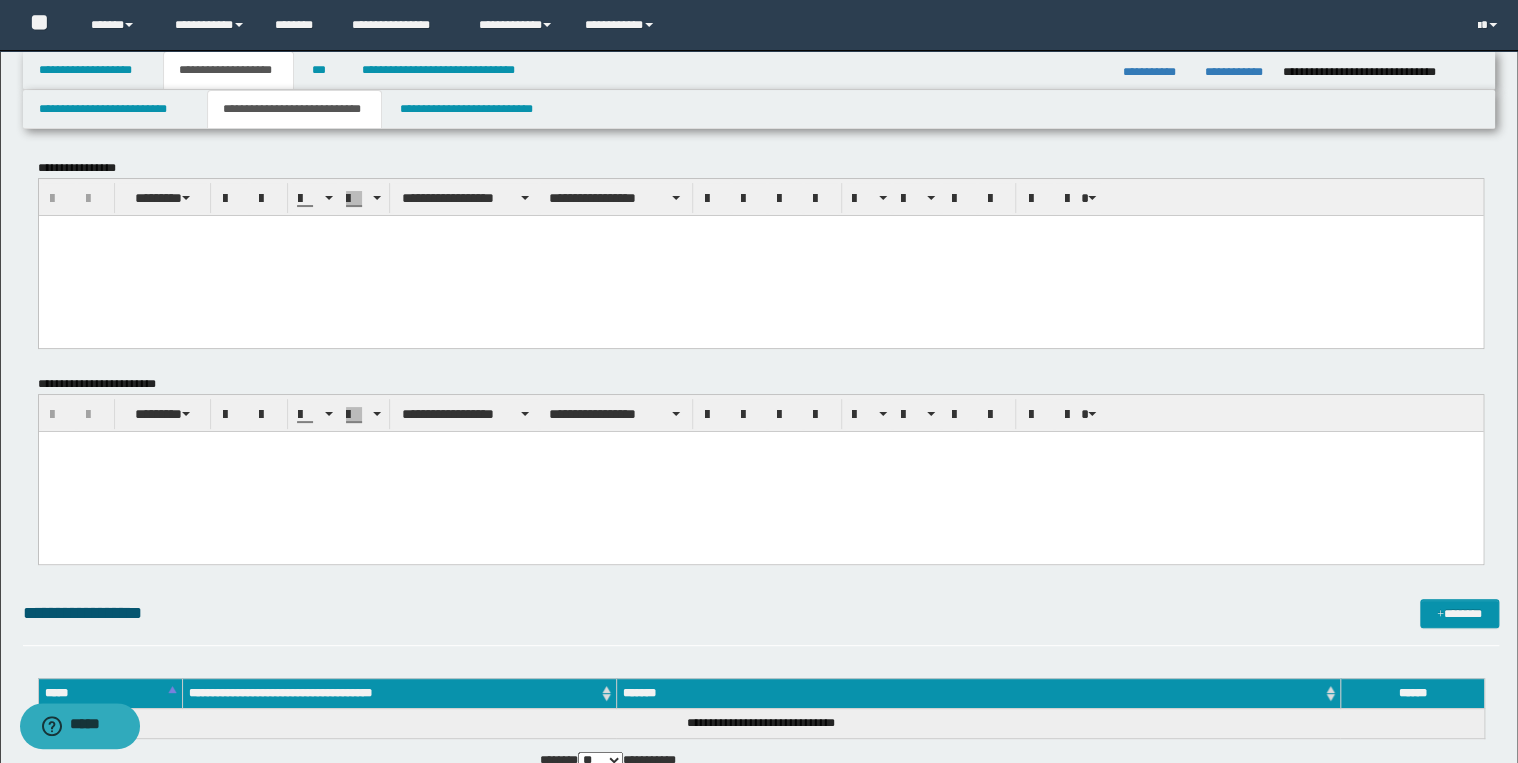 click at bounding box center [760, 255] 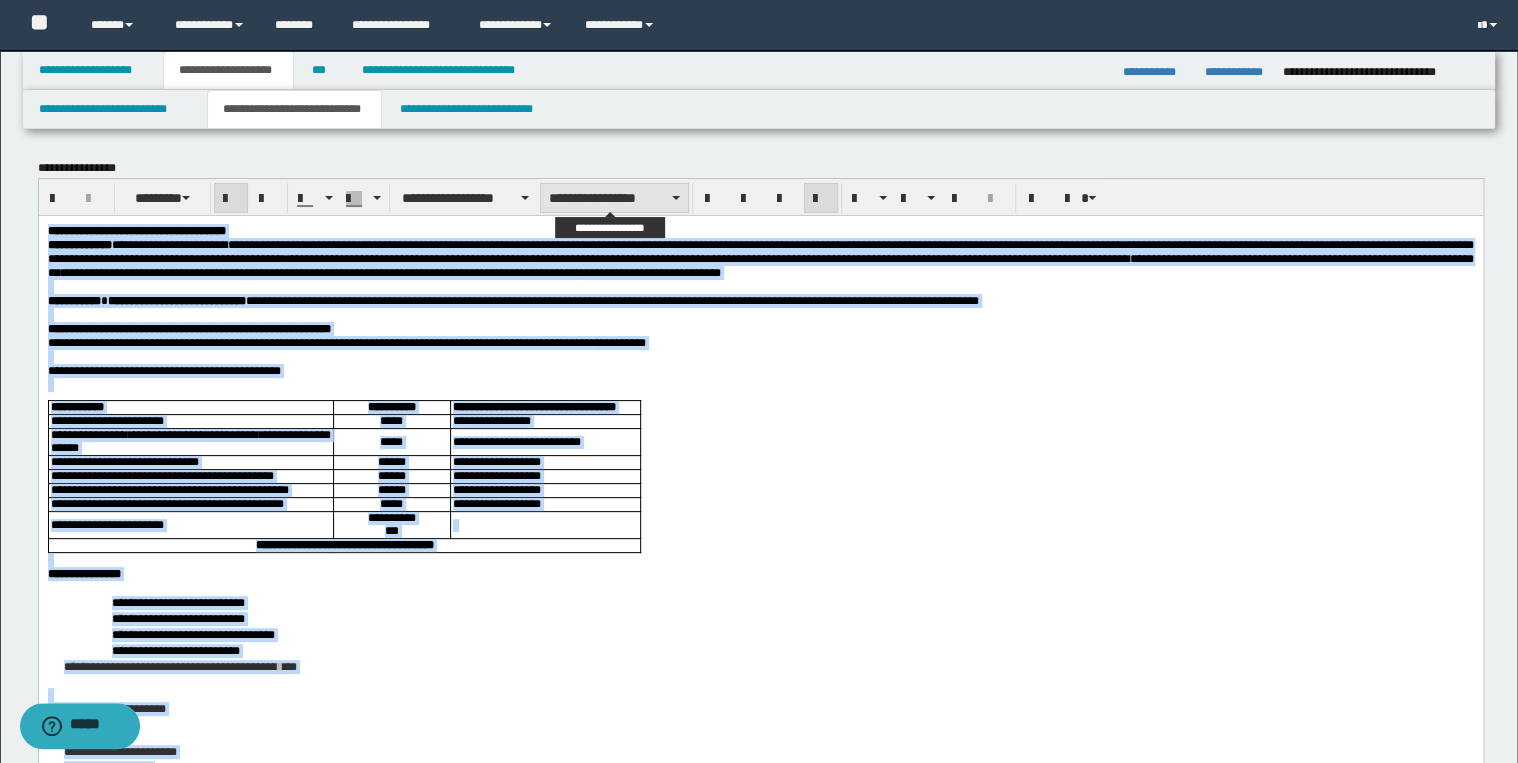 click on "**********" at bounding box center (614, 198) 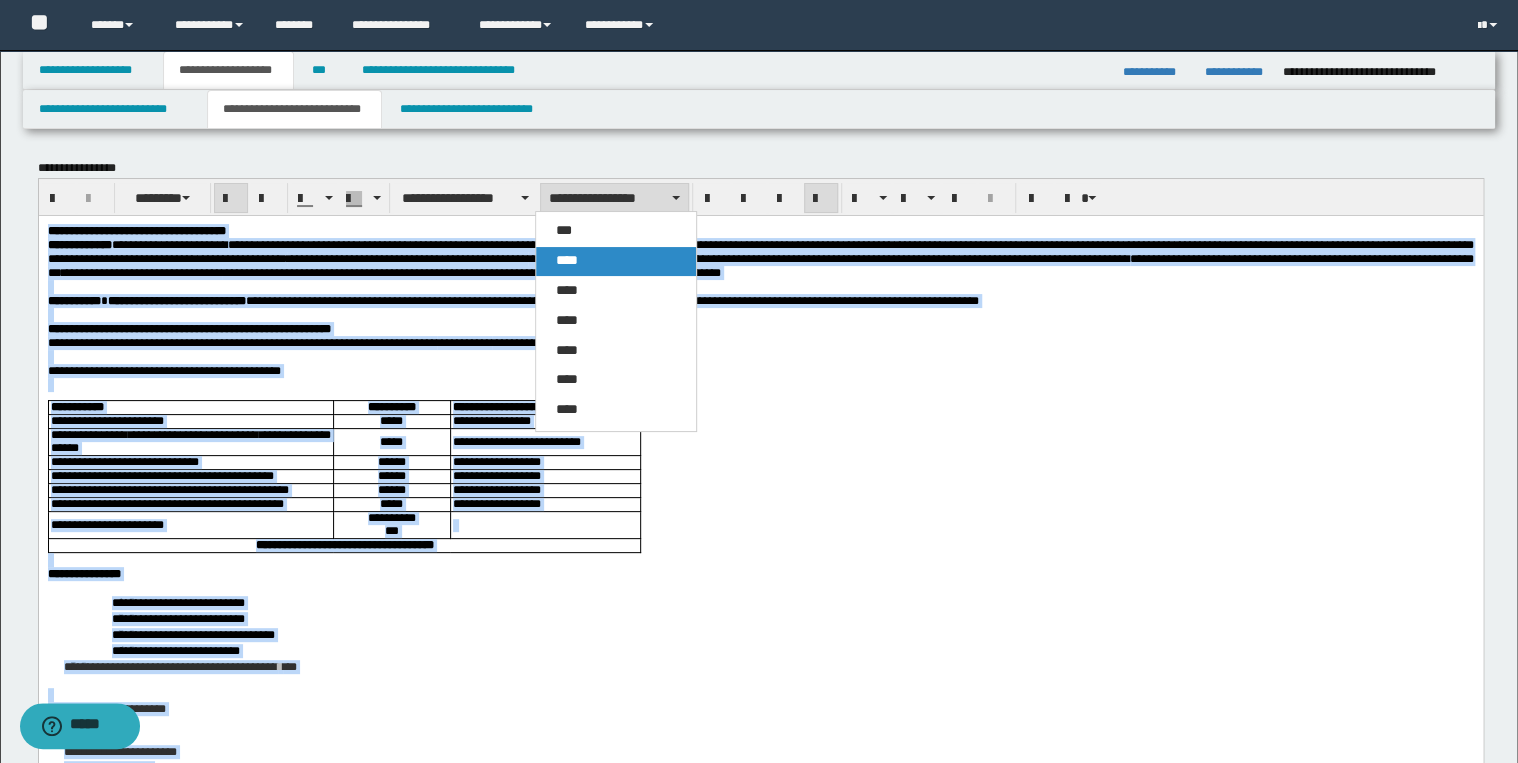 click on "****" at bounding box center (616, 261) 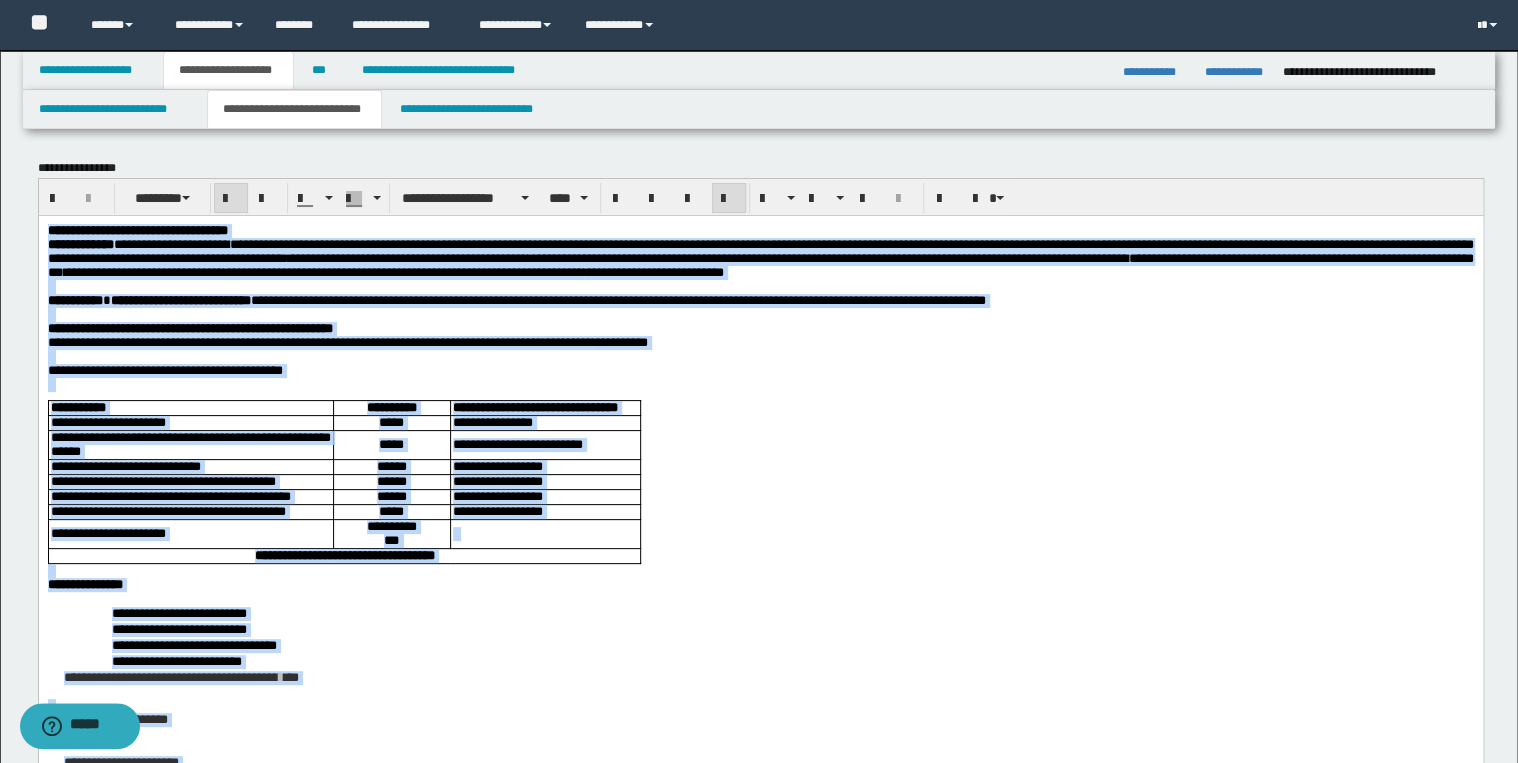 click at bounding box center [729, 199] 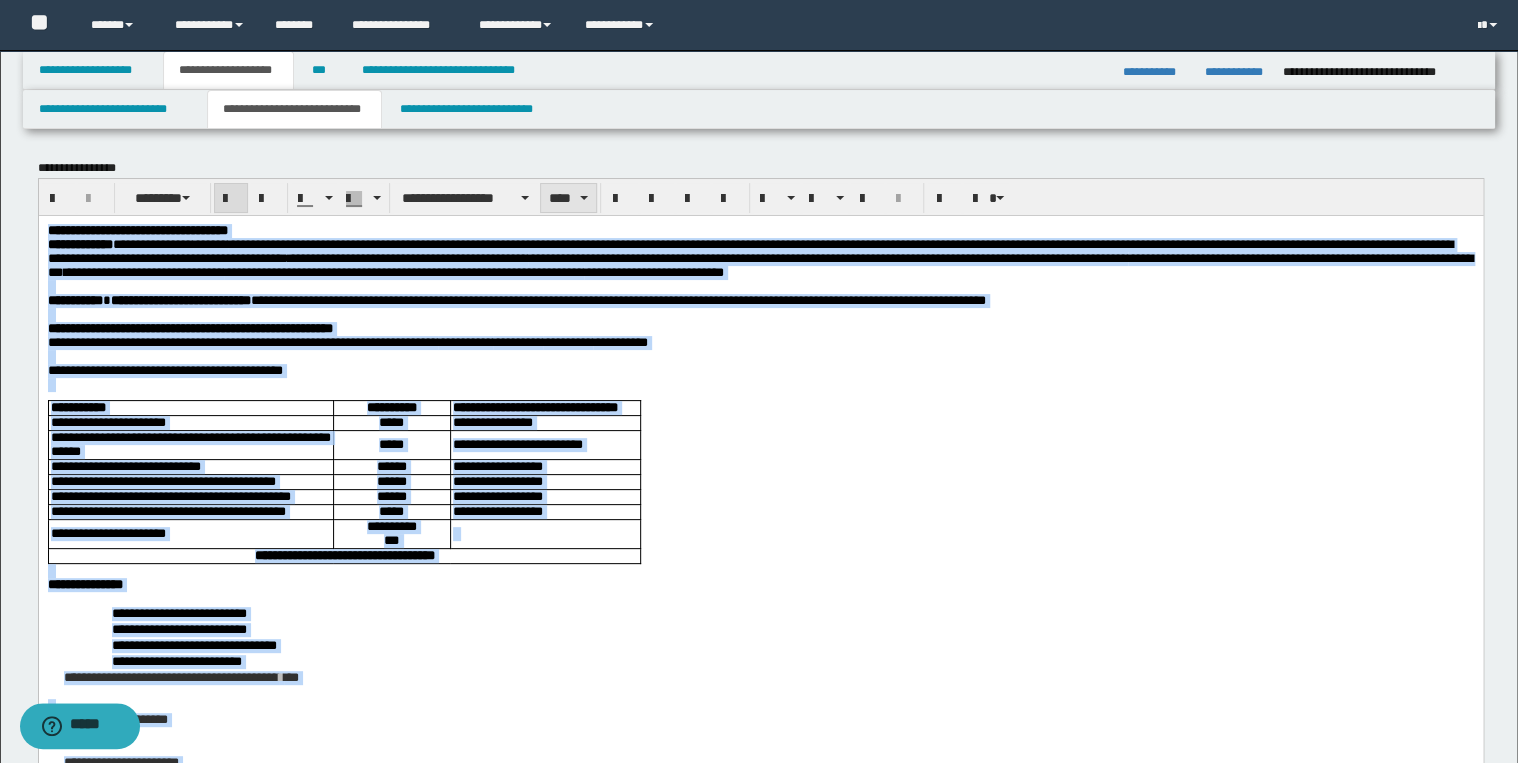 click on "****" at bounding box center [568, 198] 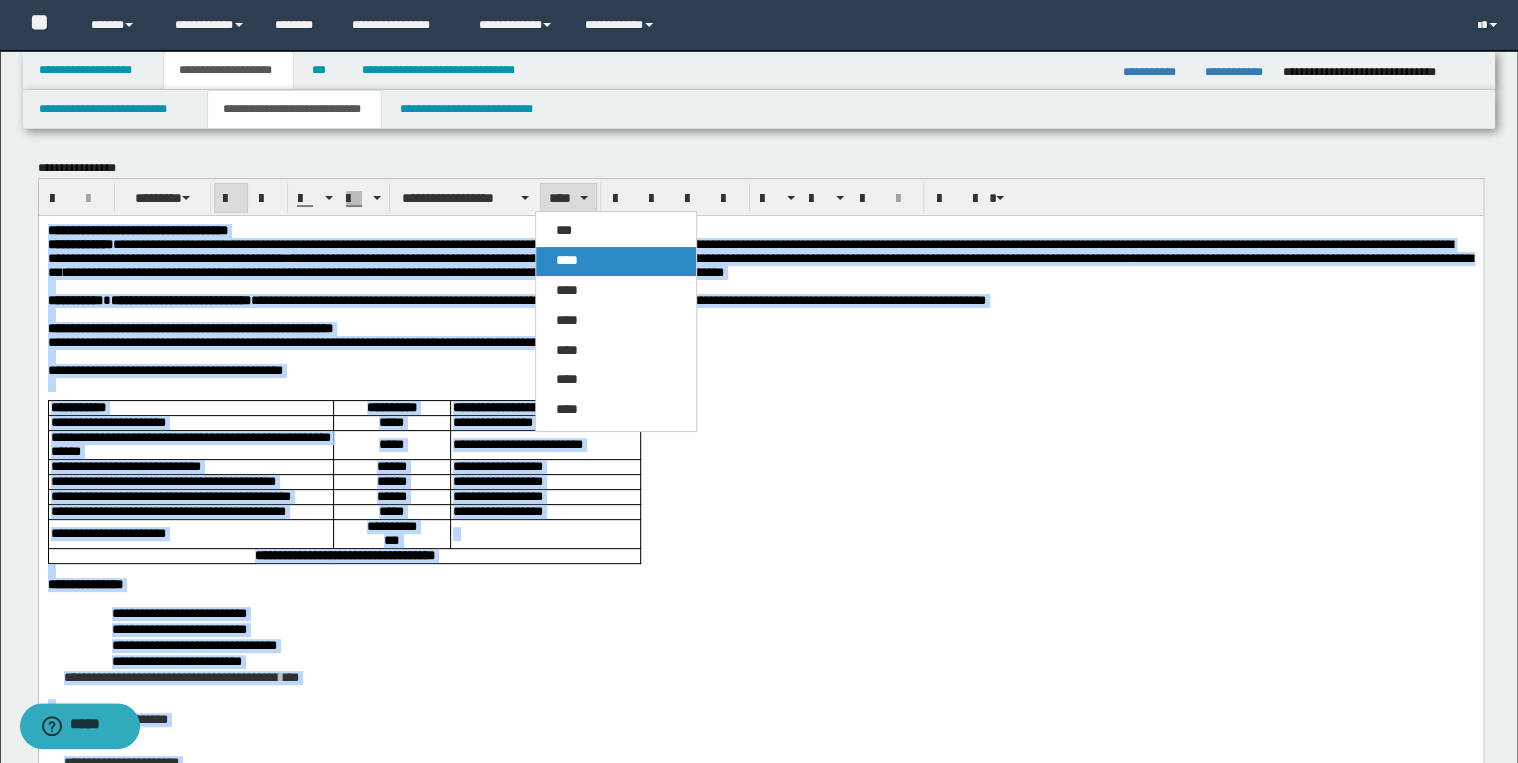 click on "****" at bounding box center [567, 260] 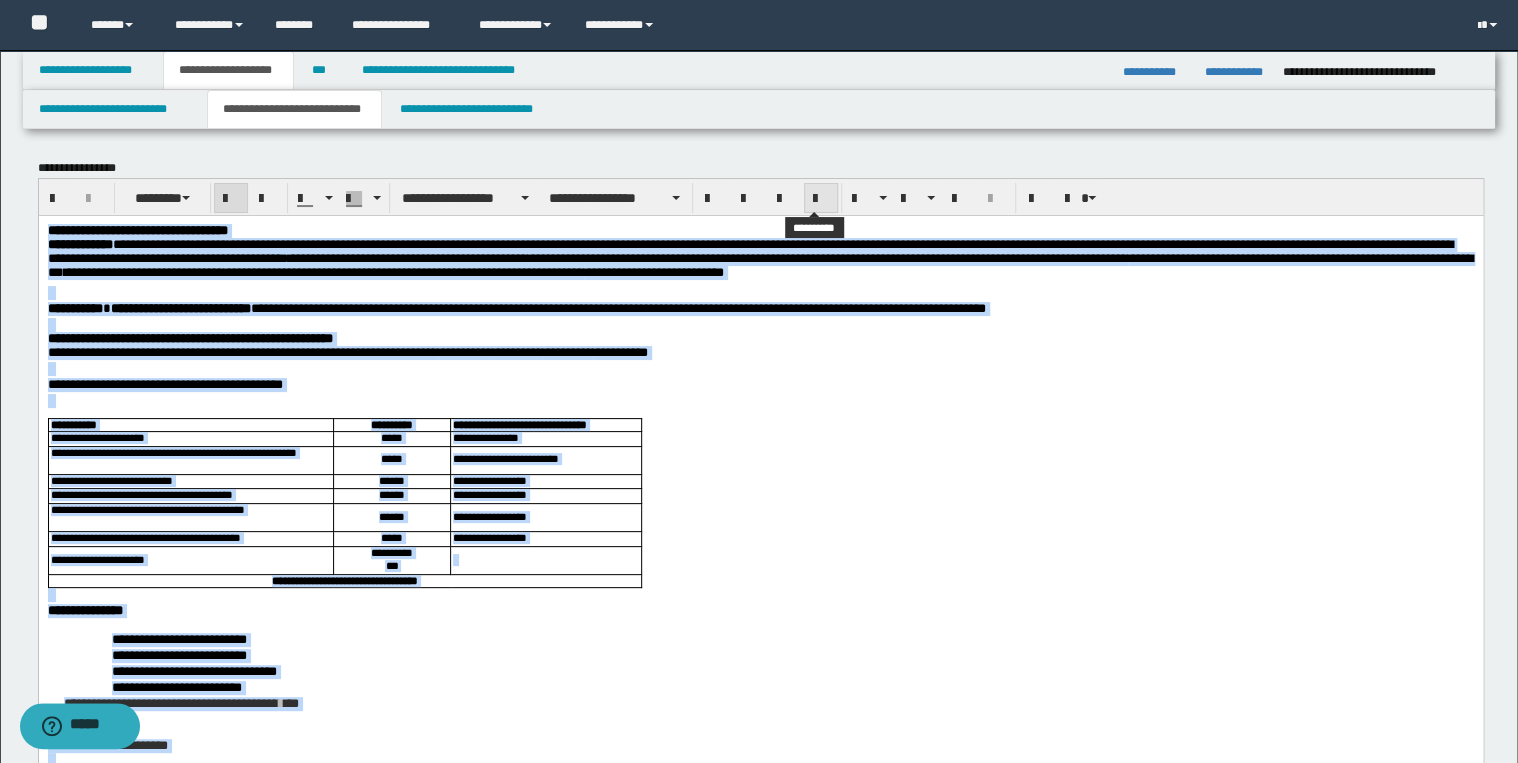 click at bounding box center [821, 199] 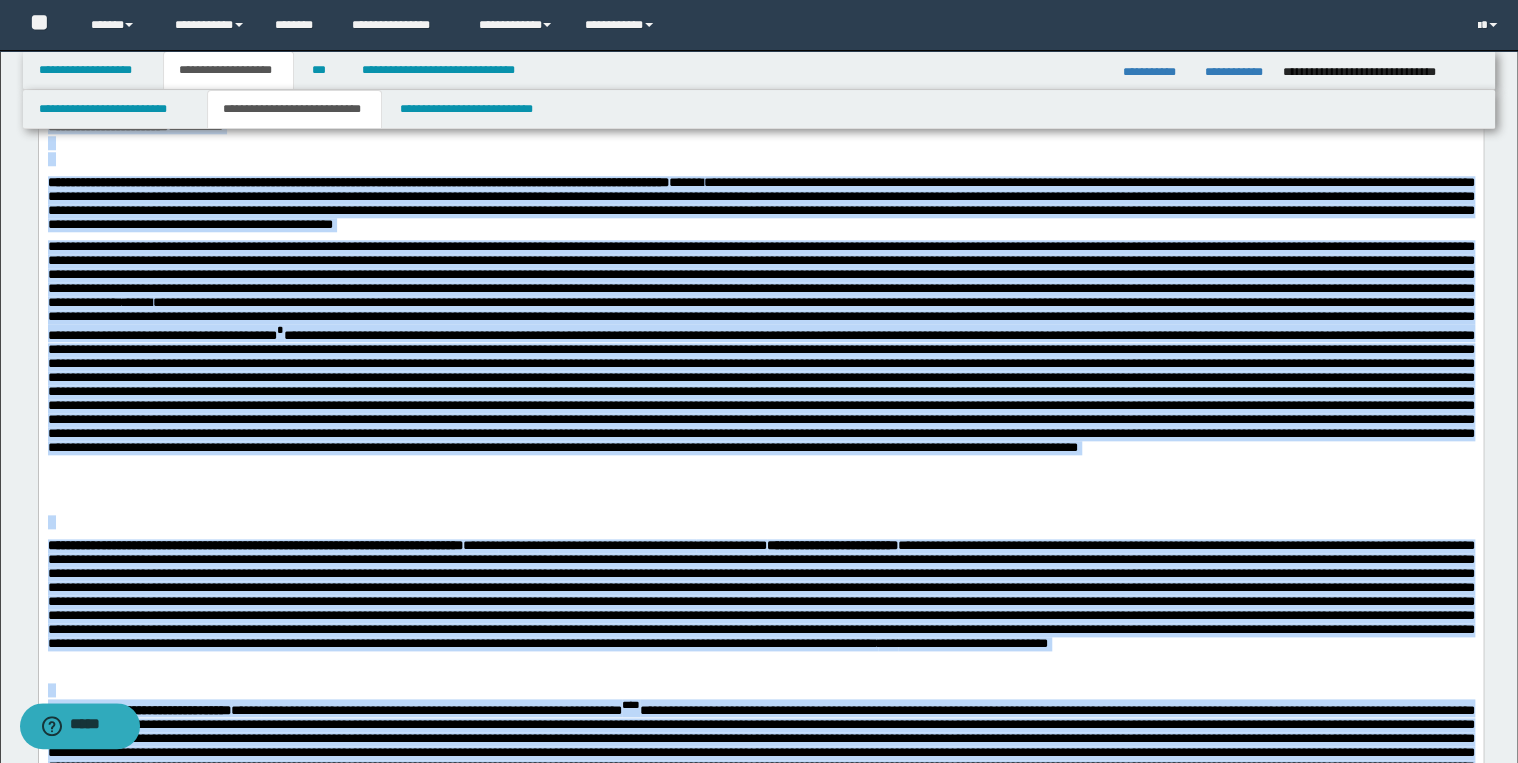 scroll, scrollTop: 640, scrollLeft: 0, axis: vertical 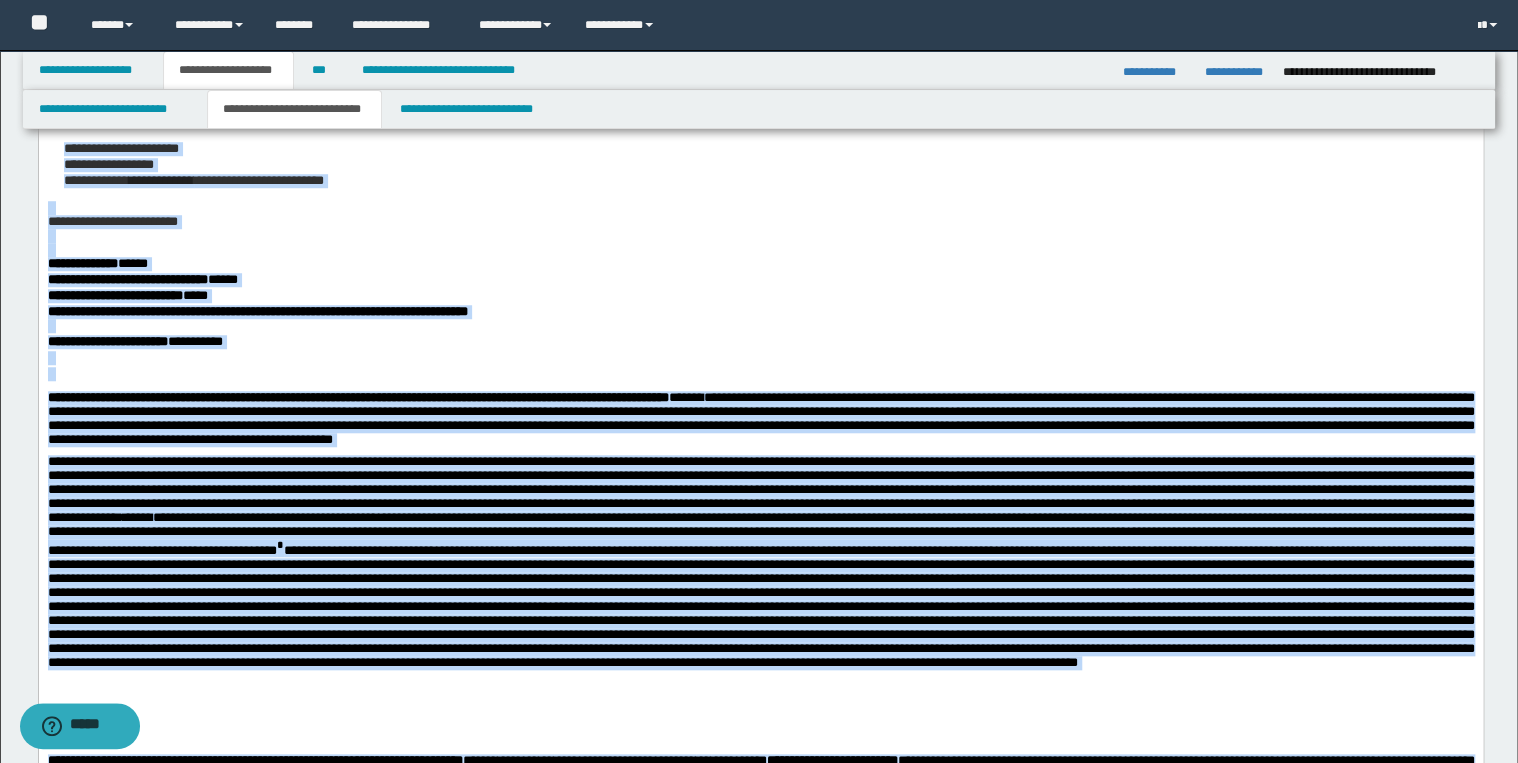 click on "**********" at bounding box center [760, 592] 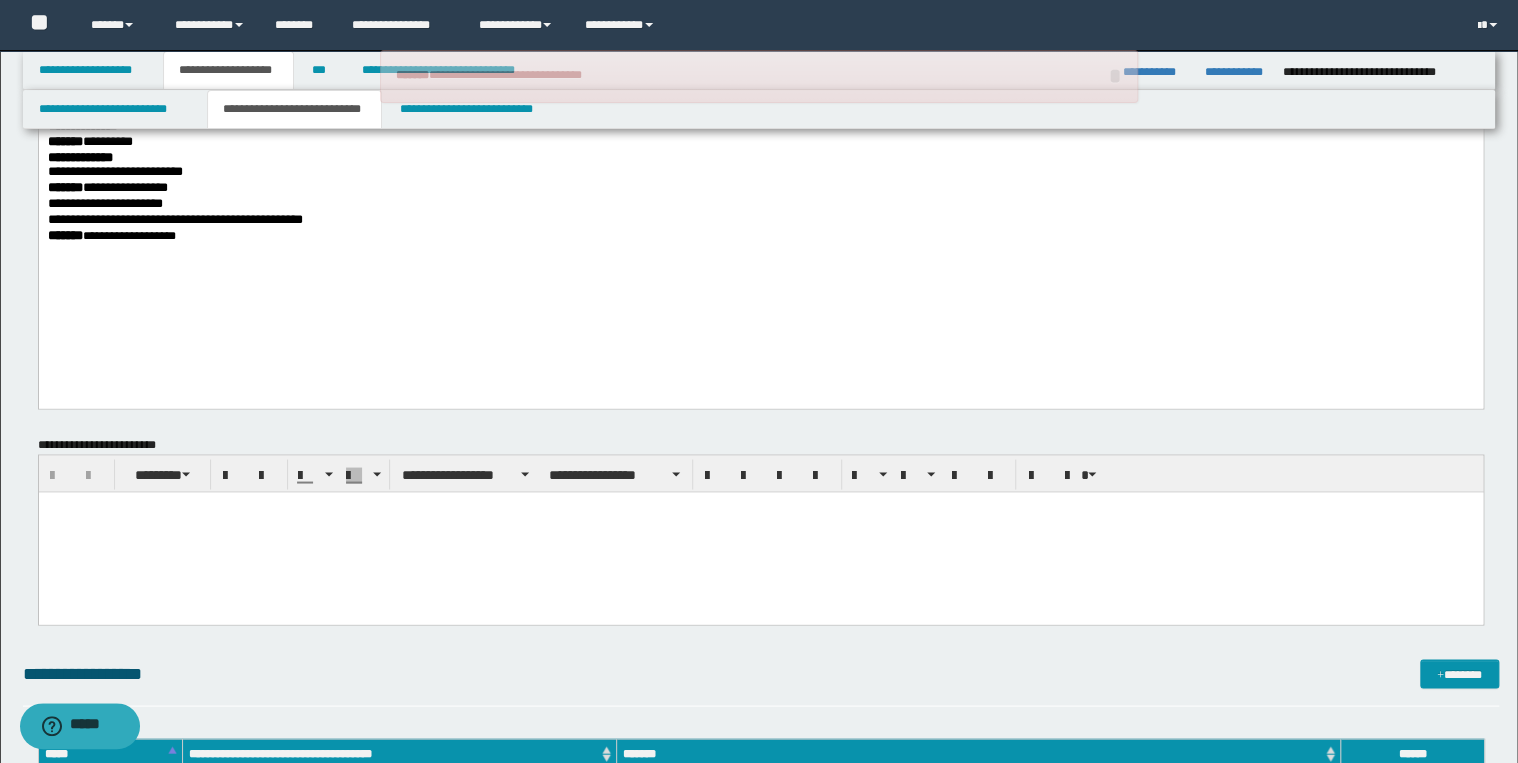 scroll, scrollTop: 1680, scrollLeft: 0, axis: vertical 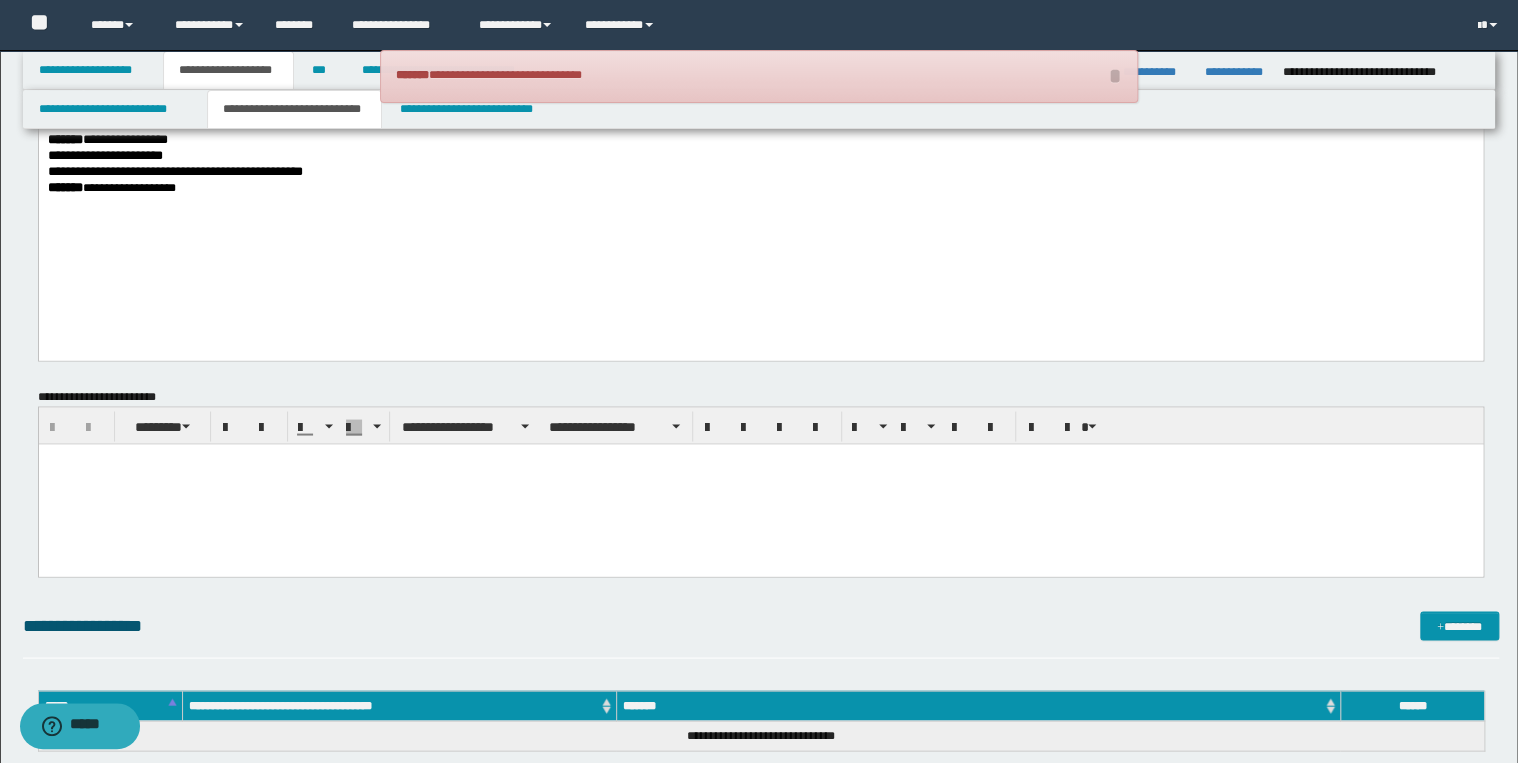 click at bounding box center [760, 483] 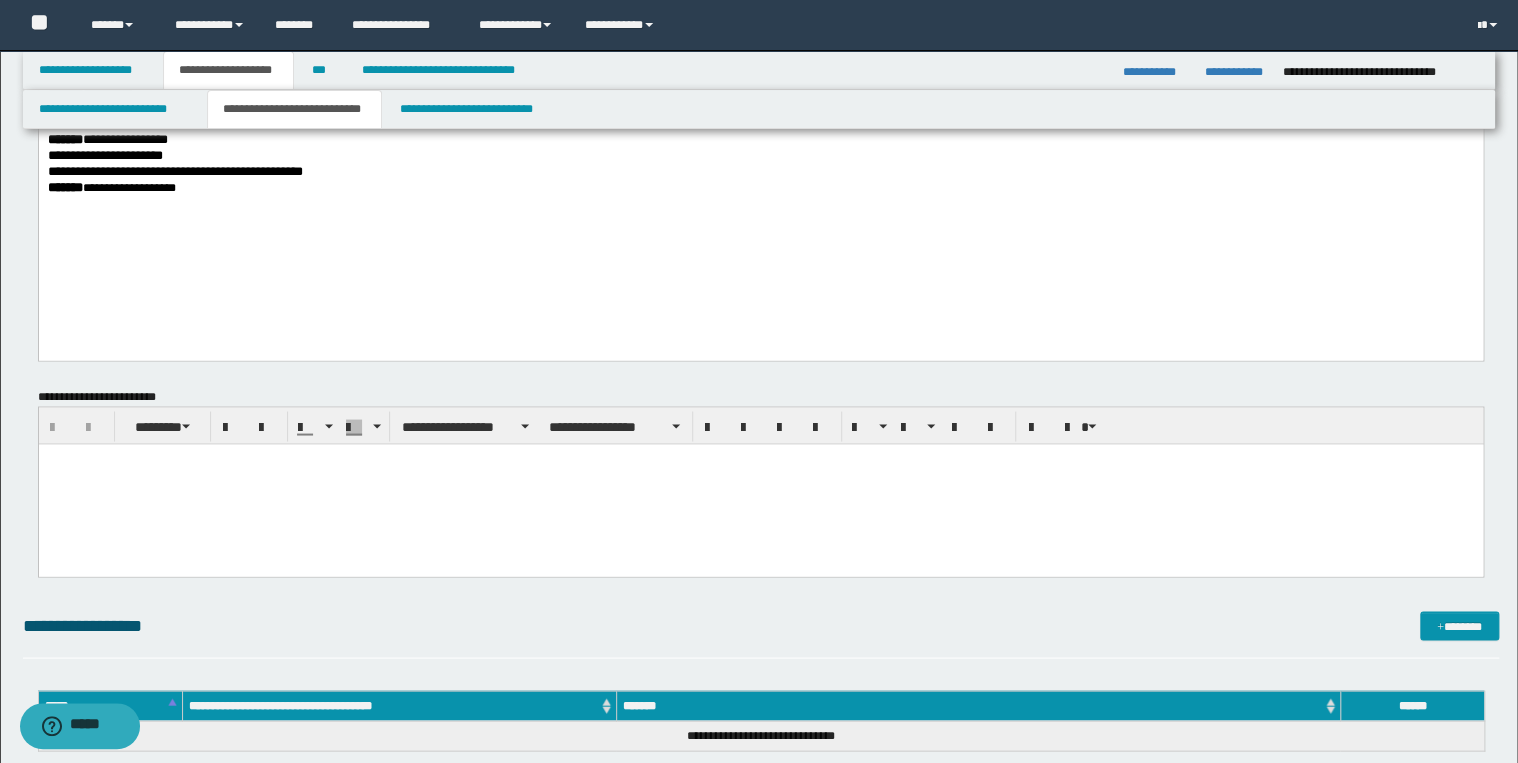 click at bounding box center (760, 483) 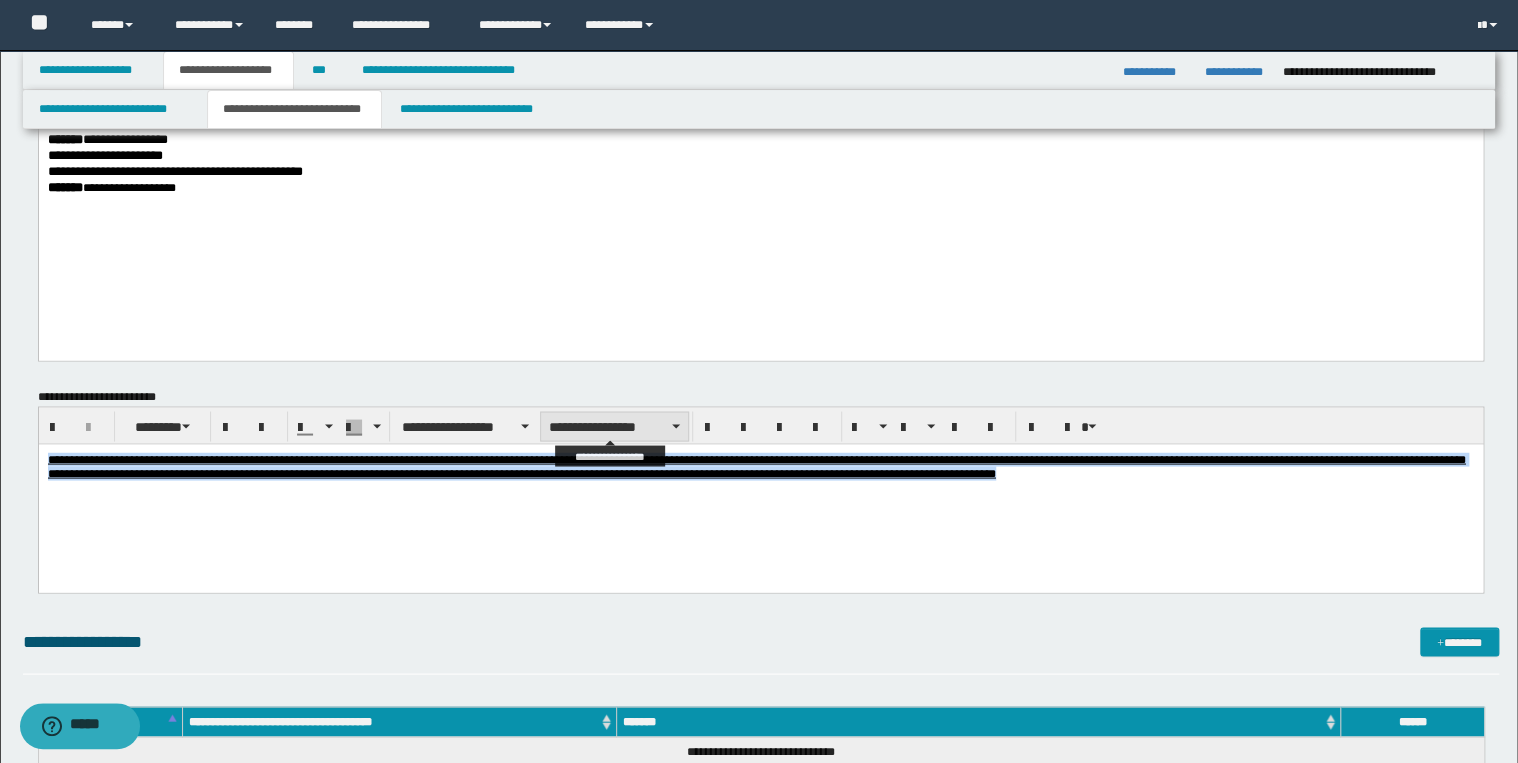 click on "**********" at bounding box center [614, 426] 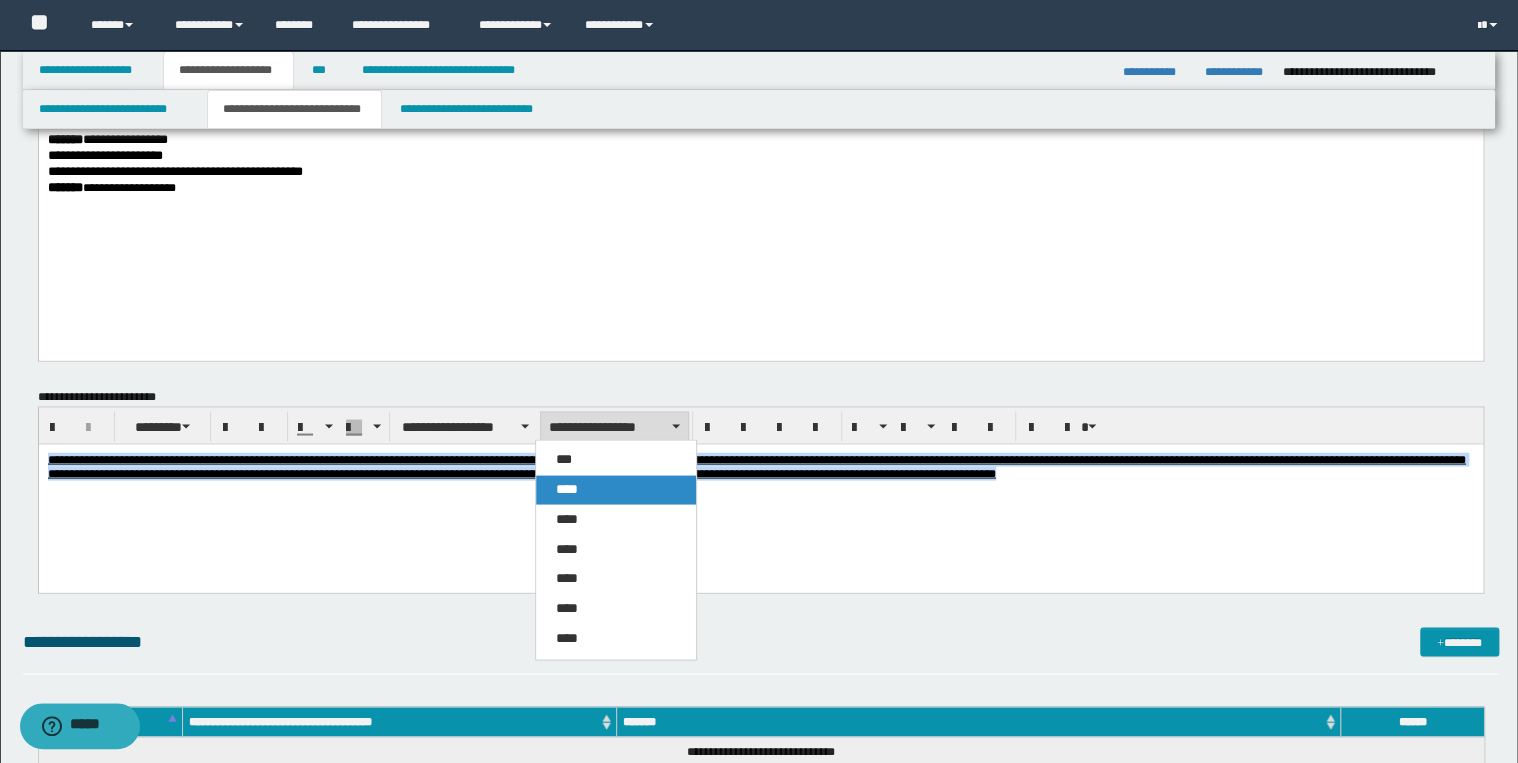 click on "****" at bounding box center [616, 489] 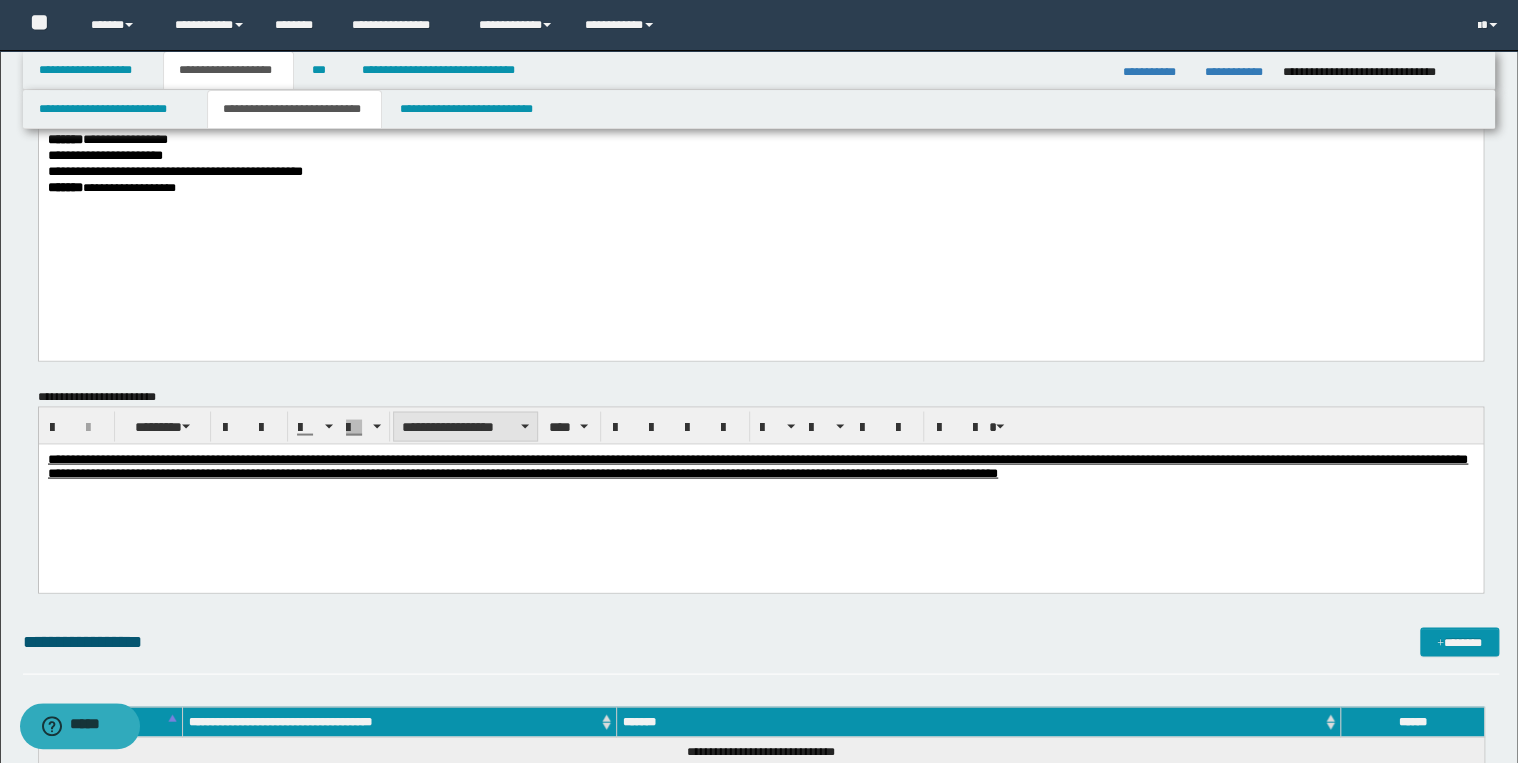 click on "**********" at bounding box center (465, 426) 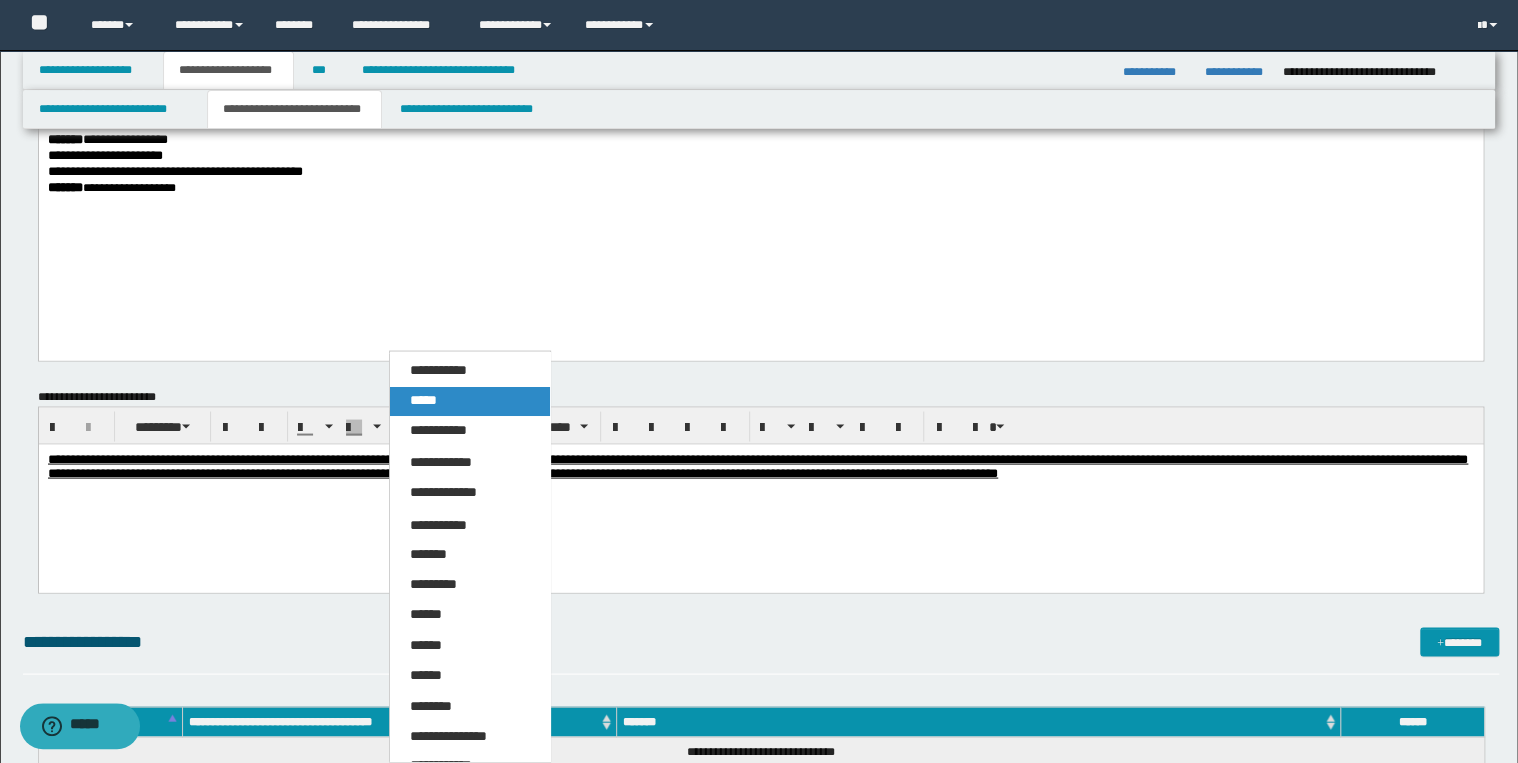 click on "*****" at bounding box center (470, 400) 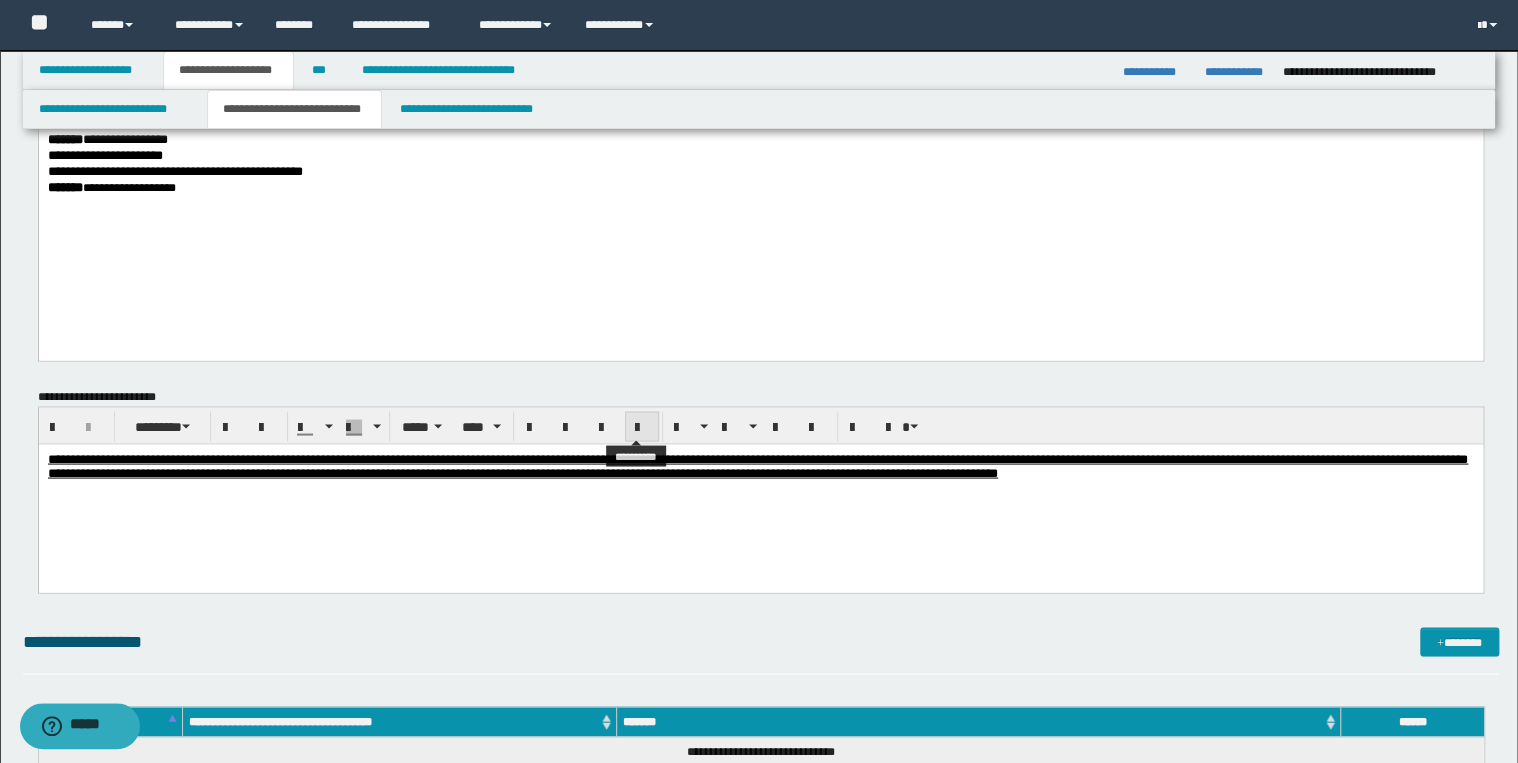 click at bounding box center [642, 427] 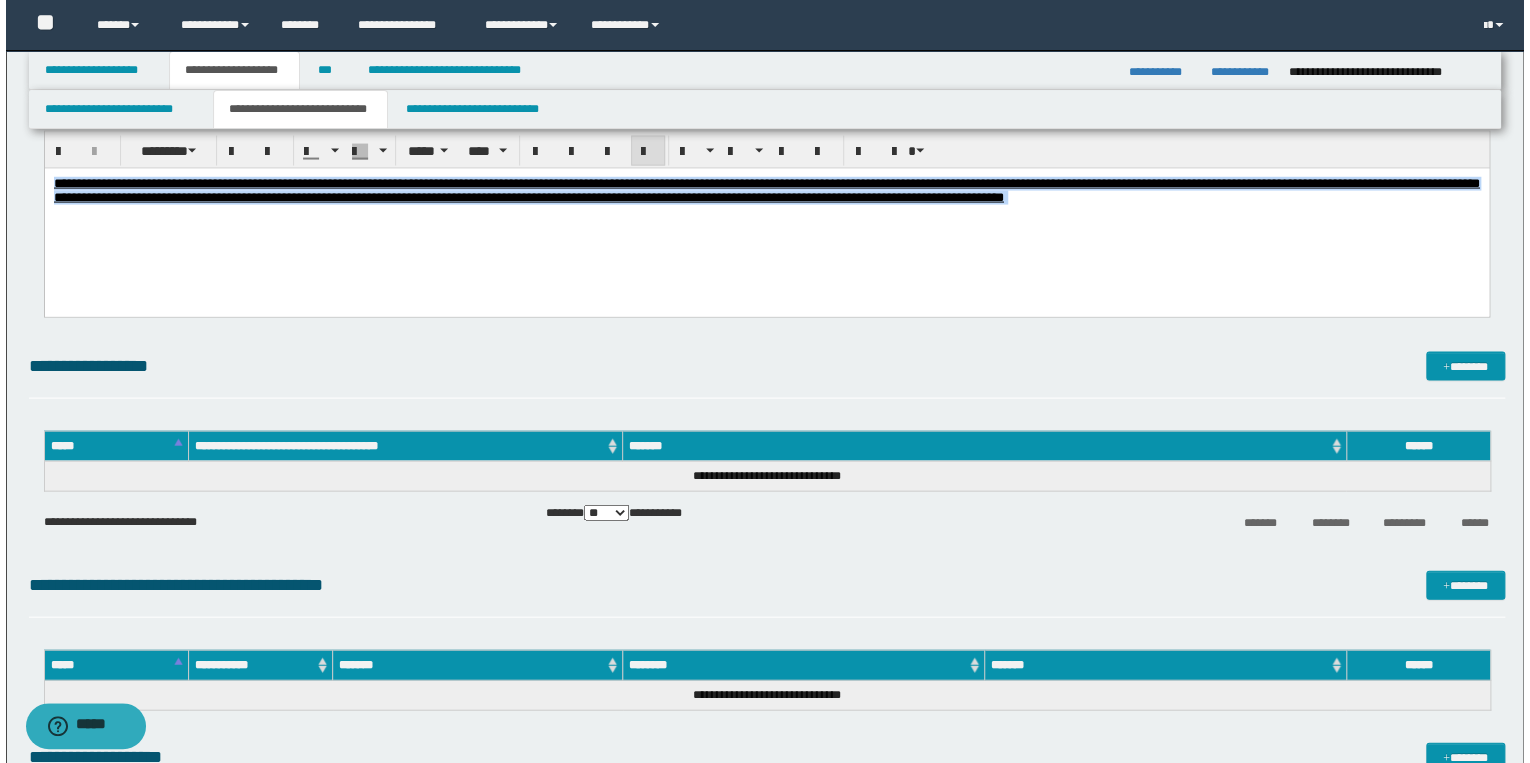scroll, scrollTop: 2000, scrollLeft: 0, axis: vertical 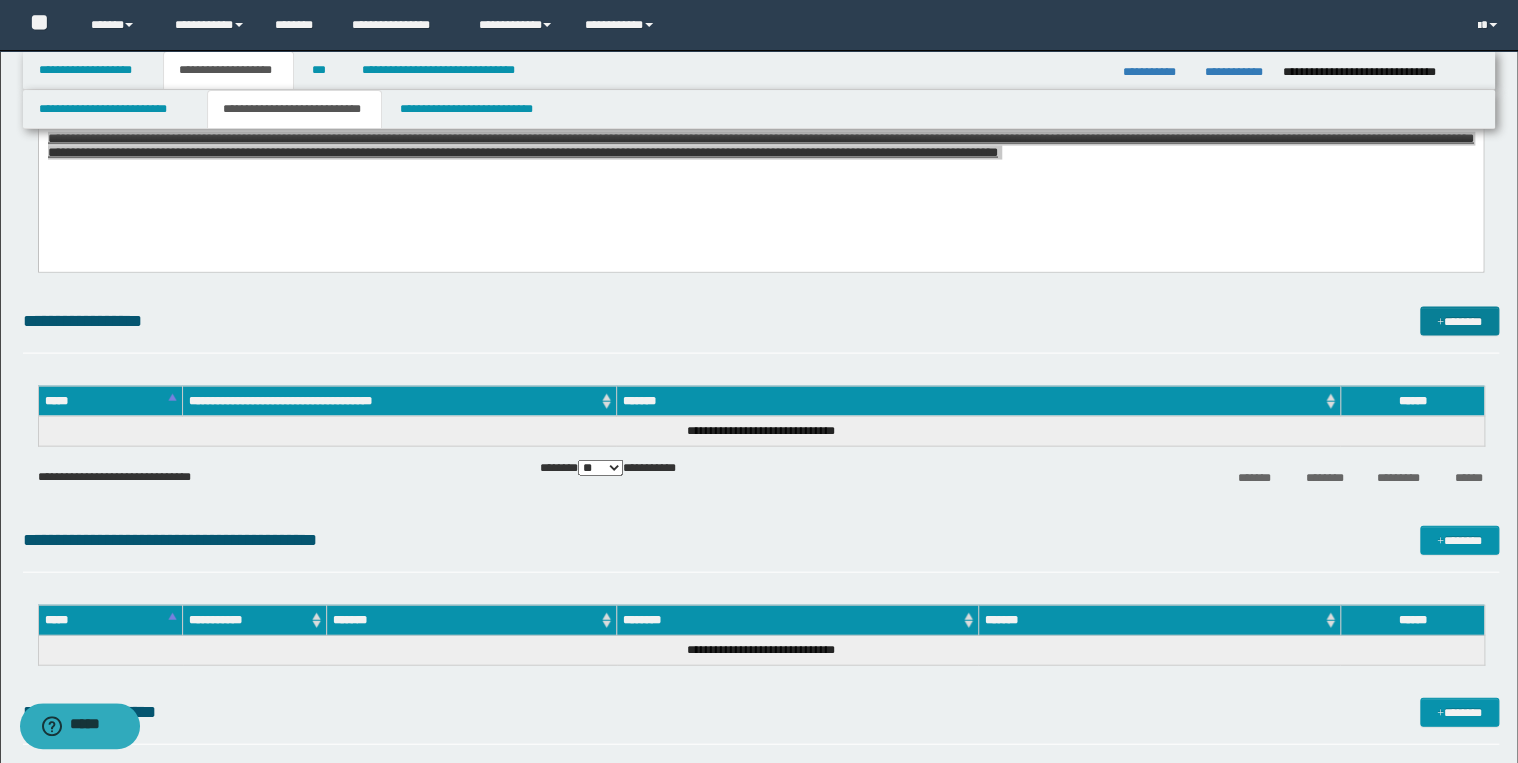 click on "*******" at bounding box center (1459, 322) 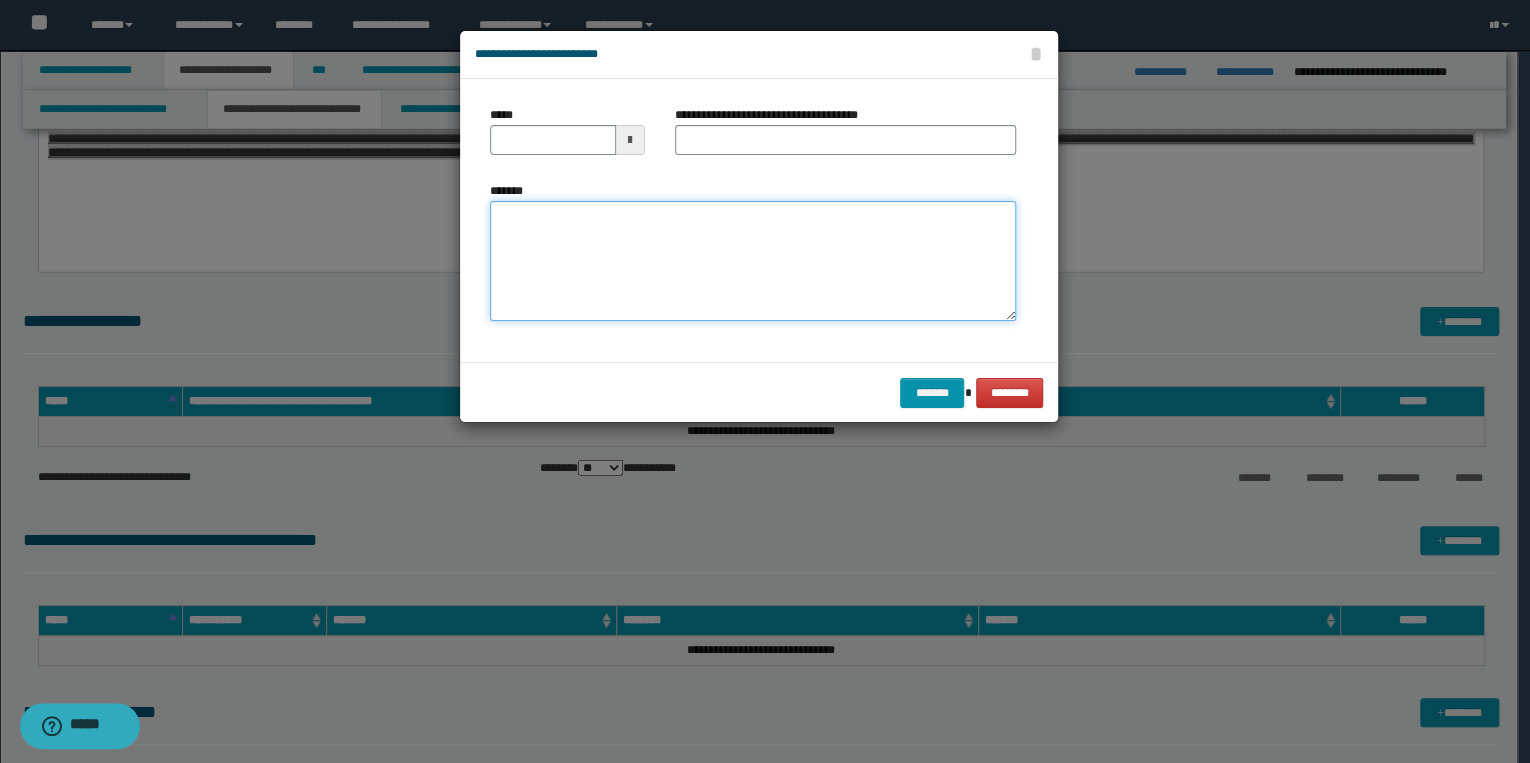 click on "*******" at bounding box center [753, 261] 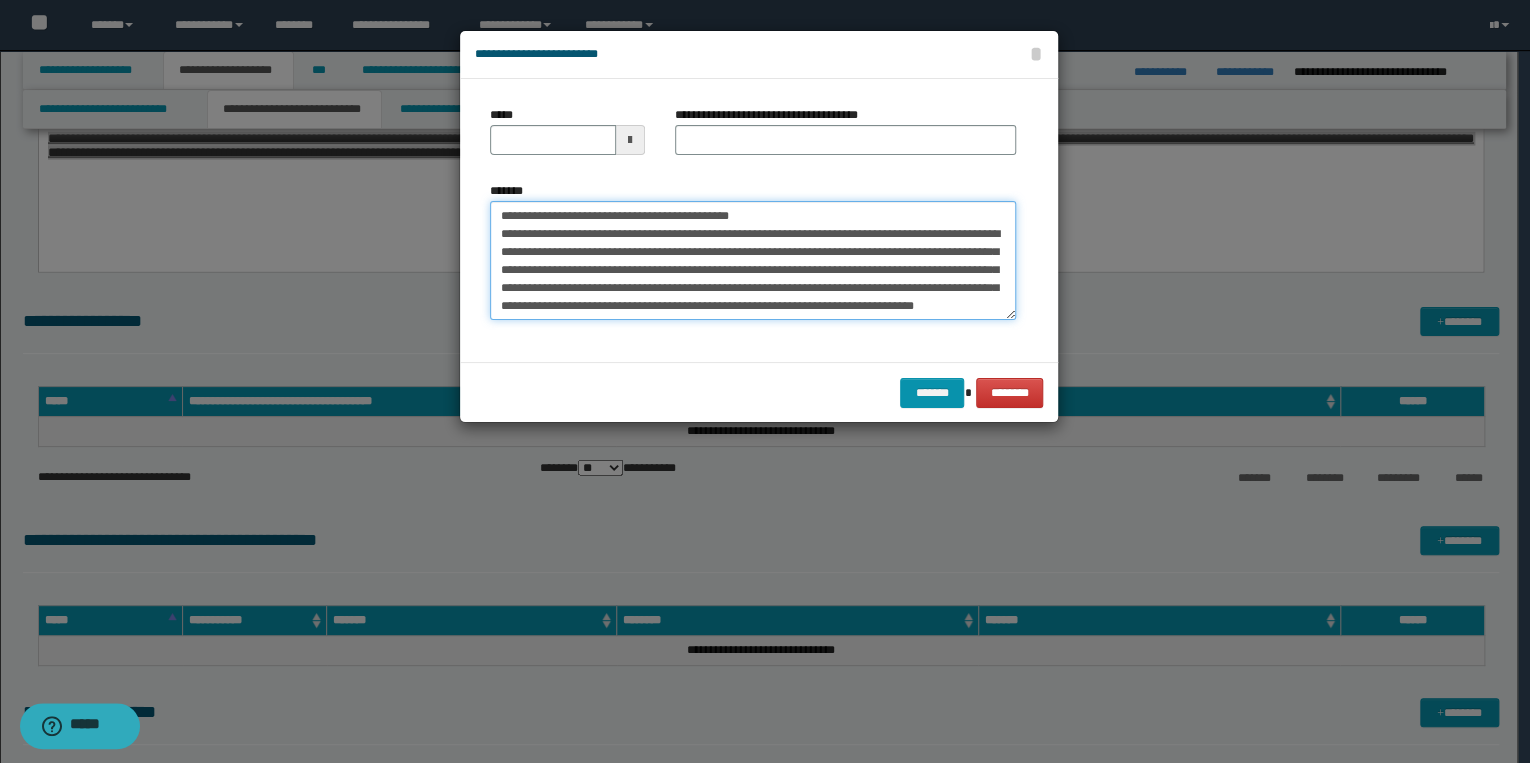 scroll, scrollTop: 0, scrollLeft: 0, axis: both 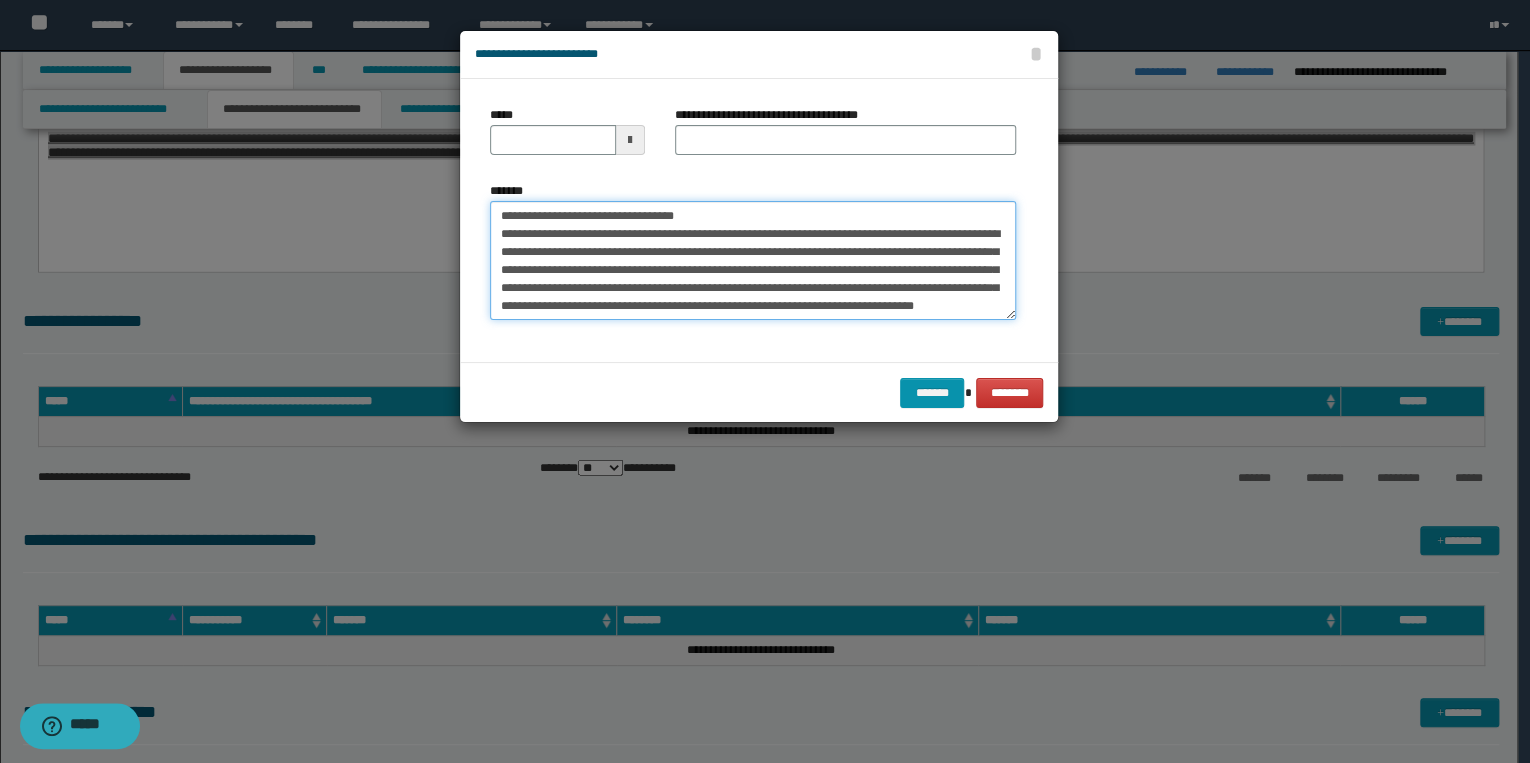 type 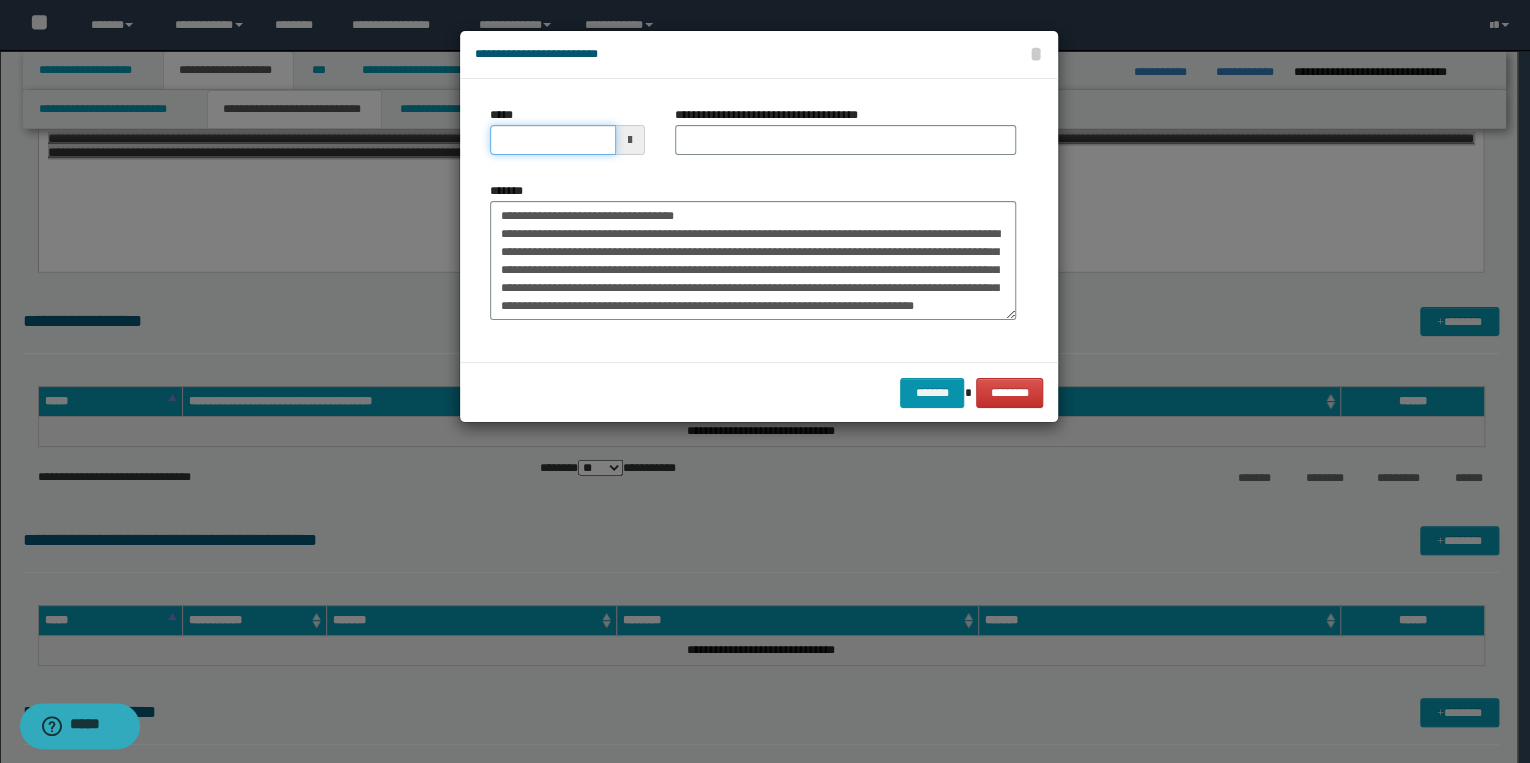 click on "*****" at bounding box center (553, 140) 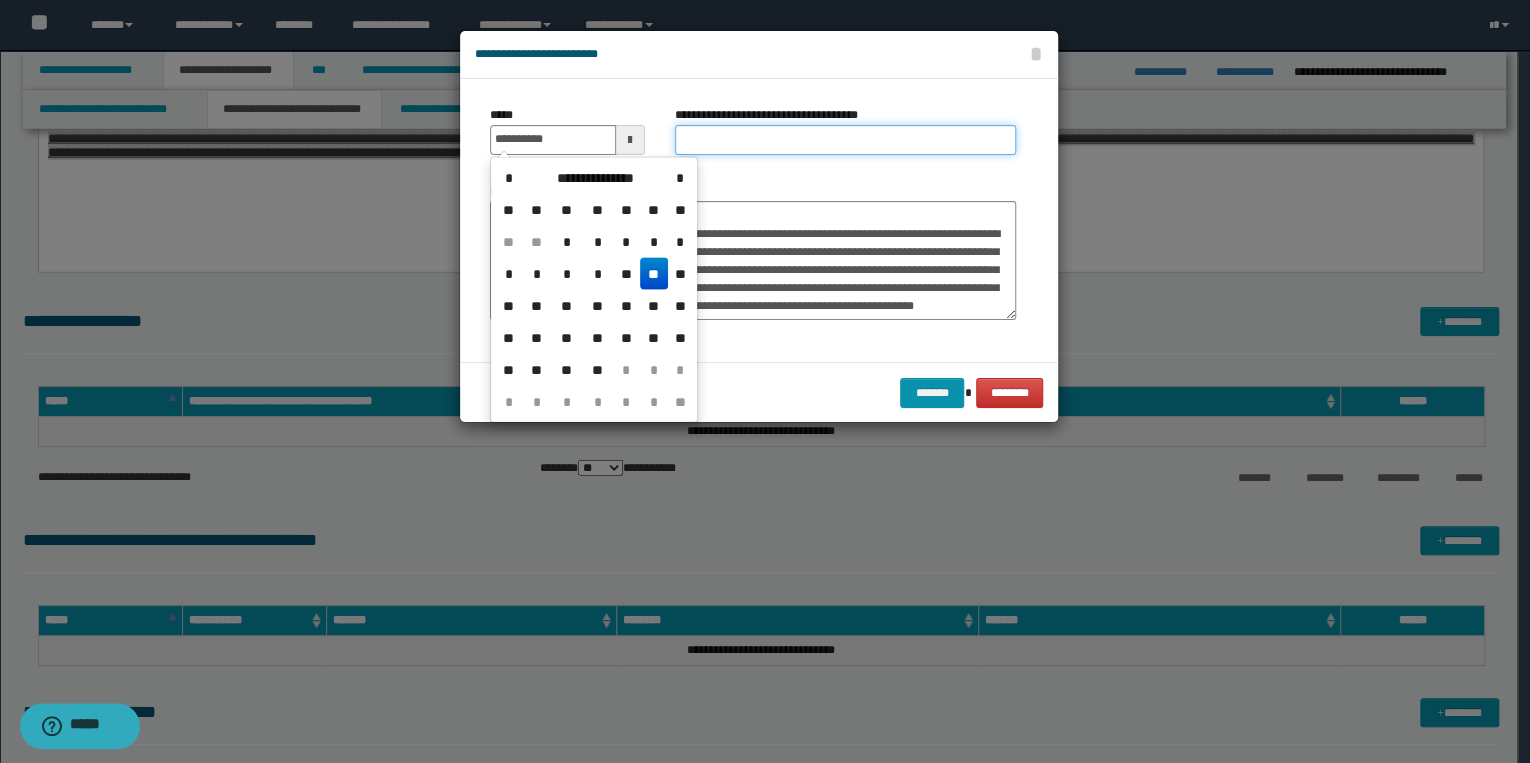 type on "**********" 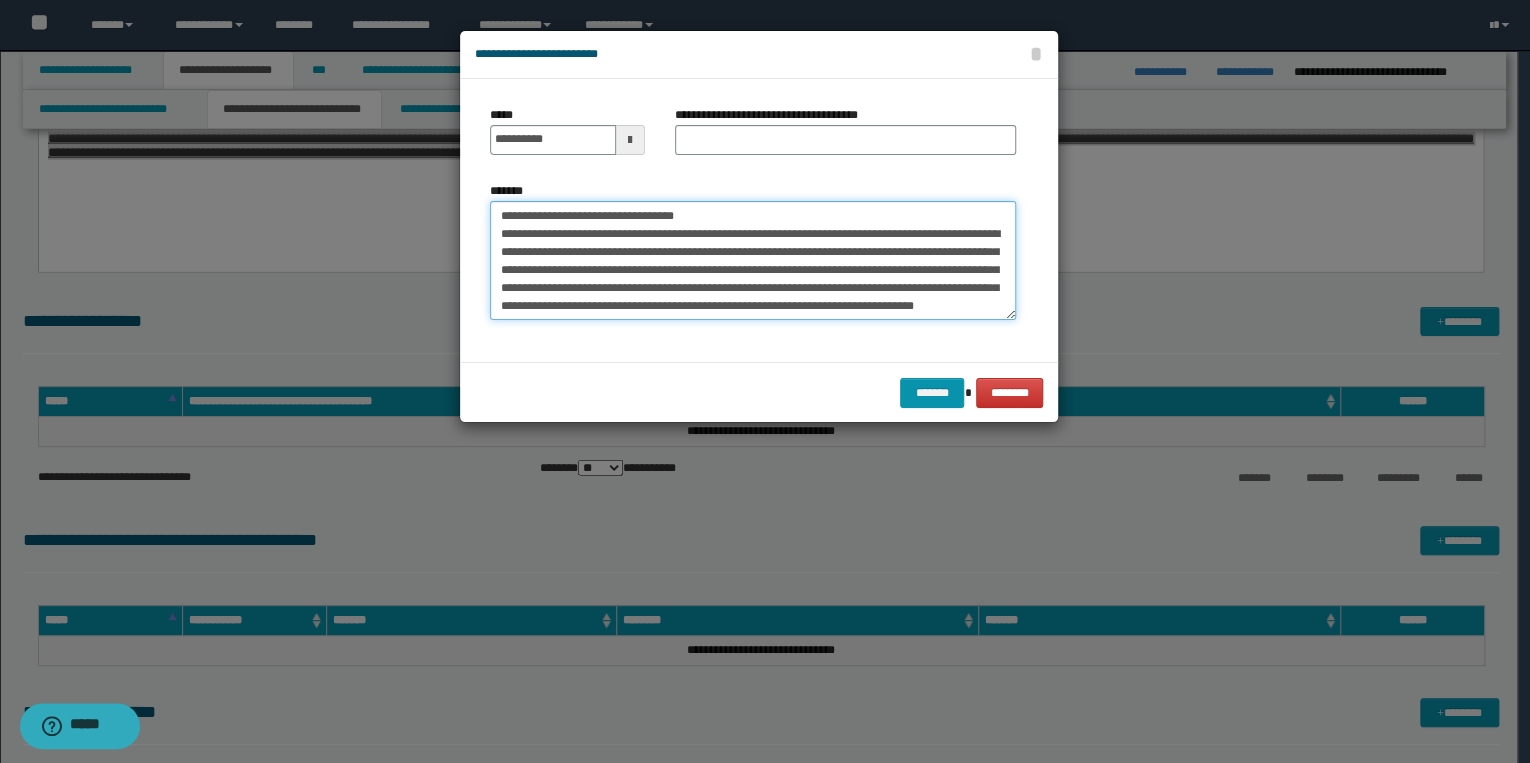 drag, startPoint x: 498, startPoint y: 212, endPoint x: 731, endPoint y: 214, distance: 233.00859 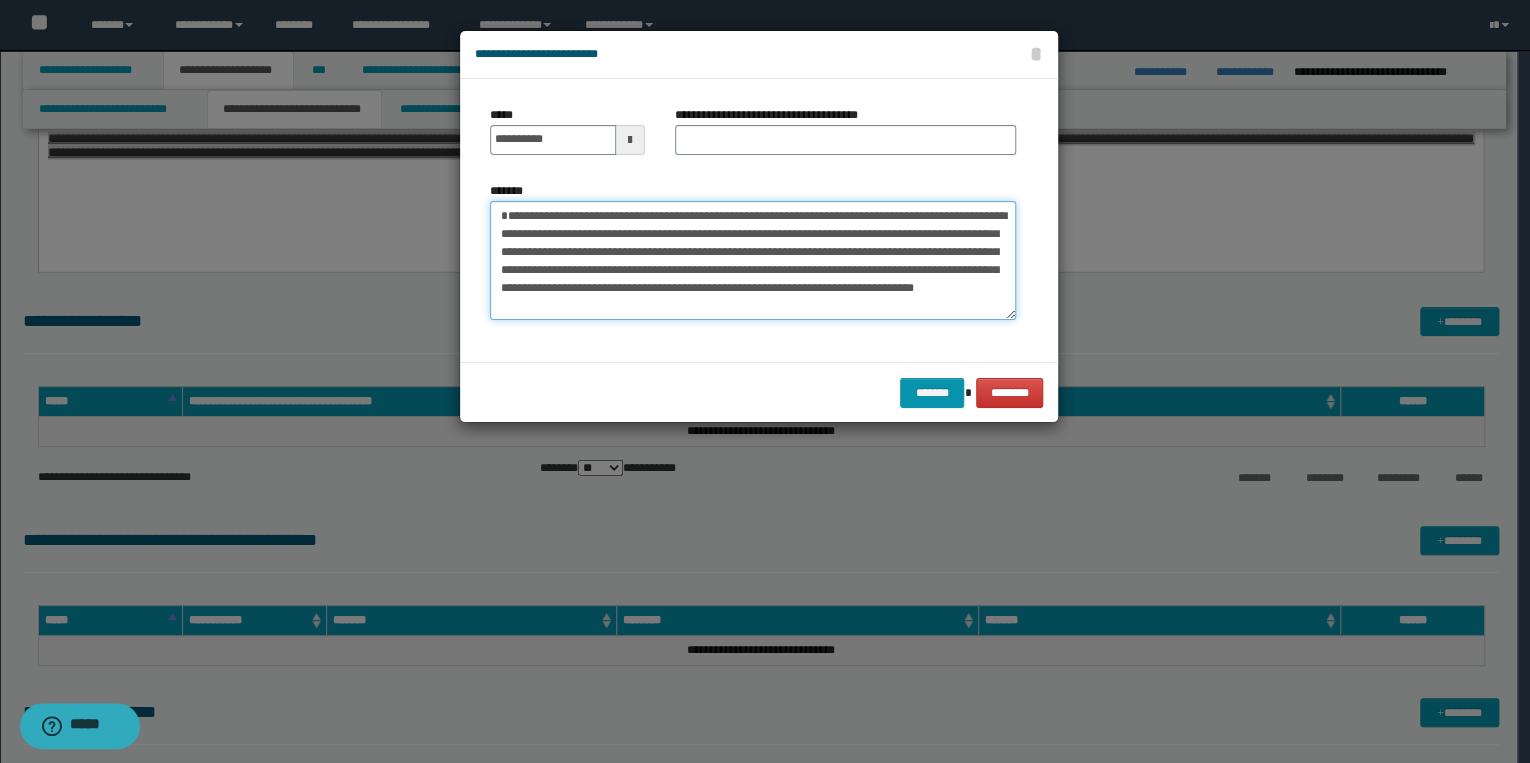 type on "**********" 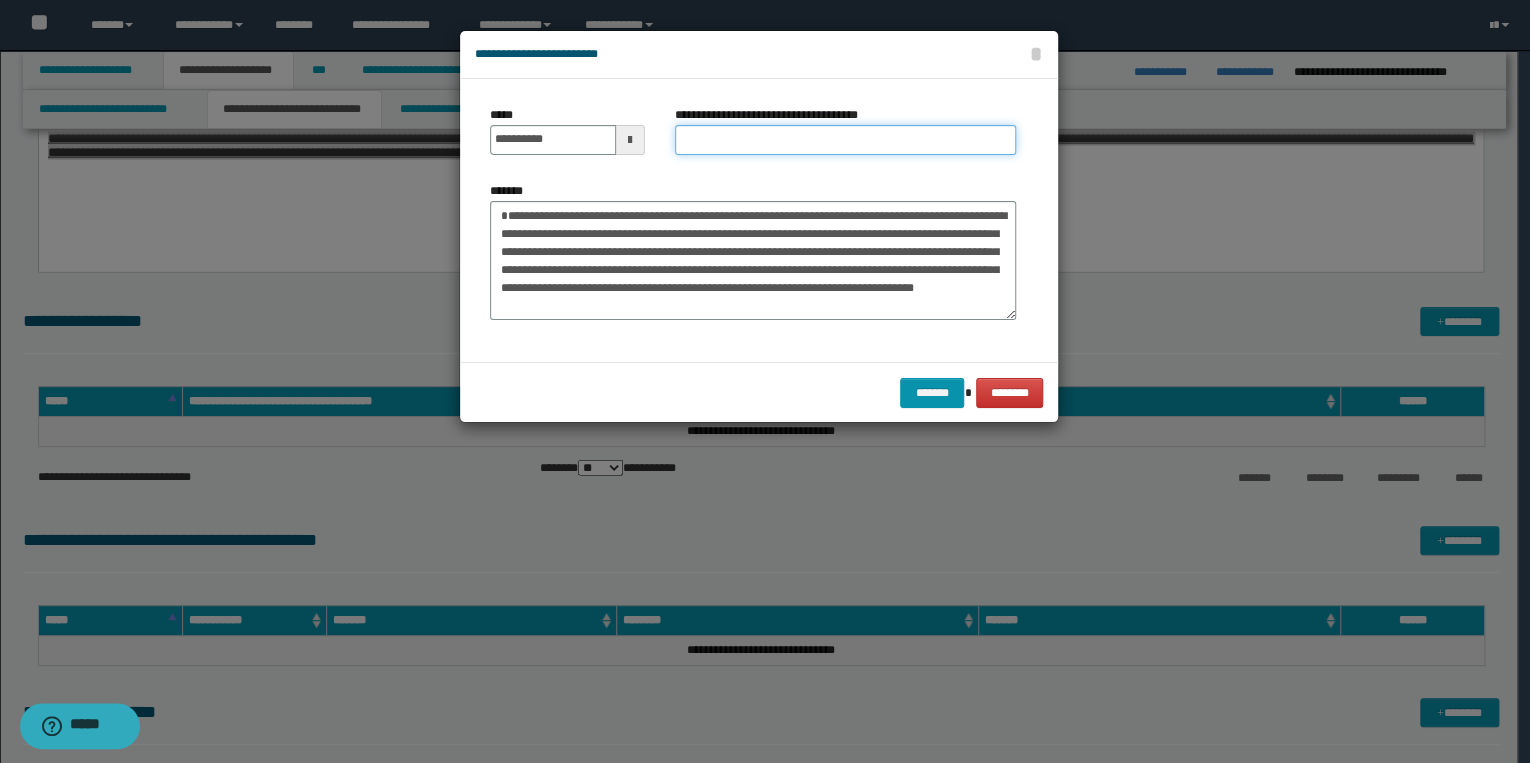 click on "**********" at bounding box center [845, 140] 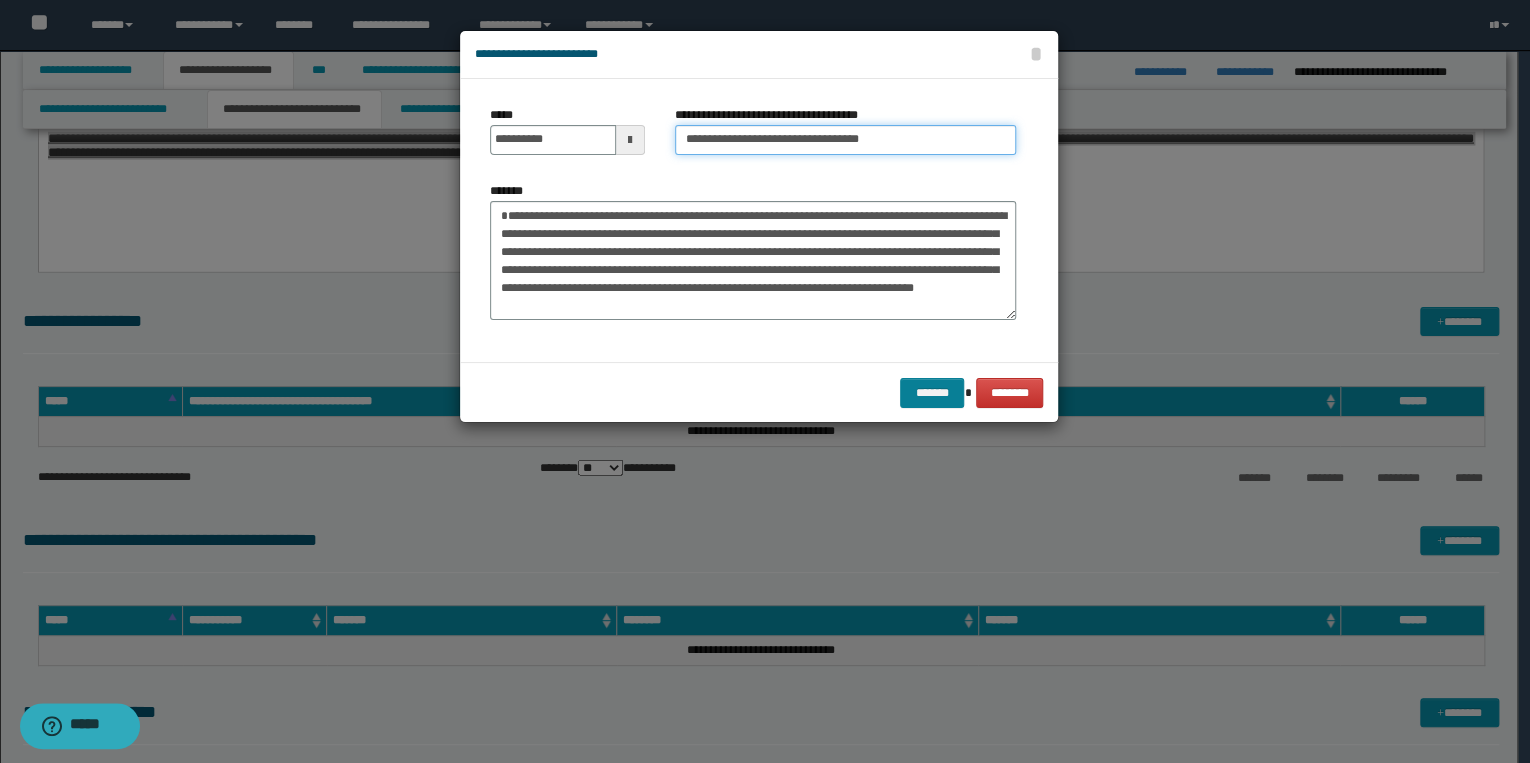type on "**********" 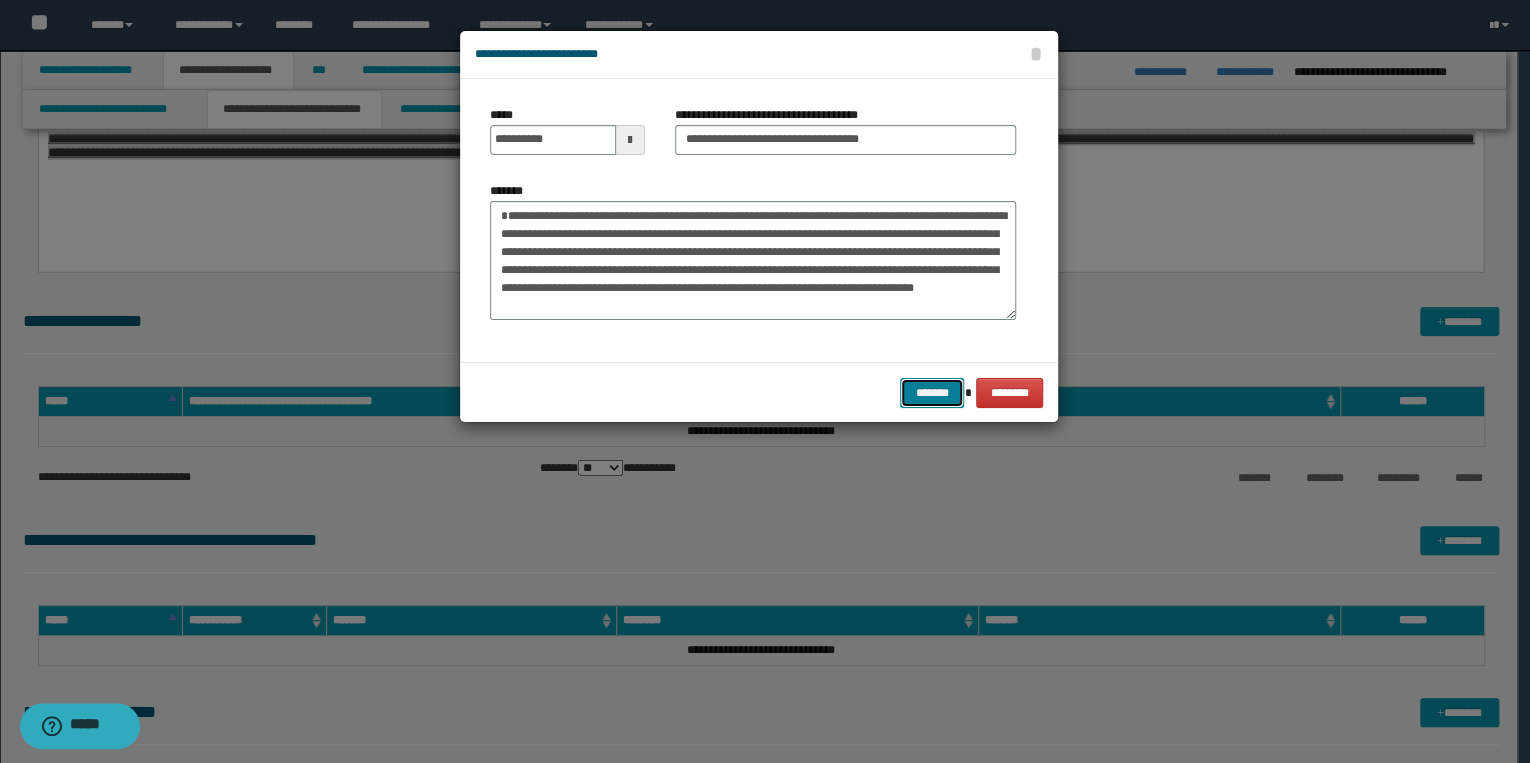 click on "*******" at bounding box center (932, 393) 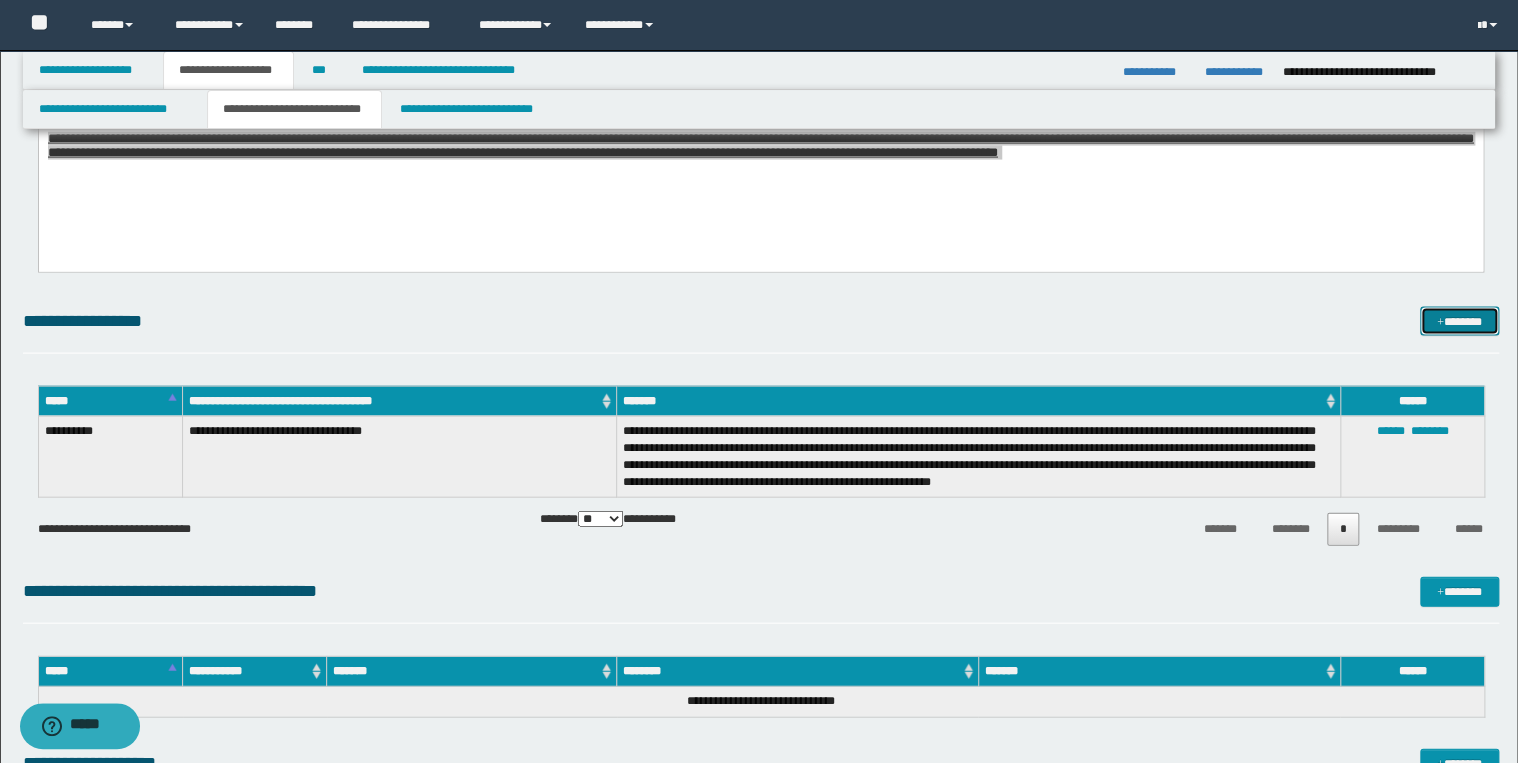 click on "*******" at bounding box center [1459, 322] 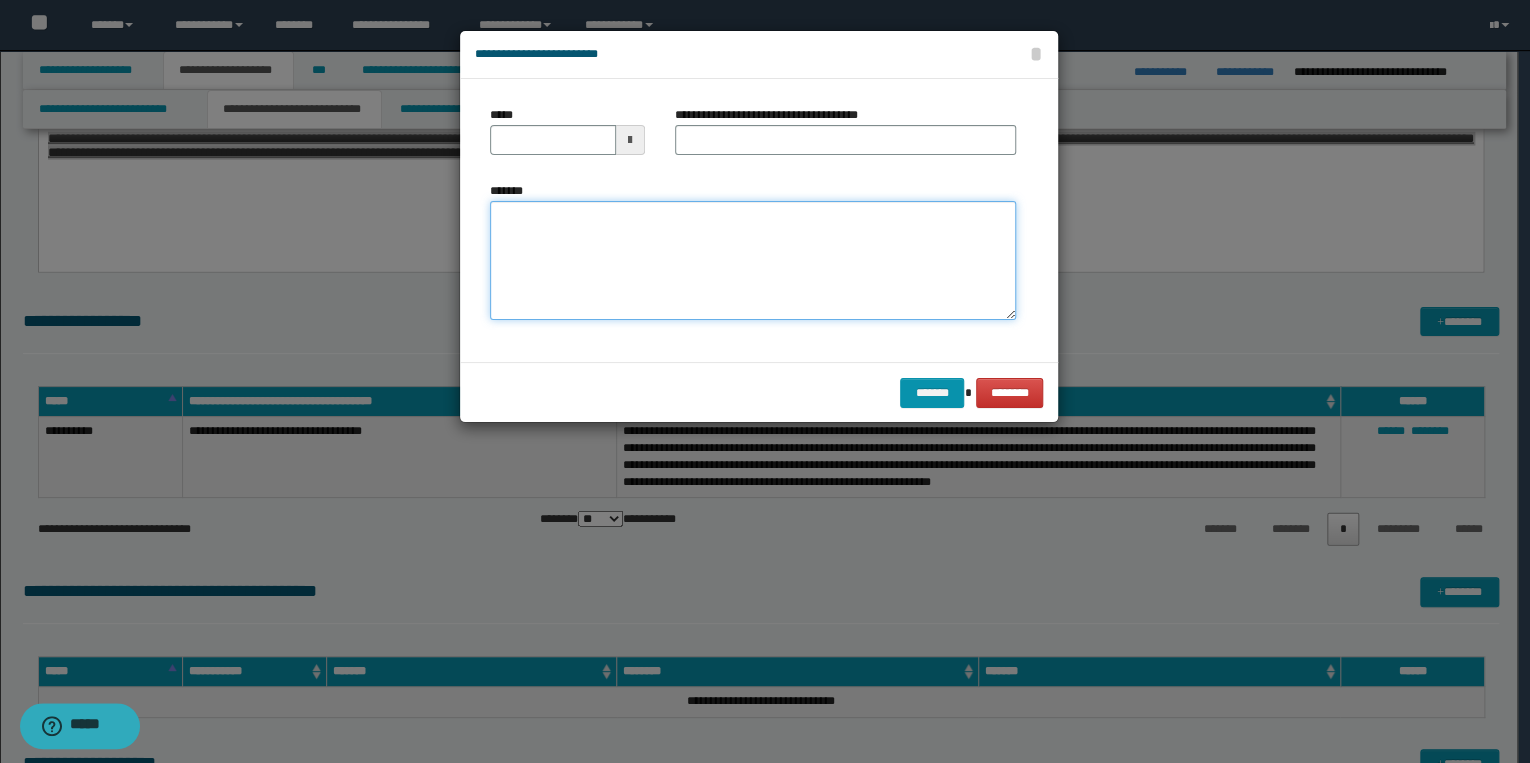 click on "*******" at bounding box center [753, 261] 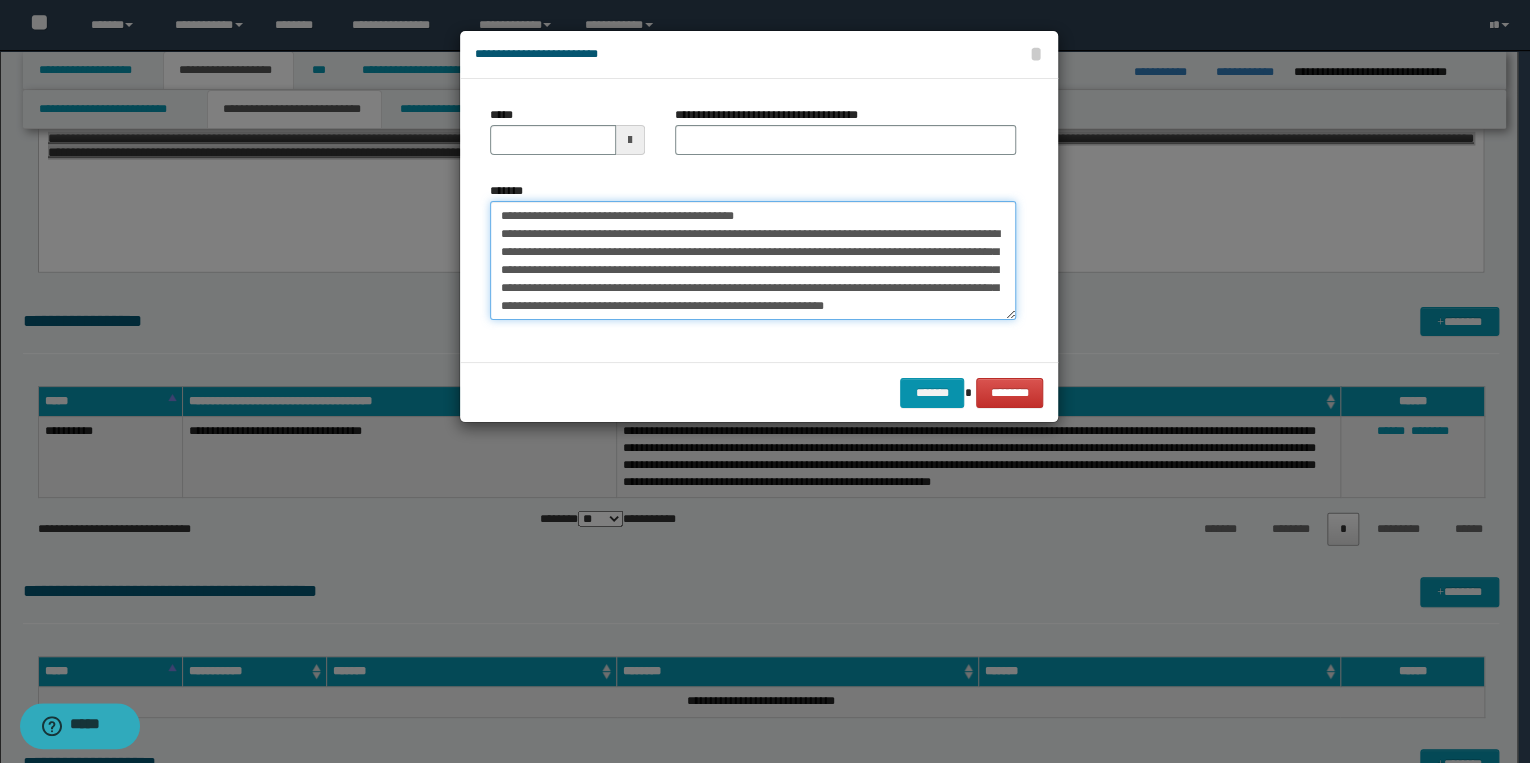 scroll, scrollTop: 0, scrollLeft: 0, axis: both 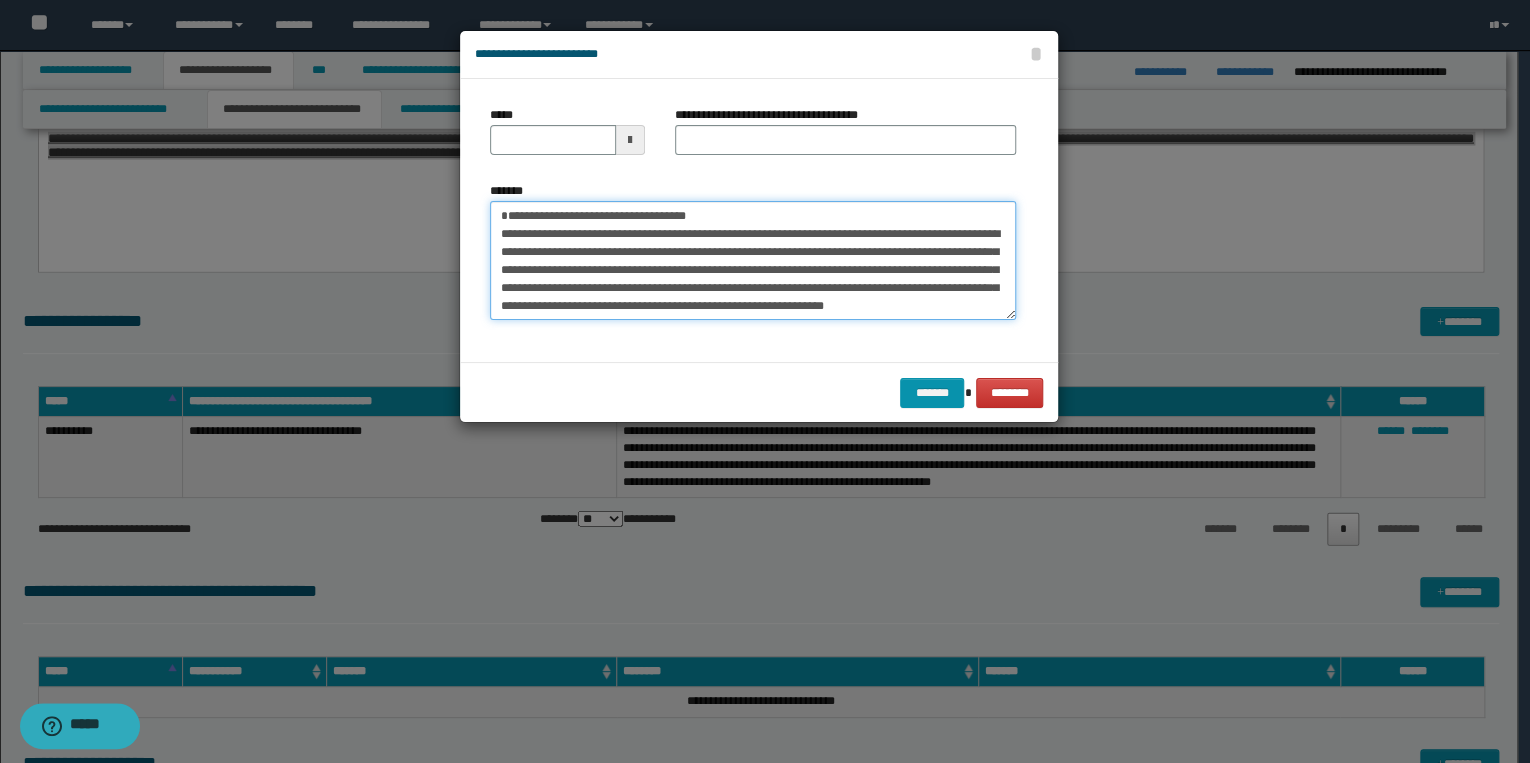 type 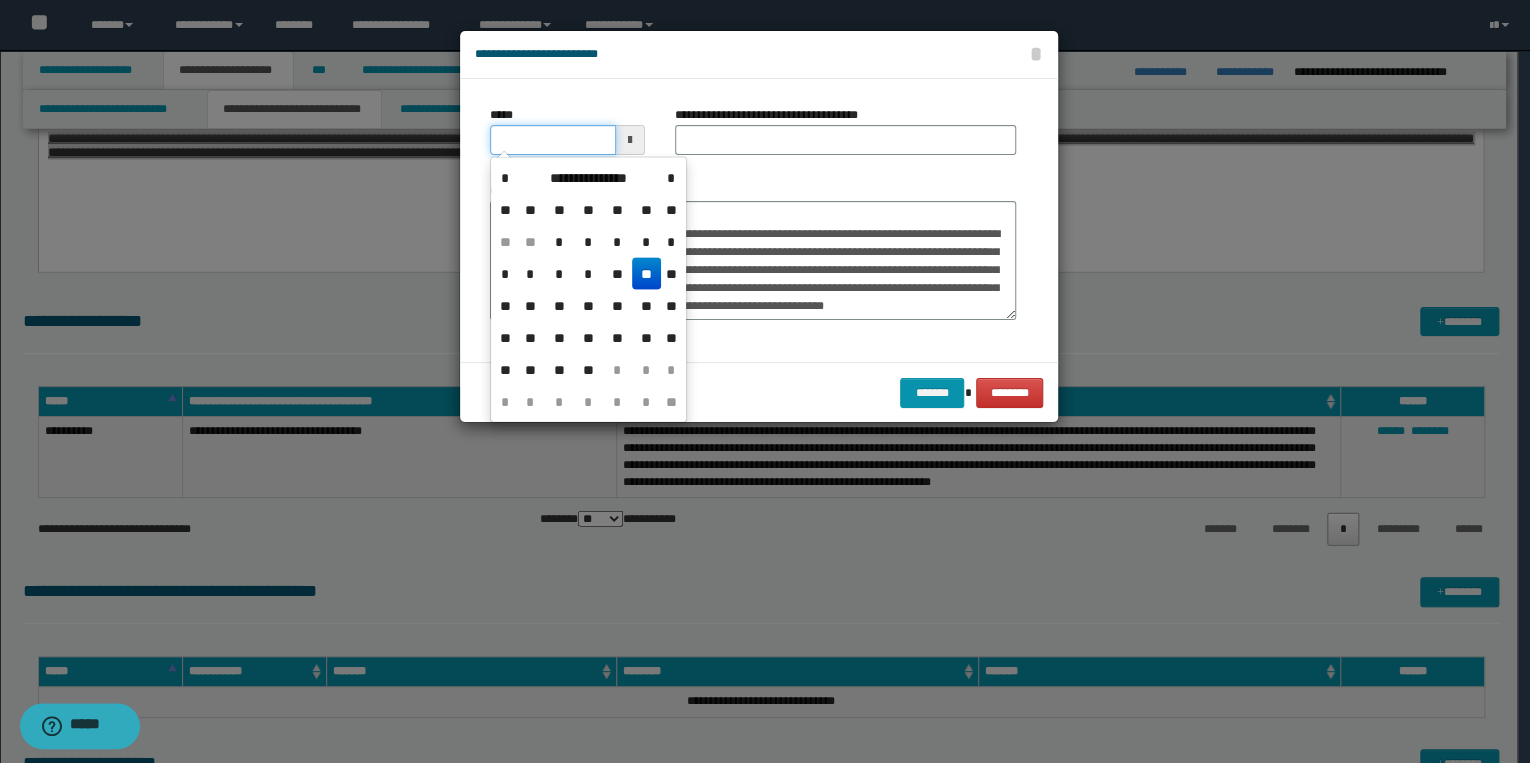 drag, startPoint x: 496, startPoint y: 146, endPoint x: 555, endPoint y: 142, distance: 59.135437 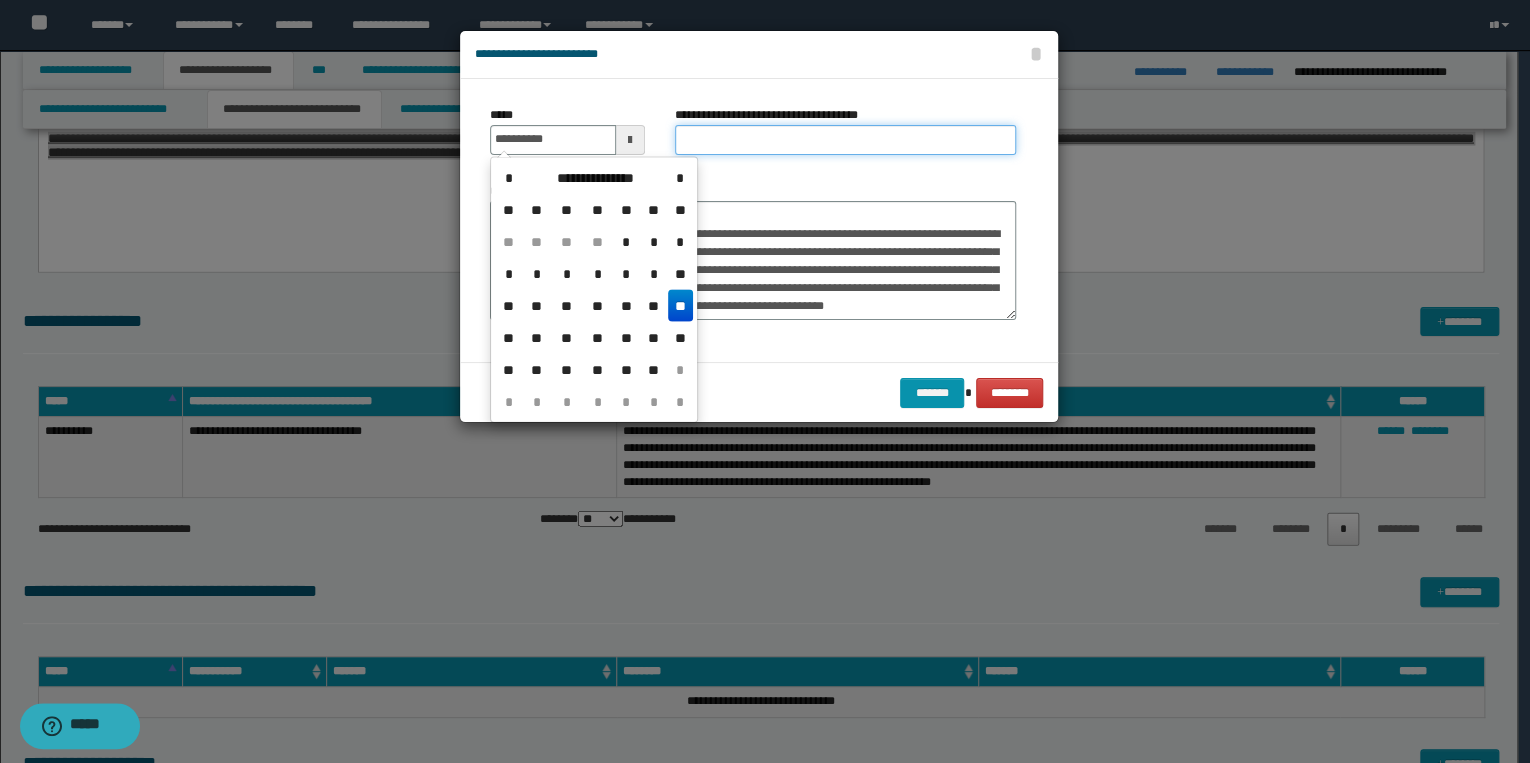 type on "**********" 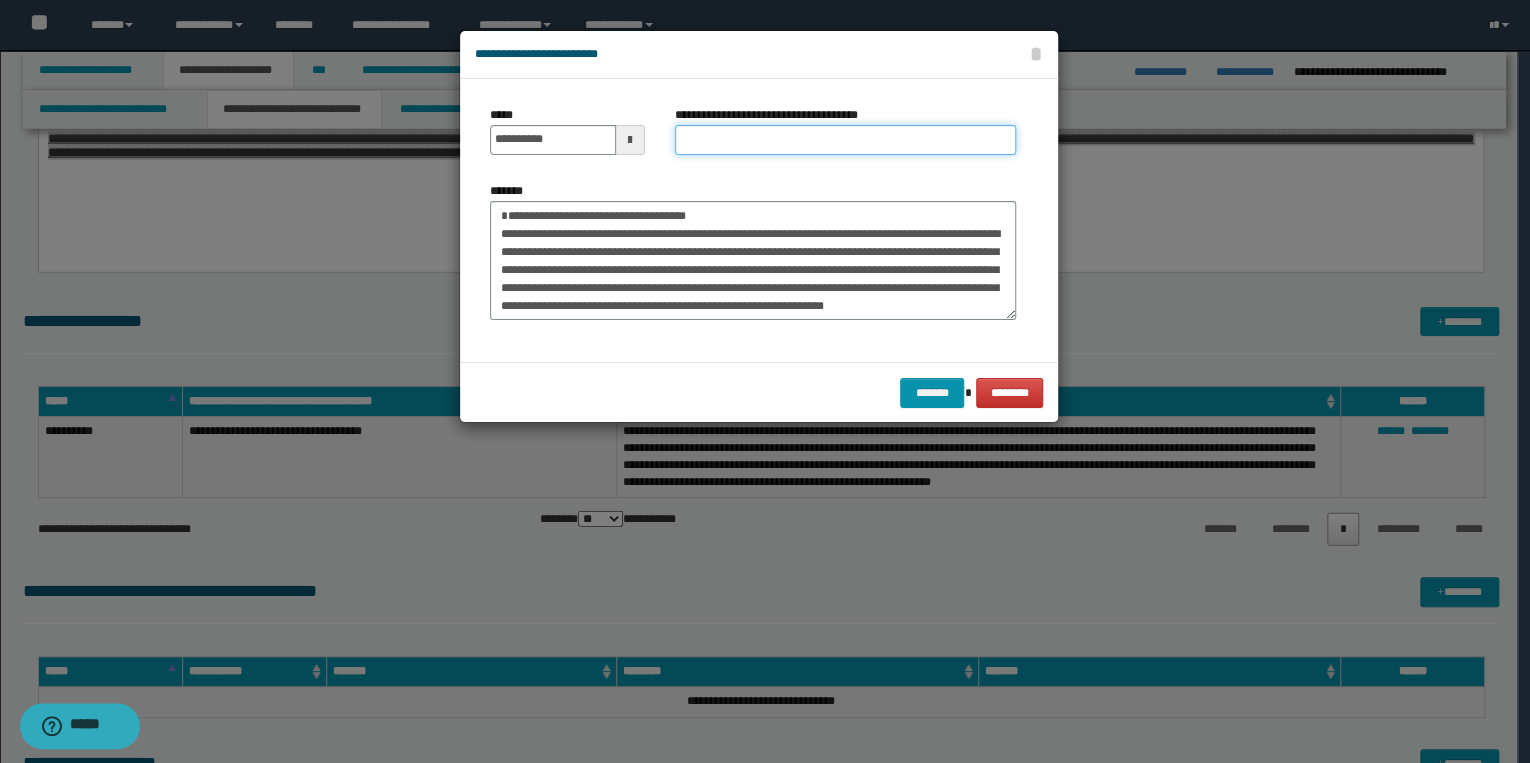 click on "**********" at bounding box center [845, 140] 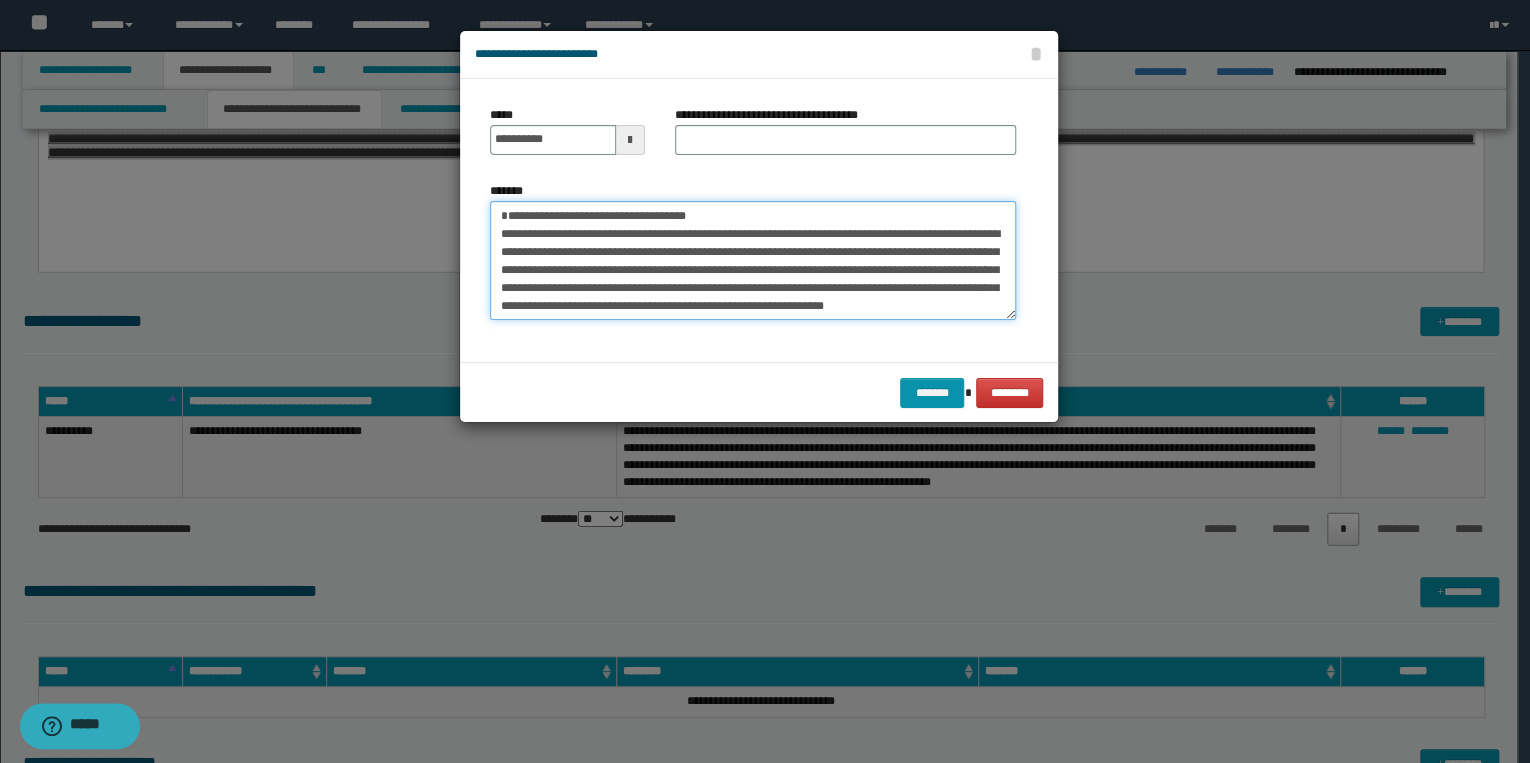drag, startPoint x: 500, startPoint y: 215, endPoint x: 778, endPoint y: 215, distance: 278 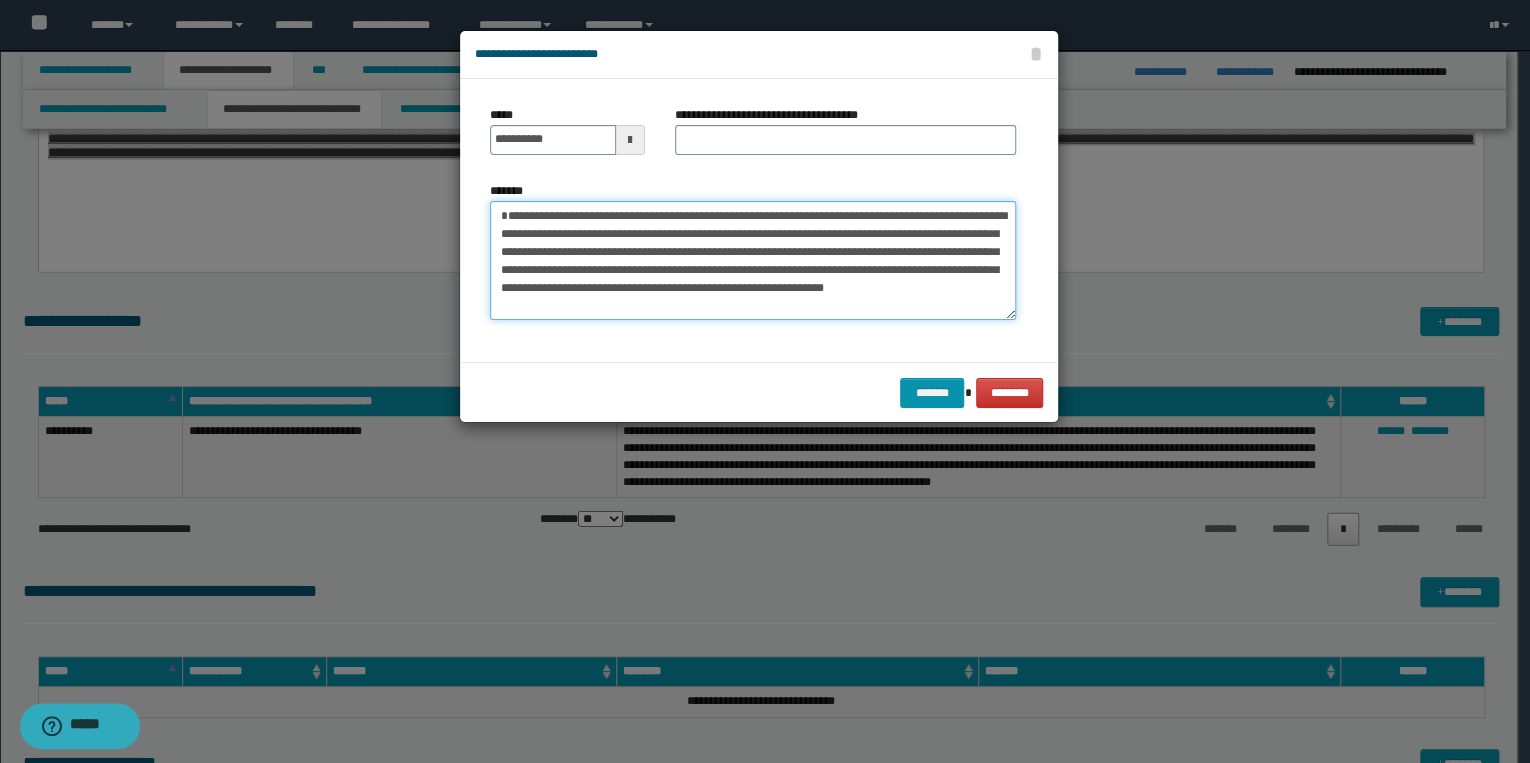 type on "**********" 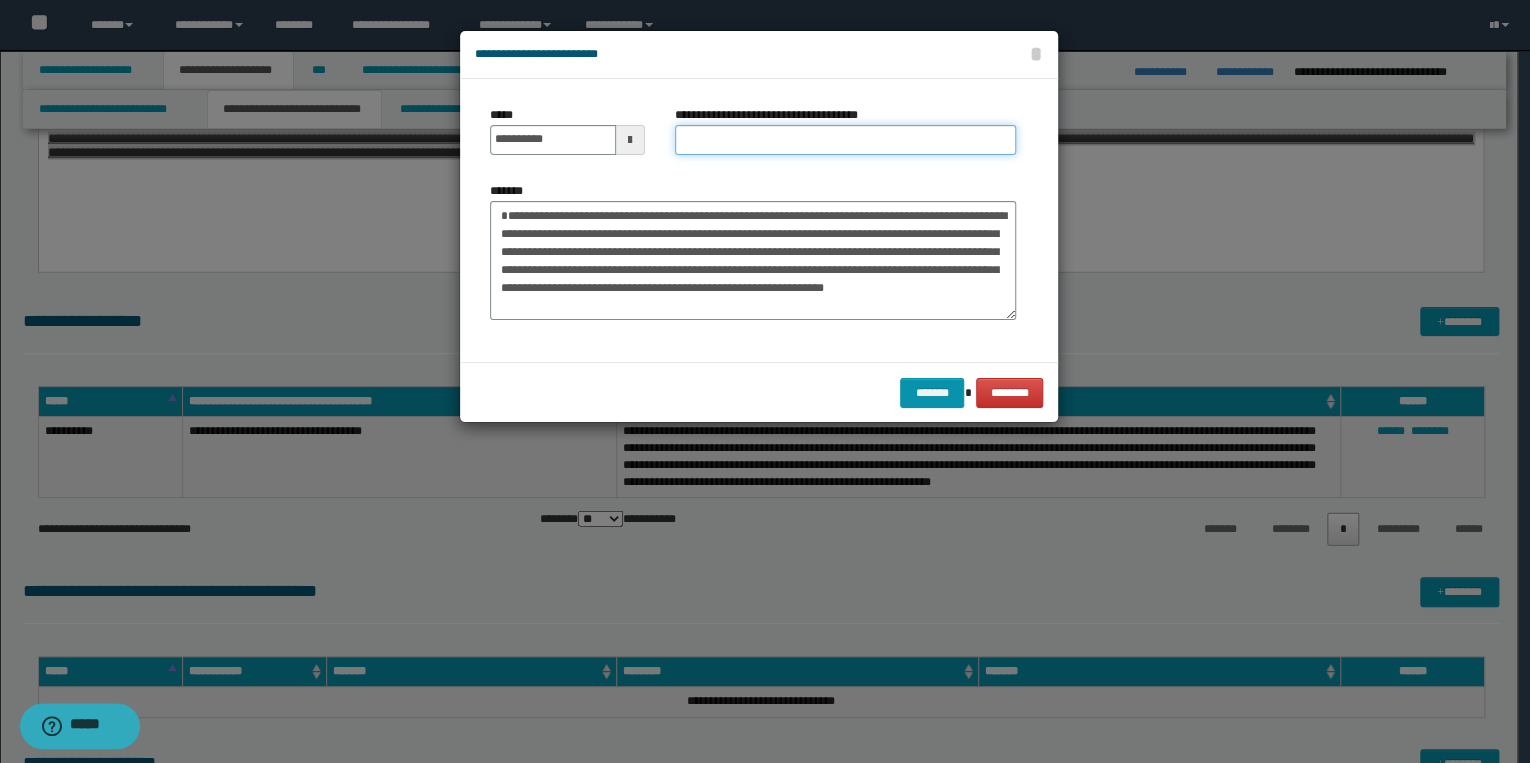 click on "**********" at bounding box center (845, 140) 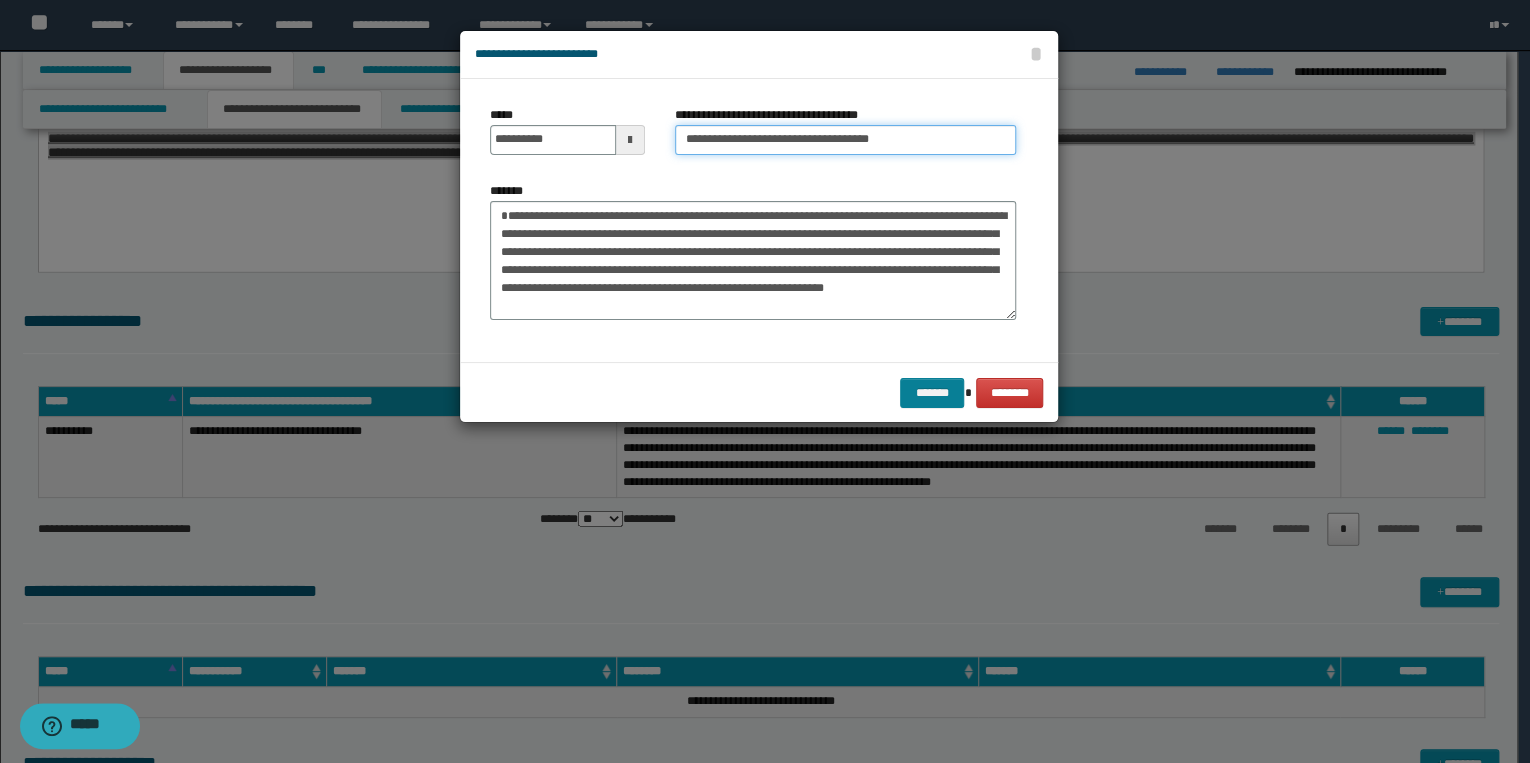 type on "**********" 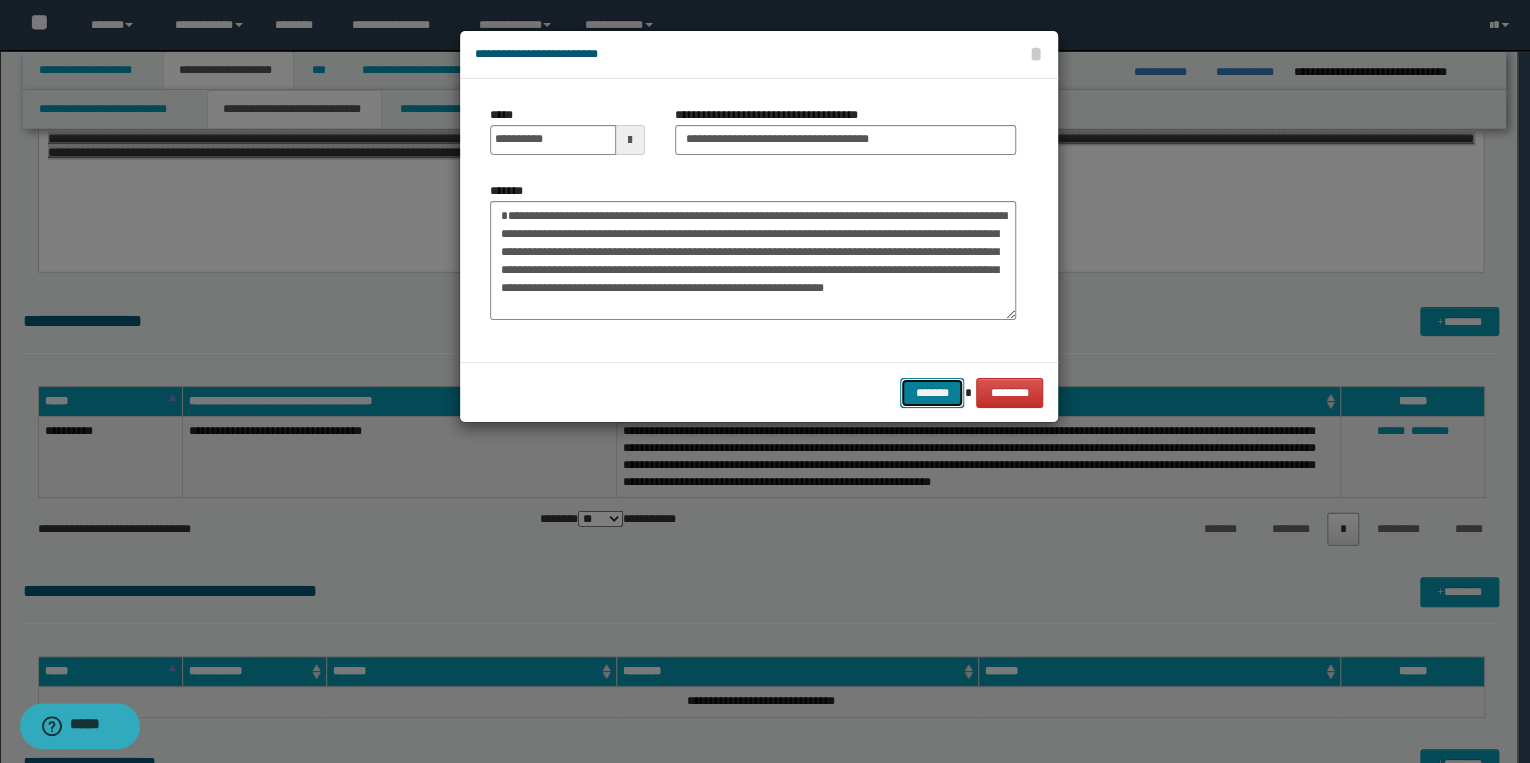 click on "*******" at bounding box center (932, 393) 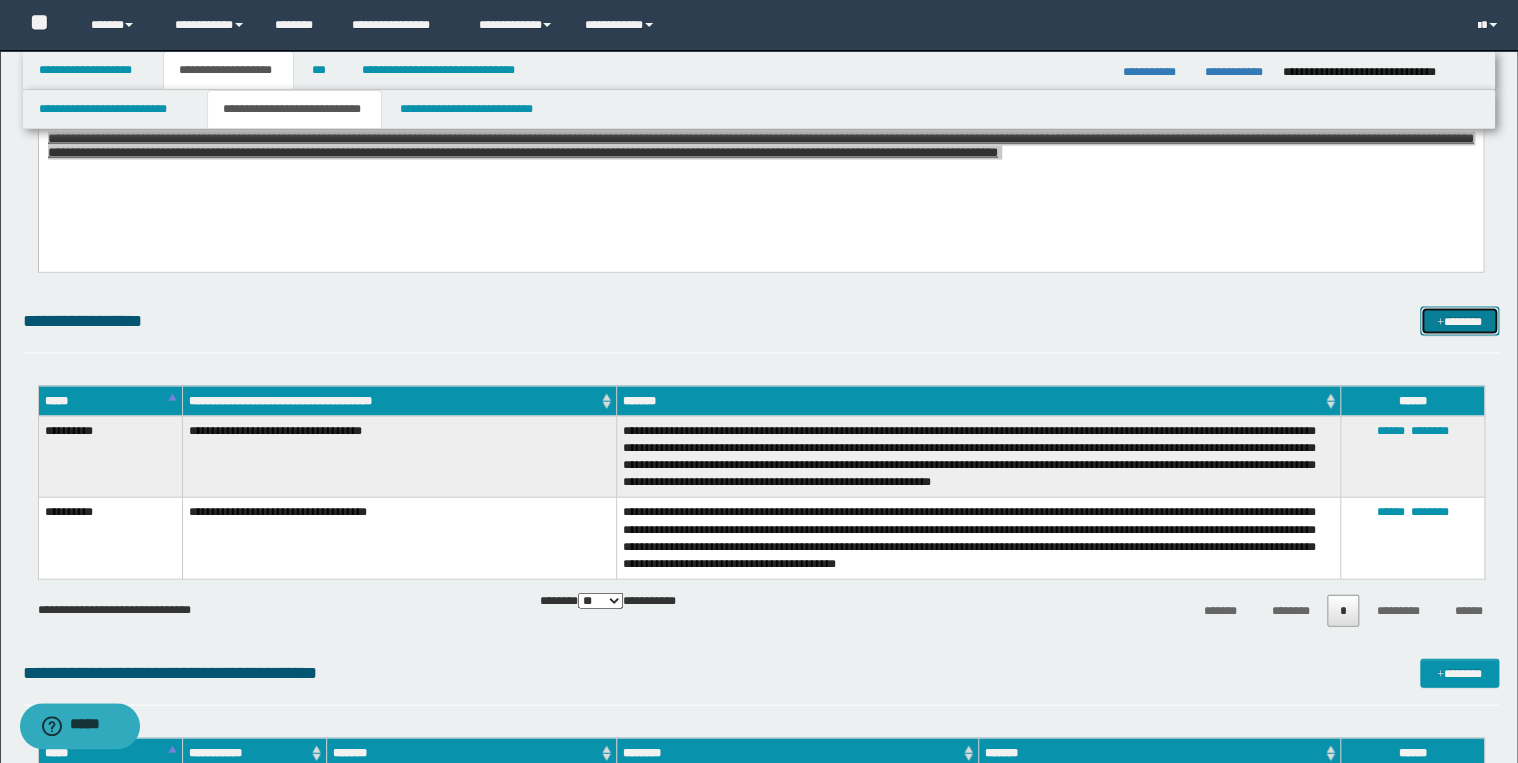 click on "*******" at bounding box center (1459, 322) 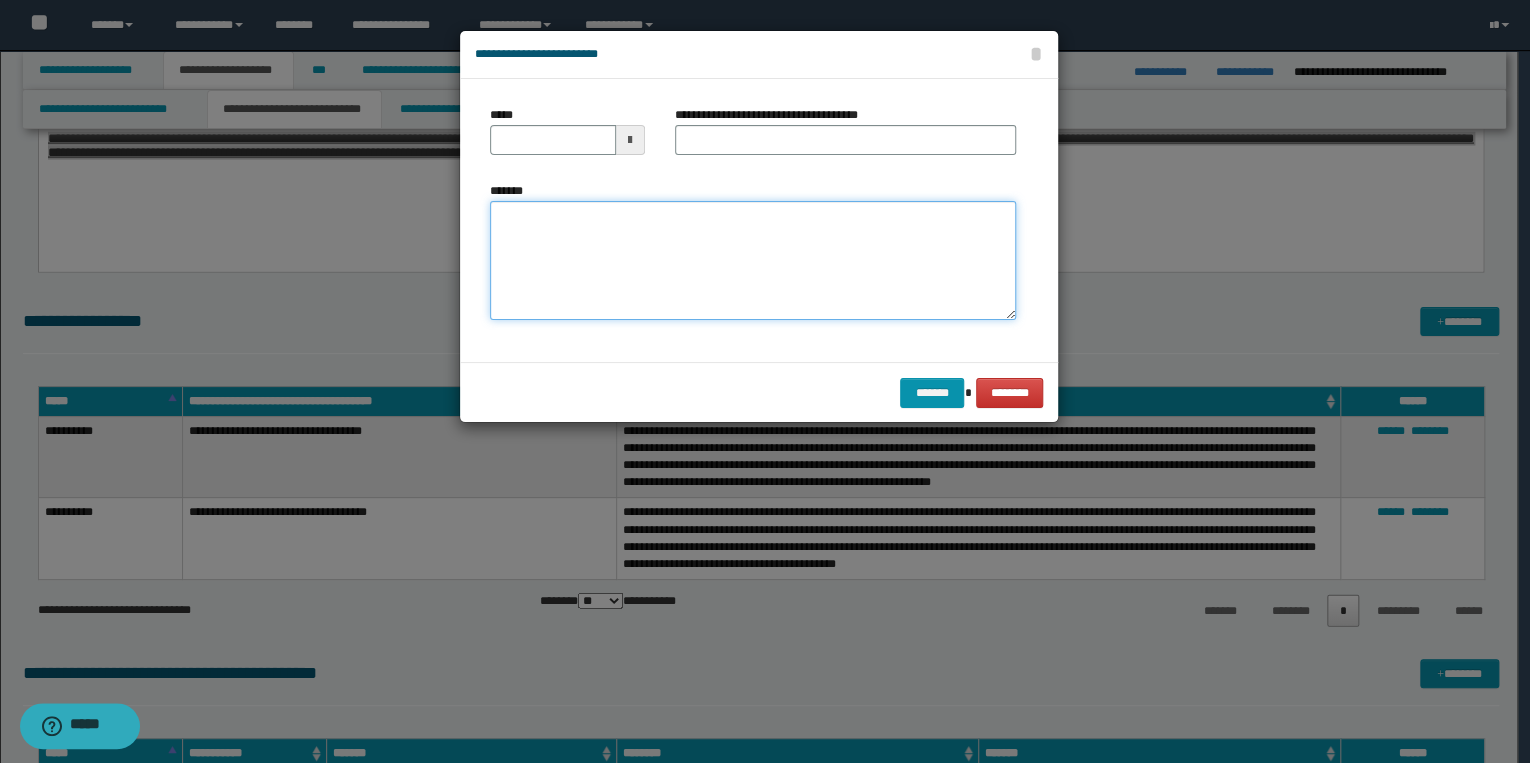 click on "*******" at bounding box center (753, 261) 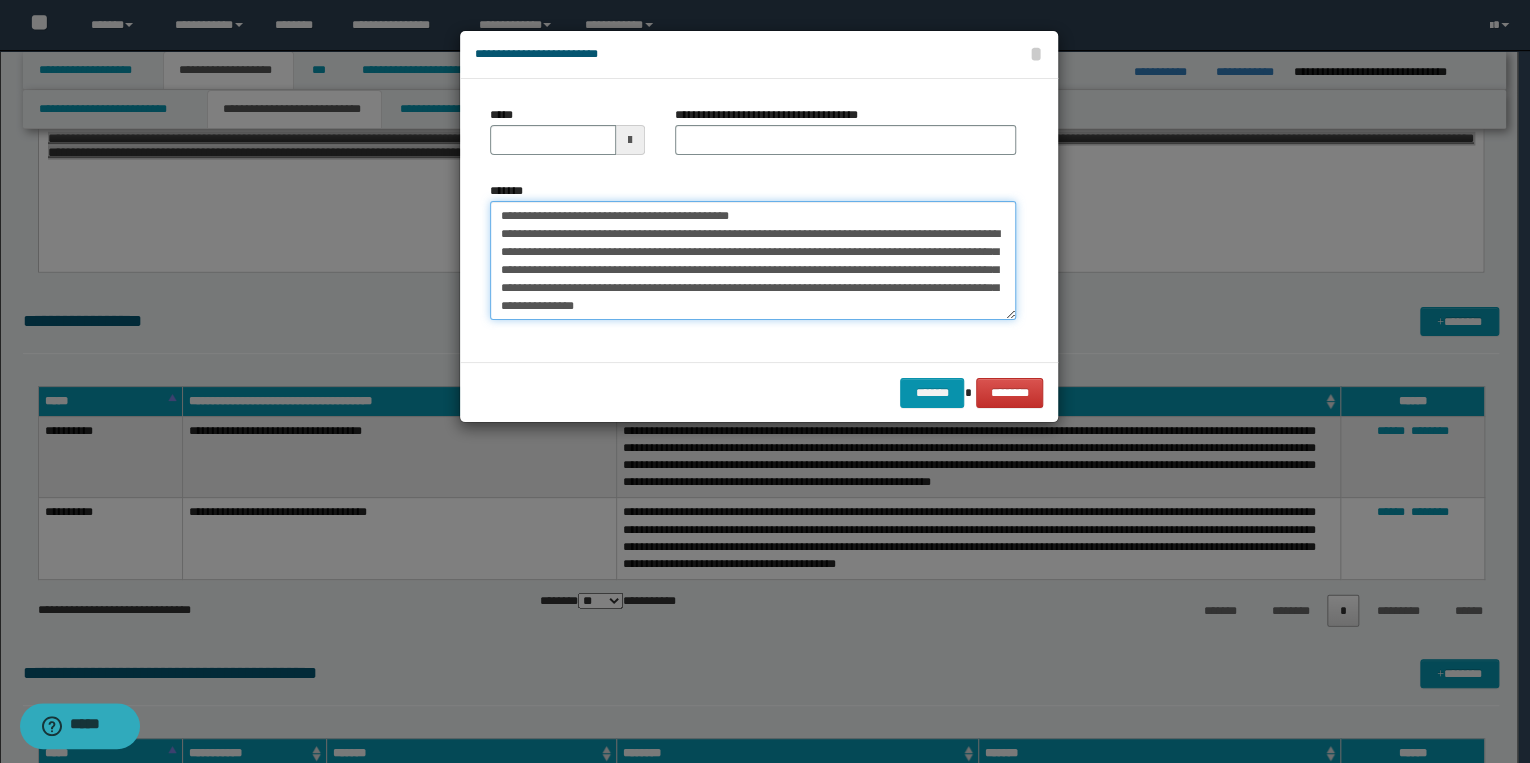 scroll, scrollTop: 0, scrollLeft: 0, axis: both 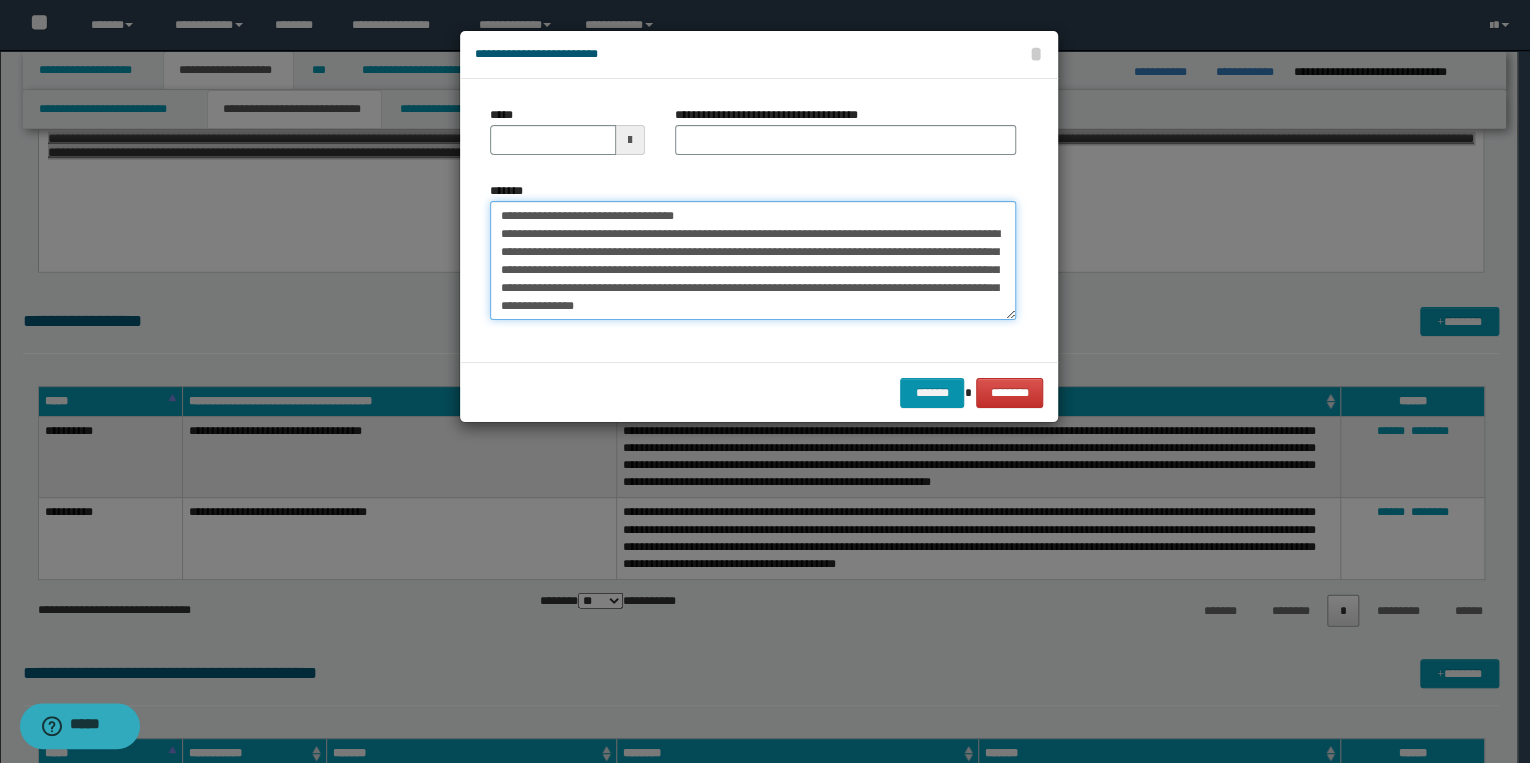 type 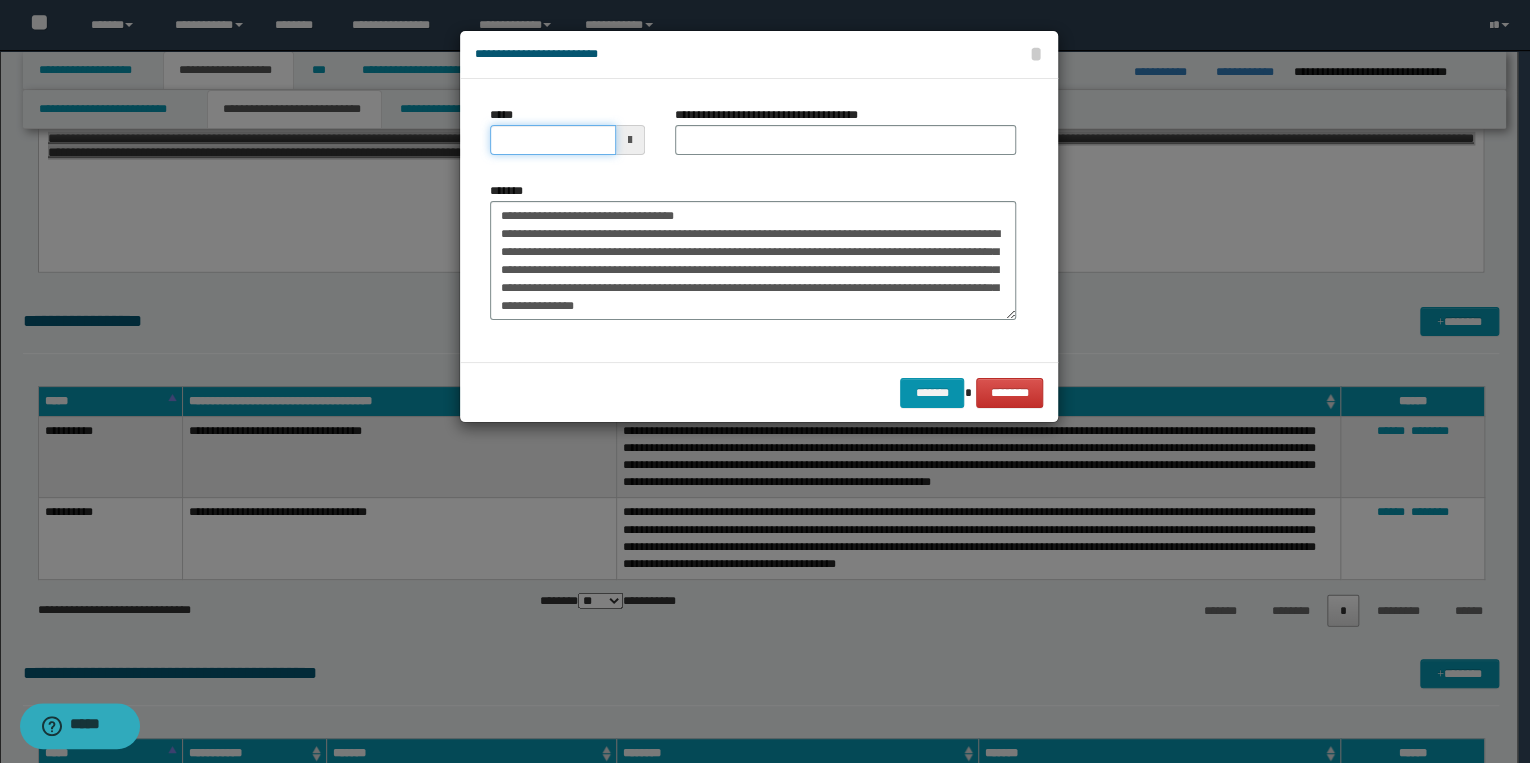 click on "*****" at bounding box center [553, 140] 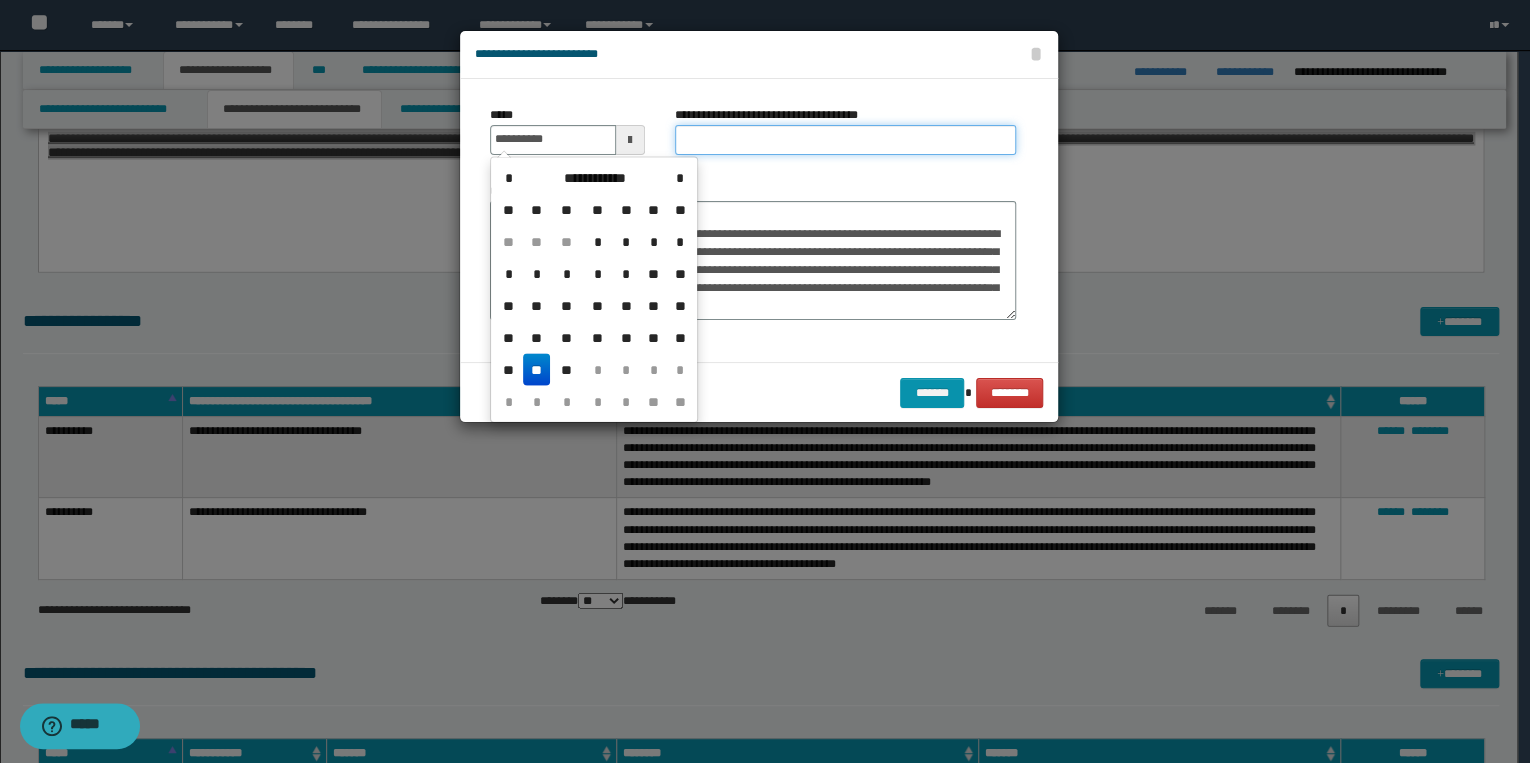 type on "**********" 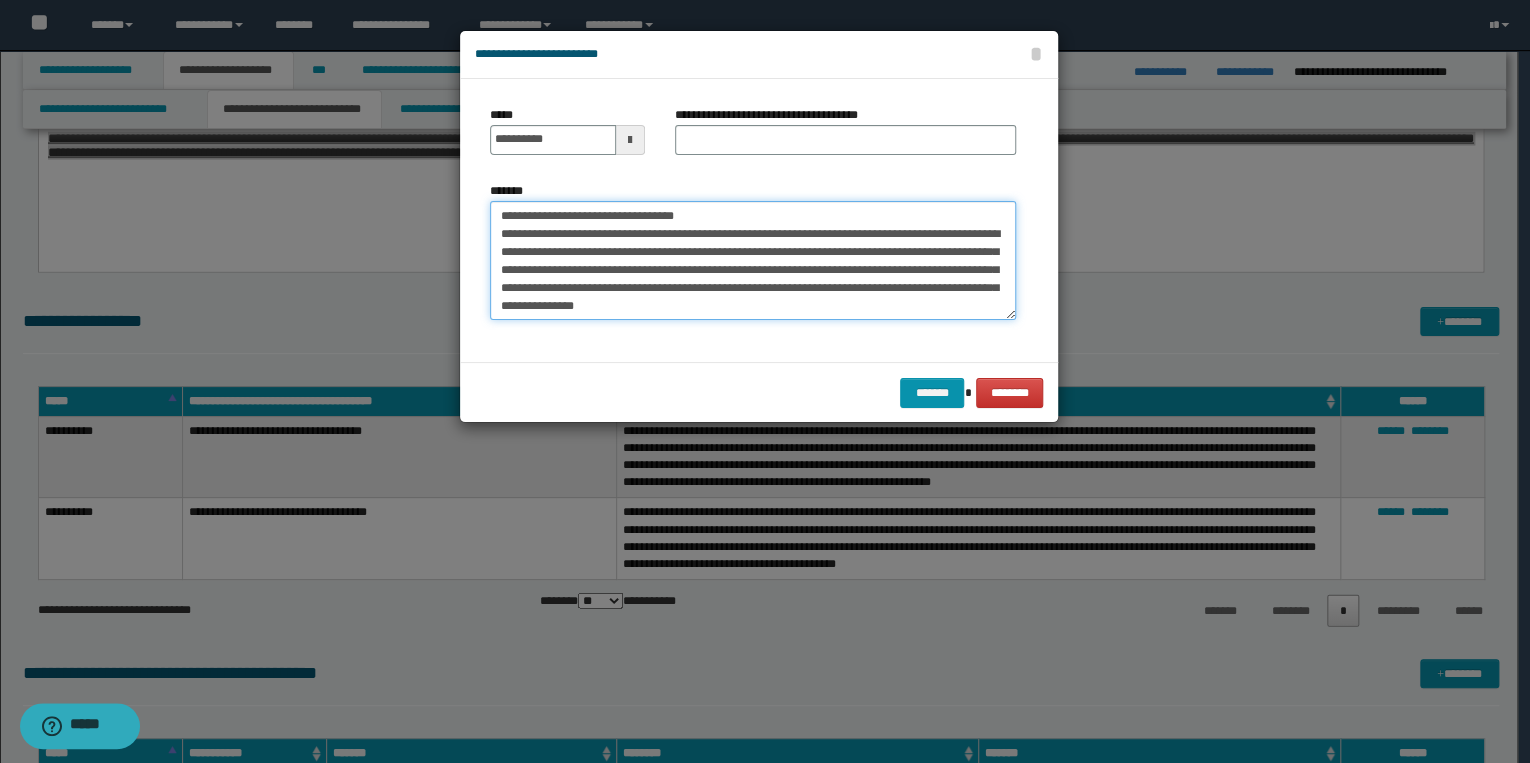 drag, startPoint x: 494, startPoint y: 216, endPoint x: 714, endPoint y: 214, distance: 220.0091 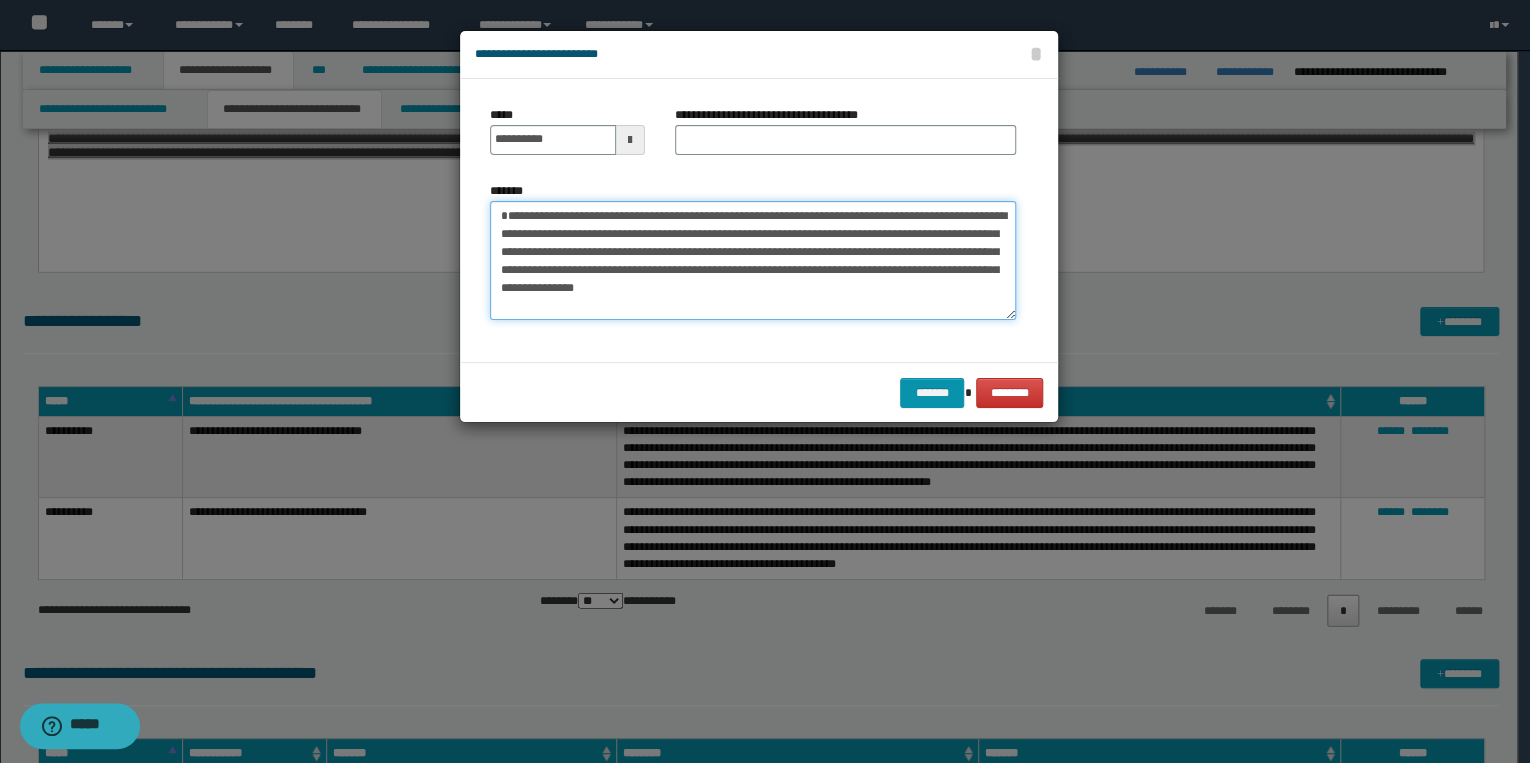 type on "**********" 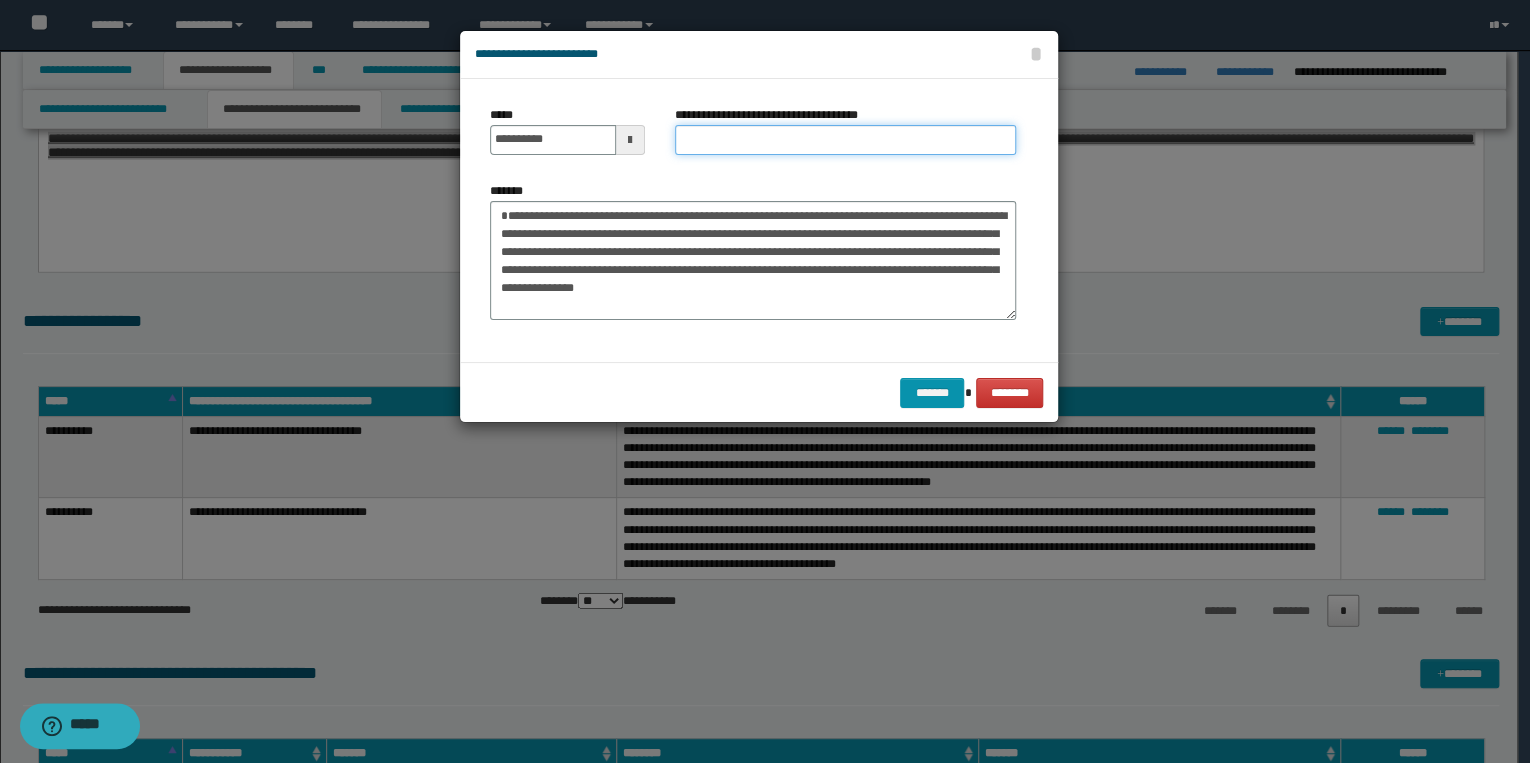 click on "**********" at bounding box center (845, 140) 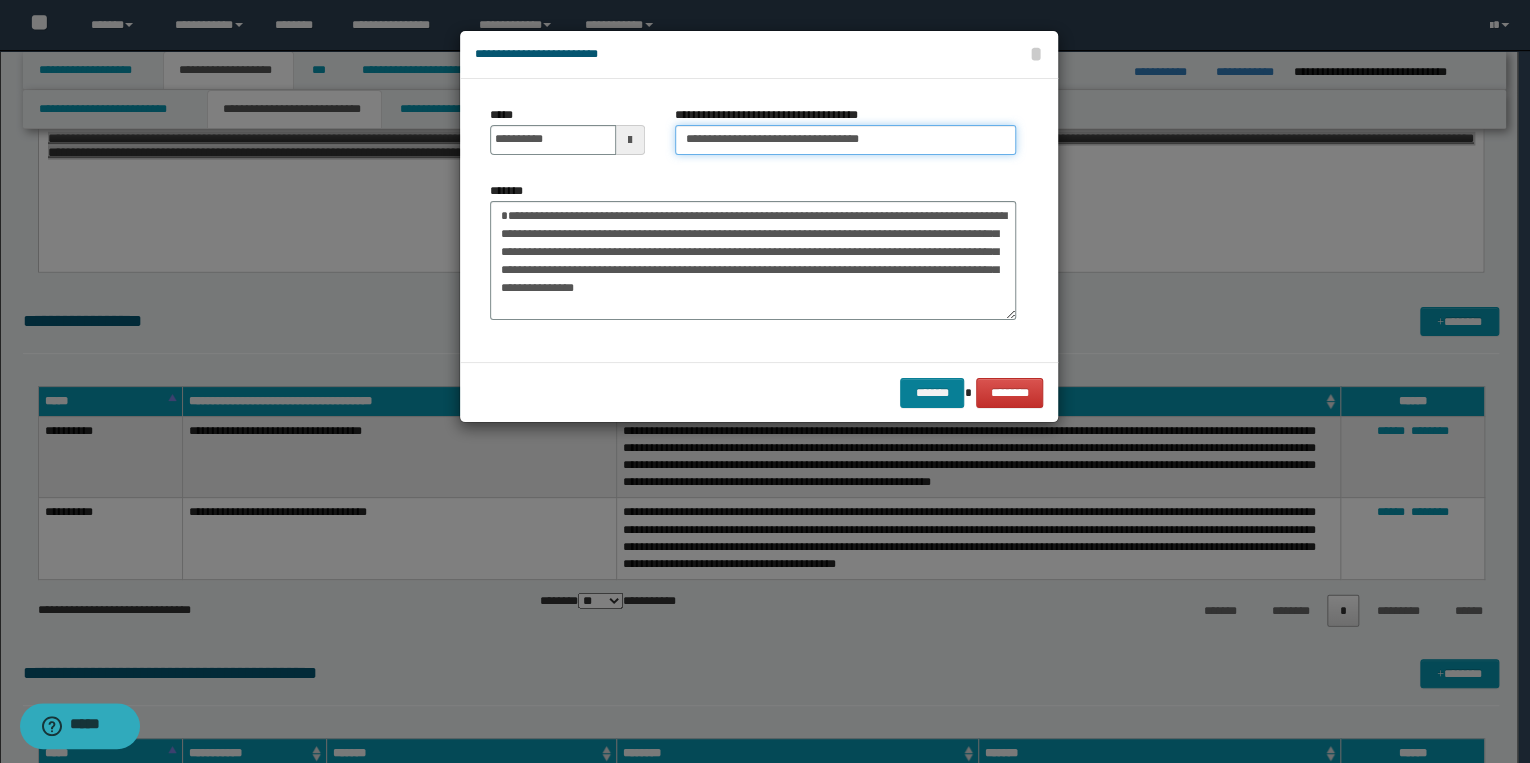 type on "**********" 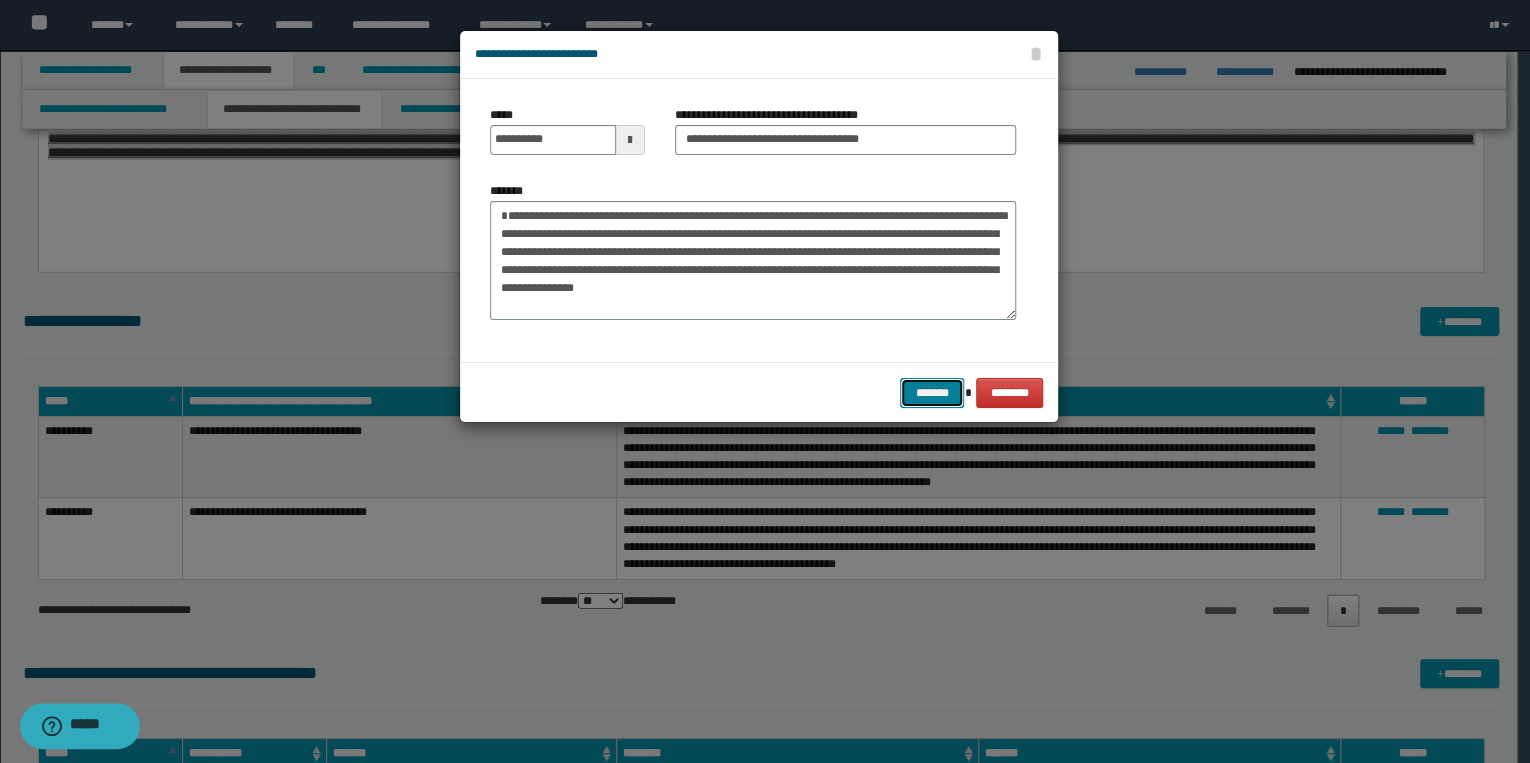 click on "*******" at bounding box center [932, 393] 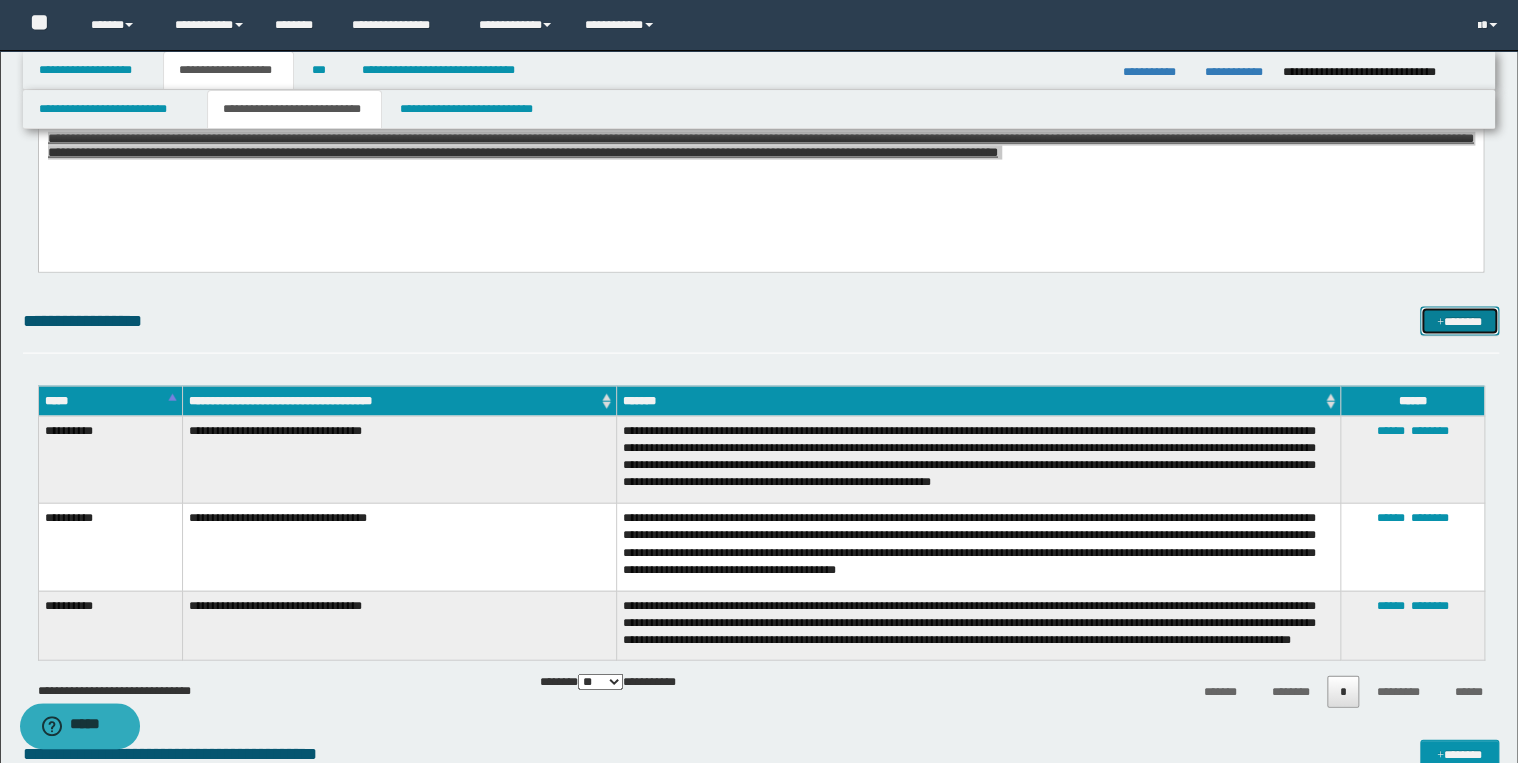 click on "*******" at bounding box center [1459, 322] 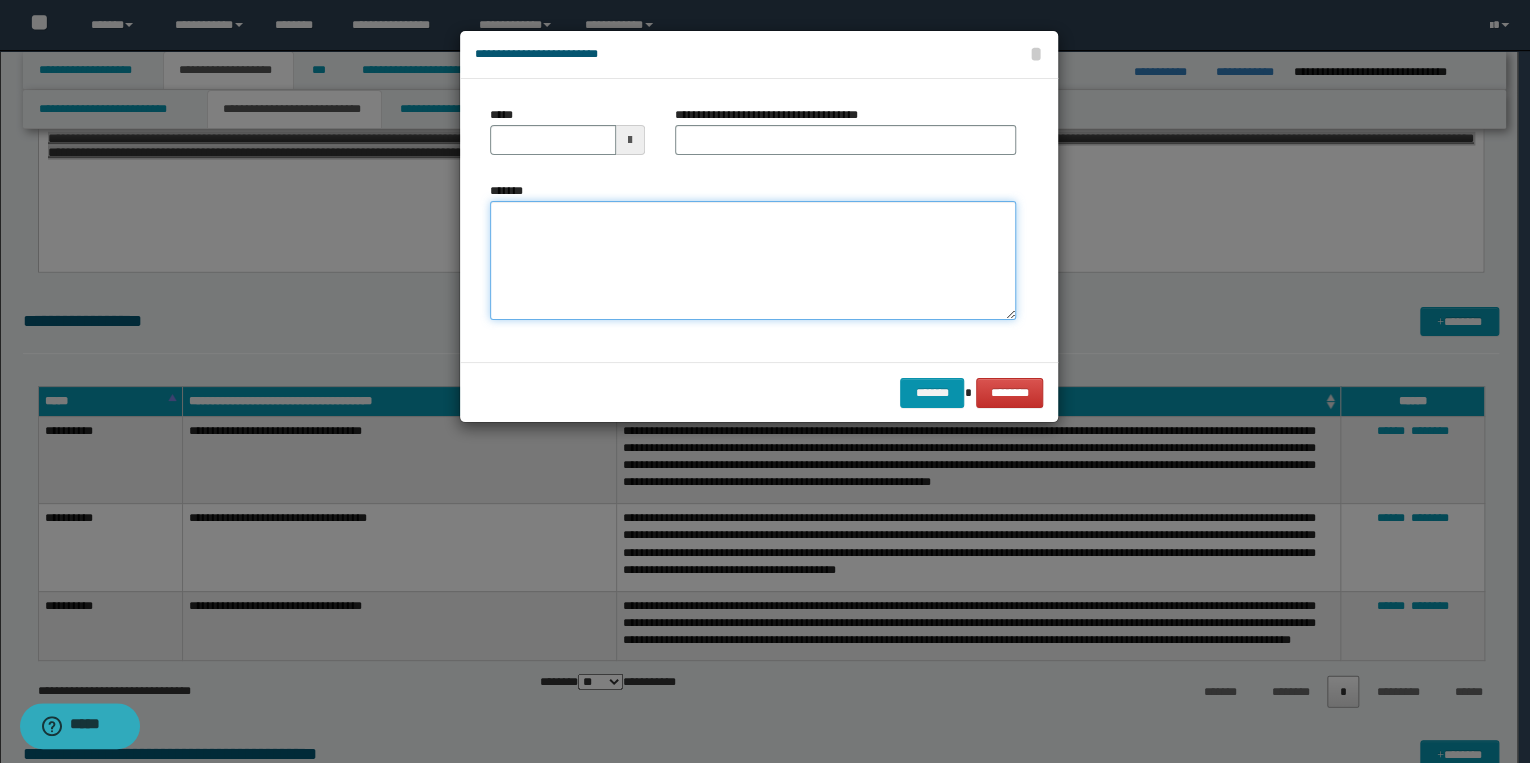 click on "*******" at bounding box center [753, 261] 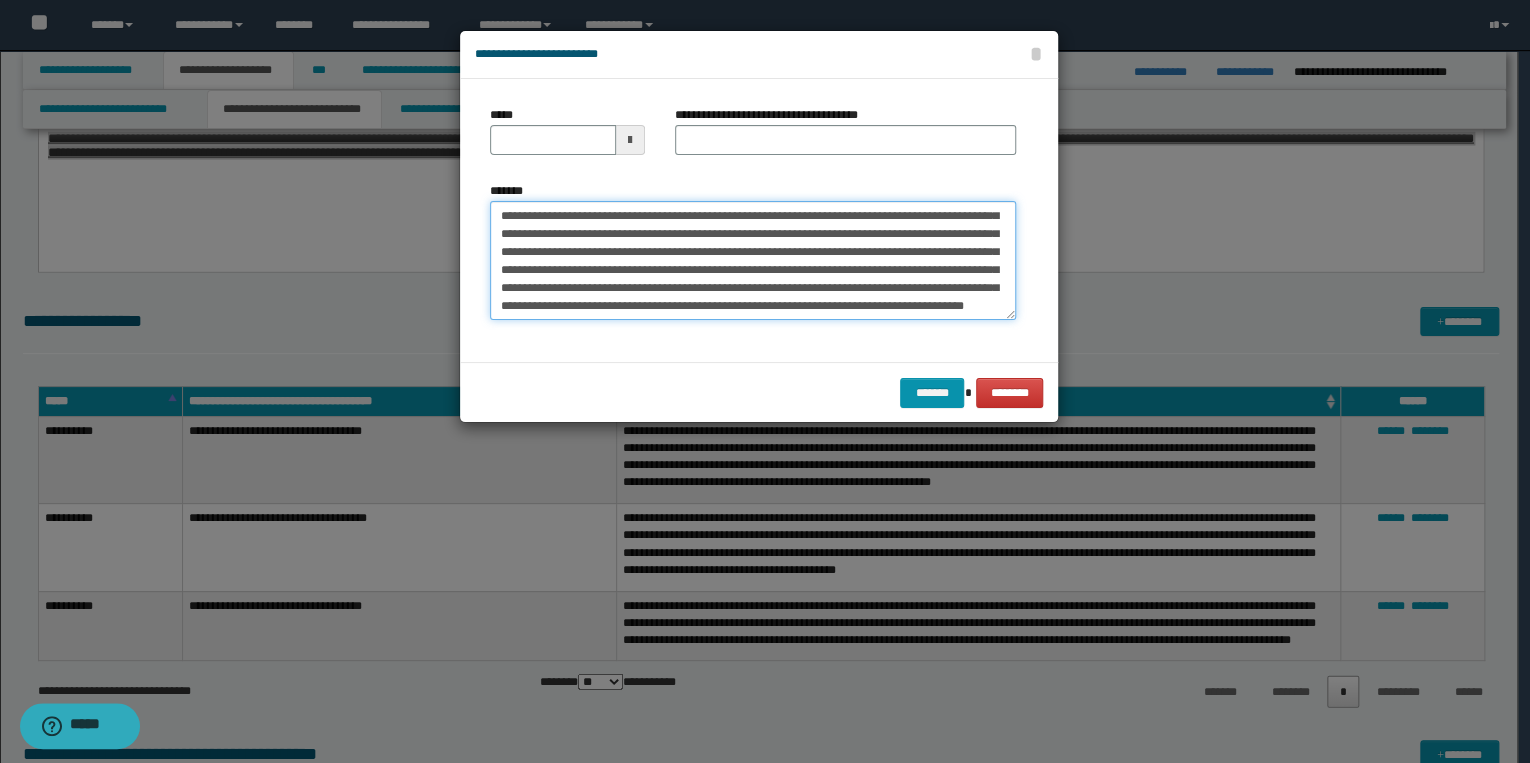 scroll, scrollTop: 0, scrollLeft: 0, axis: both 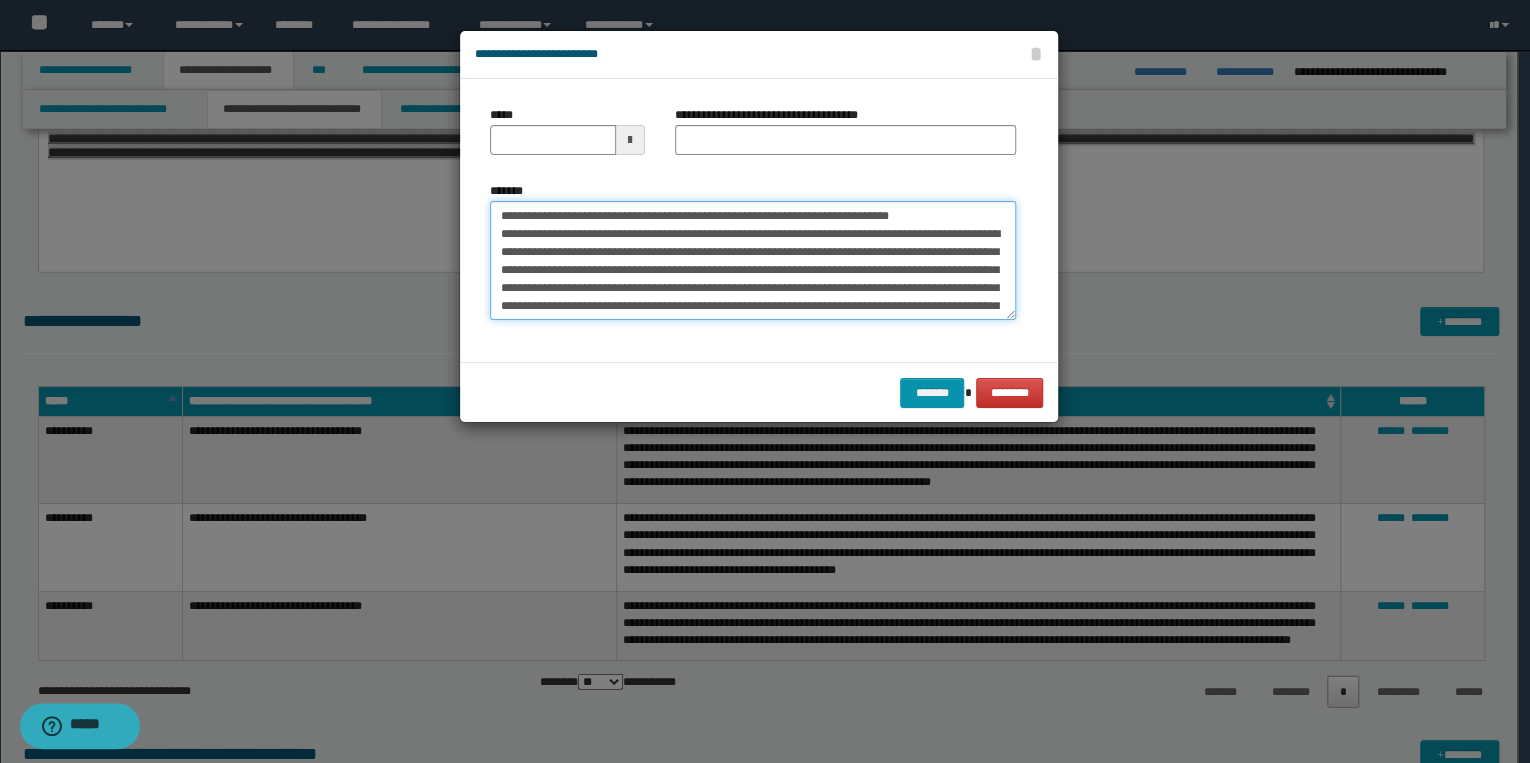 drag, startPoint x: 562, startPoint y: 216, endPoint x: 483, endPoint y: 205, distance: 79.762146 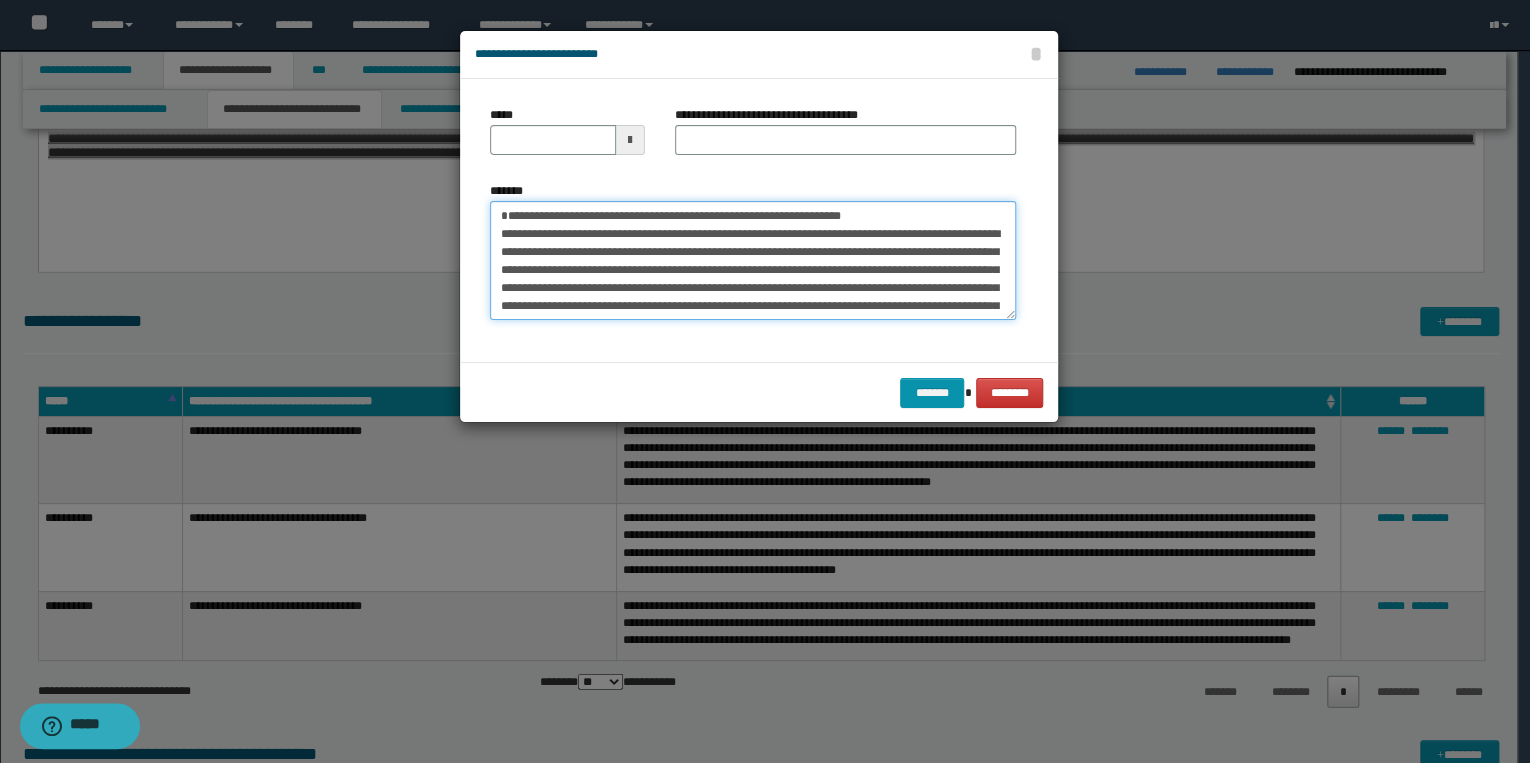 type 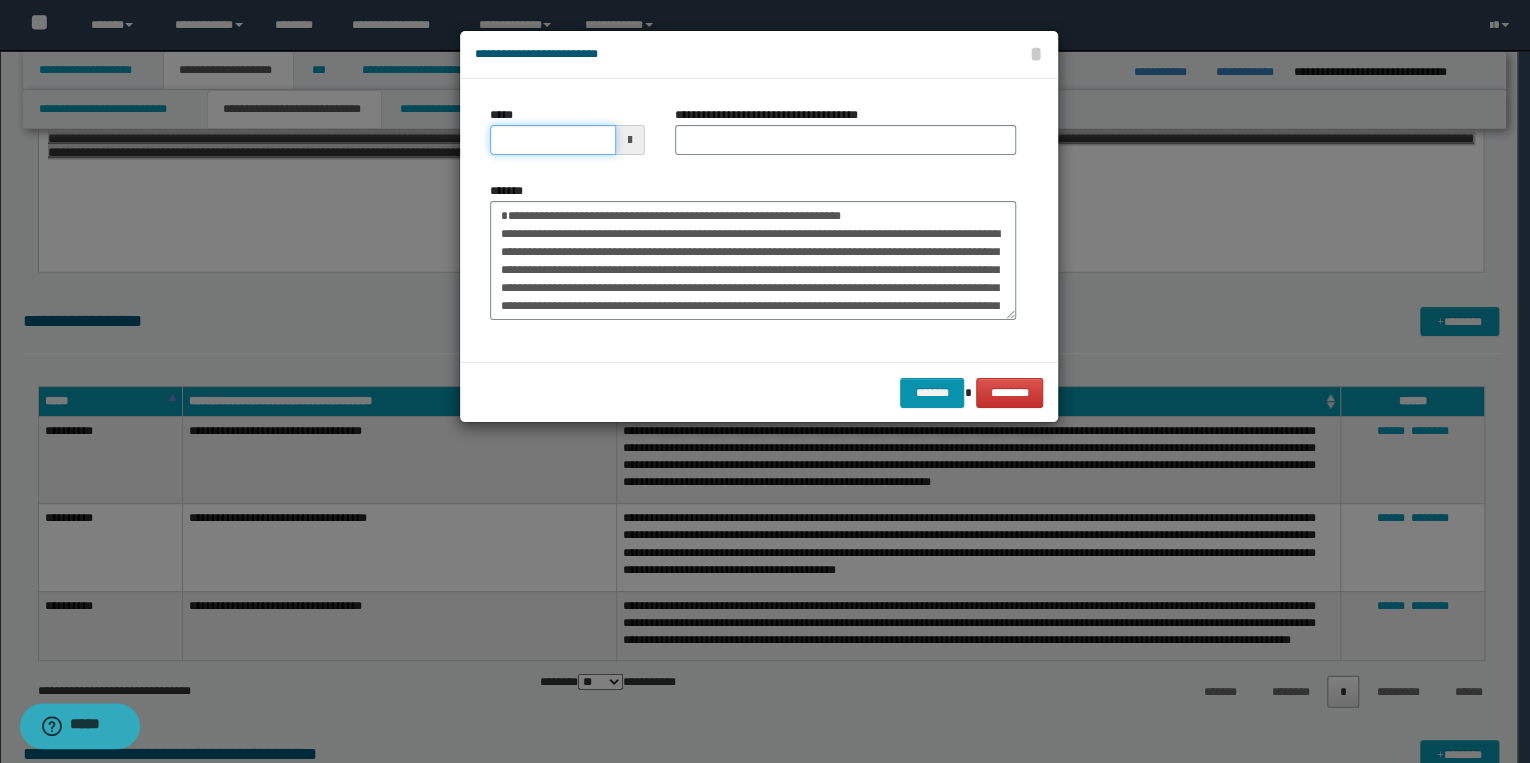 click on "*****" at bounding box center [553, 140] 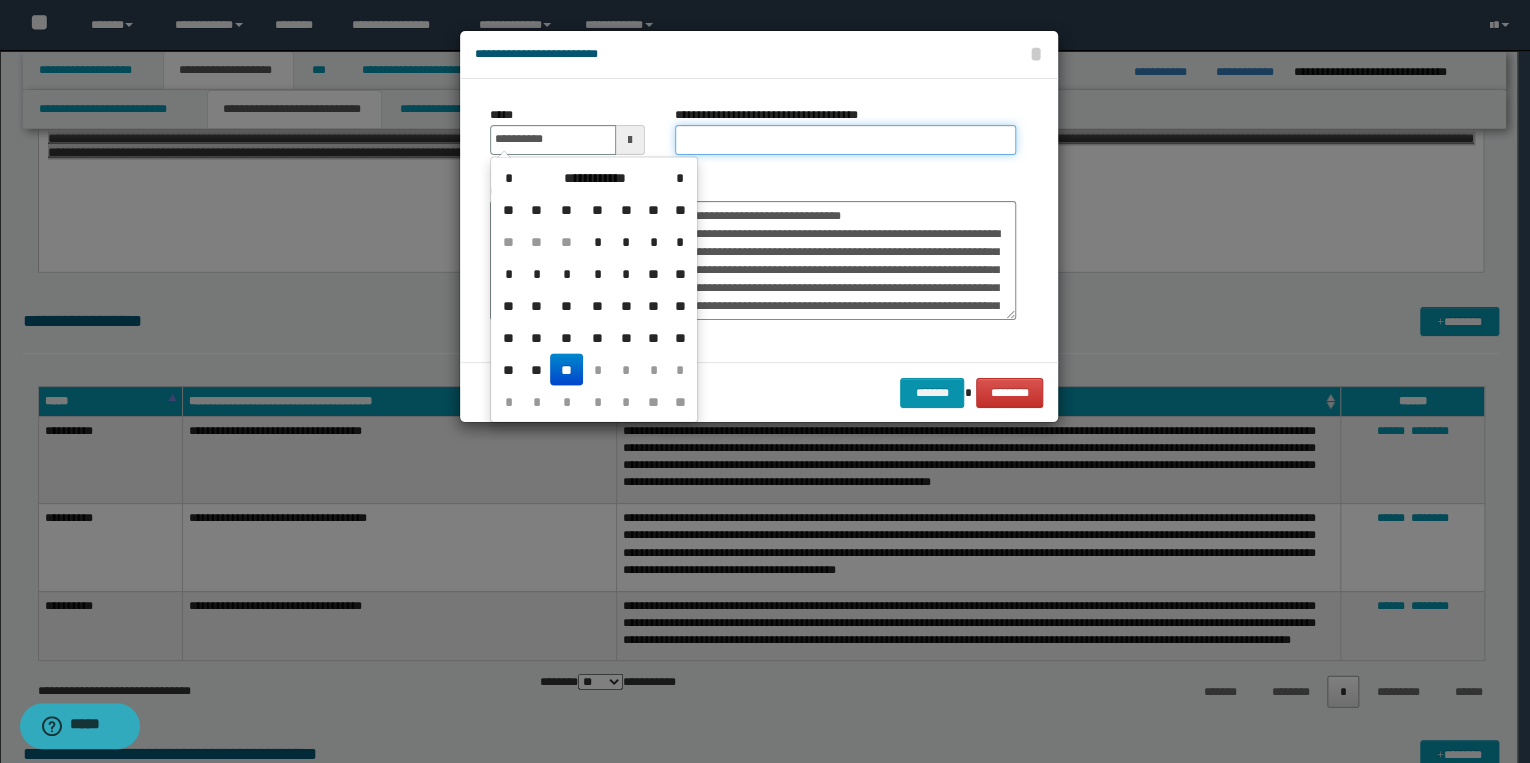 type on "**********" 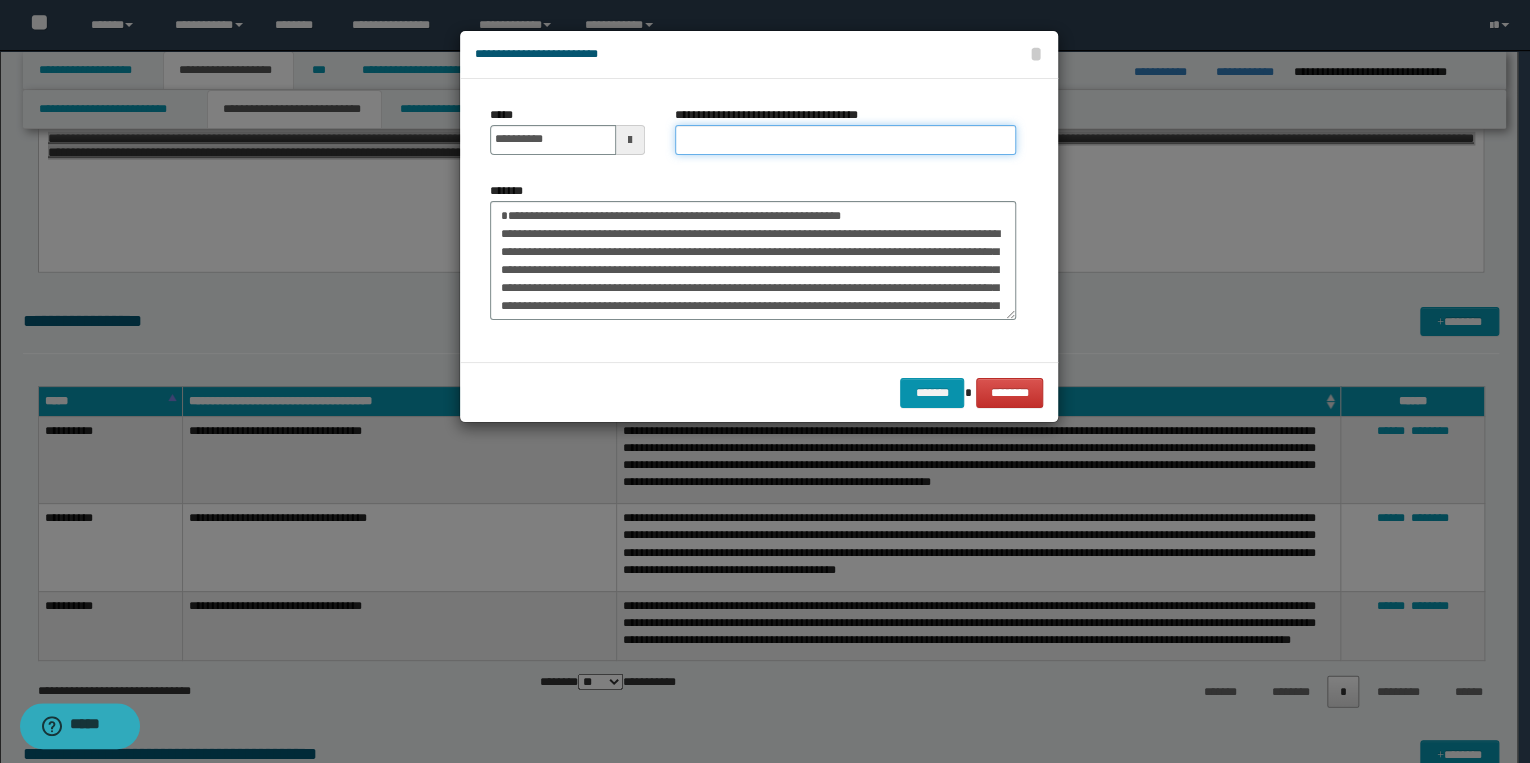 click on "**********" at bounding box center (845, 140) 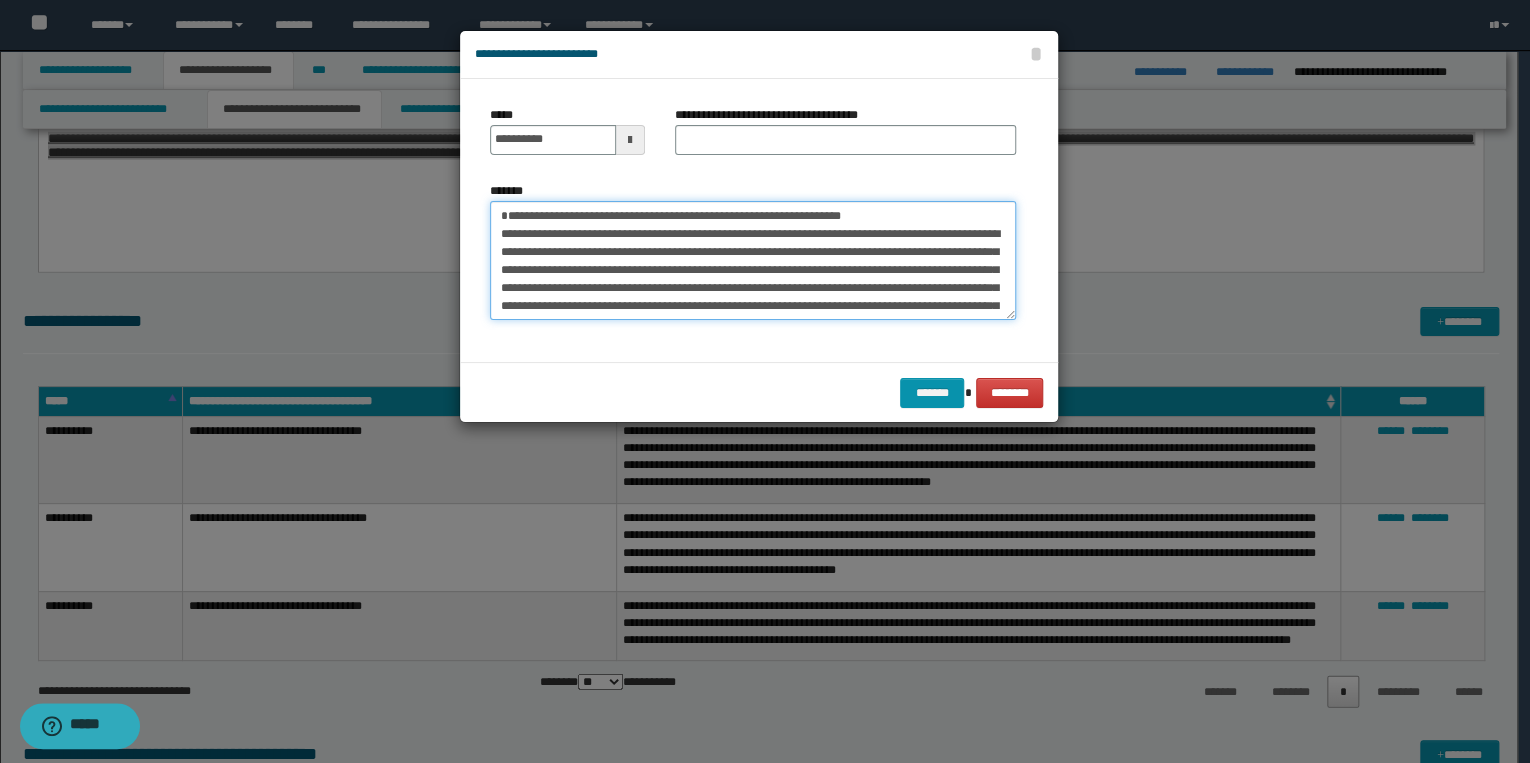 drag, startPoint x: 493, startPoint y: 210, endPoint x: 906, endPoint y: 211, distance: 413.00122 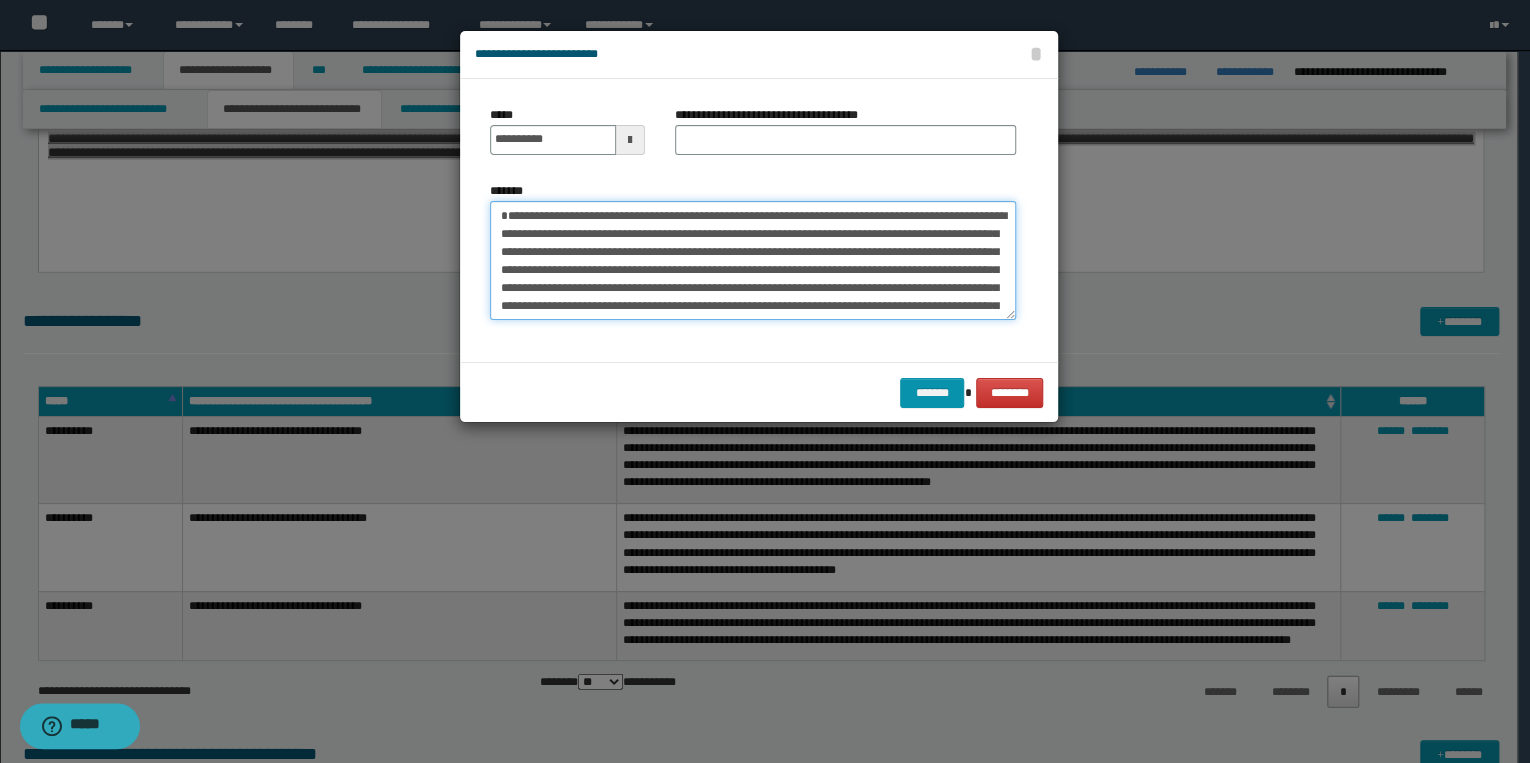 type on "**********" 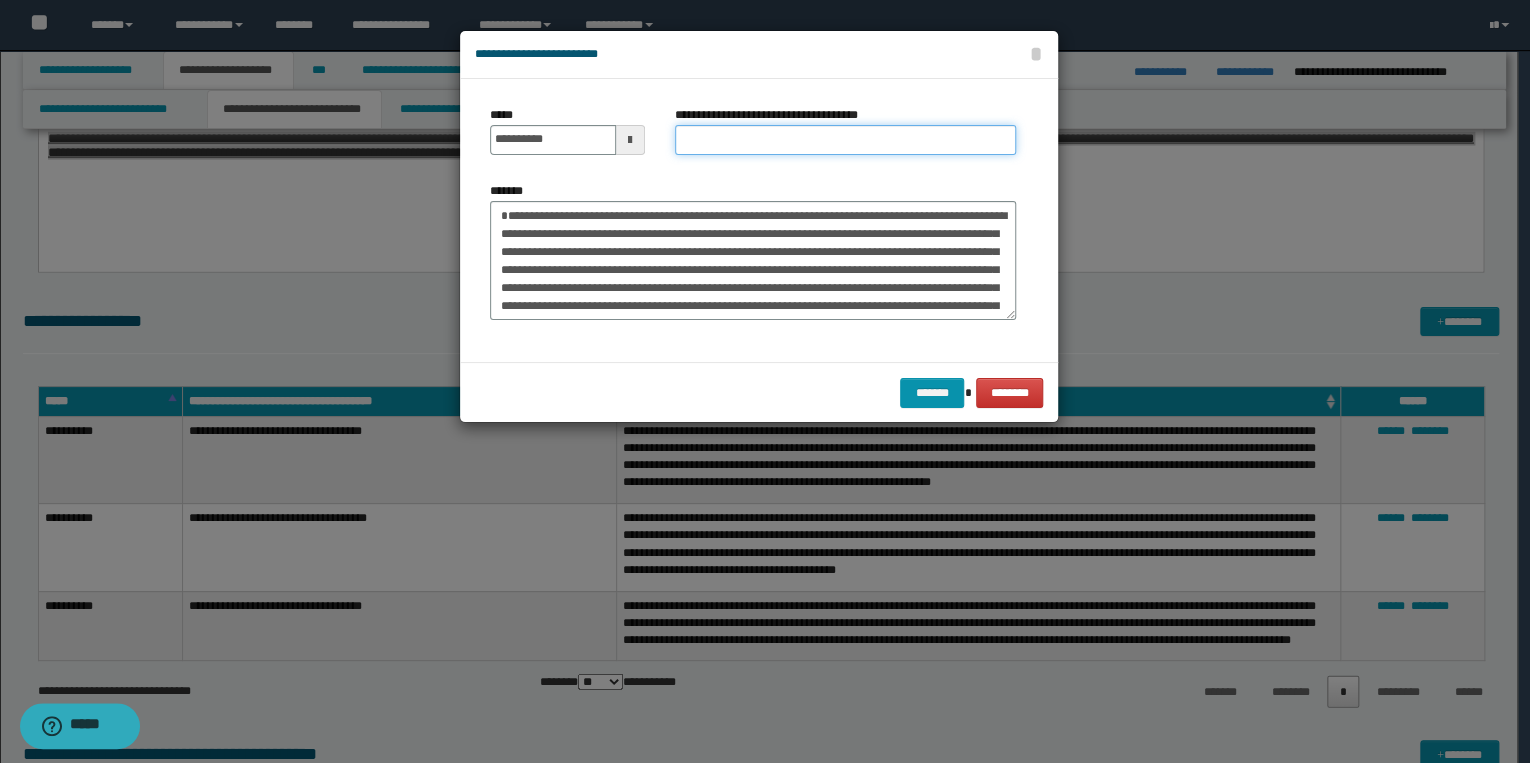 click on "**********" at bounding box center [845, 140] 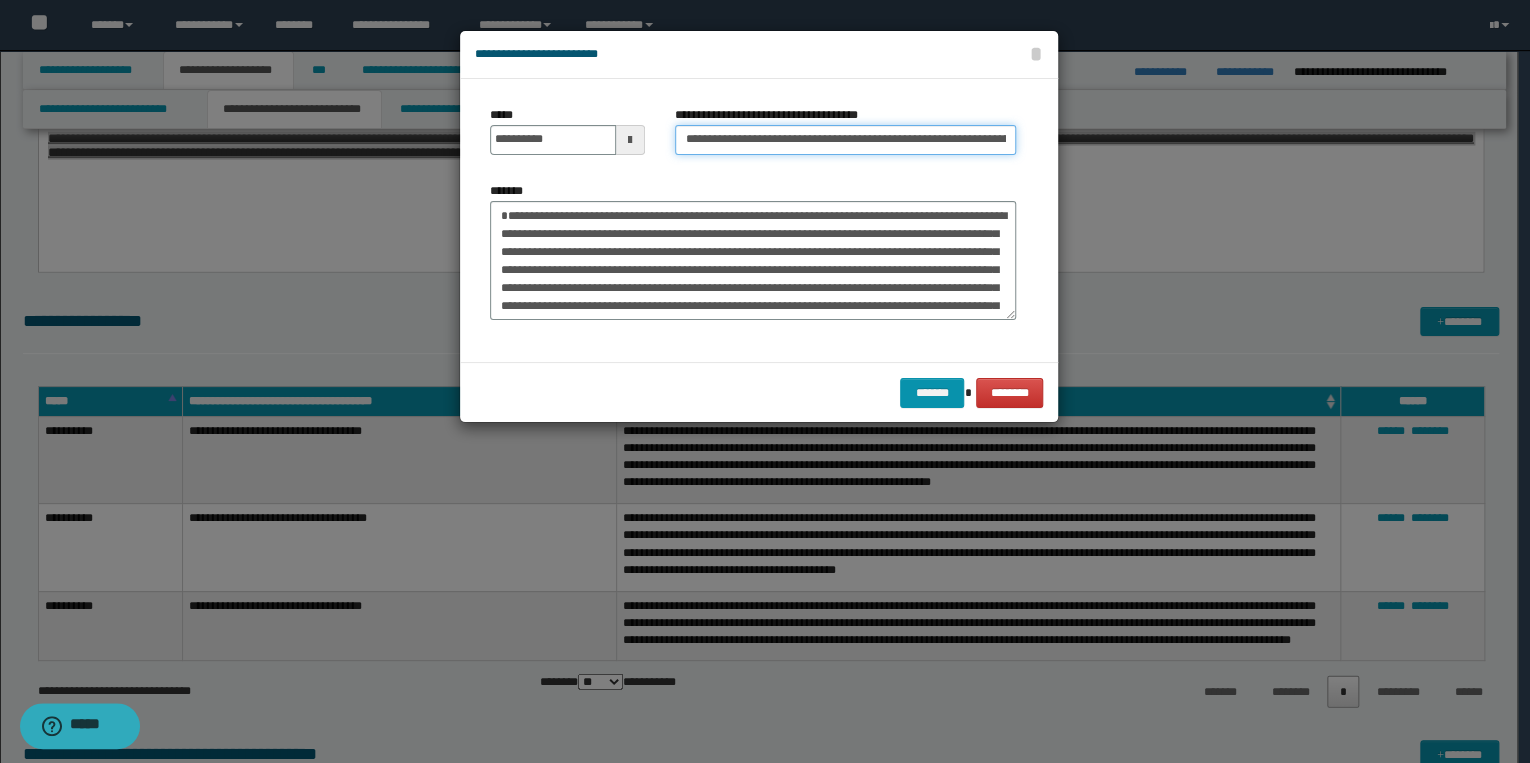 scroll, scrollTop: 0, scrollLeft: 68, axis: horizontal 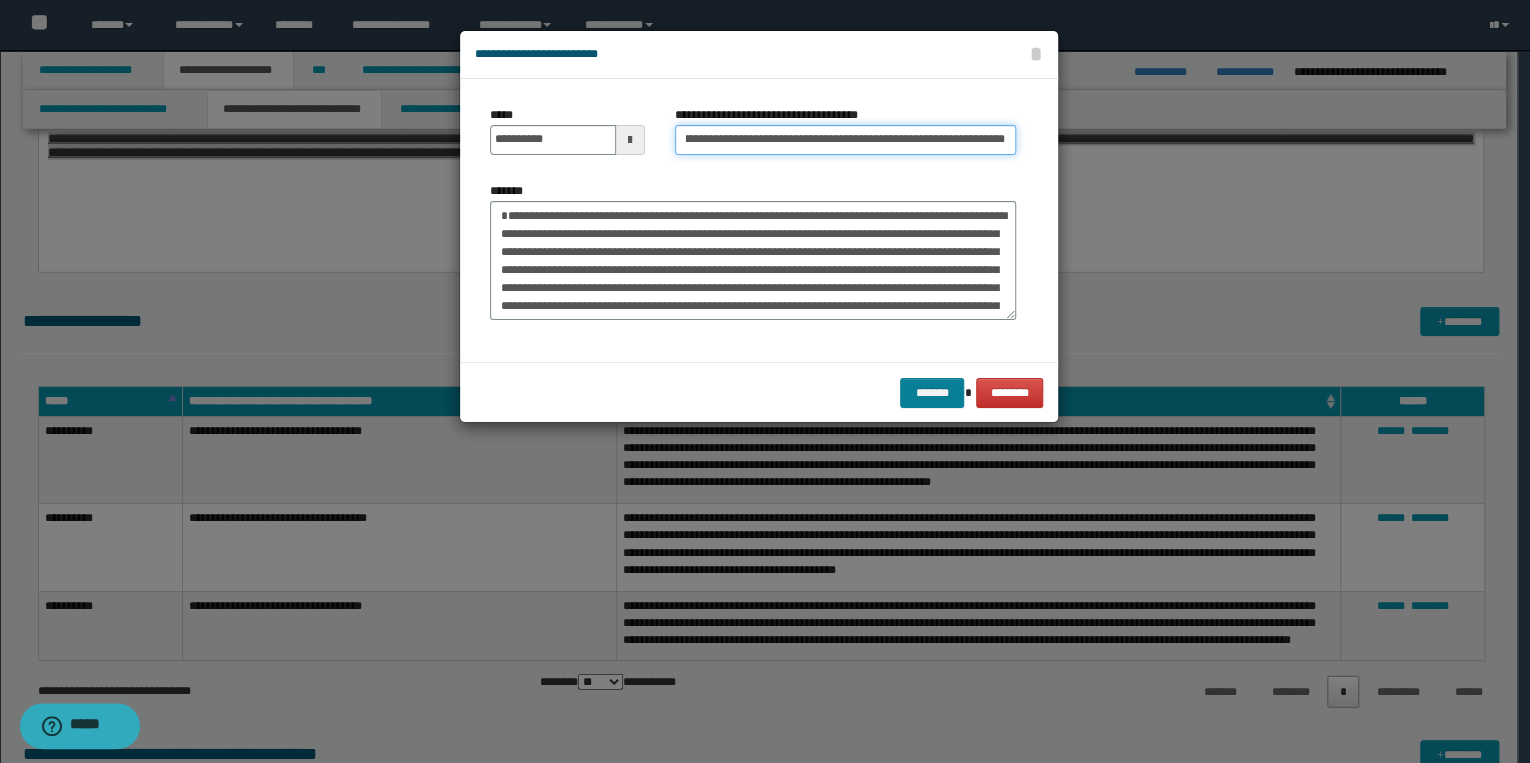 type on "**********" 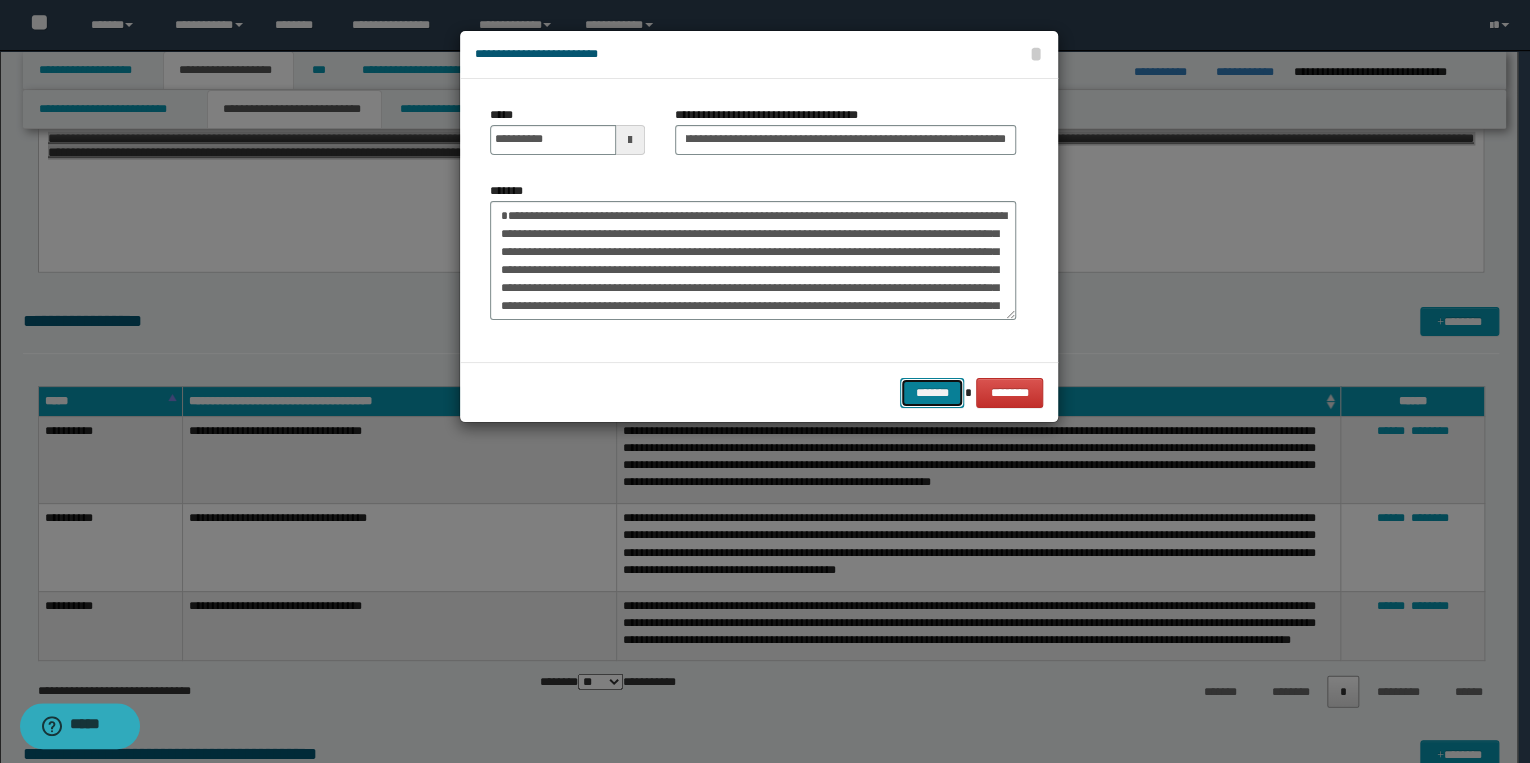 click on "*******" at bounding box center [932, 393] 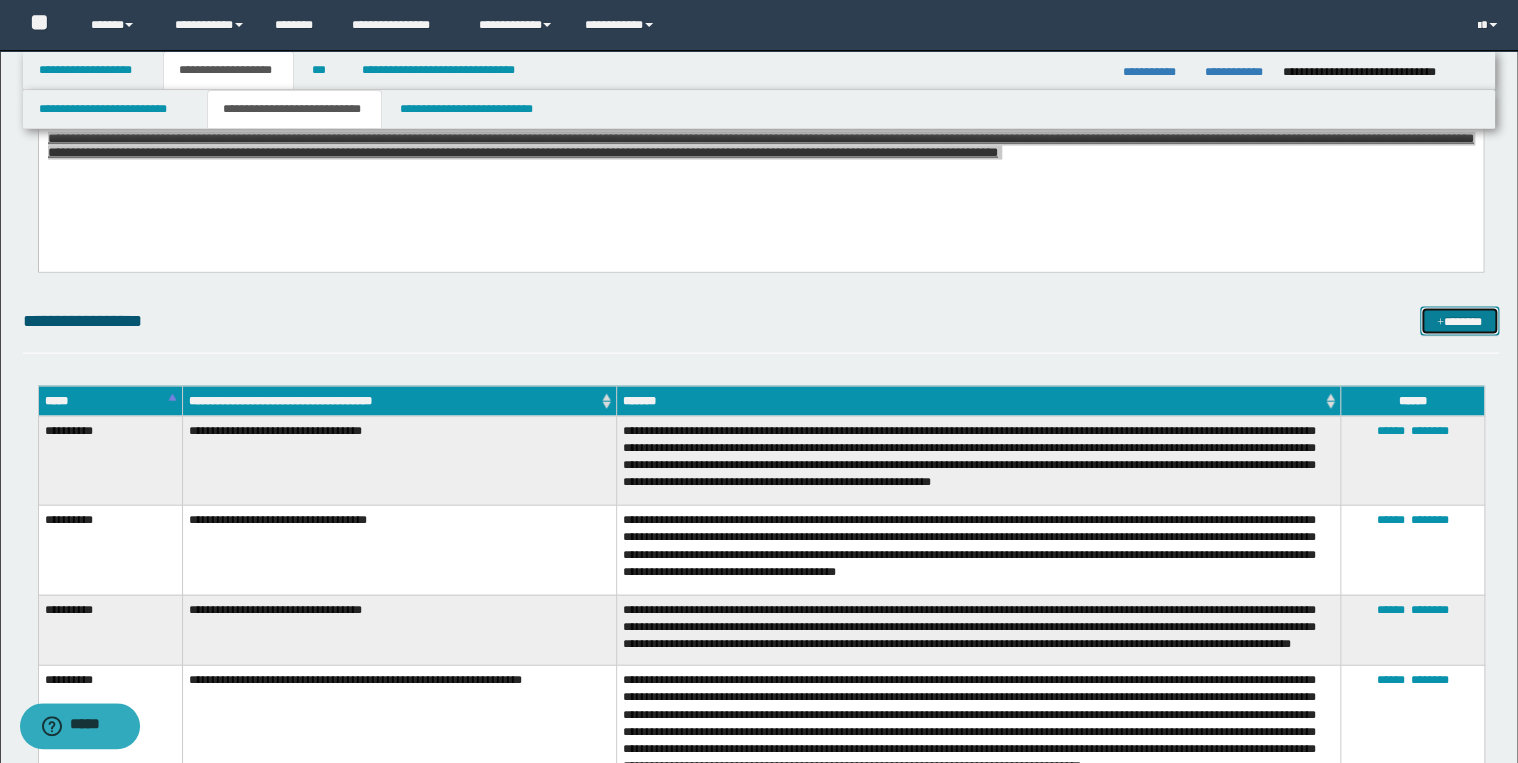 click on "*******" at bounding box center (1459, 322) 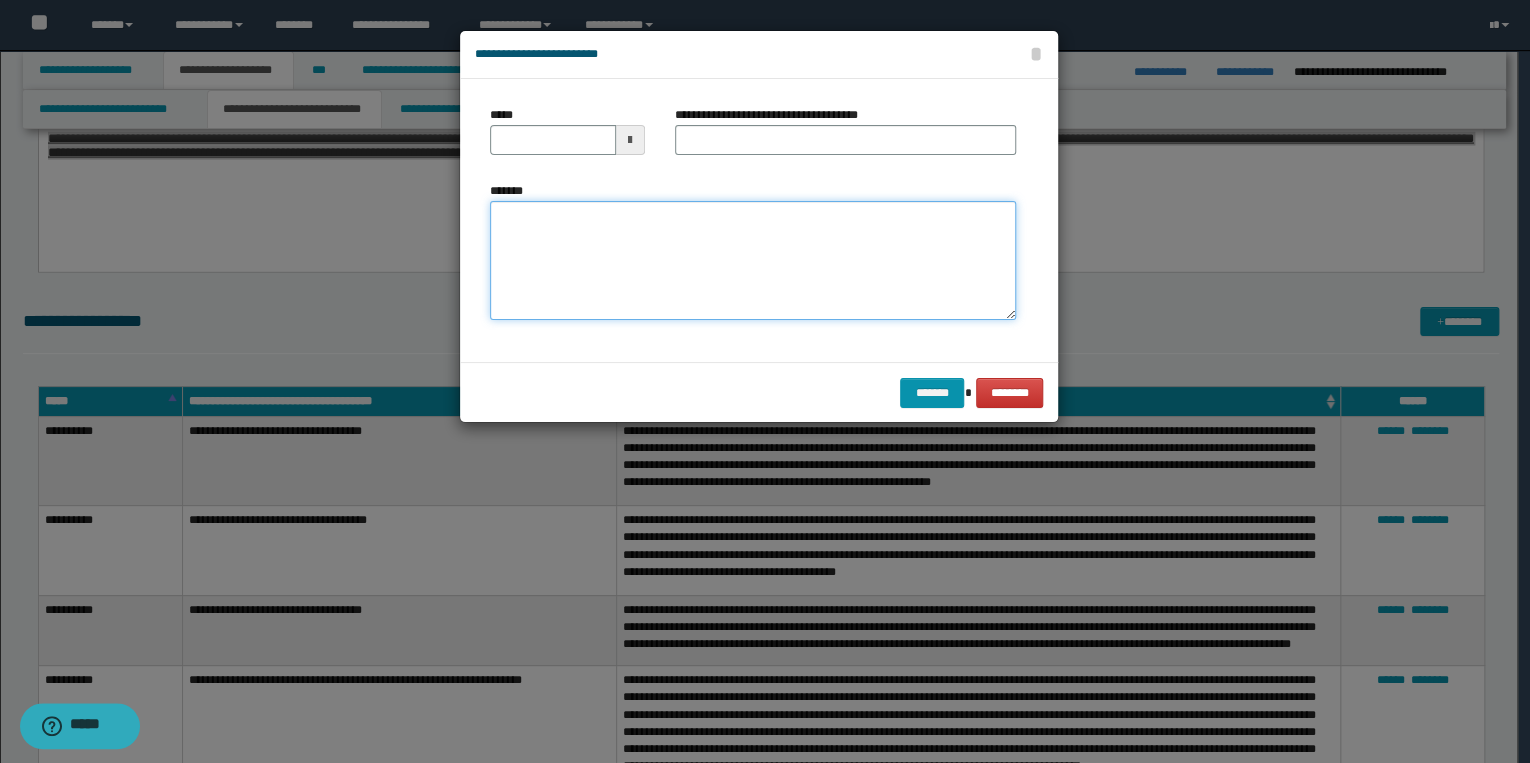 click on "*******" at bounding box center (753, 261) 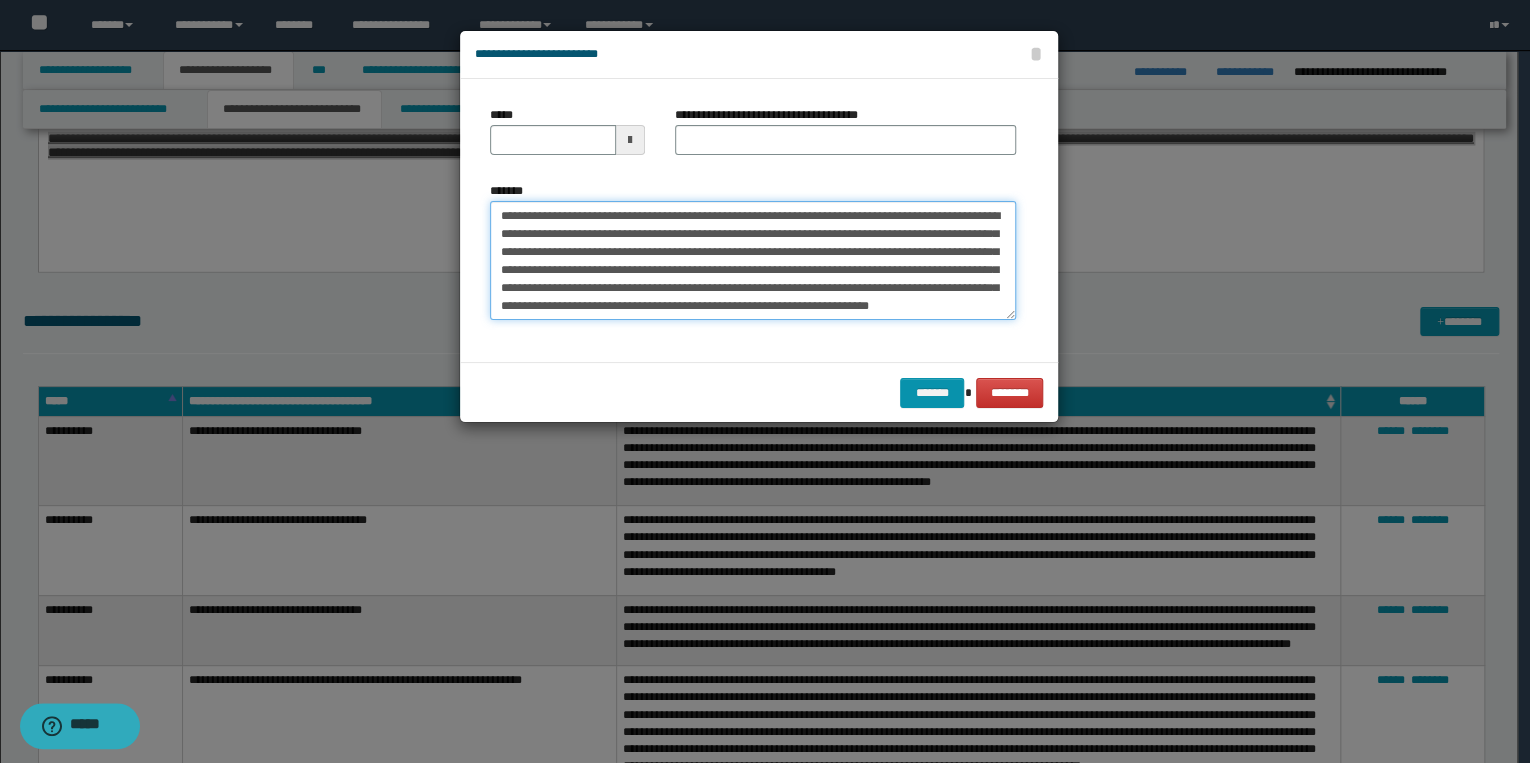 scroll, scrollTop: 0, scrollLeft: 0, axis: both 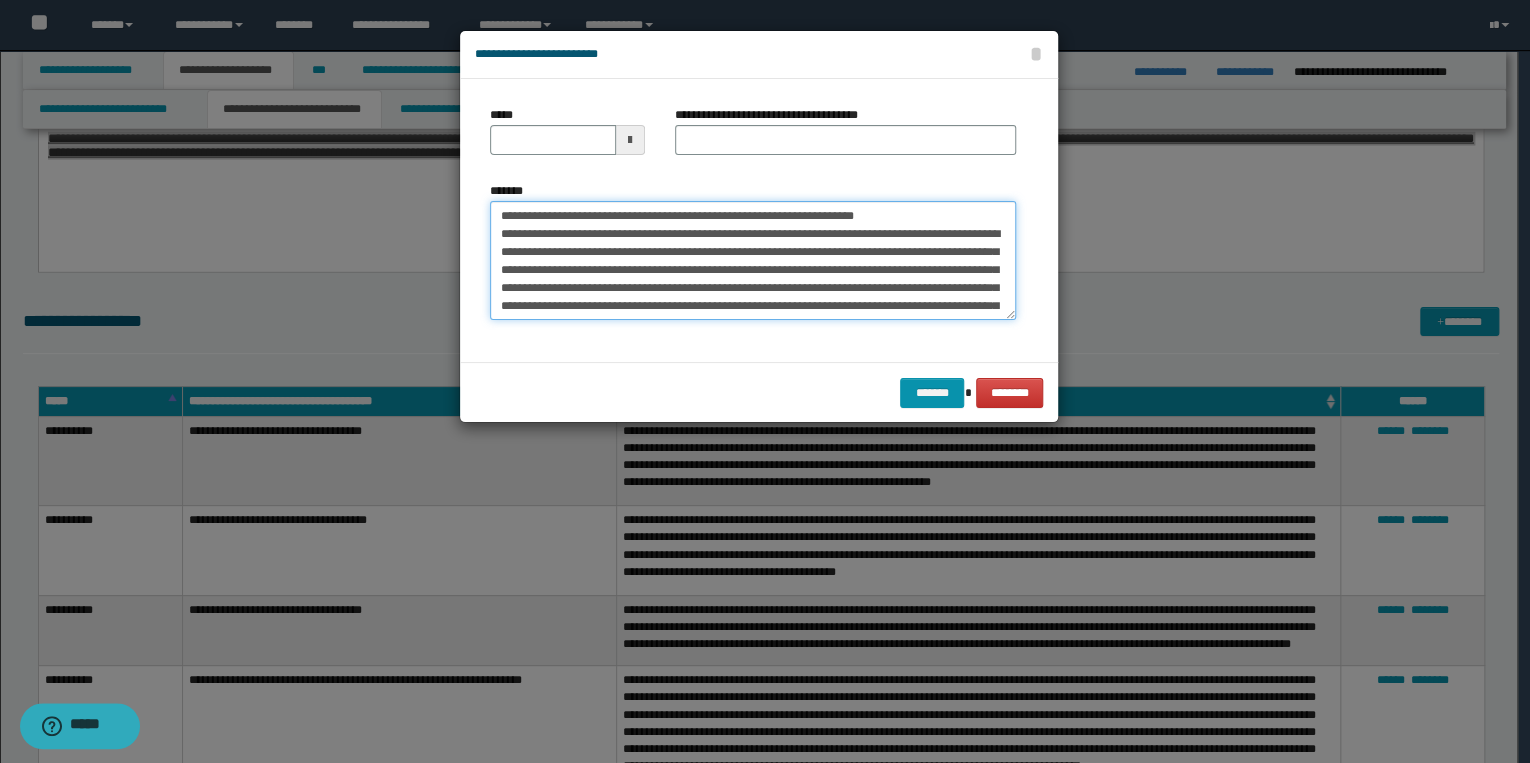 drag, startPoint x: 561, startPoint y: 217, endPoint x: 484, endPoint y: 210, distance: 77.31753 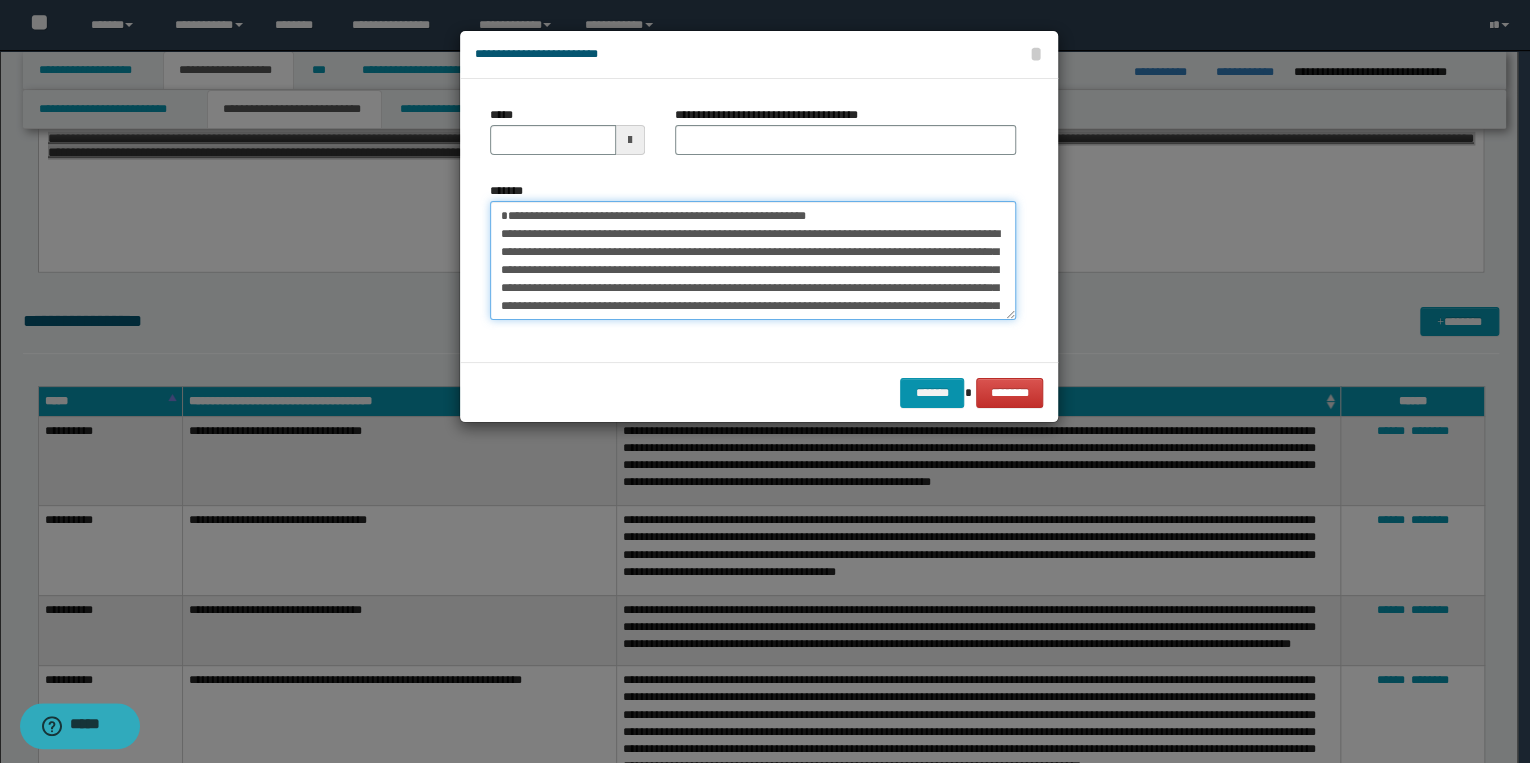 type 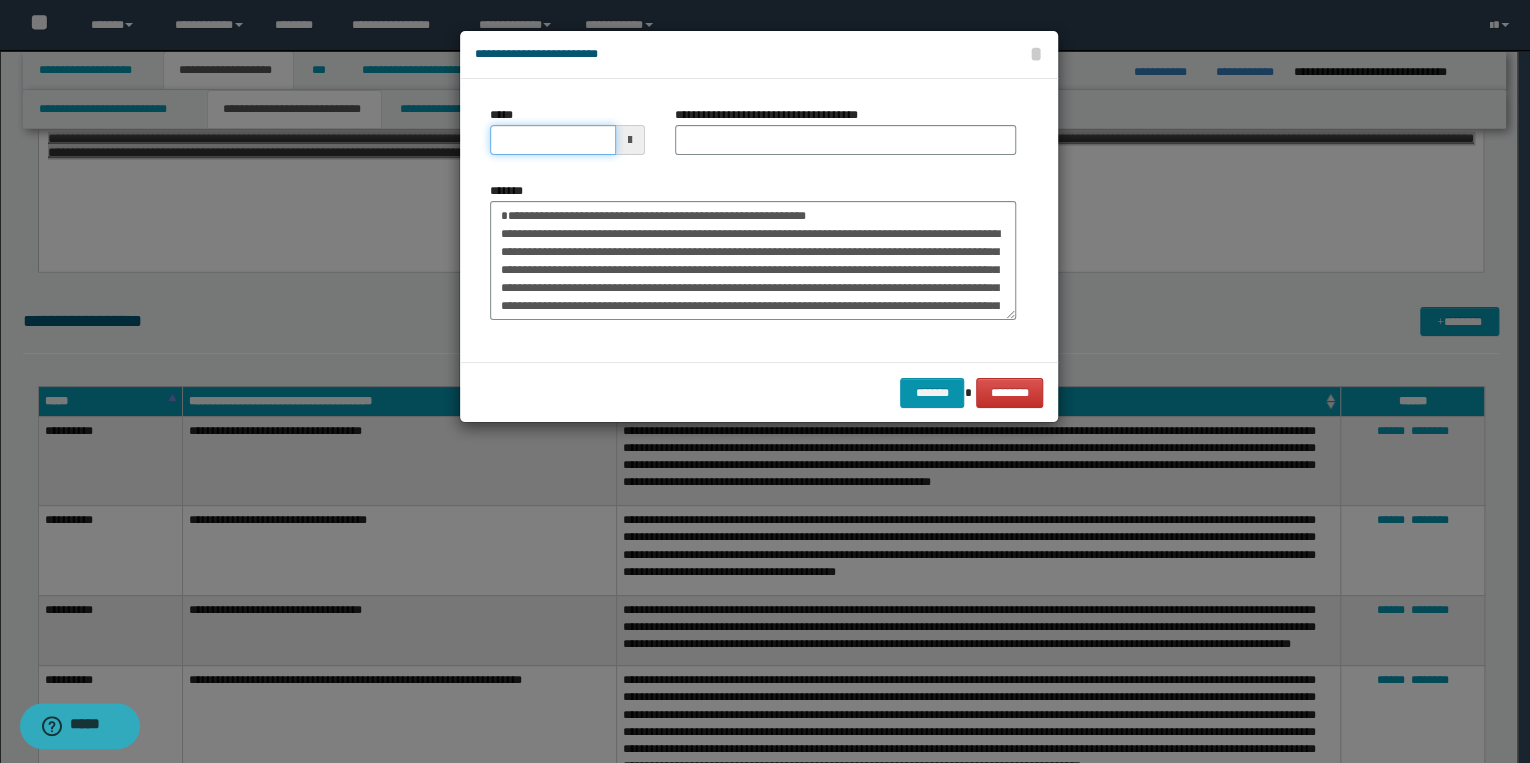 click on "*****" at bounding box center (553, 140) 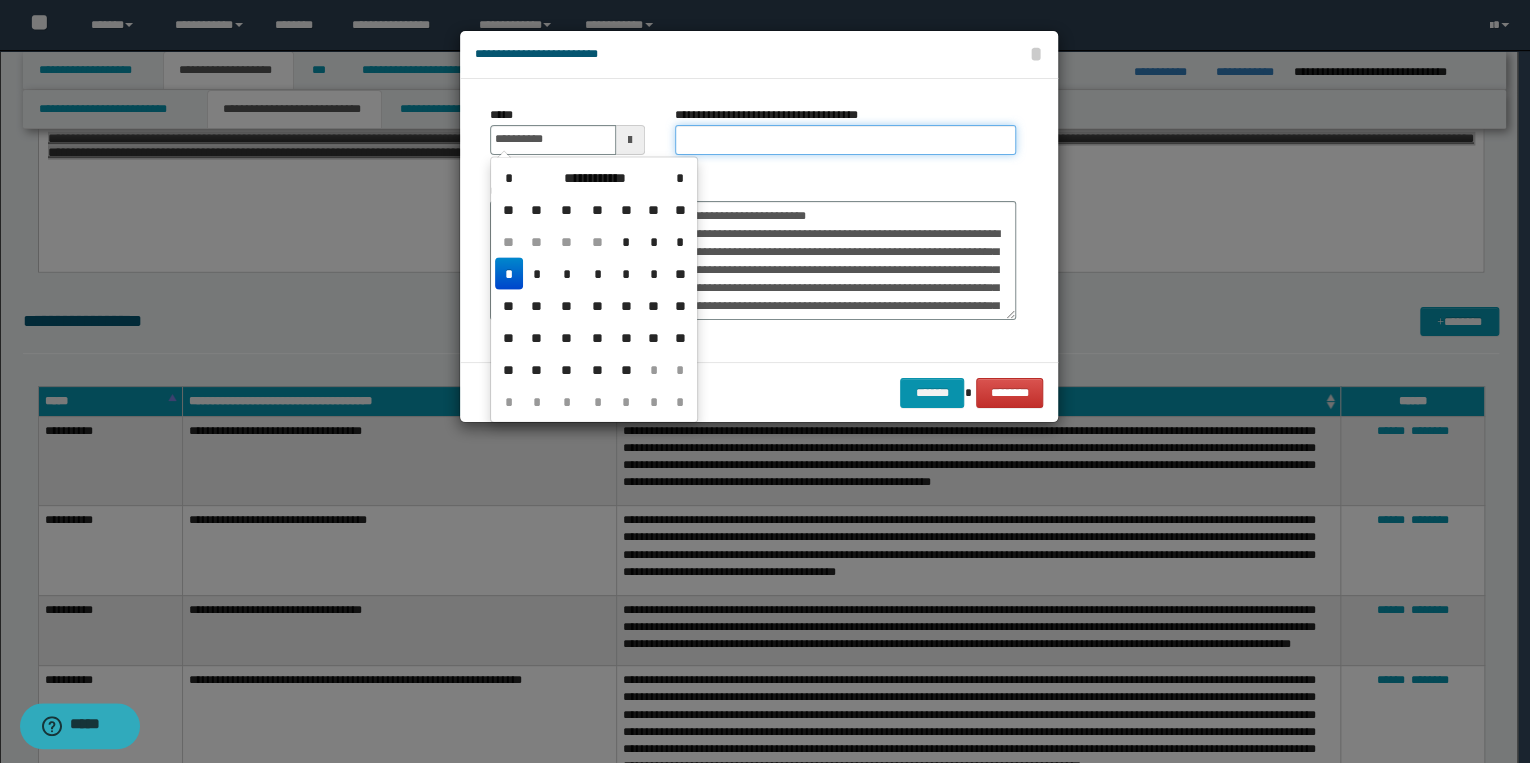 type on "**********" 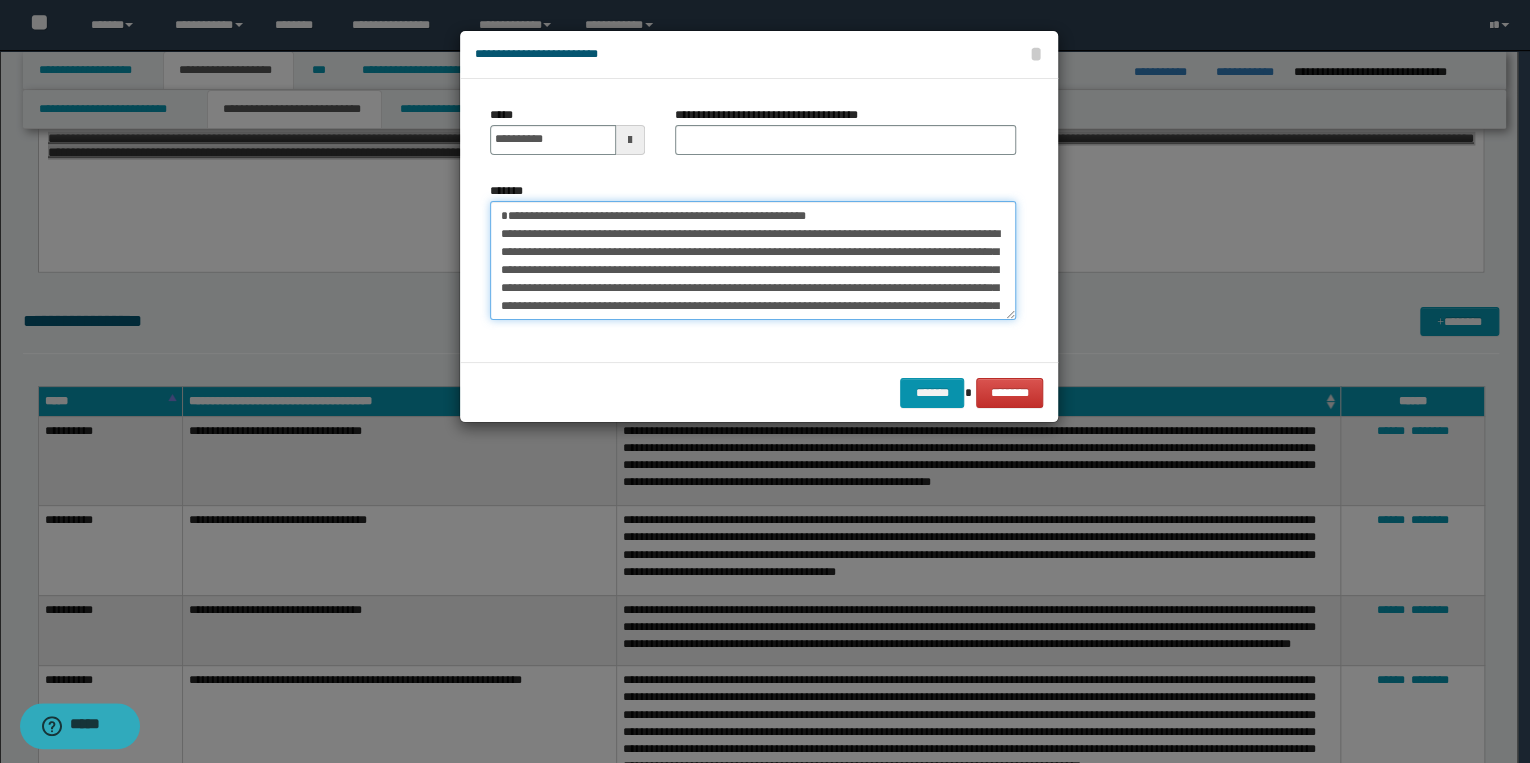 drag, startPoint x: 500, startPoint y: 215, endPoint x: 842, endPoint y: 219, distance: 342.02338 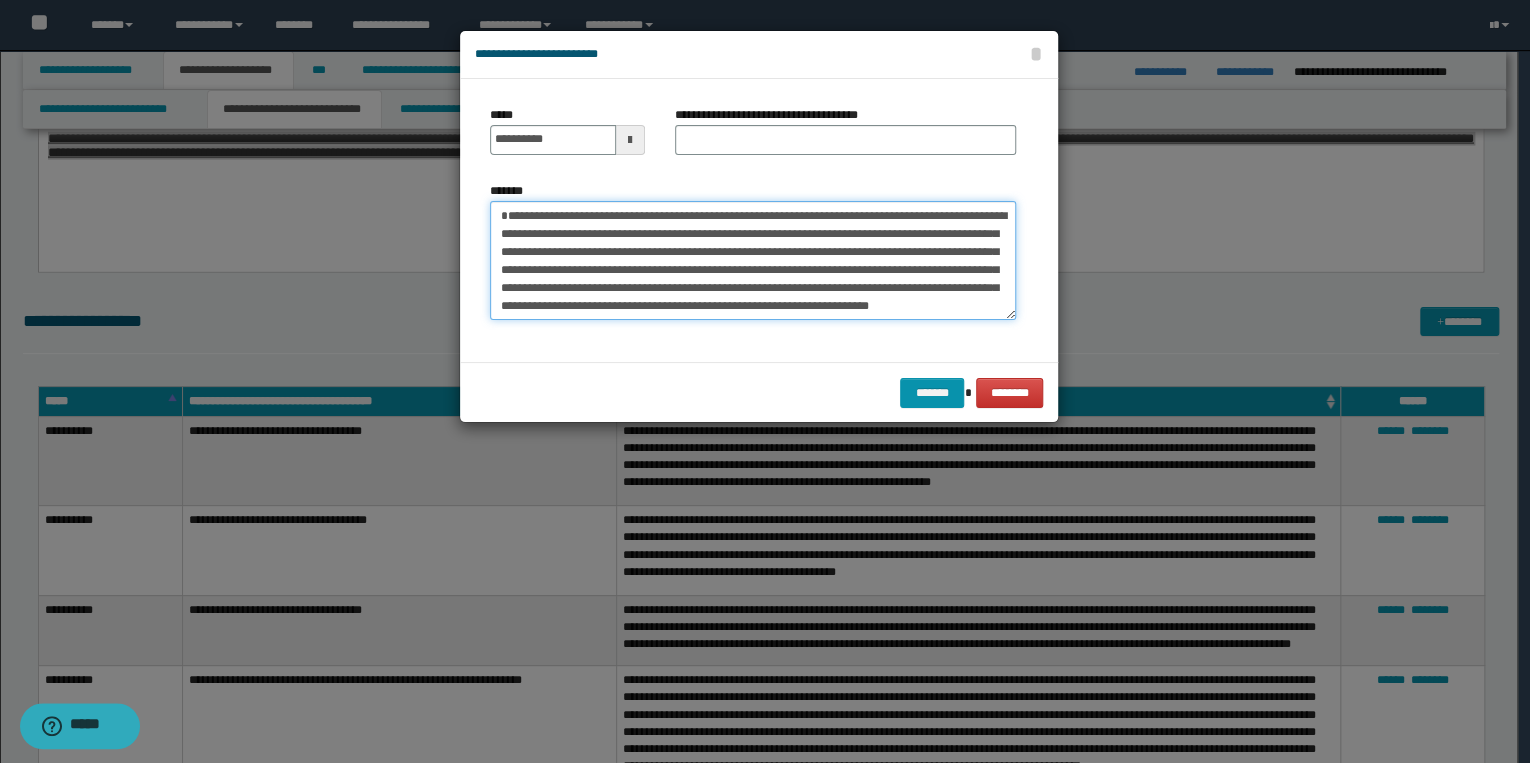 type on "**********" 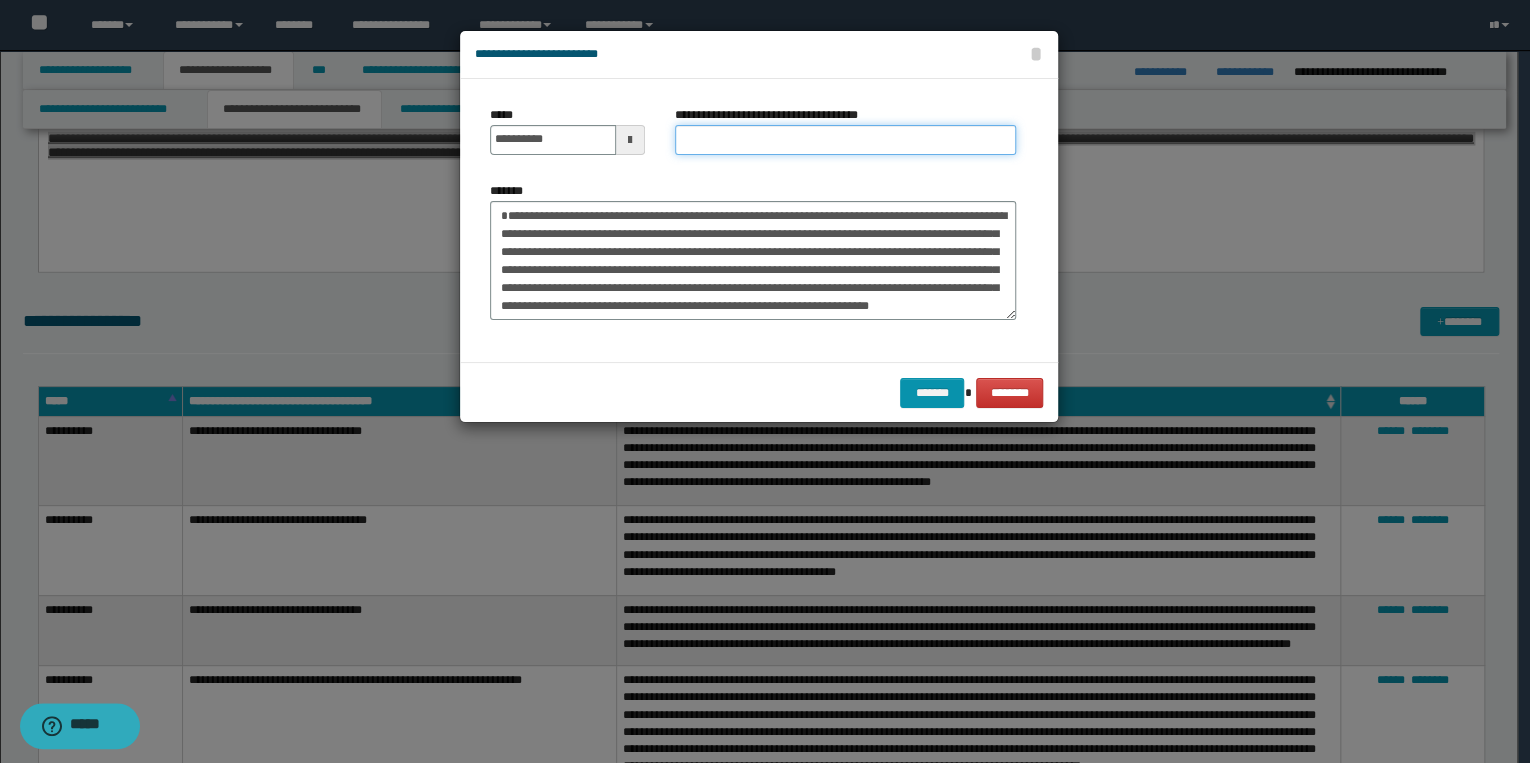 click on "**********" at bounding box center (845, 140) 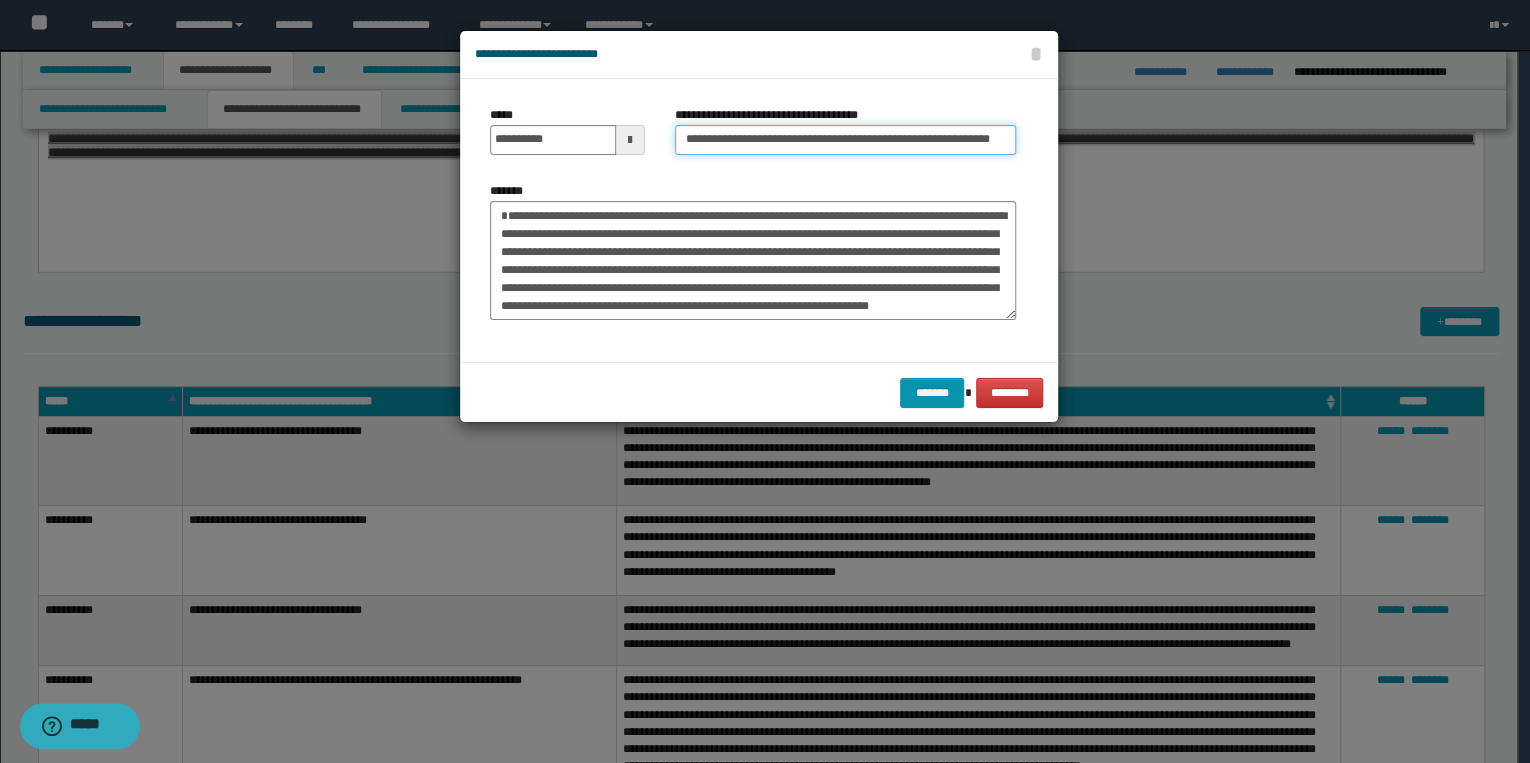 scroll, scrollTop: 0, scrollLeft: 15, axis: horizontal 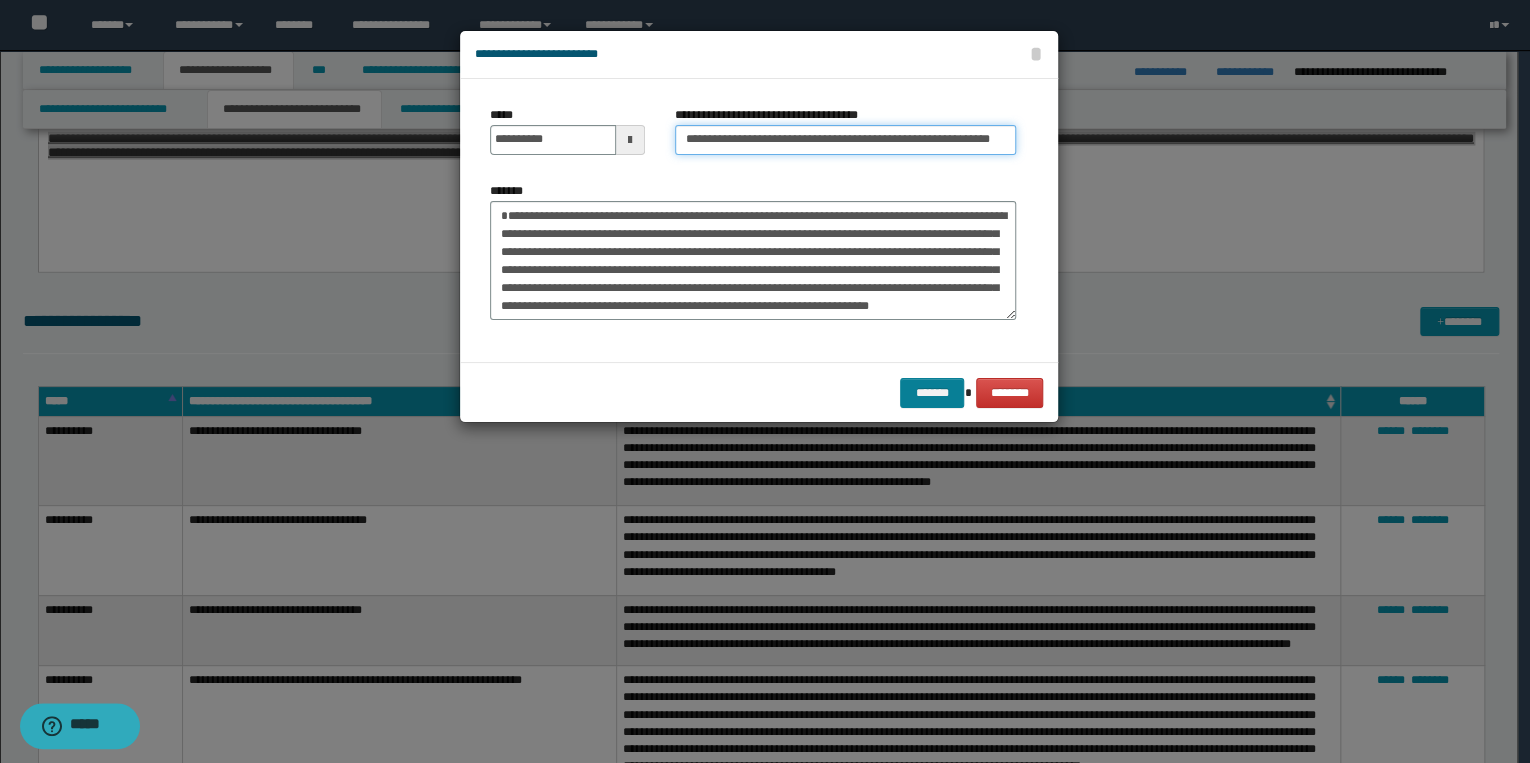 type on "**********" 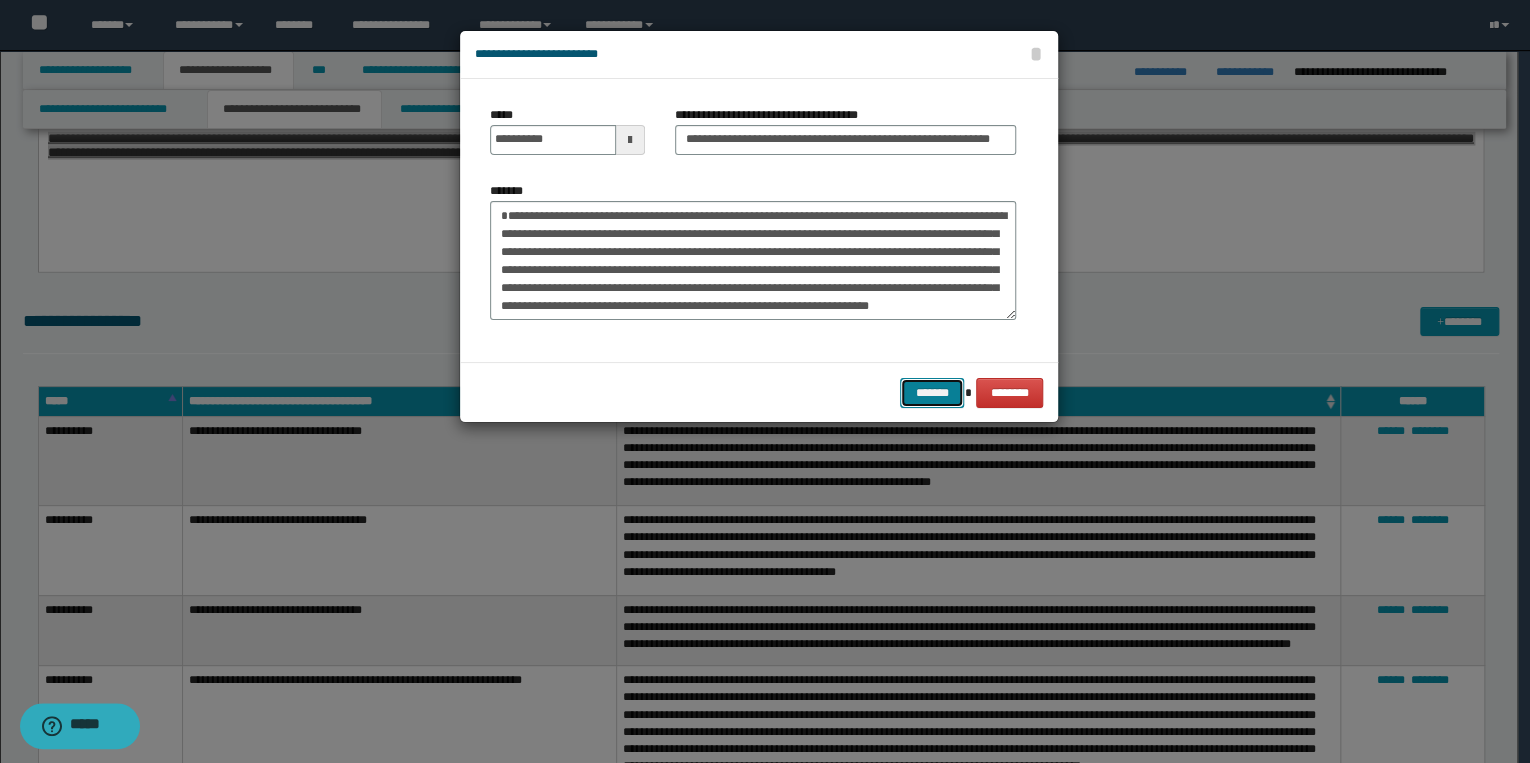 click on "*******" at bounding box center (932, 393) 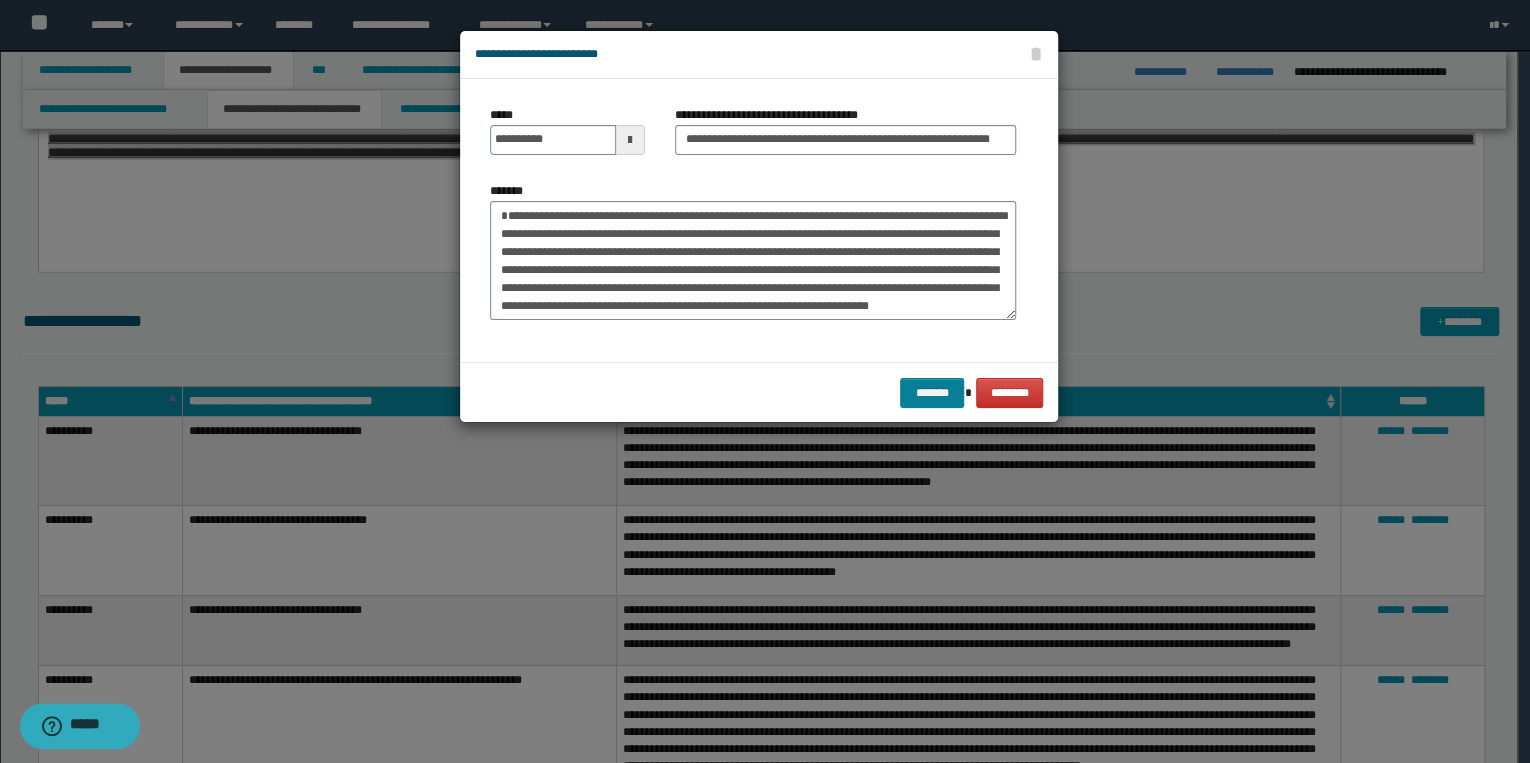 scroll, scrollTop: 0, scrollLeft: 0, axis: both 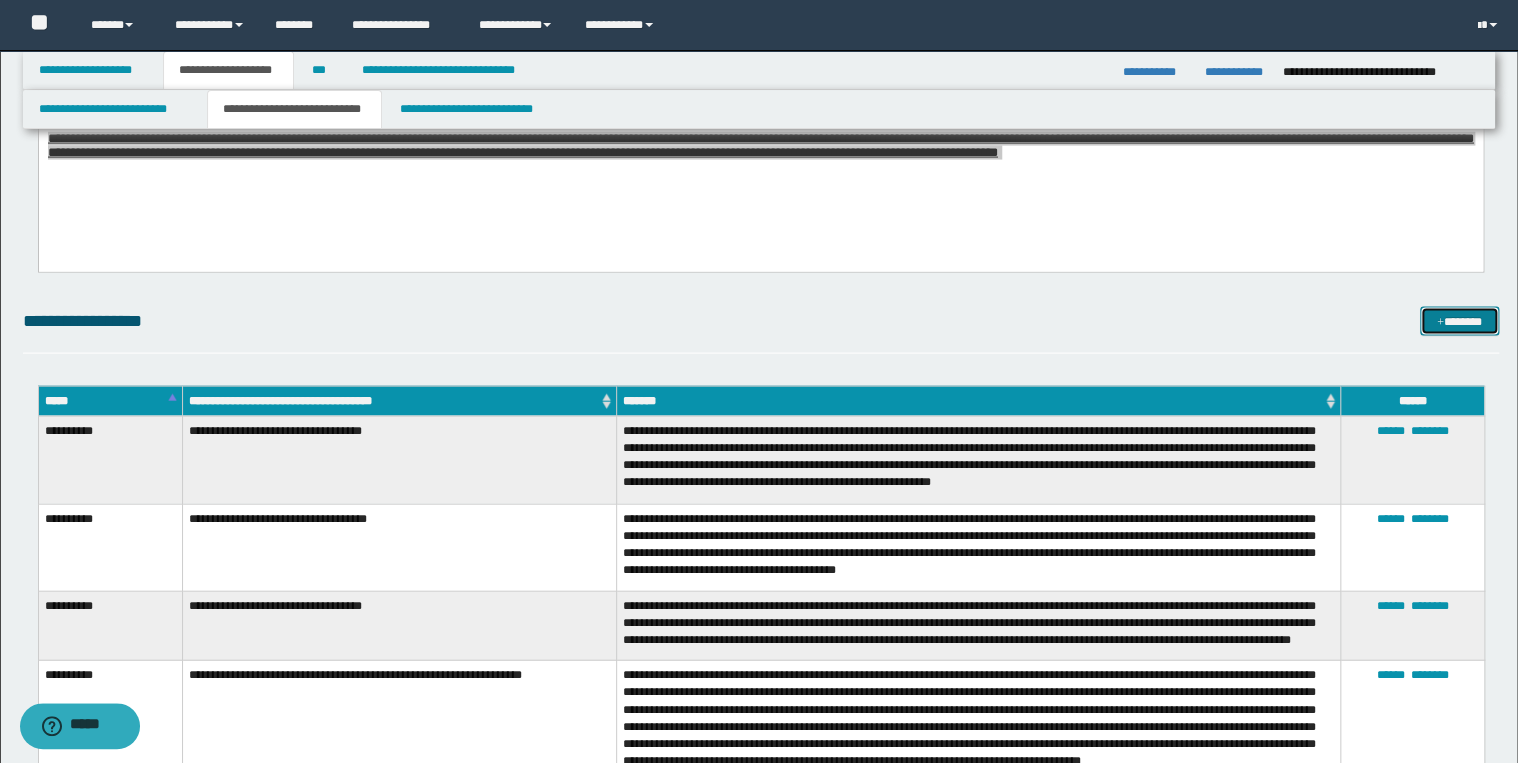 click on "*******" at bounding box center (1459, 322) 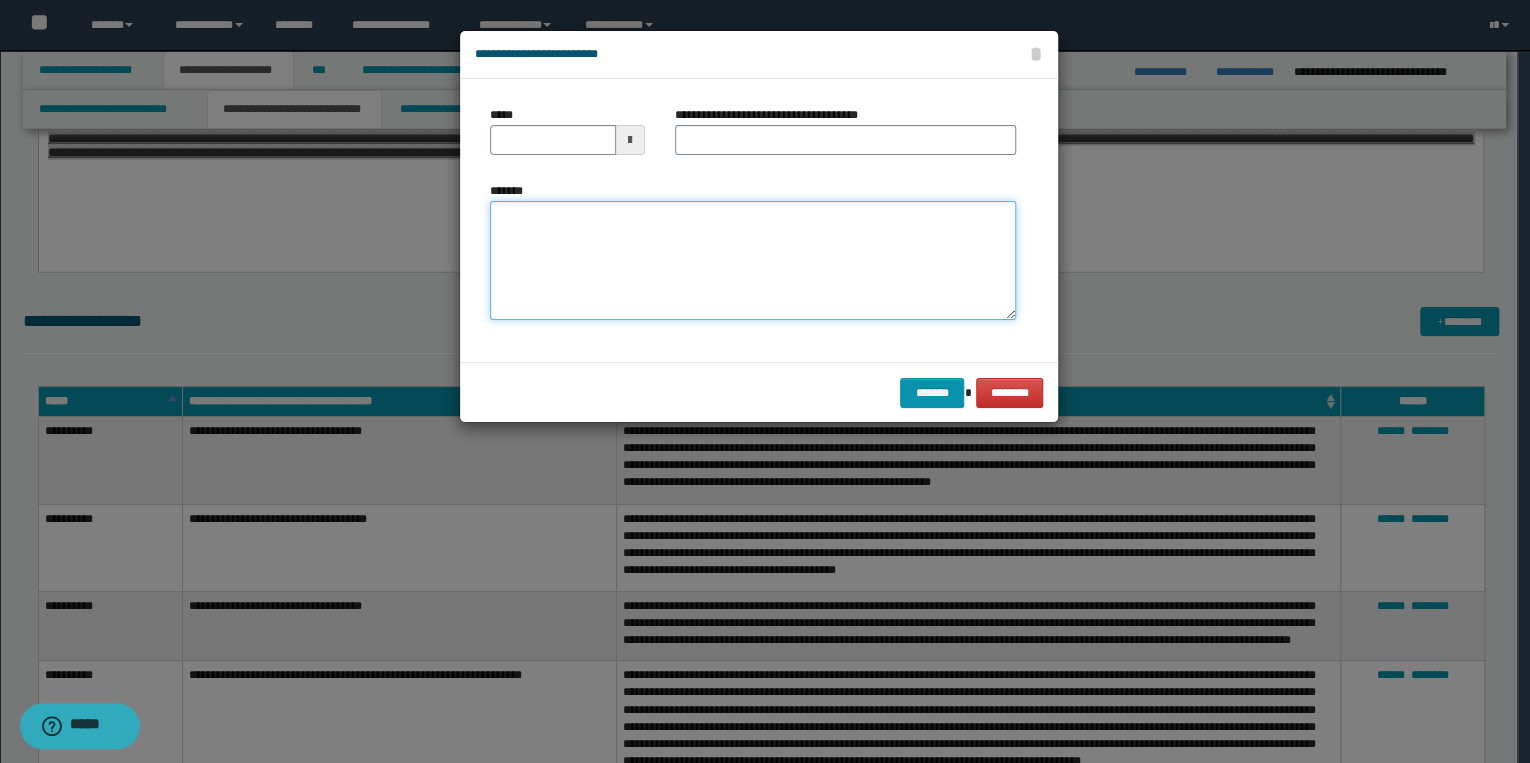 click on "*******" at bounding box center (753, 261) 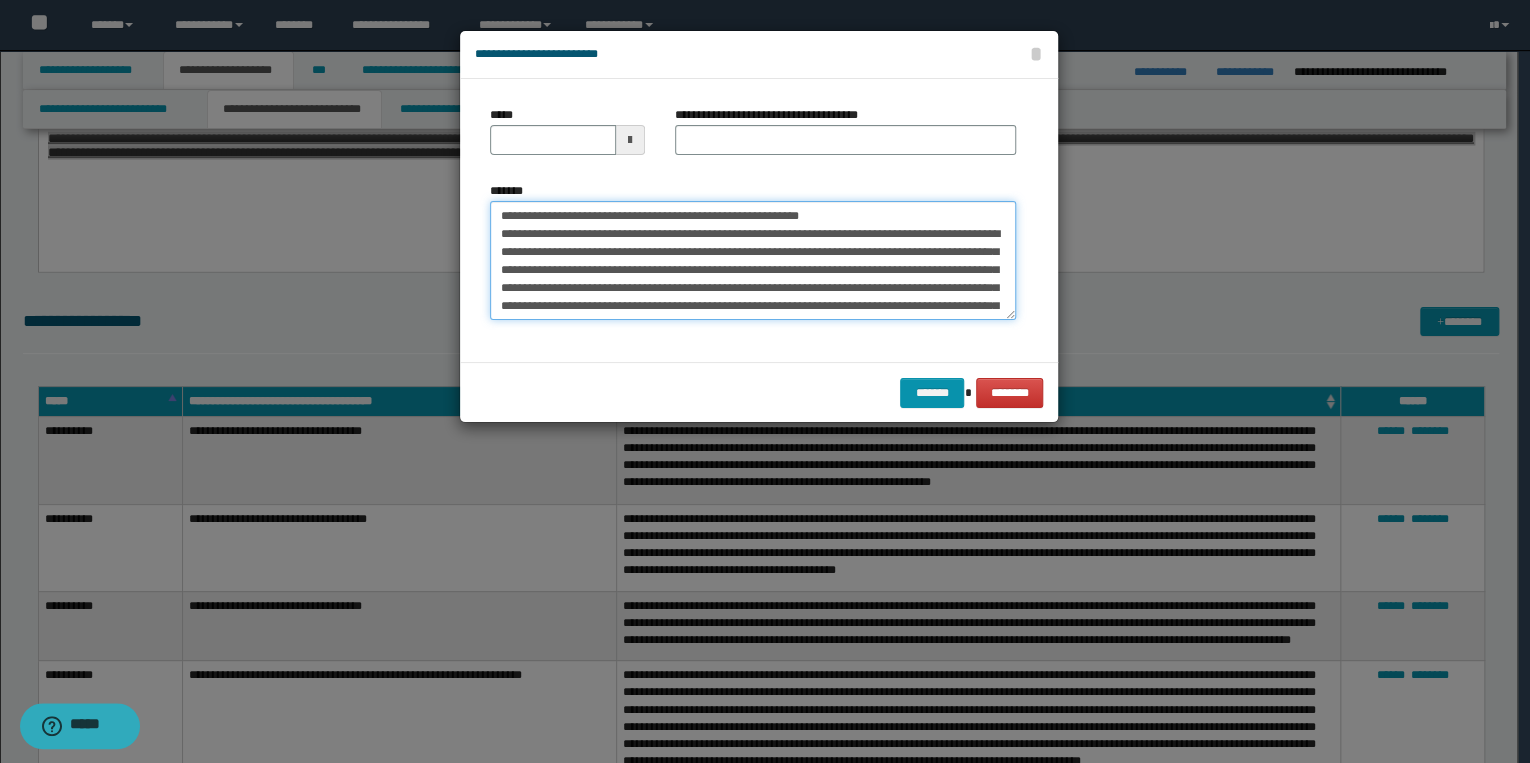 scroll, scrollTop: 0, scrollLeft: 0, axis: both 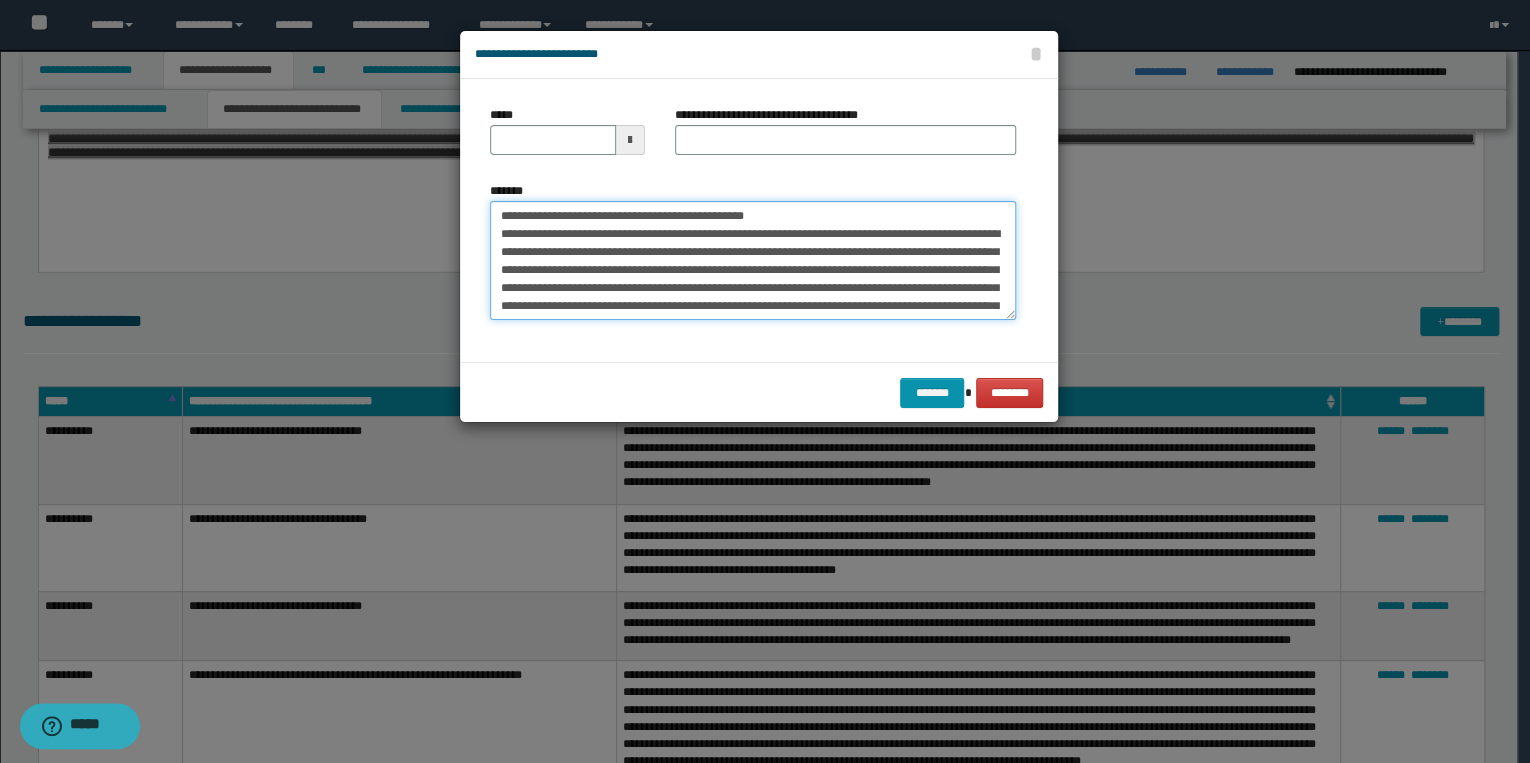 type on "**********" 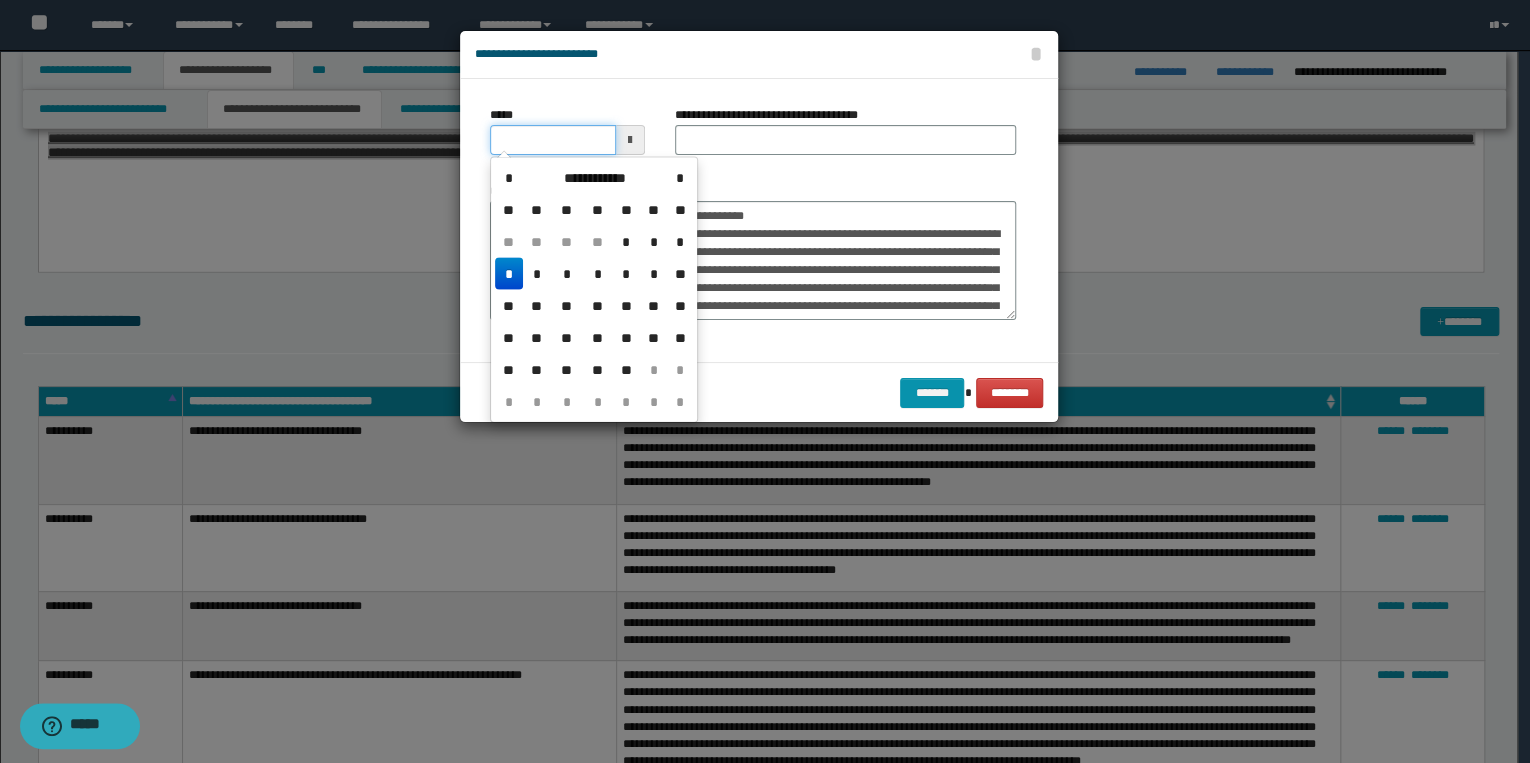 click on "*****" at bounding box center [553, 140] 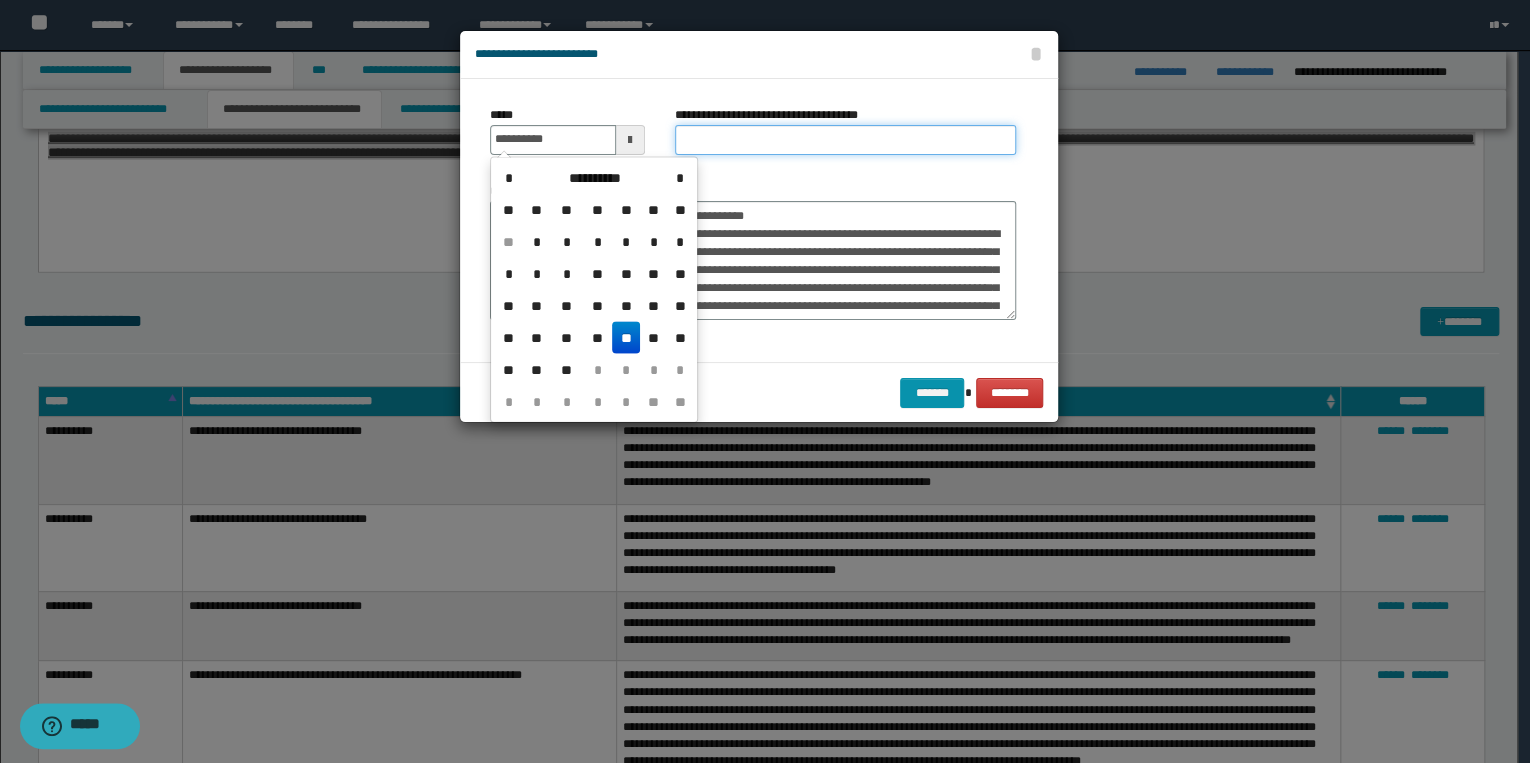 type on "**********" 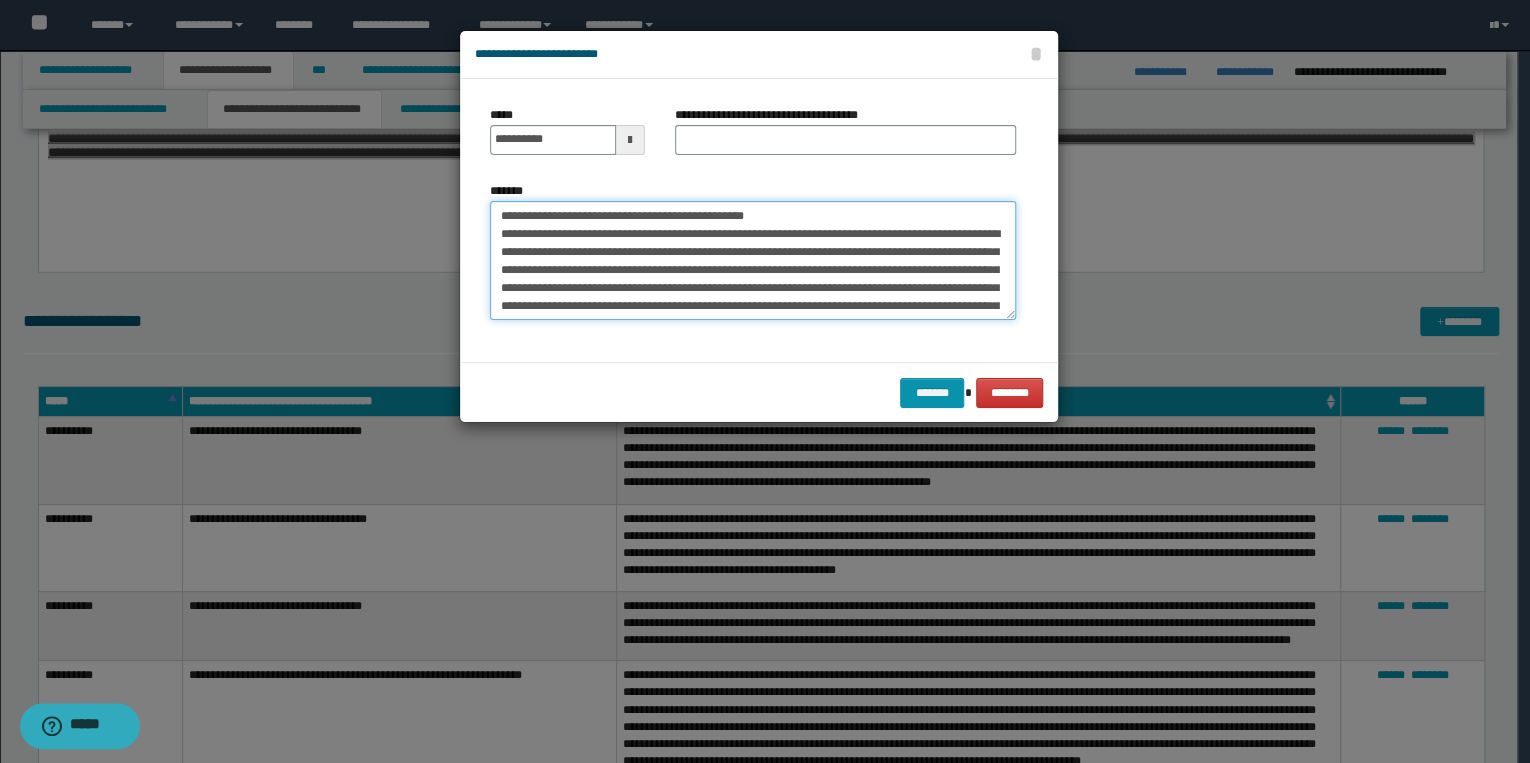 drag, startPoint x: 494, startPoint y: 212, endPoint x: 785, endPoint y: 213, distance: 291.0017 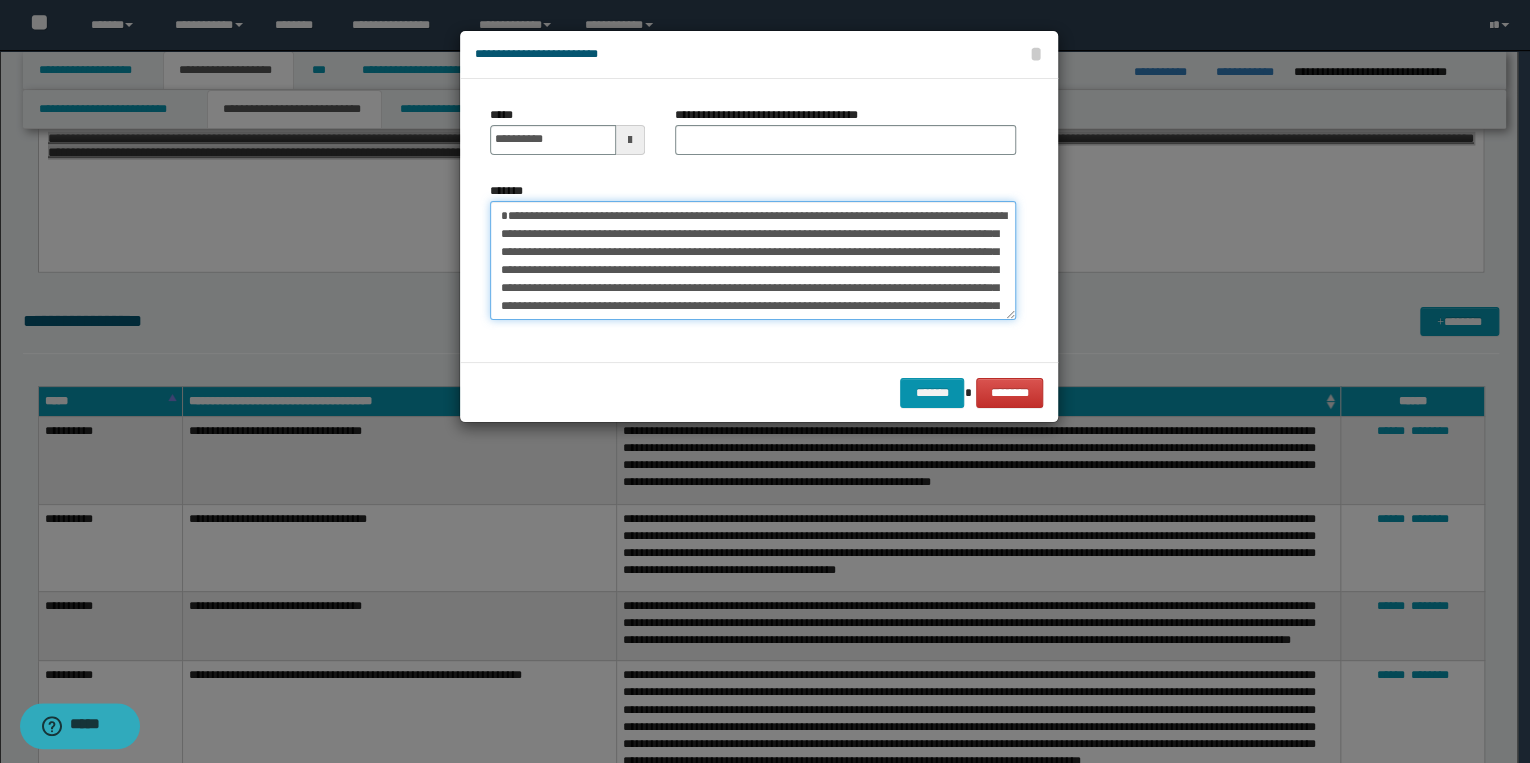 type on "**********" 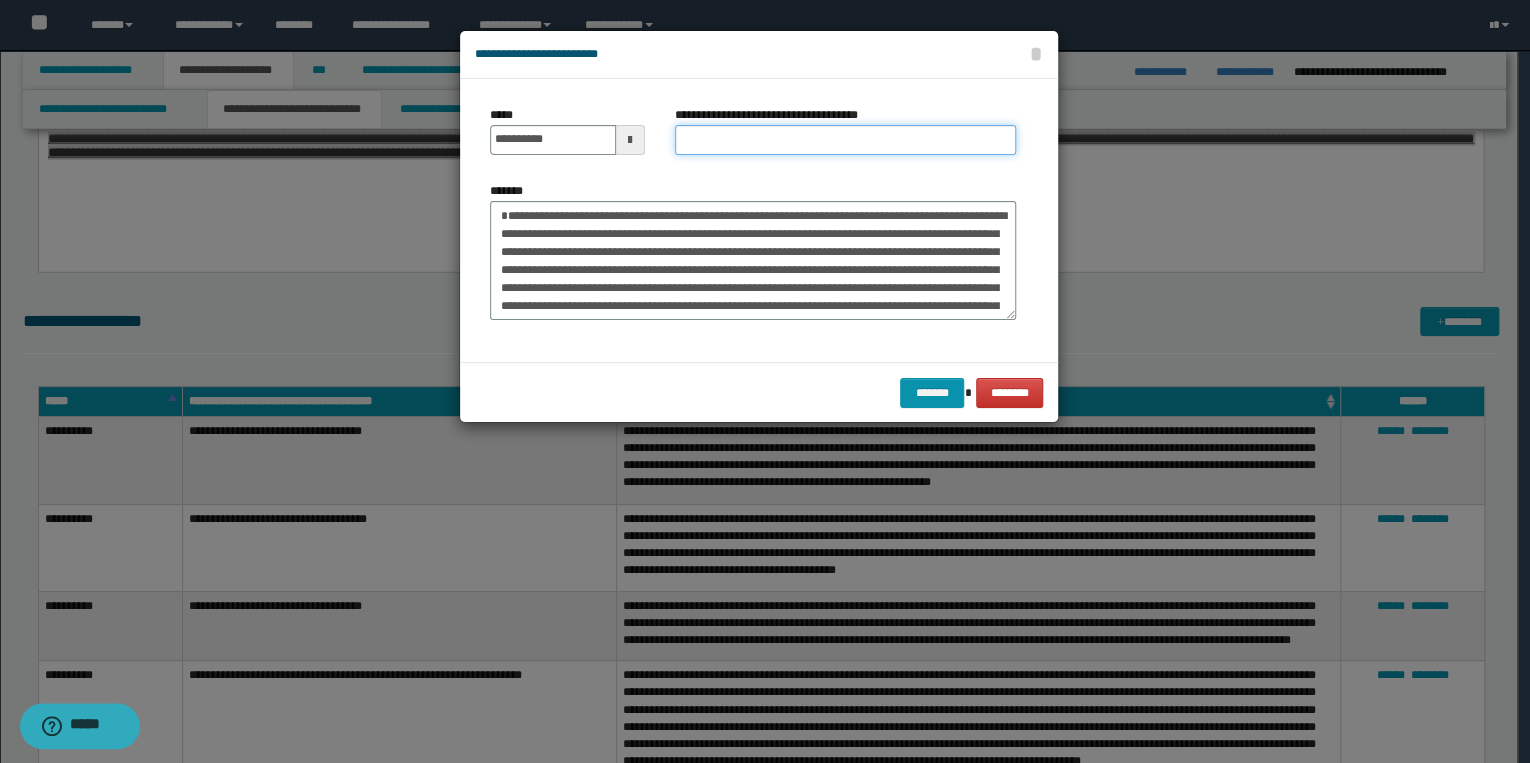 click on "**********" at bounding box center (845, 140) 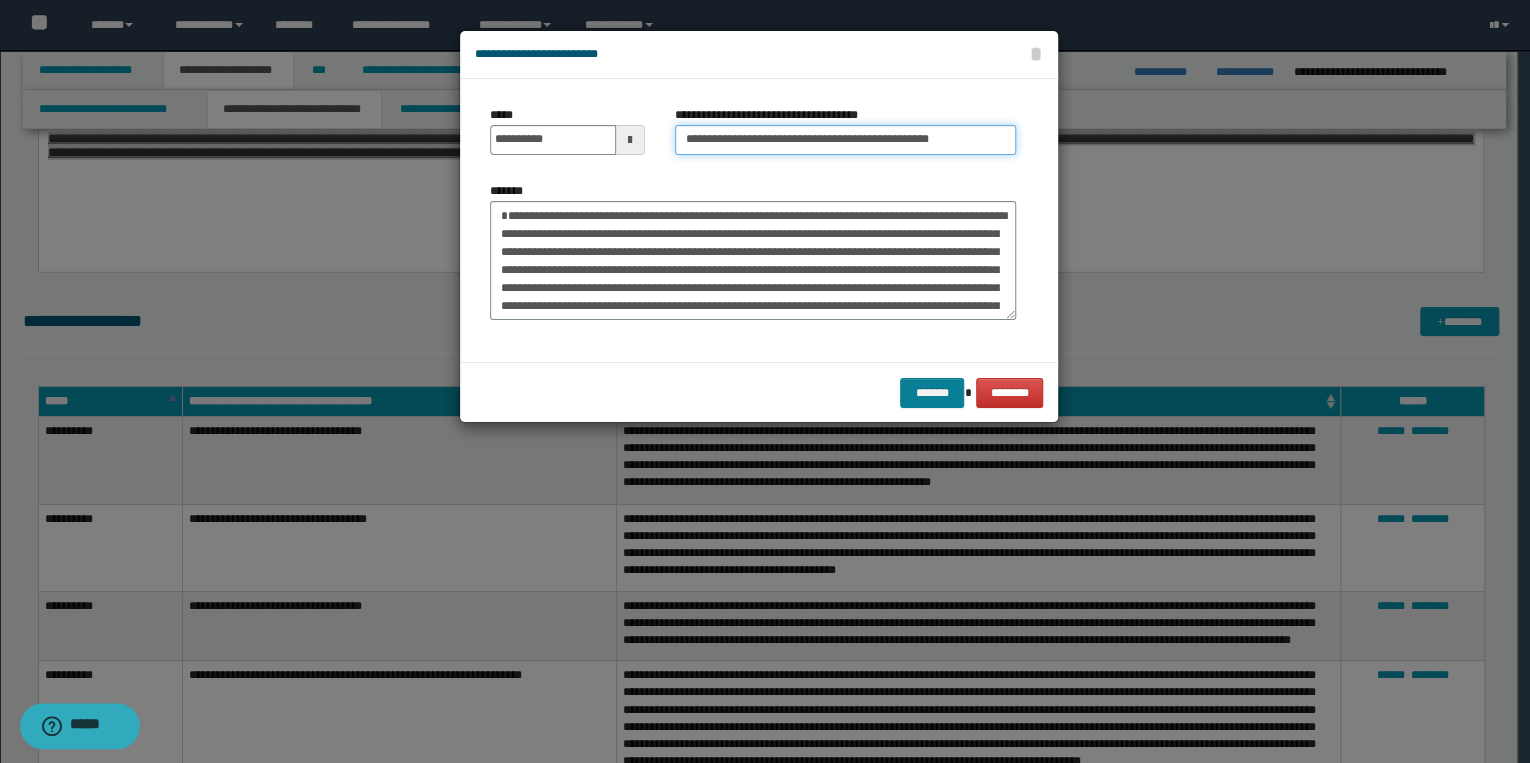 type on "**********" 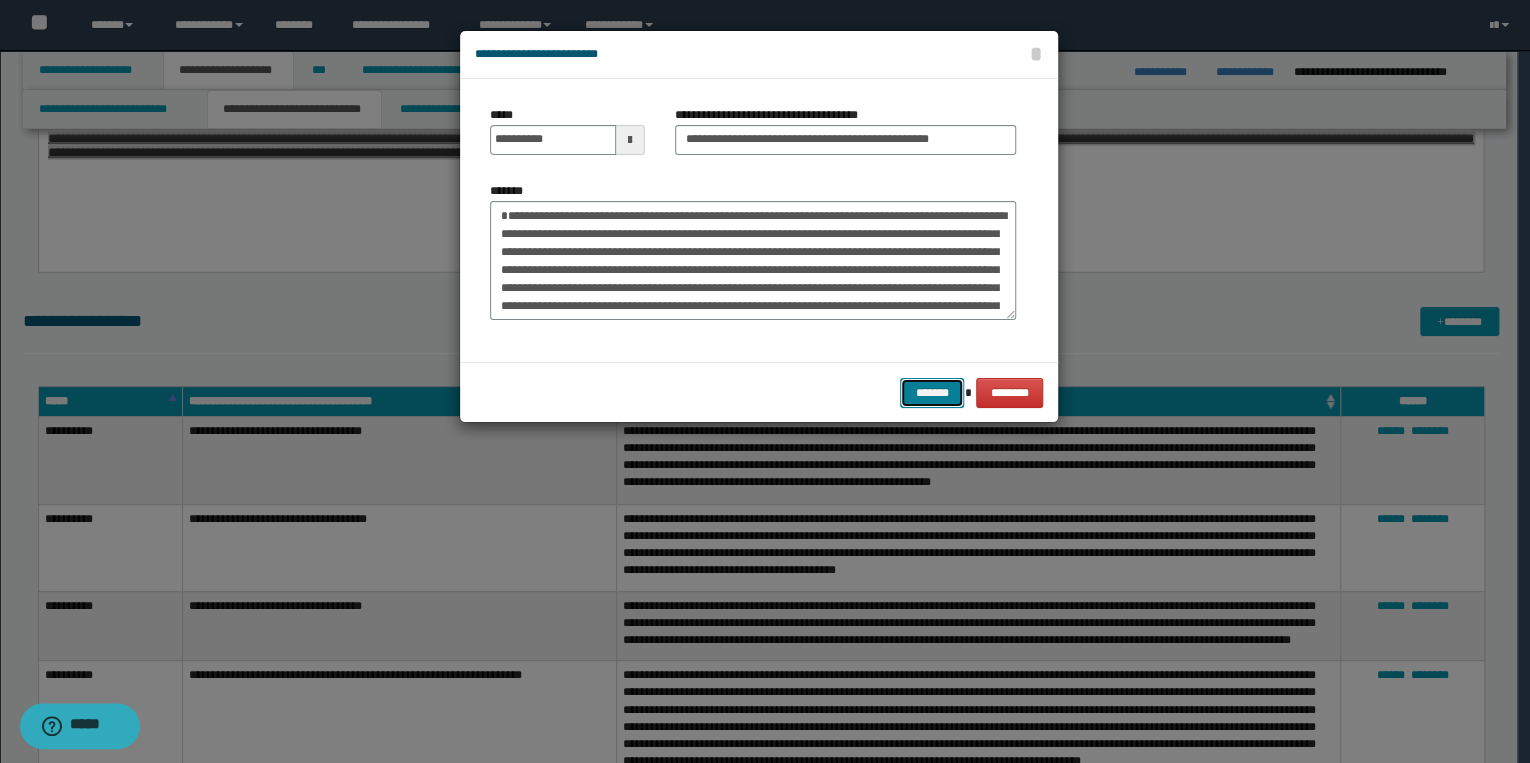 click on "*******" at bounding box center (932, 393) 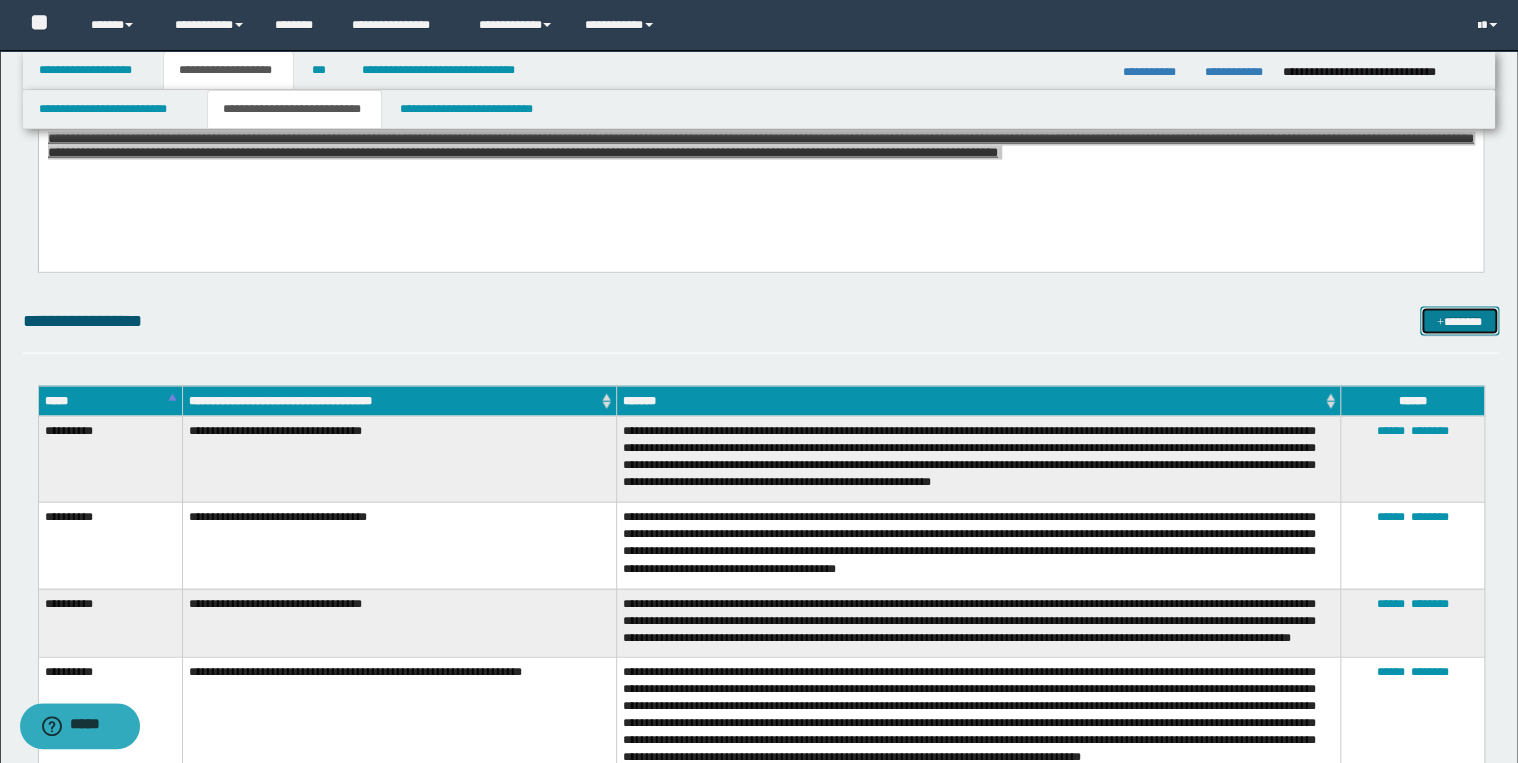 click on "*******" at bounding box center (1459, 322) 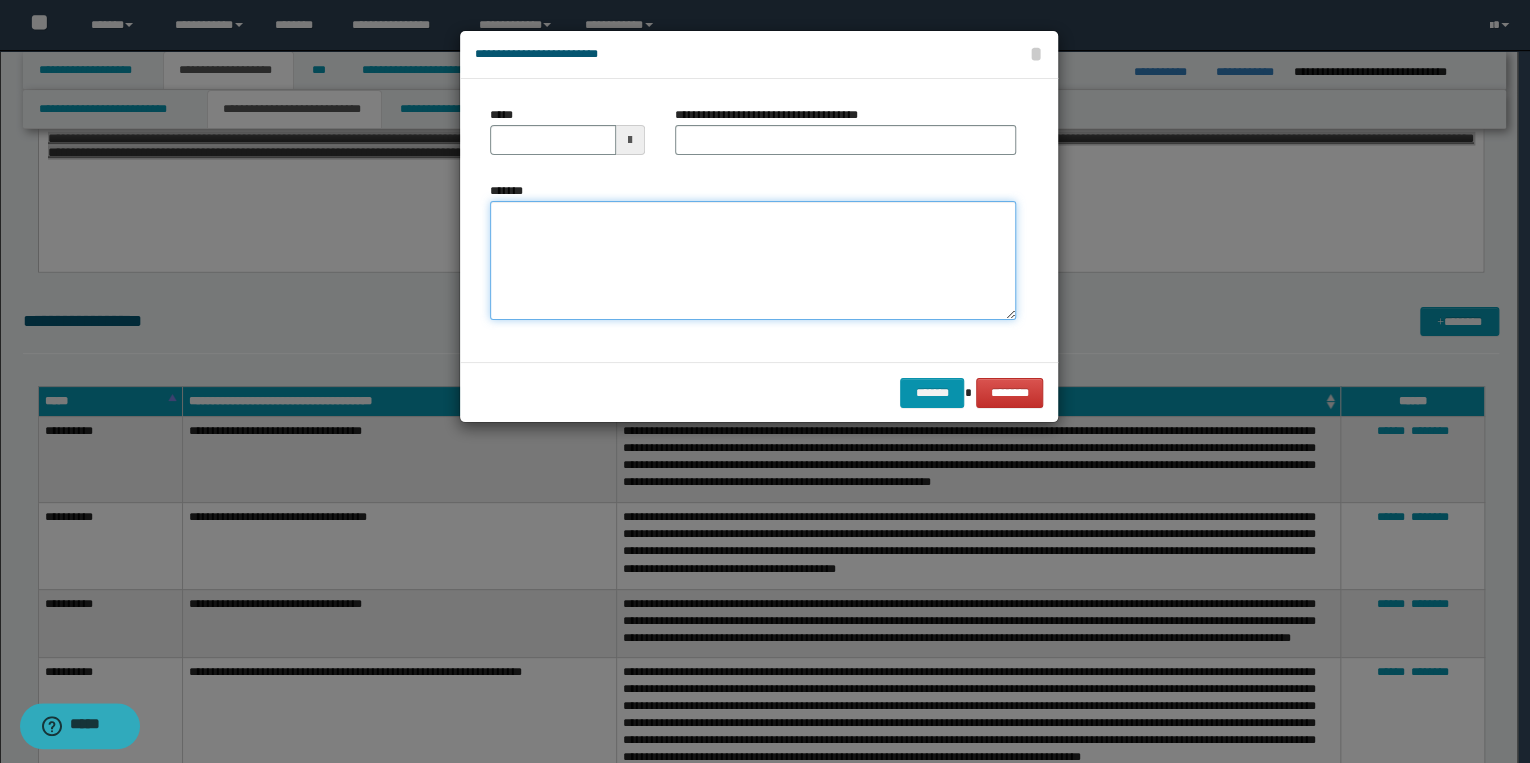 click on "*******" at bounding box center (753, 261) 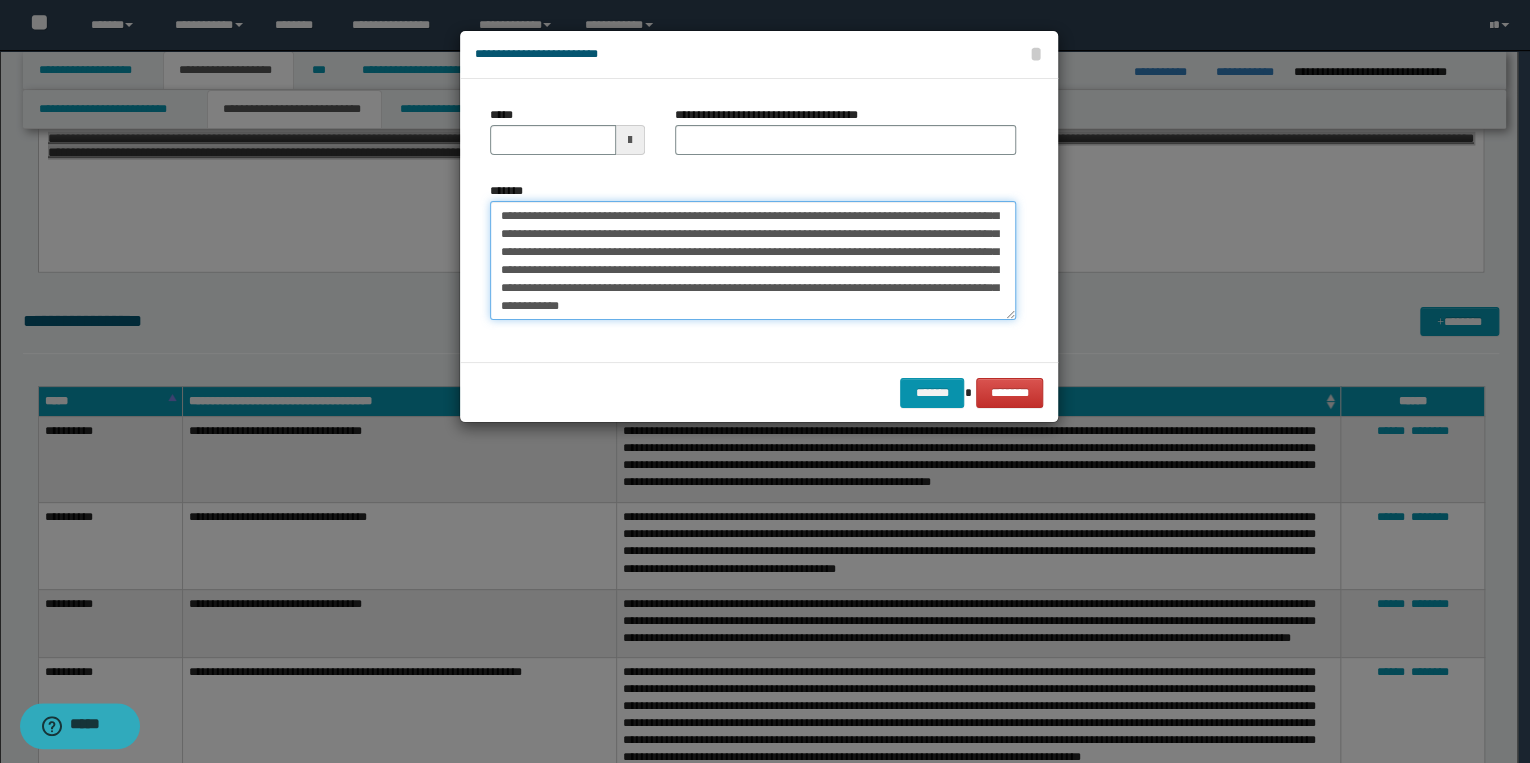 scroll, scrollTop: 0, scrollLeft: 0, axis: both 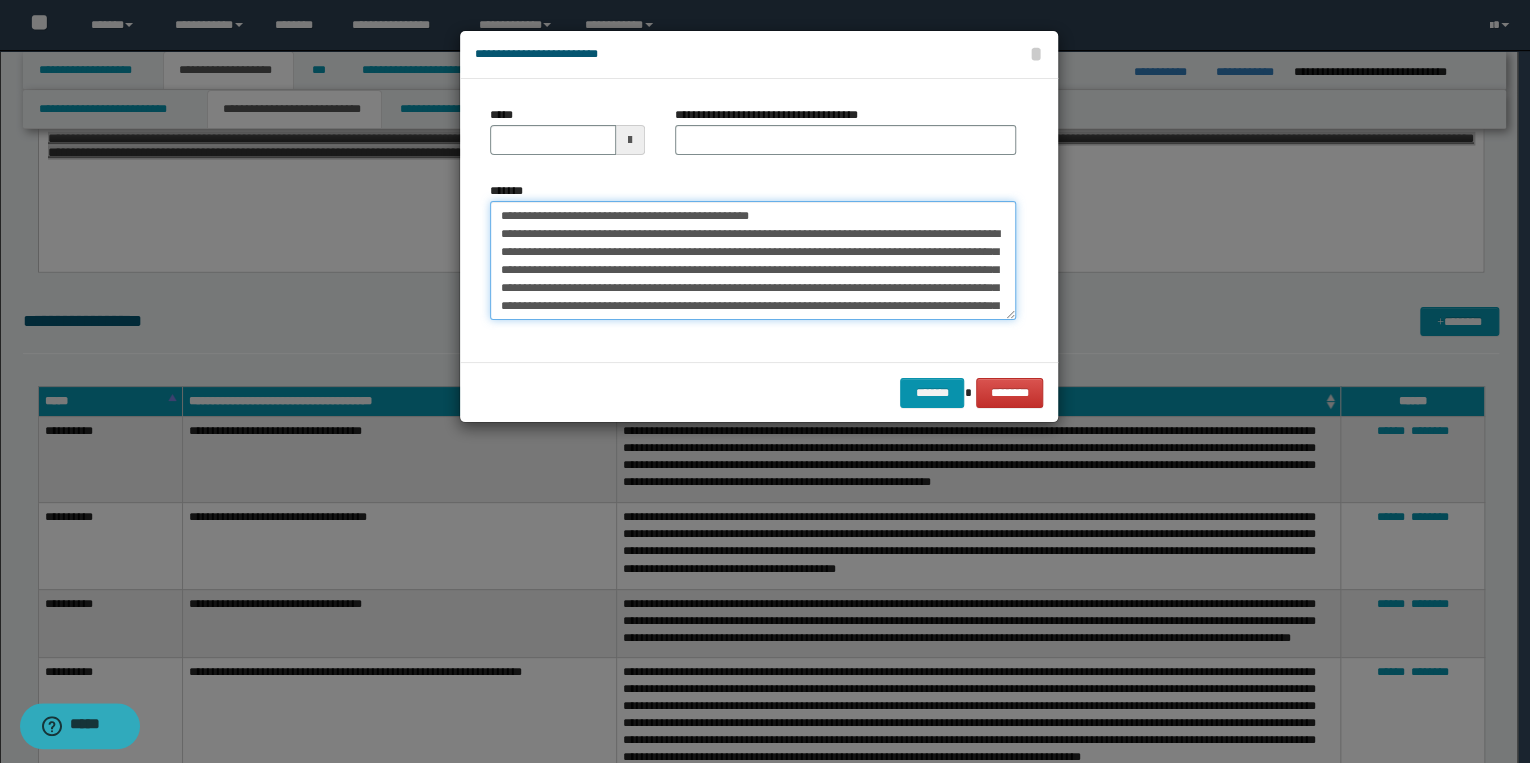 drag, startPoint x: 563, startPoint y: 217, endPoint x: 476, endPoint y: 210, distance: 87.28116 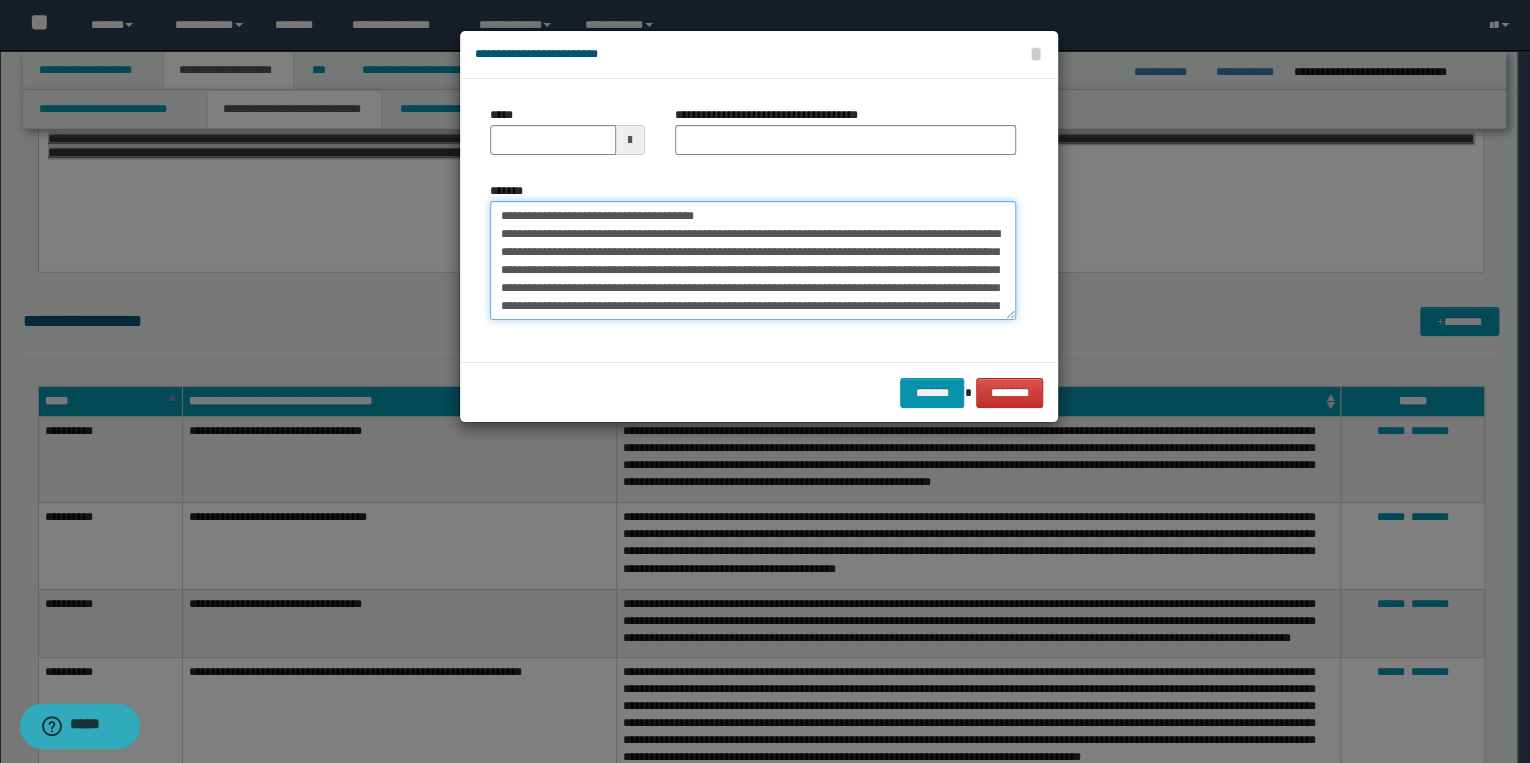 type 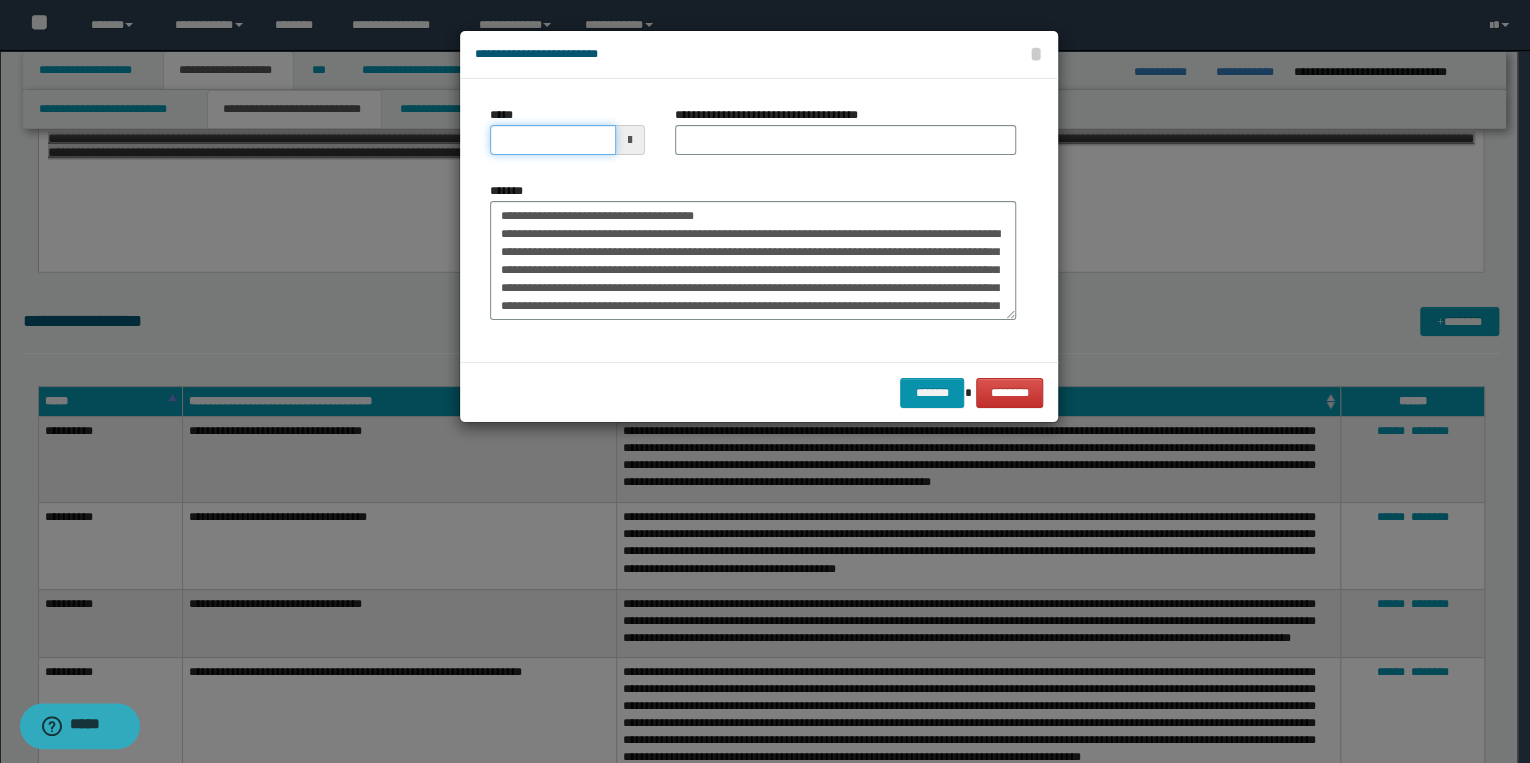 click on "*****" at bounding box center (553, 140) 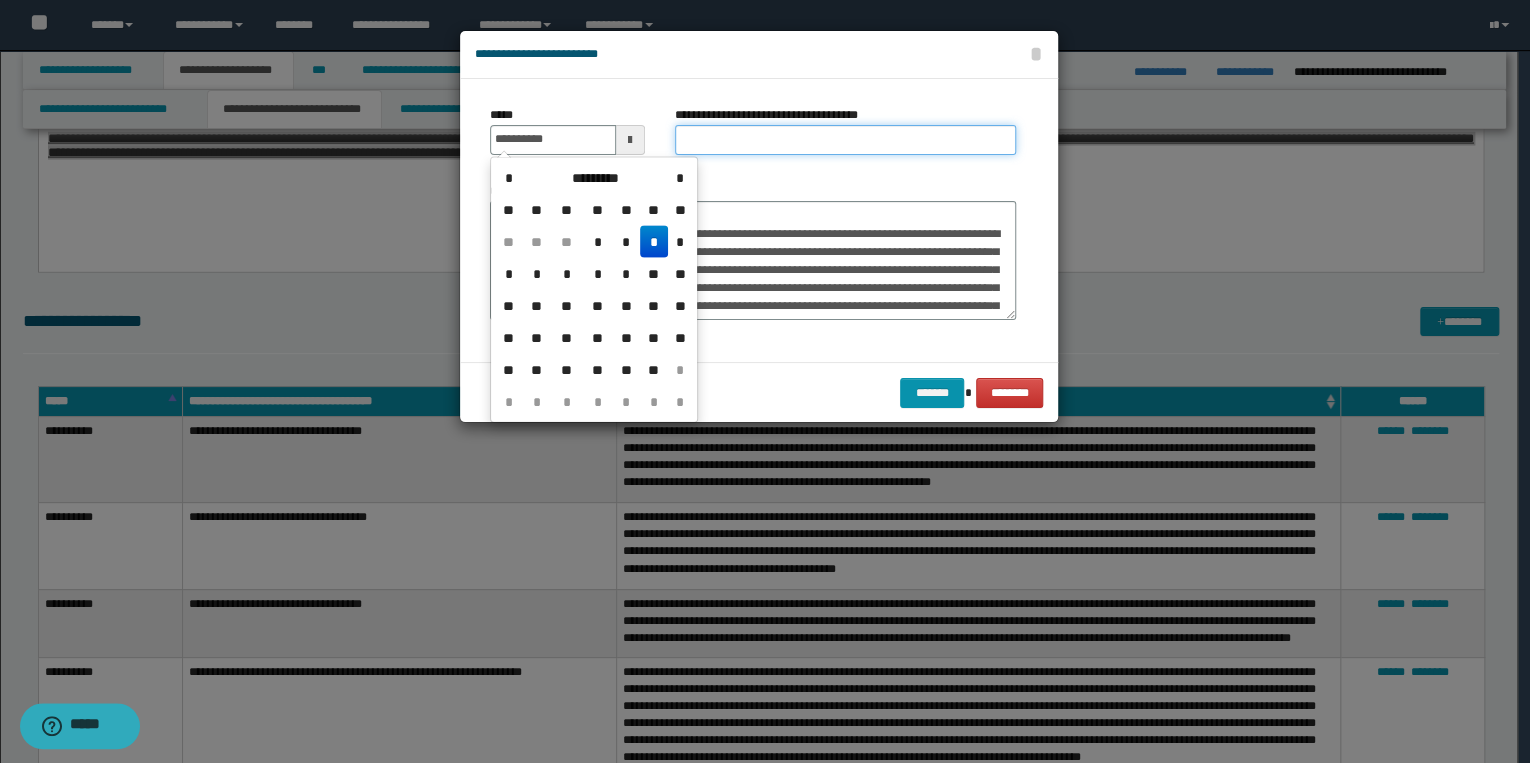 type on "**********" 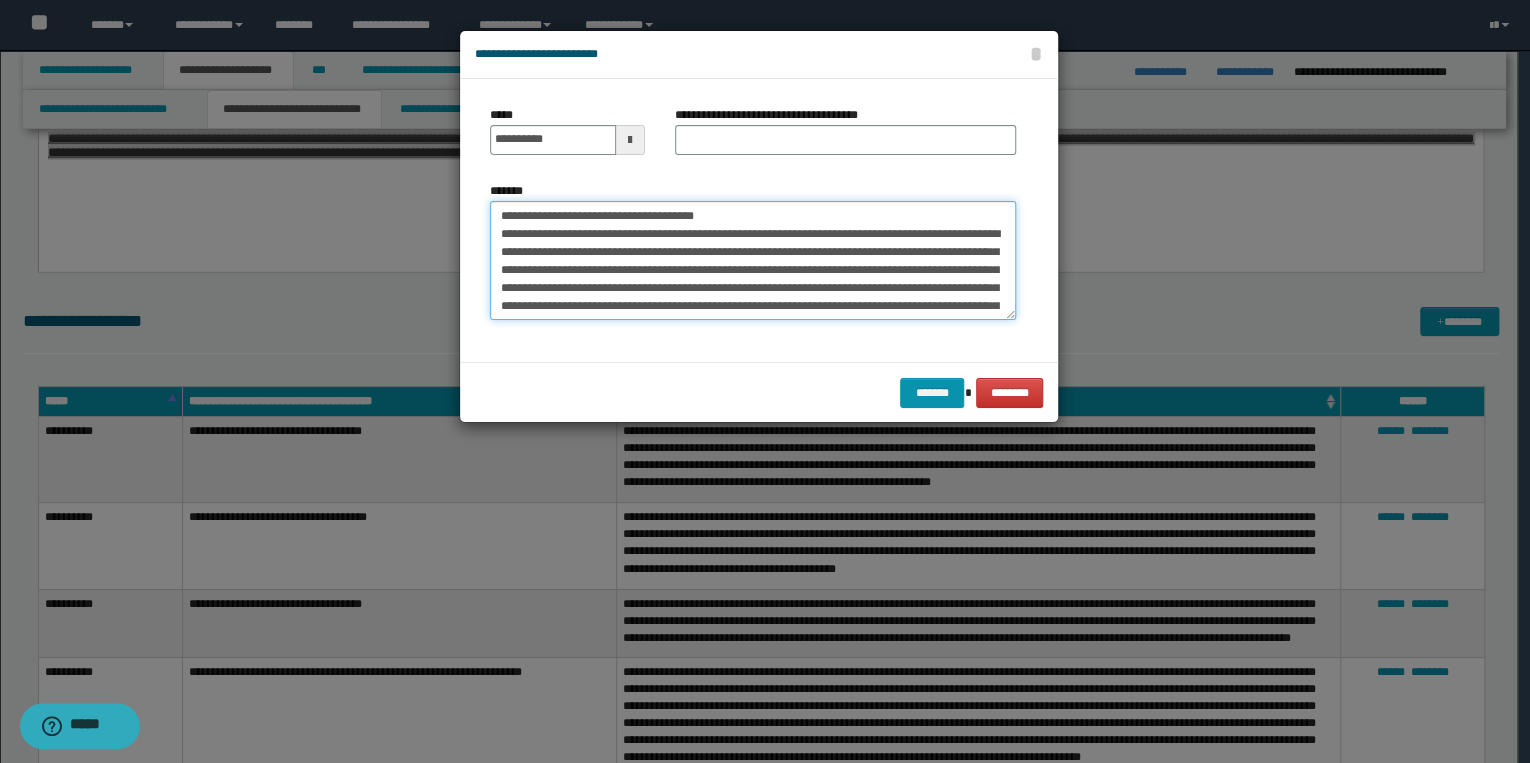 drag, startPoint x: 495, startPoint y: 212, endPoint x: 703, endPoint y: 206, distance: 208.08652 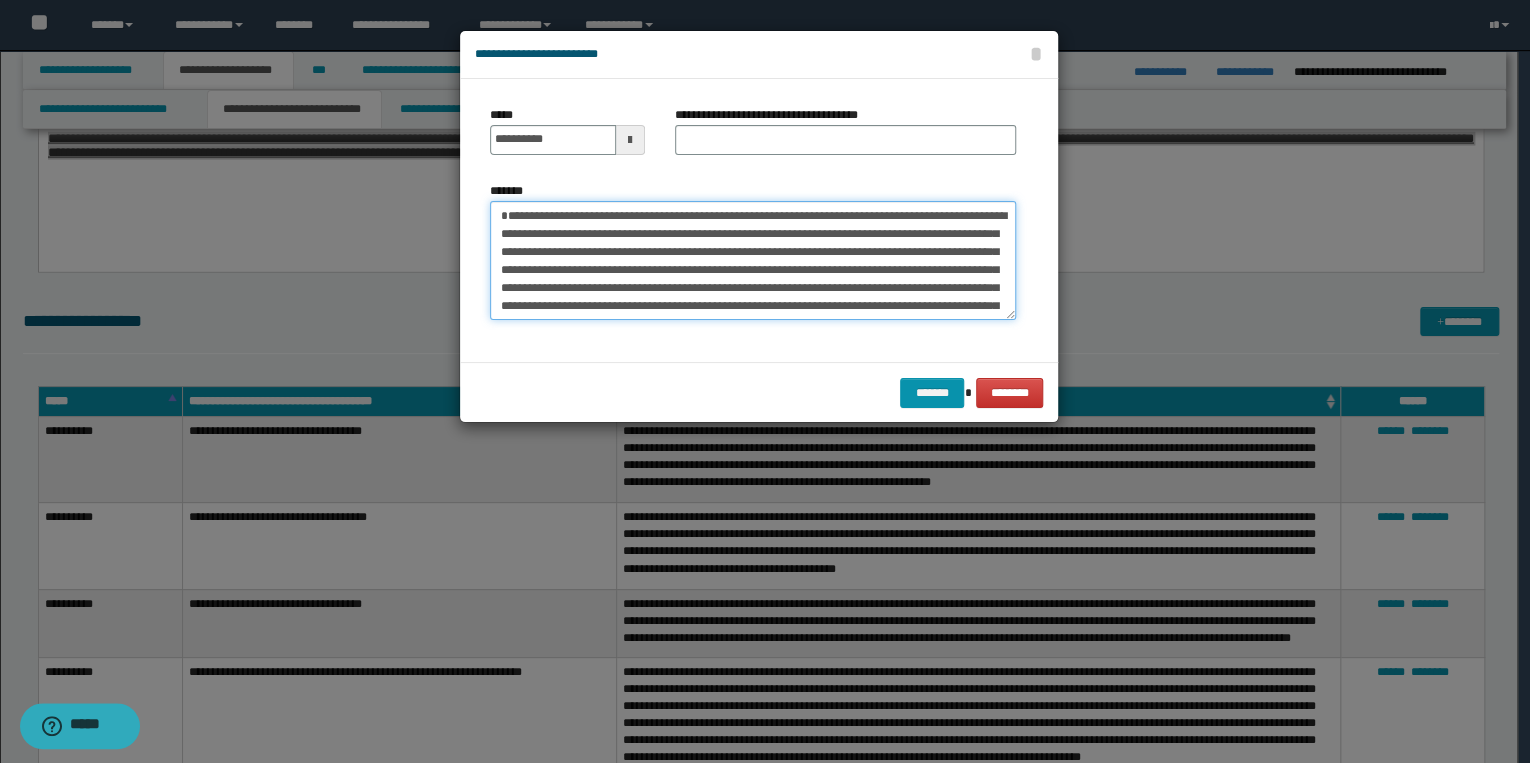 type on "**********" 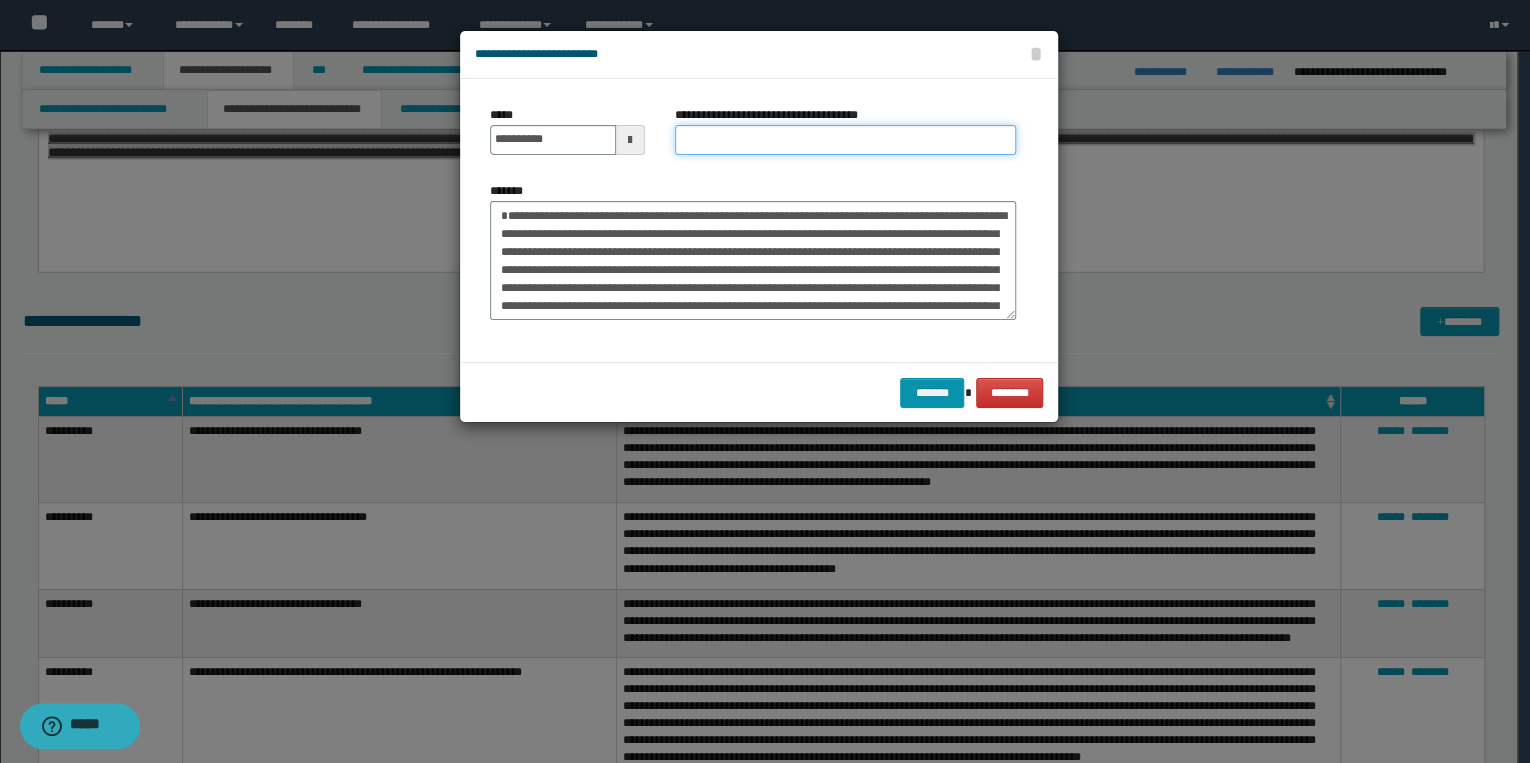 click on "**********" at bounding box center (845, 140) 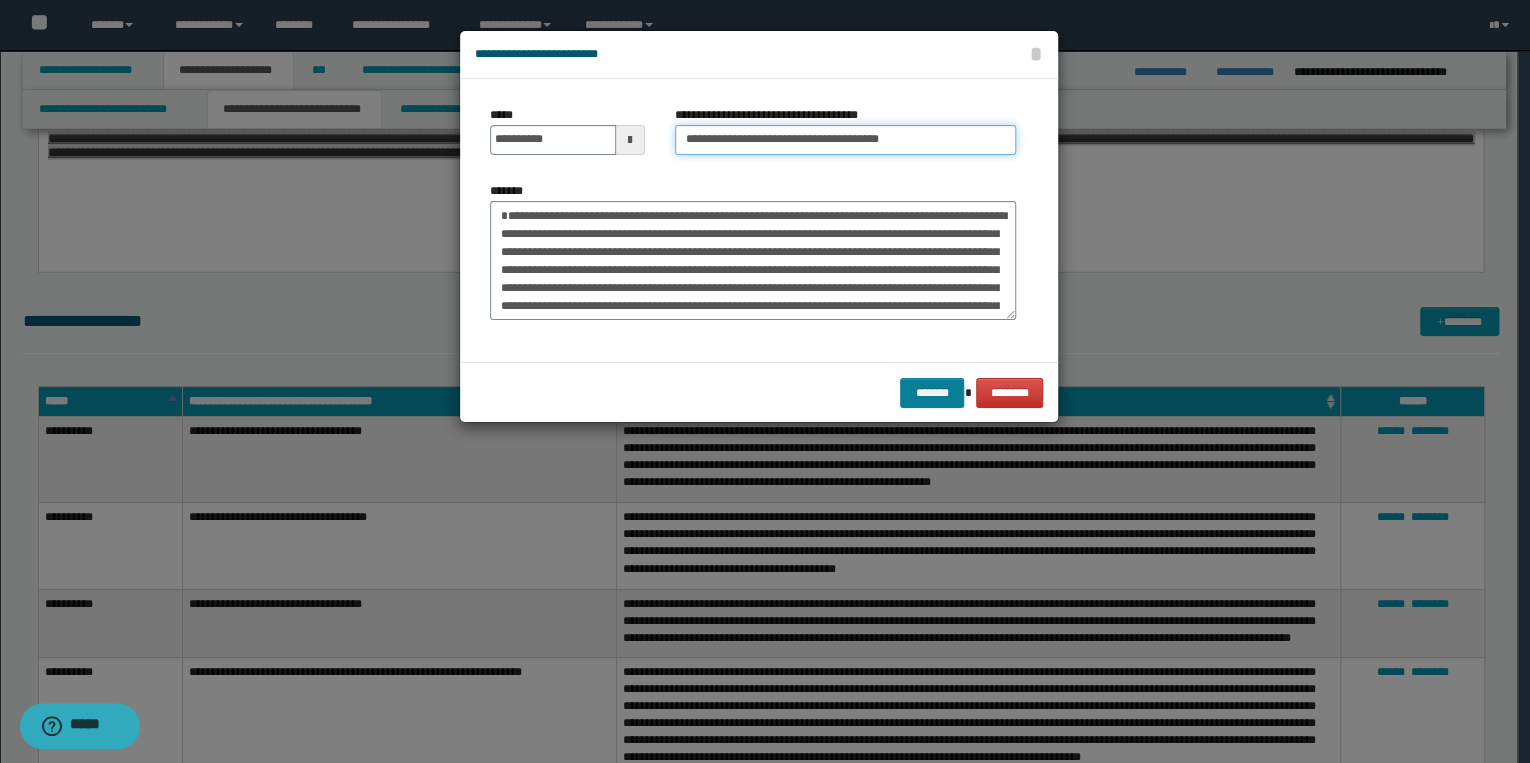 type on "**********" 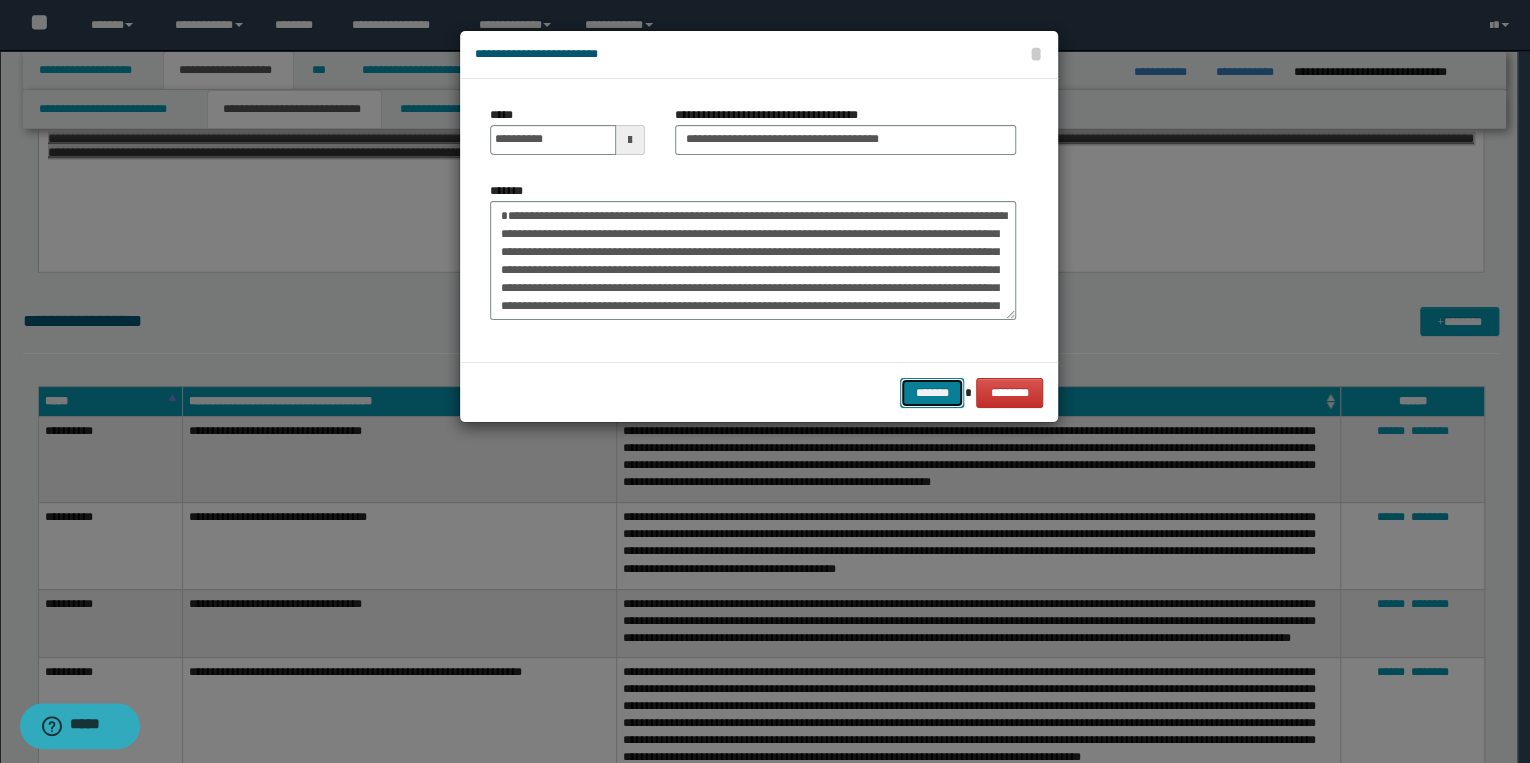 click on "*******" at bounding box center [932, 393] 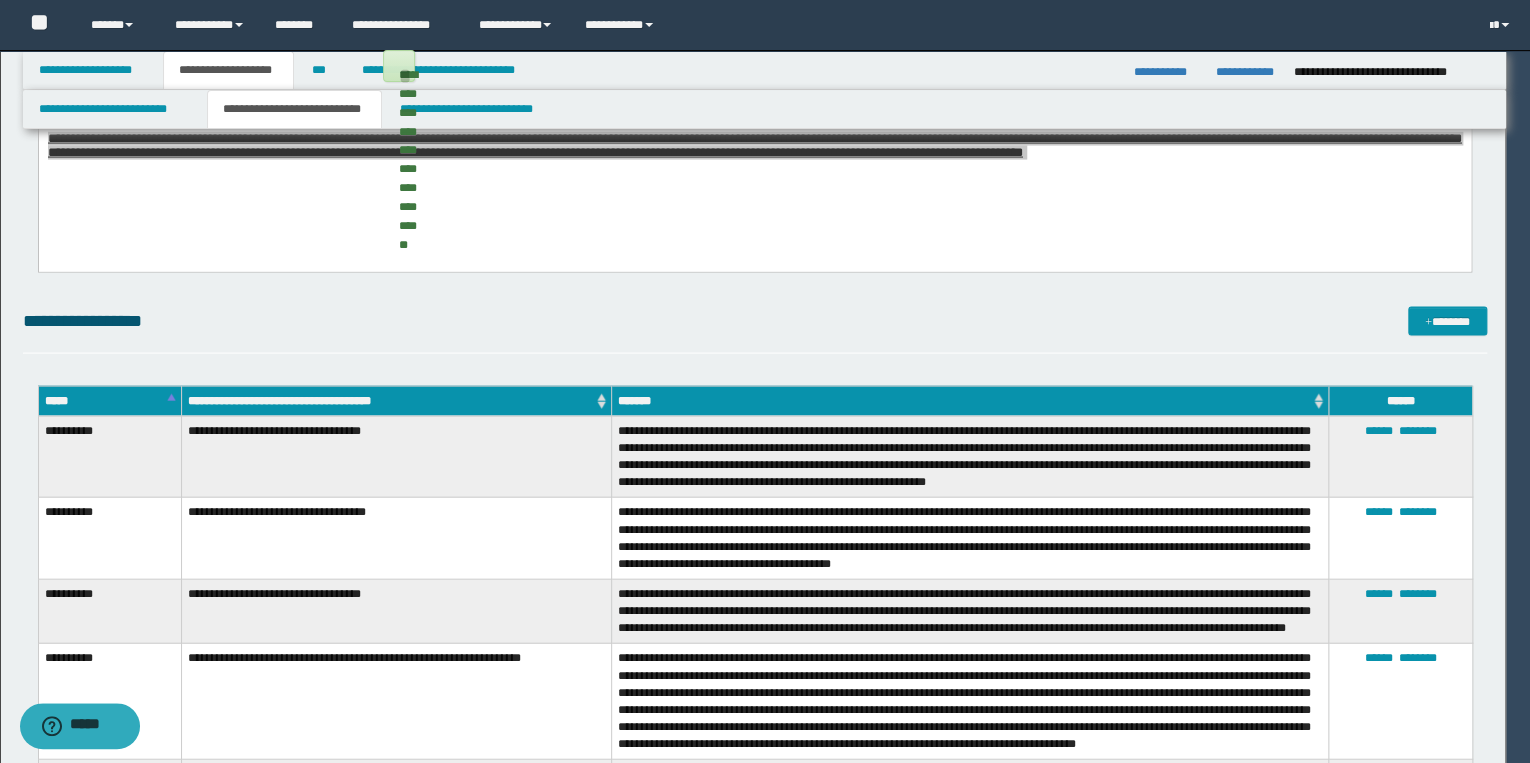 type 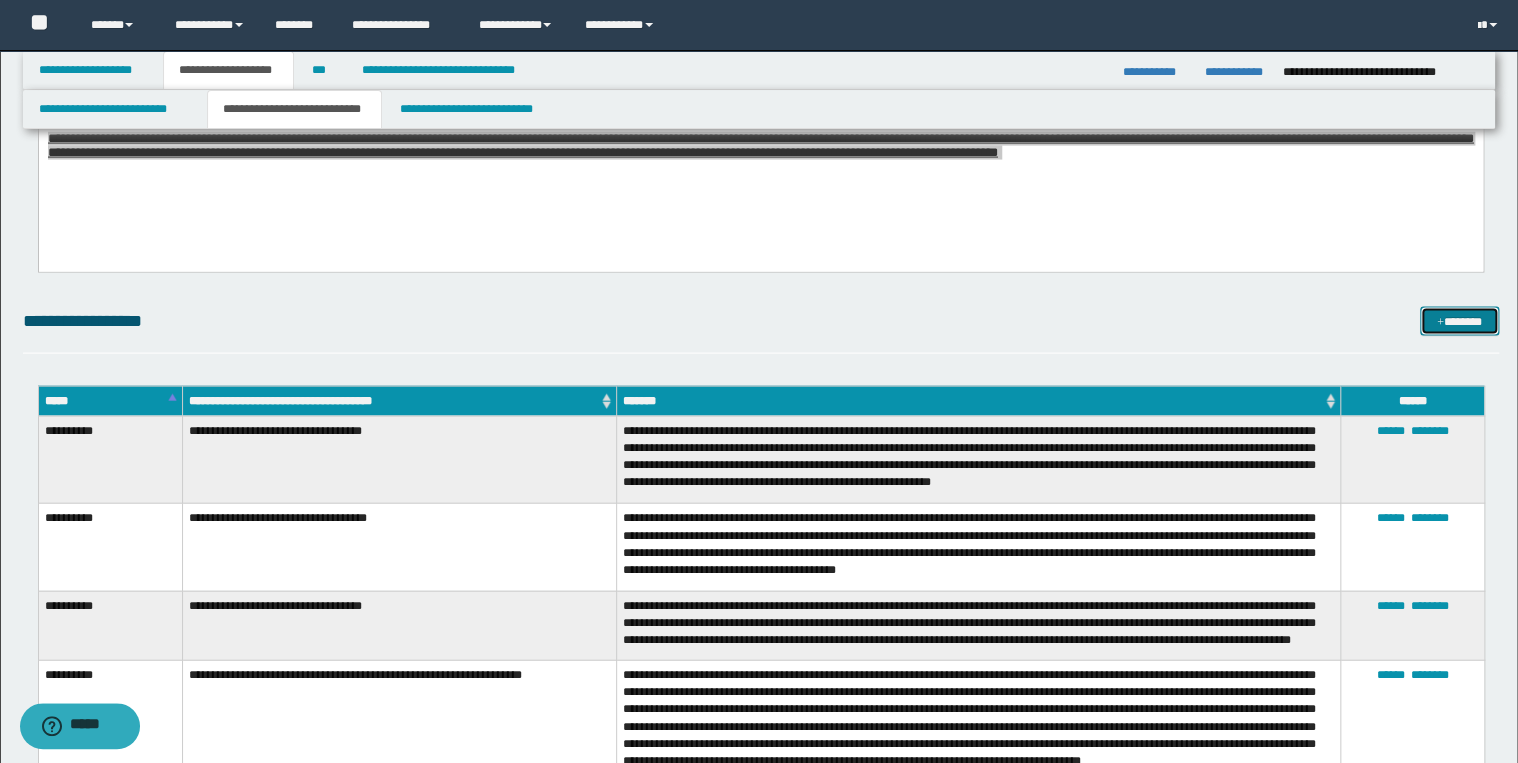 click on "*******" at bounding box center (1459, 322) 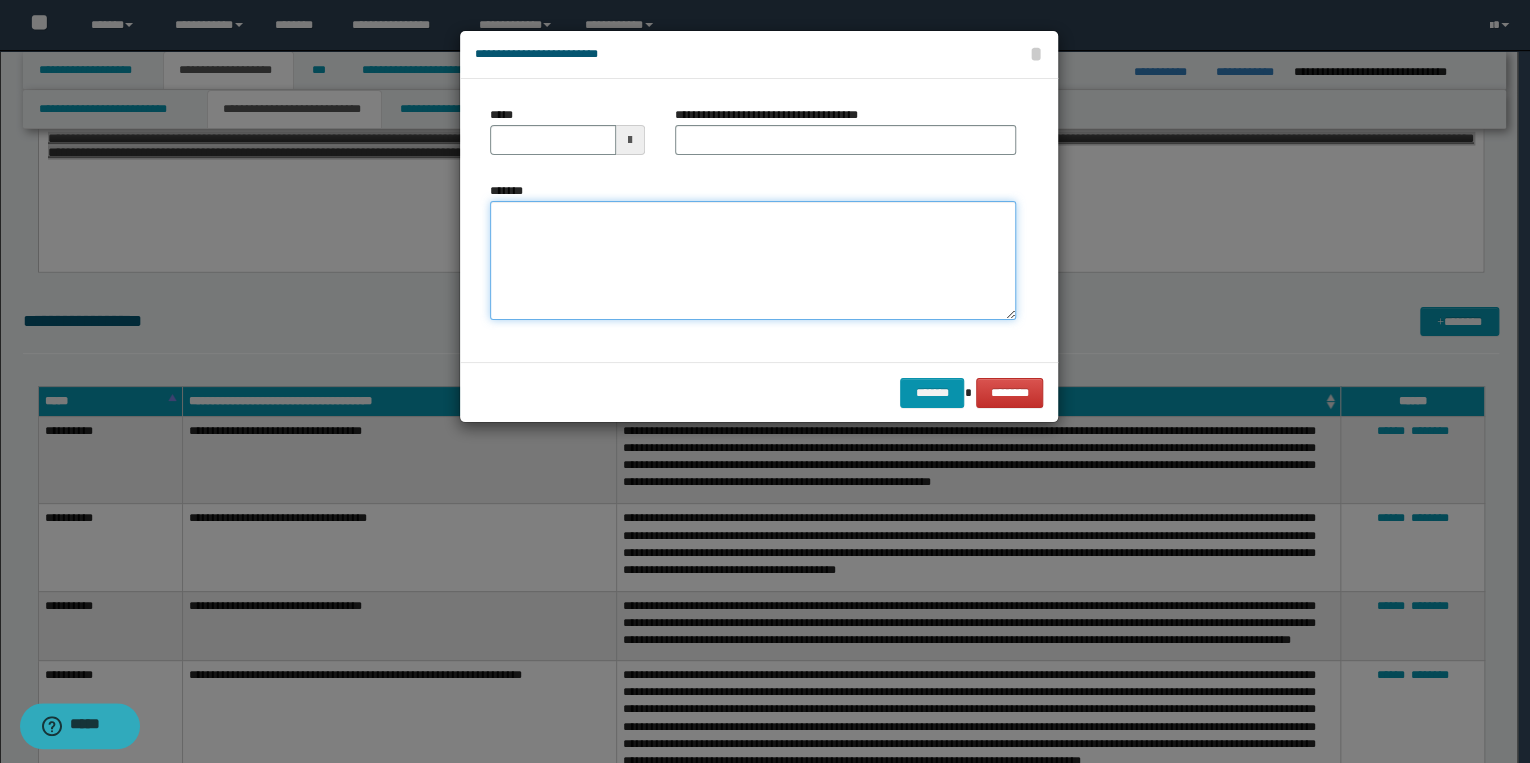 click on "*******" at bounding box center [753, 261] 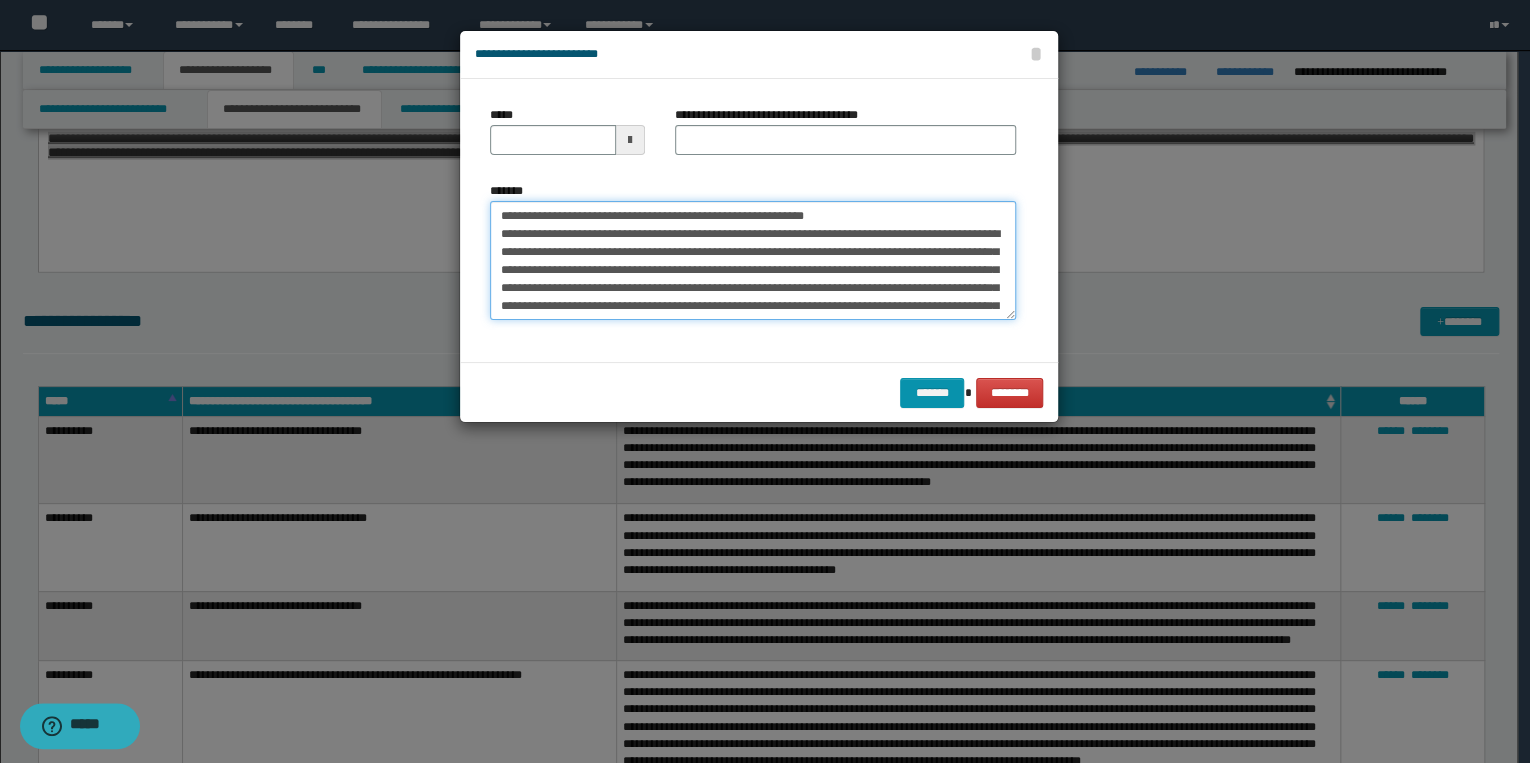 scroll, scrollTop: 0, scrollLeft: 0, axis: both 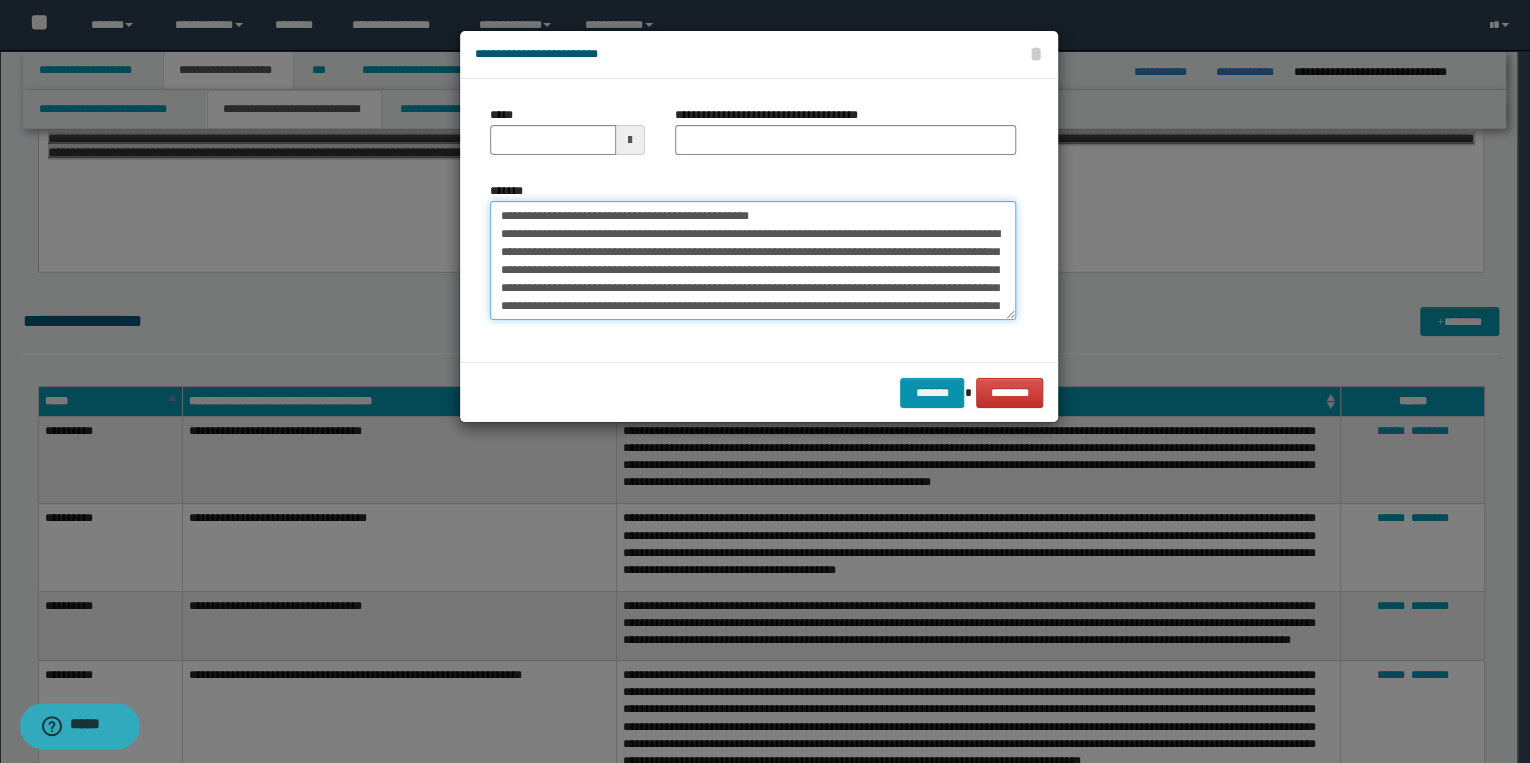 type 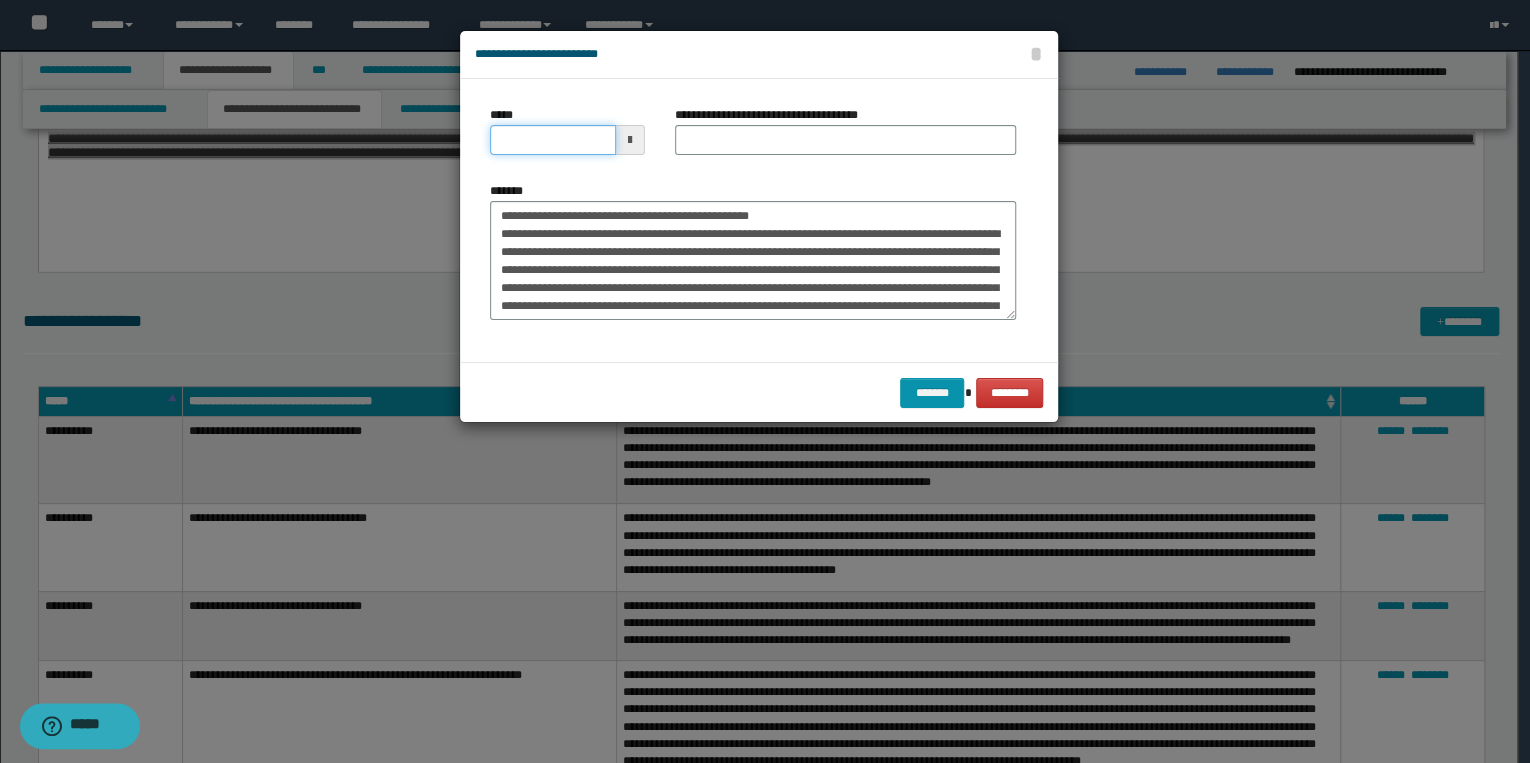 click on "*****" at bounding box center [553, 140] 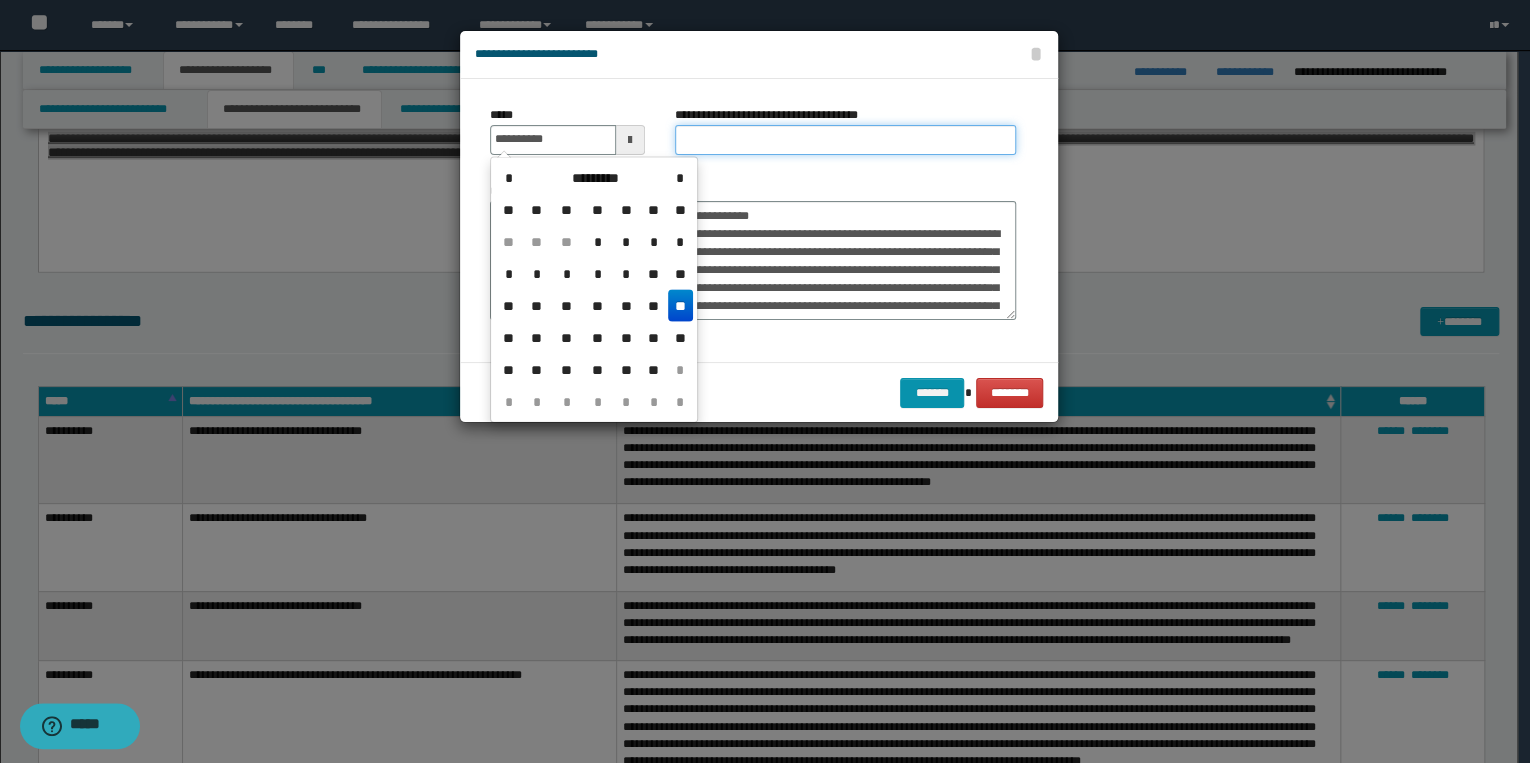 type on "**********" 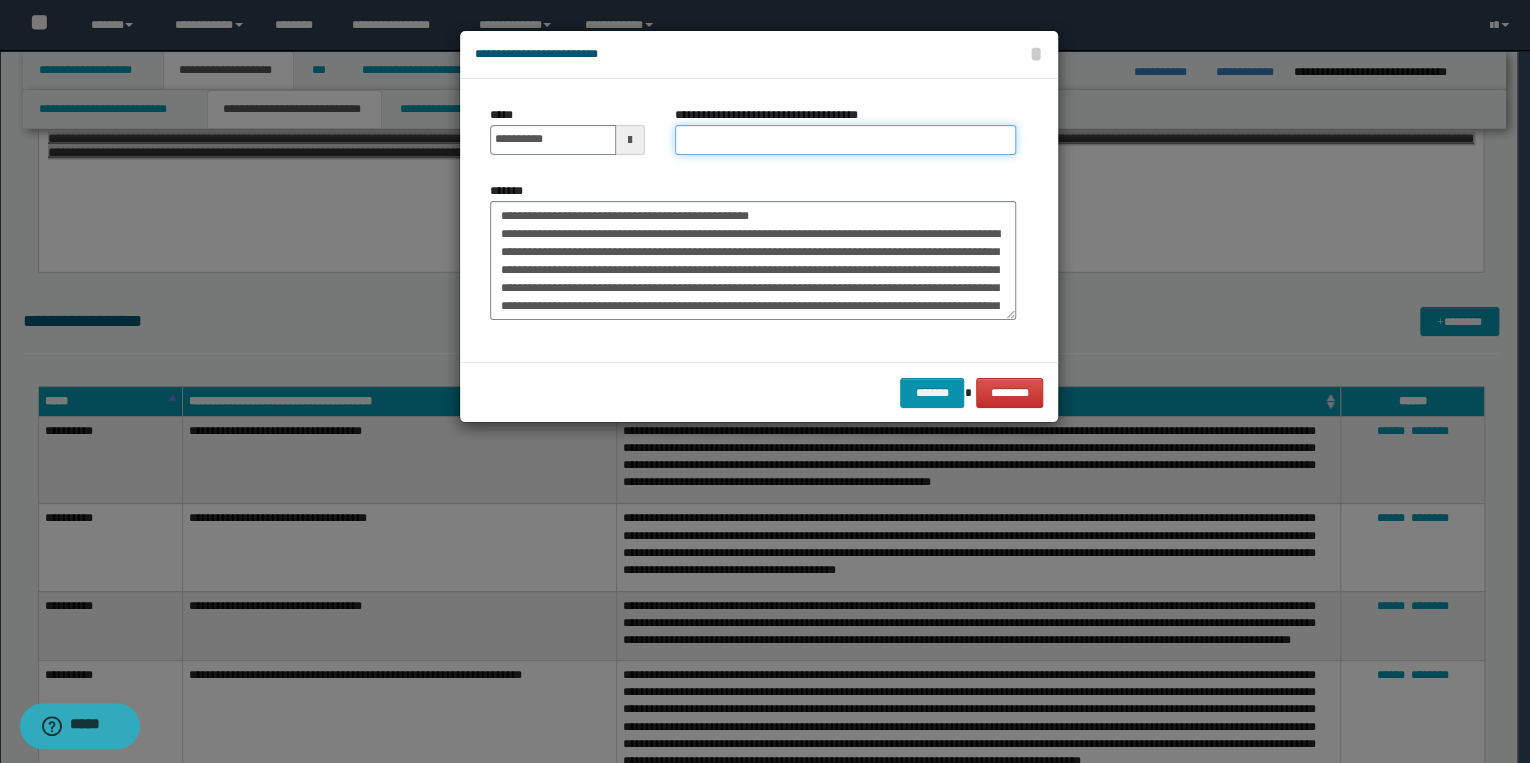 drag, startPoint x: 715, startPoint y: 136, endPoint x: 682, endPoint y: 160, distance: 40.804413 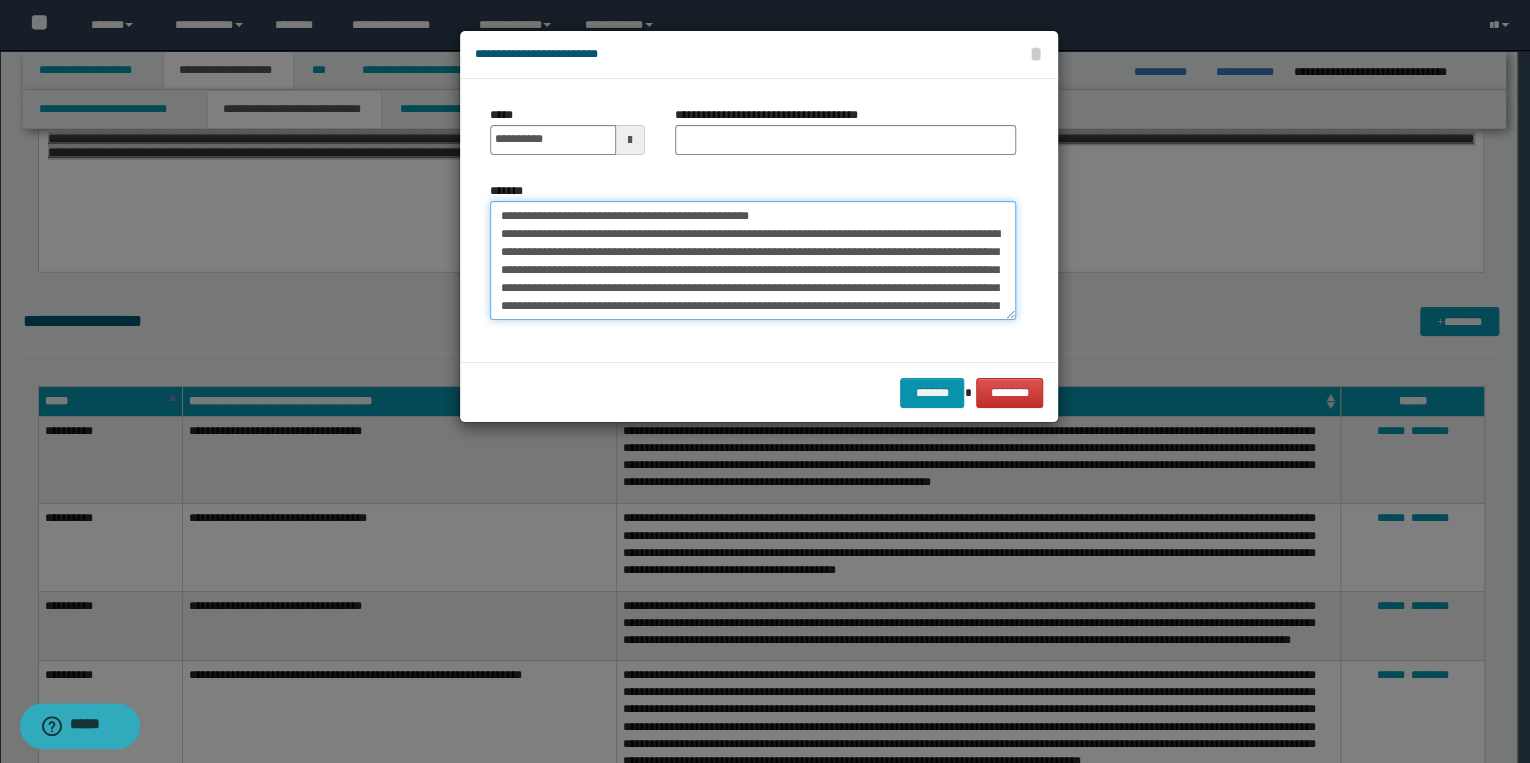 drag, startPoint x: 497, startPoint y: 214, endPoint x: 772, endPoint y: 211, distance: 275.01636 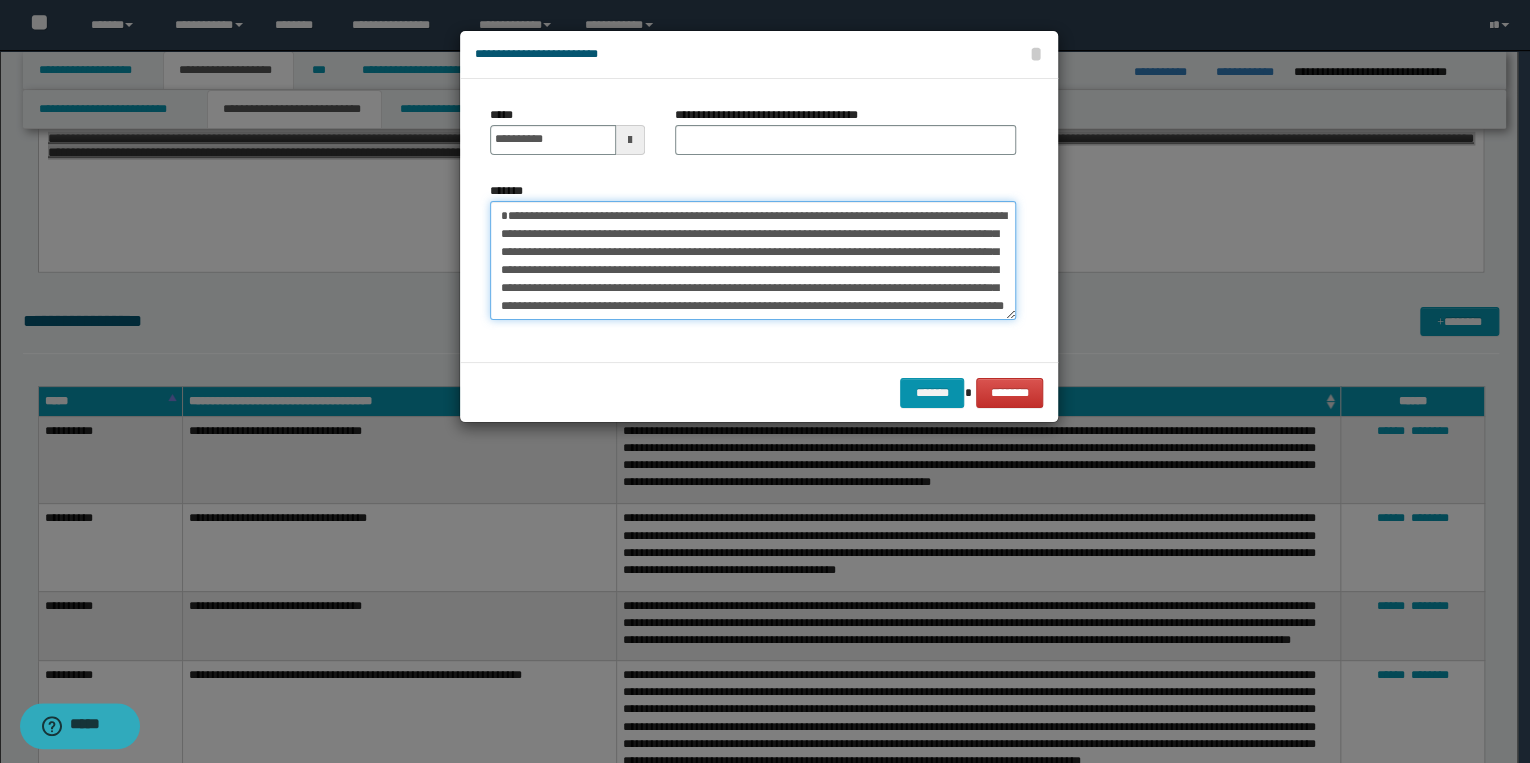 type on "**********" 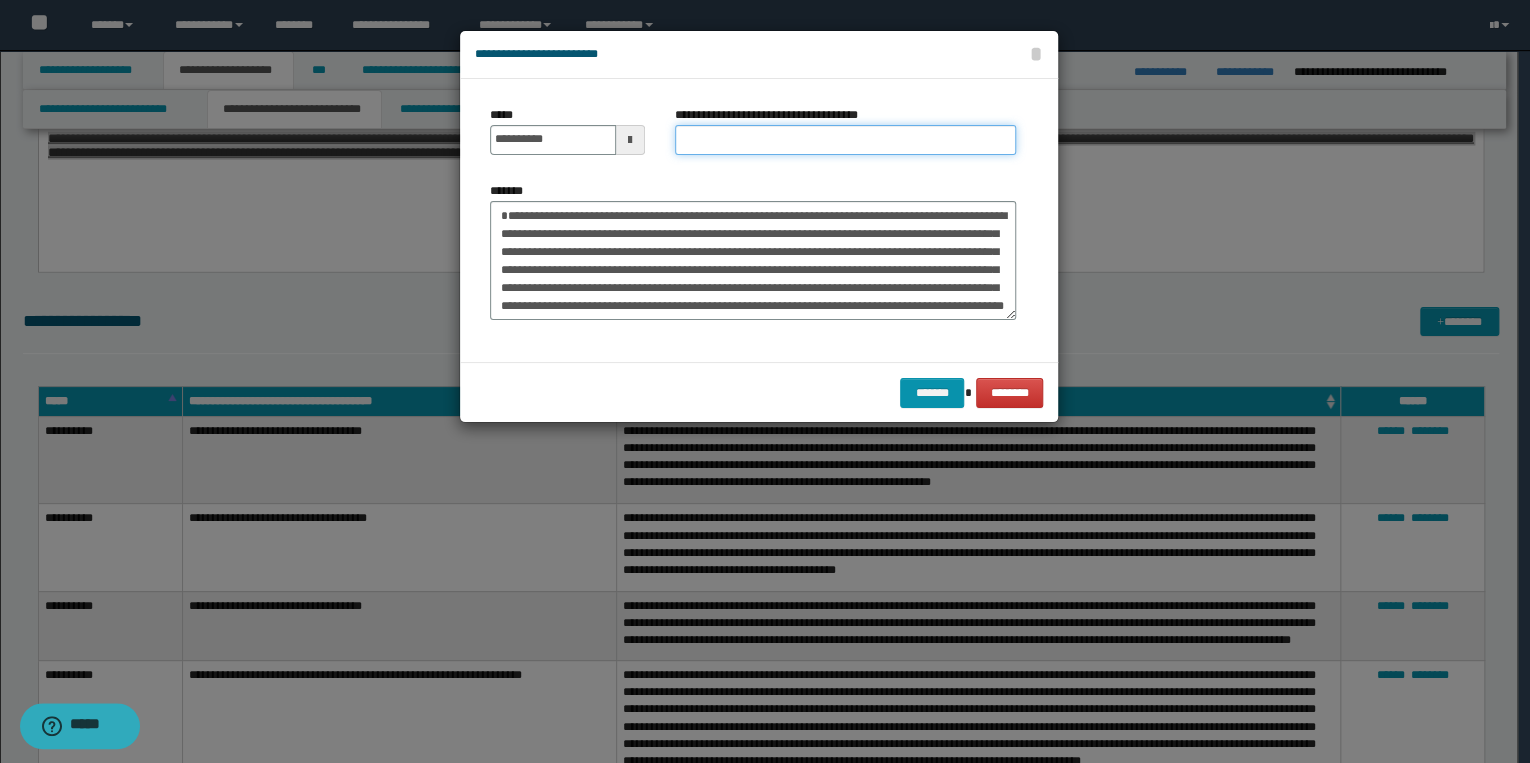 click on "**********" at bounding box center [845, 140] 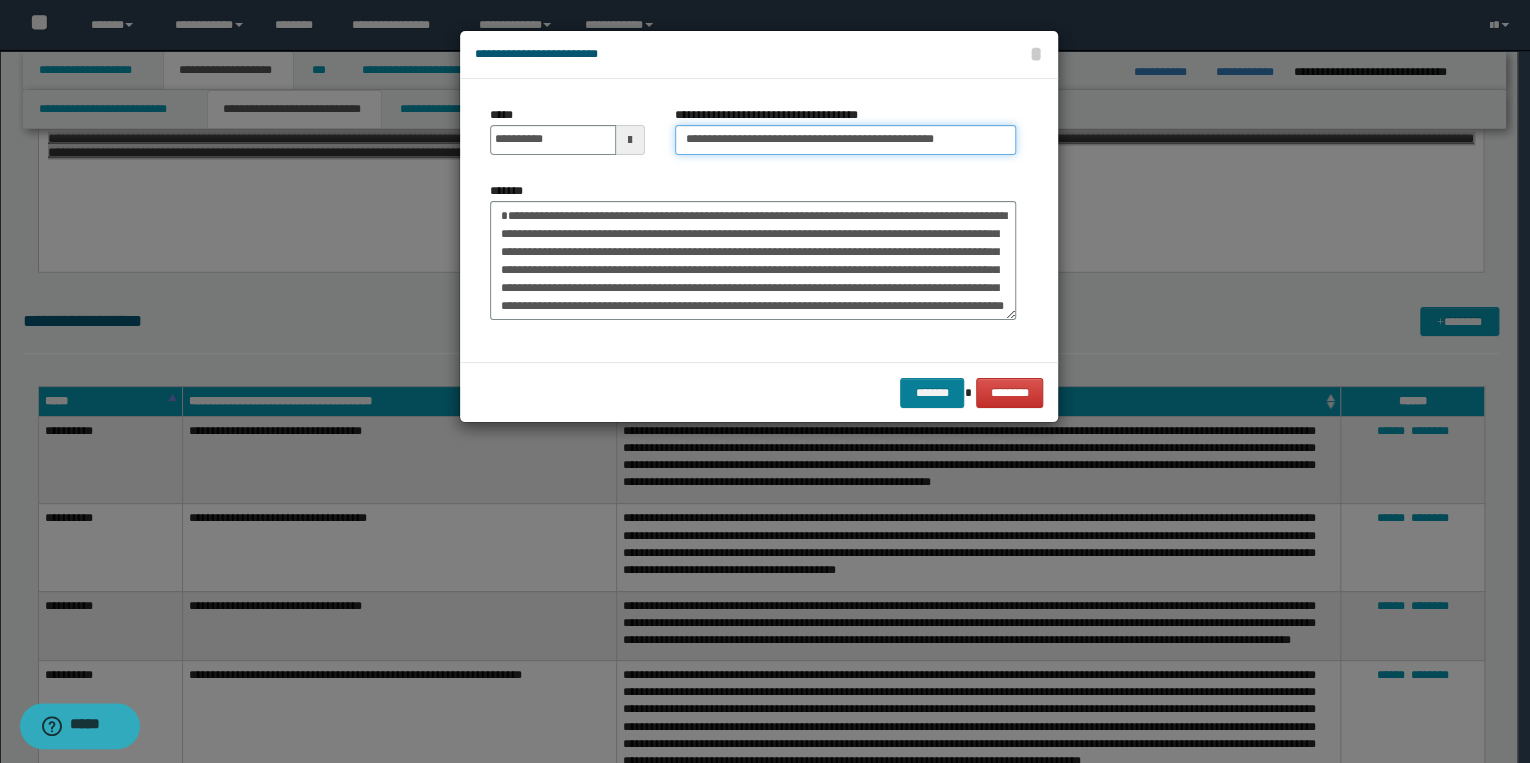 type on "**********" 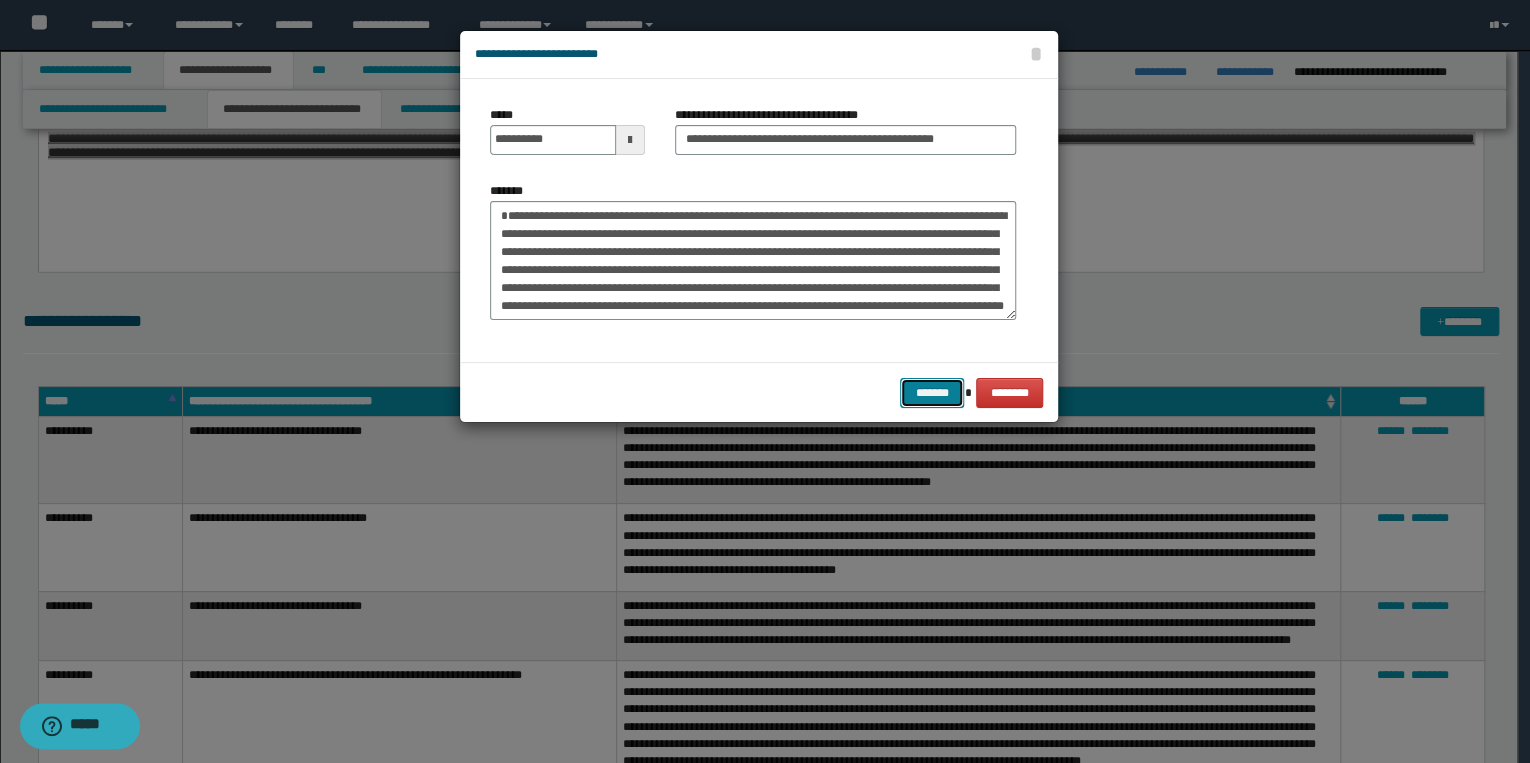 click on "*******" at bounding box center [932, 393] 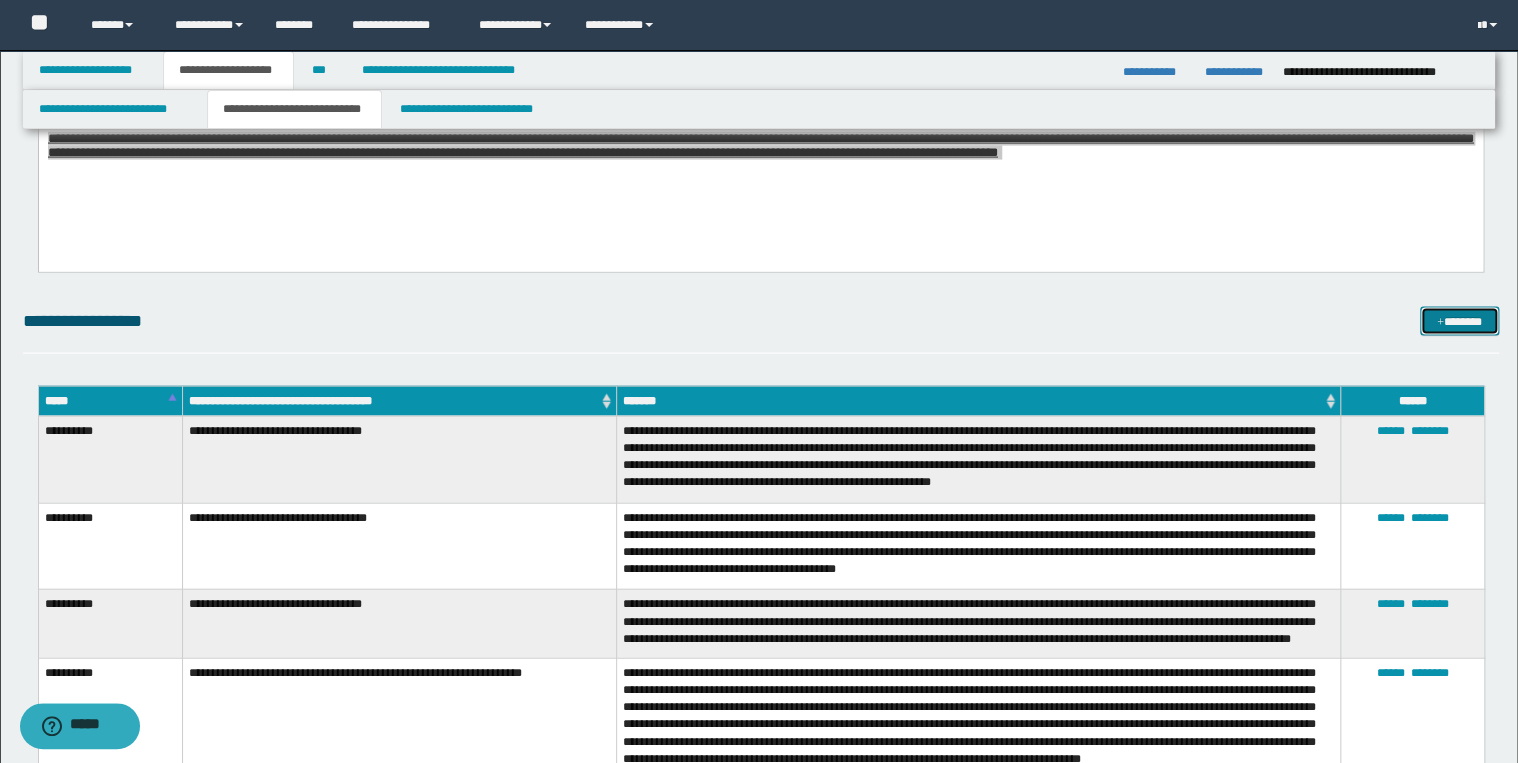 click on "*******" at bounding box center [1459, 322] 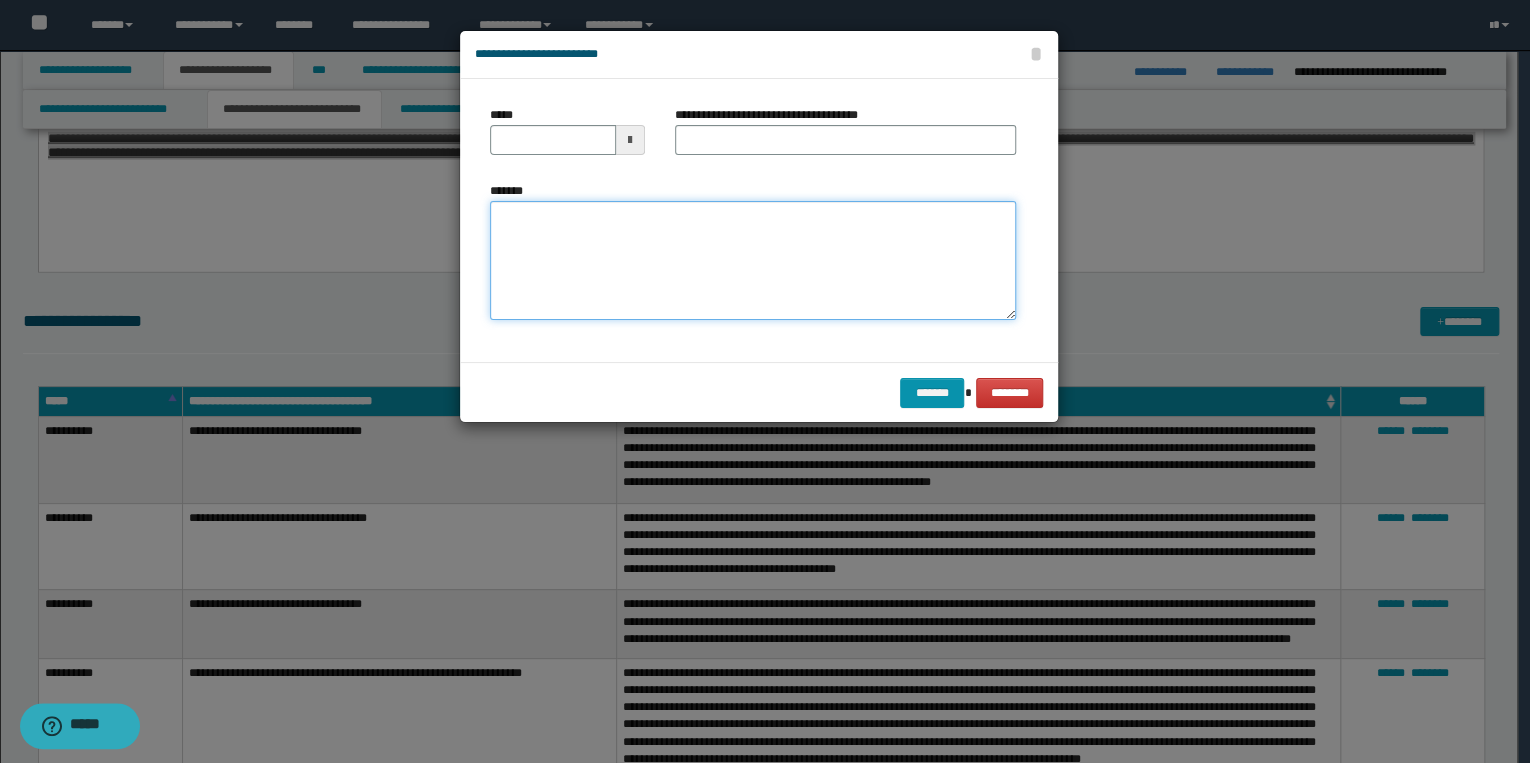 drag, startPoint x: 516, startPoint y: 240, endPoint x: 556, endPoint y: 248, distance: 40.792156 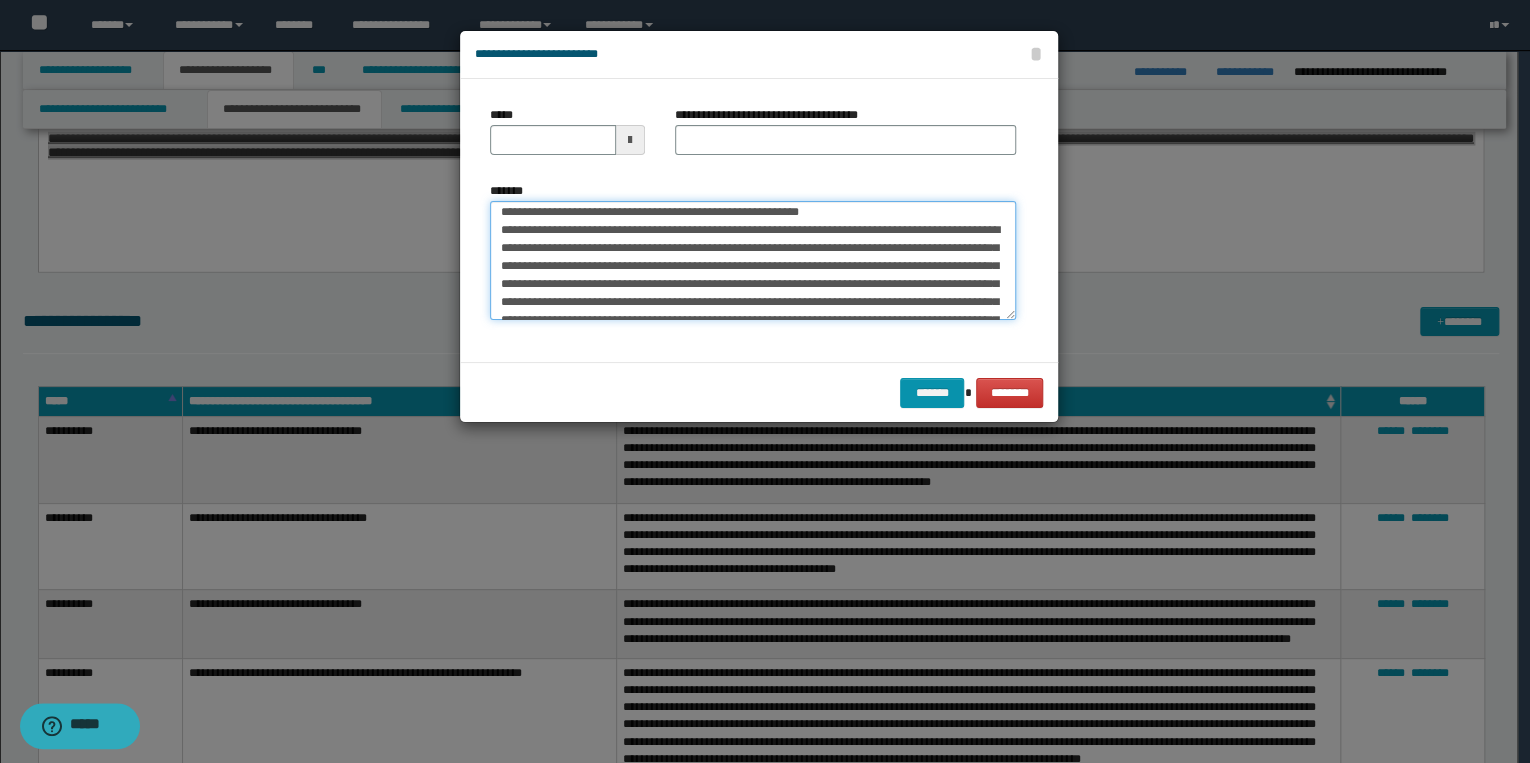 scroll, scrollTop: 0, scrollLeft: 0, axis: both 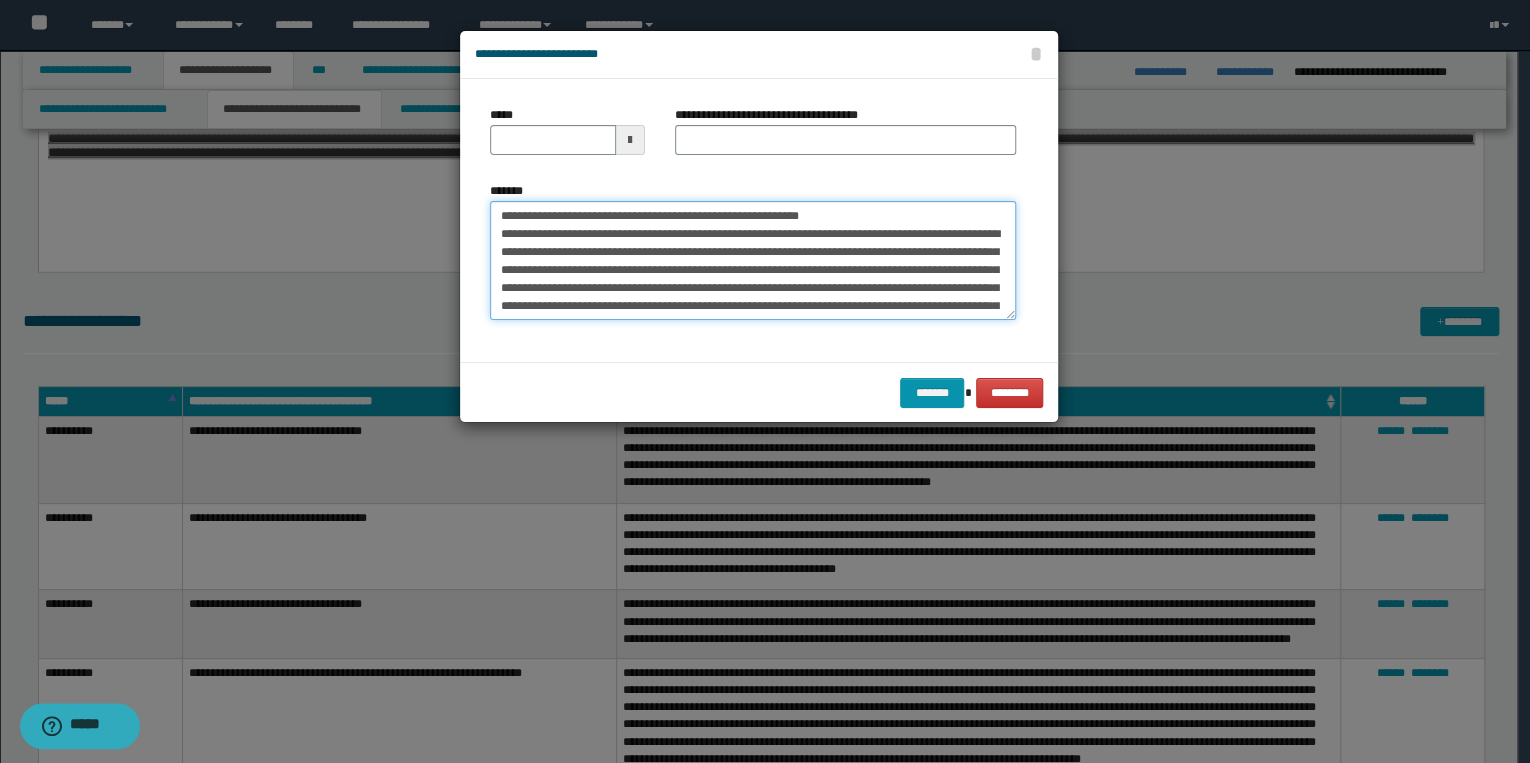 drag, startPoint x: 562, startPoint y: 215, endPoint x: 487, endPoint y: 216, distance: 75.00667 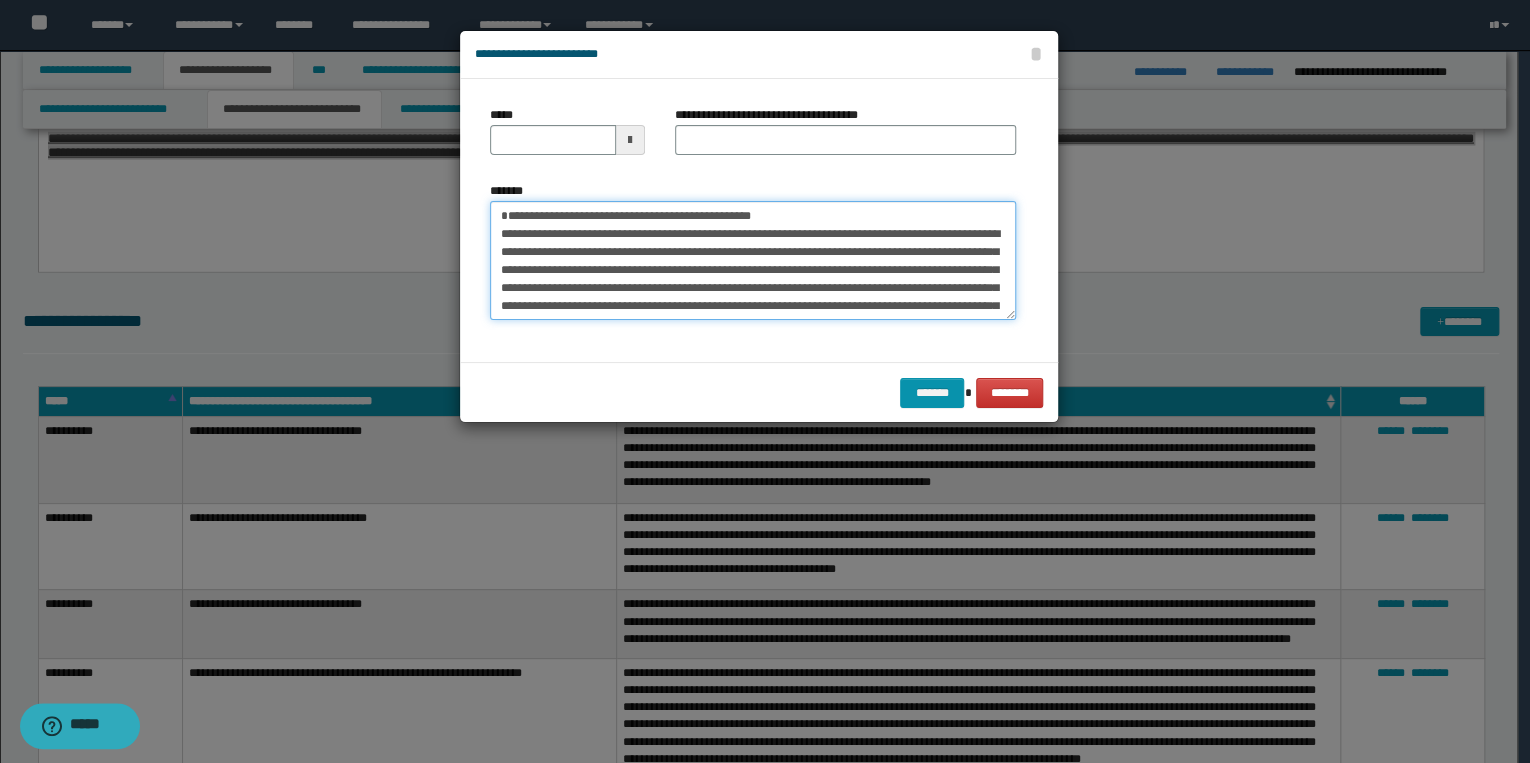 type 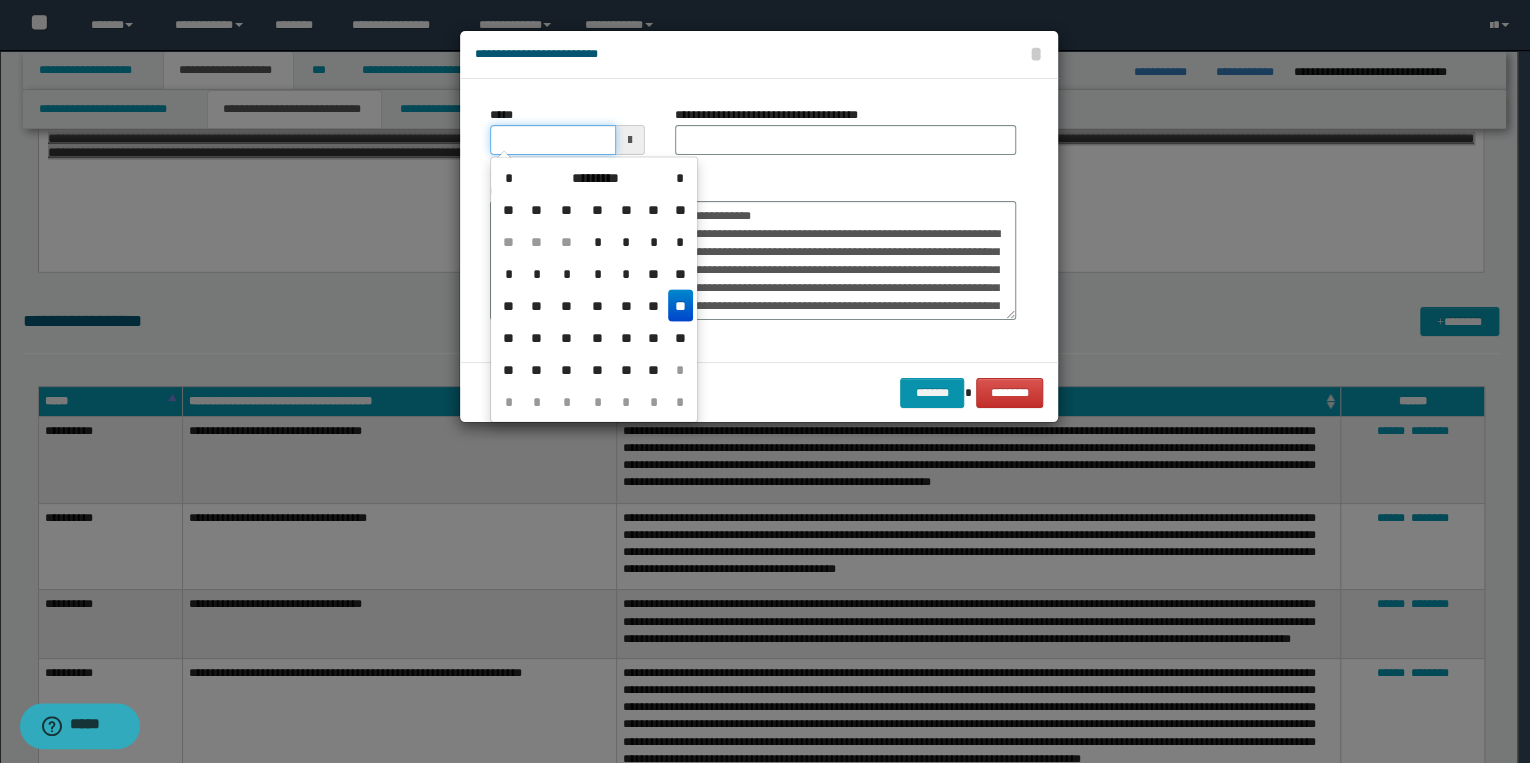 click on "*****" at bounding box center (553, 140) 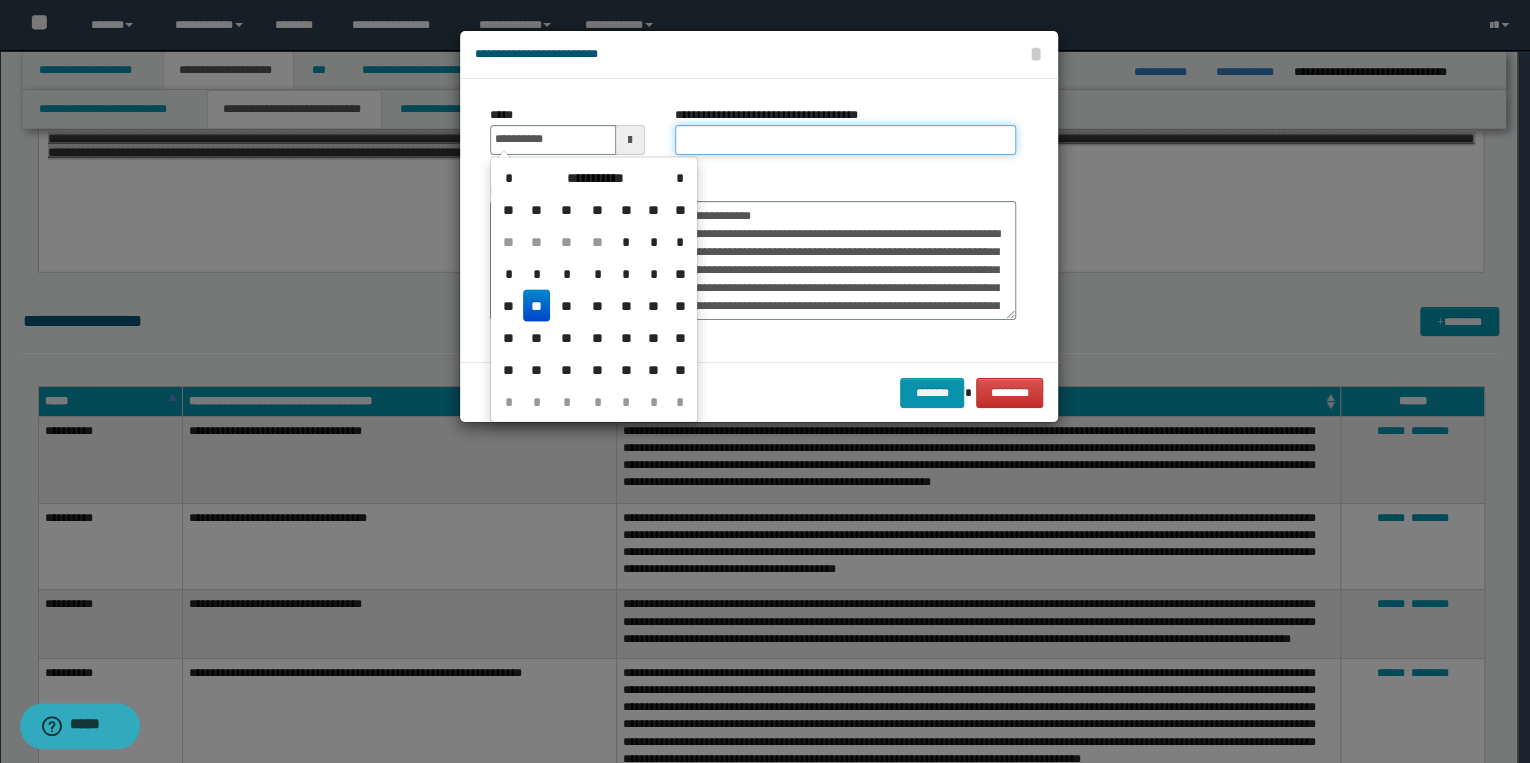 type on "**********" 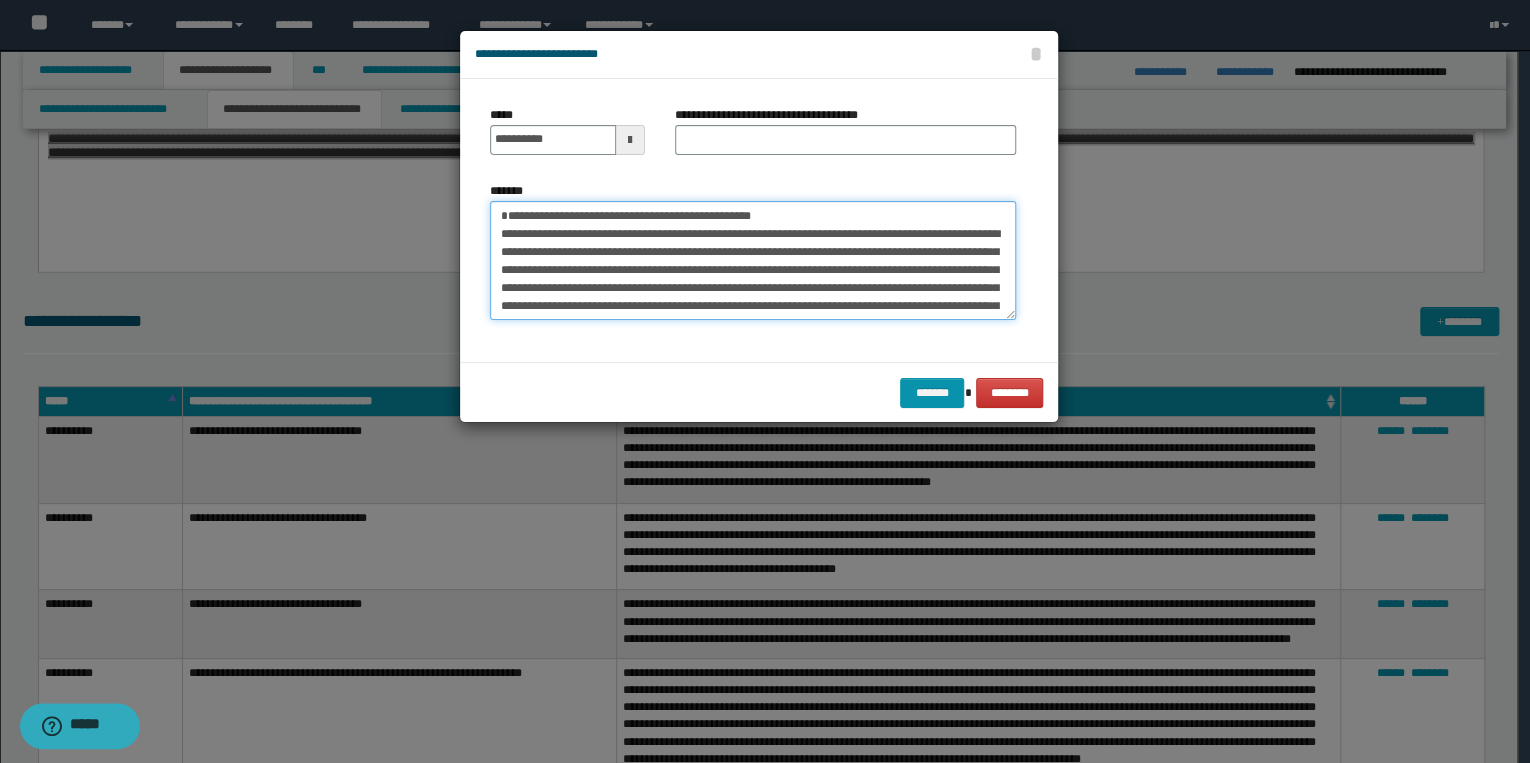 drag, startPoint x: 499, startPoint y: 215, endPoint x: 801, endPoint y: 216, distance: 302.00165 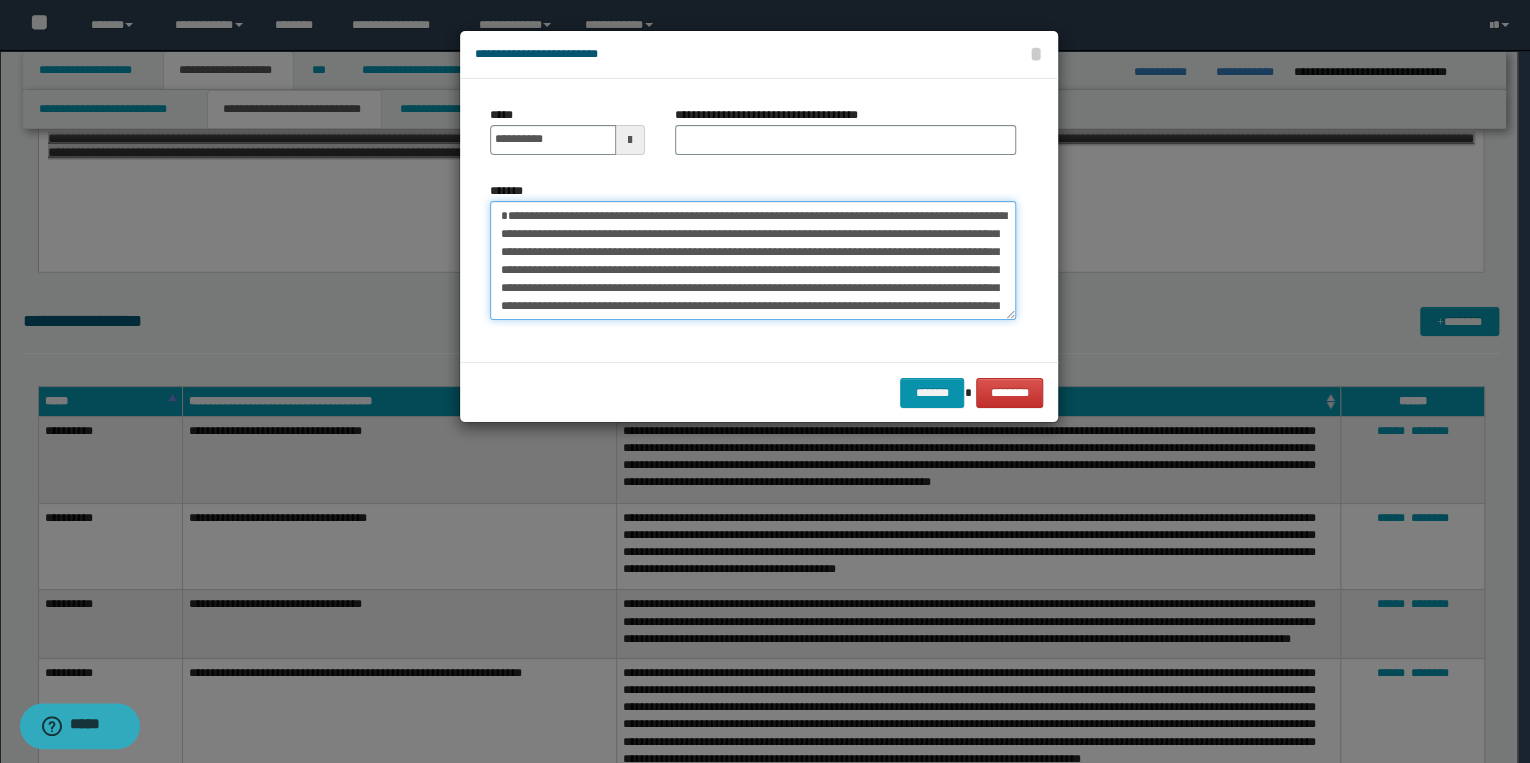 type on "**********" 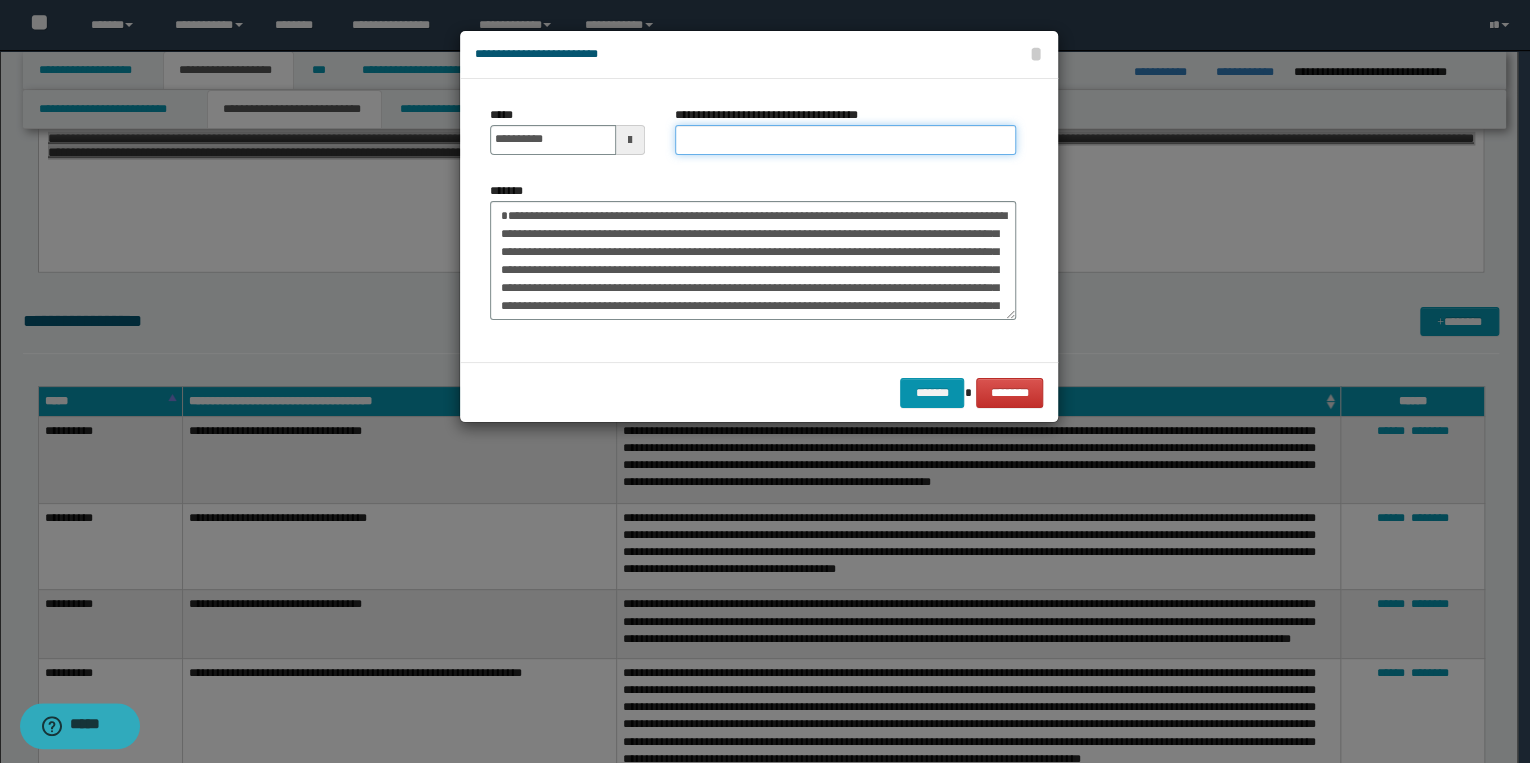 click on "**********" at bounding box center [845, 140] 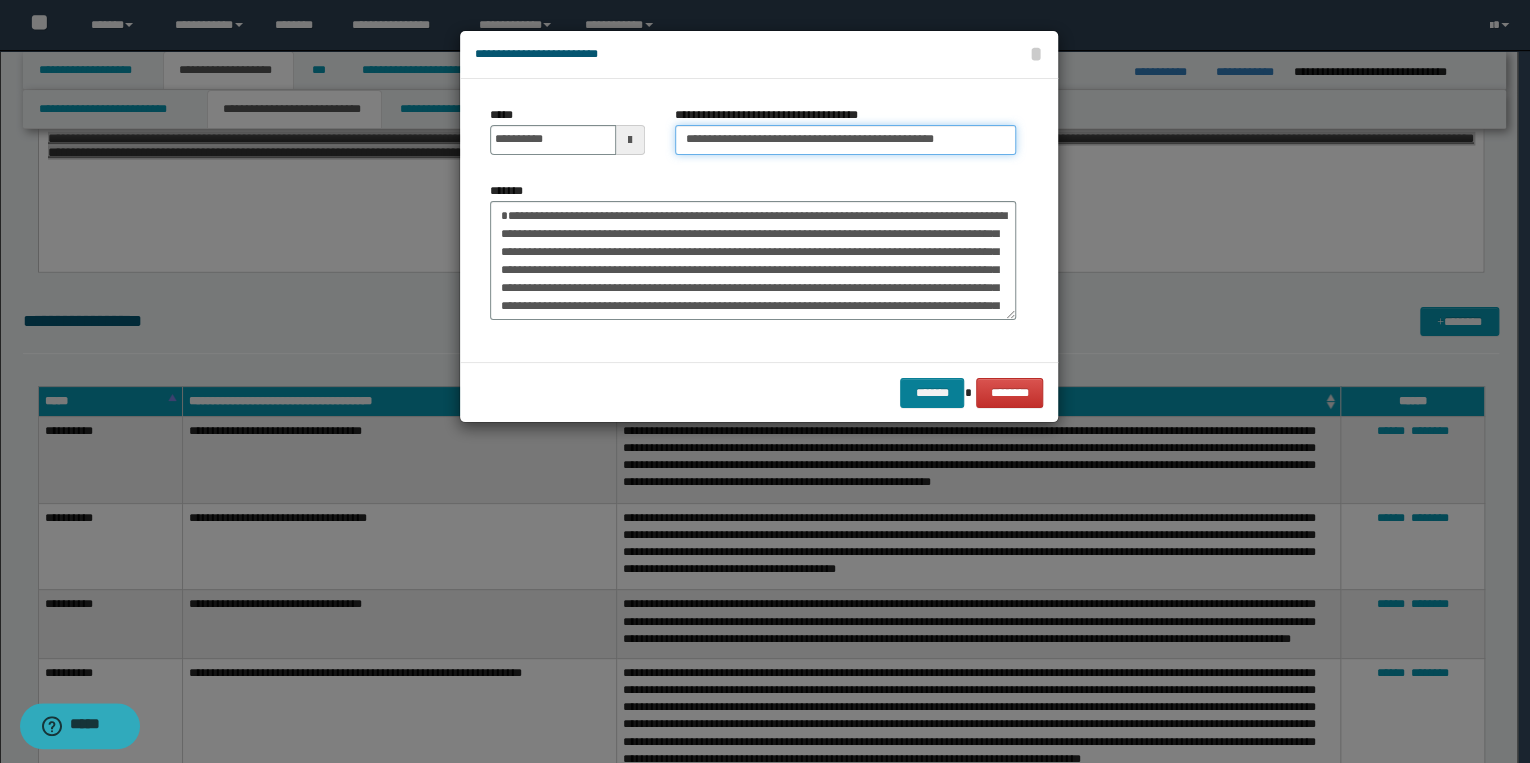 type on "**********" 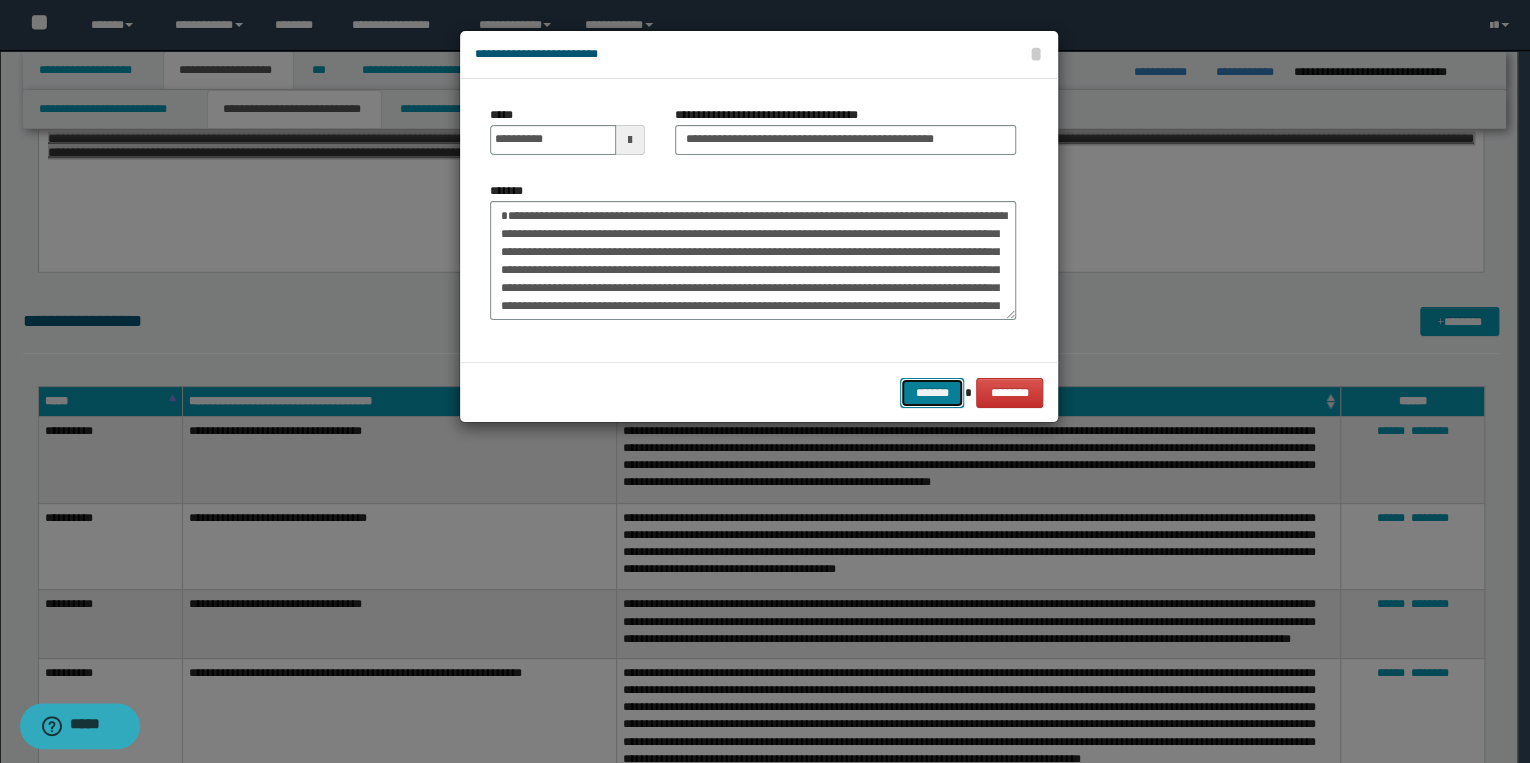 drag, startPoint x: 935, startPoint y: 396, endPoint x: 898, endPoint y: 392, distance: 37.215588 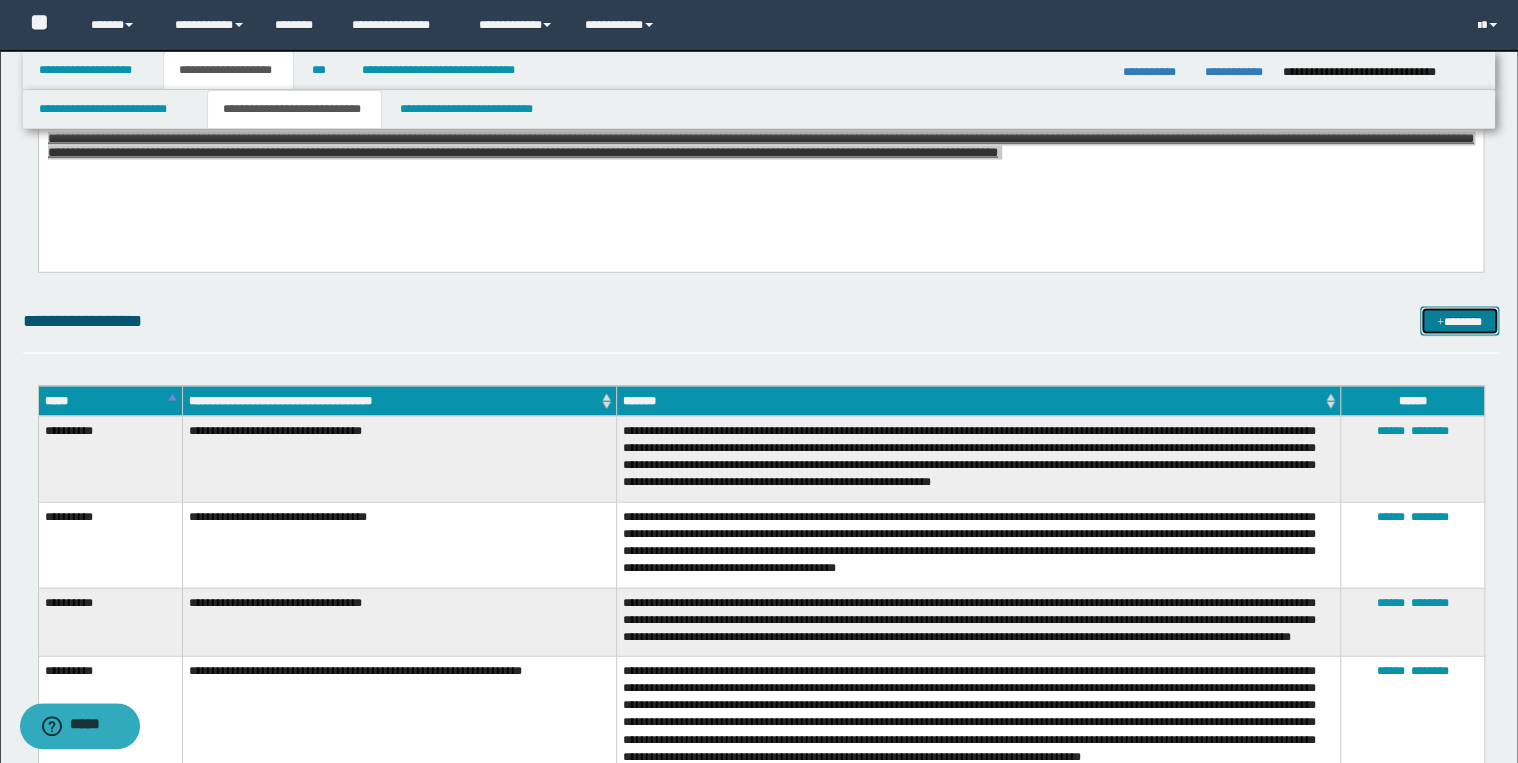 click on "*******" at bounding box center [1459, 322] 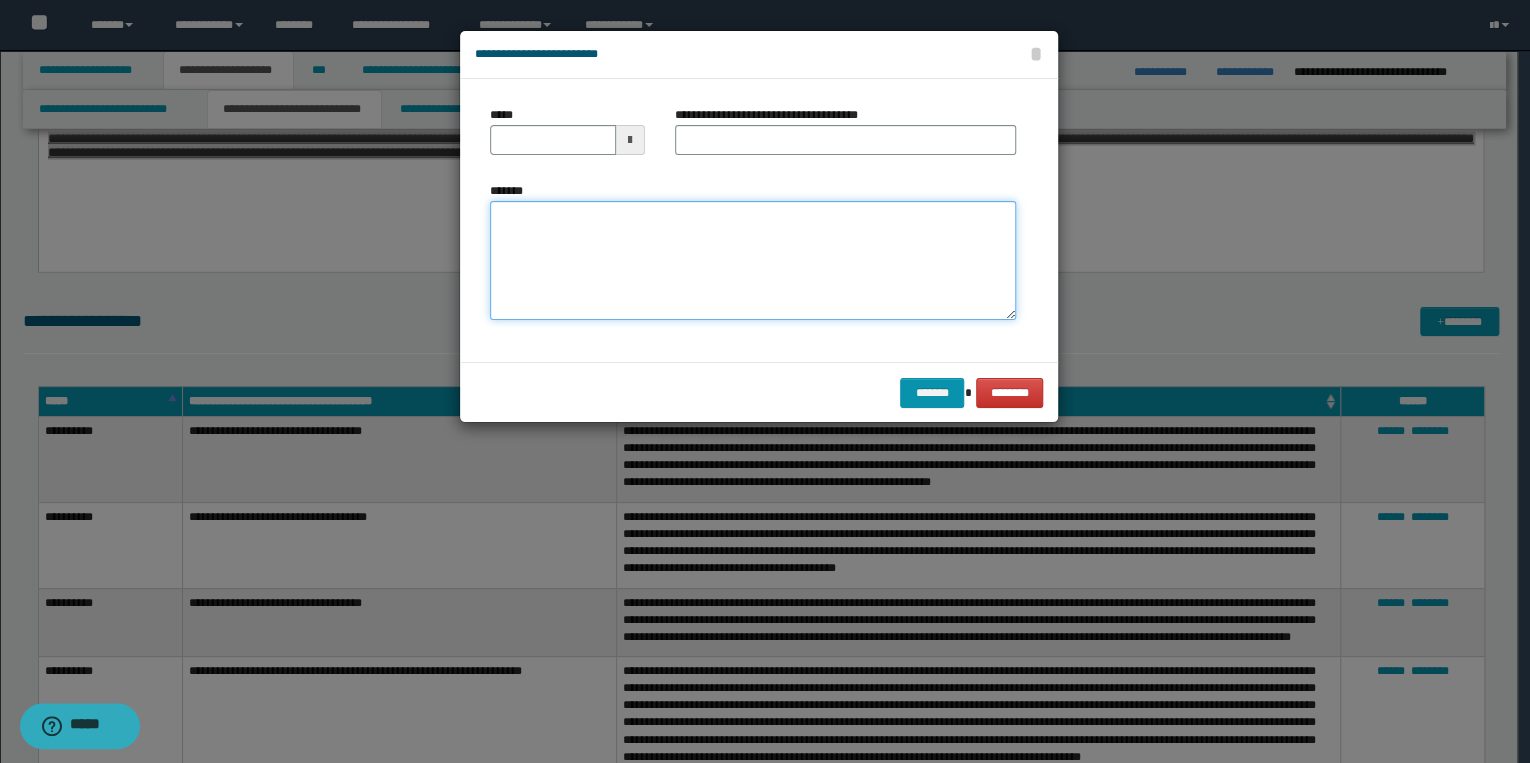 click on "*******" at bounding box center [753, 261] 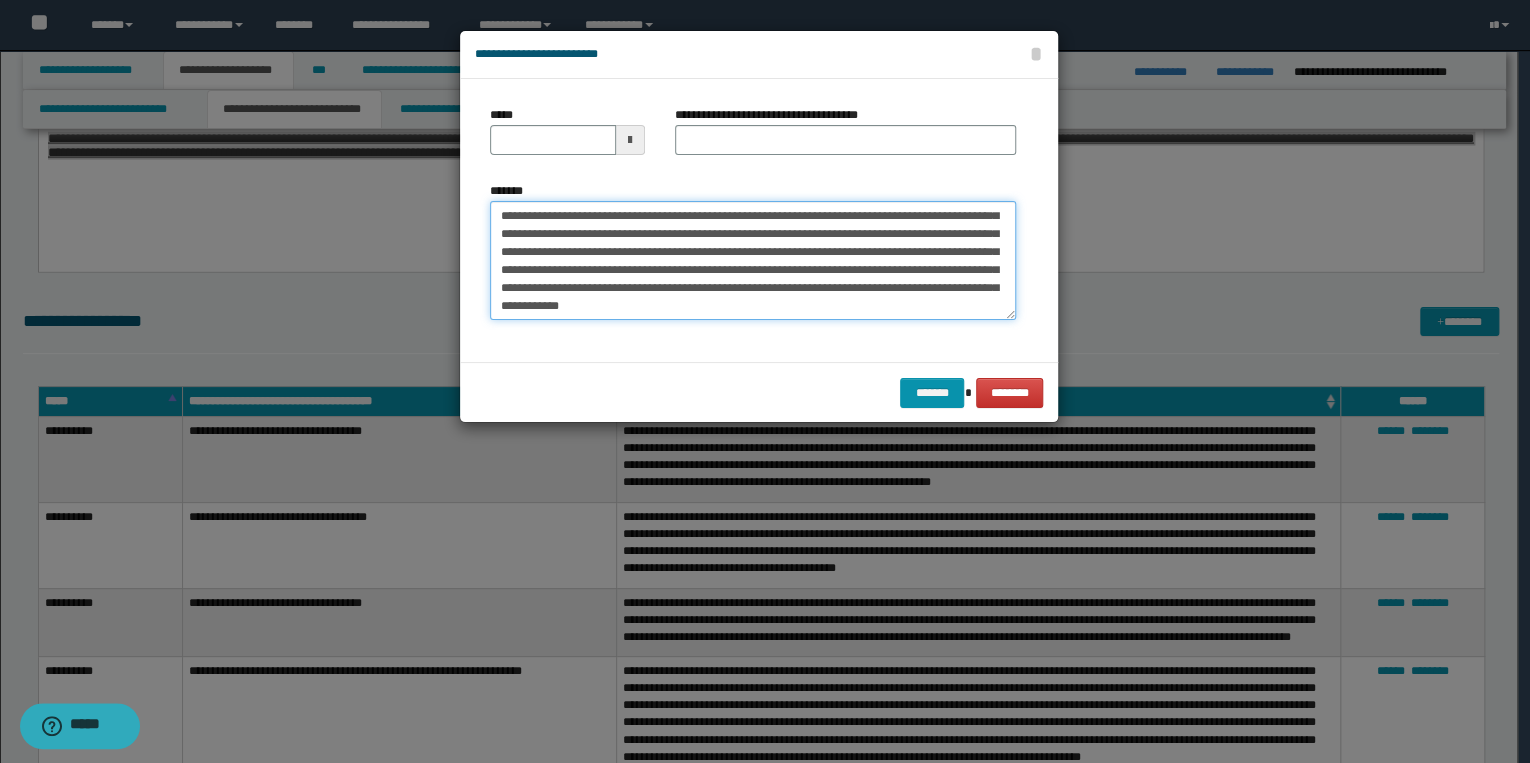 scroll, scrollTop: 0, scrollLeft: 0, axis: both 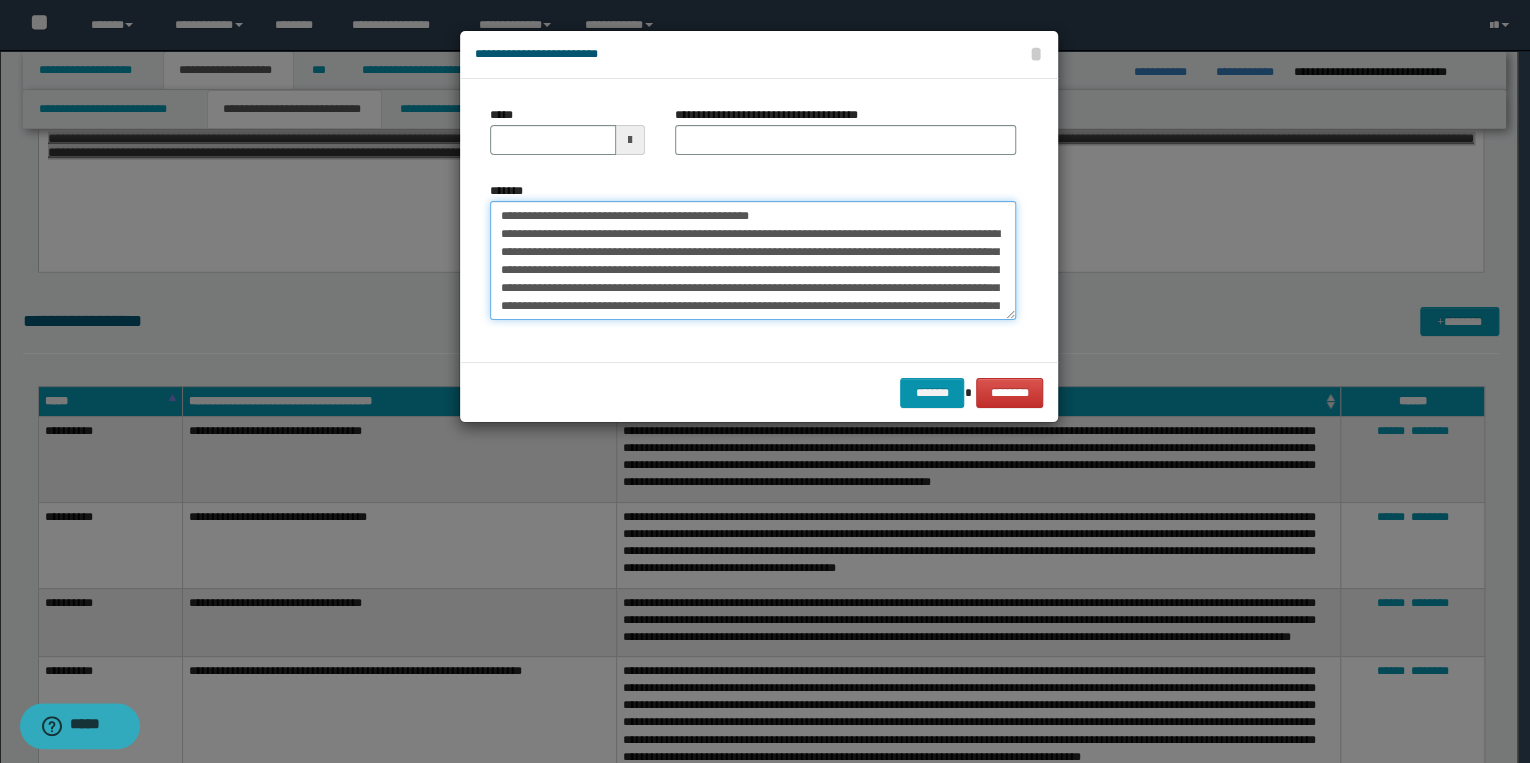 drag, startPoint x: 560, startPoint y: 216, endPoint x: 474, endPoint y: 213, distance: 86.05231 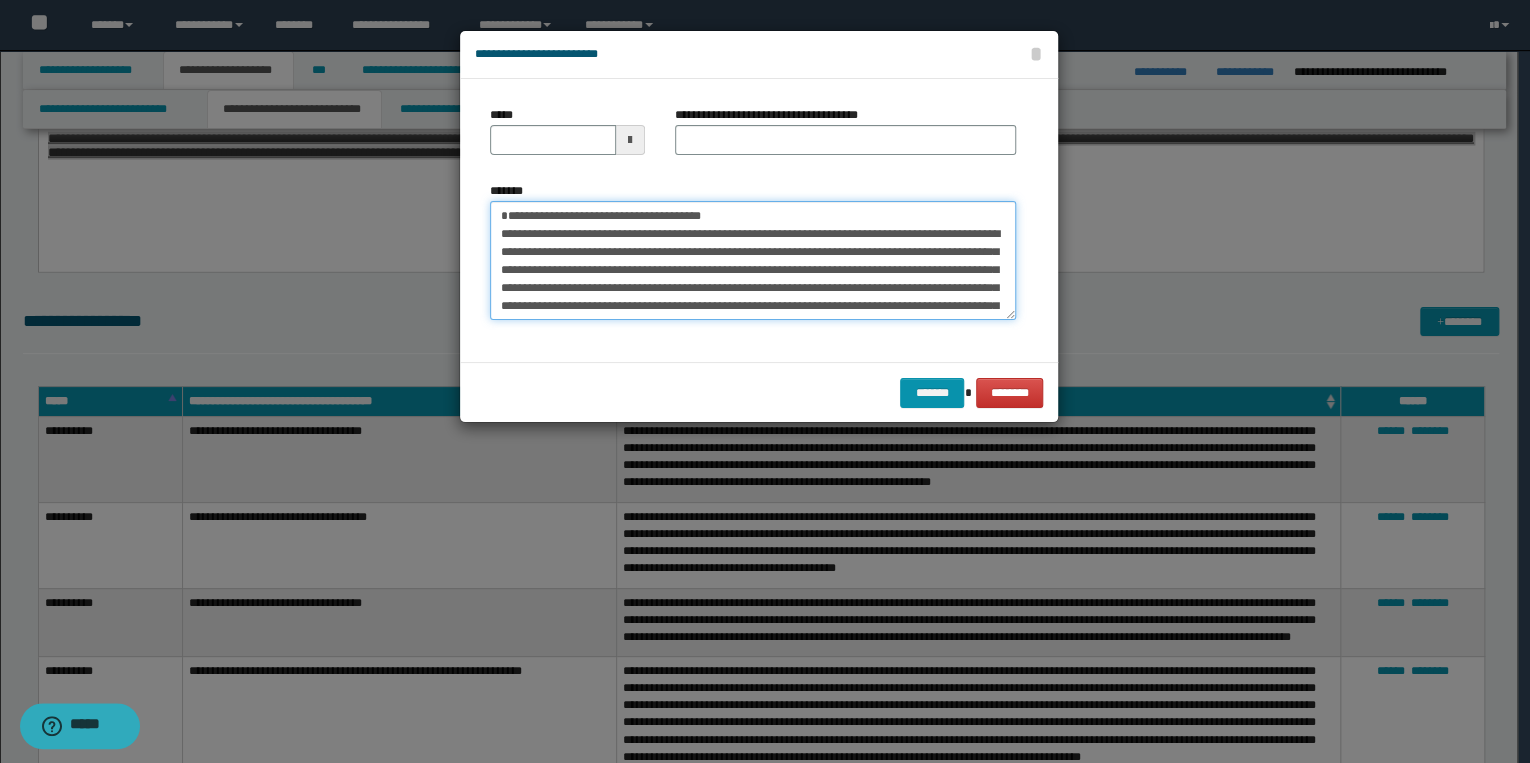 type 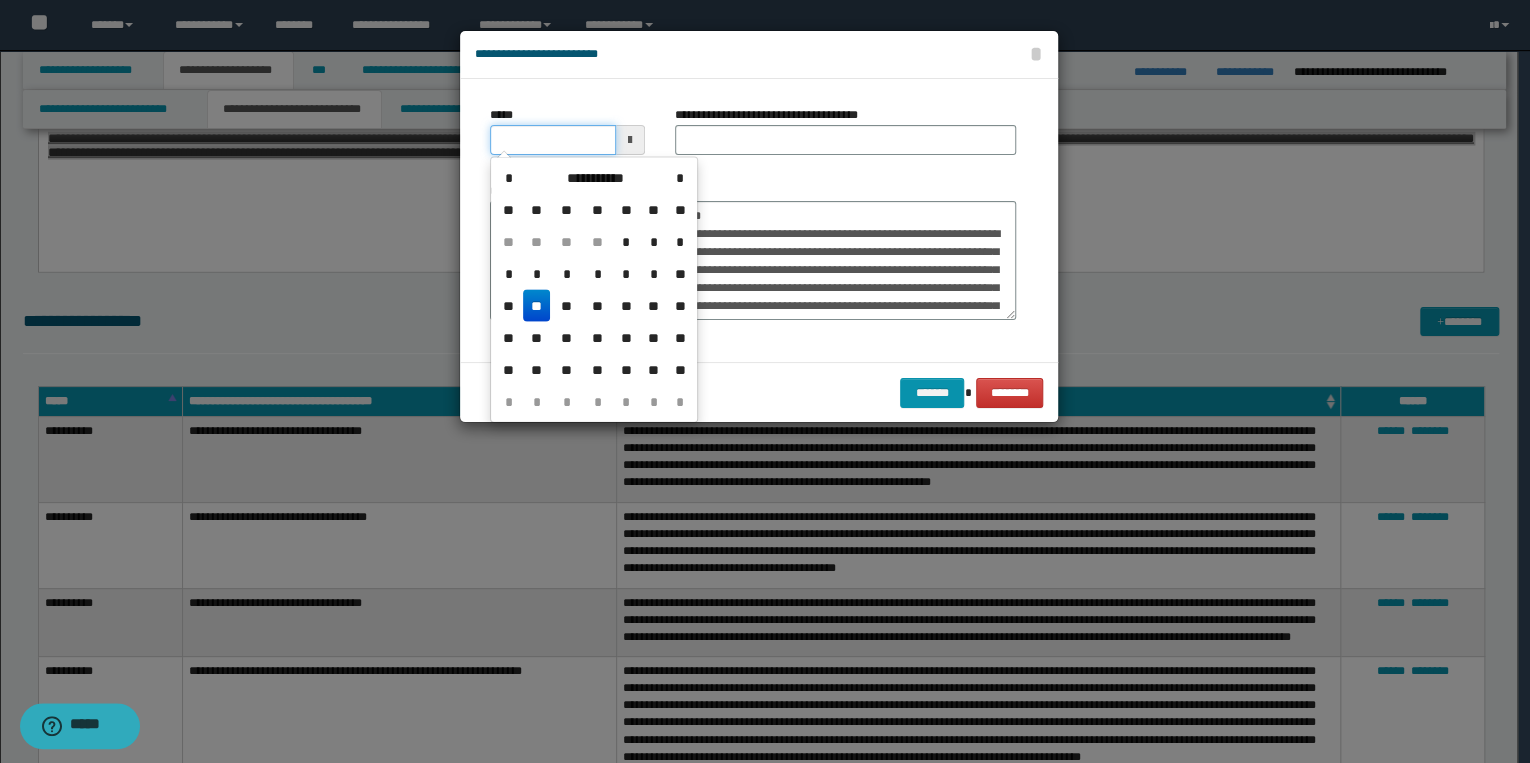 click on "*****" at bounding box center (553, 140) 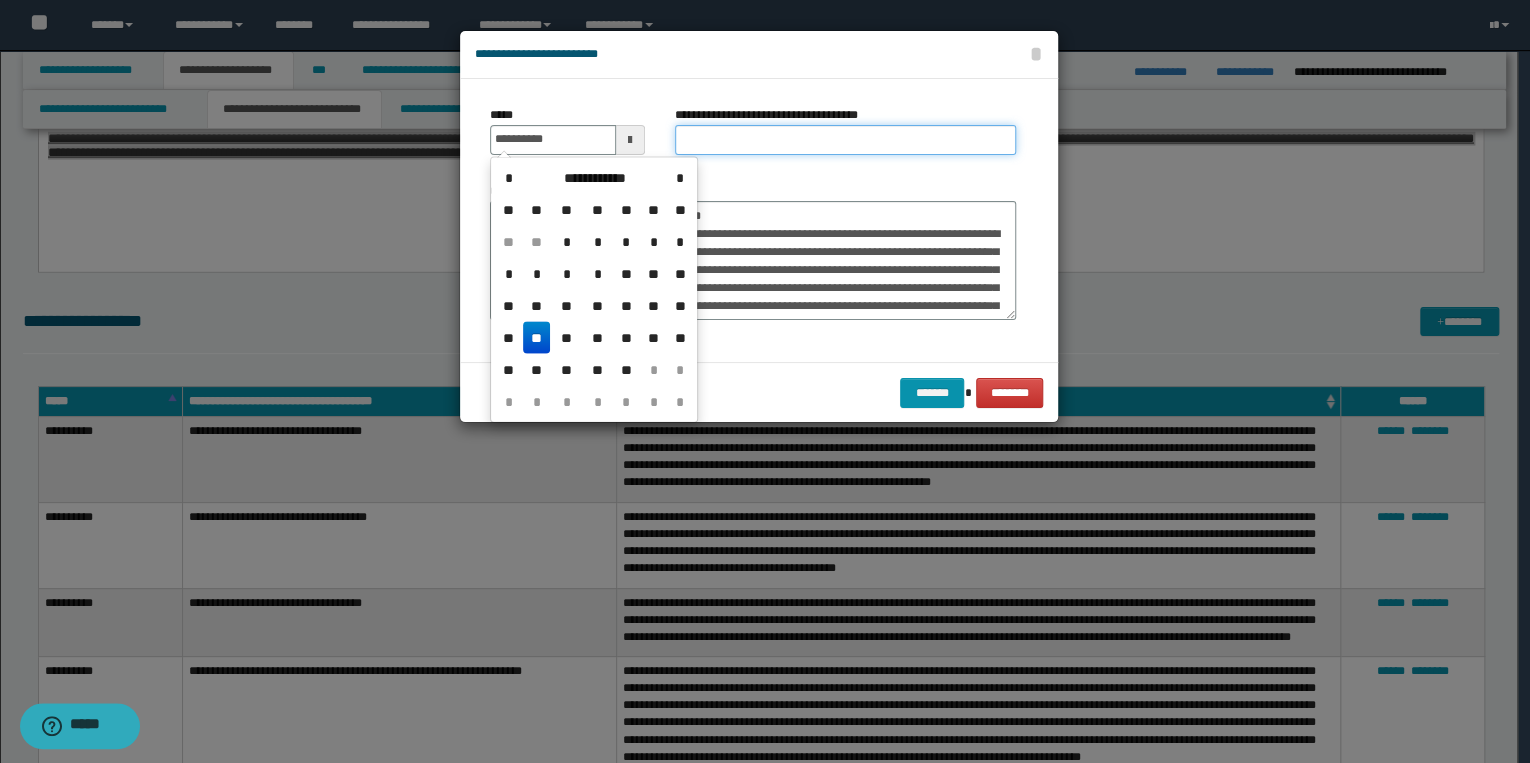 type on "**********" 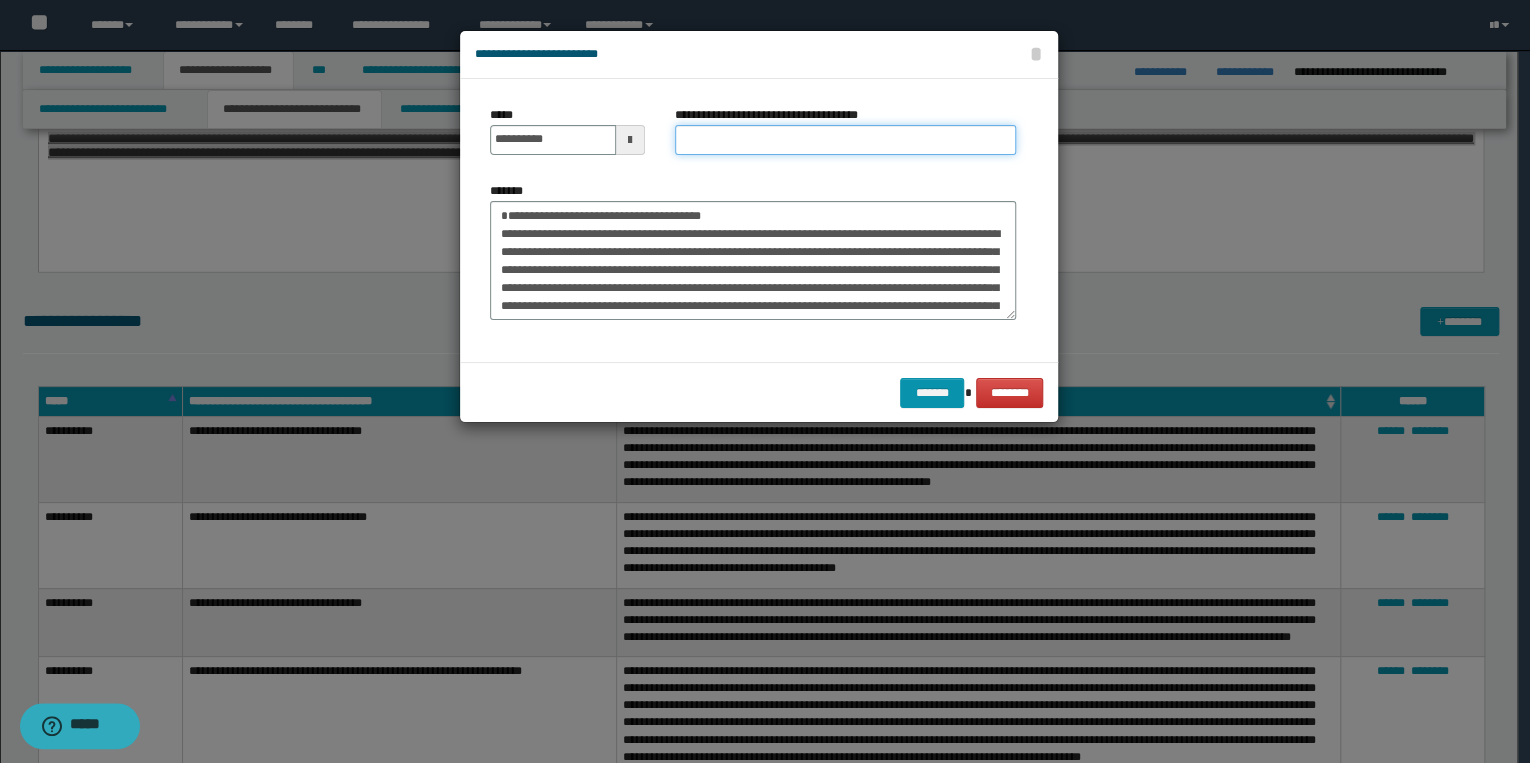click on "**********" at bounding box center (845, 140) 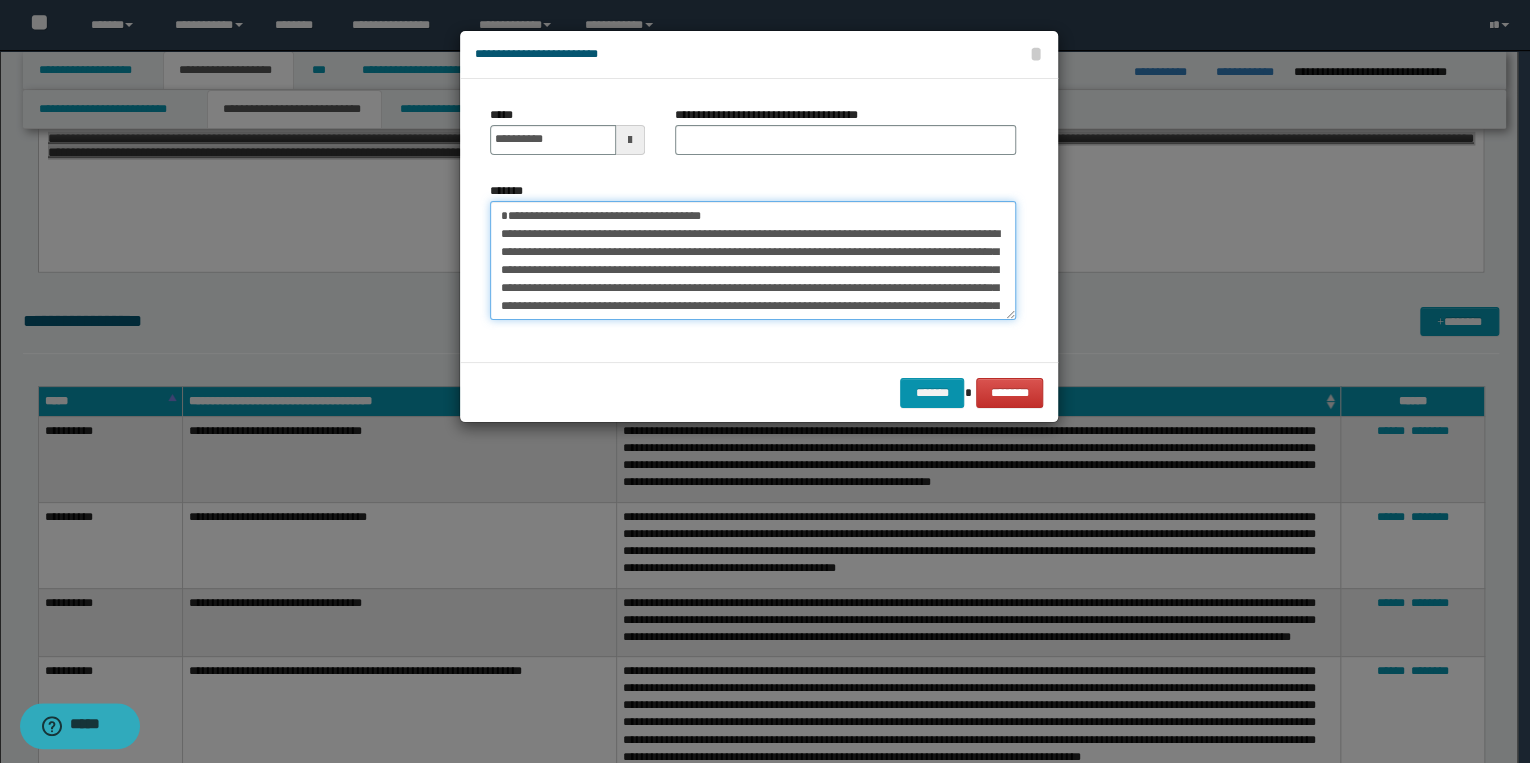 drag, startPoint x: 501, startPoint y: 216, endPoint x: 750, endPoint y: 216, distance: 249 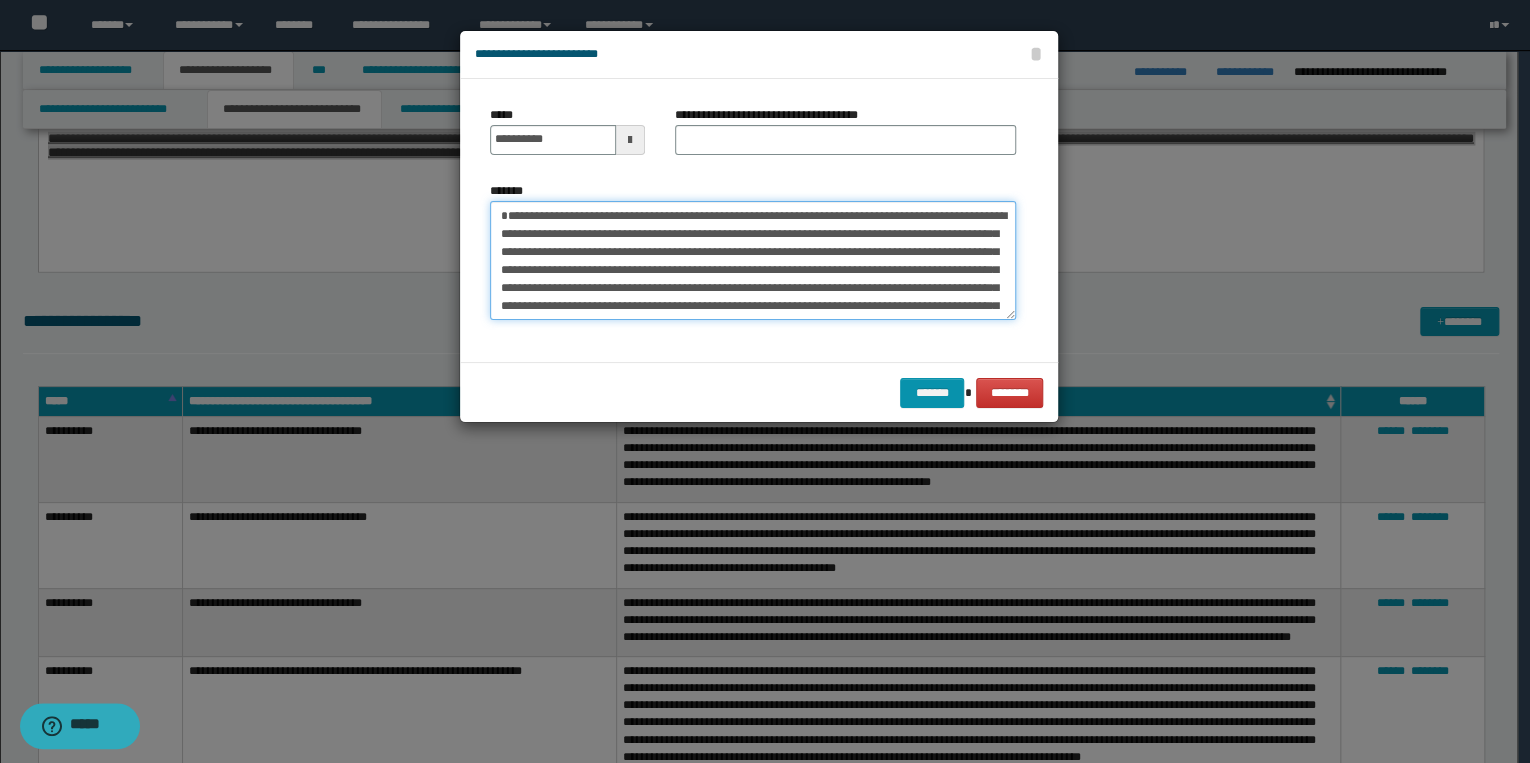 type on "**********" 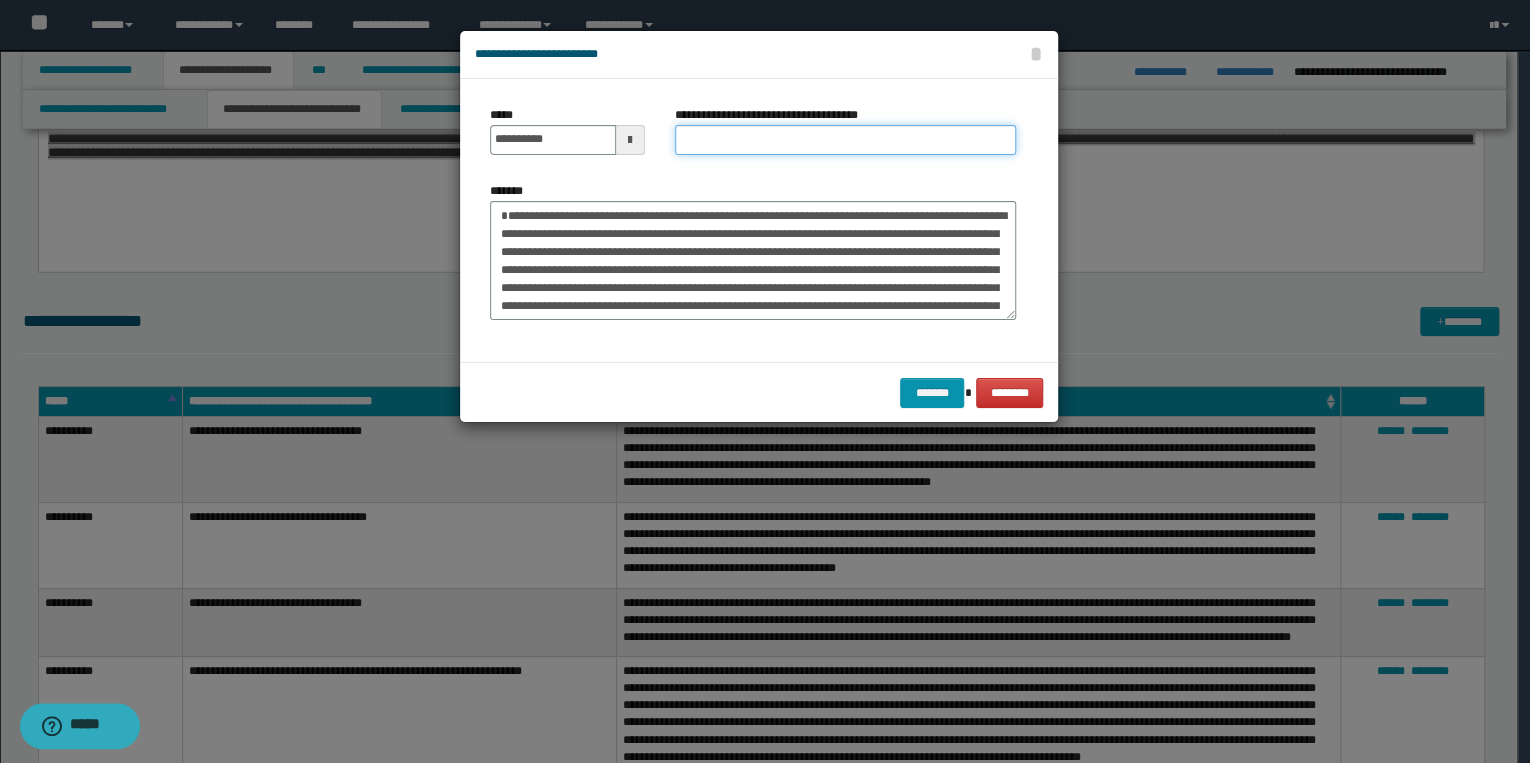 click on "**********" at bounding box center (845, 140) 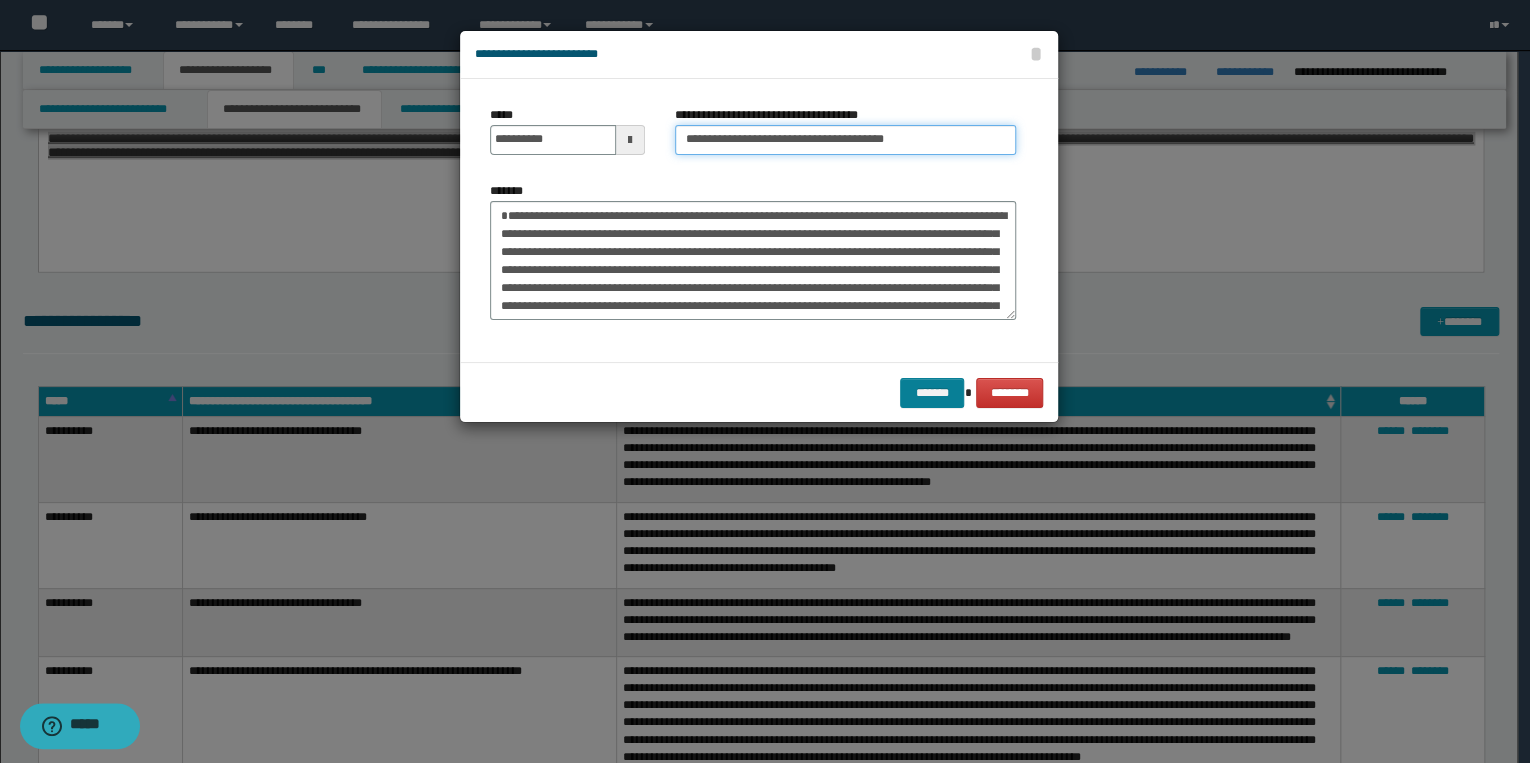 type on "**********" 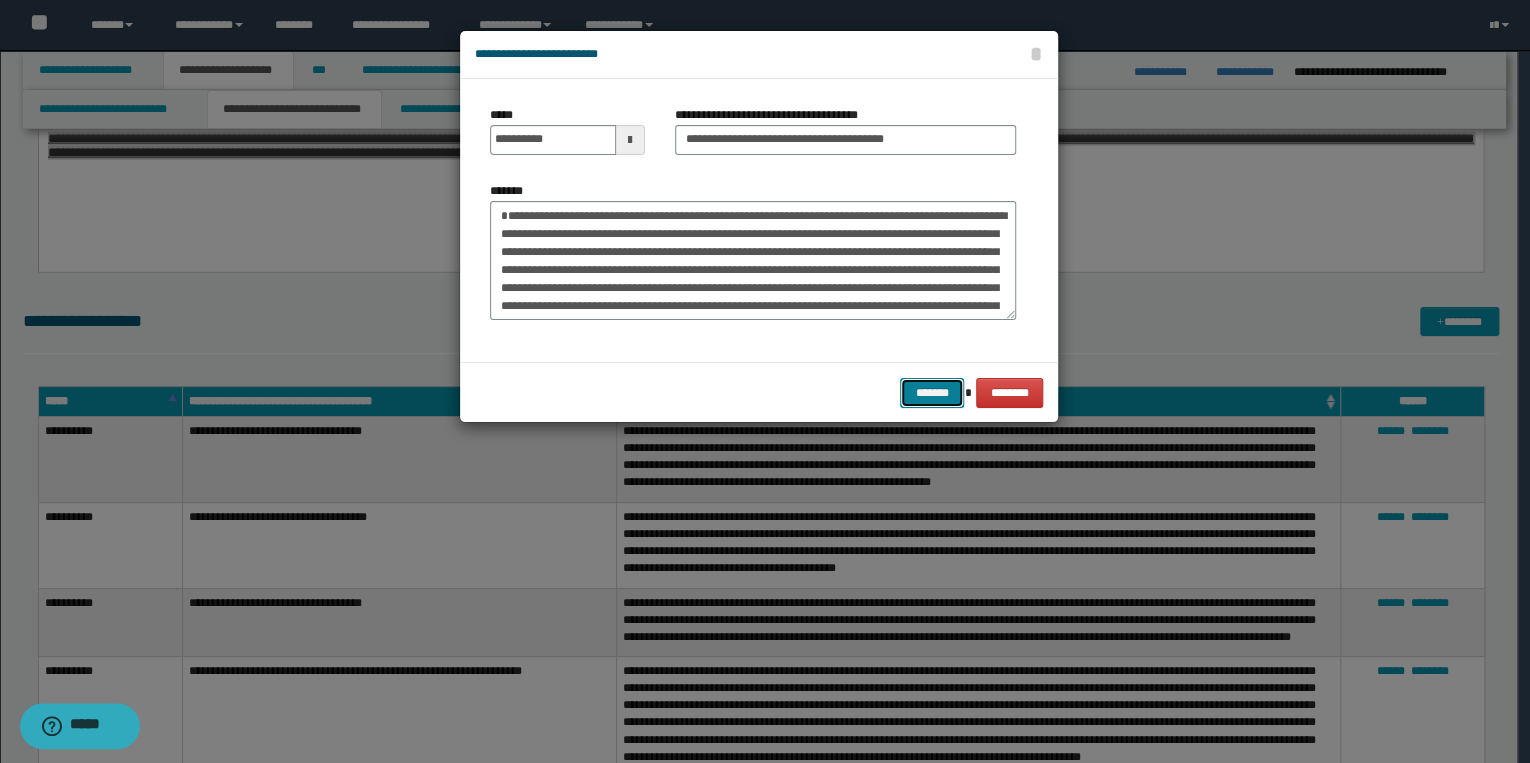 click on "*******" at bounding box center [932, 393] 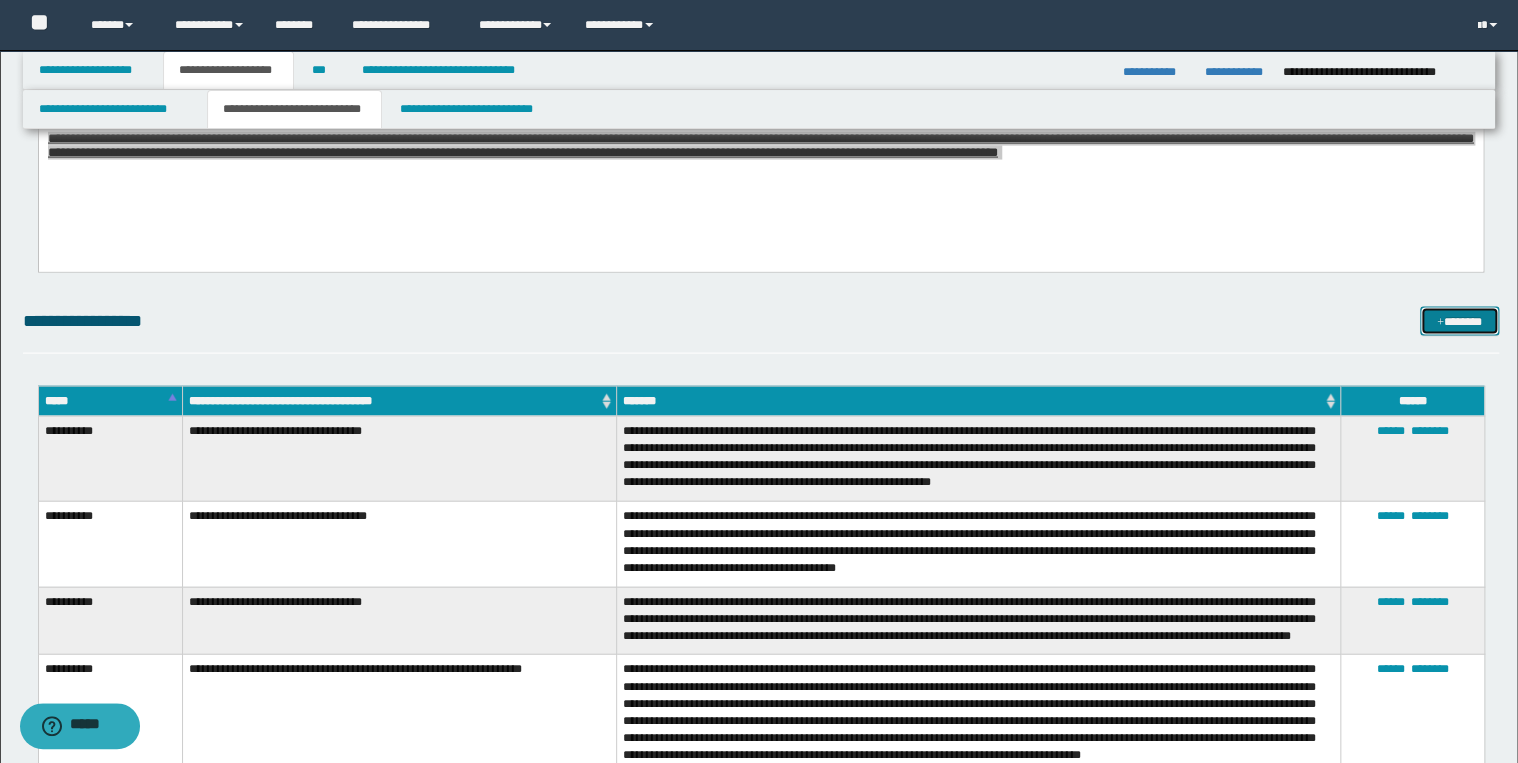 click on "*******" at bounding box center (1459, 322) 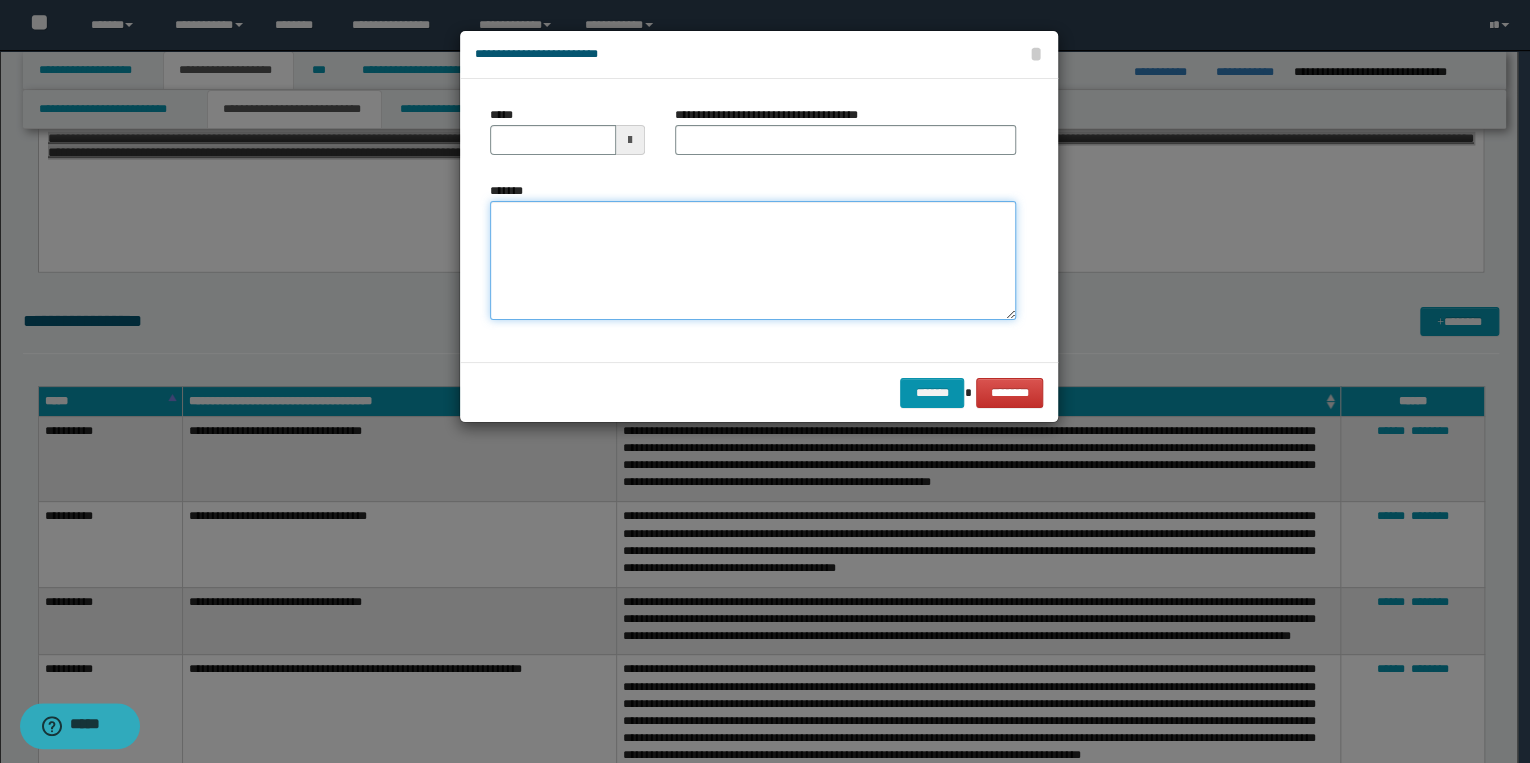 click on "*******" at bounding box center [753, 261] 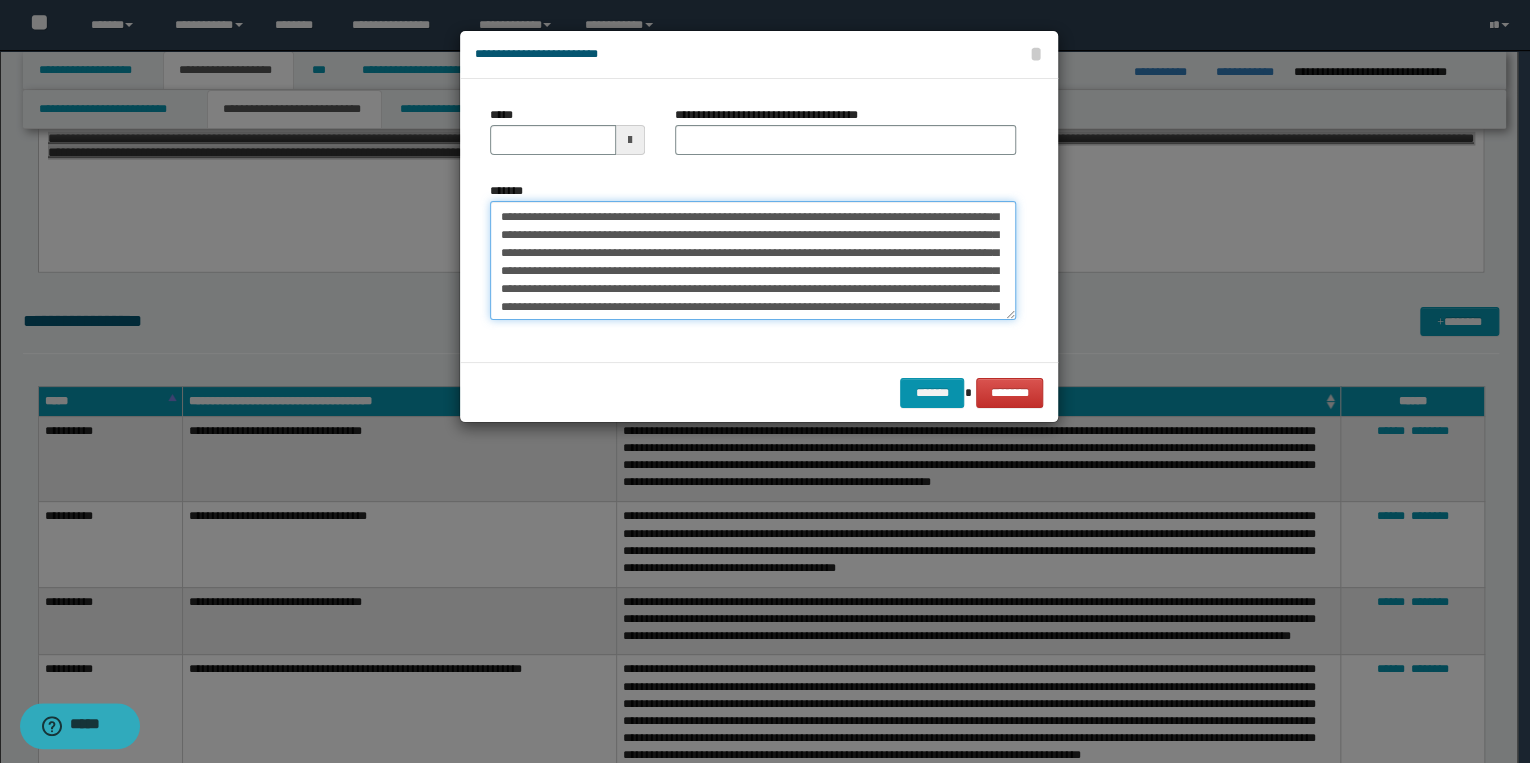 scroll, scrollTop: 0, scrollLeft: 0, axis: both 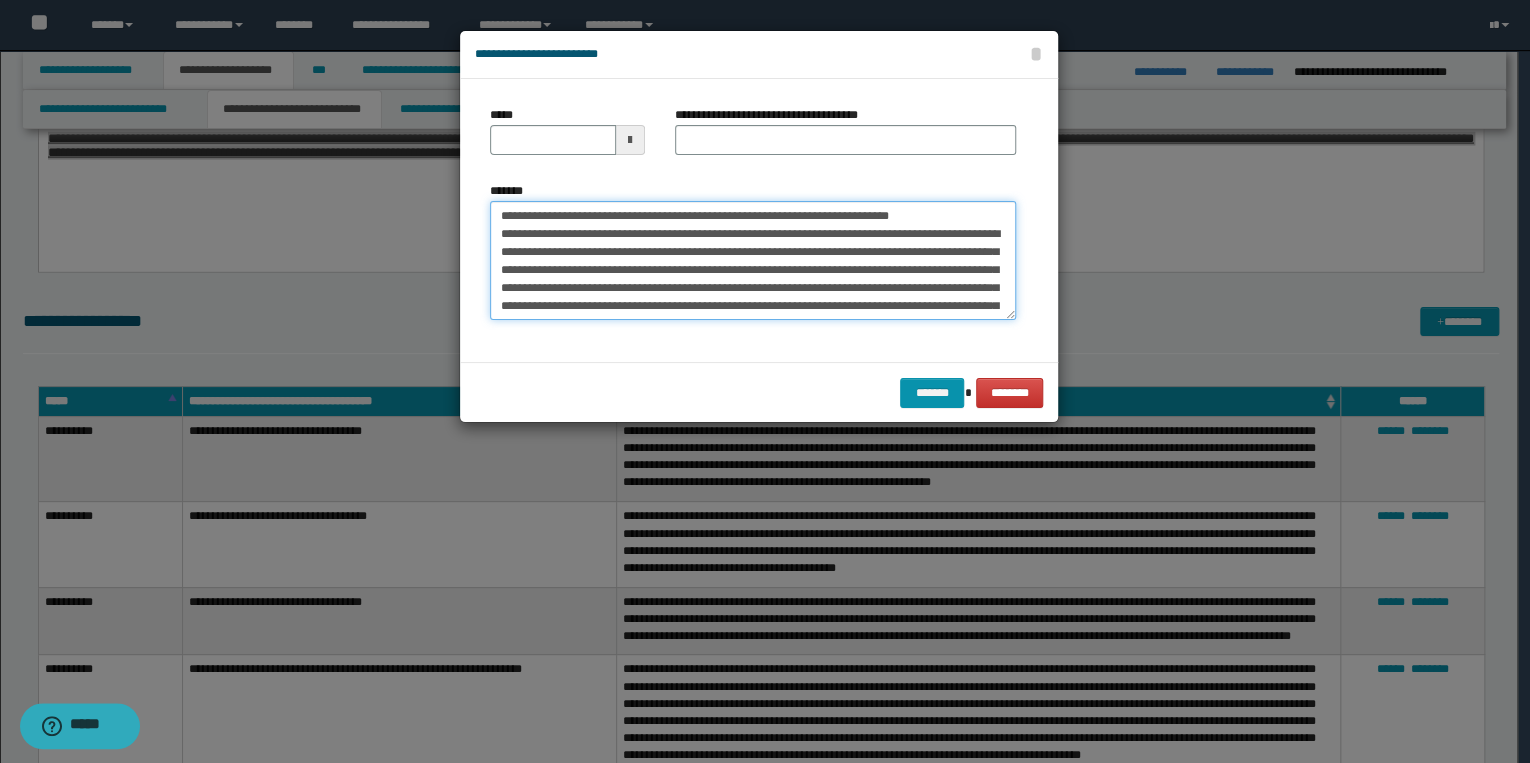 drag, startPoint x: 563, startPoint y: 217, endPoint x: 478, endPoint y: 217, distance: 85 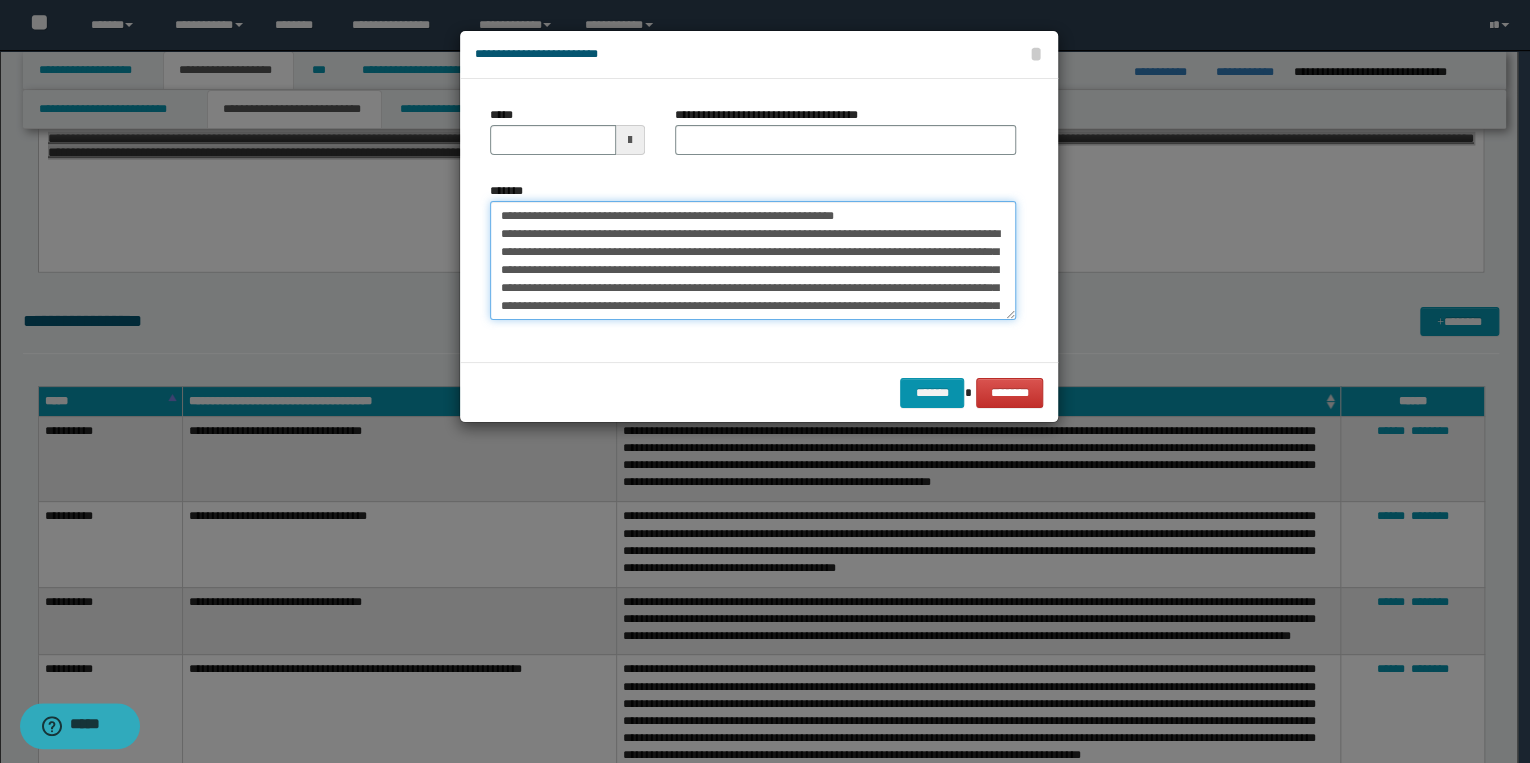type 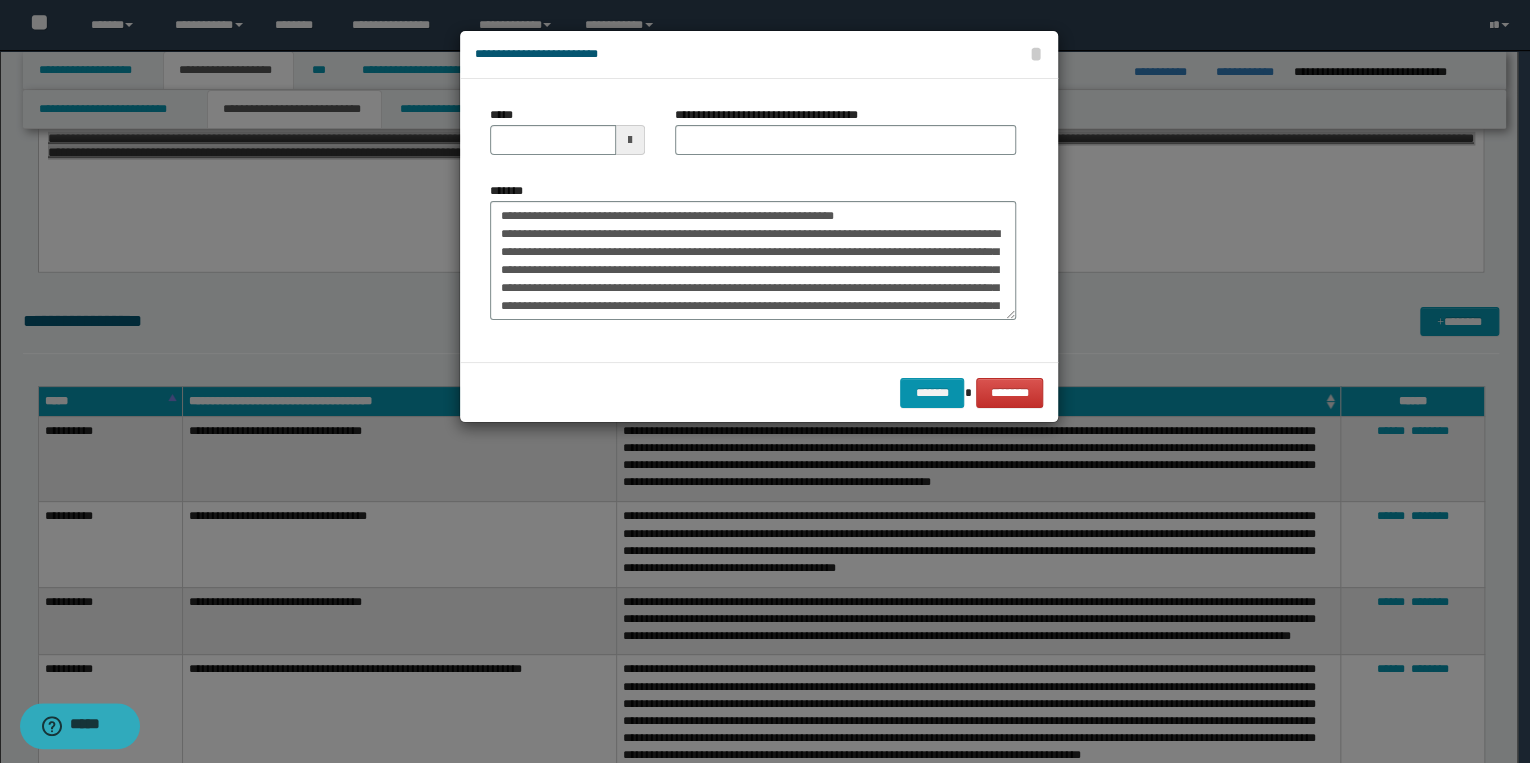click on "*****" at bounding box center (567, 138) 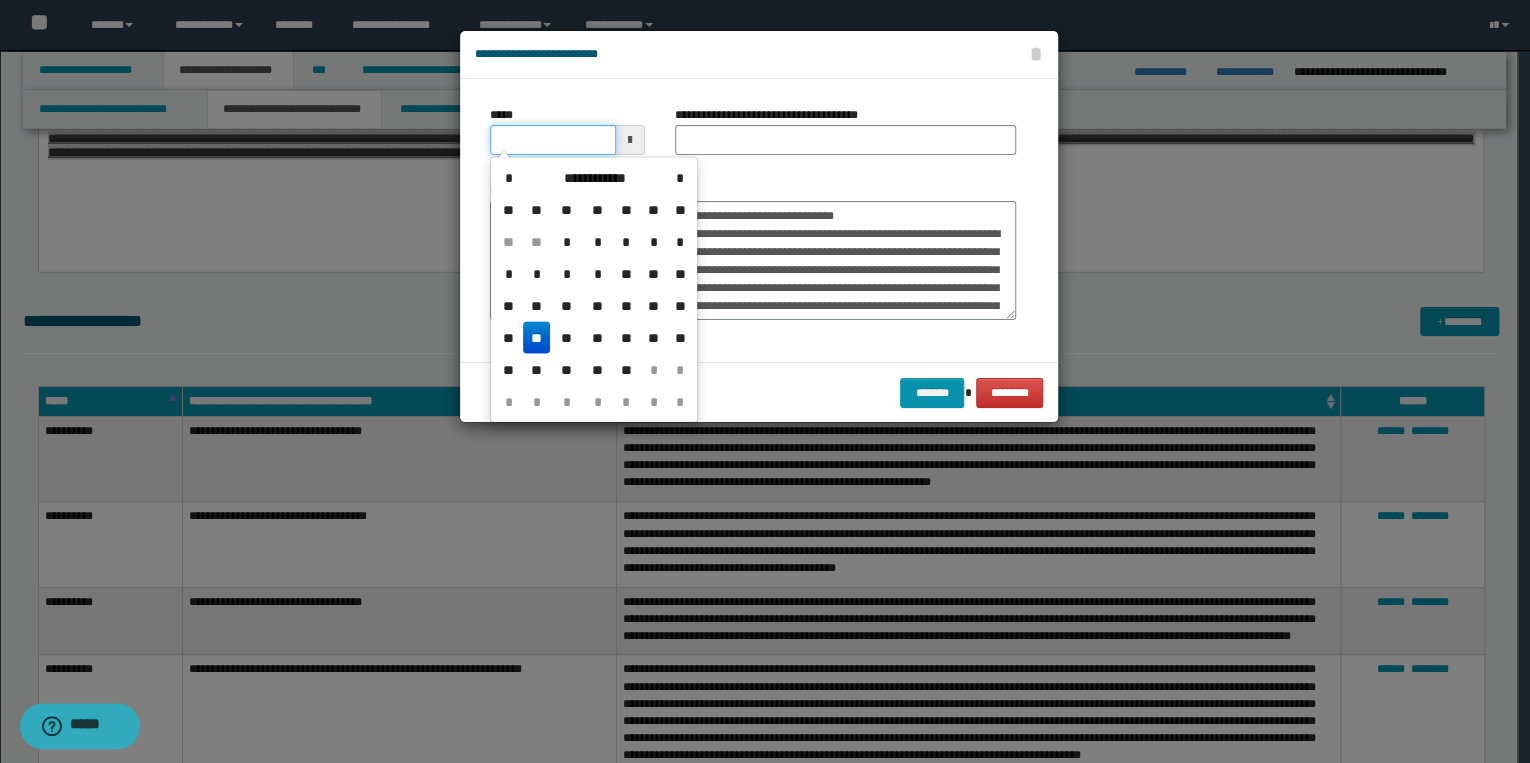 click on "*****" at bounding box center [553, 140] 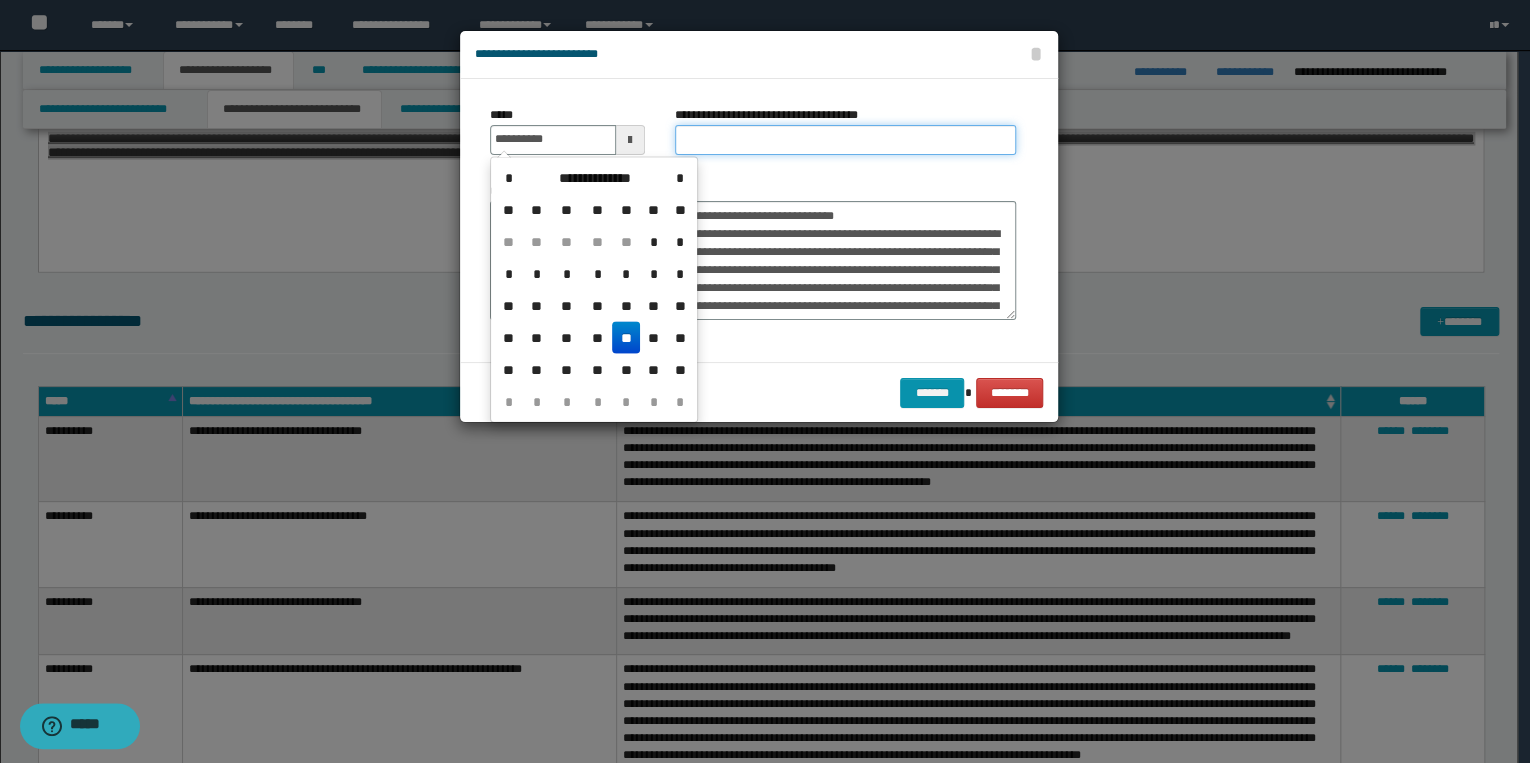 type on "**********" 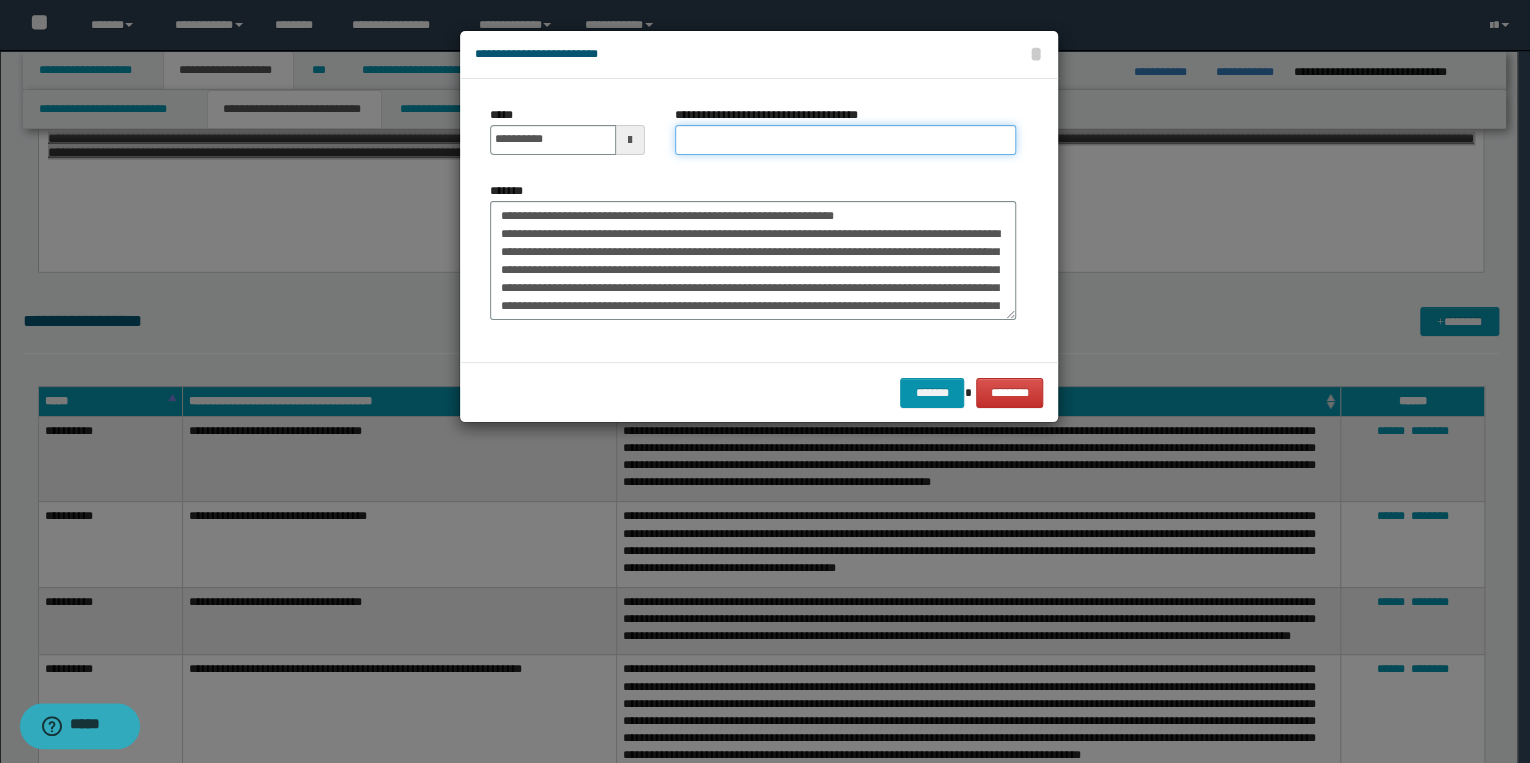 drag, startPoint x: 715, startPoint y: 141, endPoint x: 643, endPoint y: 156, distance: 73.545906 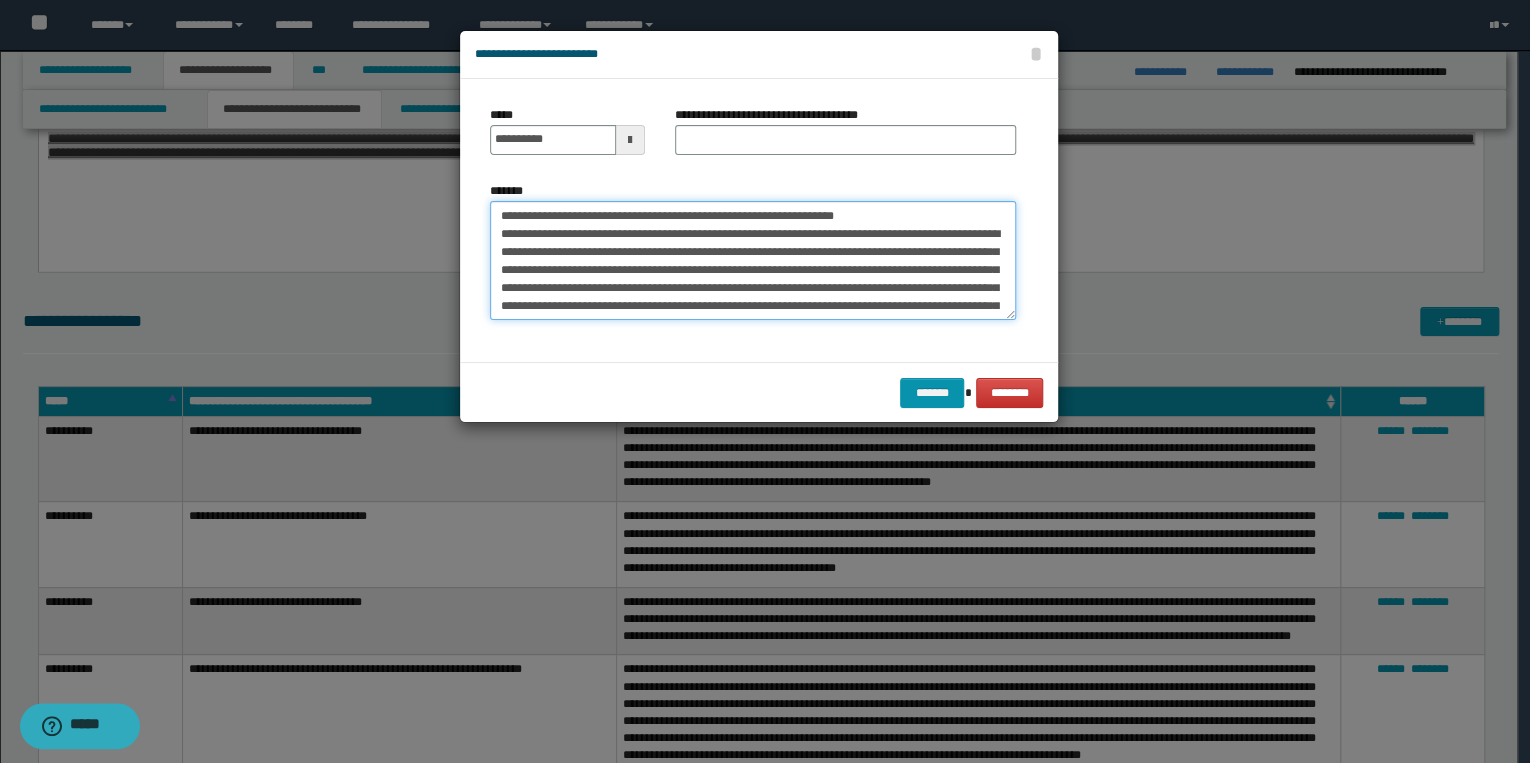drag, startPoint x: 499, startPoint y: 219, endPoint x: 893, endPoint y: 212, distance: 394.06216 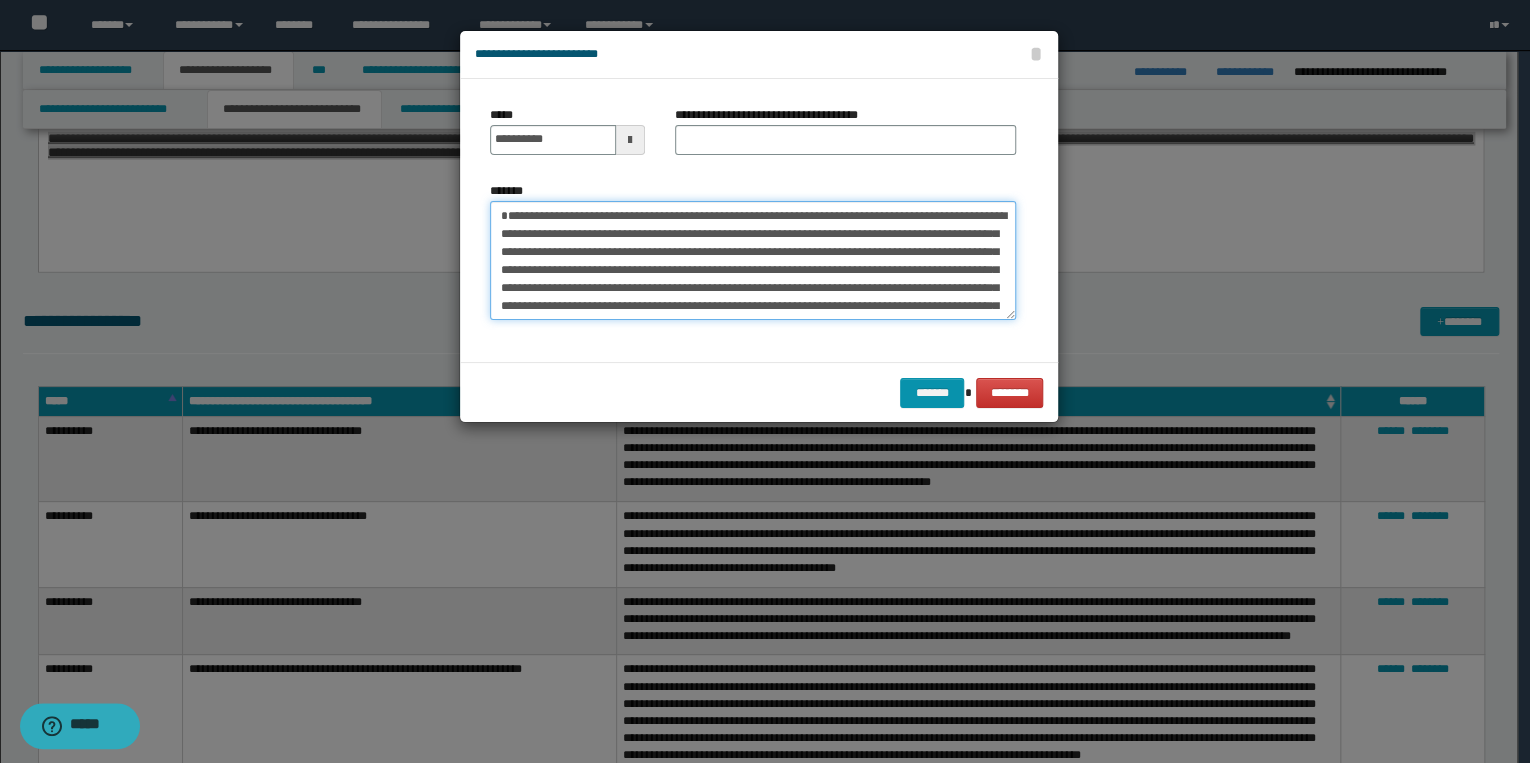 type on "**********" 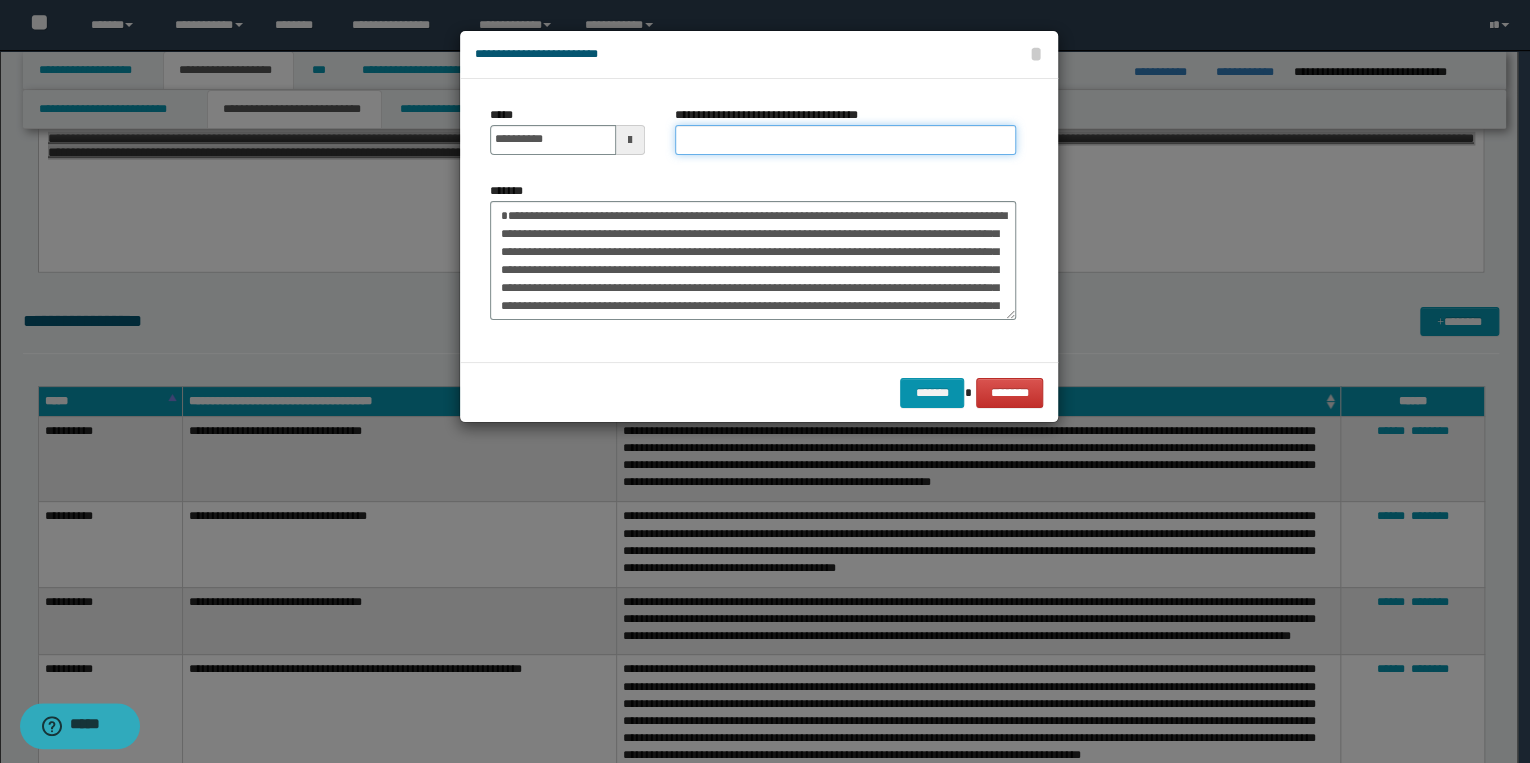 click on "**********" at bounding box center [845, 140] 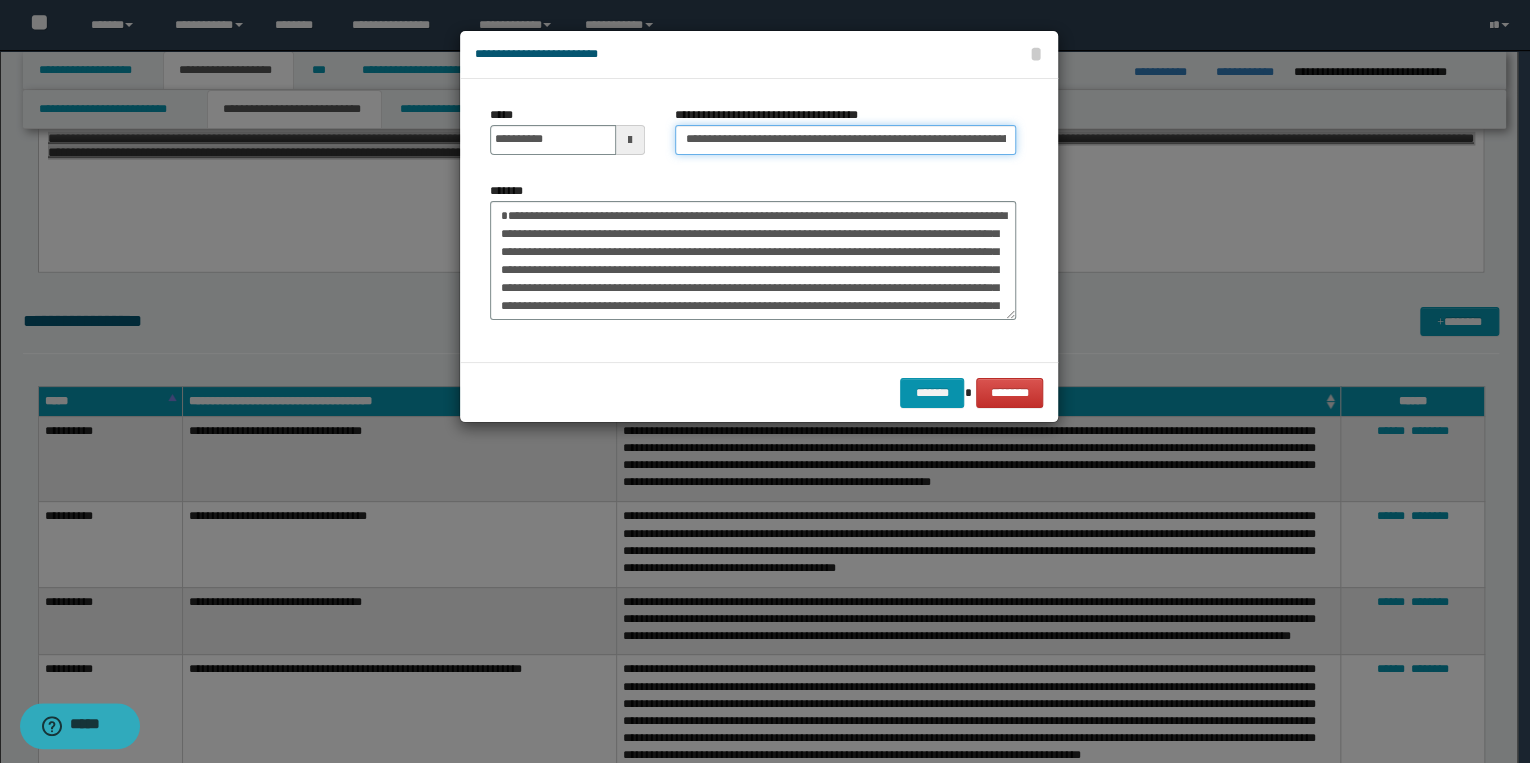 scroll, scrollTop: 0, scrollLeft: 67, axis: horizontal 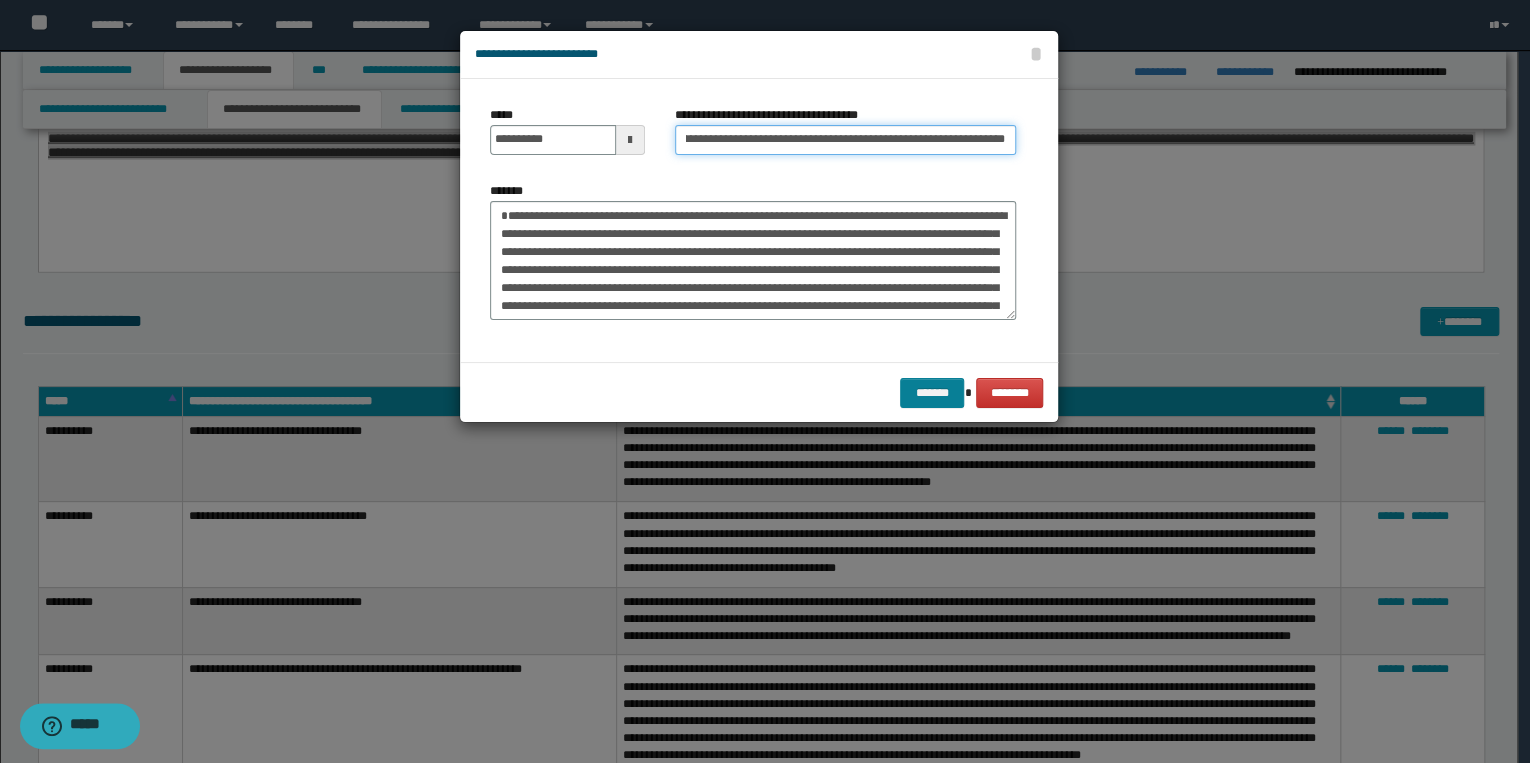 type on "**********" 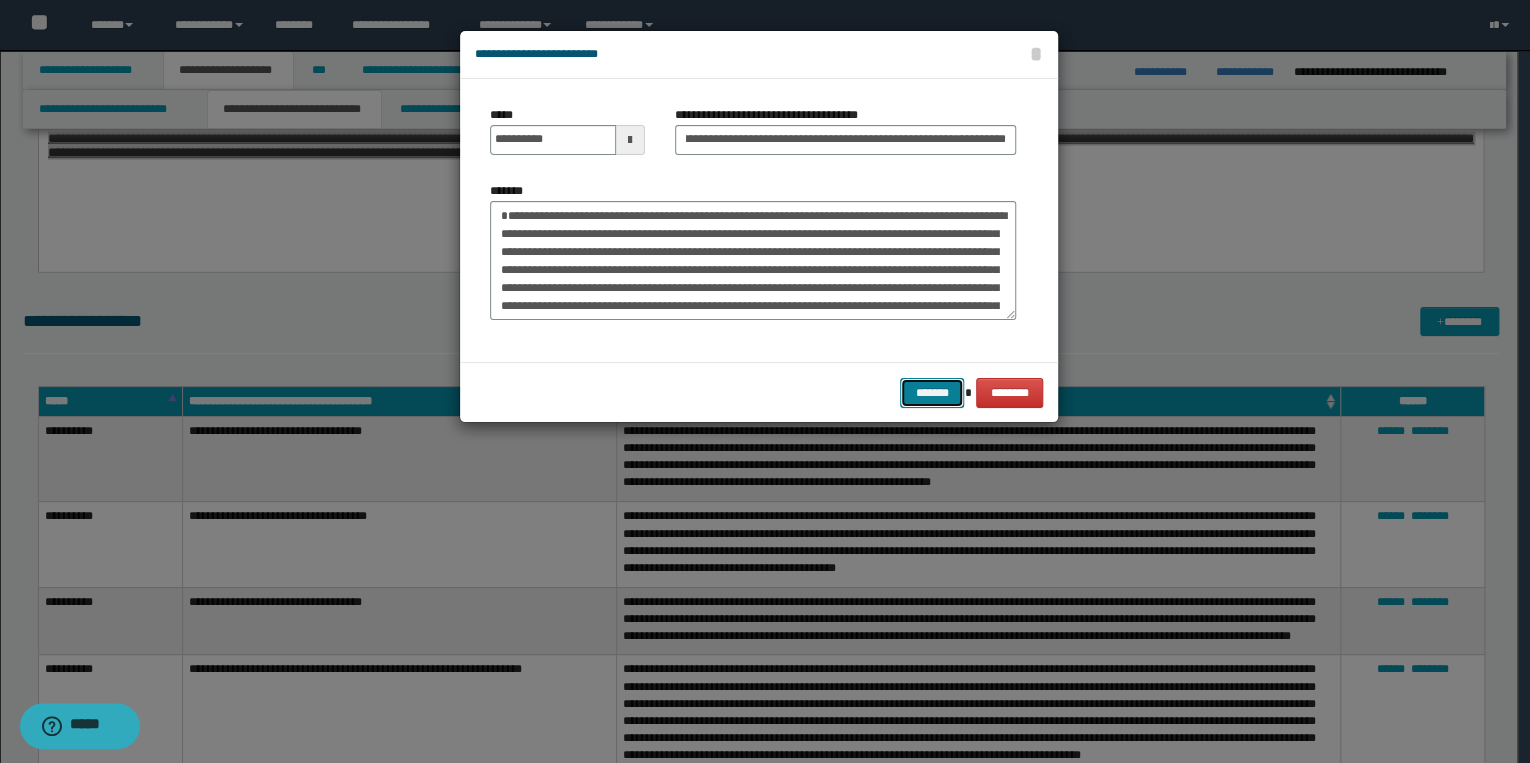 click on "*******" at bounding box center (932, 393) 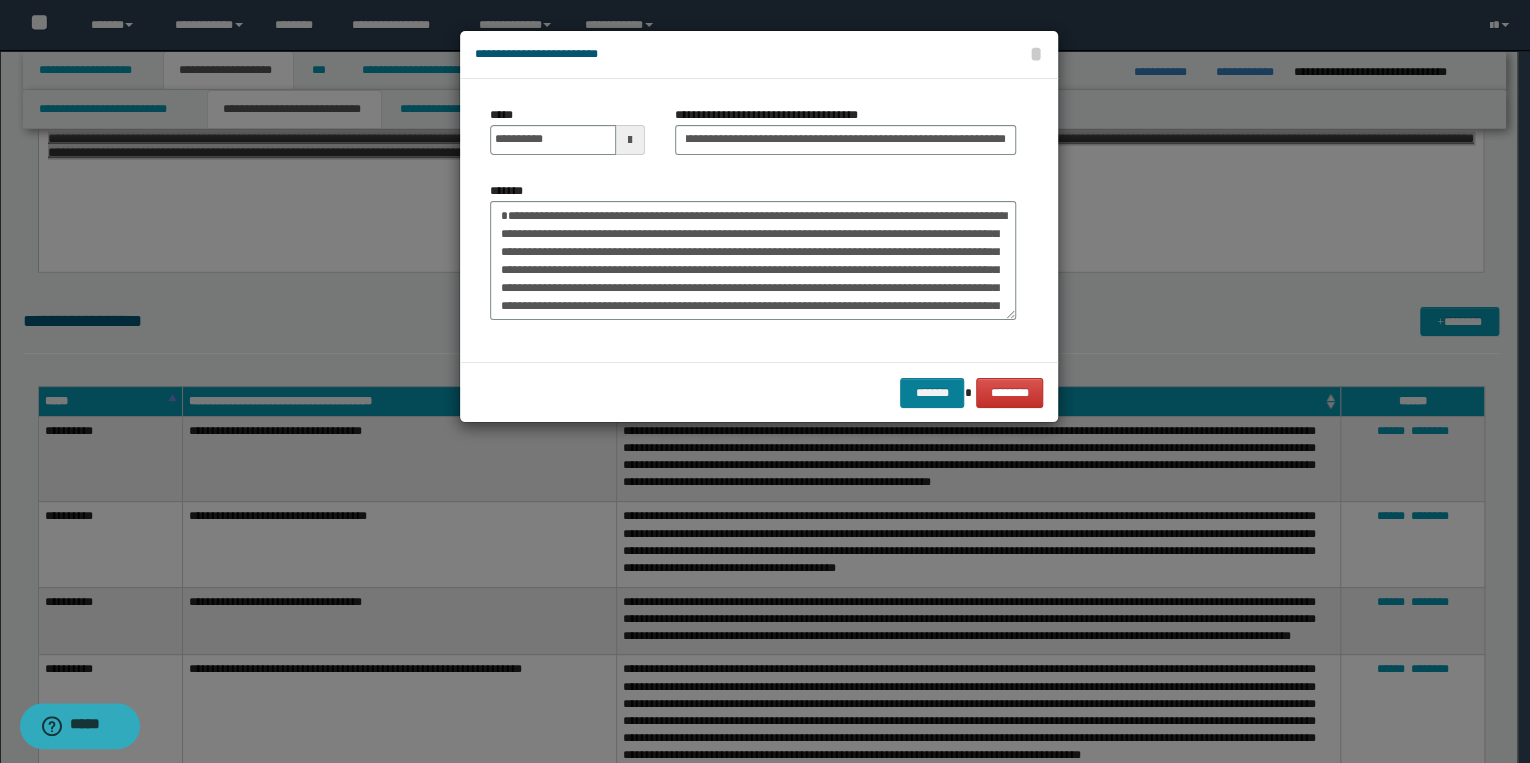 scroll, scrollTop: 0, scrollLeft: 0, axis: both 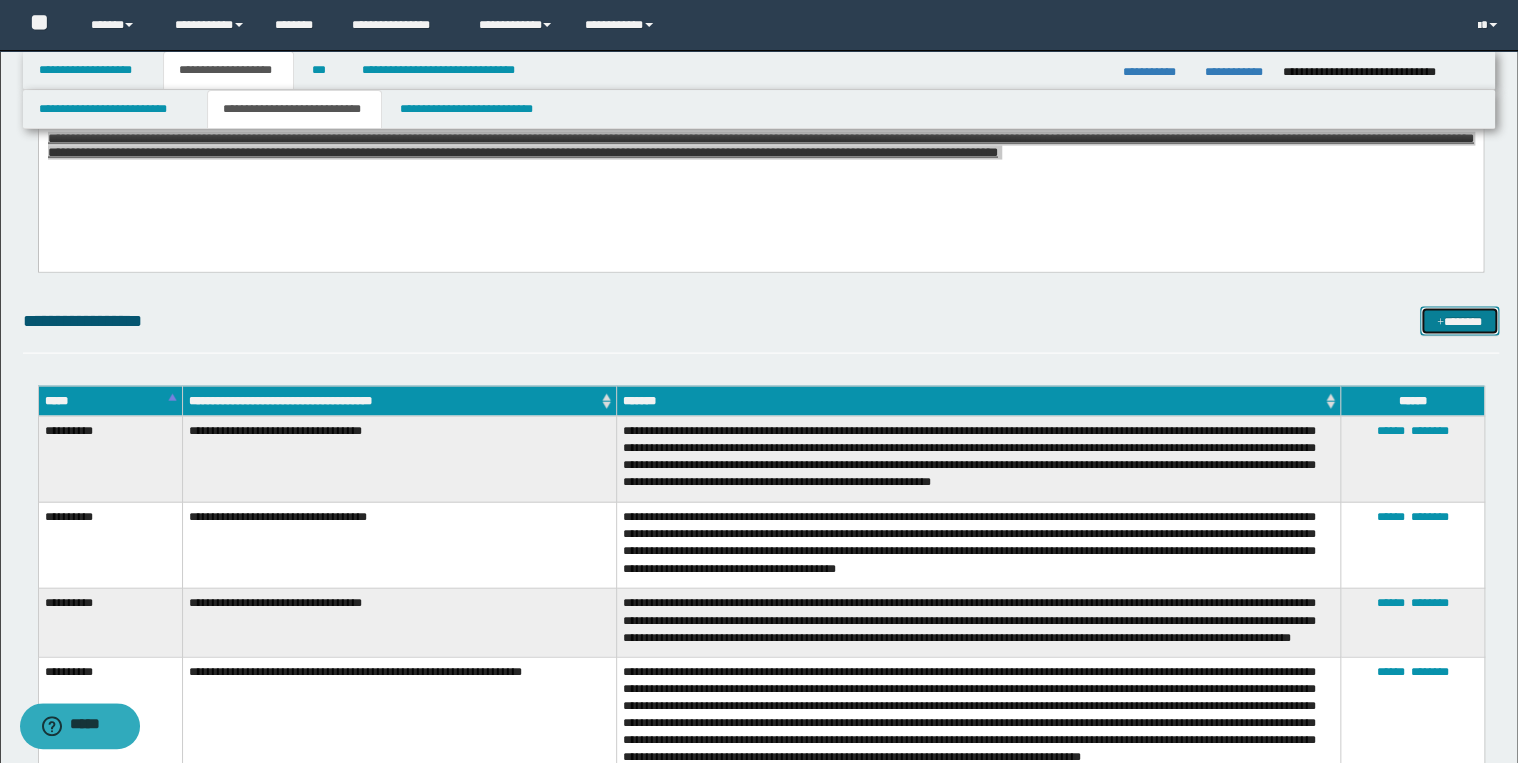click on "*******" at bounding box center [1459, 322] 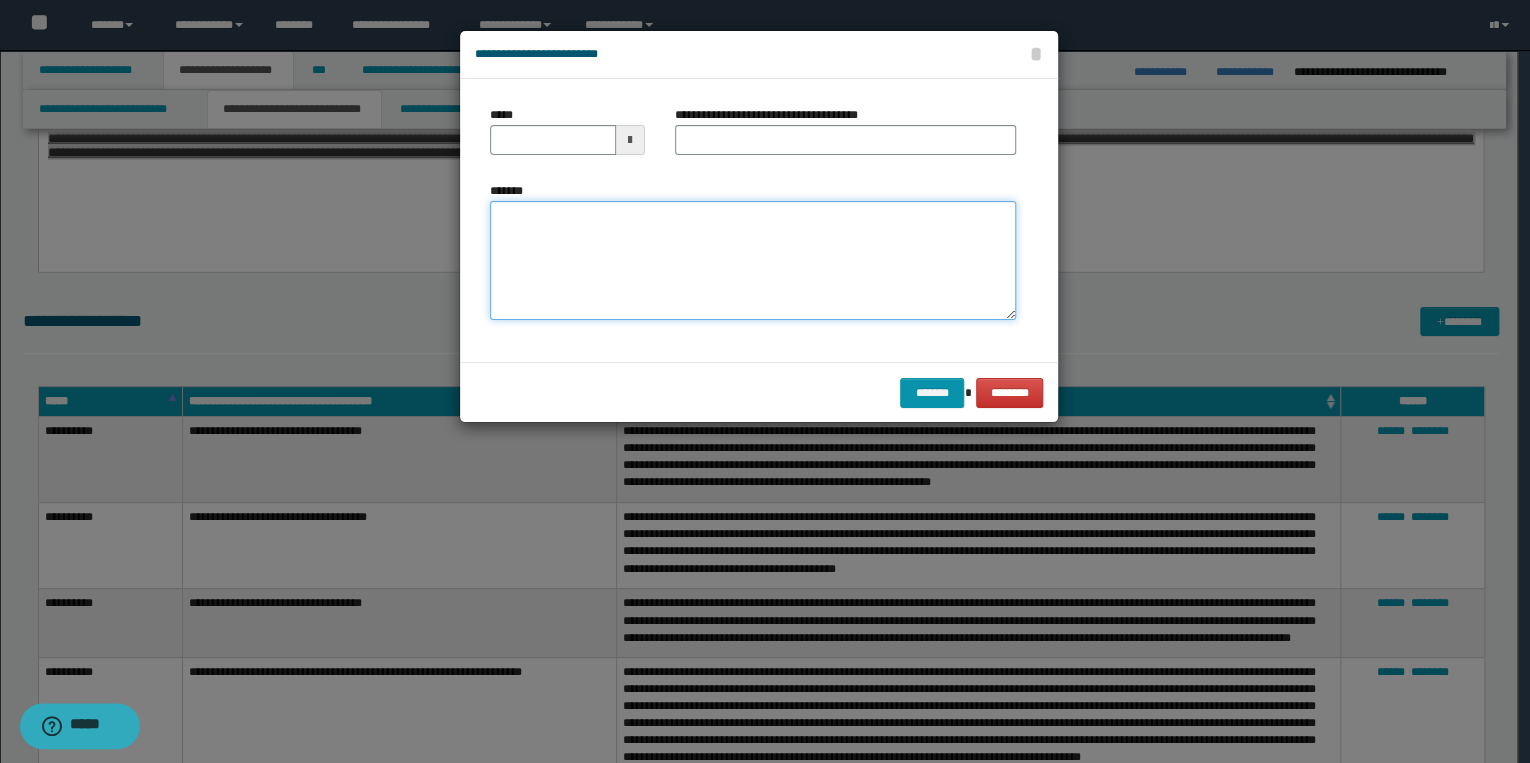 click on "*******" at bounding box center (753, 261) 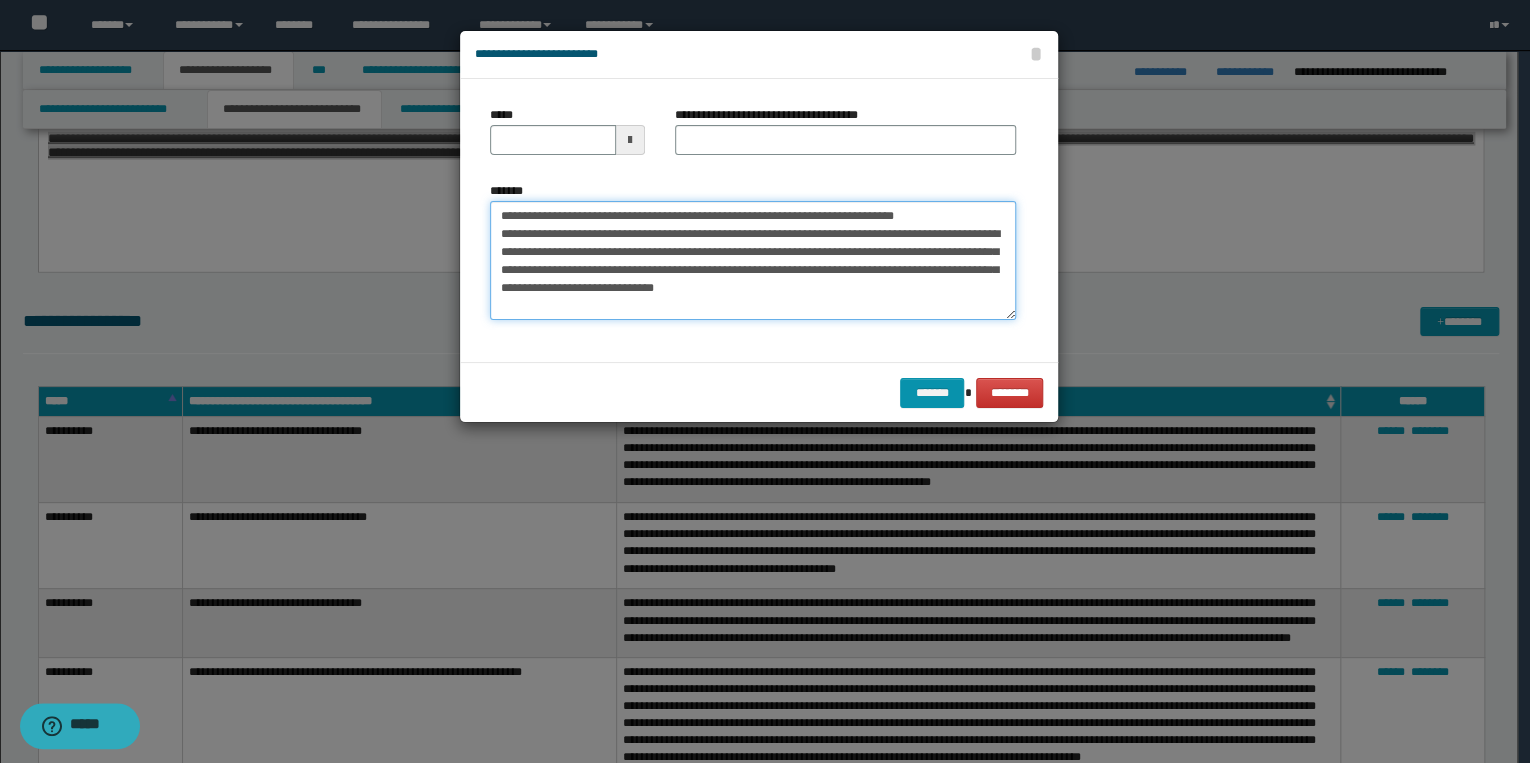 drag, startPoint x: 562, startPoint y: 215, endPoint x: 467, endPoint y: 212, distance: 95.047356 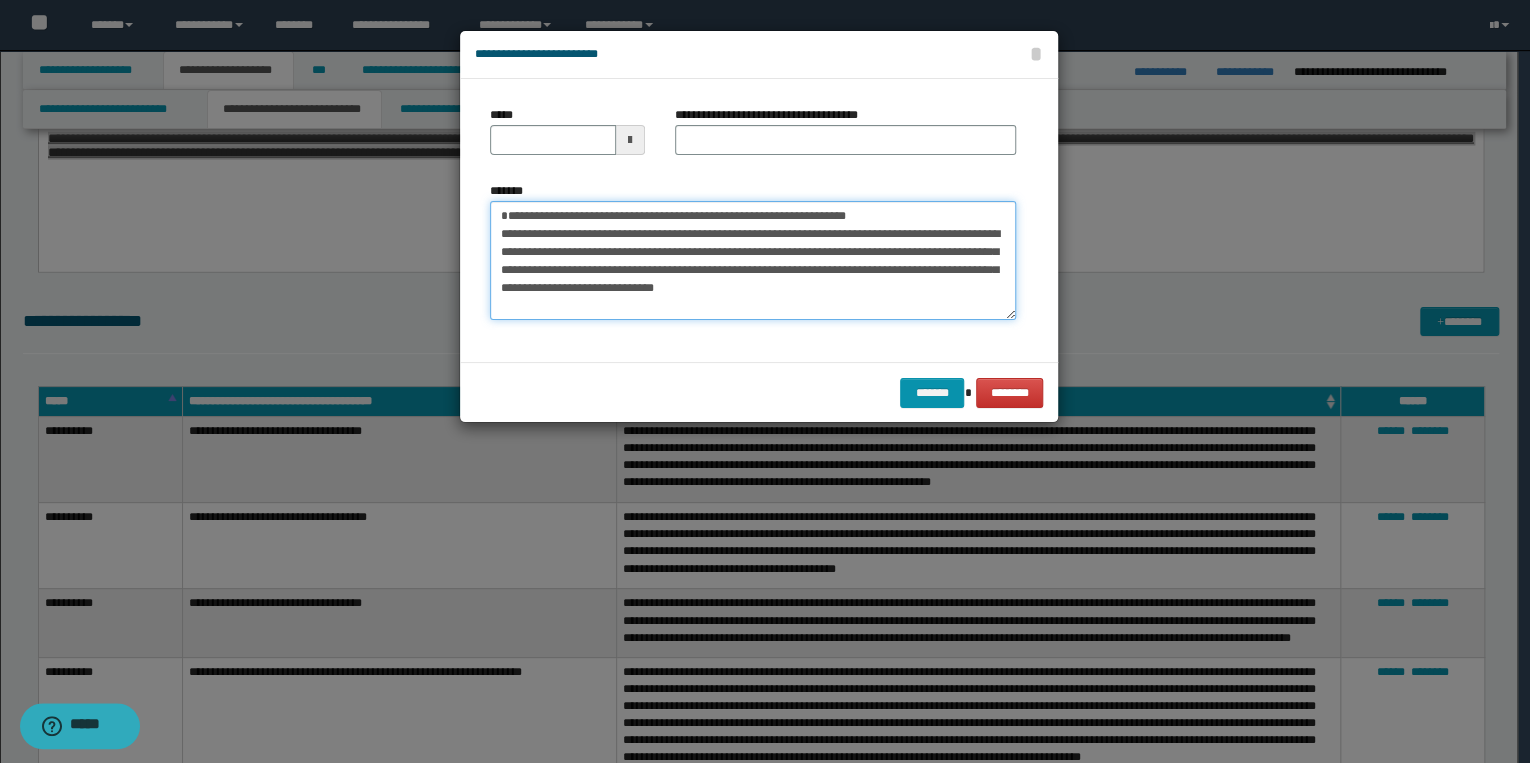 type 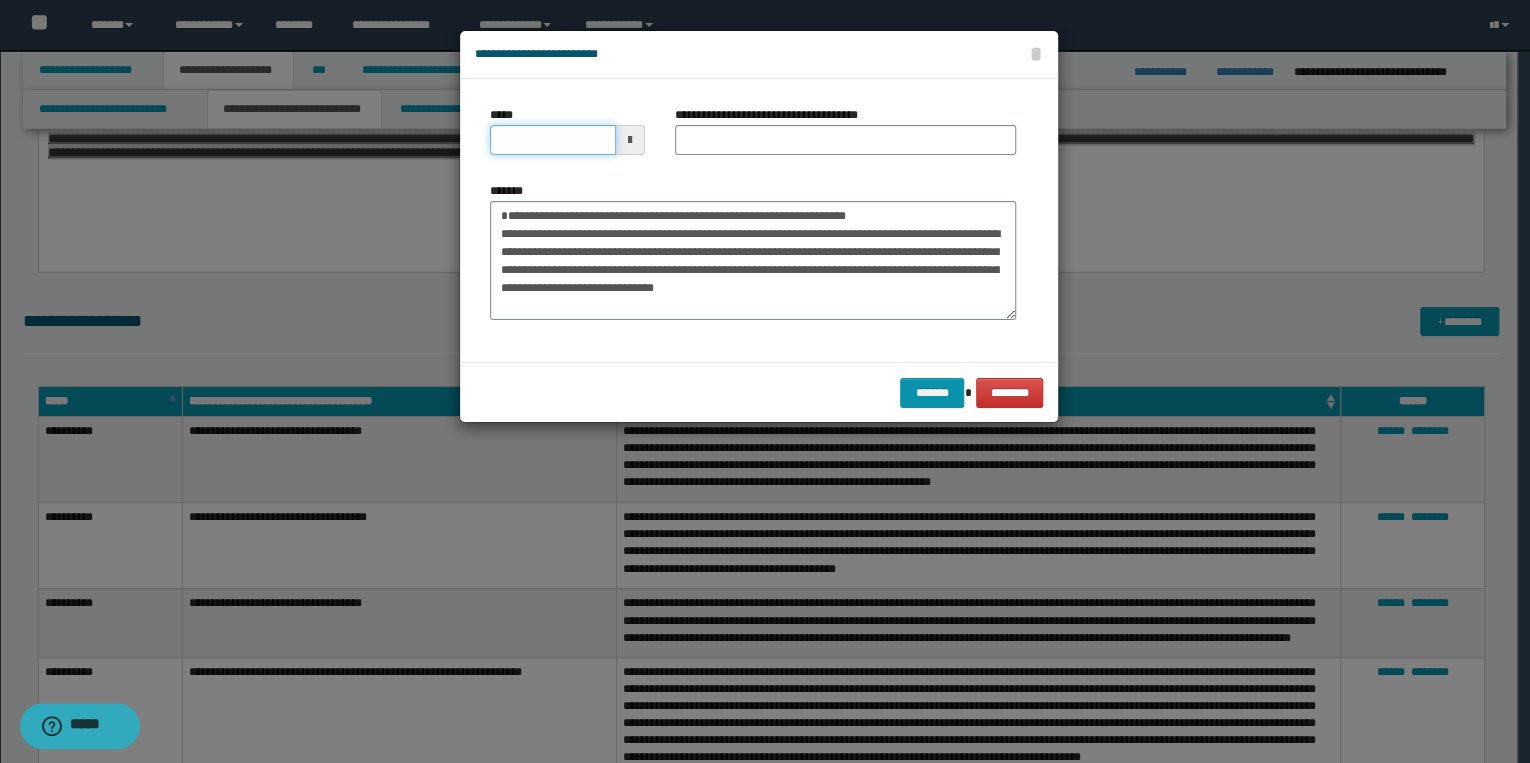 click on "*****" at bounding box center [553, 140] 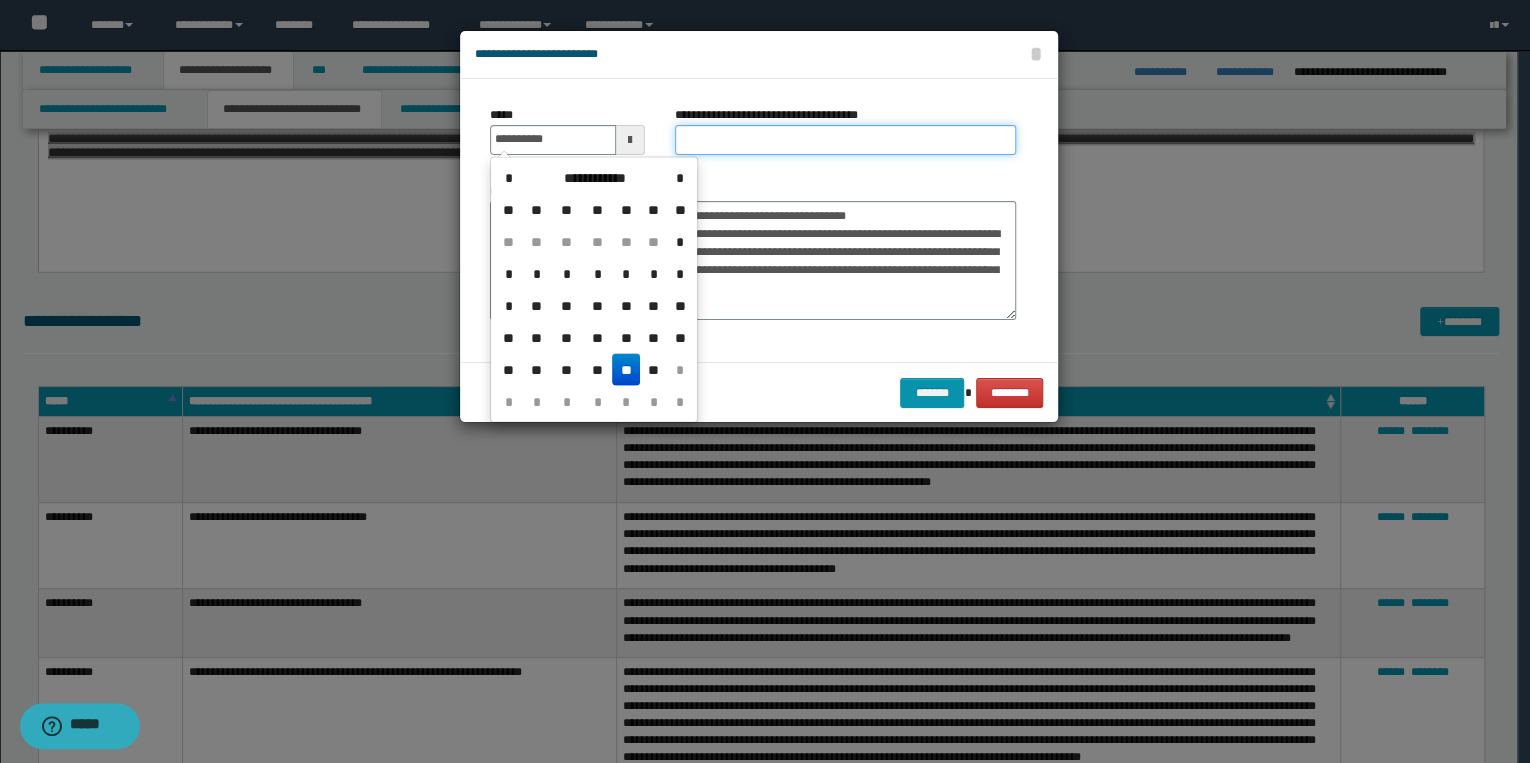 type on "**********" 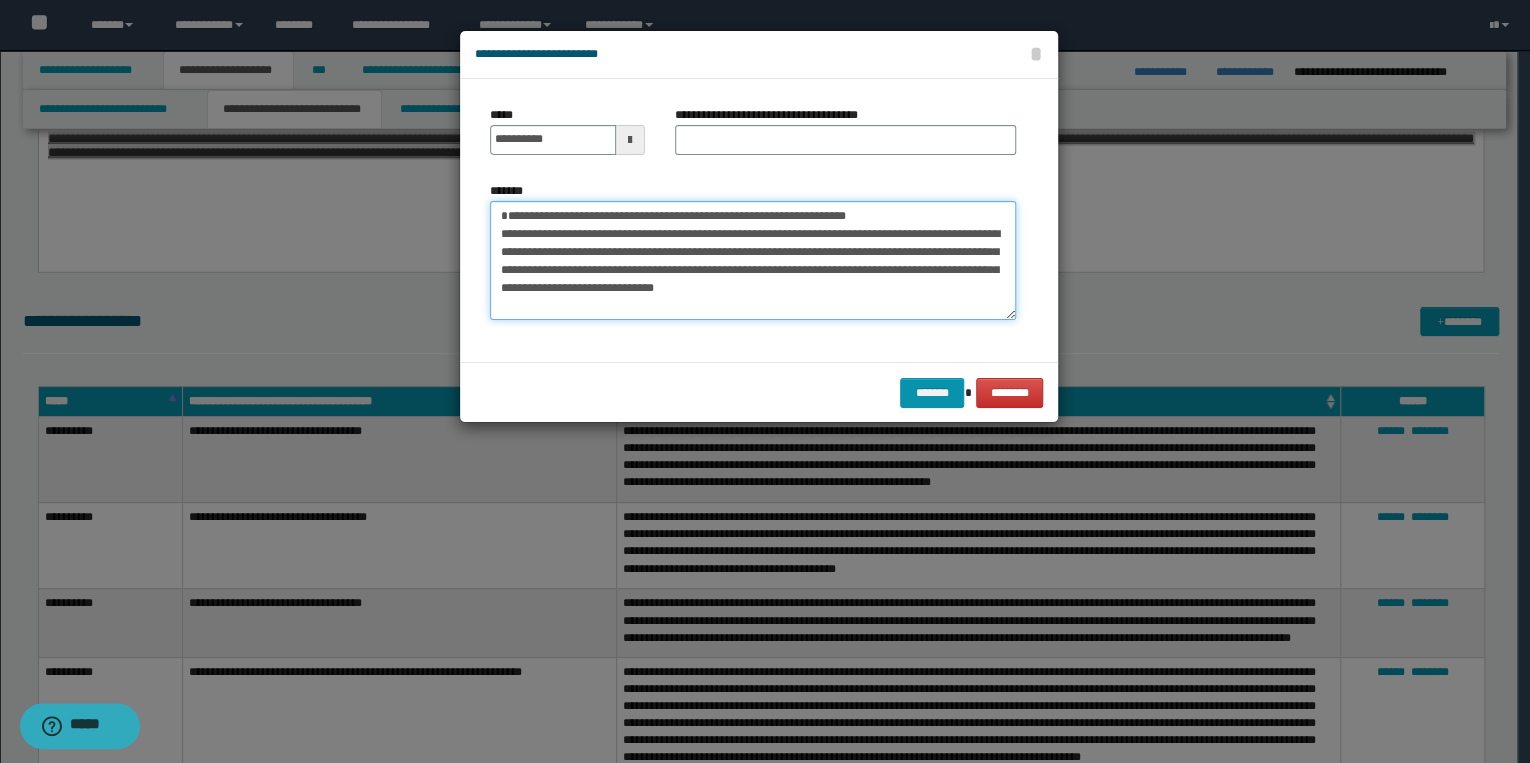 drag, startPoint x: 495, startPoint y: 212, endPoint x: 909, endPoint y: 215, distance: 414.01086 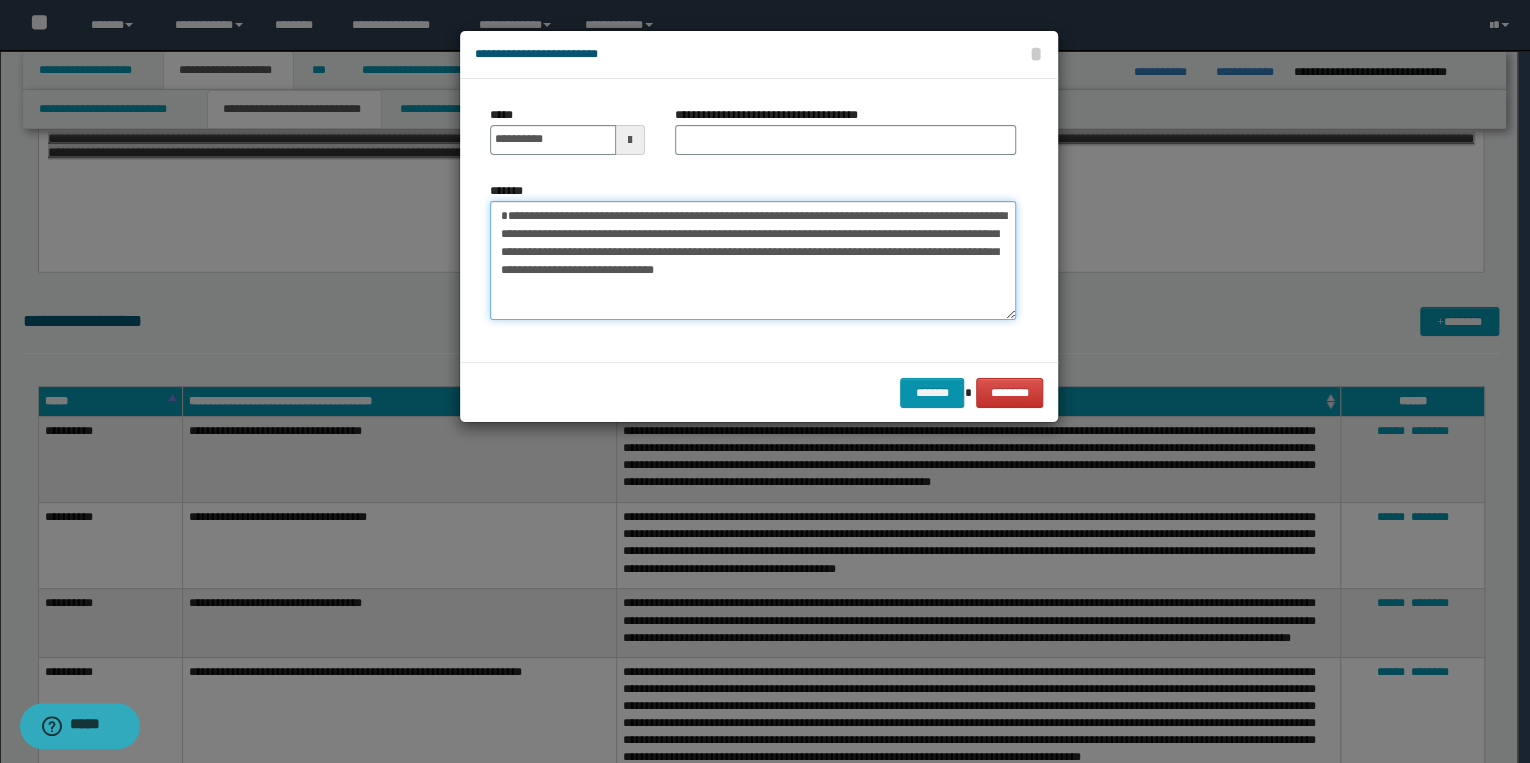 type on "**********" 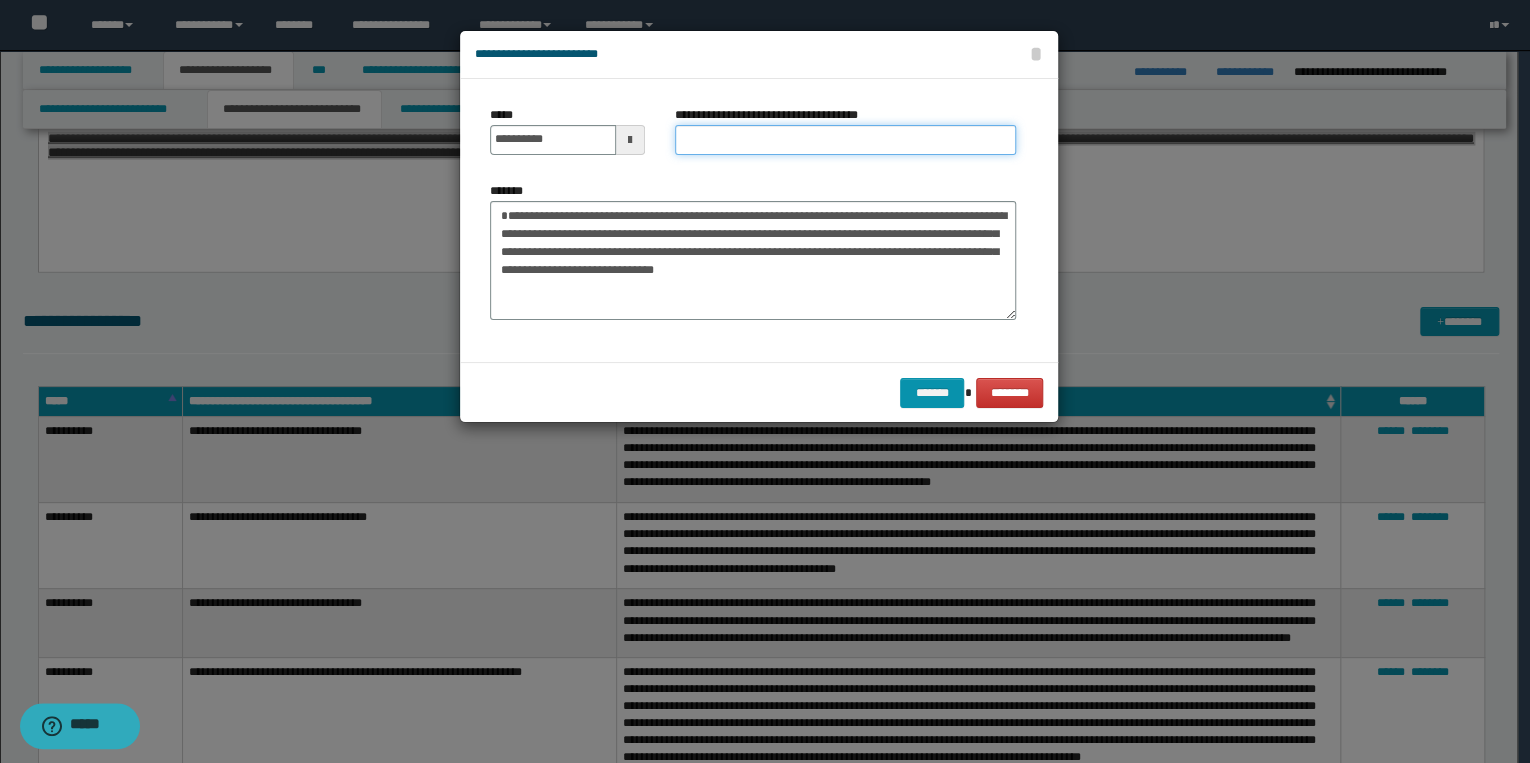 click on "**********" at bounding box center [845, 140] 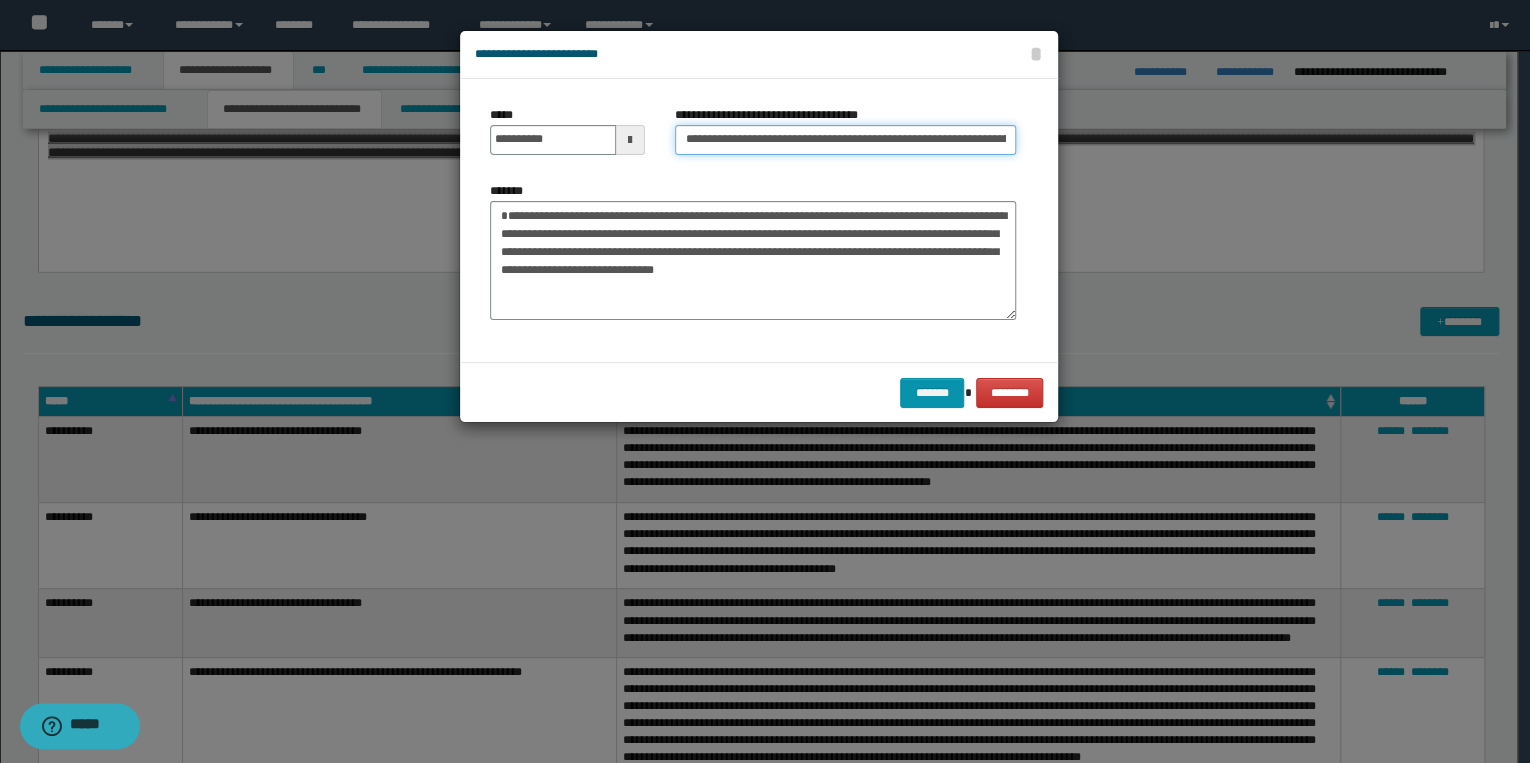 scroll, scrollTop: 0, scrollLeft: 86, axis: horizontal 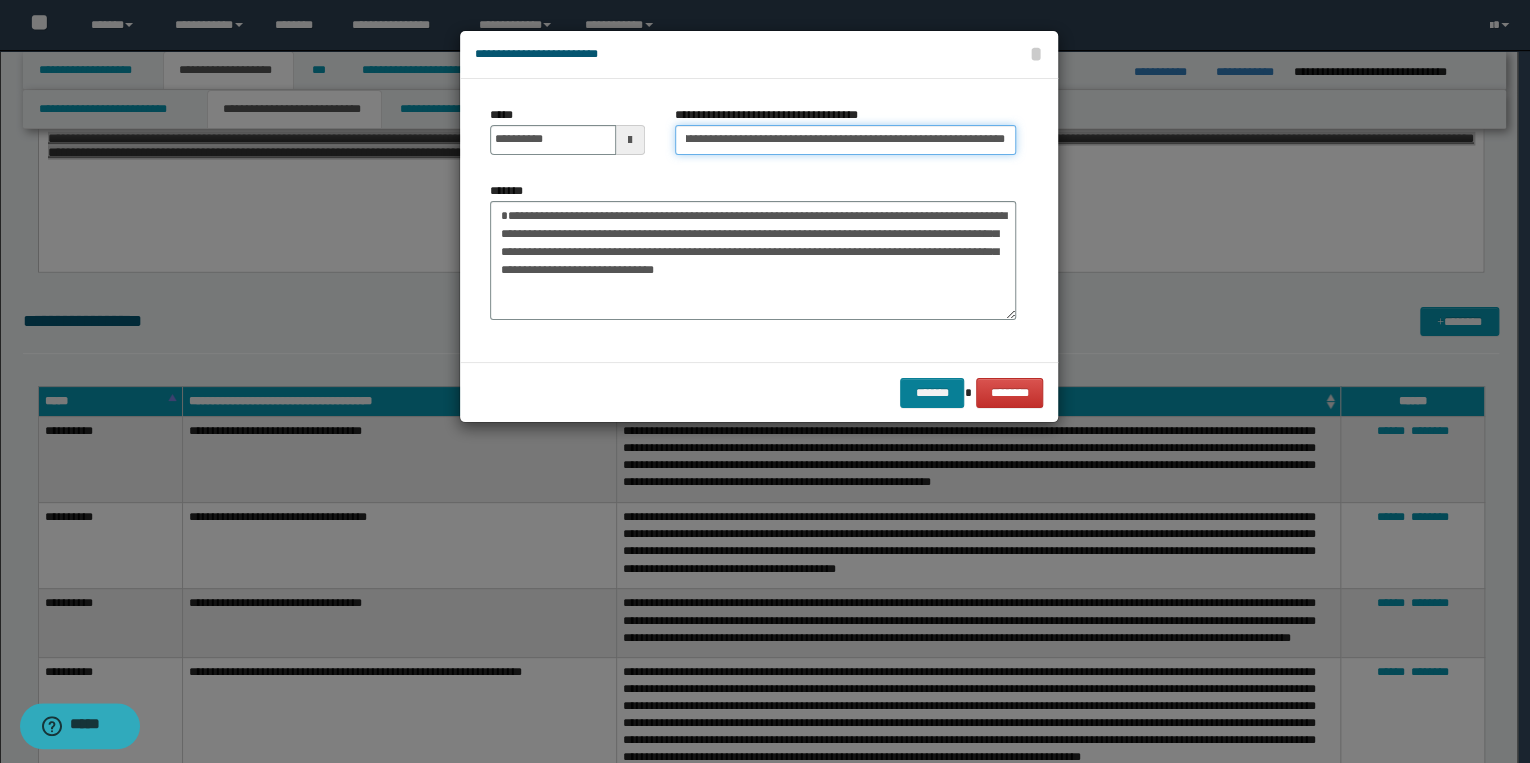 type on "**********" 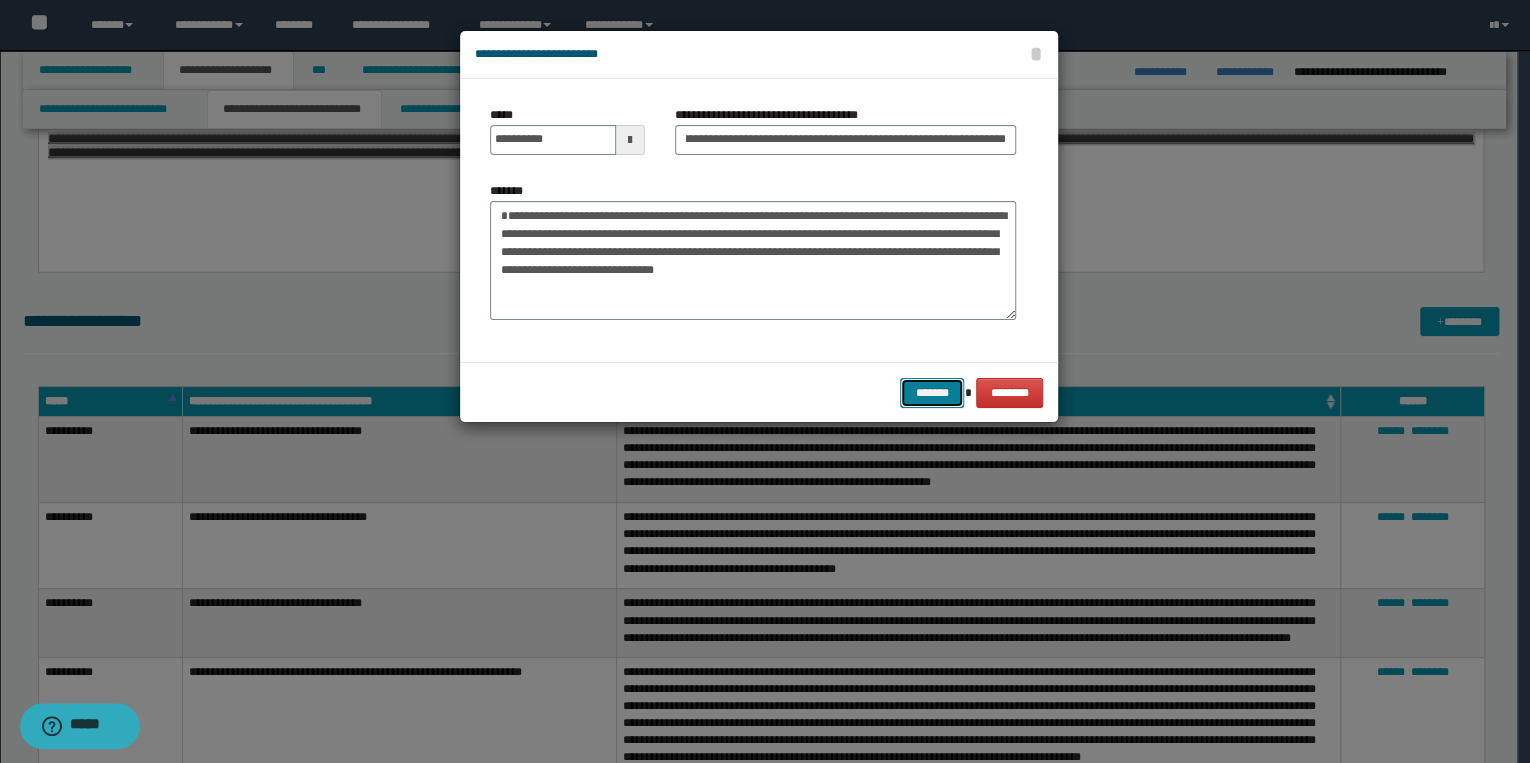 scroll, scrollTop: 0, scrollLeft: 0, axis: both 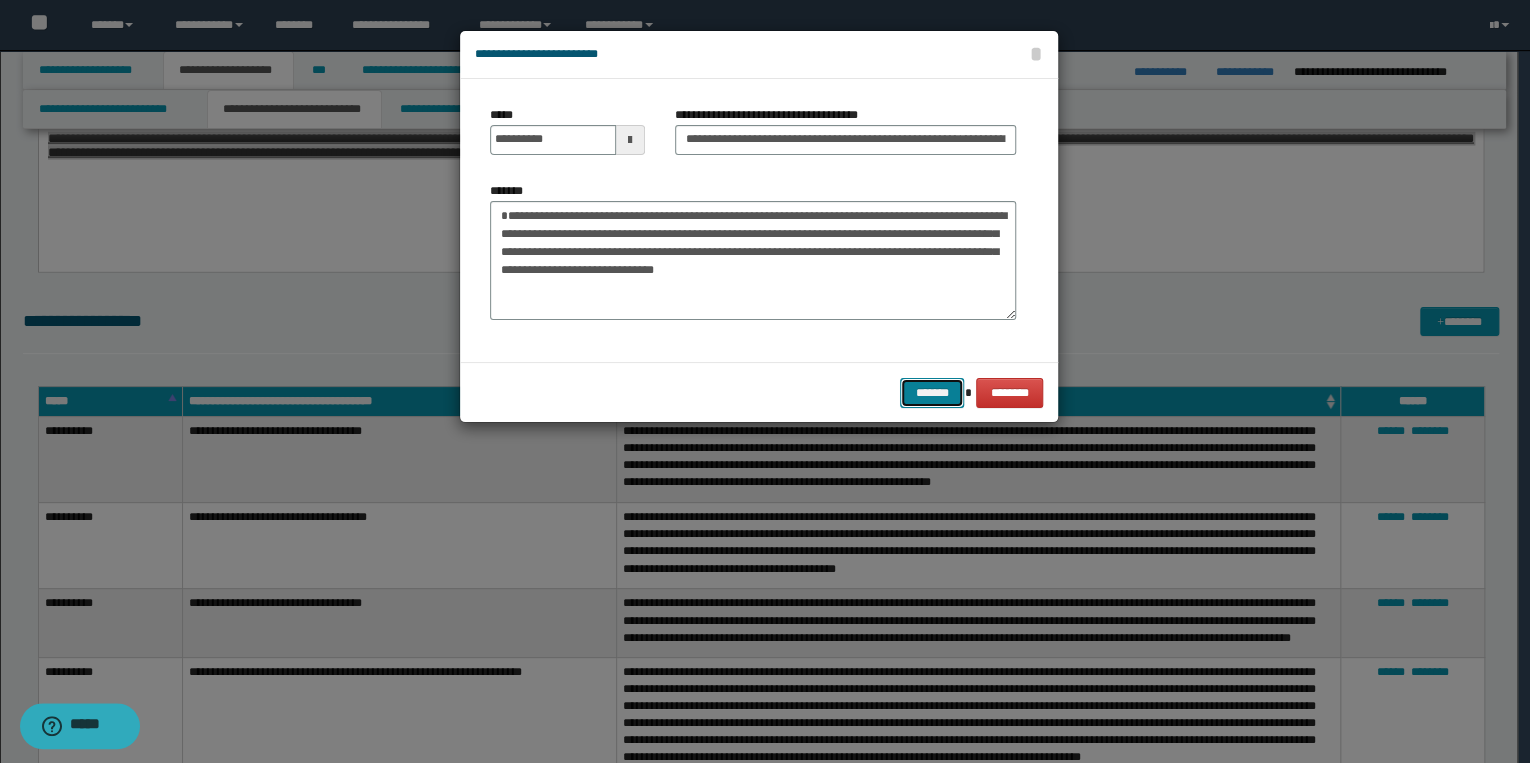 click on "*******" at bounding box center (932, 393) 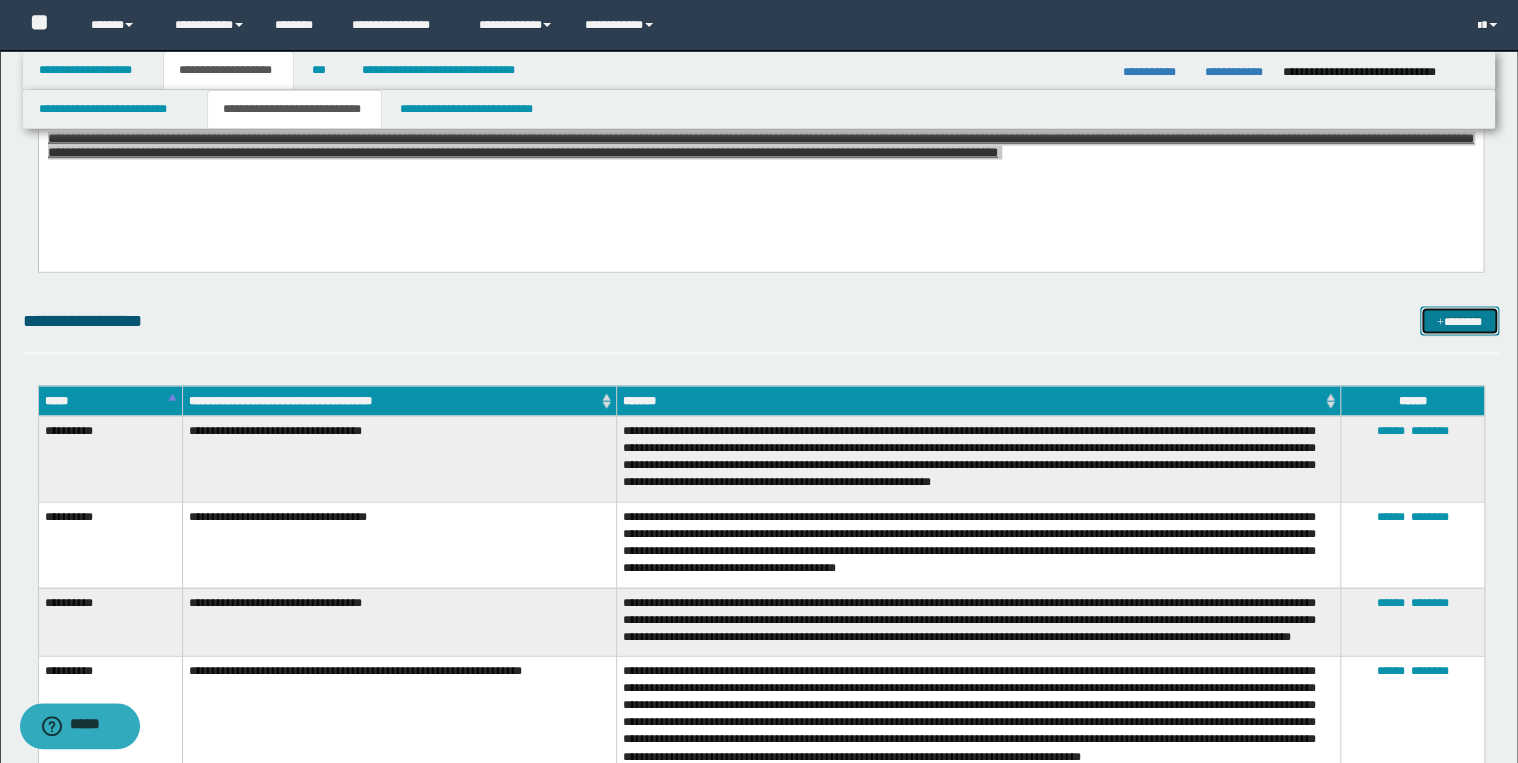click at bounding box center [1440, 323] 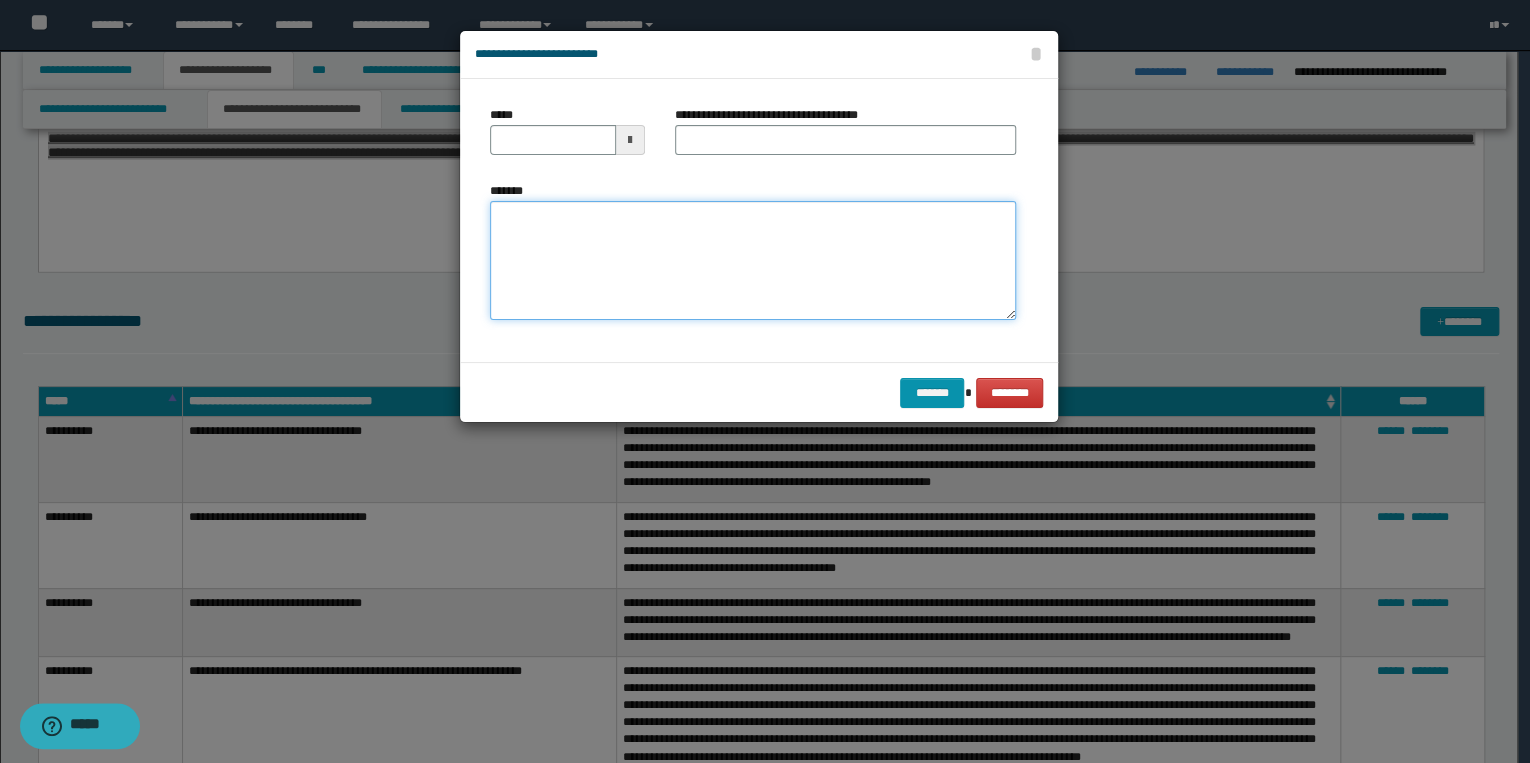 click on "*******" at bounding box center (753, 261) 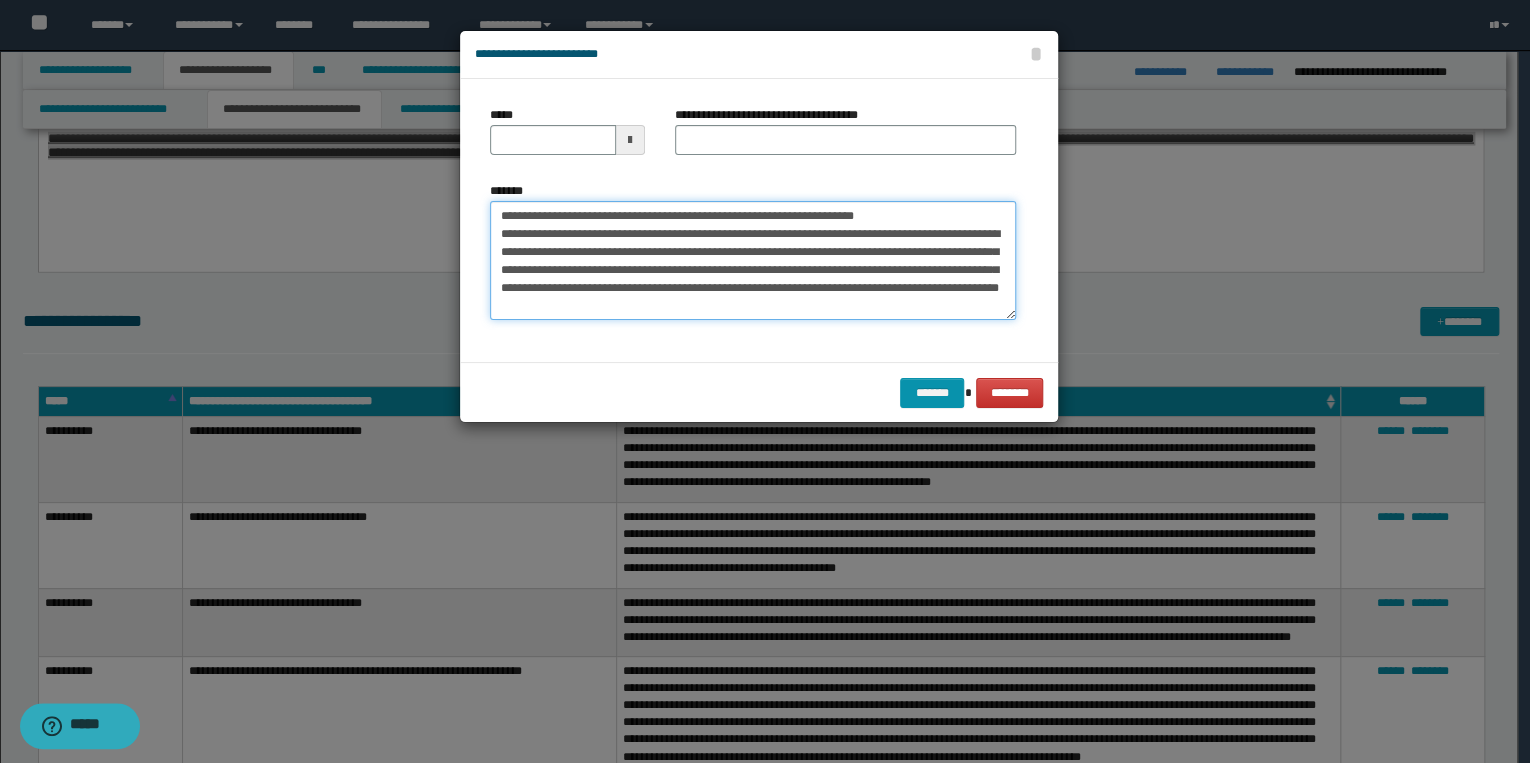 scroll, scrollTop: 0, scrollLeft: 0, axis: both 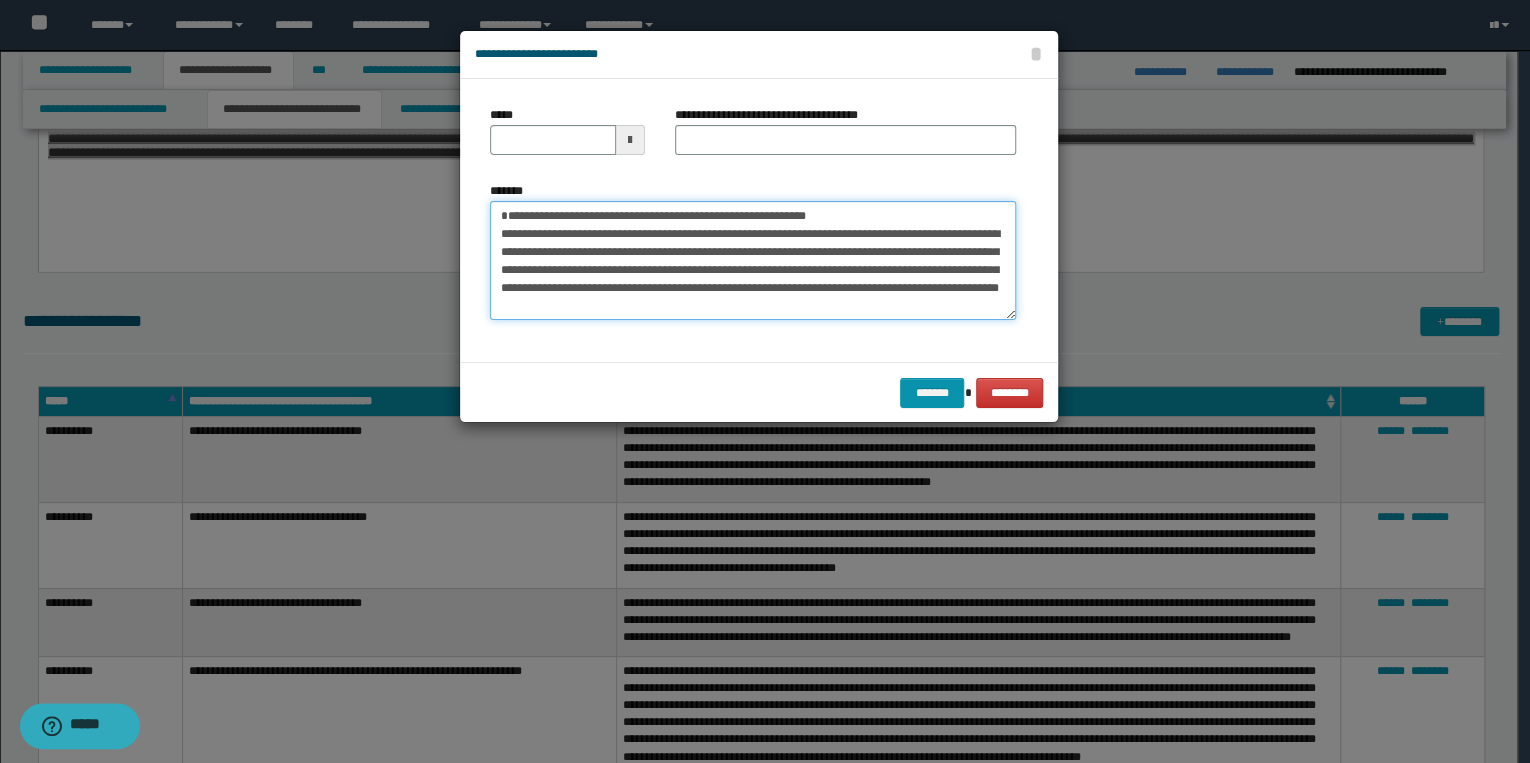 type 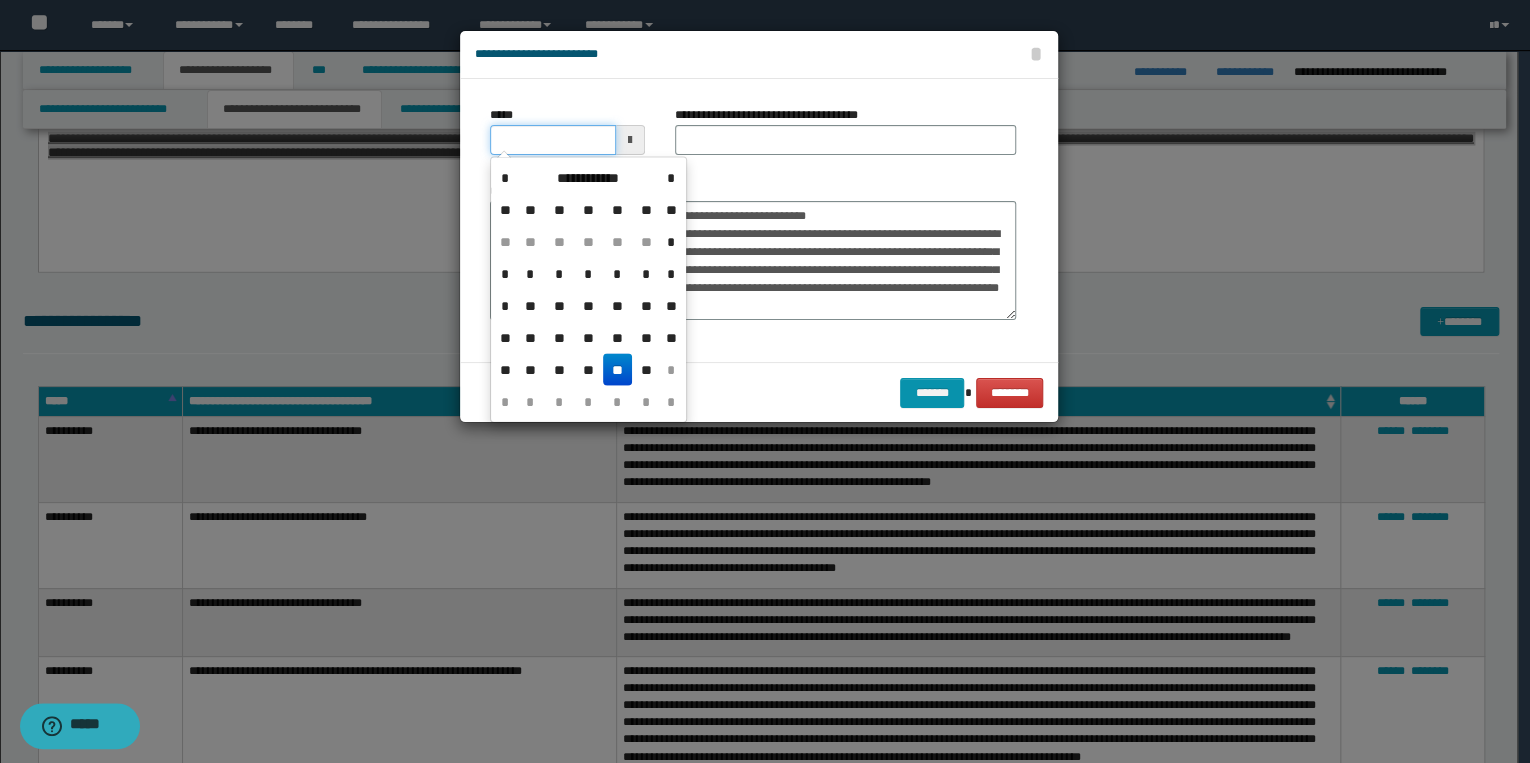 click on "*****" at bounding box center [553, 140] 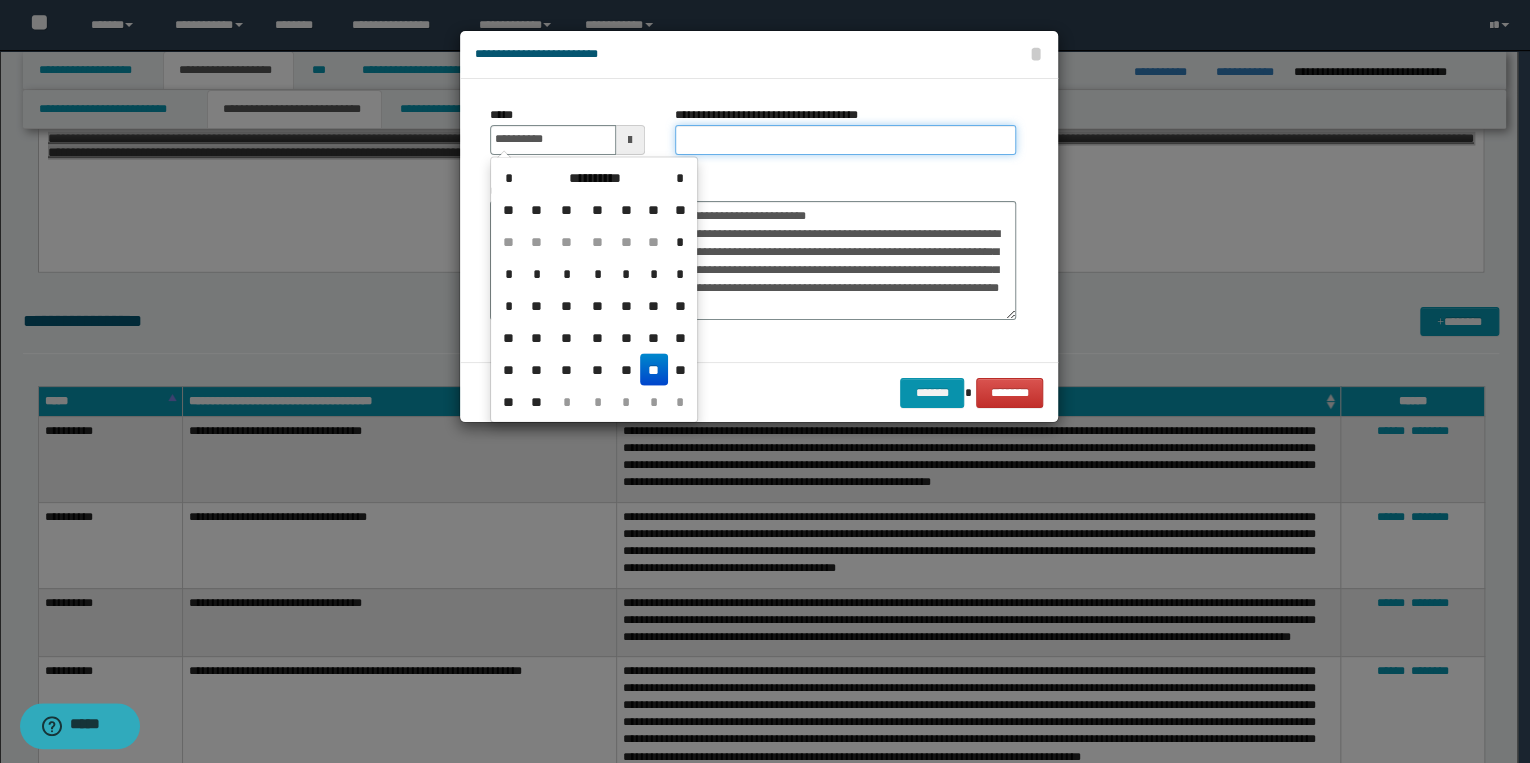 type on "**********" 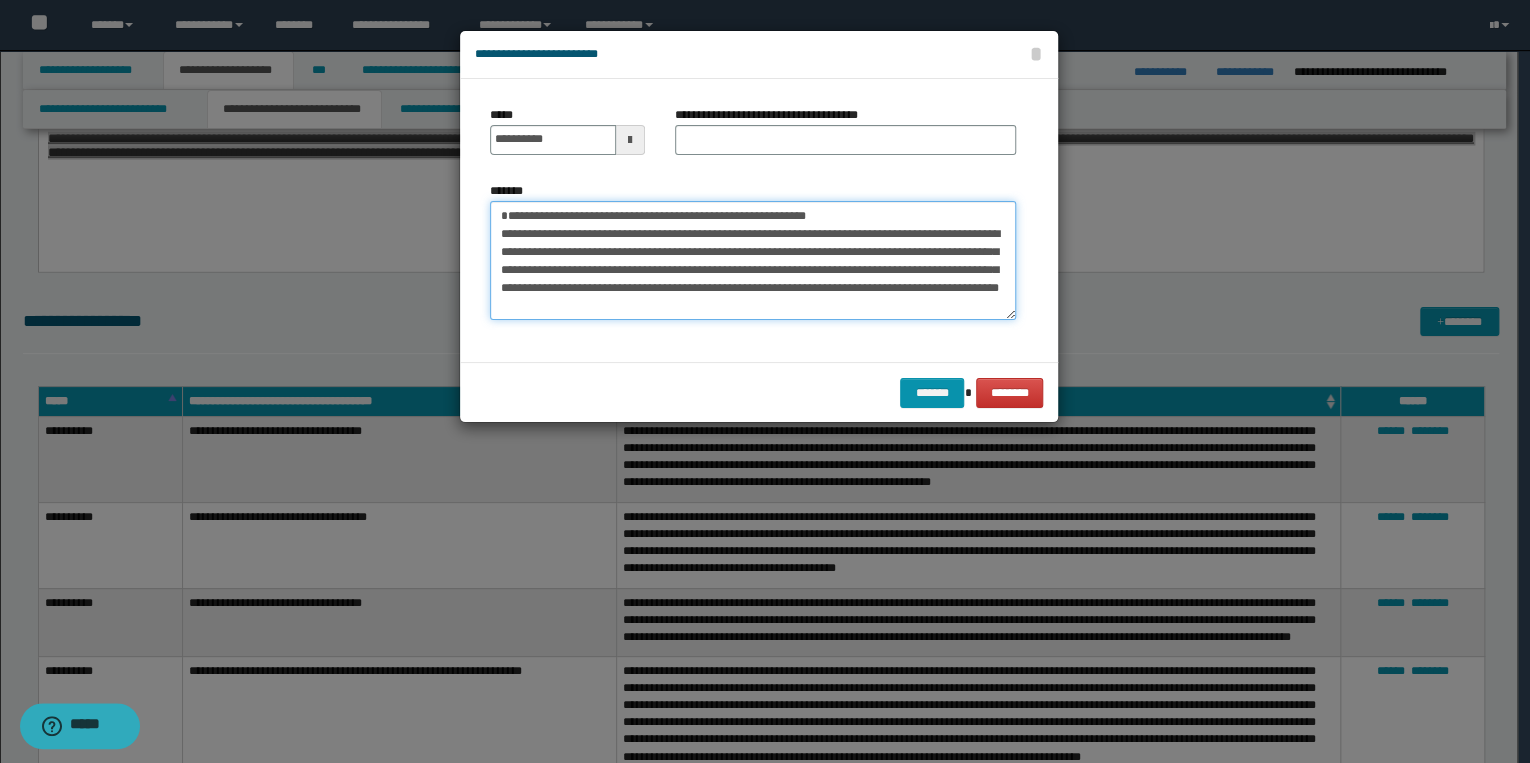drag, startPoint x: 491, startPoint y: 217, endPoint x: 892, endPoint y: 219, distance: 401.00497 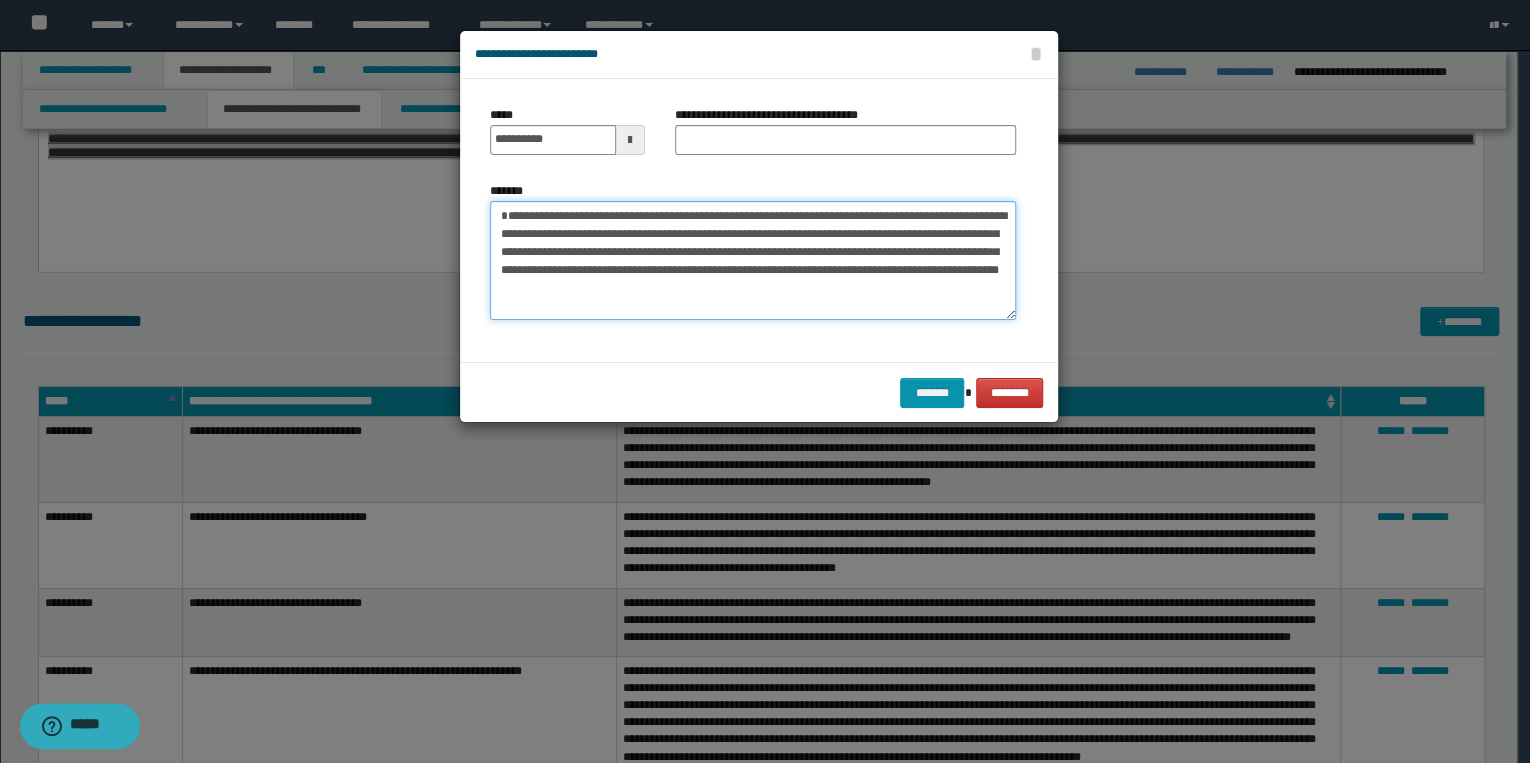 type on "**********" 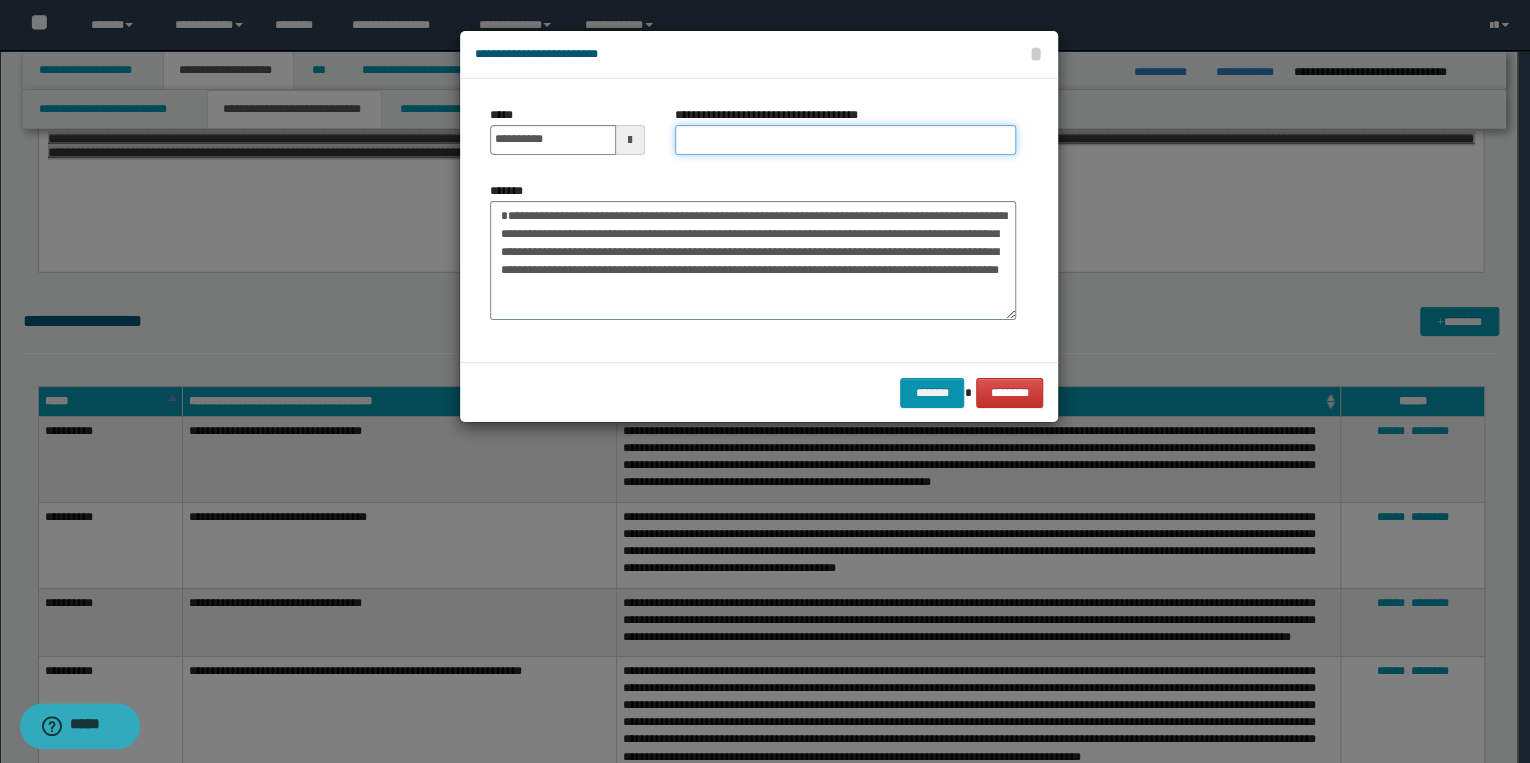 click on "**********" at bounding box center (845, 140) 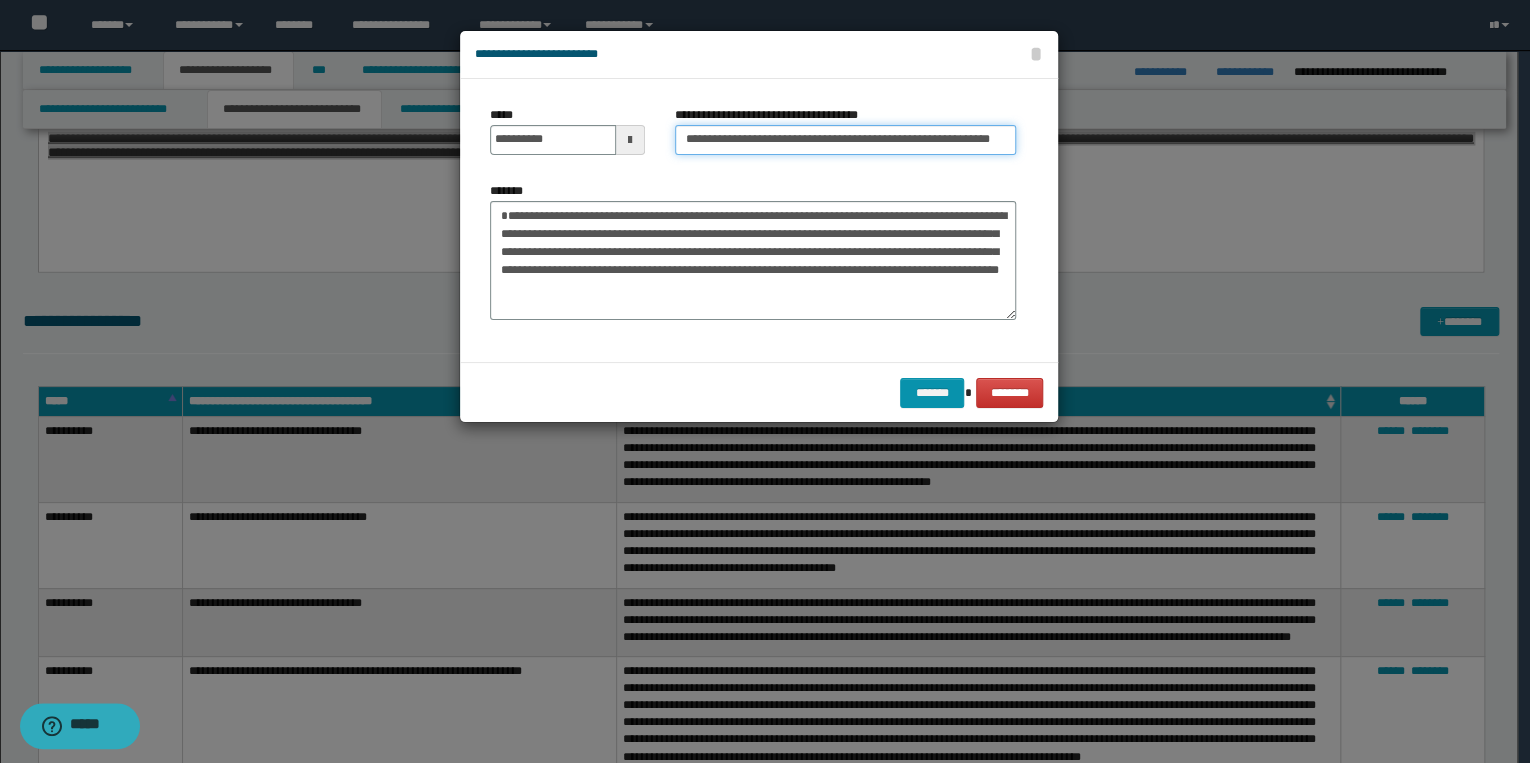 scroll, scrollTop: 0, scrollLeft: 30, axis: horizontal 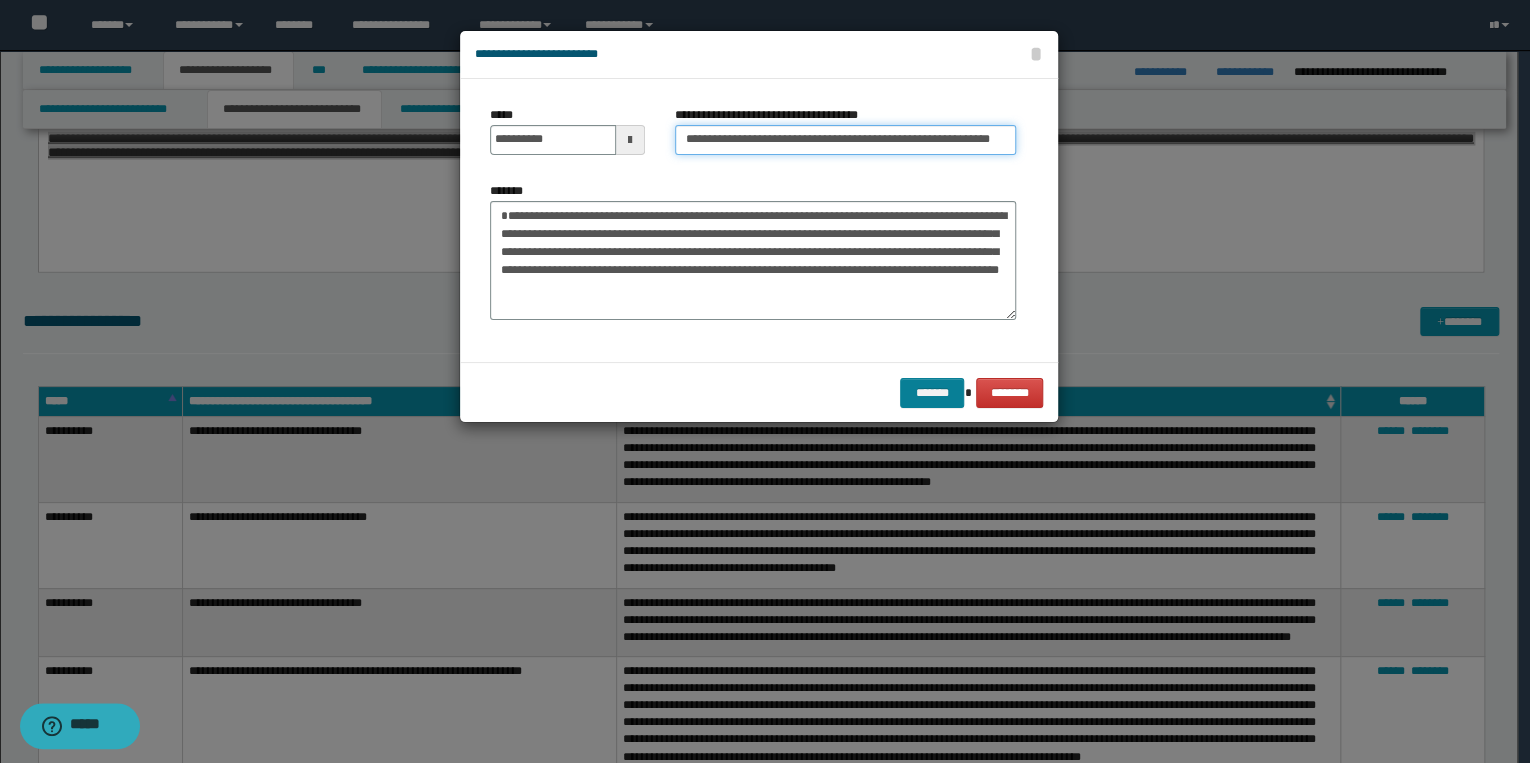 type on "**********" 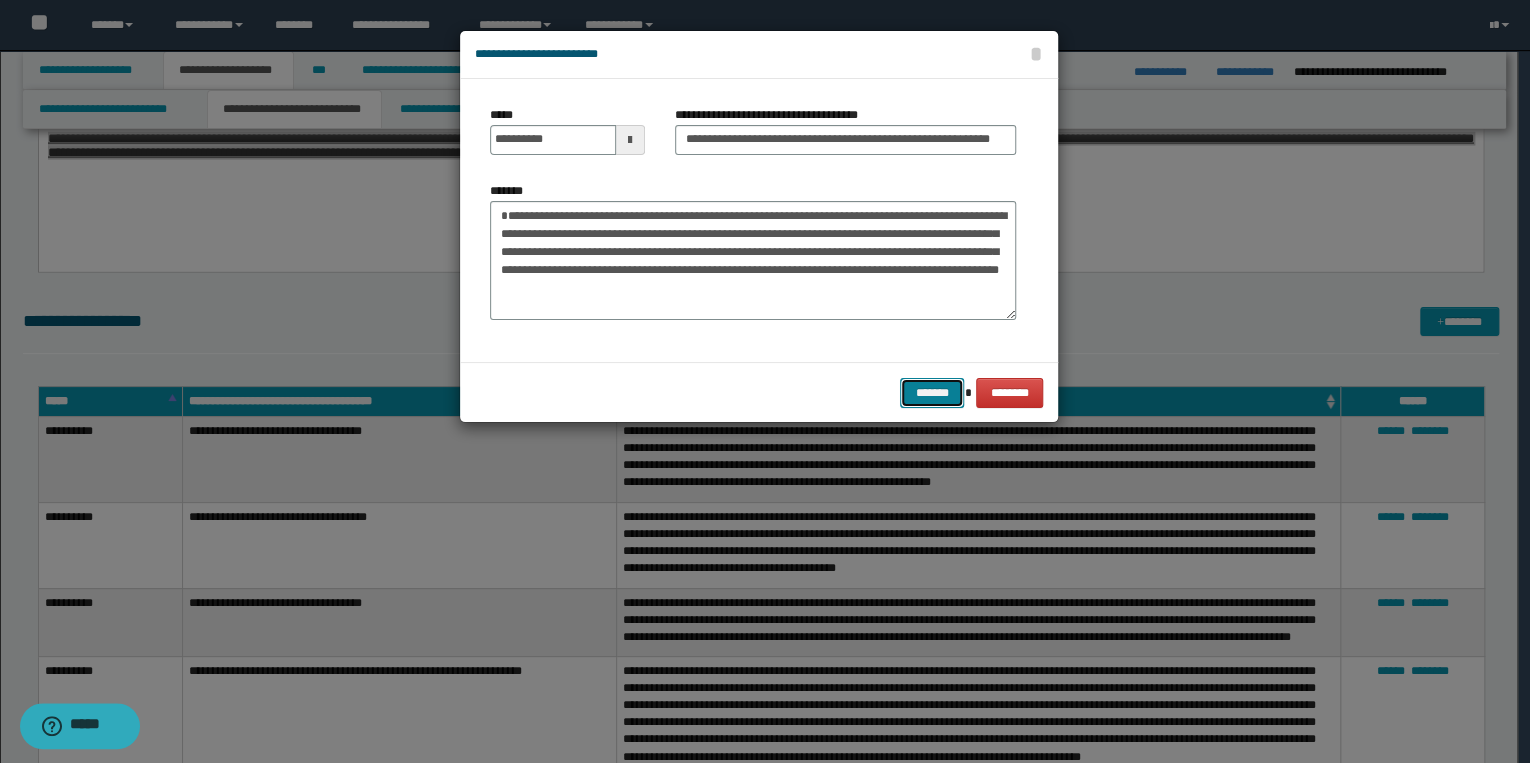 click on "*******" at bounding box center [932, 393] 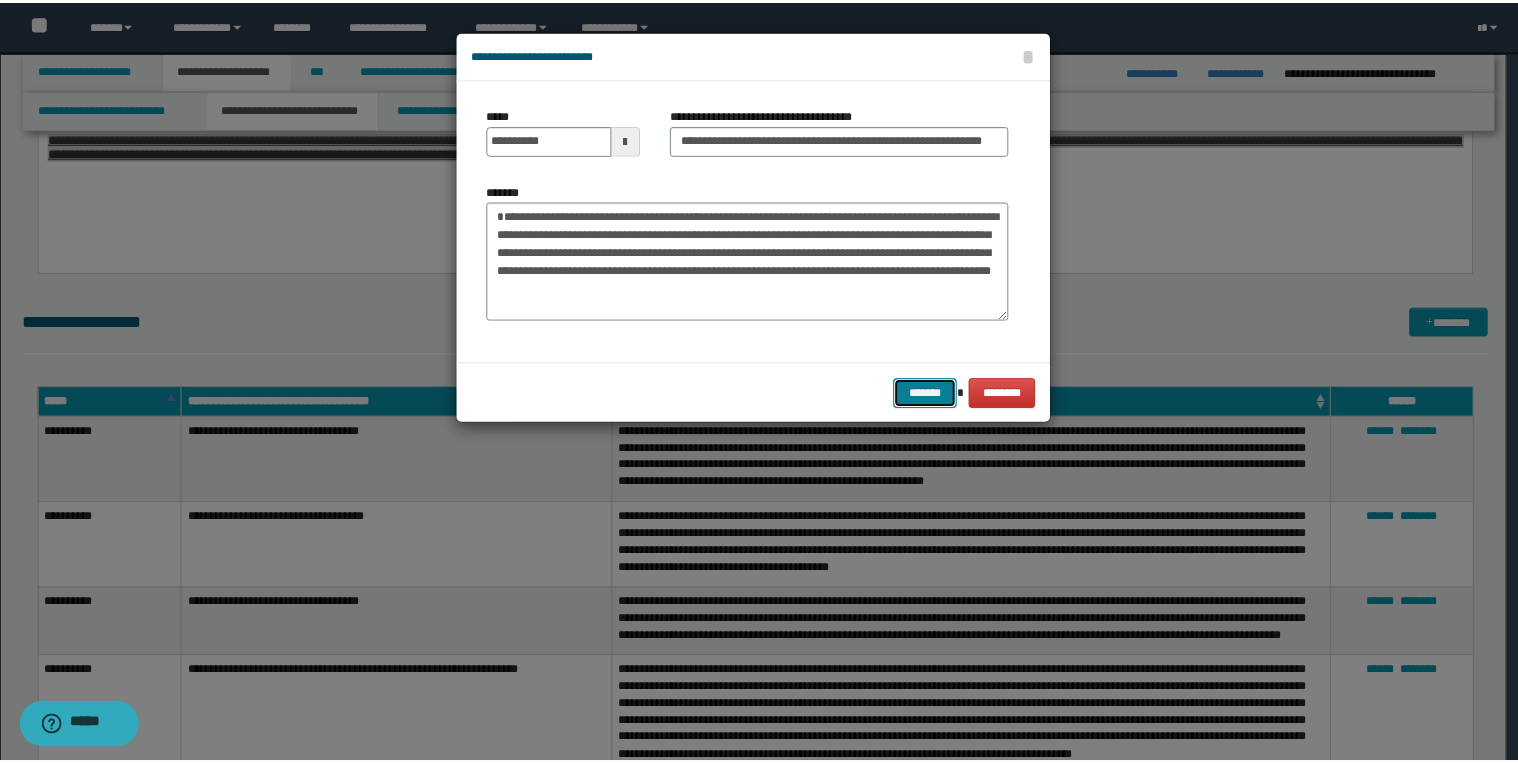 scroll, scrollTop: 0, scrollLeft: 0, axis: both 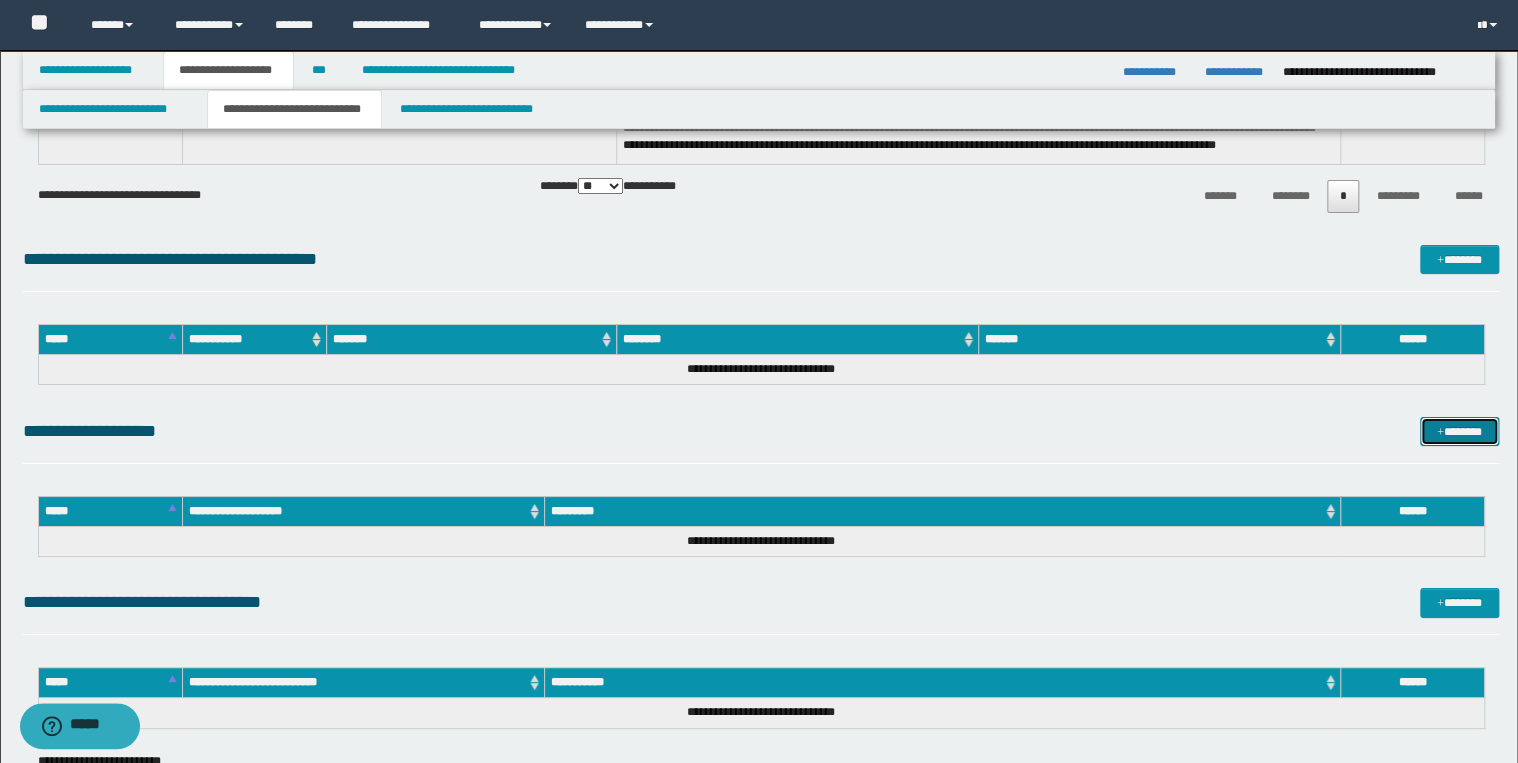 click on "*******" at bounding box center (1459, 432) 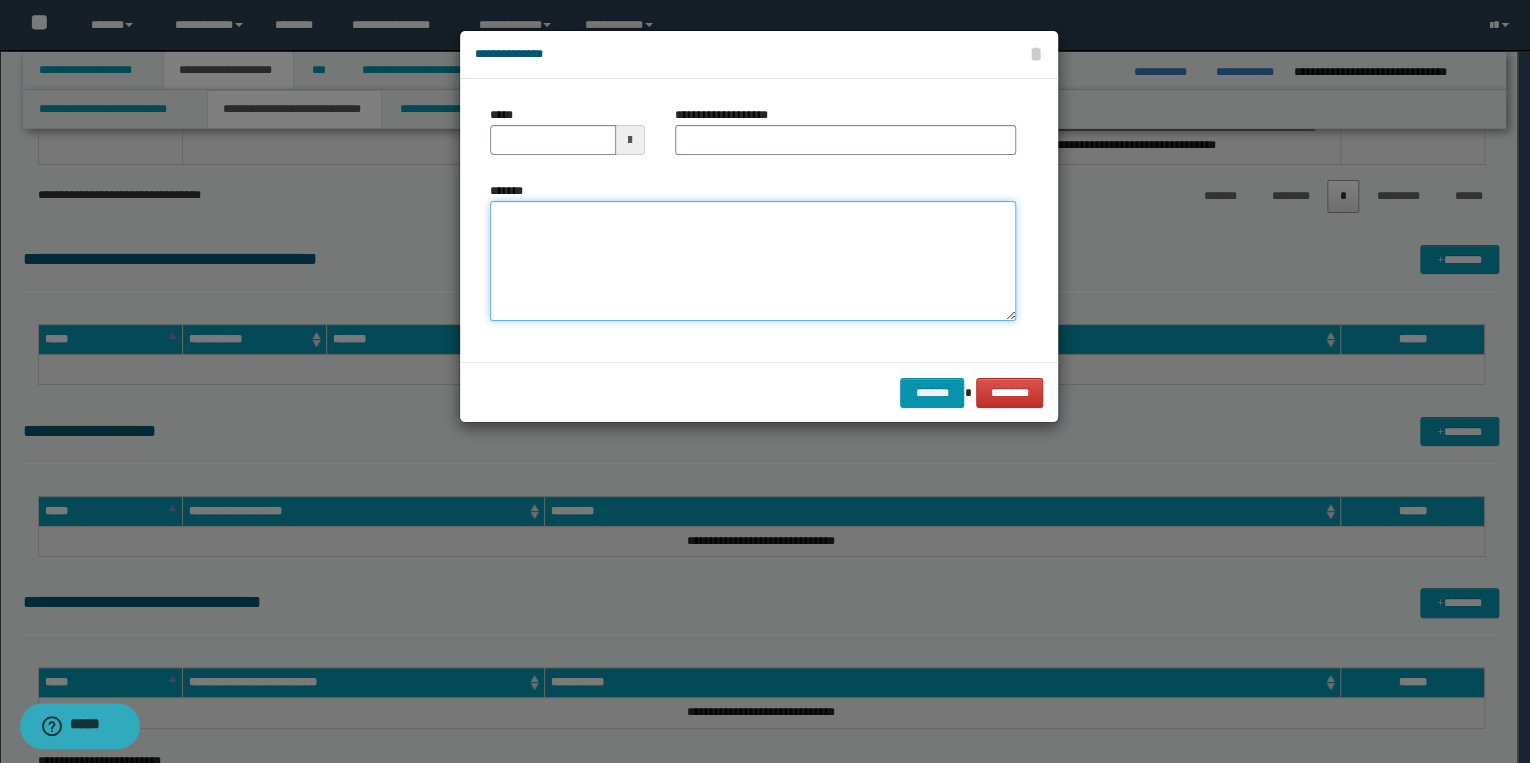 click on "*******" at bounding box center (753, 261) 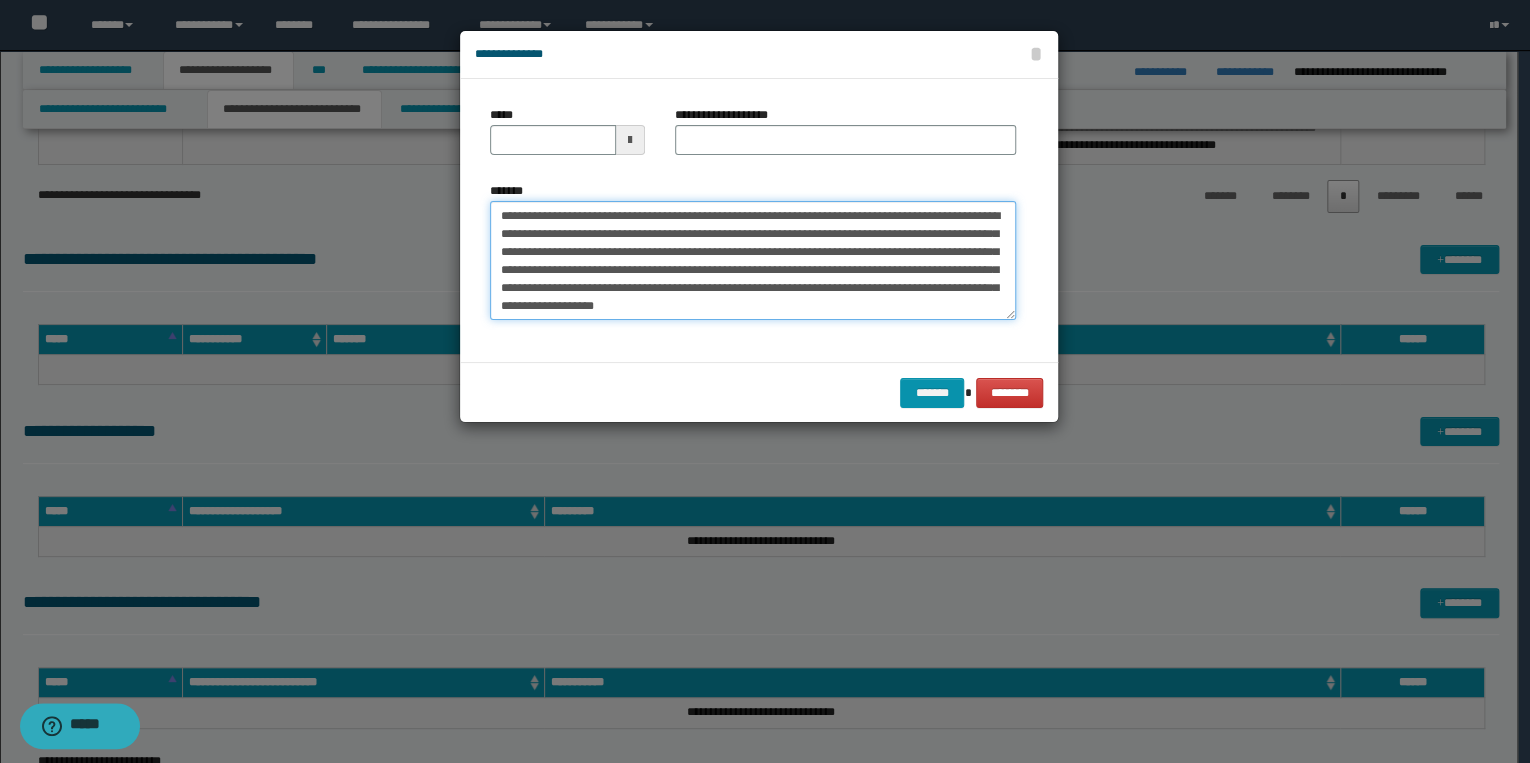 scroll, scrollTop: 0, scrollLeft: 0, axis: both 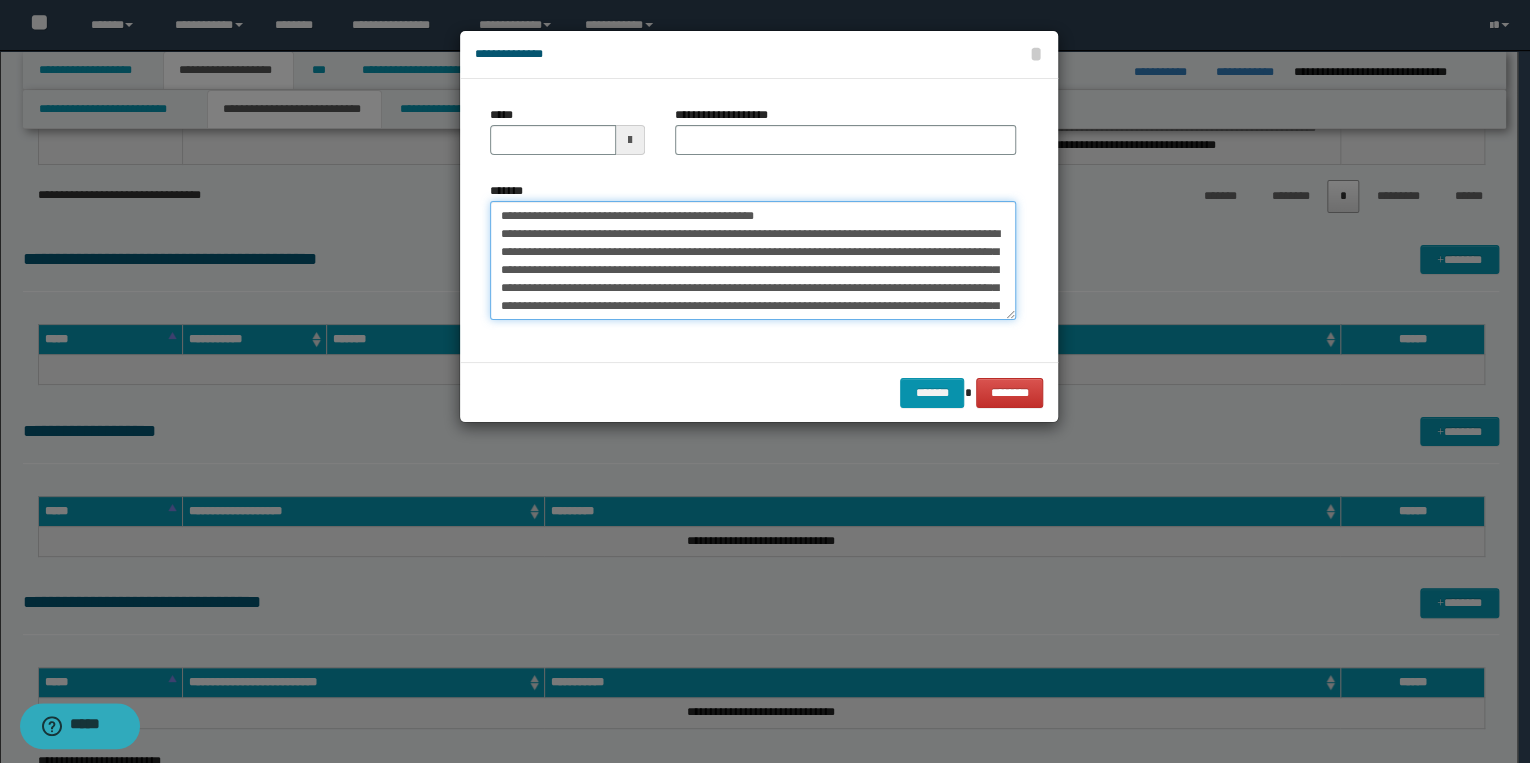drag, startPoint x: 559, startPoint y: 214, endPoint x: 467, endPoint y: 204, distance: 92.541885 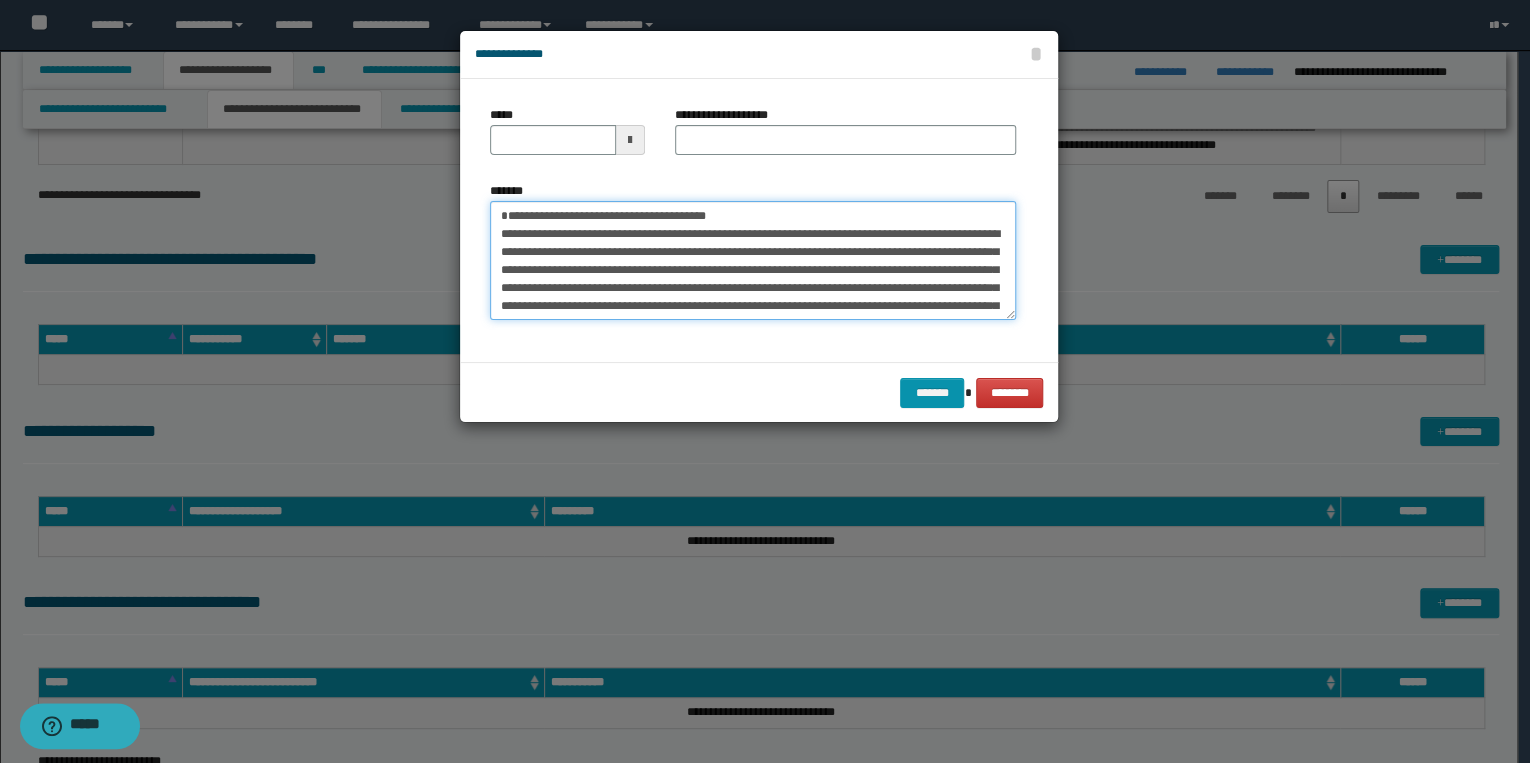 type 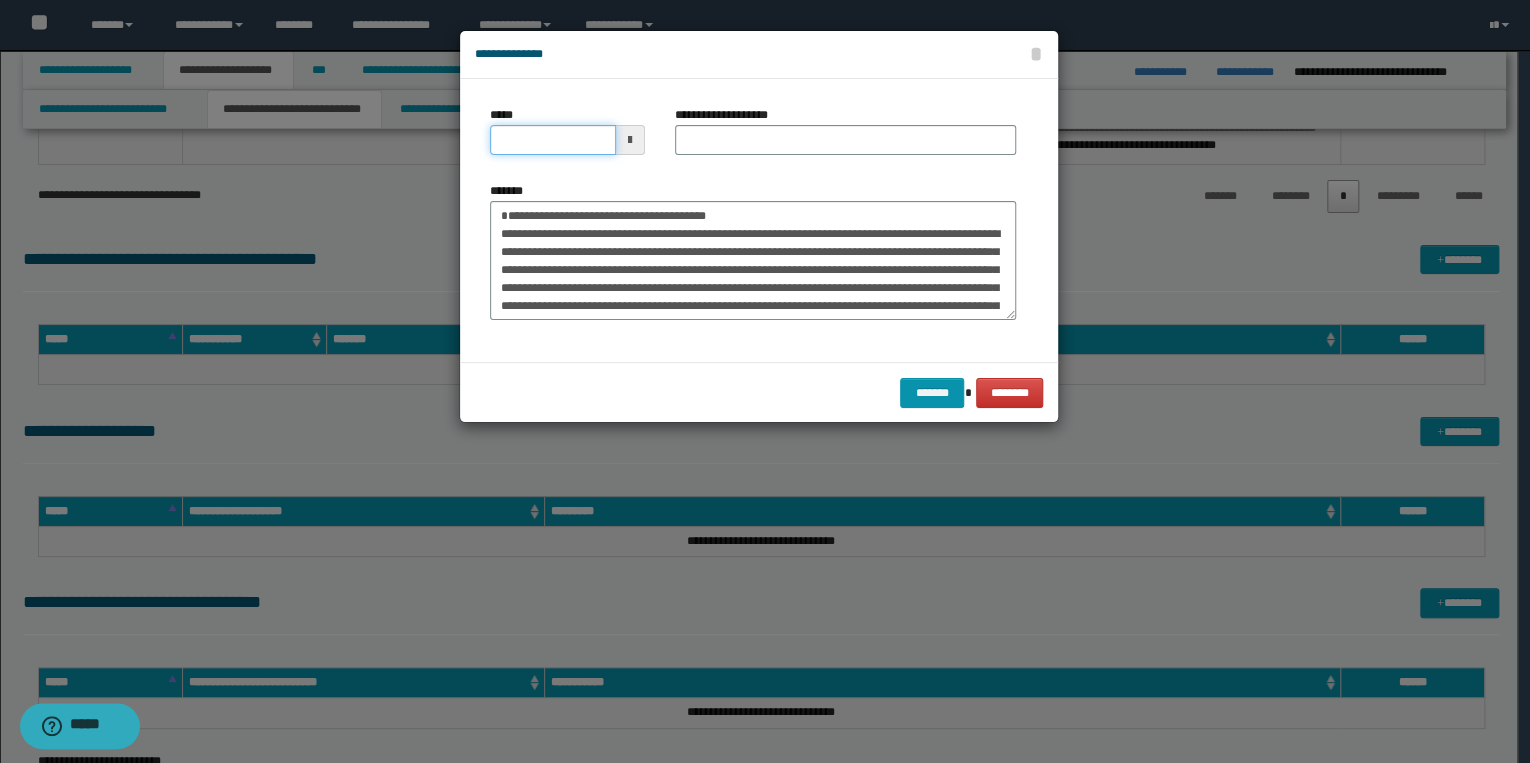 drag, startPoint x: 496, startPoint y: 135, endPoint x: 507, endPoint y: 136, distance: 11.045361 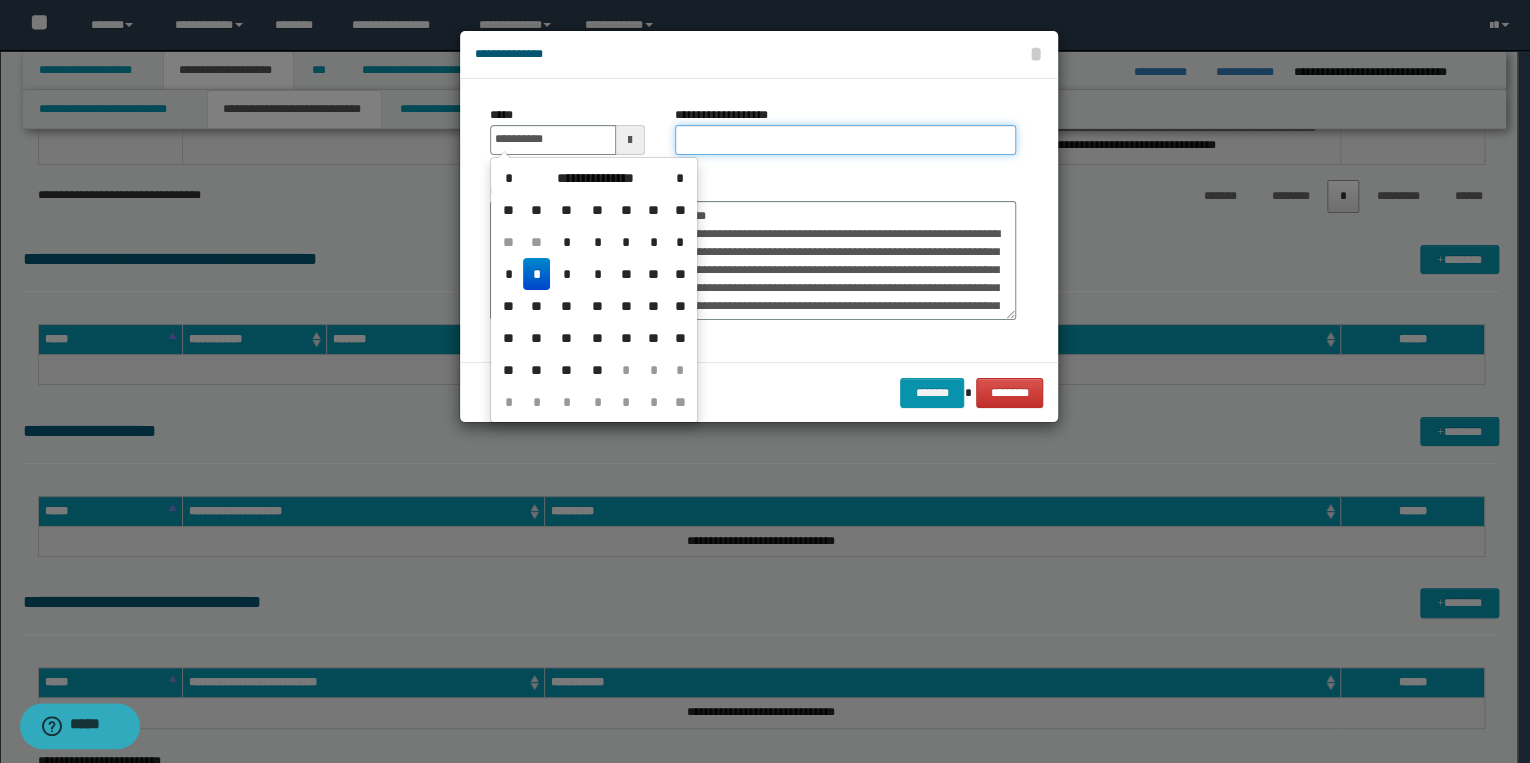 type on "**********" 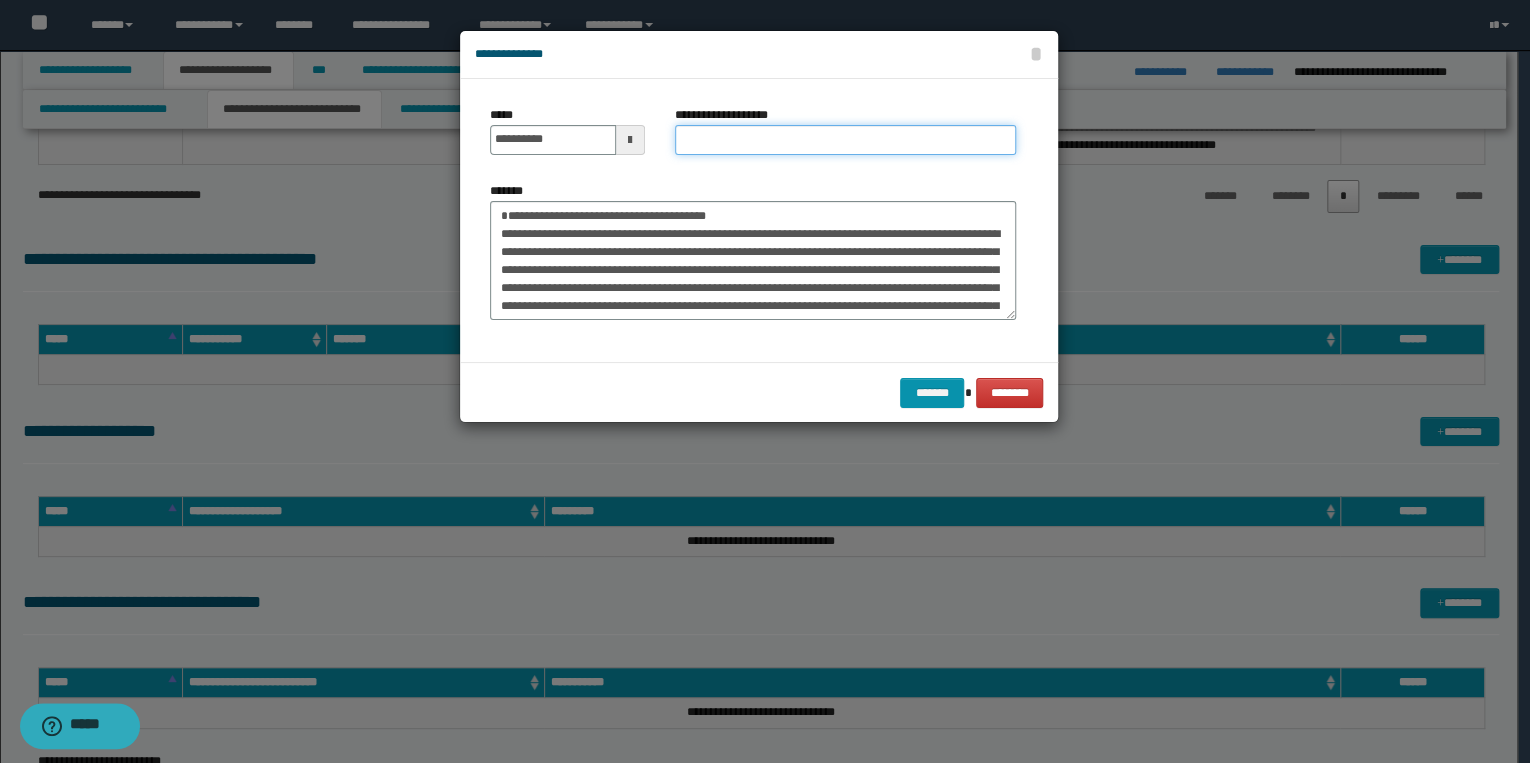 drag, startPoint x: 713, startPoint y: 147, endPoint x: 698, endPoint y: 152, distance: 15.811388 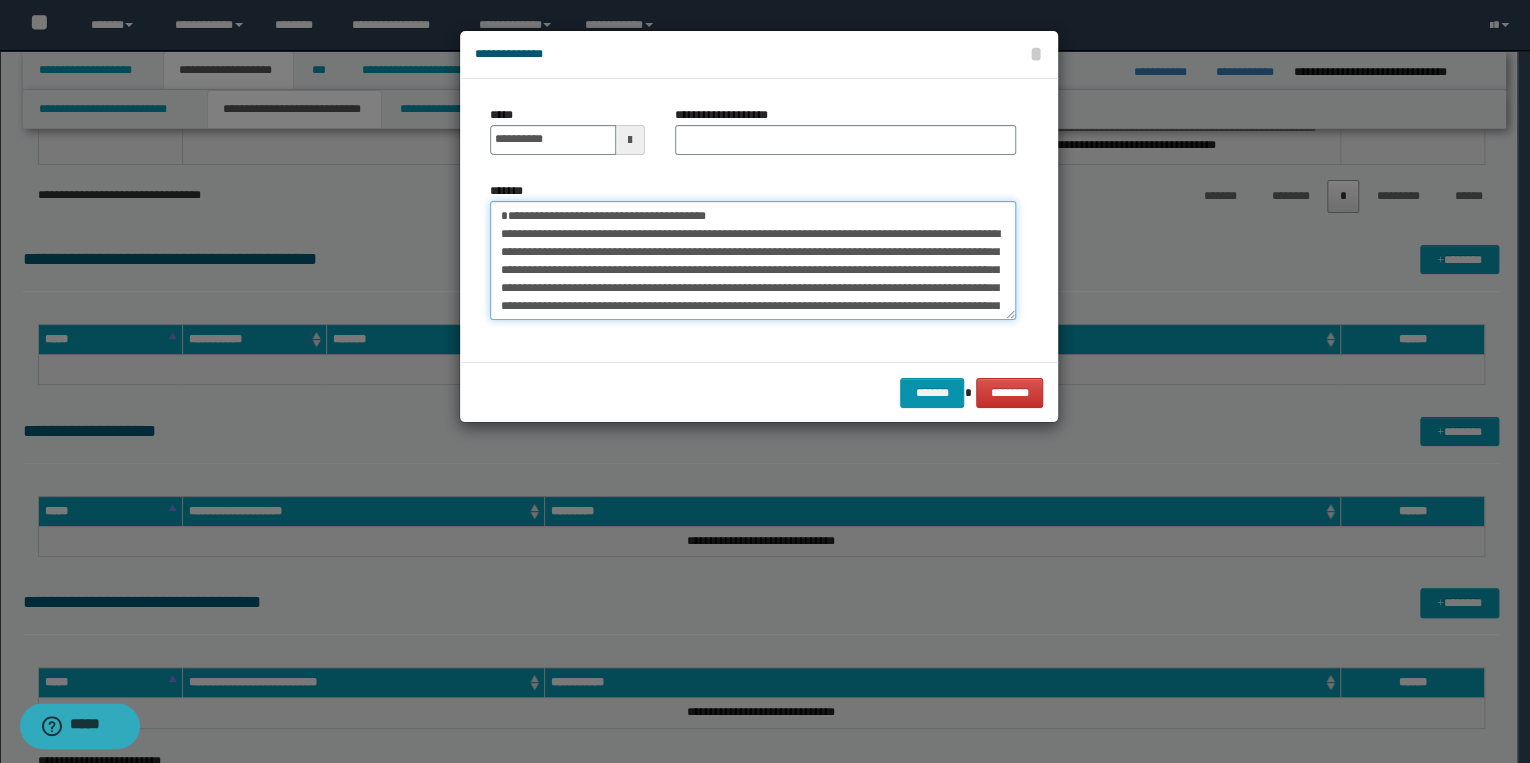 drag, startPoint x: 502, startPoint y: 218, endPoint x: 799, endPoint y: 212, distance: 297.0606 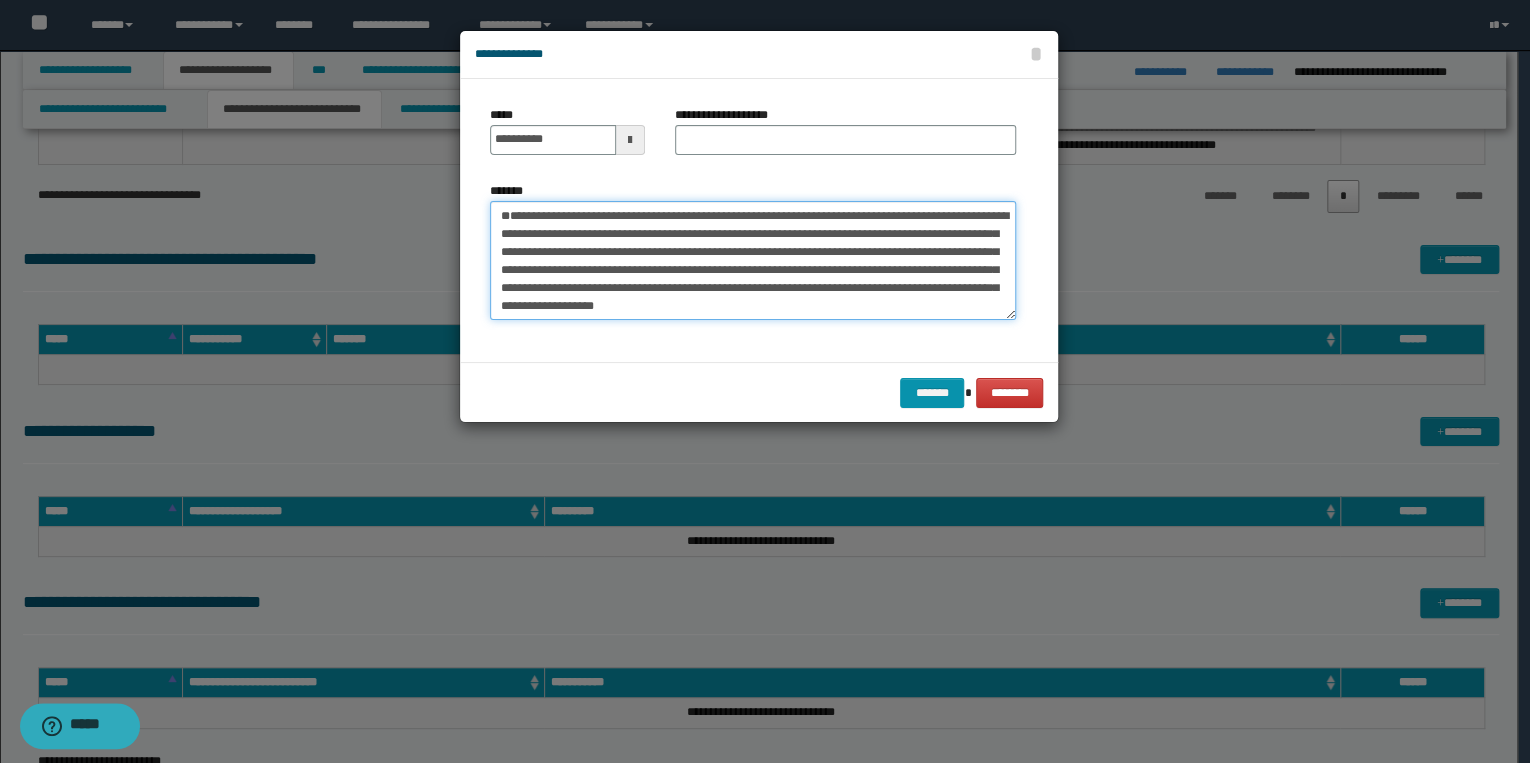 type on "**********" 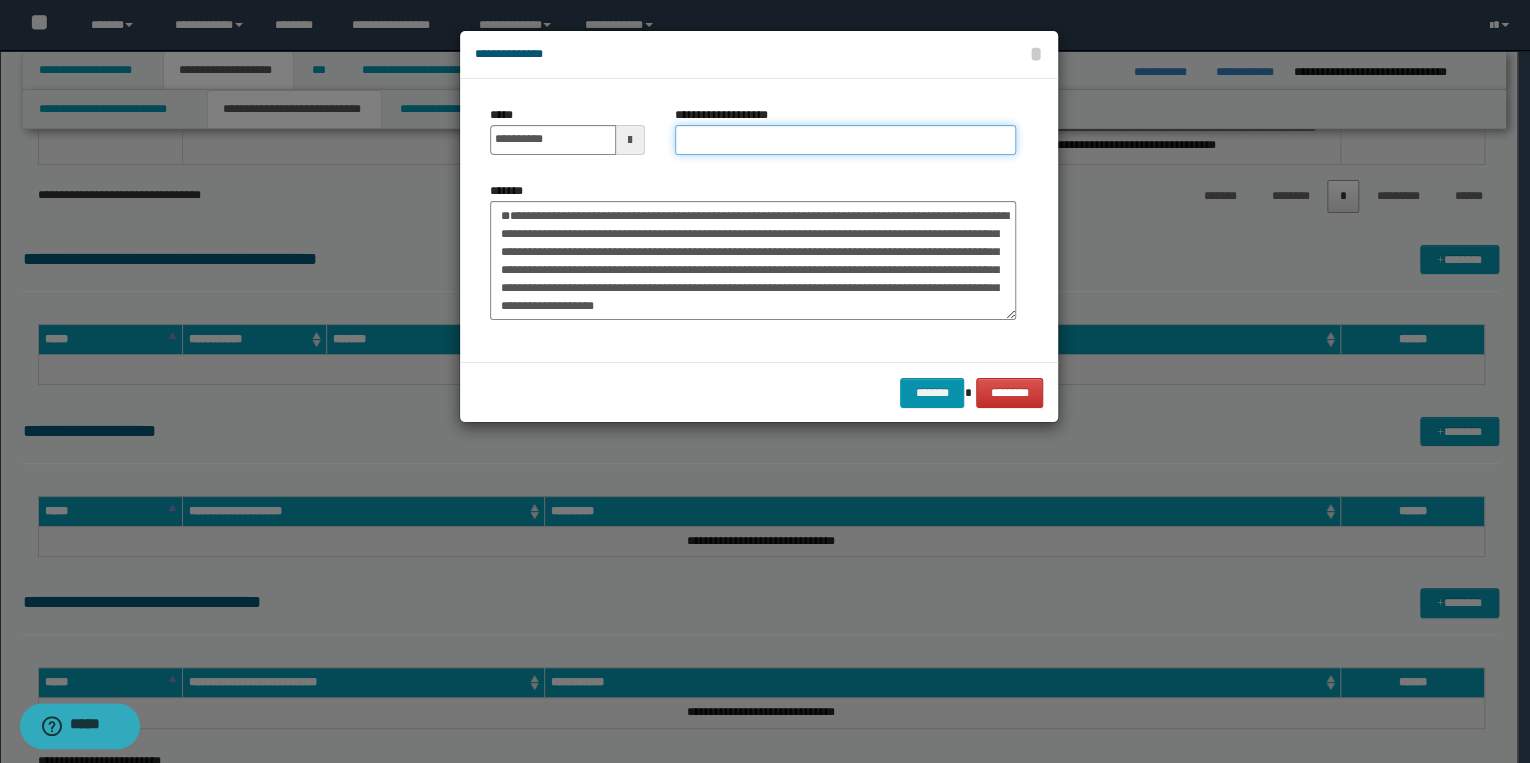click on "**********" at bounding box center (845, 140) 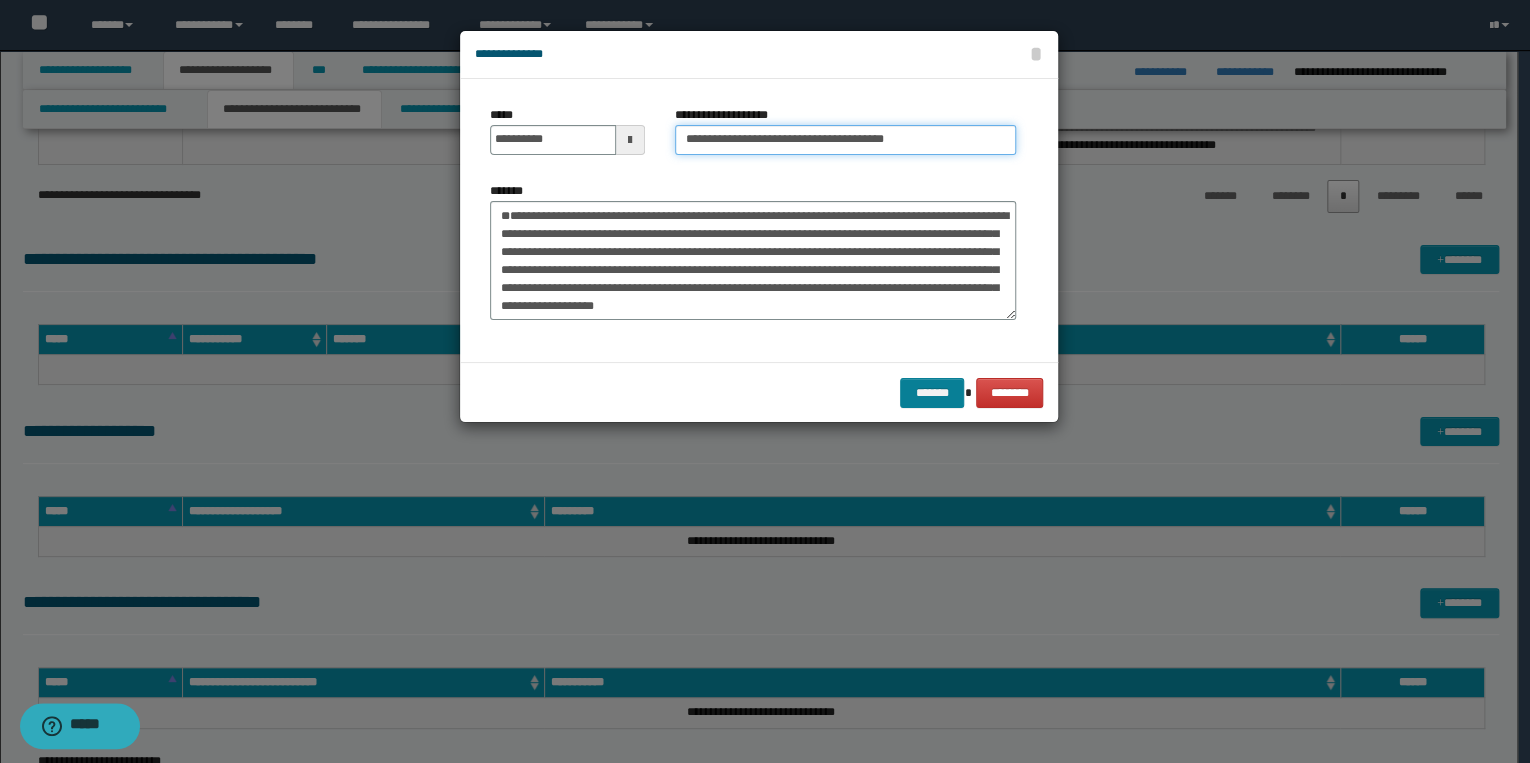 type on "**********" 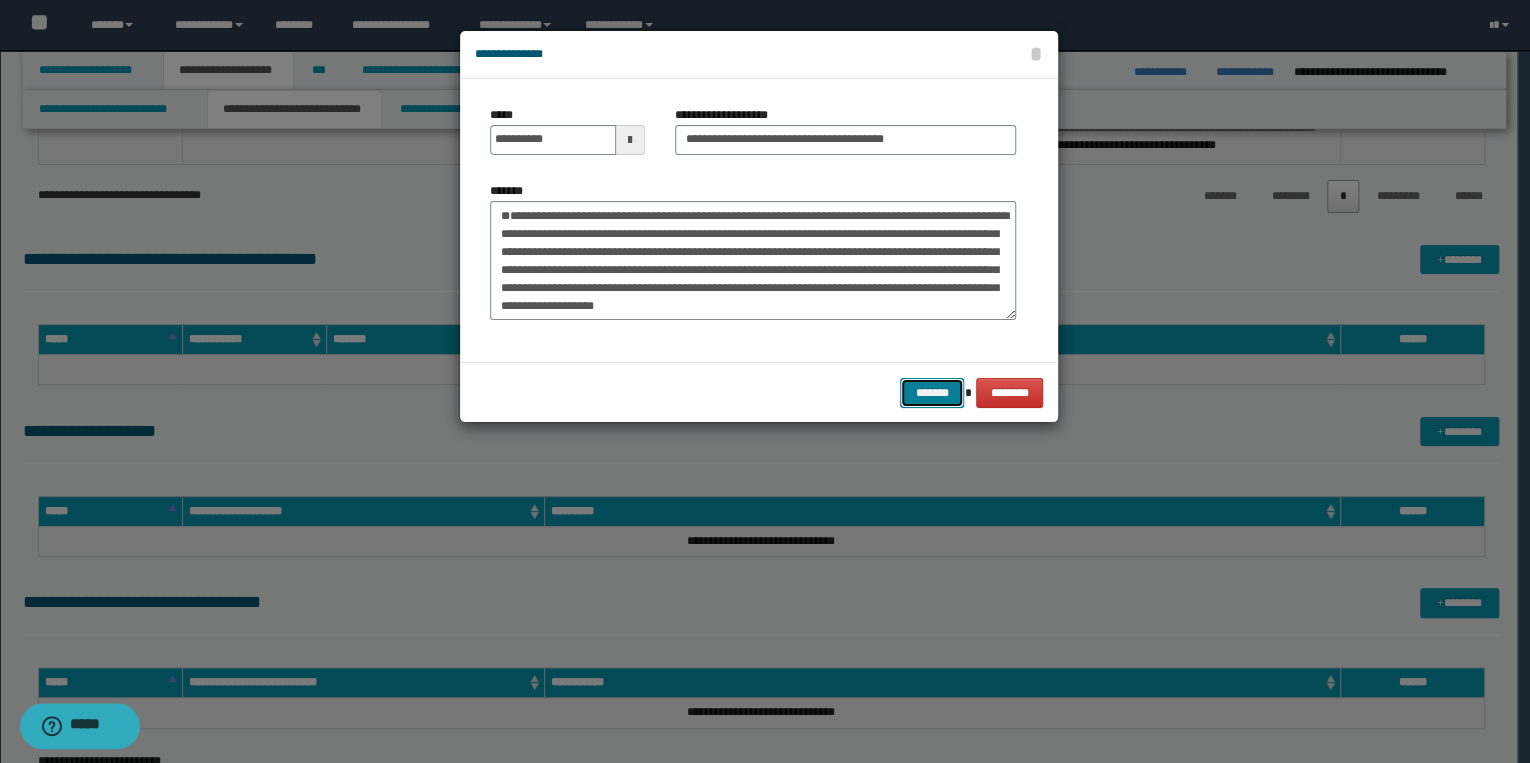 click on "*******" at bounding box center [932, 393] 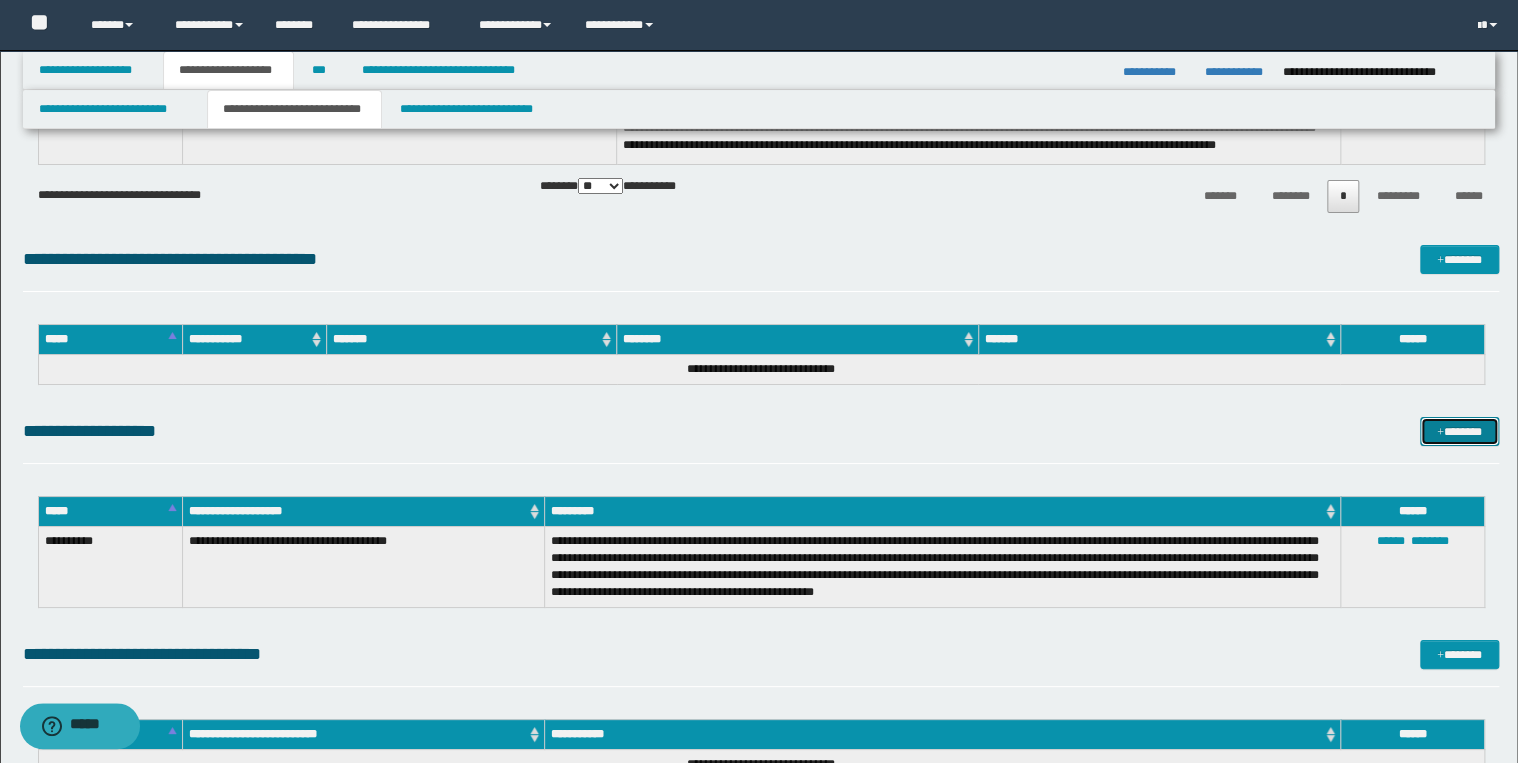 click on "*******" at bounding box center [1459, 432] 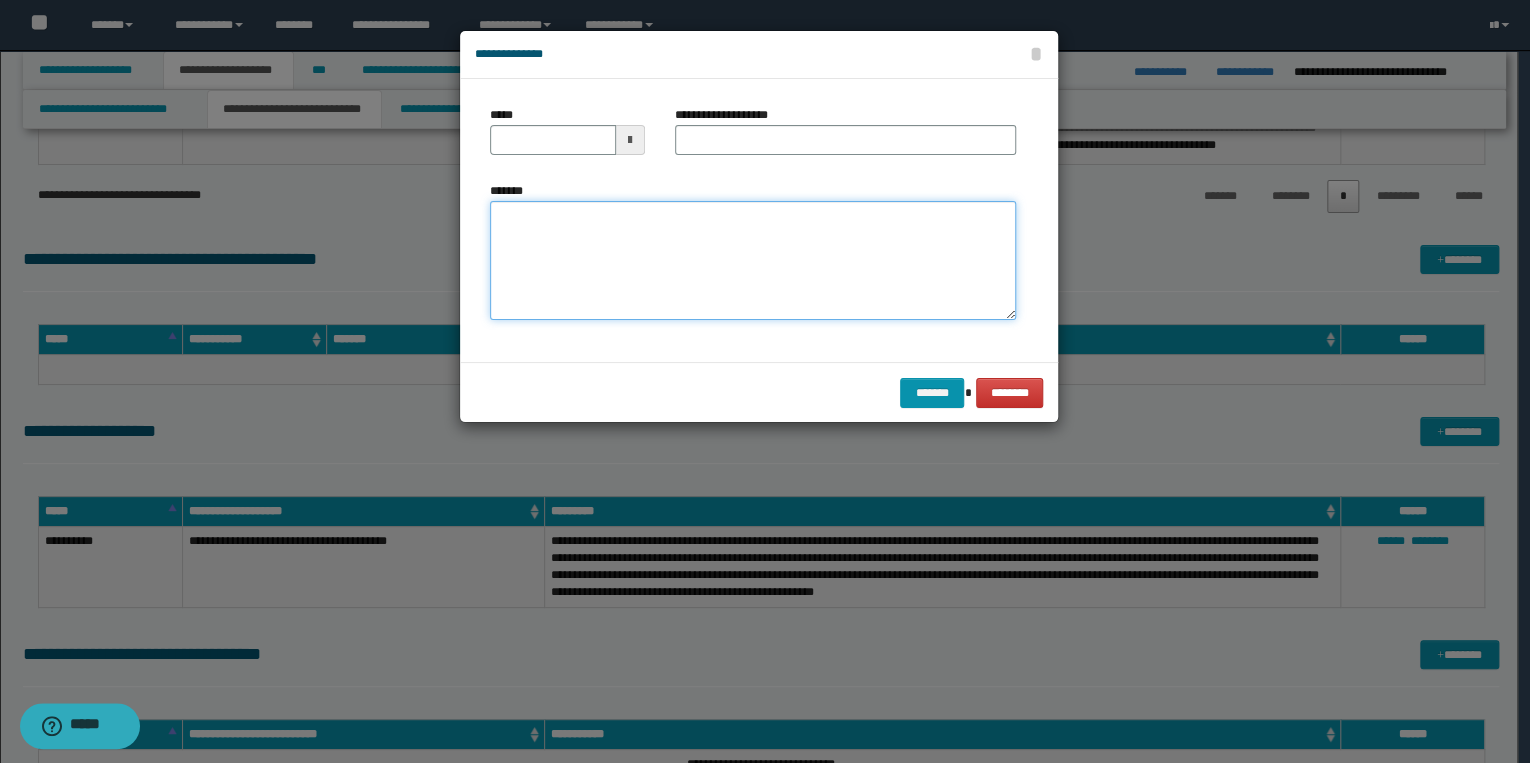 click on "*******" at bounding box center [753, 261] 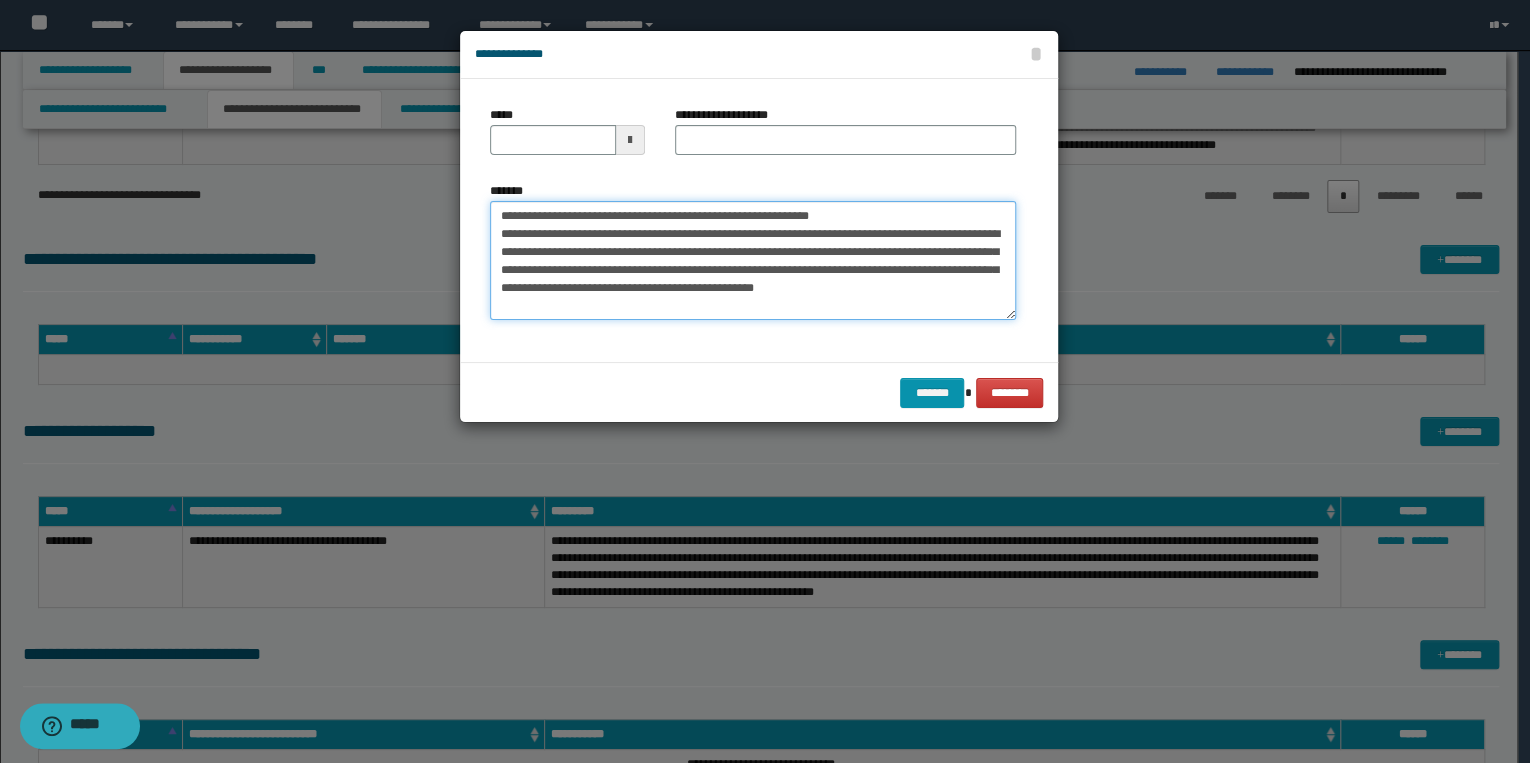 drag, startPoint x: 556, startPoint y: 215, endPoint x: 468, endPoint y: 209, distance: 88.20431 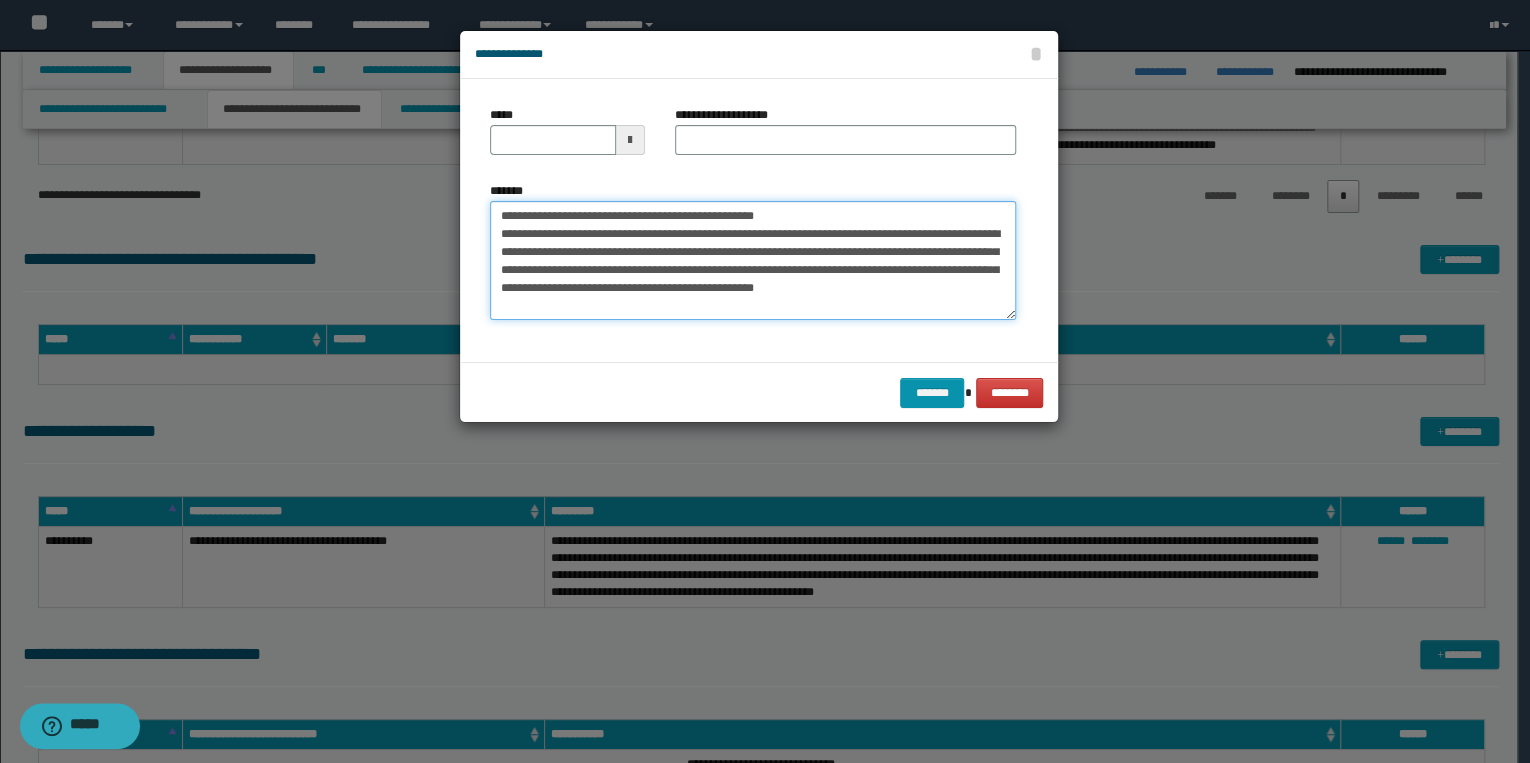 type 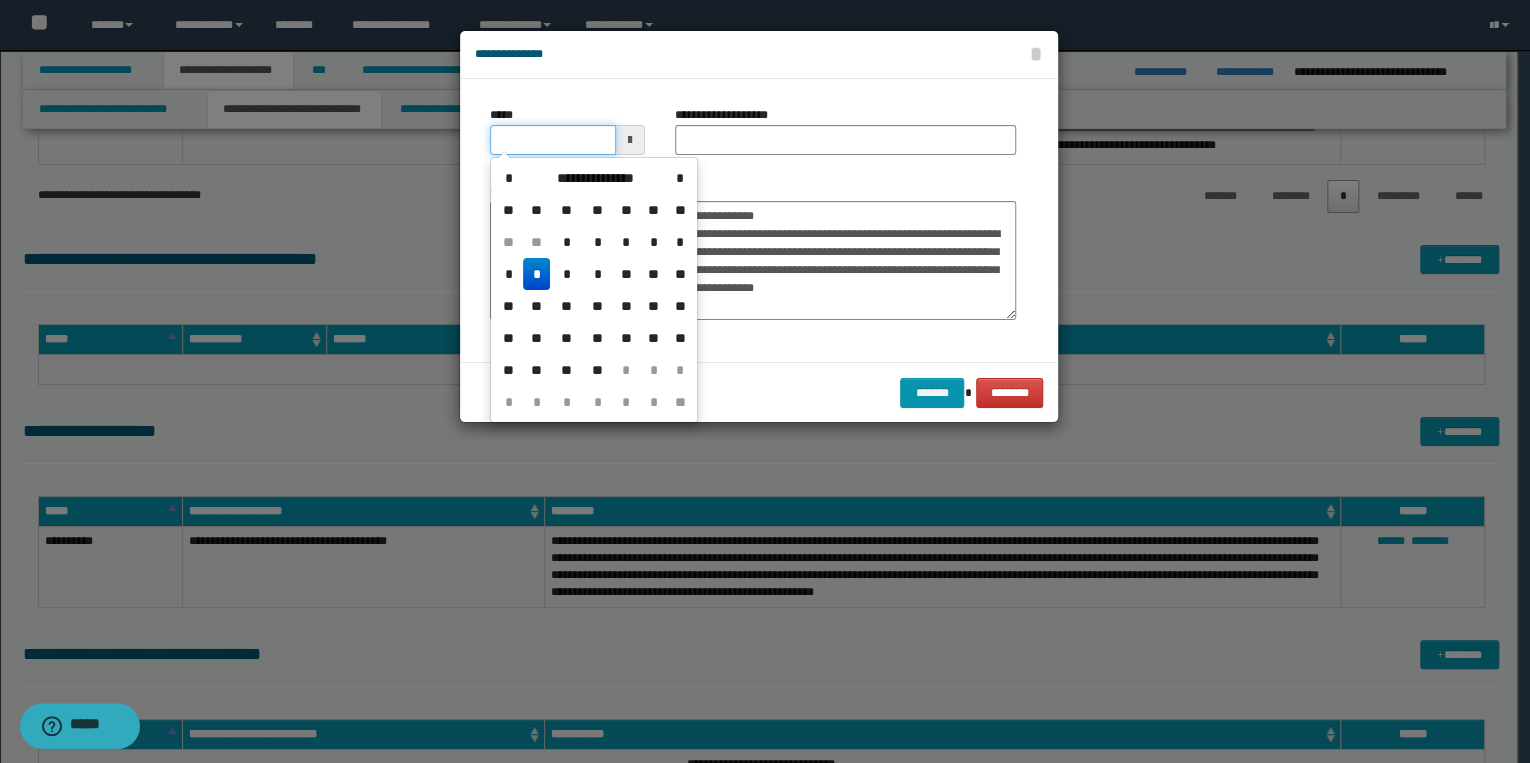 click on "*****" at bounding box center [553, 140] 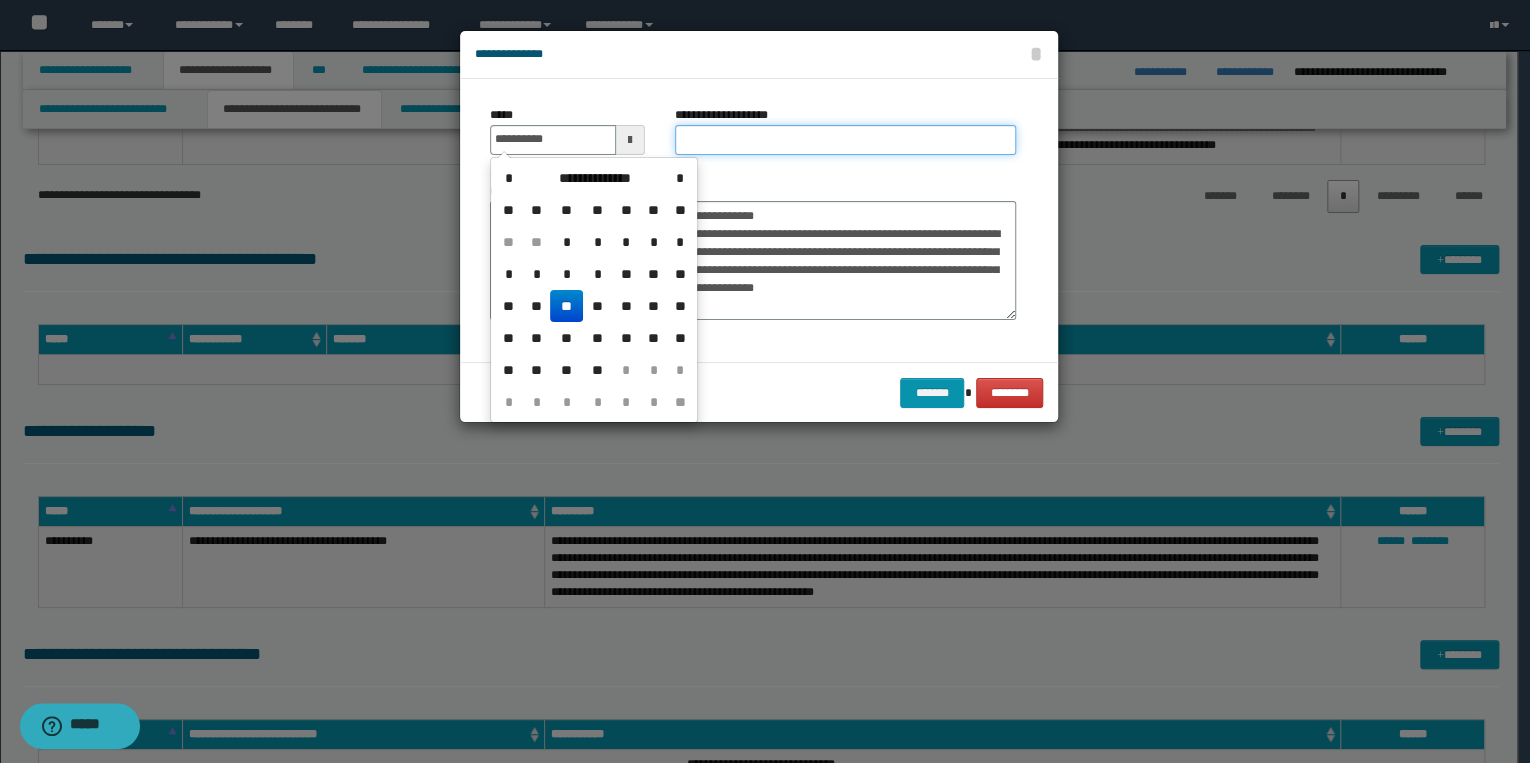 type on "**********" 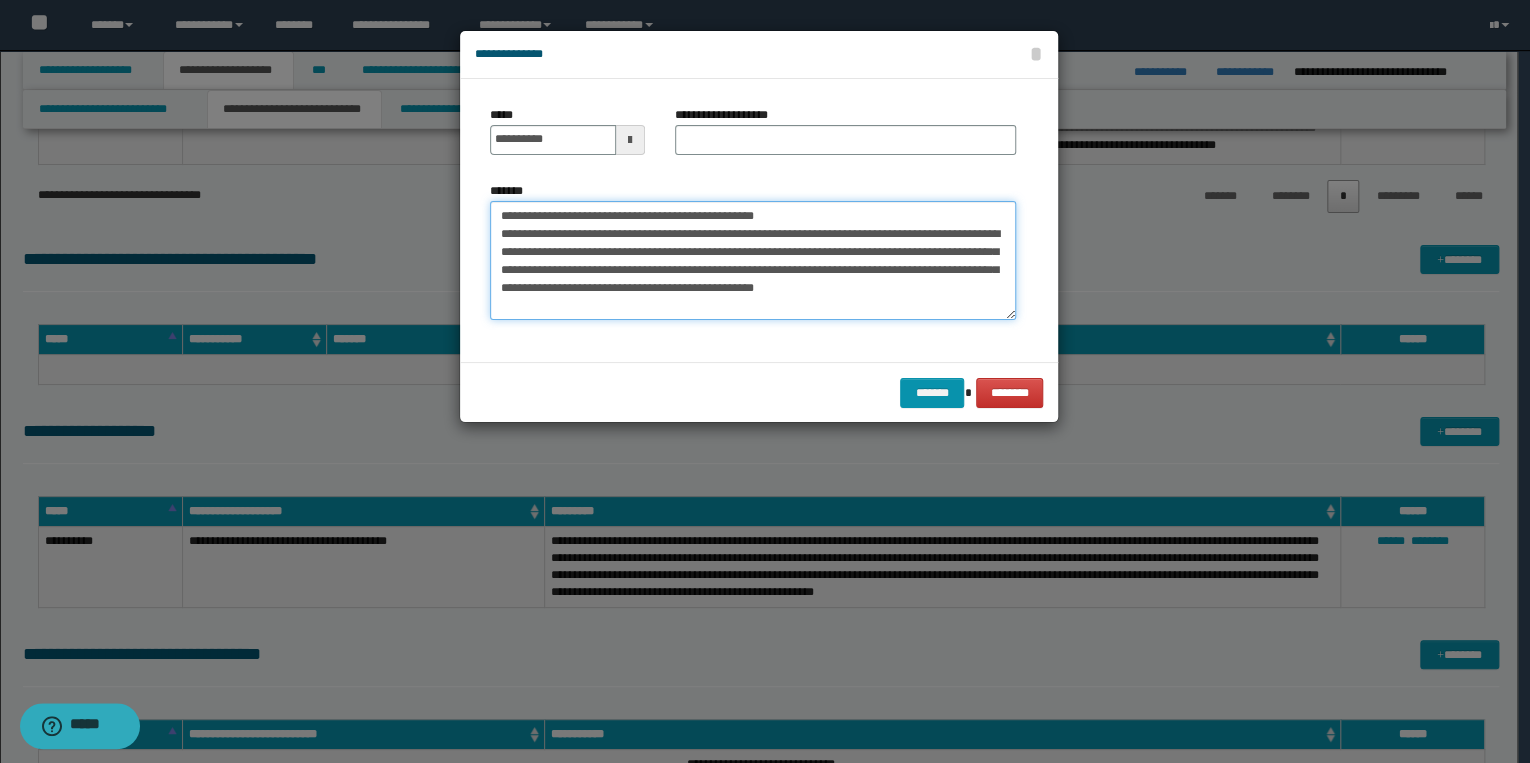drag, startPoint x: 498, startPoint y: 211, endPoint x: 804, endPoint y: 215, distance: 306.02615 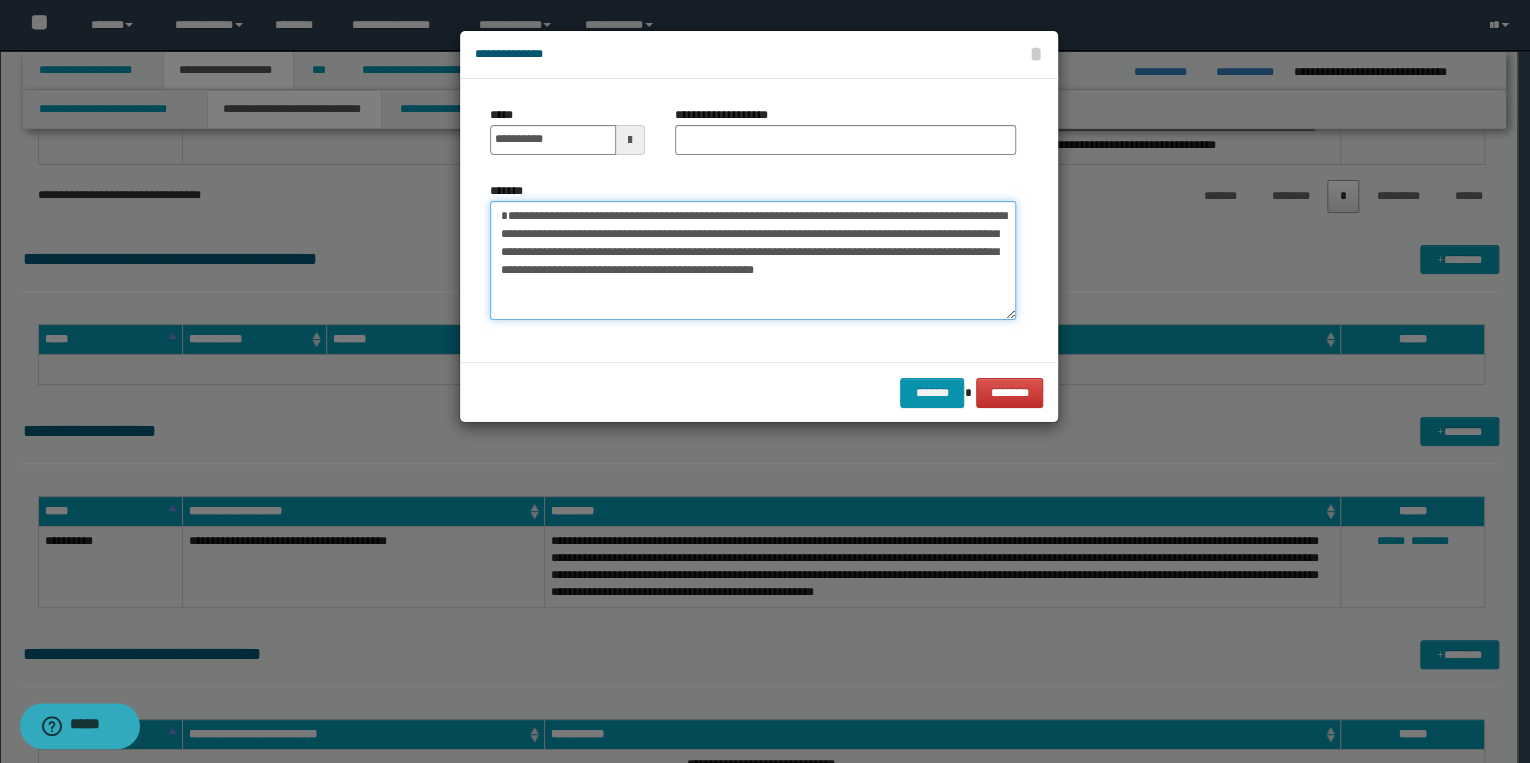 type on "**********" 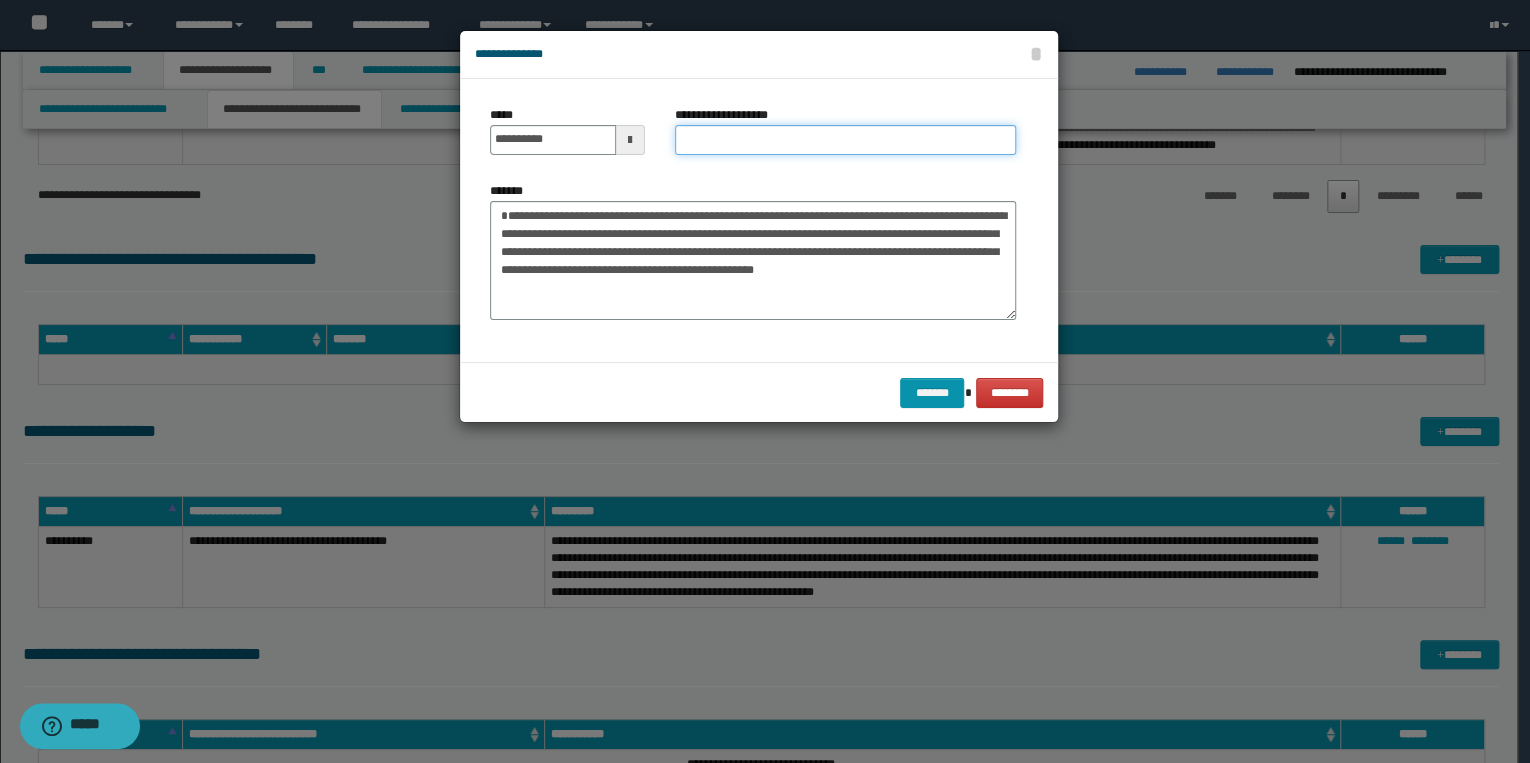 click on "**********" at bounding box center (845, 140) 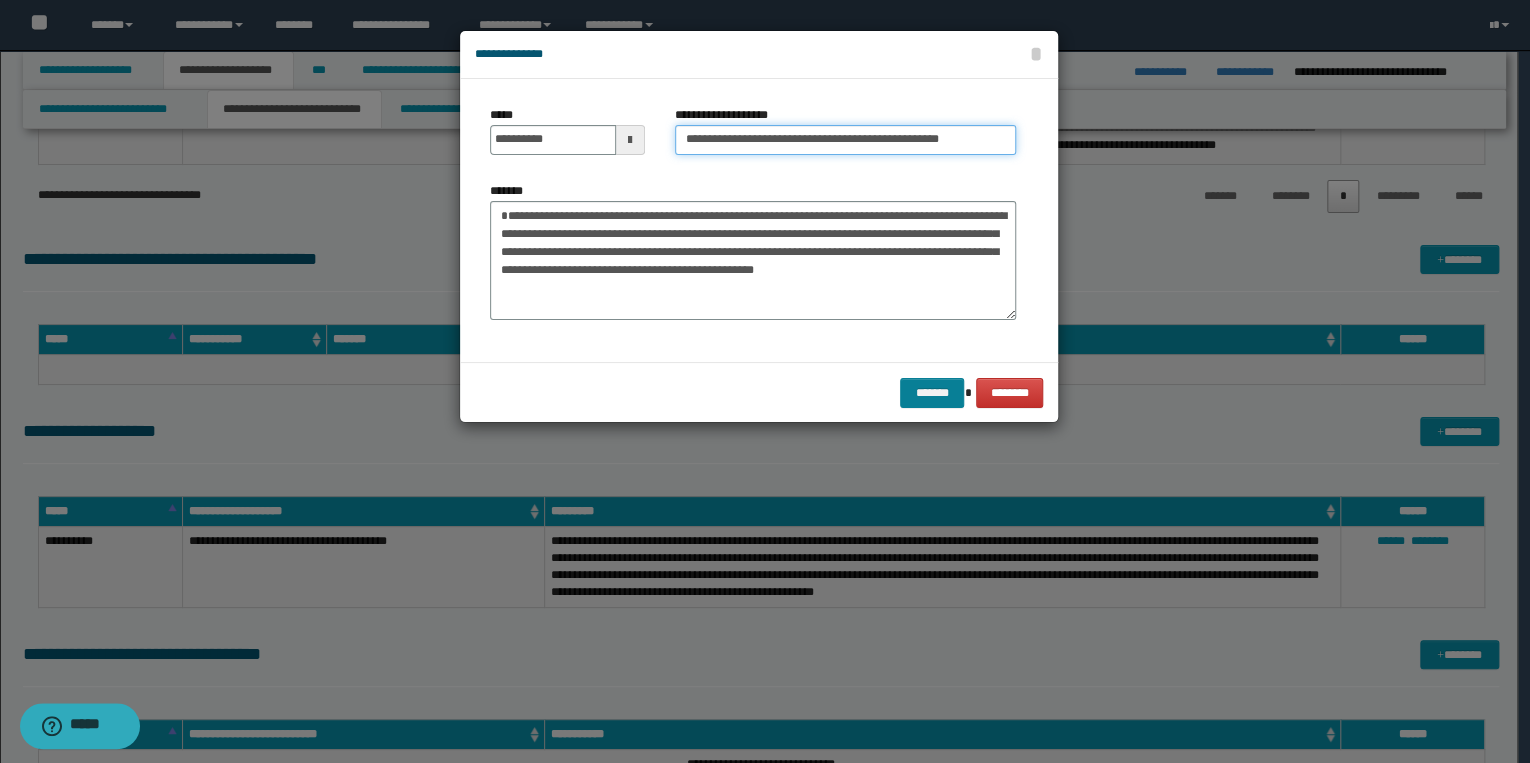 type on "**********" 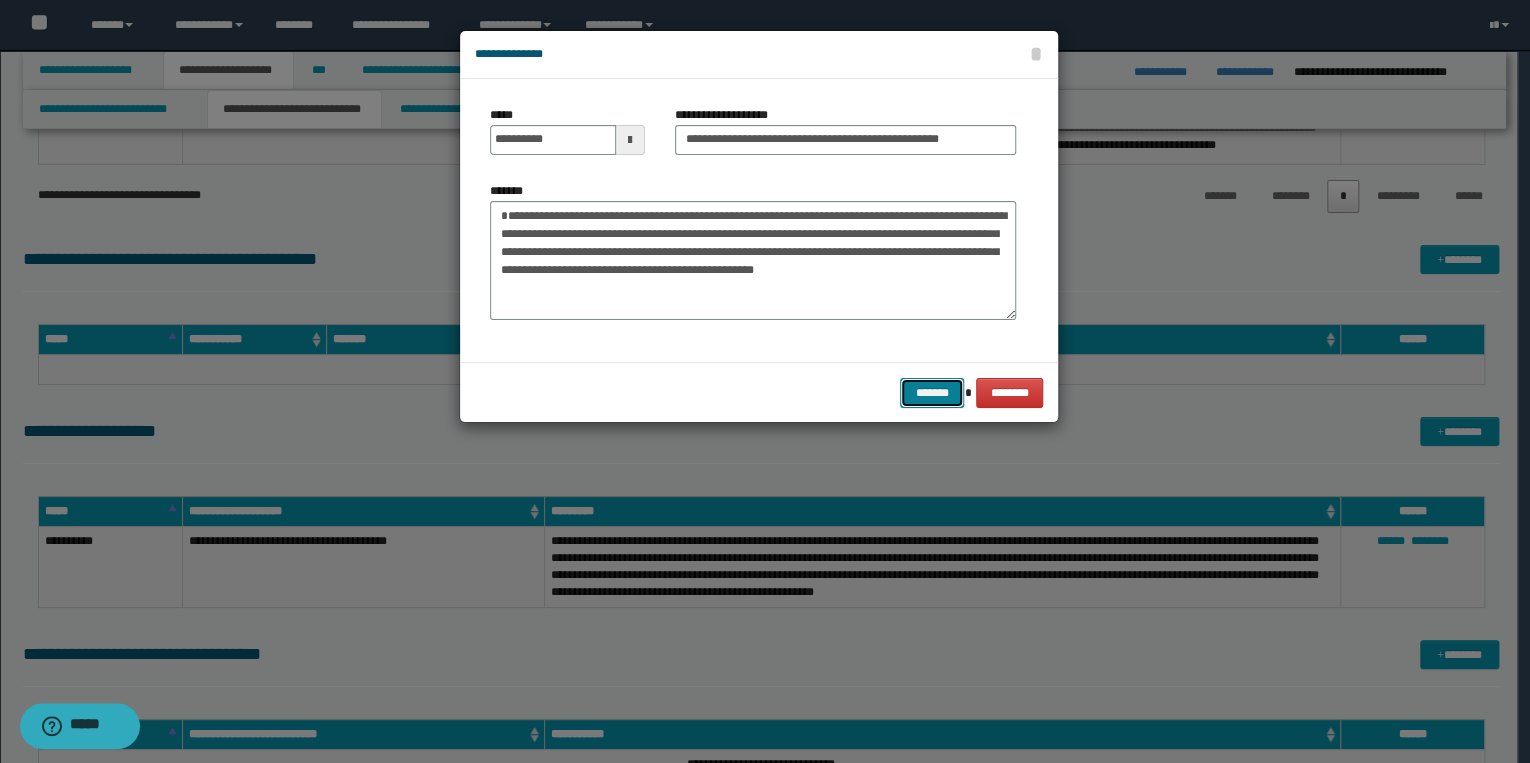 click on "*******" at bounding box center [932, 393] 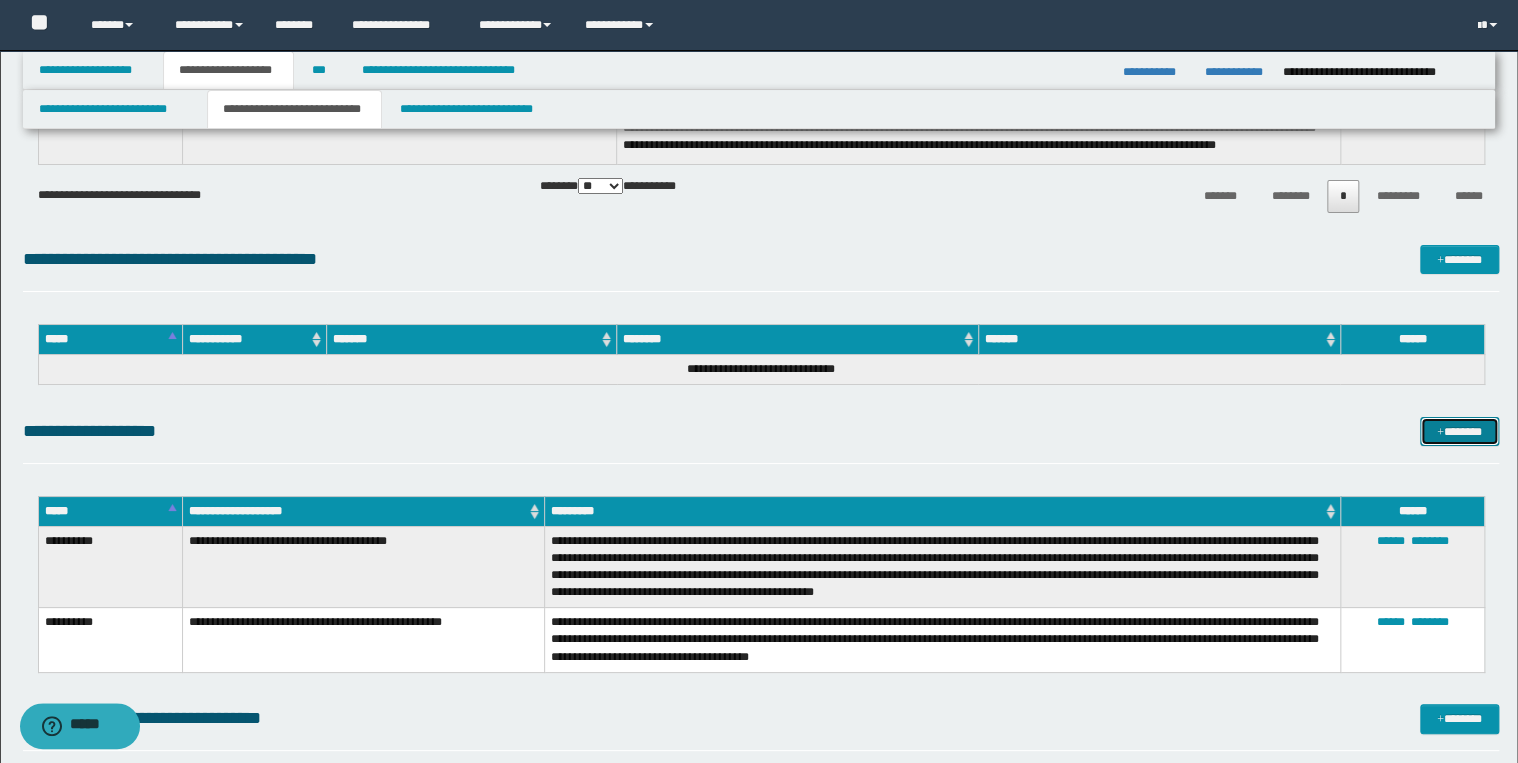 click on "*******" at bounding box center [1459, 432] 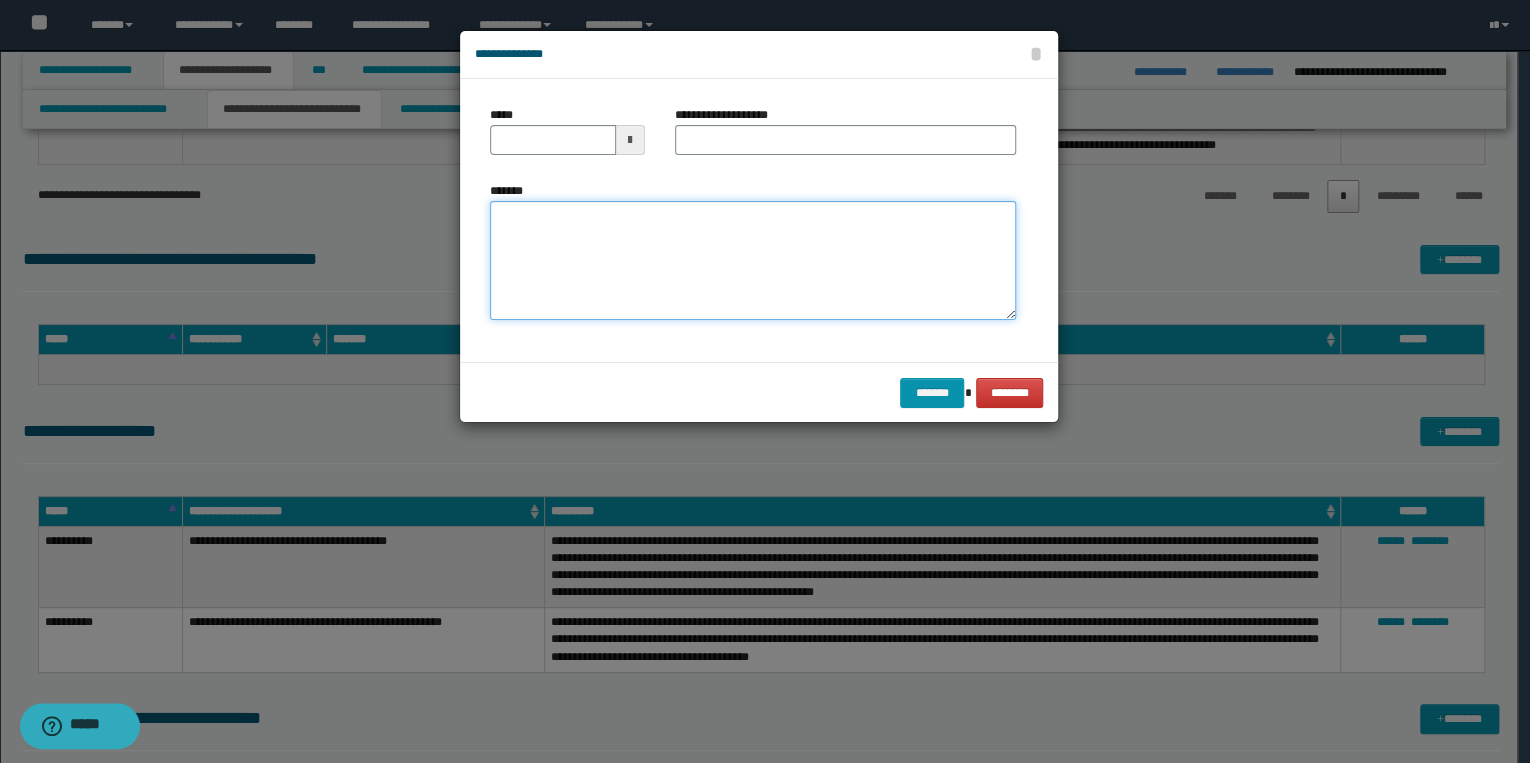 click on "*******" at bounding box center [753, 261] 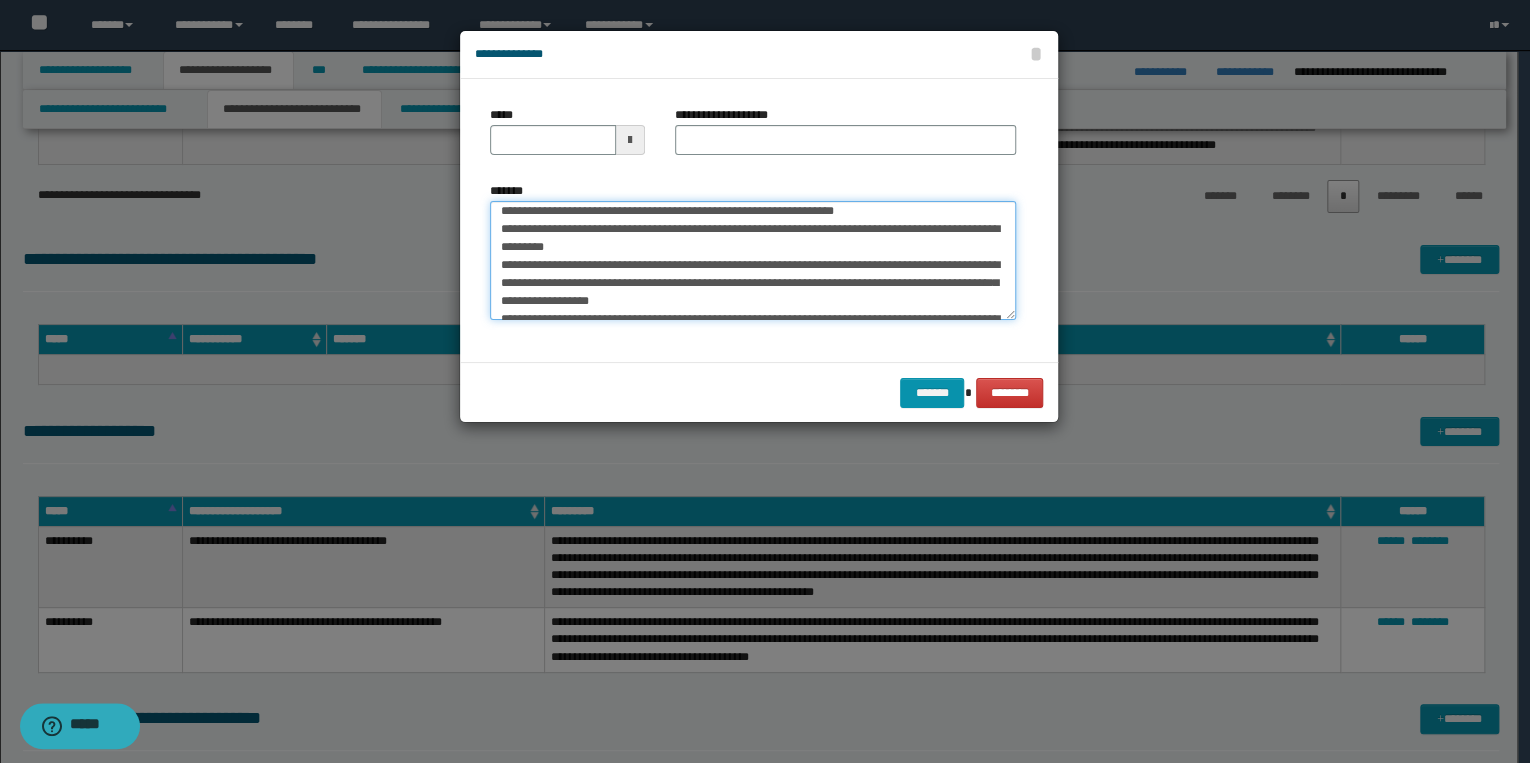 scroll, scrollTop: 0, scrollLeft: 0, axis: both 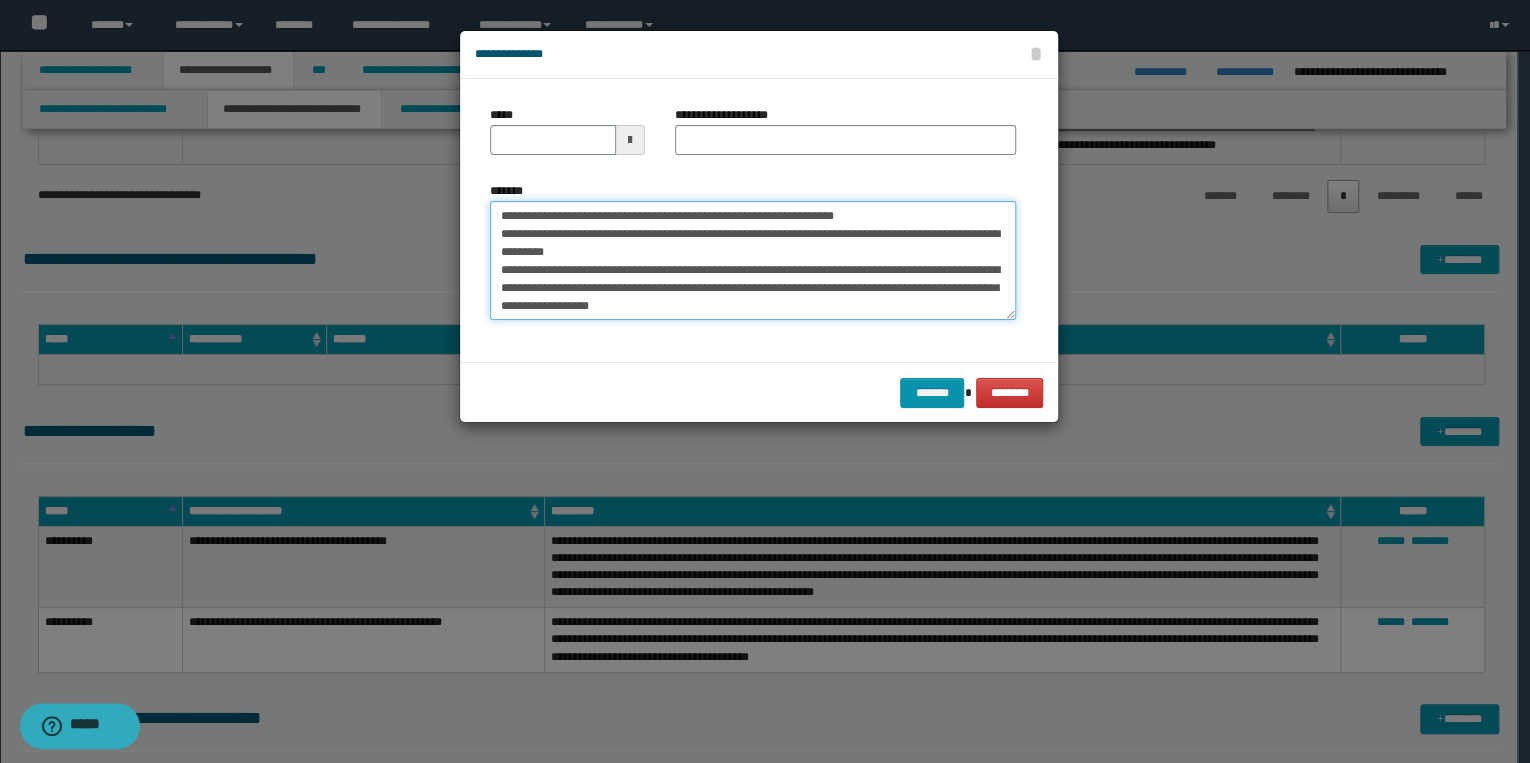 drag, startPoint x: 562, startPoint y: 215, endPoint x: 470, endPoint y: 203, distance: 92.779305 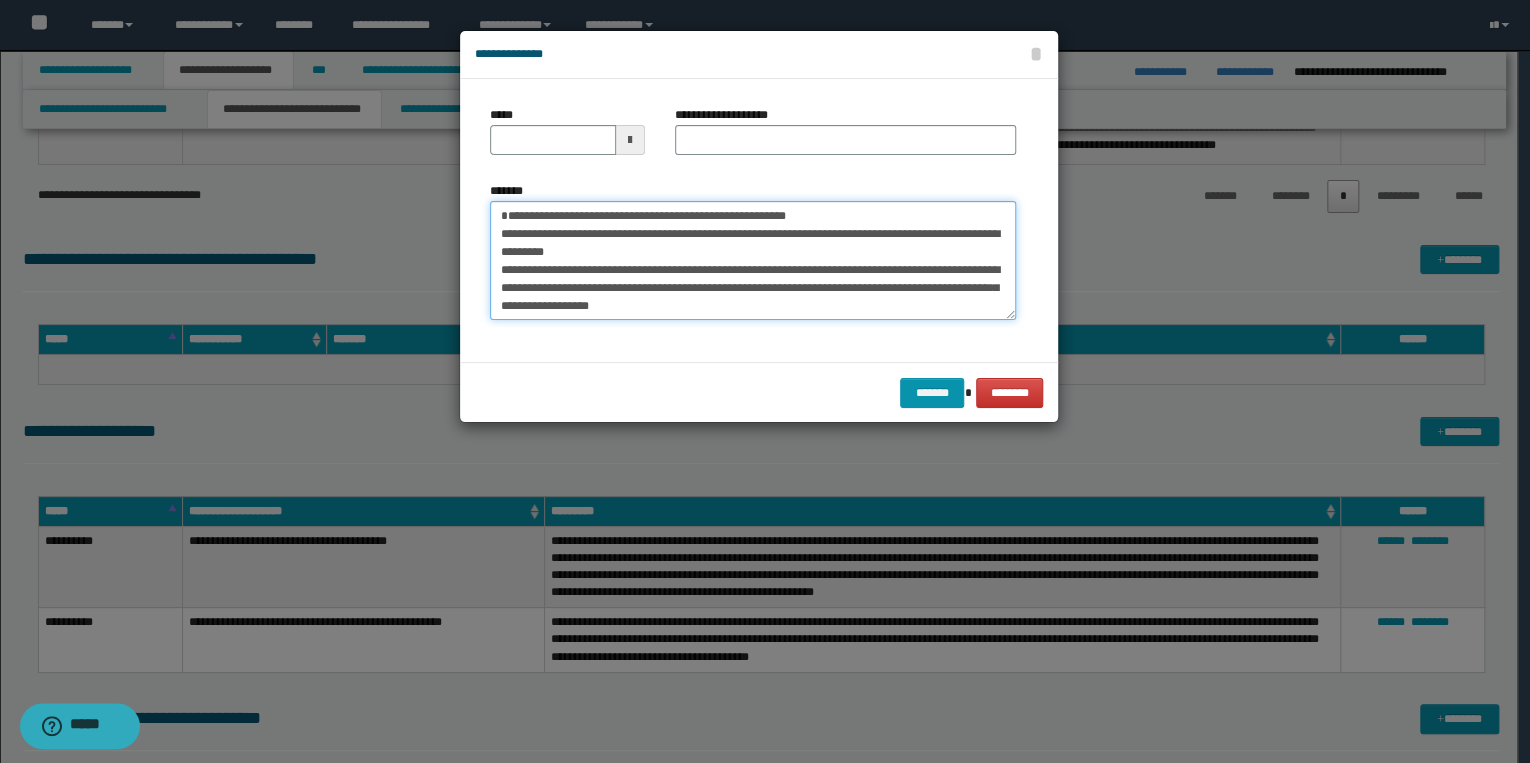 type 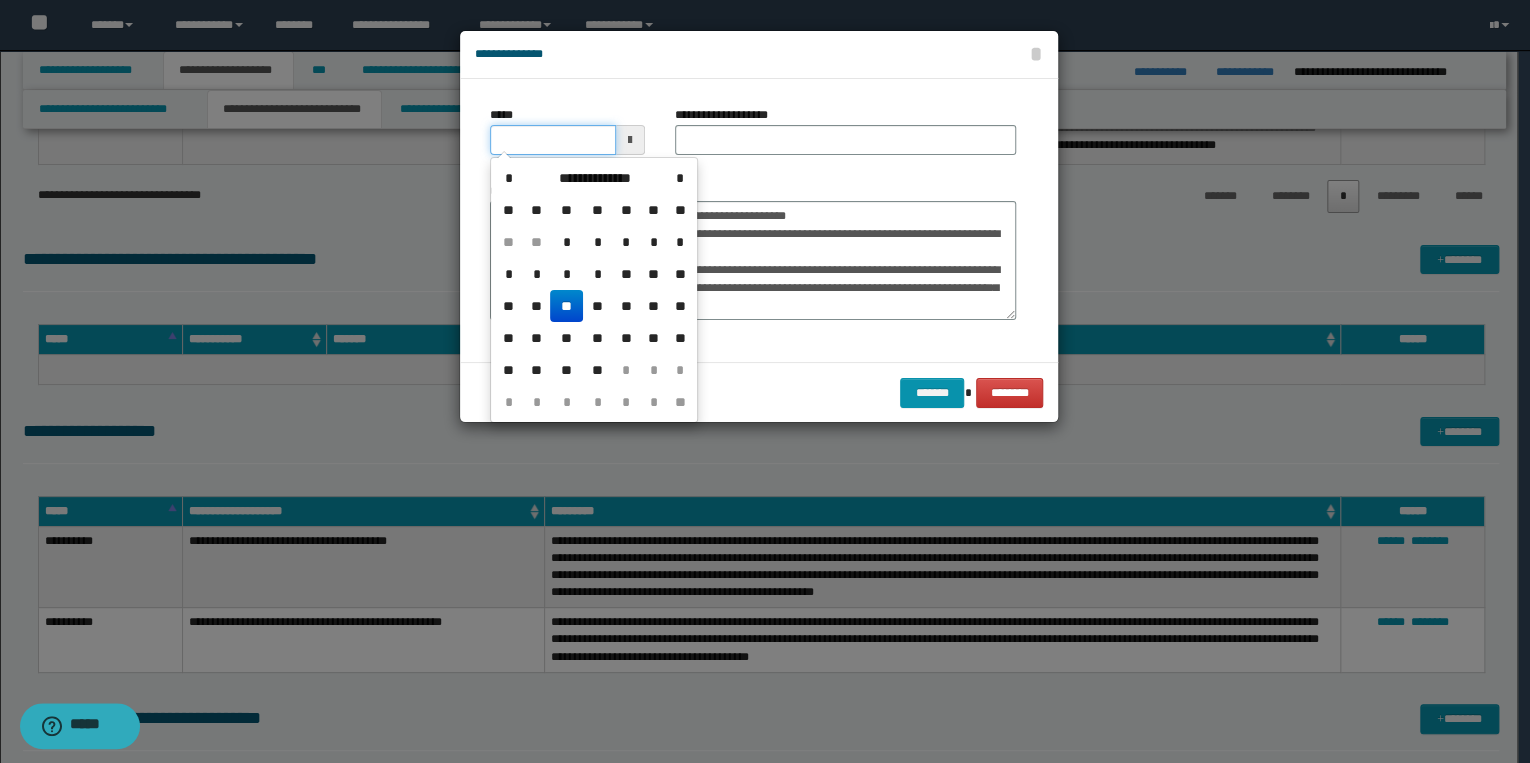 click on "*****" at bounding box center (553, 140) 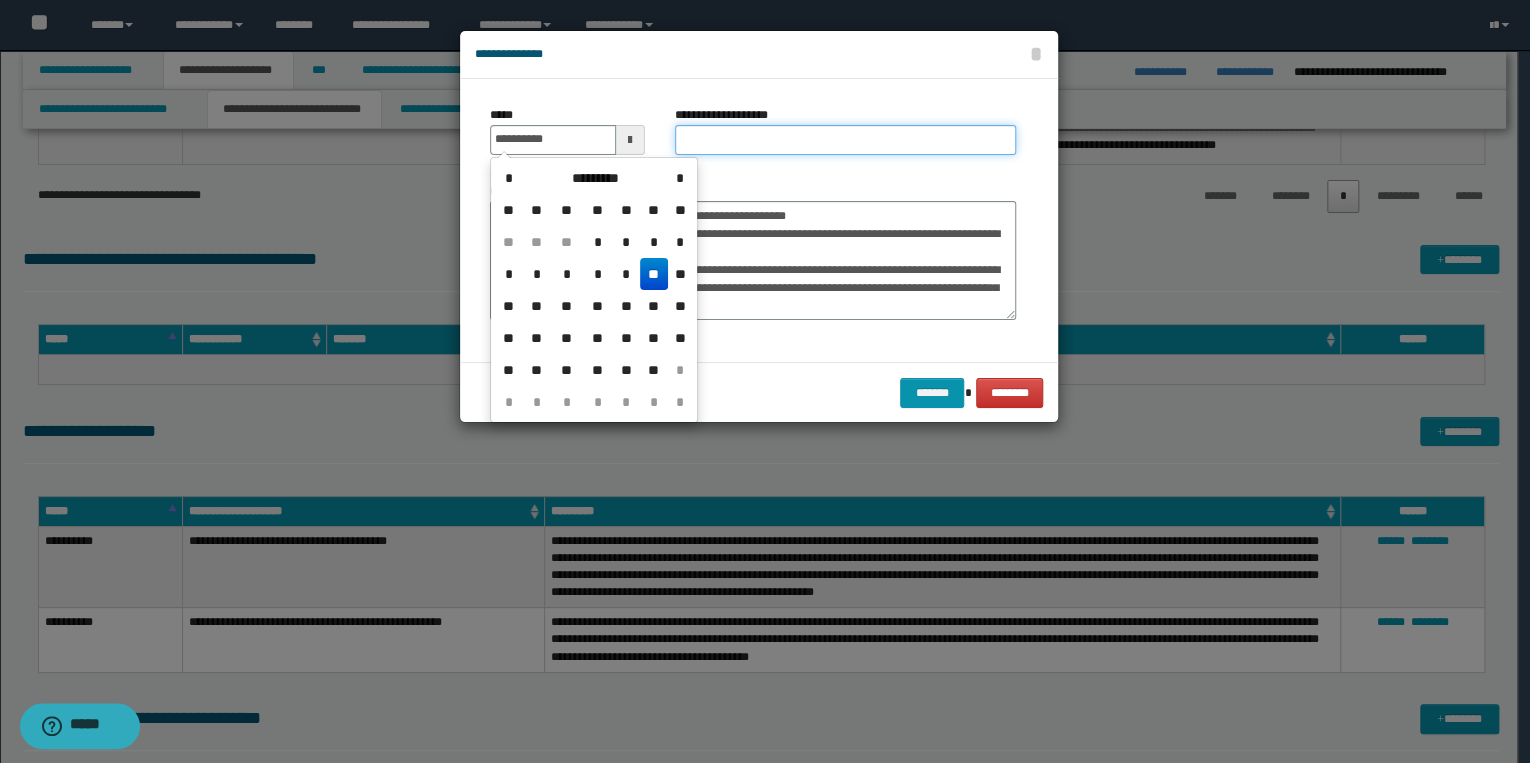 type on "**********" 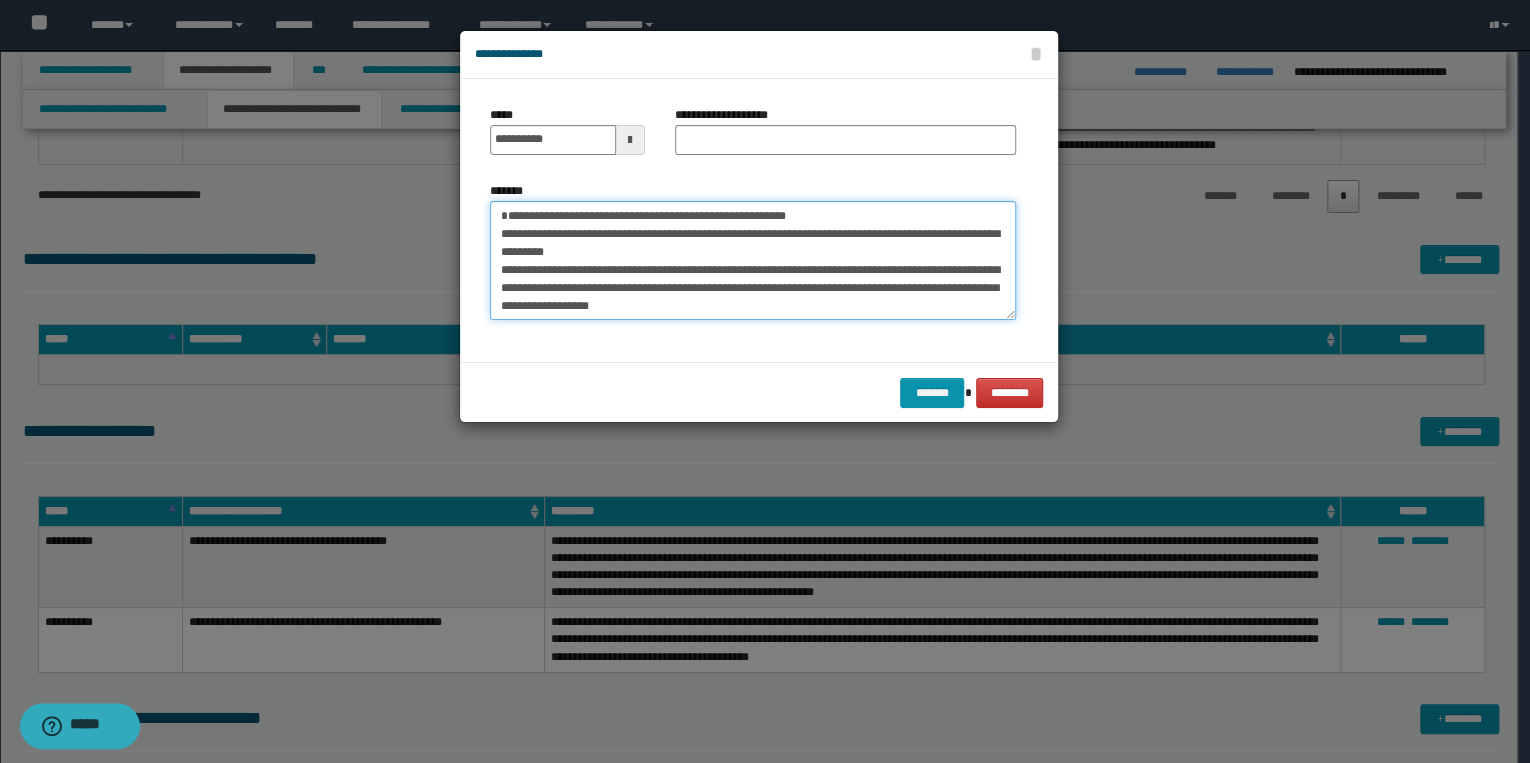 drag, startPoint x: 498, startPoint y: 216, endPoint x: 828, endPoint y: 213, distance: 330.01364 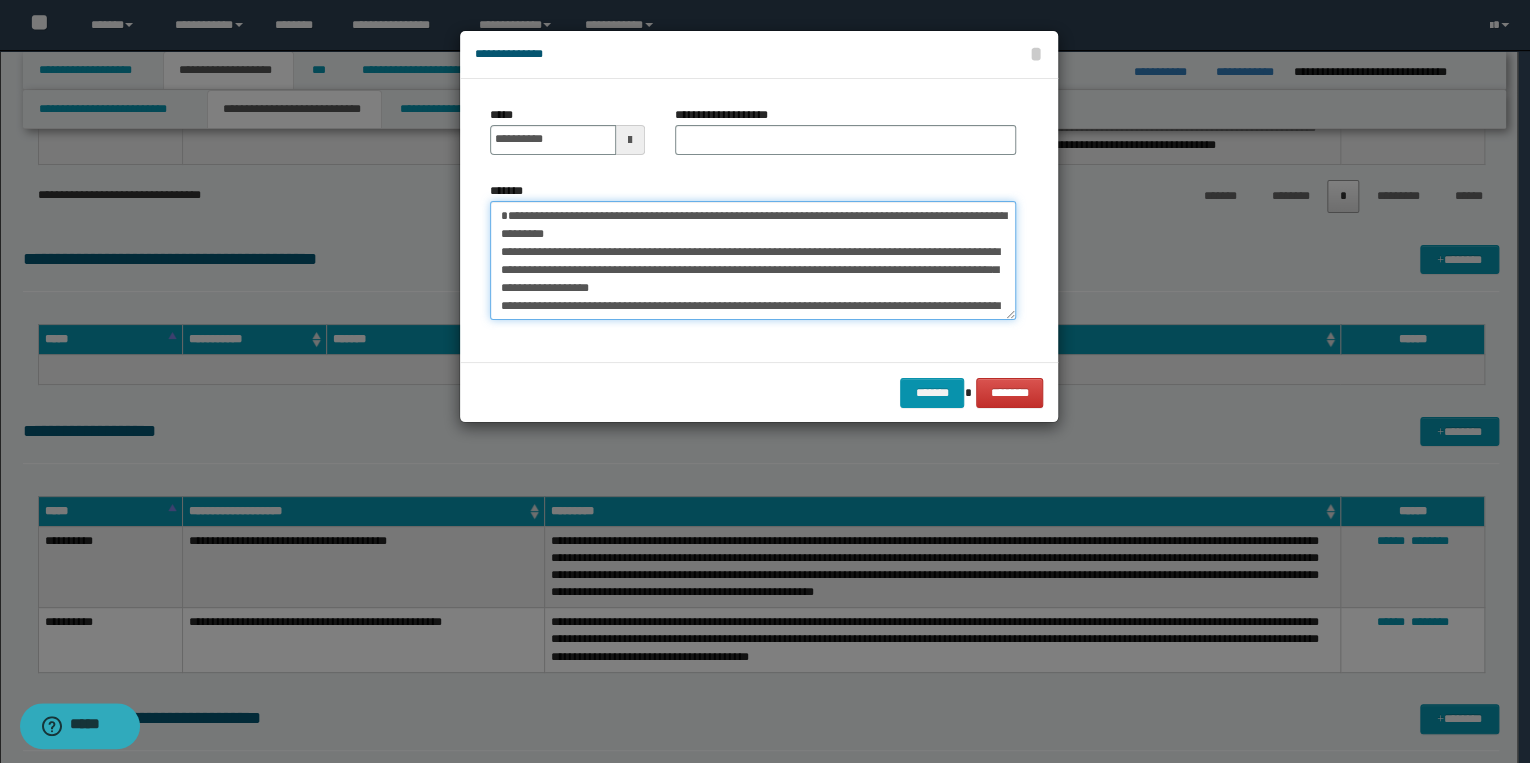 type on "**********" 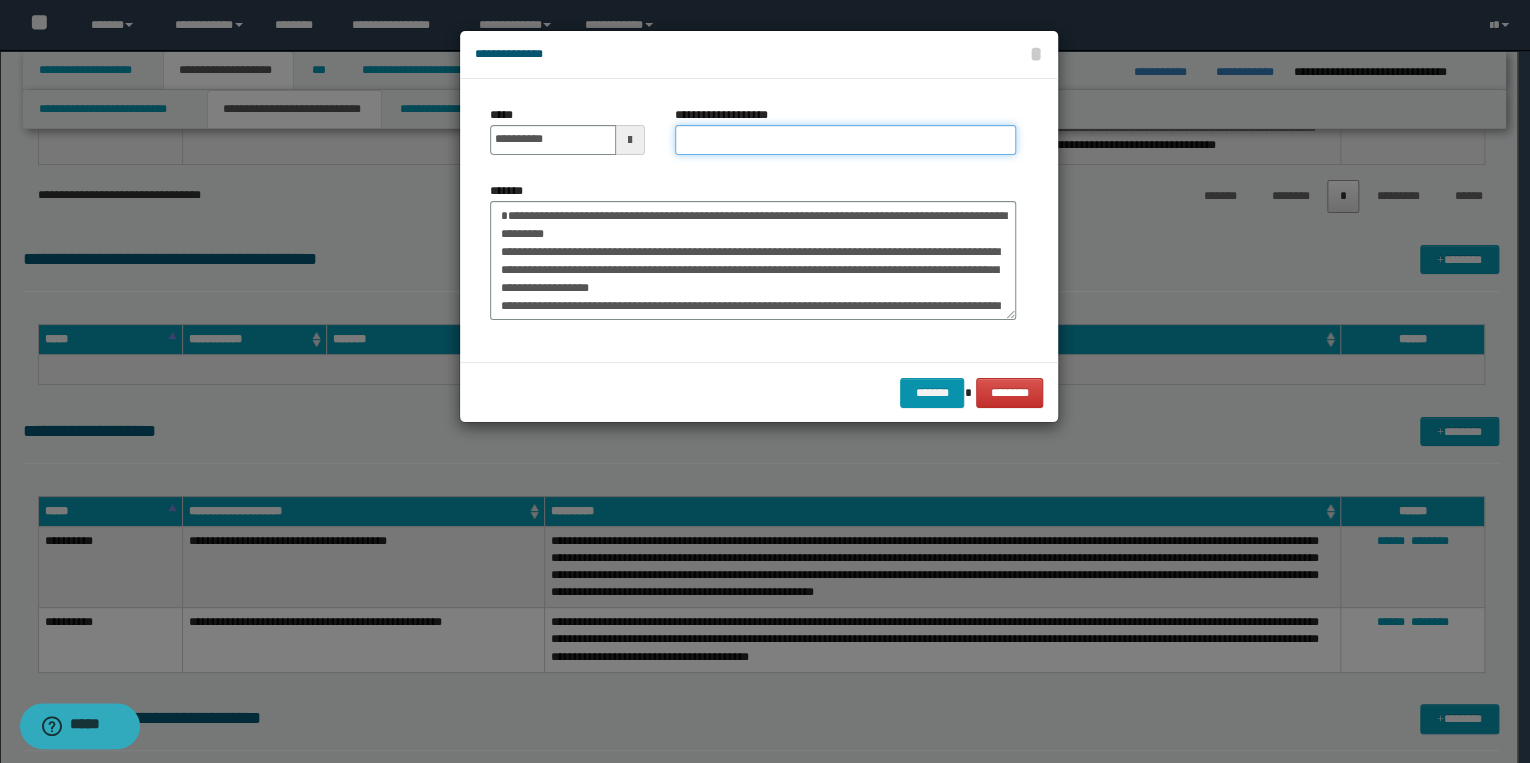 click on "**********" at bounding box center (845, 140) 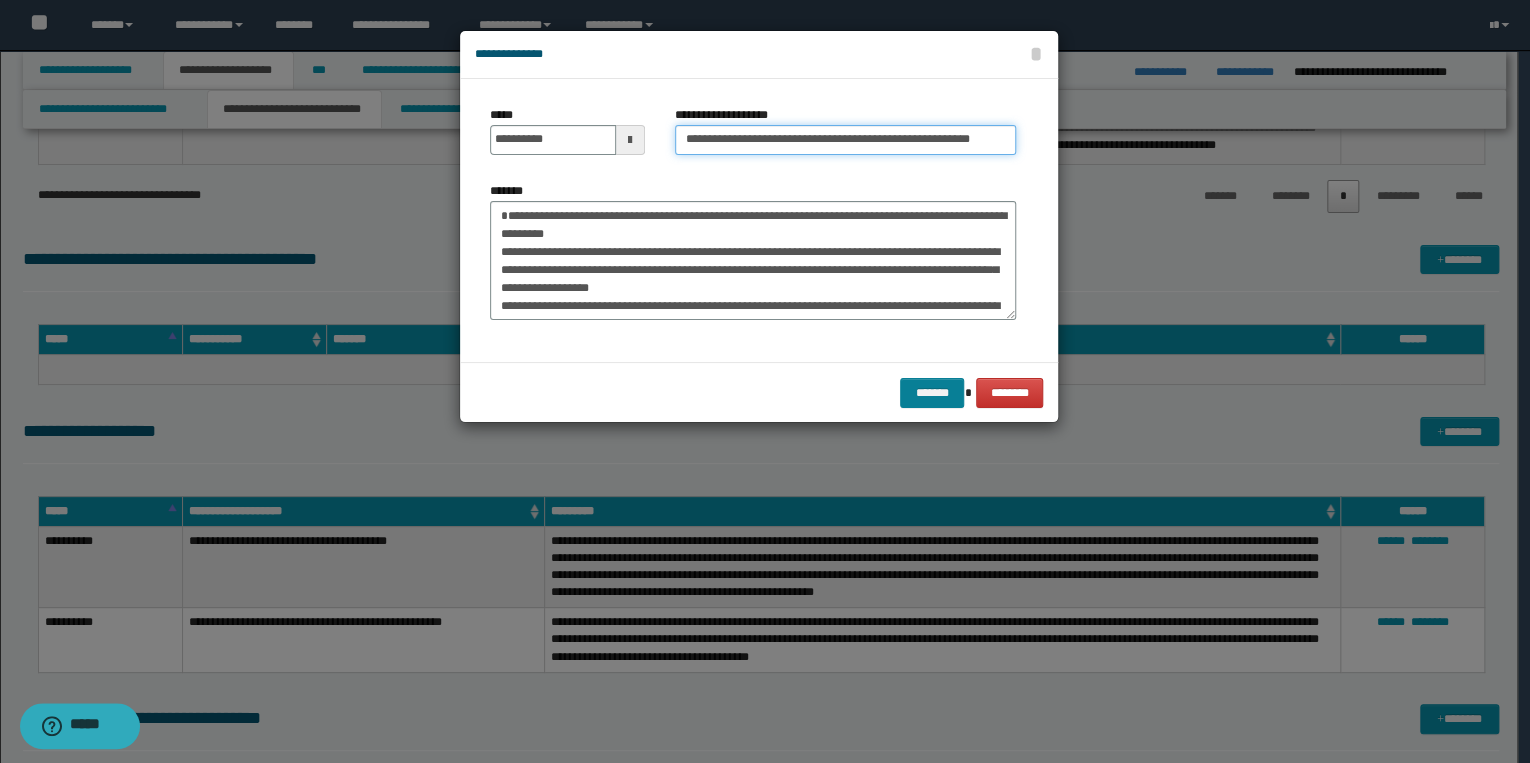 type on "**********" 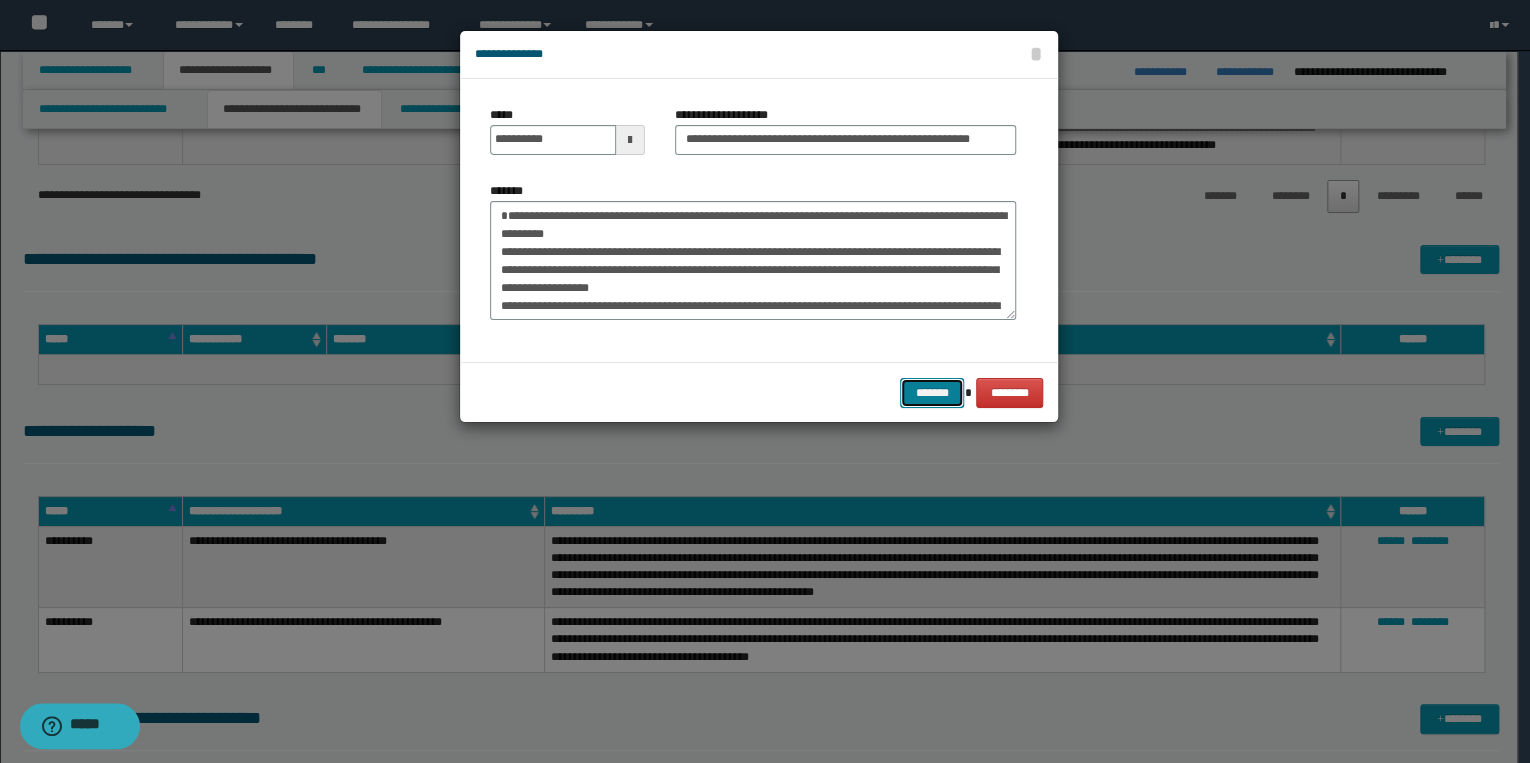 drag, startPoint x: 922, startPoint y: 400, endPoint x: 917, endPoint y: 383, distance: 17.720045 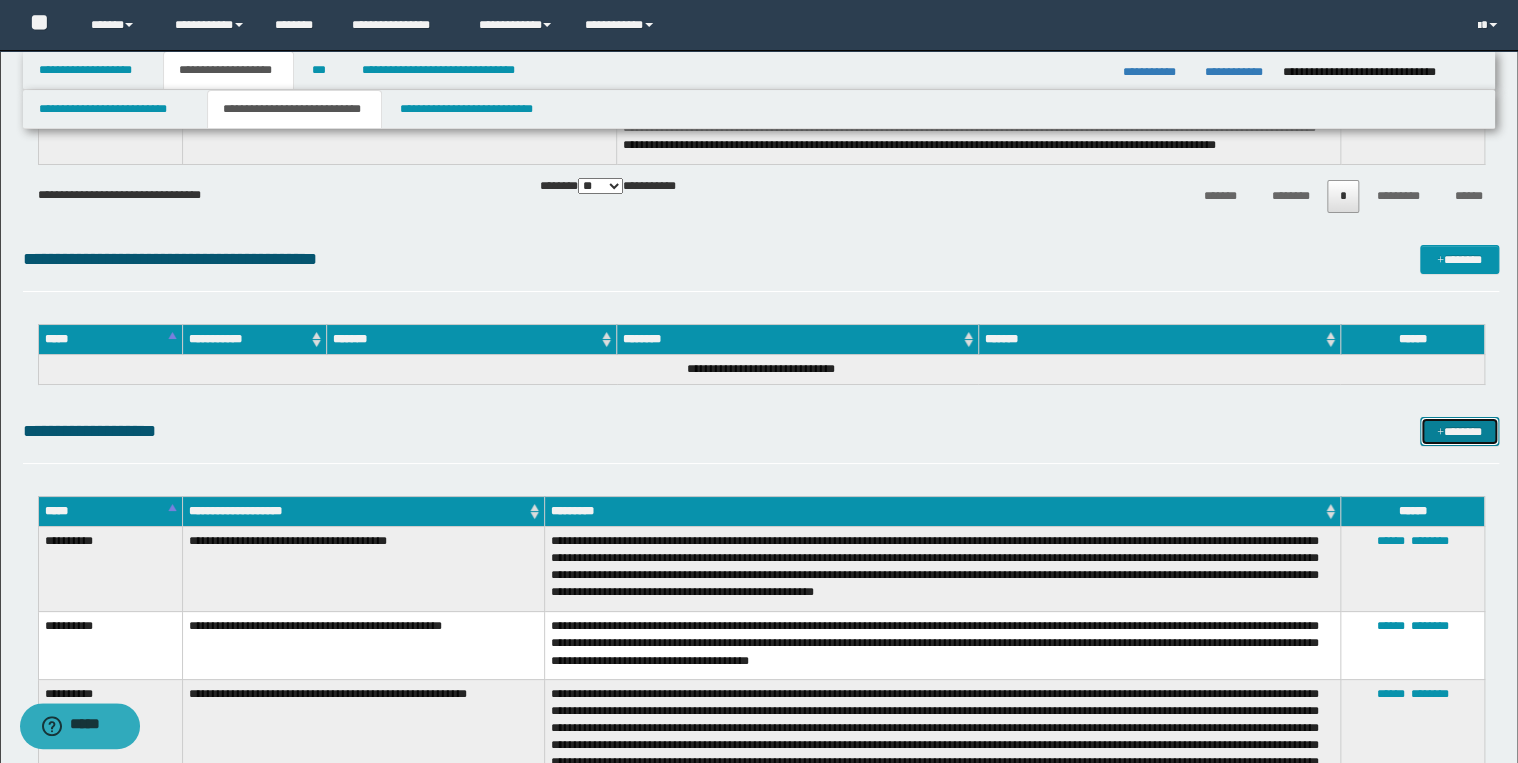 click on "*******" at bounding box center [1459, 432] 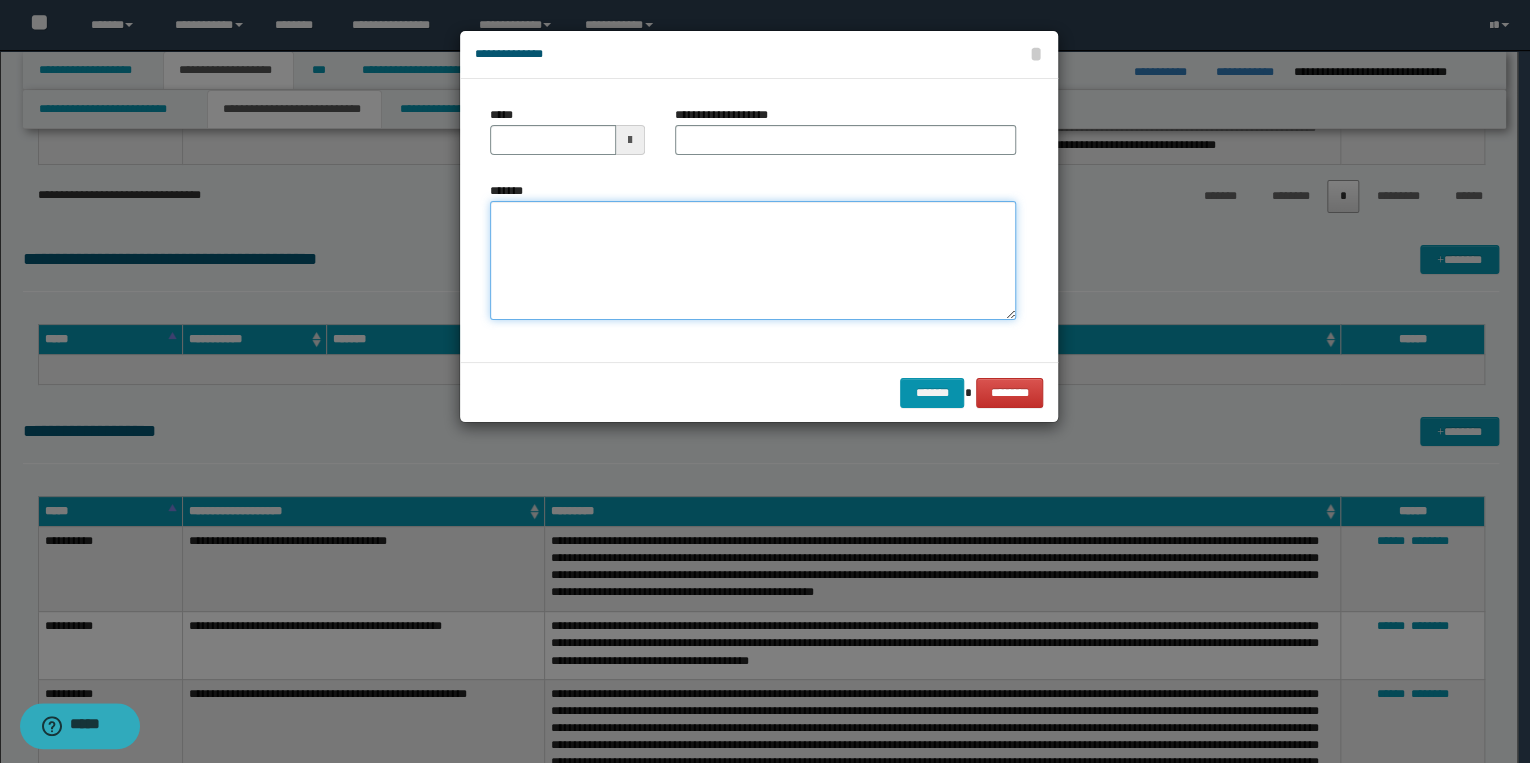 click on "*******" at bounding box center [753, 261] 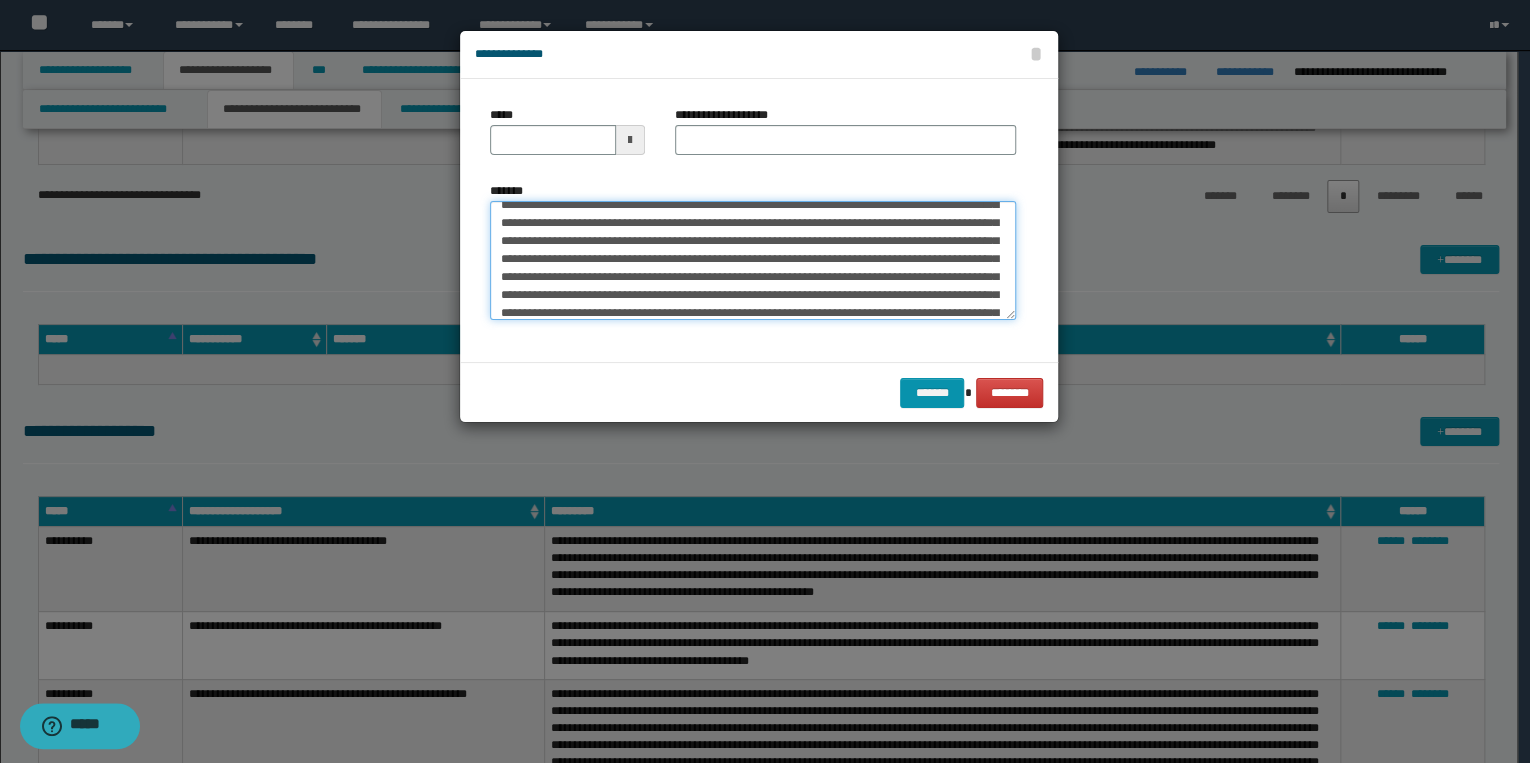 scroll, scrollTop: 0, scrollLeft: 0, axis: both 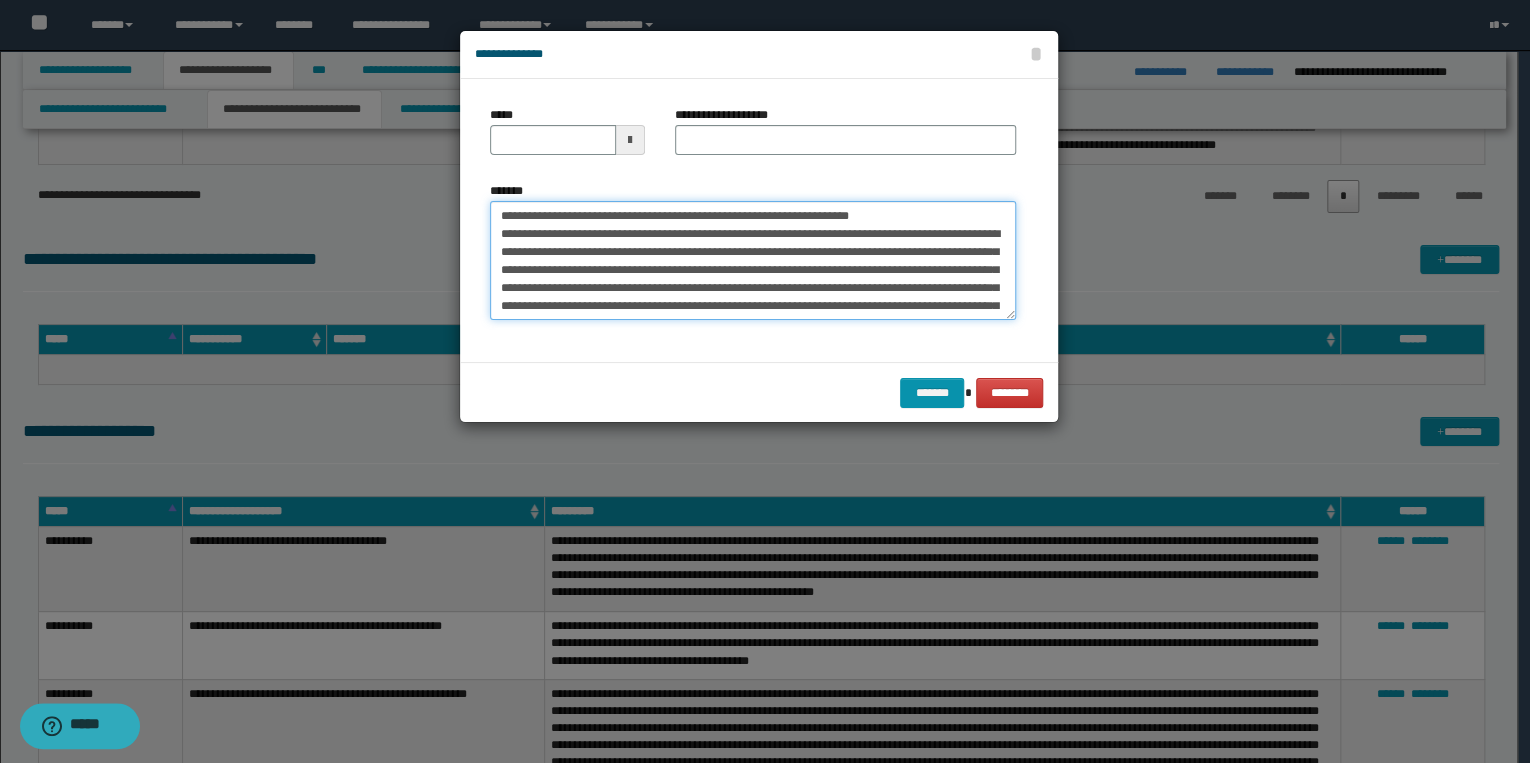 drag, startPoint x: 562, startPoint y: 216, endPoint x: 495, endPoint y: 208, distance: 67.47592 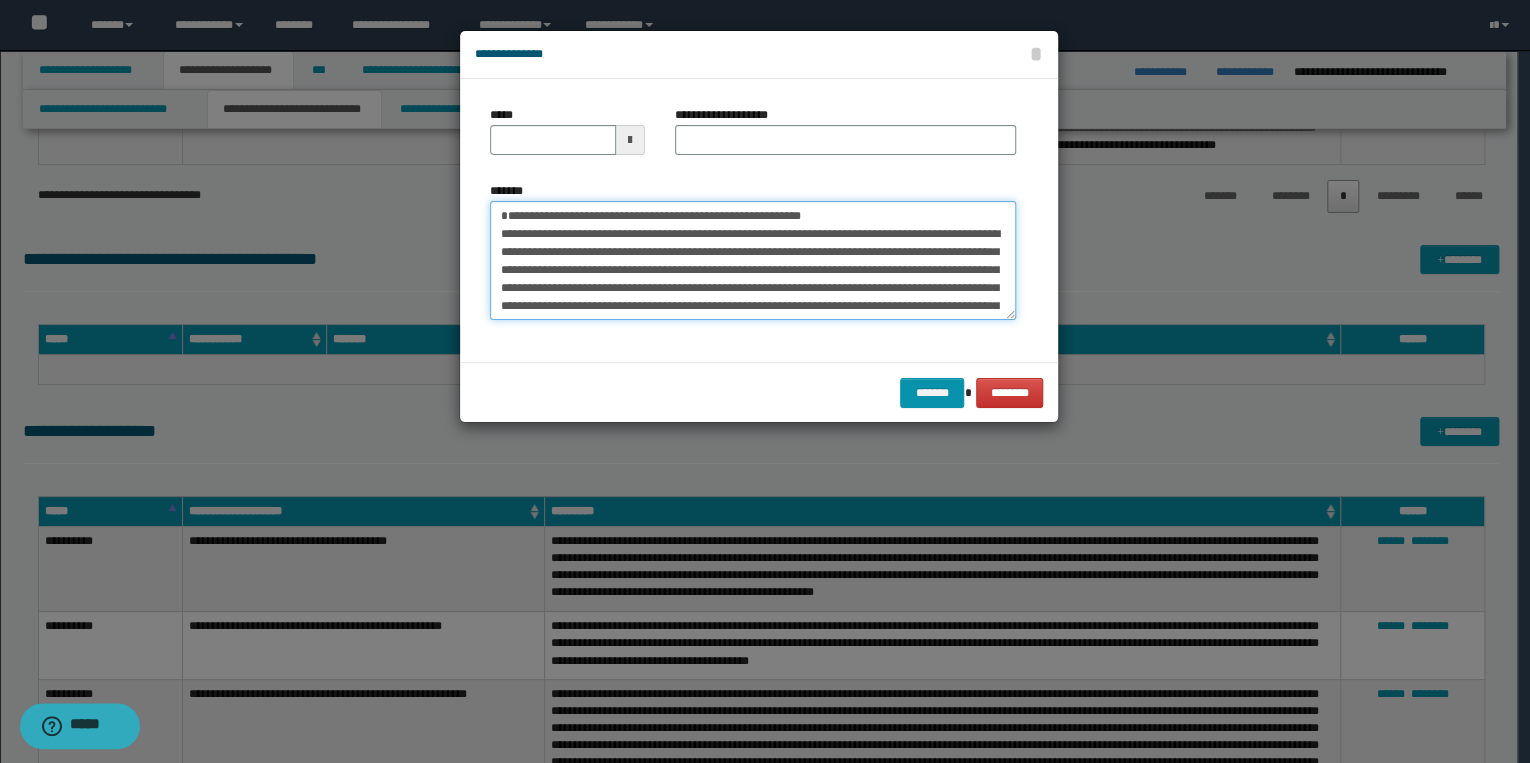type 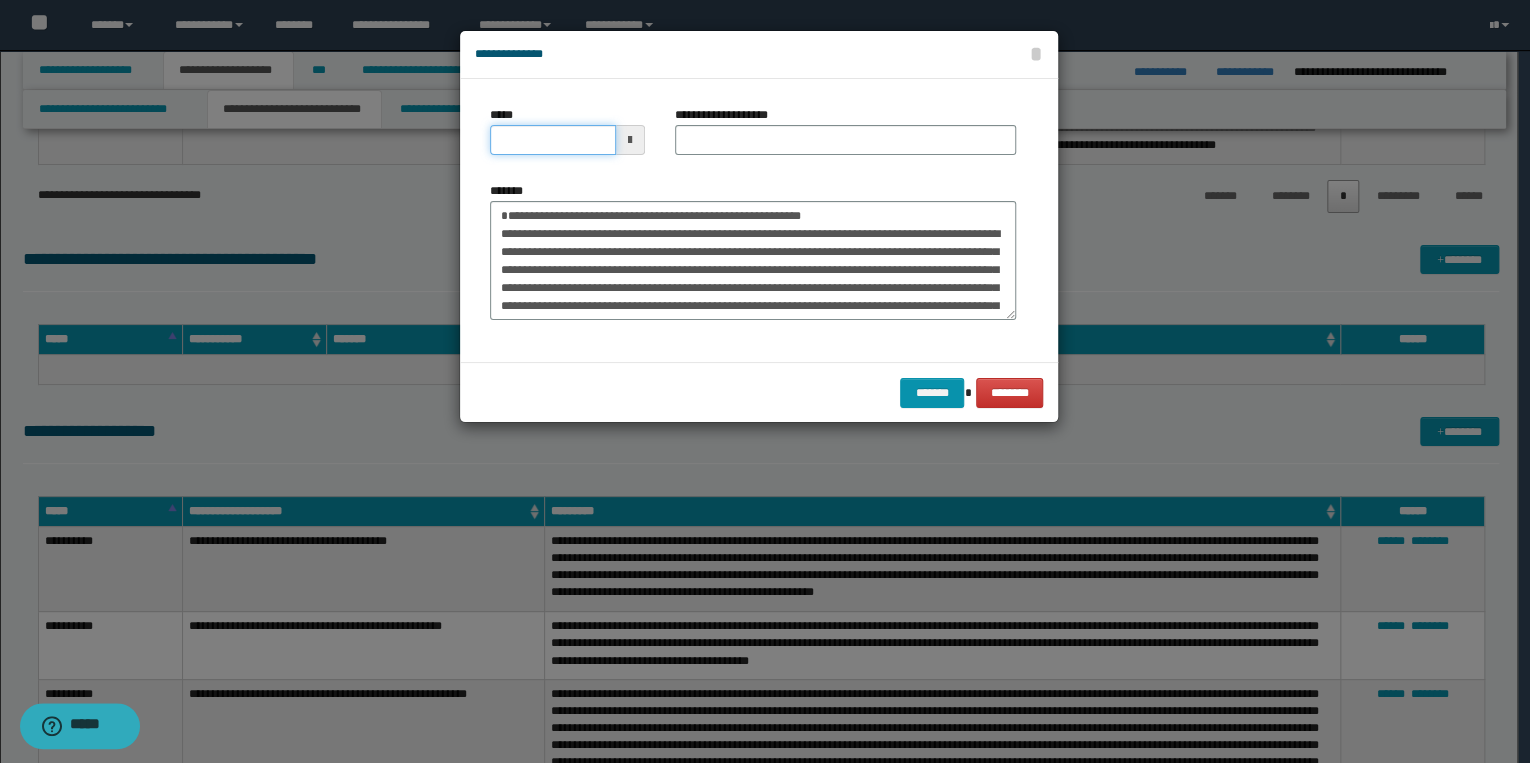 click on "*****" at bounding box center [553, 140] 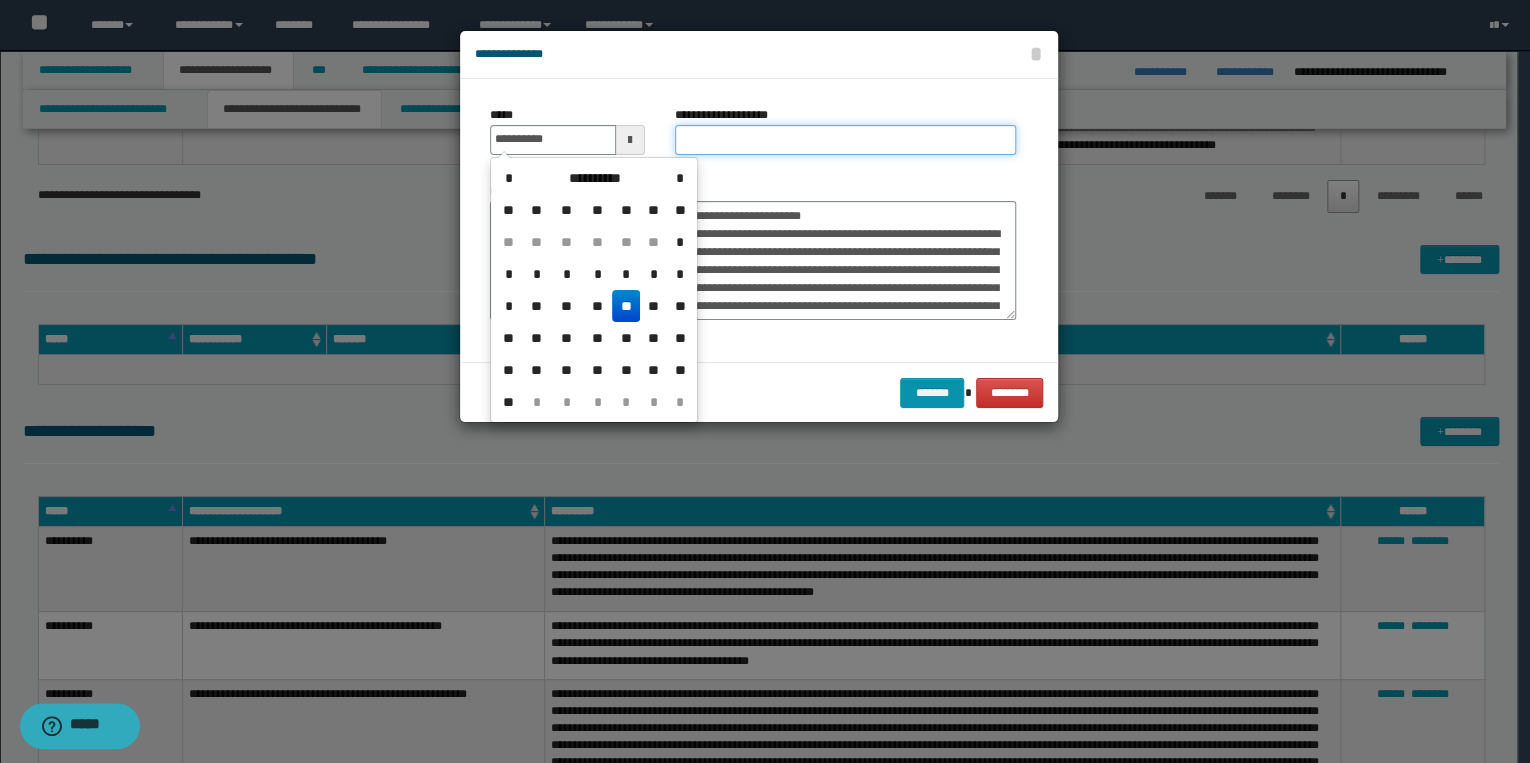 type on "**********" 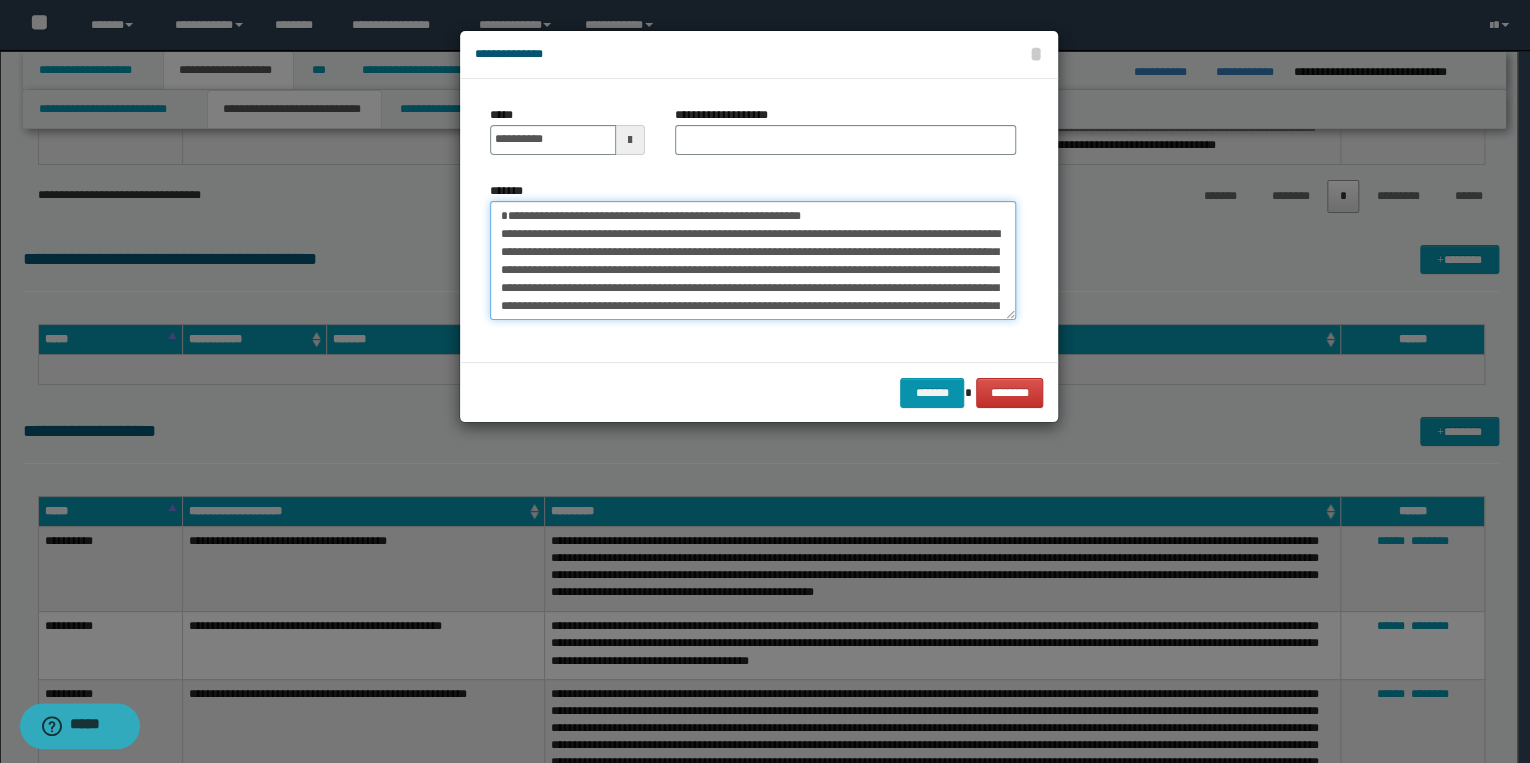 drag, startPoint x: 503, startPoint y: 215, endPoint x: 916, endPoint y: 211, distance: 413.01938 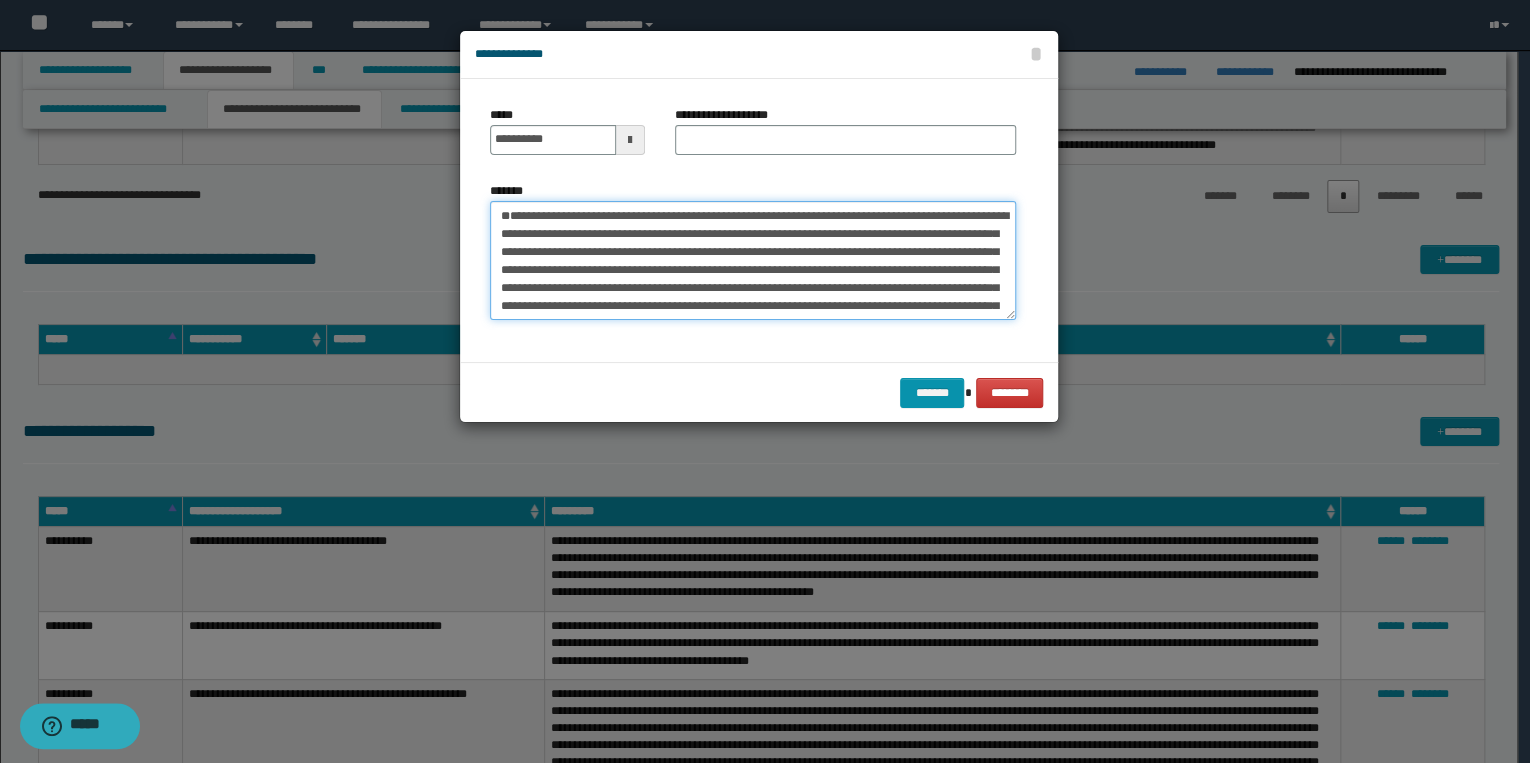 type on "**********" 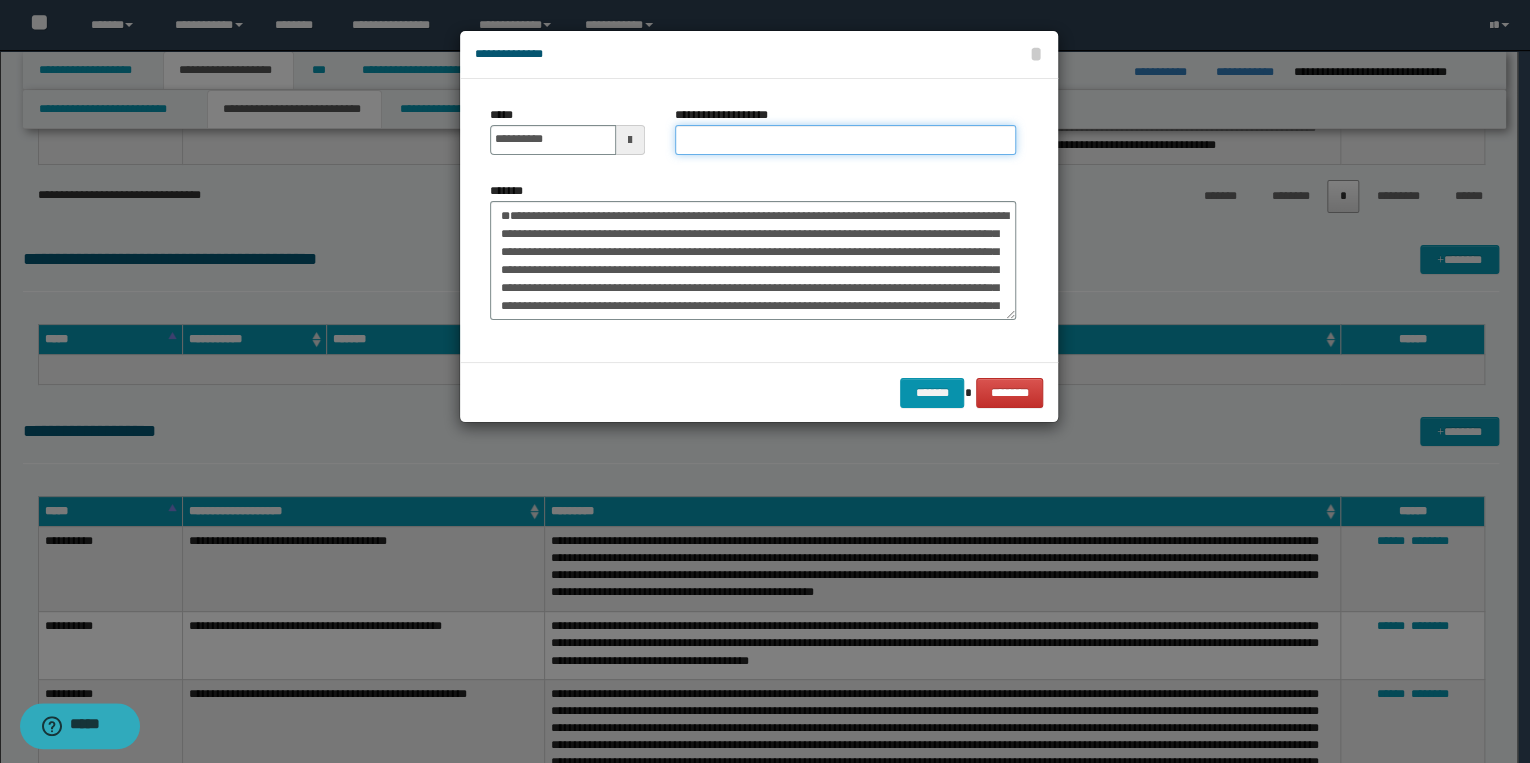 click on "**********" at bounding box center [845, 140] 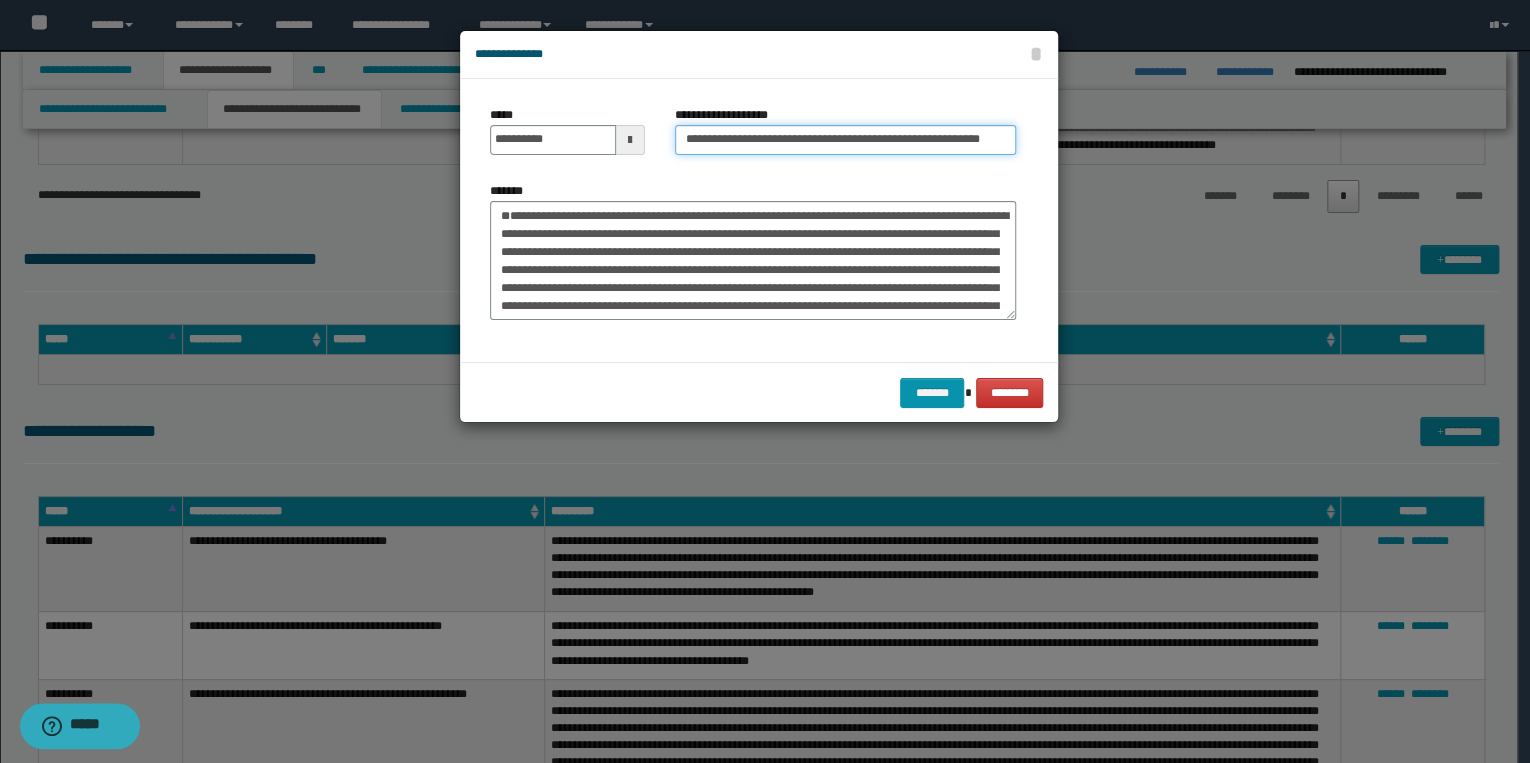 scroll, scrollTop: 0, scrollLeft: 84, axis: horizontal 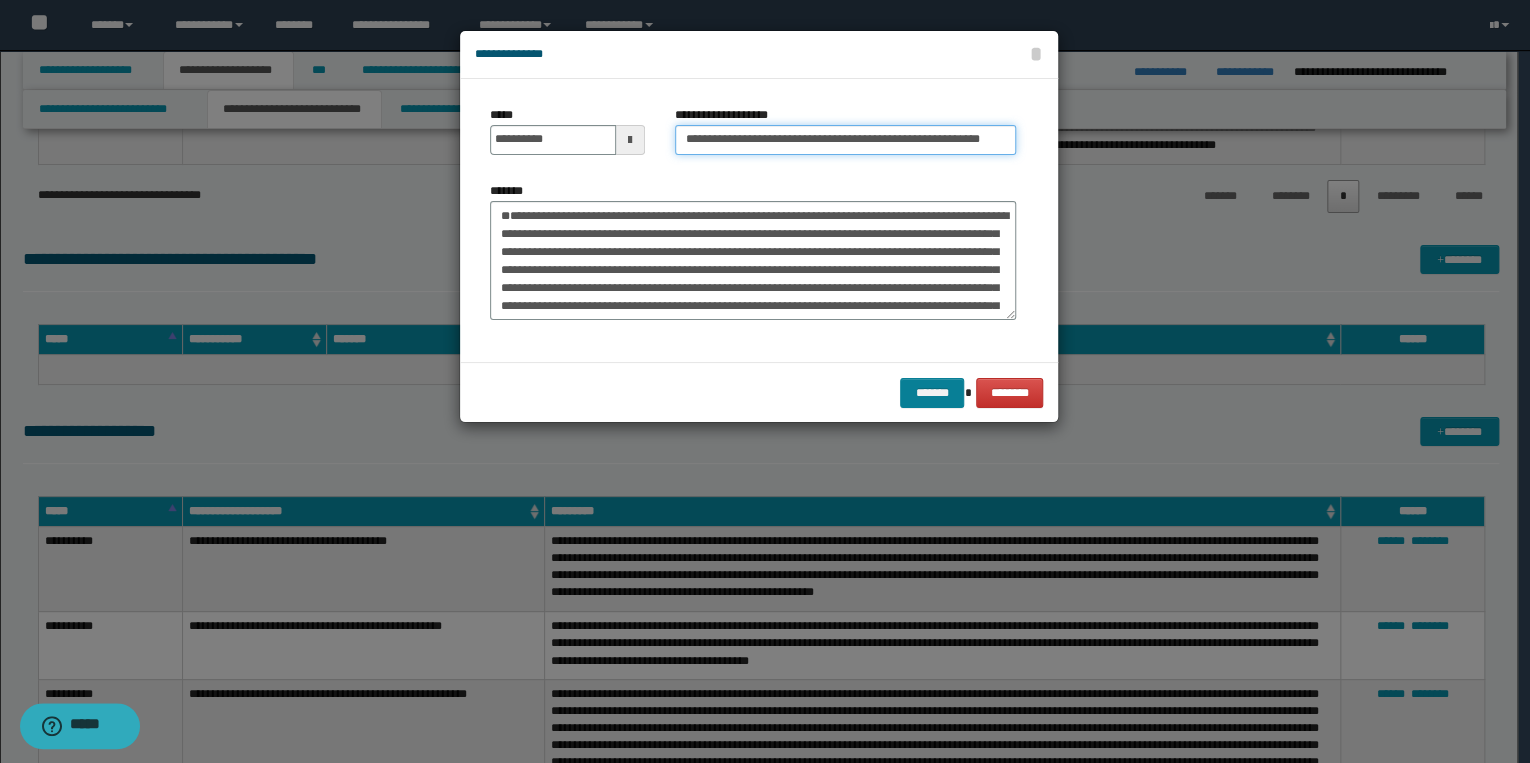type on "**********" 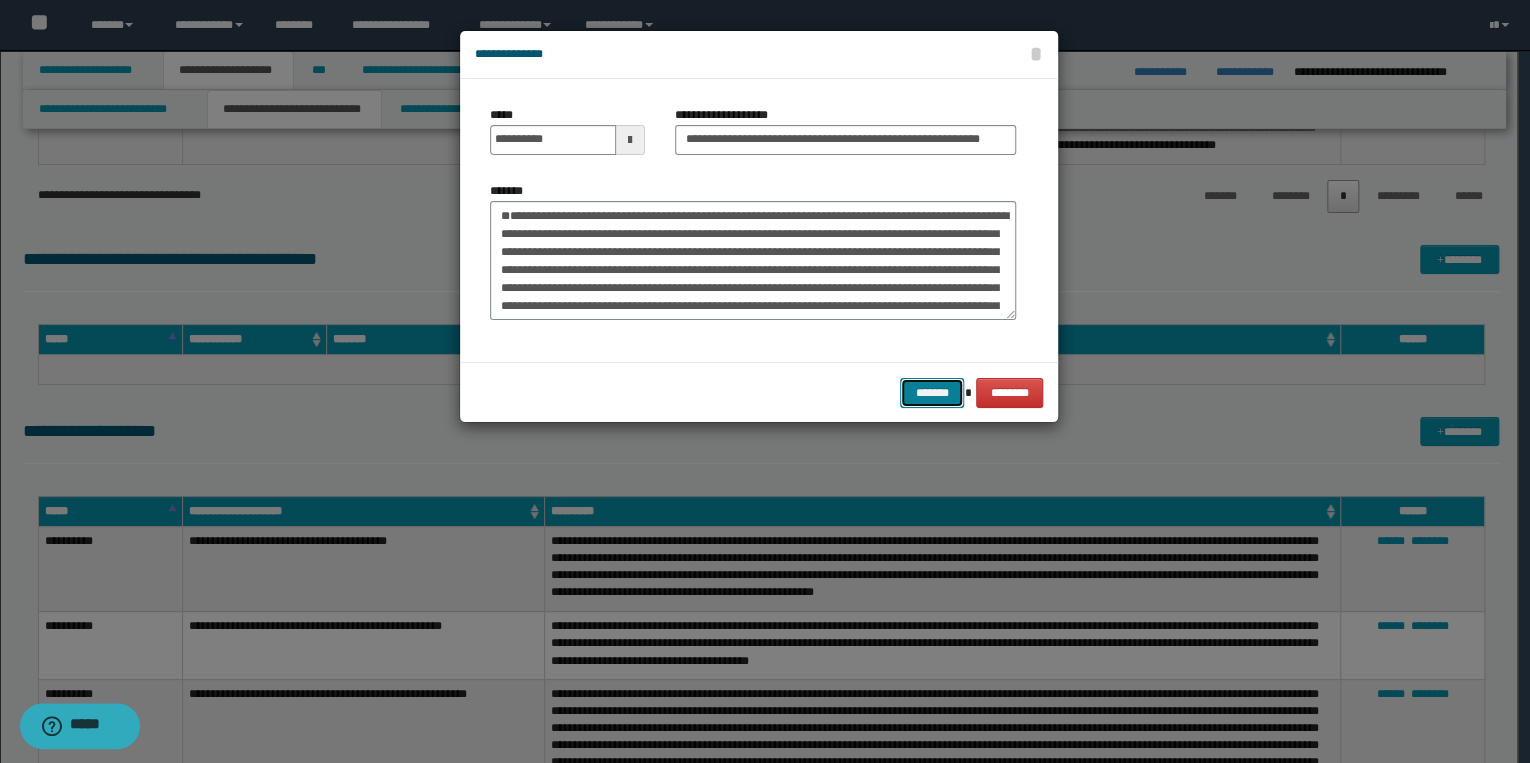 click on "*******" at bounding box center [932, 393] 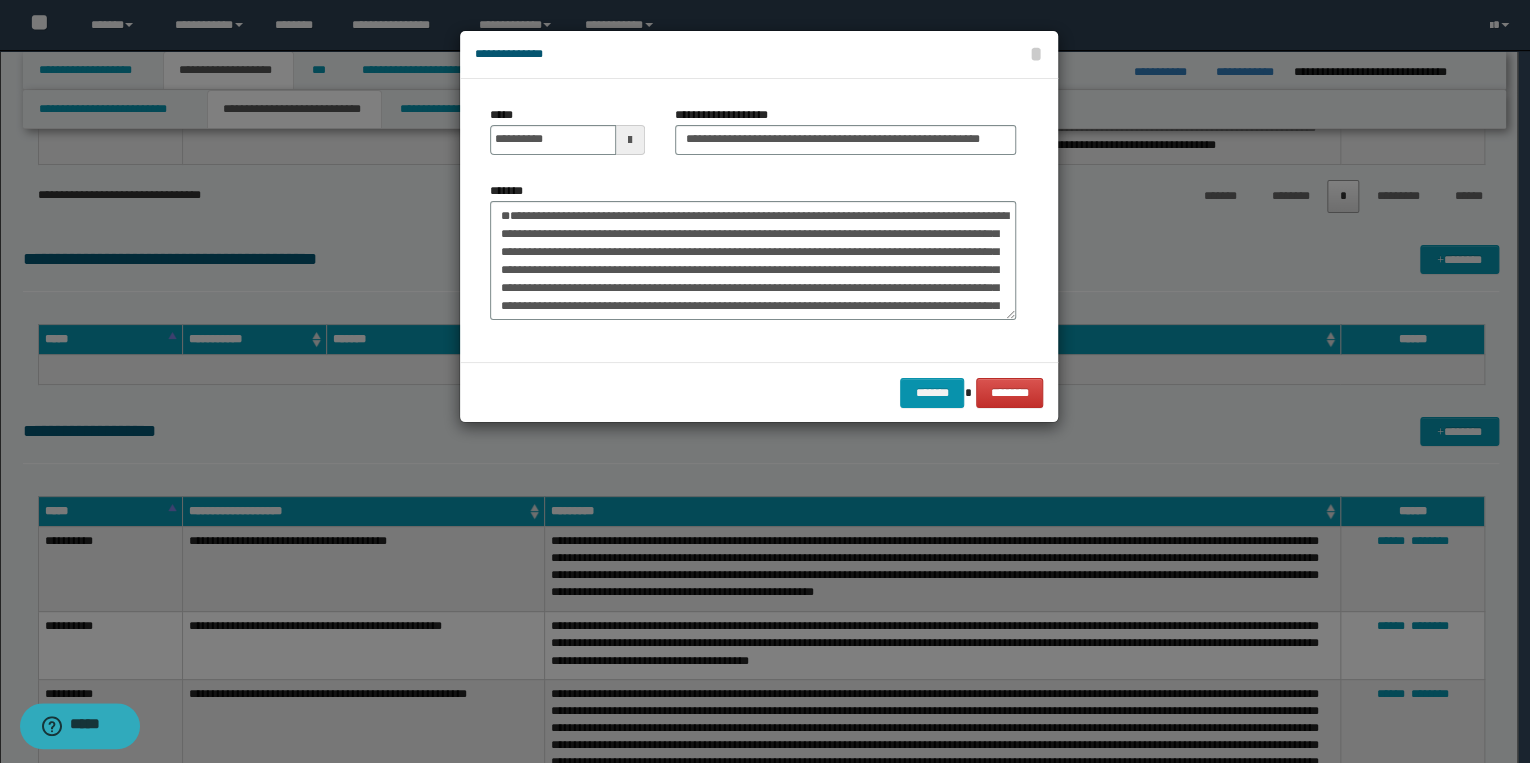scroll, scrollTop: 0, scrollLeft: 0, axis: both 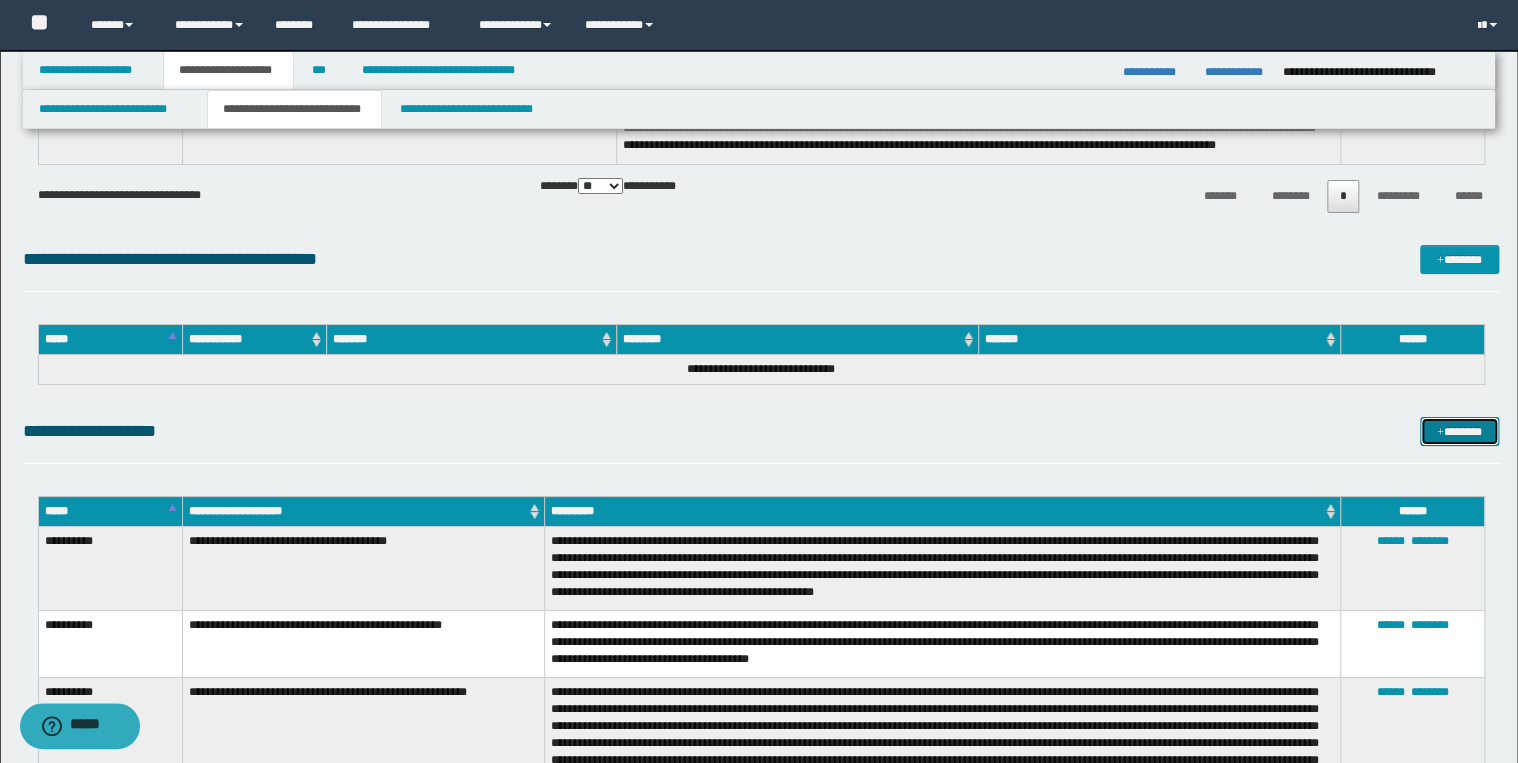 click on "*******" at bounding box center [1459, 432] 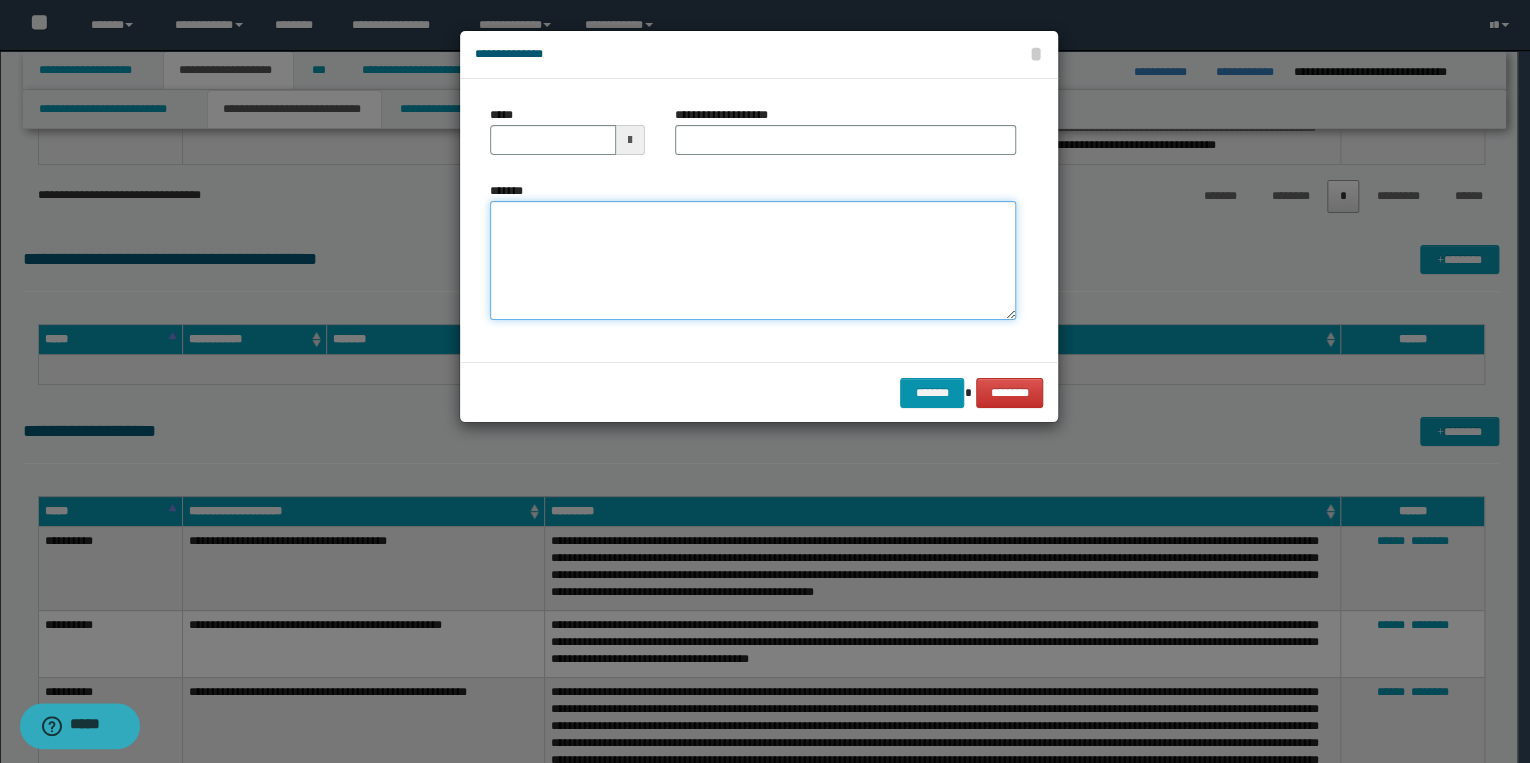 click on "*******" at bounding box center (753, 261) 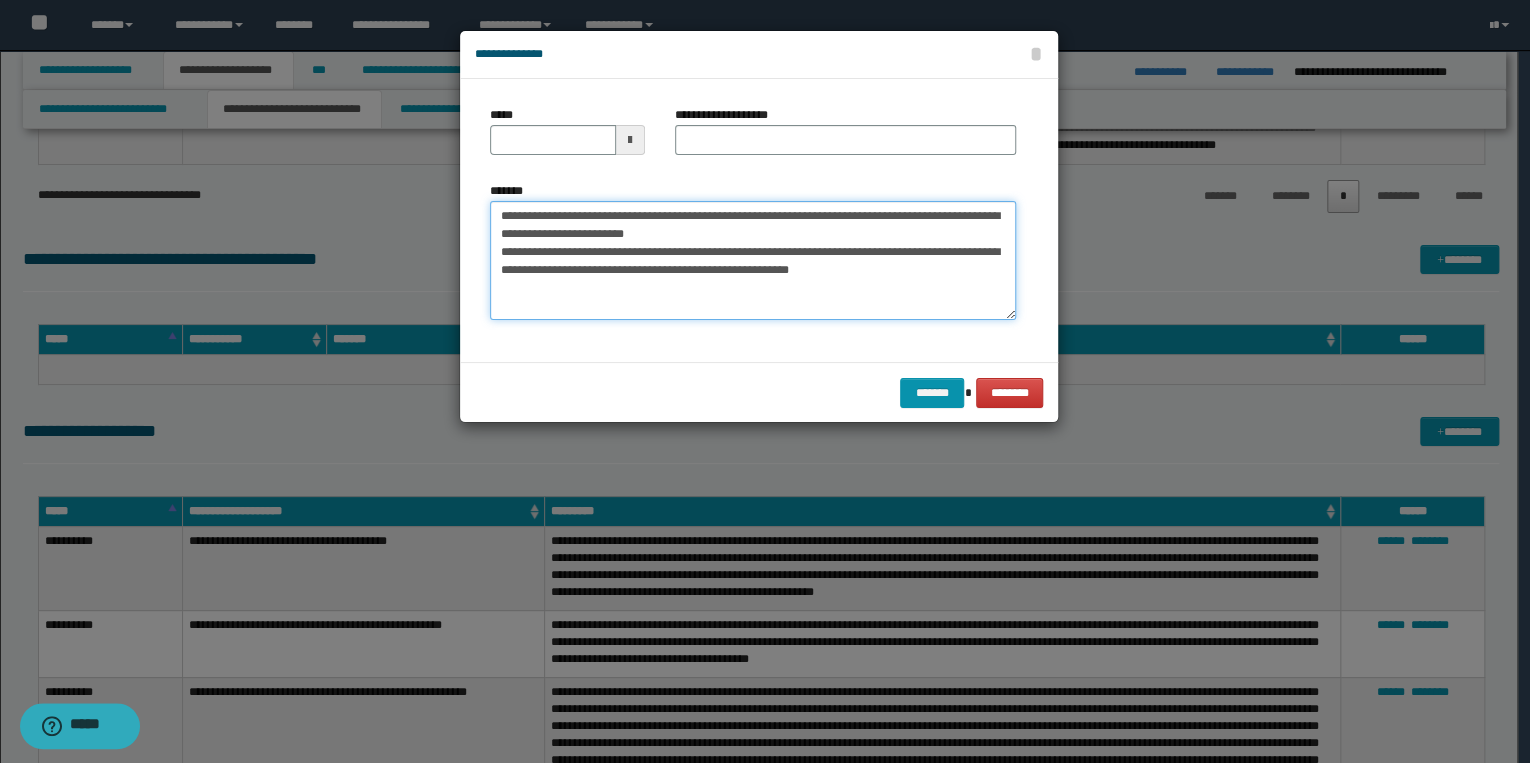 drag, startPoint x: 562, startPoint y: 216, endPoint x: 487, endPoint y: 212, distance: 75.10659 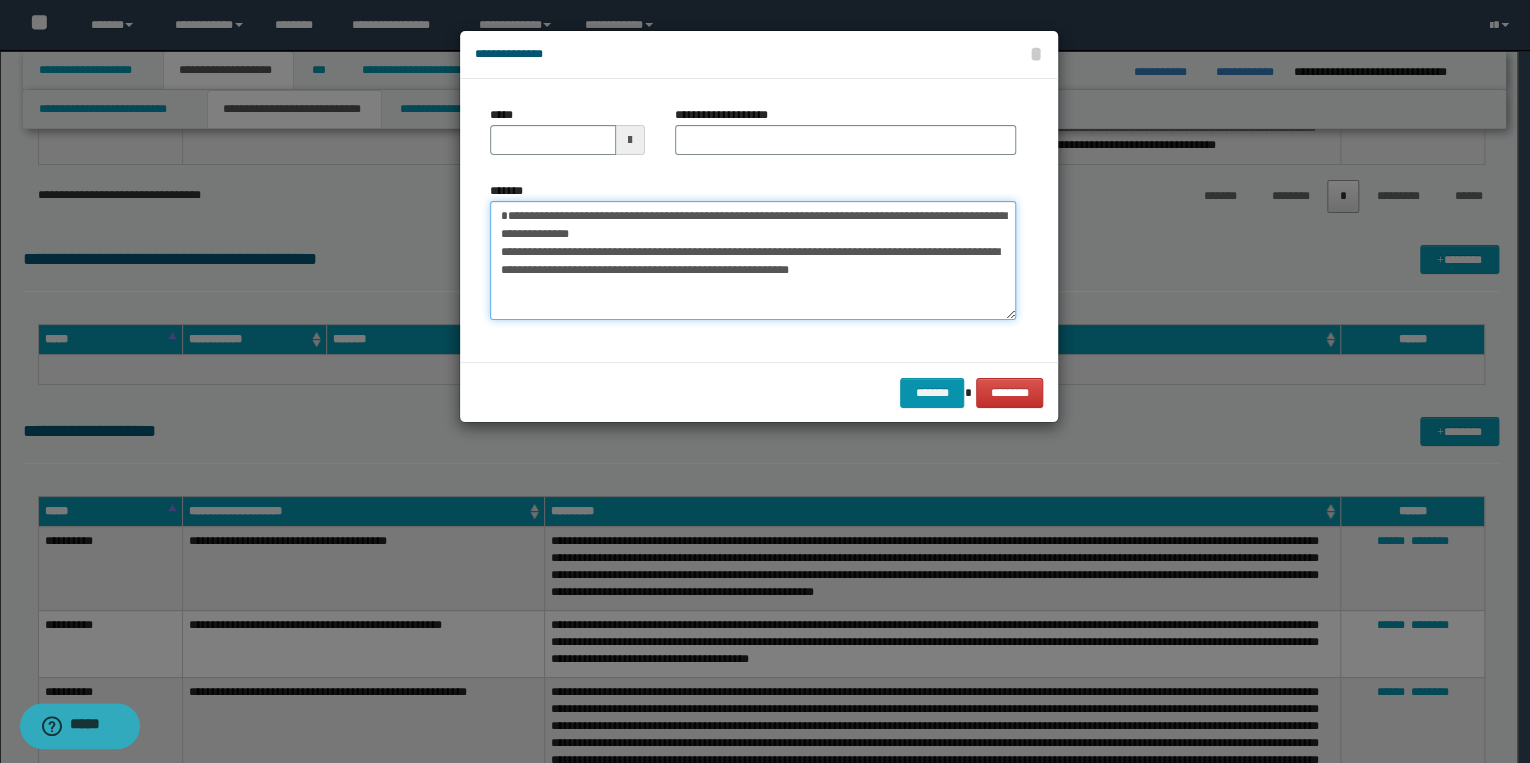 type on "**********" 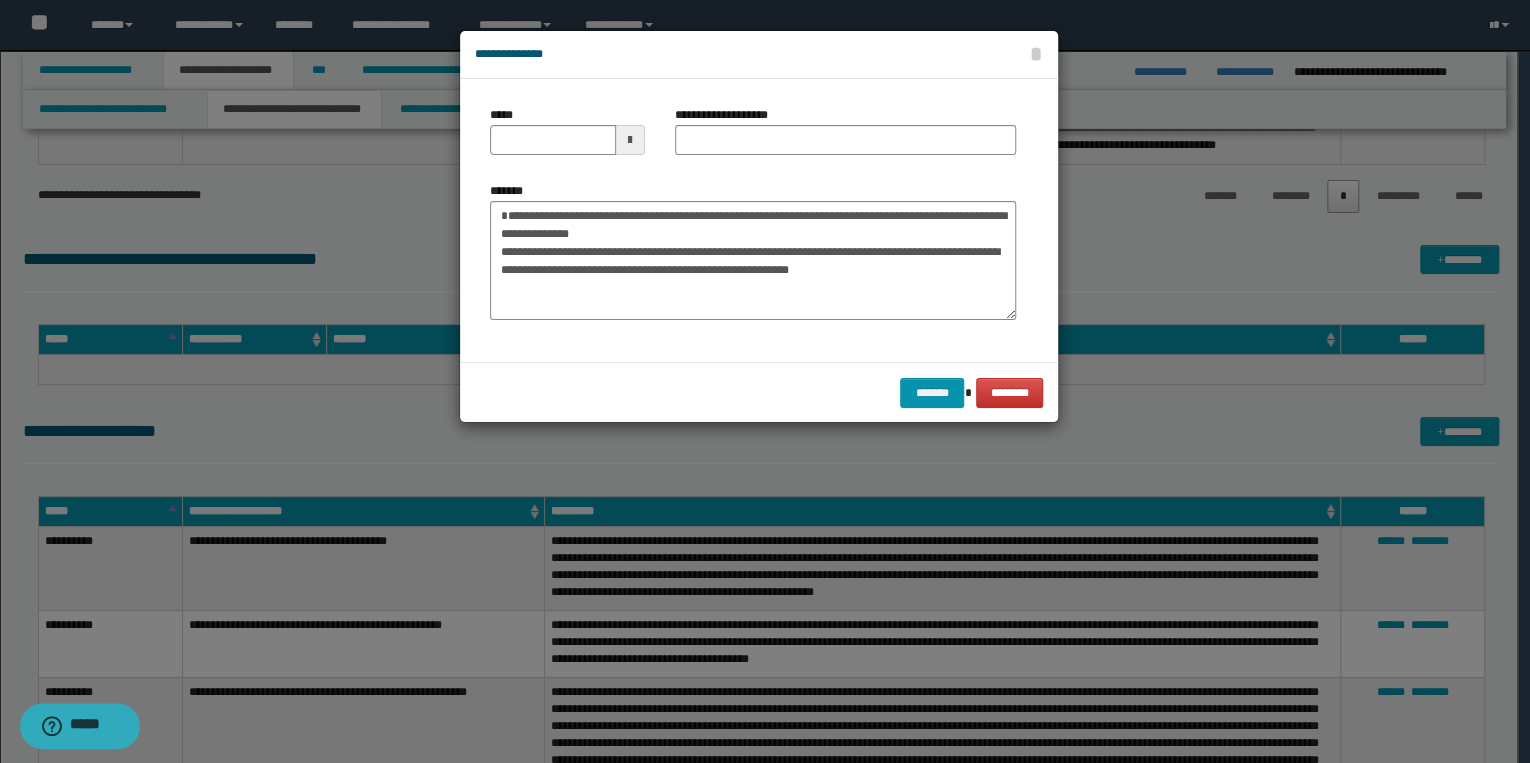 drag, startPoint x: 488, startPoint y: 137, endPoint x: 508, endPoint y: 141, distance: 20.396078 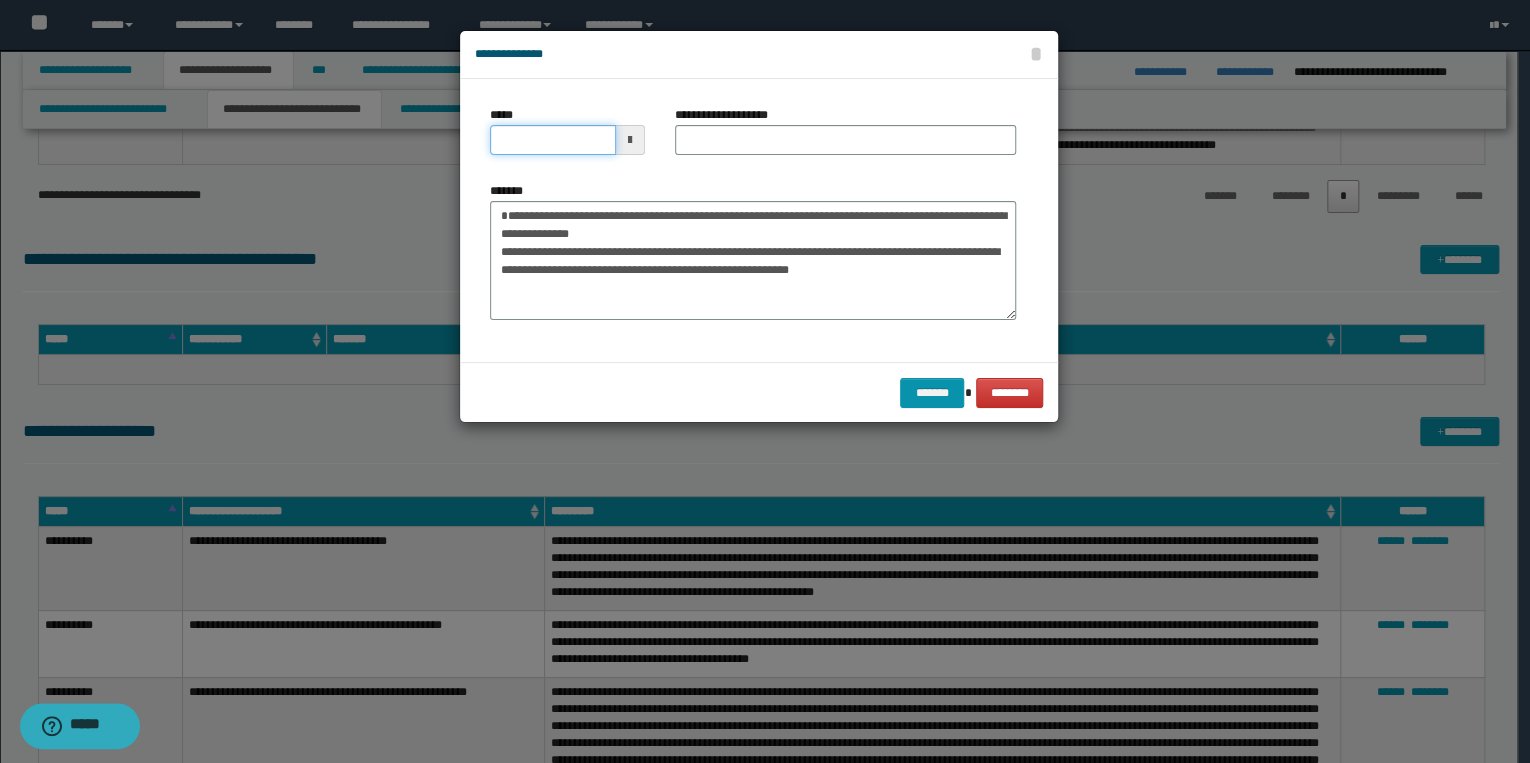 click on "*****" at bounding box center (553, 140) 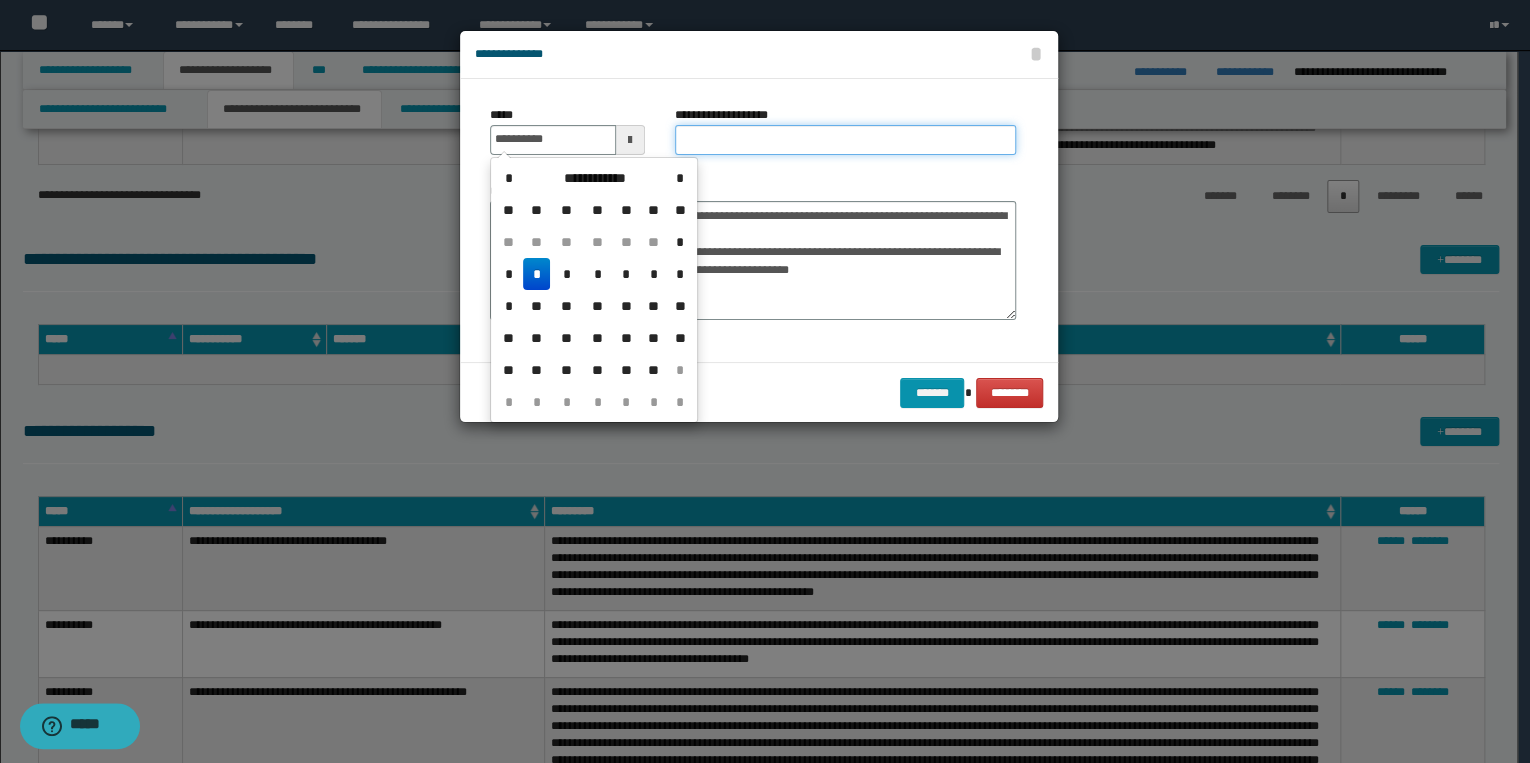 type on "**********" 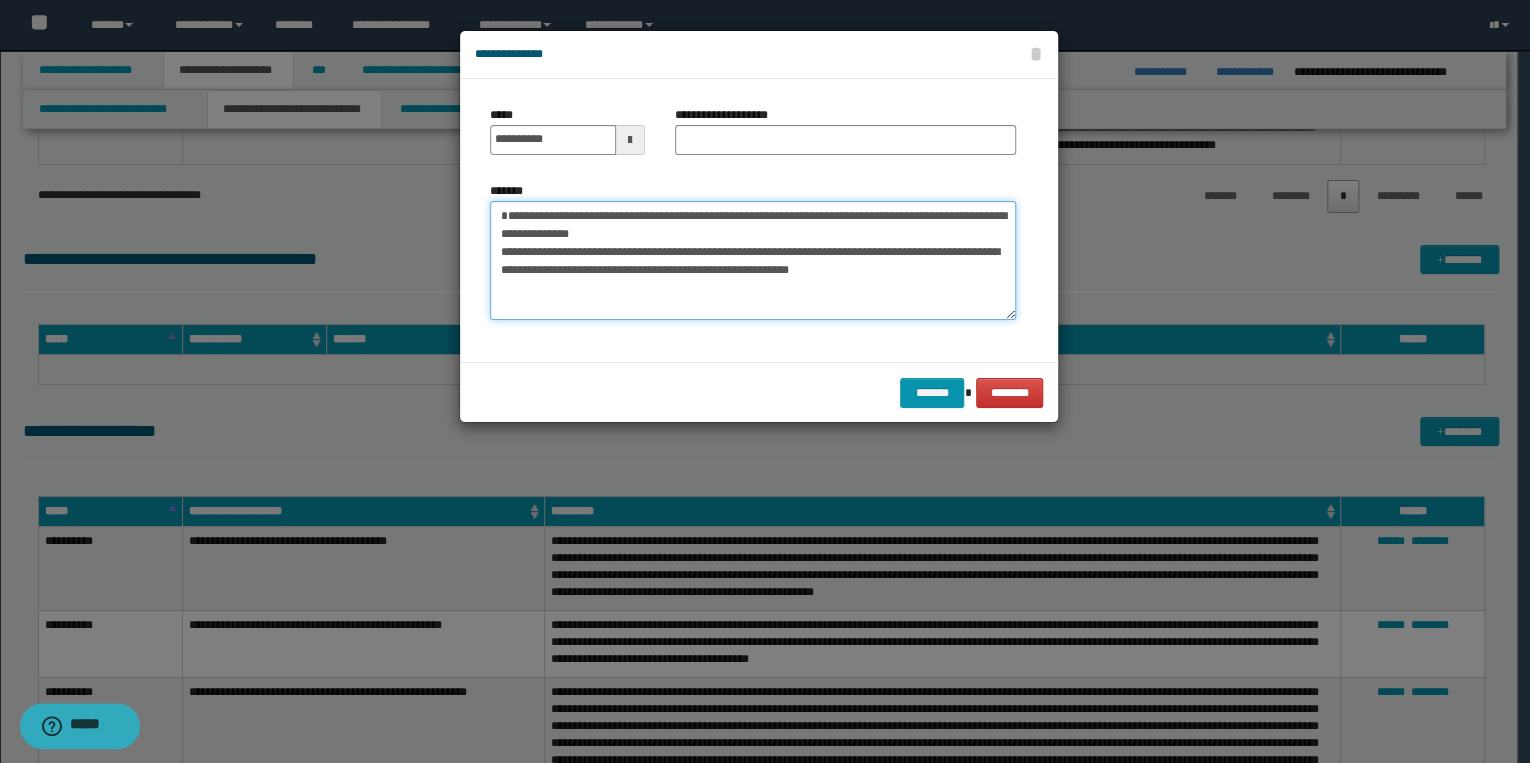 drag, startPoint x: 546, startPoint y: 212, endPoint x: 692, endPoint y: 234, distance: 147.64822 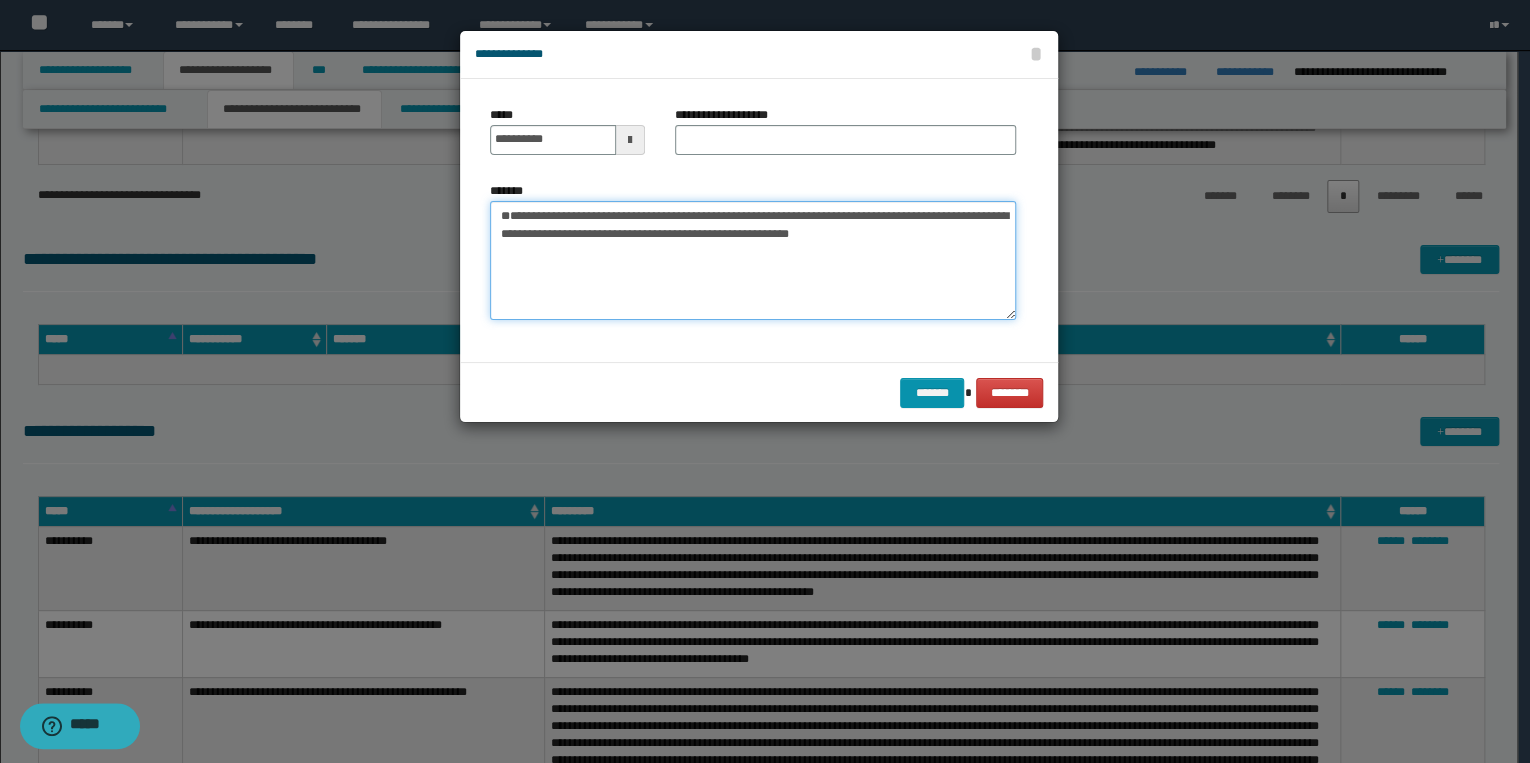 type on "**********" 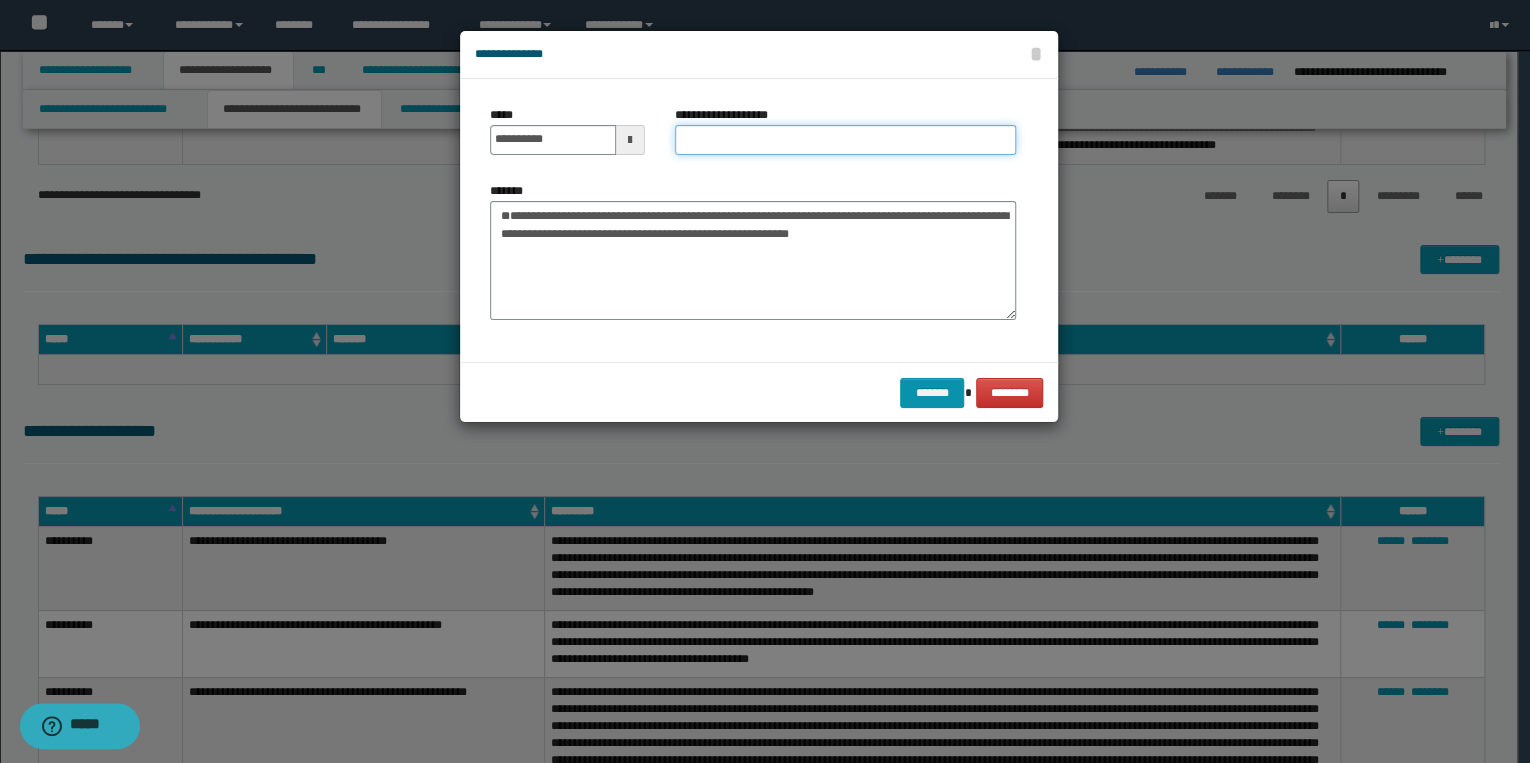 click on "**********" at bounding box center [845, 140] 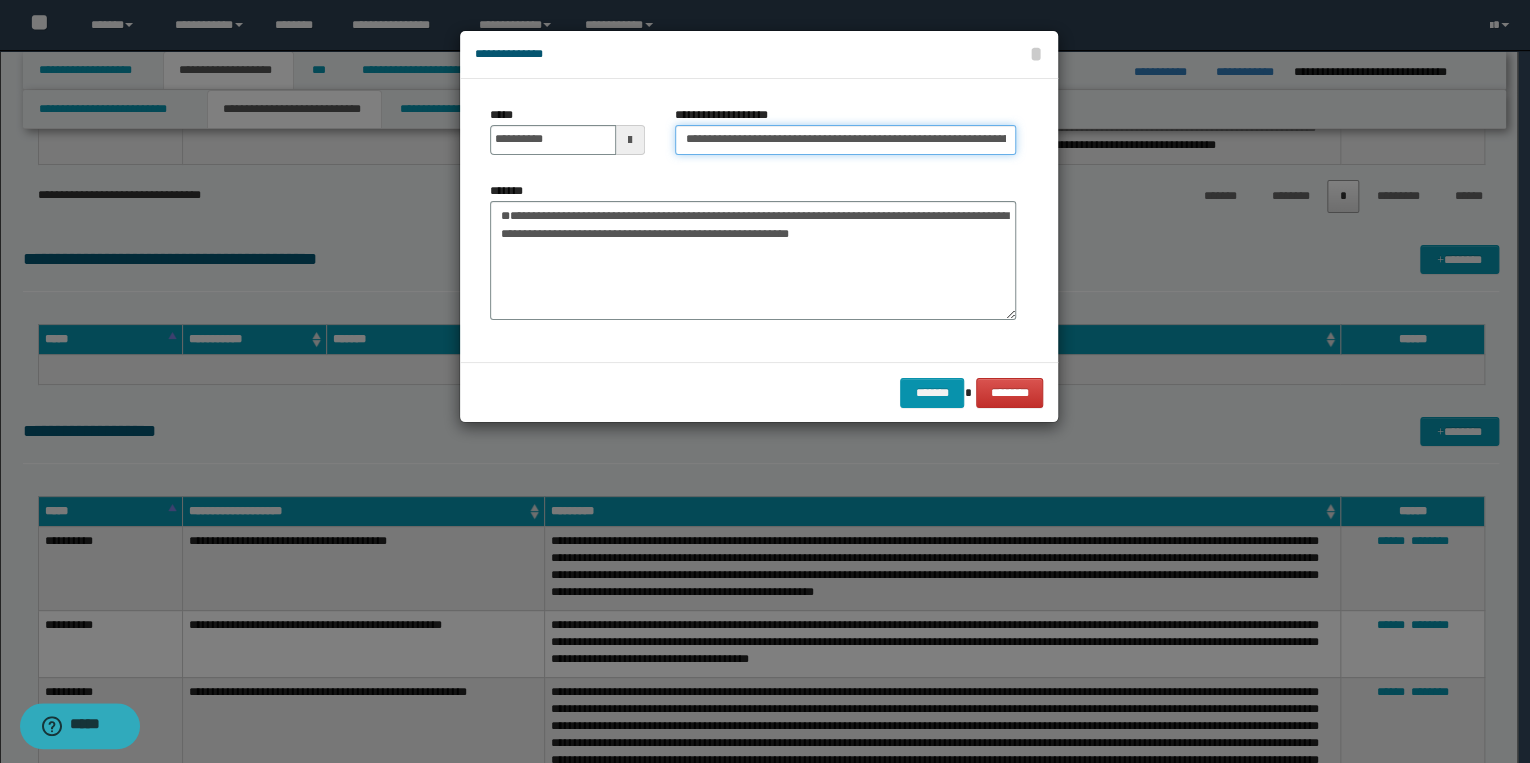 scroll, scrollTop: 0, scrollLeft: 375, axis: horizontal 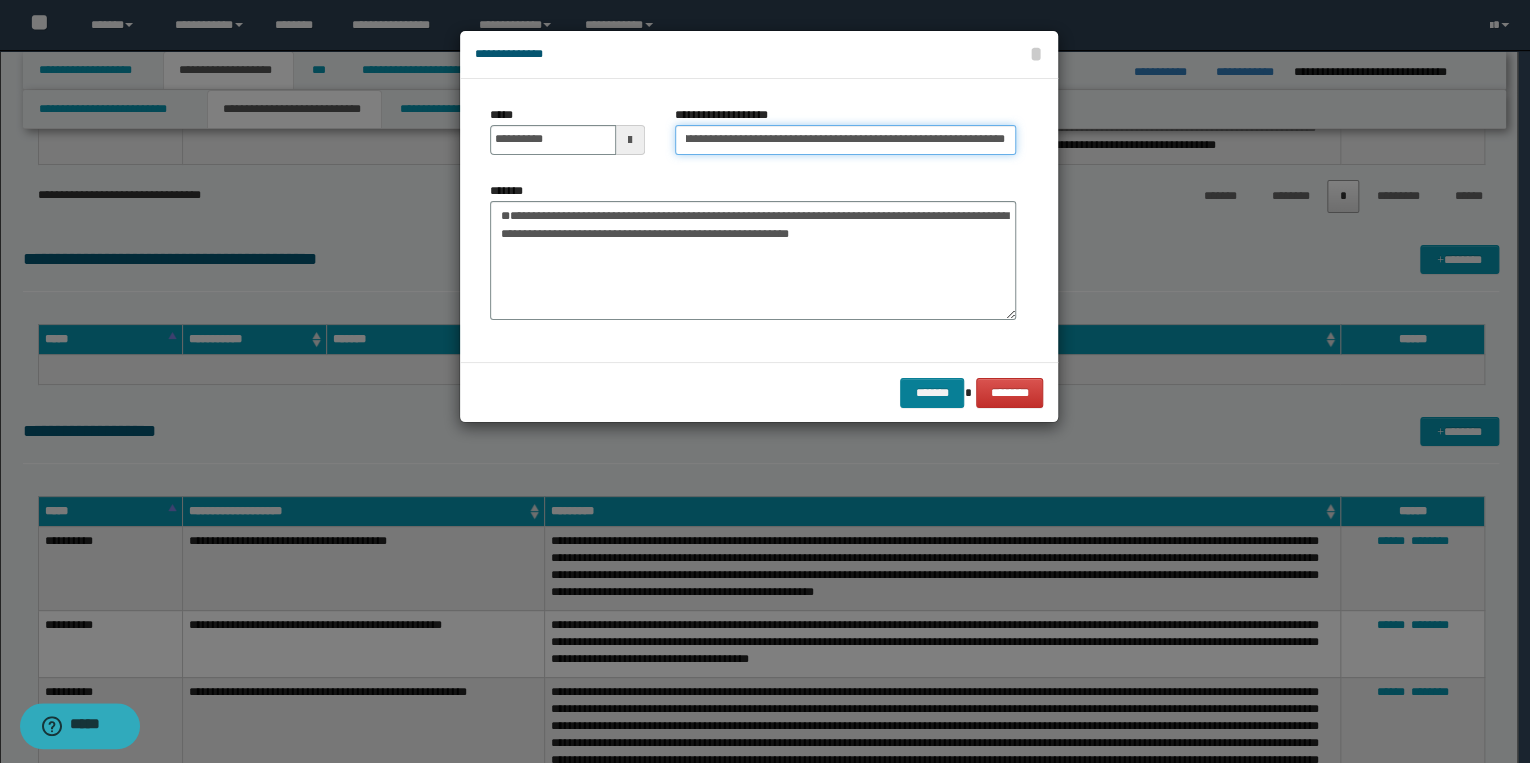 type on "**********" 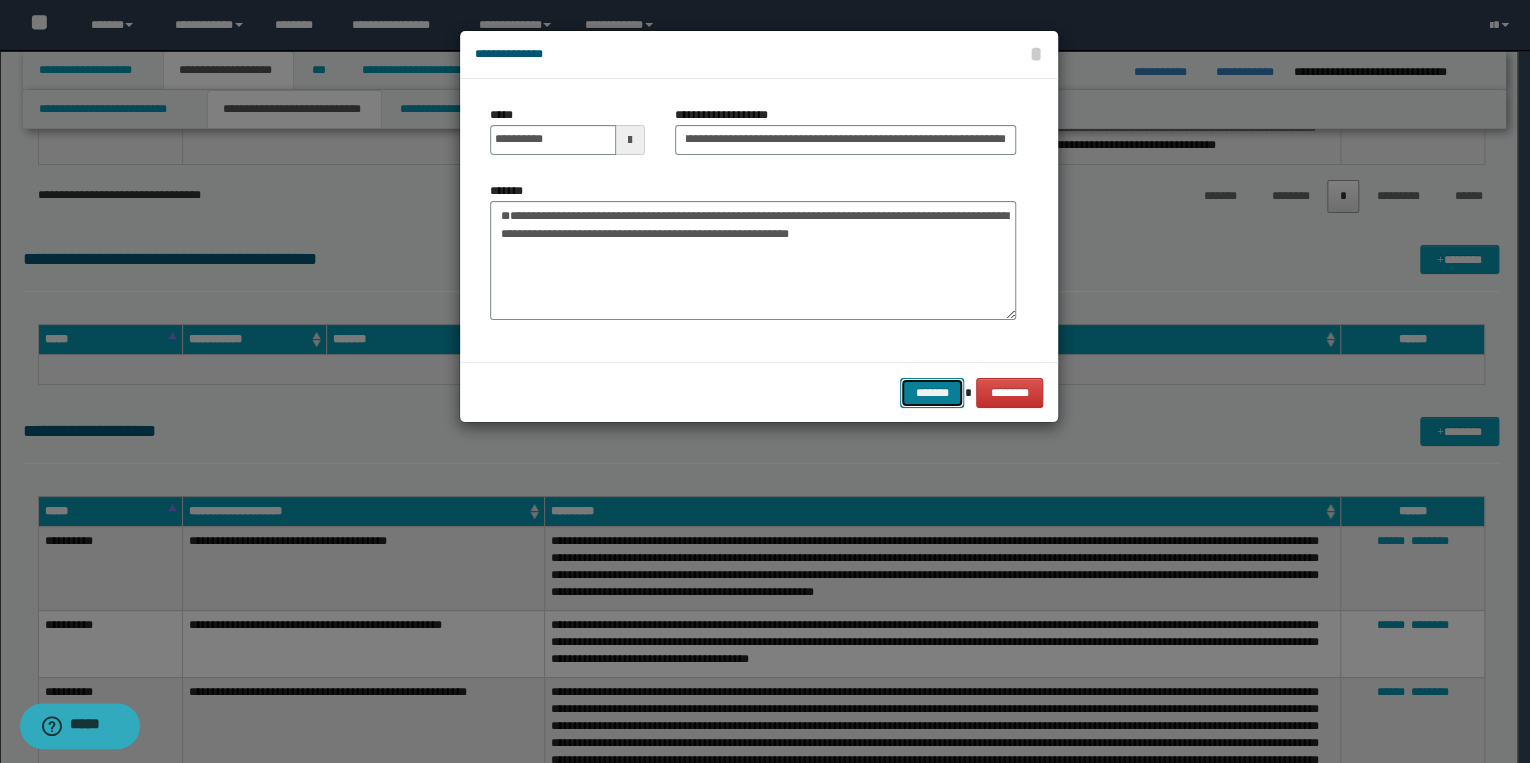 click on "*******" at bounding box center [932, 393] 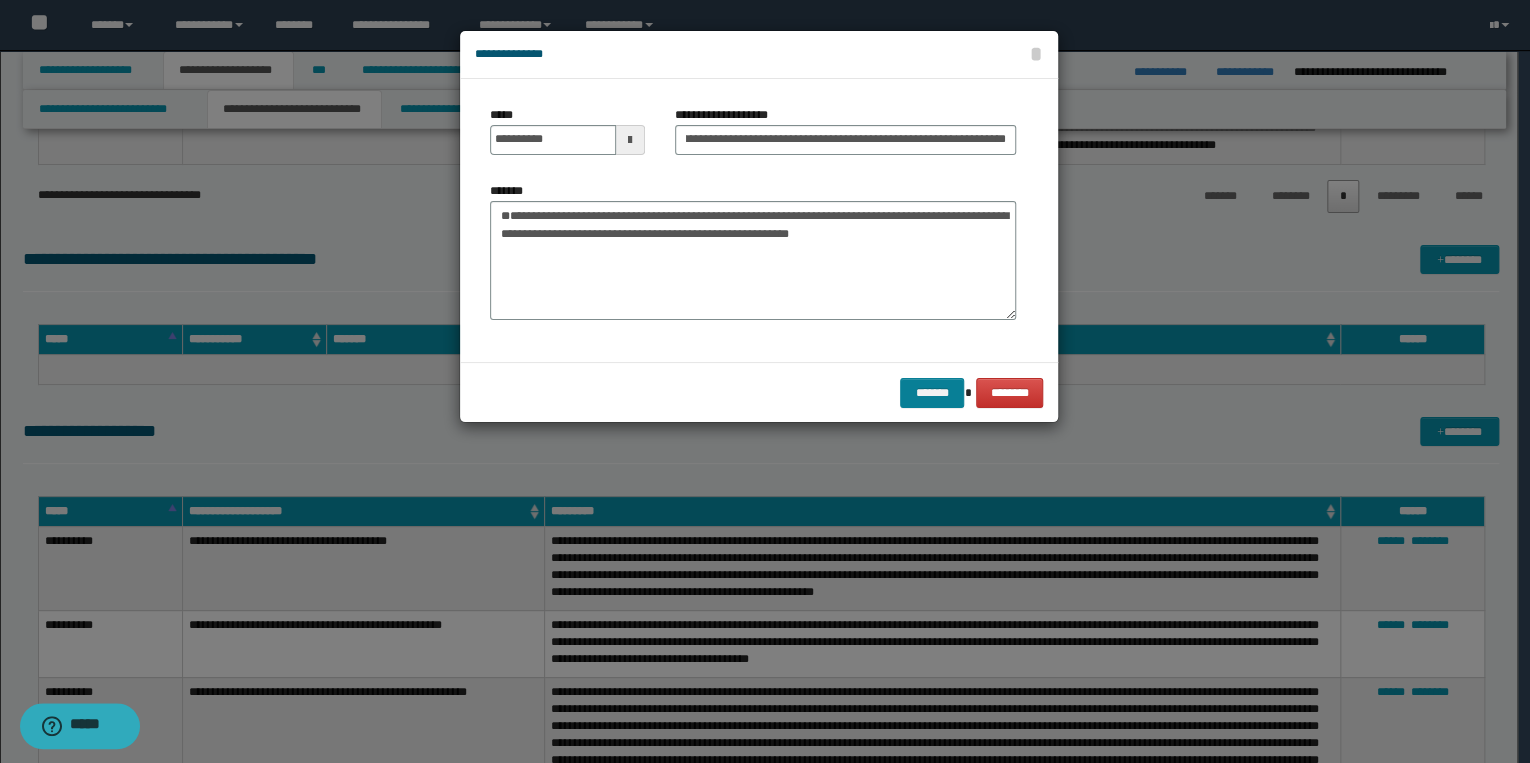 scroll, scrollTop: 0, scrollLeft: 0, axis: both 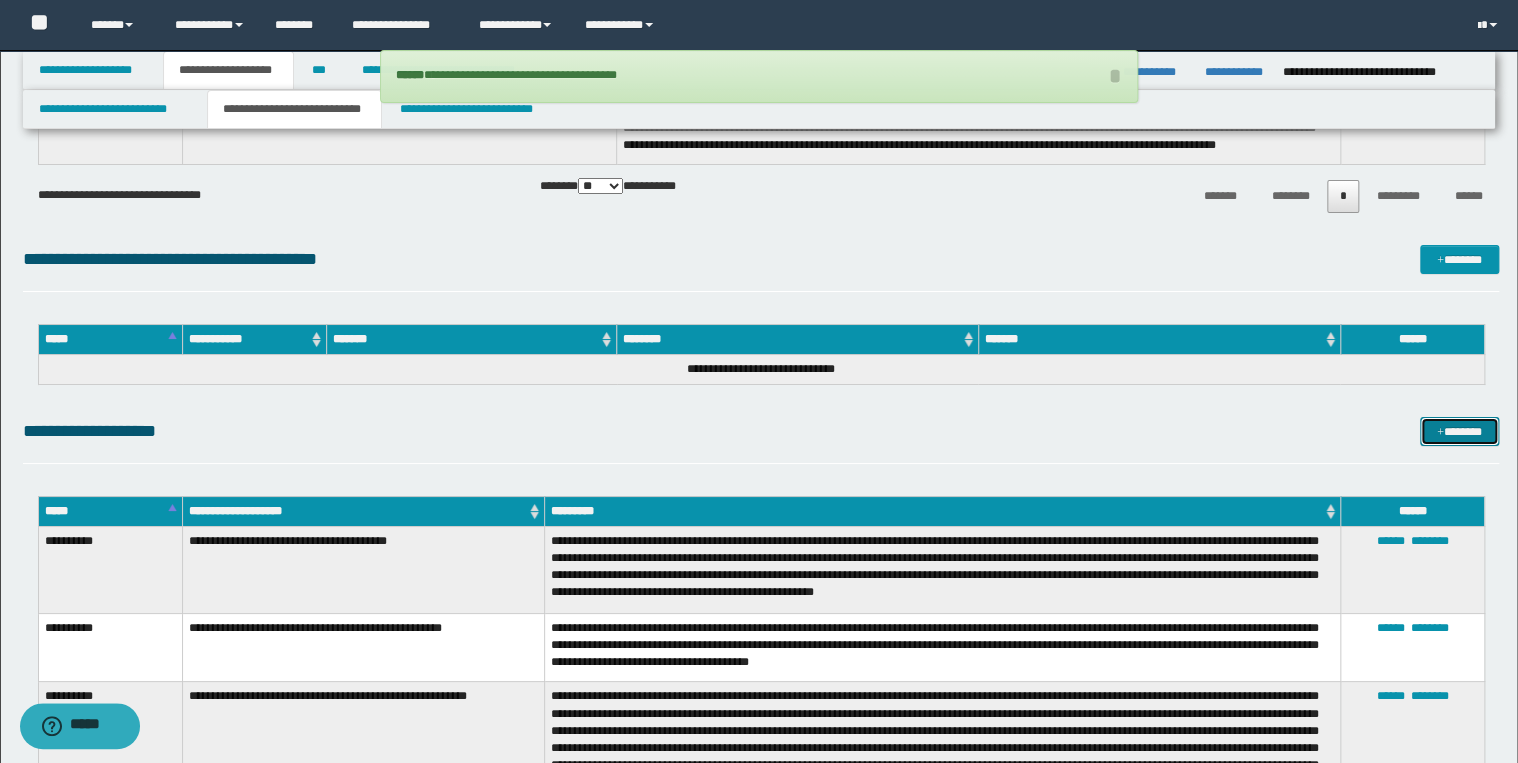 click on "*******" at bounding box center [1459, 432] 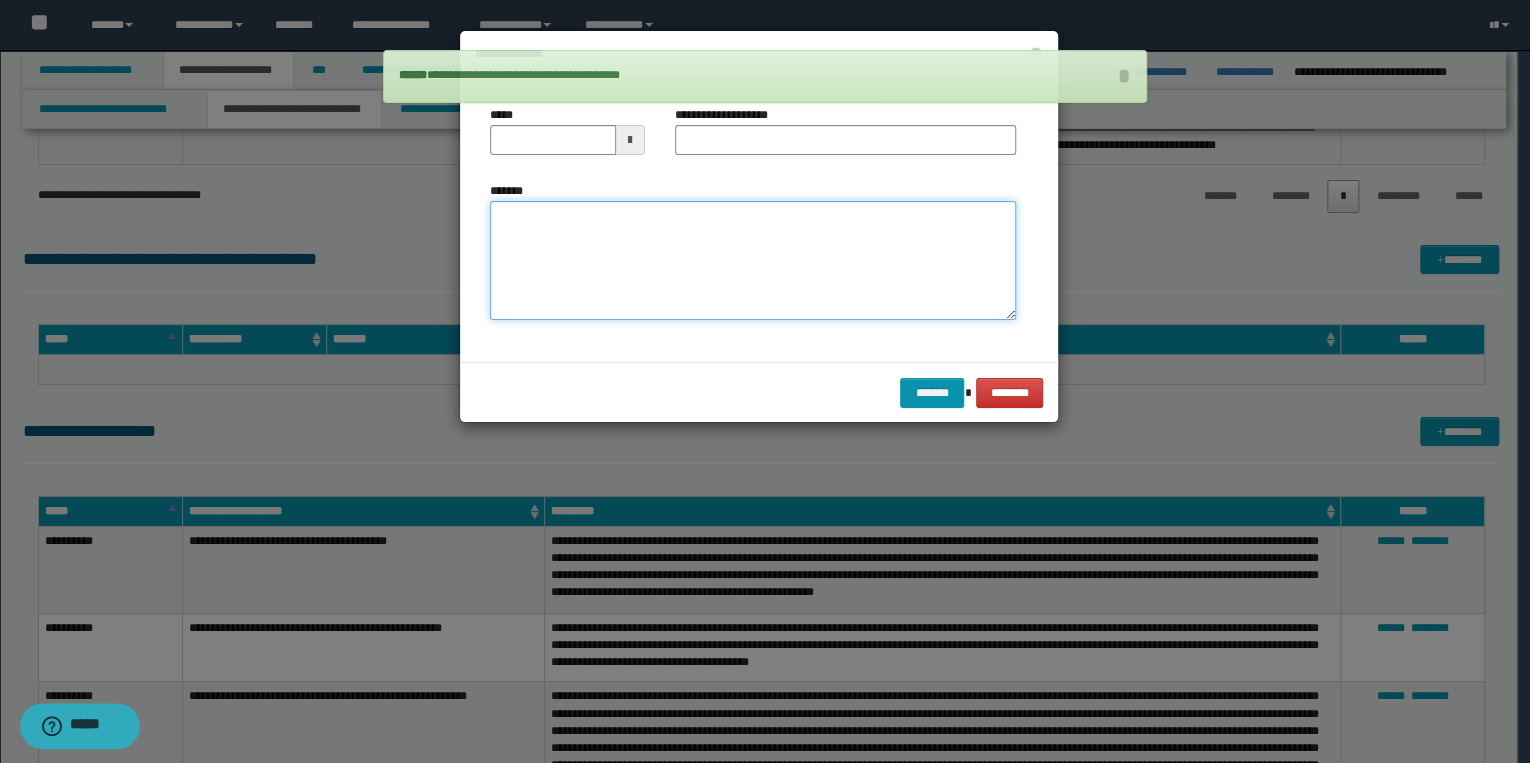 click on "*******" at bounding box center (753, 261) 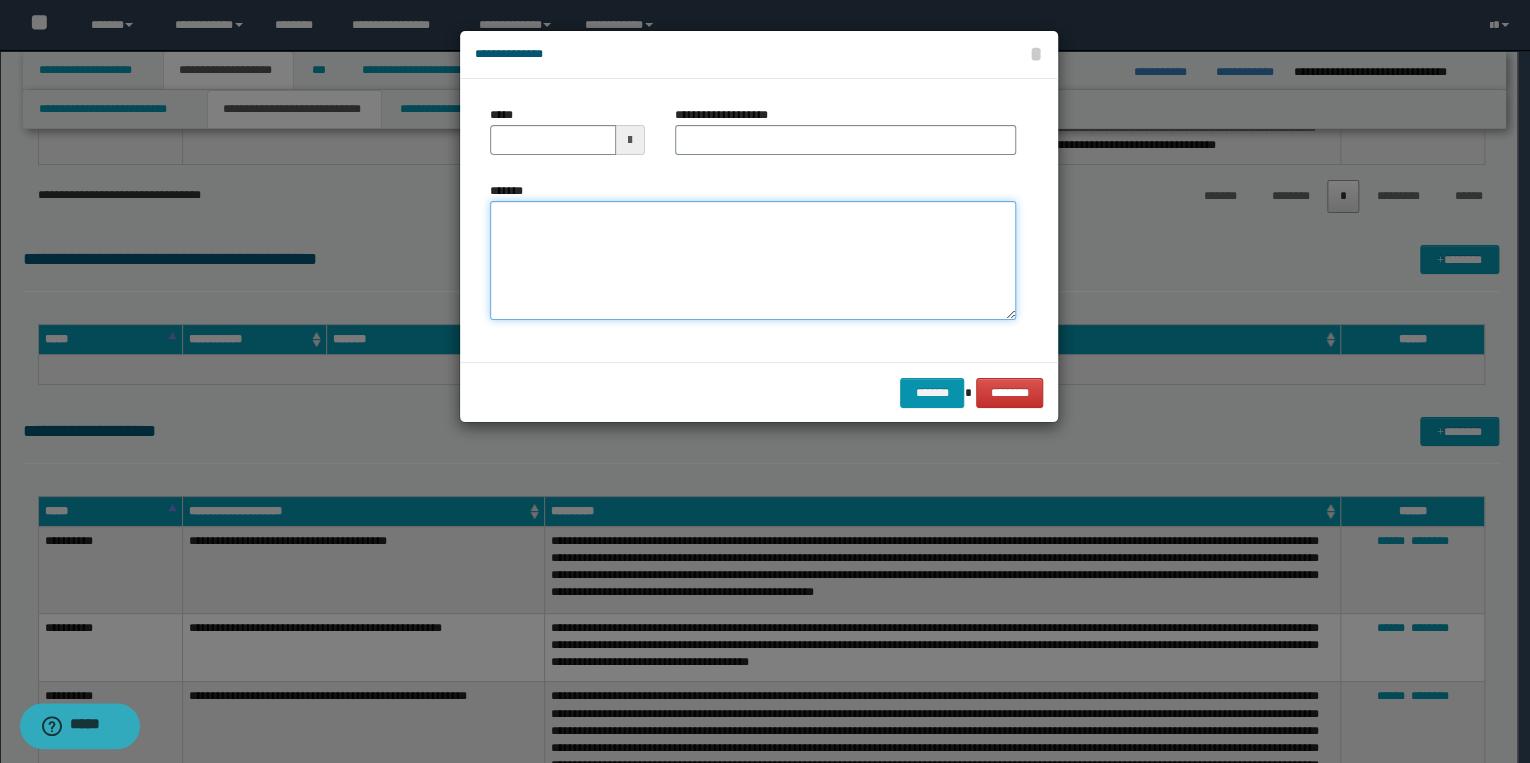 paste on "**********" 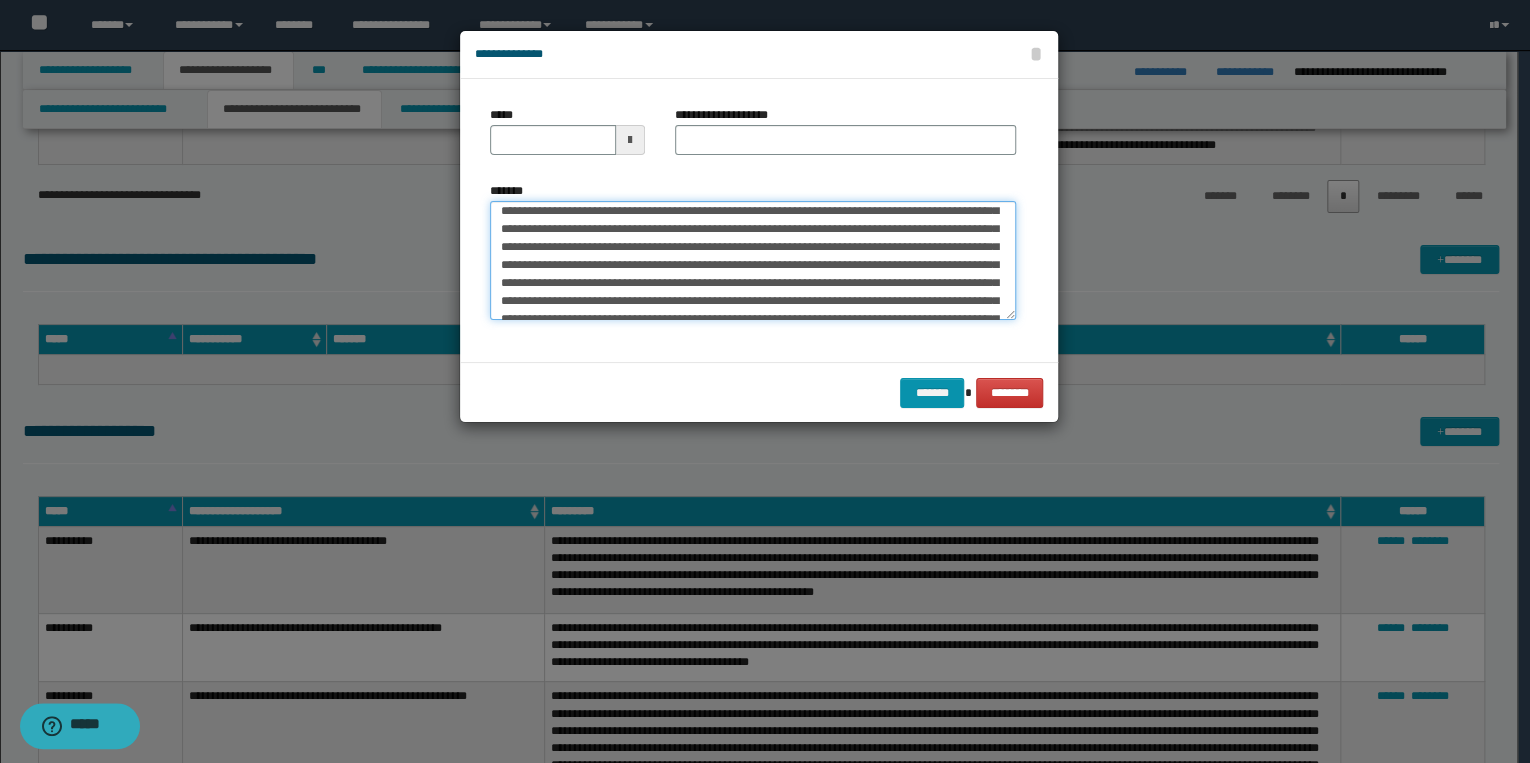 scroll, scrollTop: 0, scrollLeft: 0, axis: both 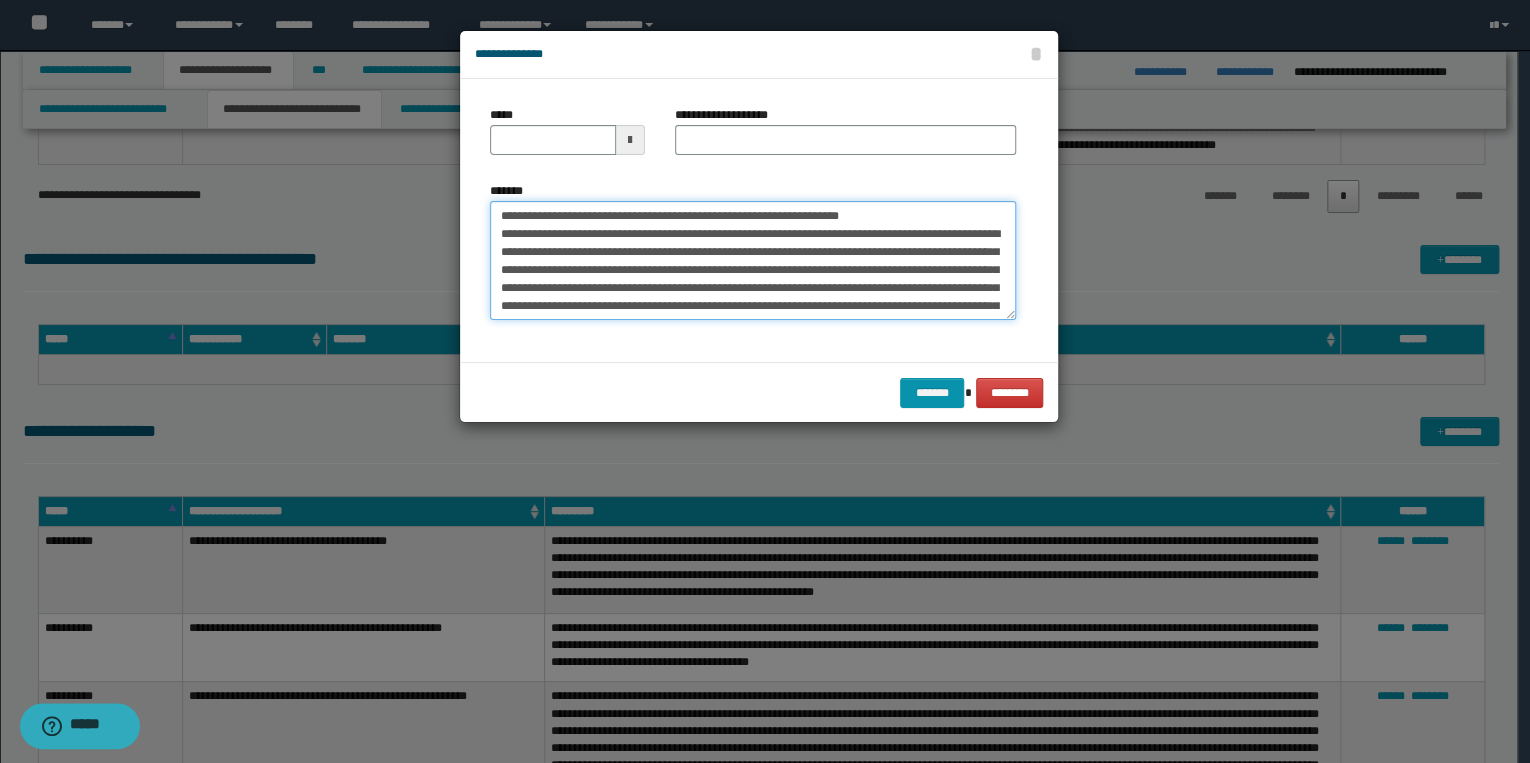 drag, startPoint x: 562, startPoint y: 216, endPoint x: 471, endPoint y: 207, distance: 91.44397 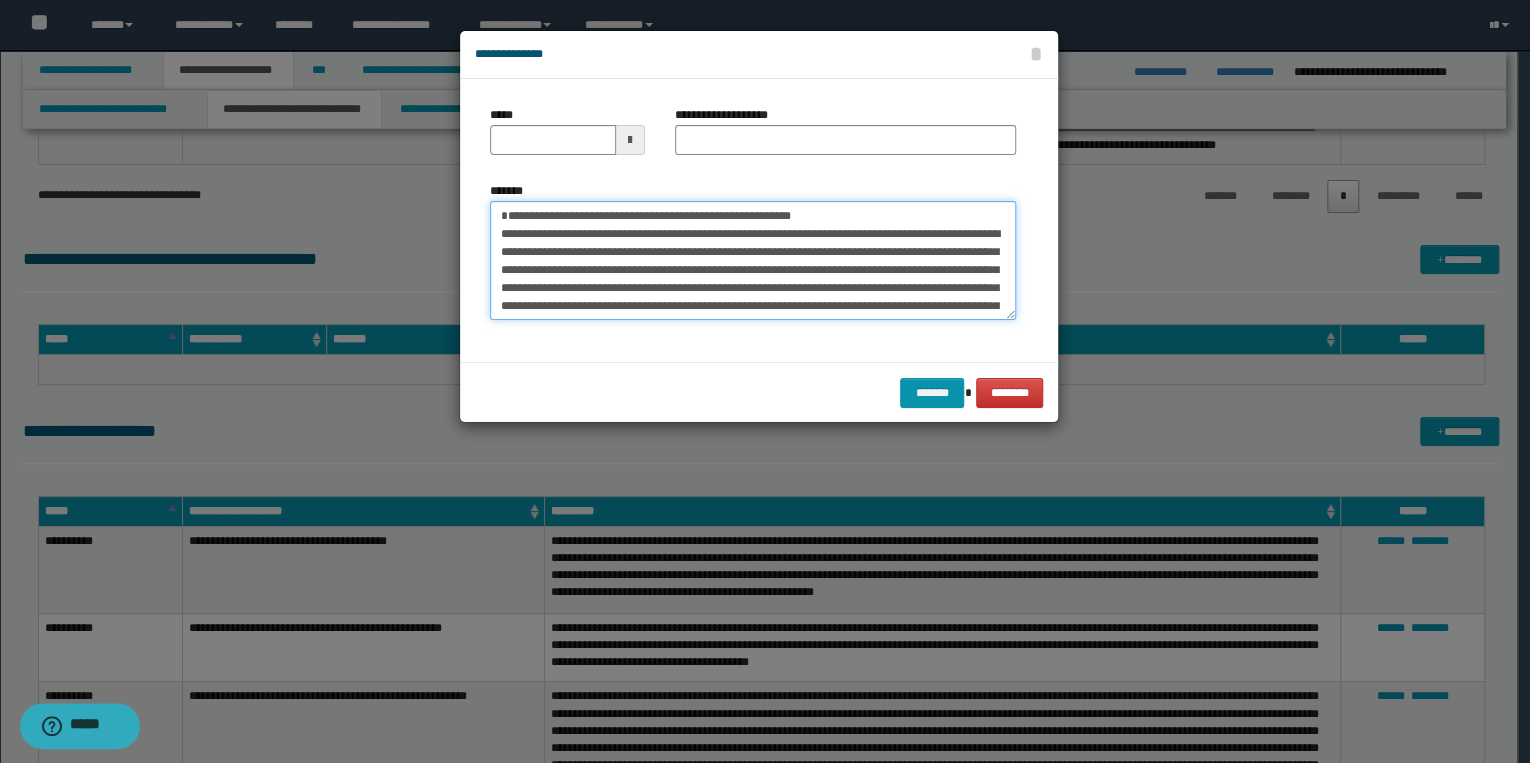 type 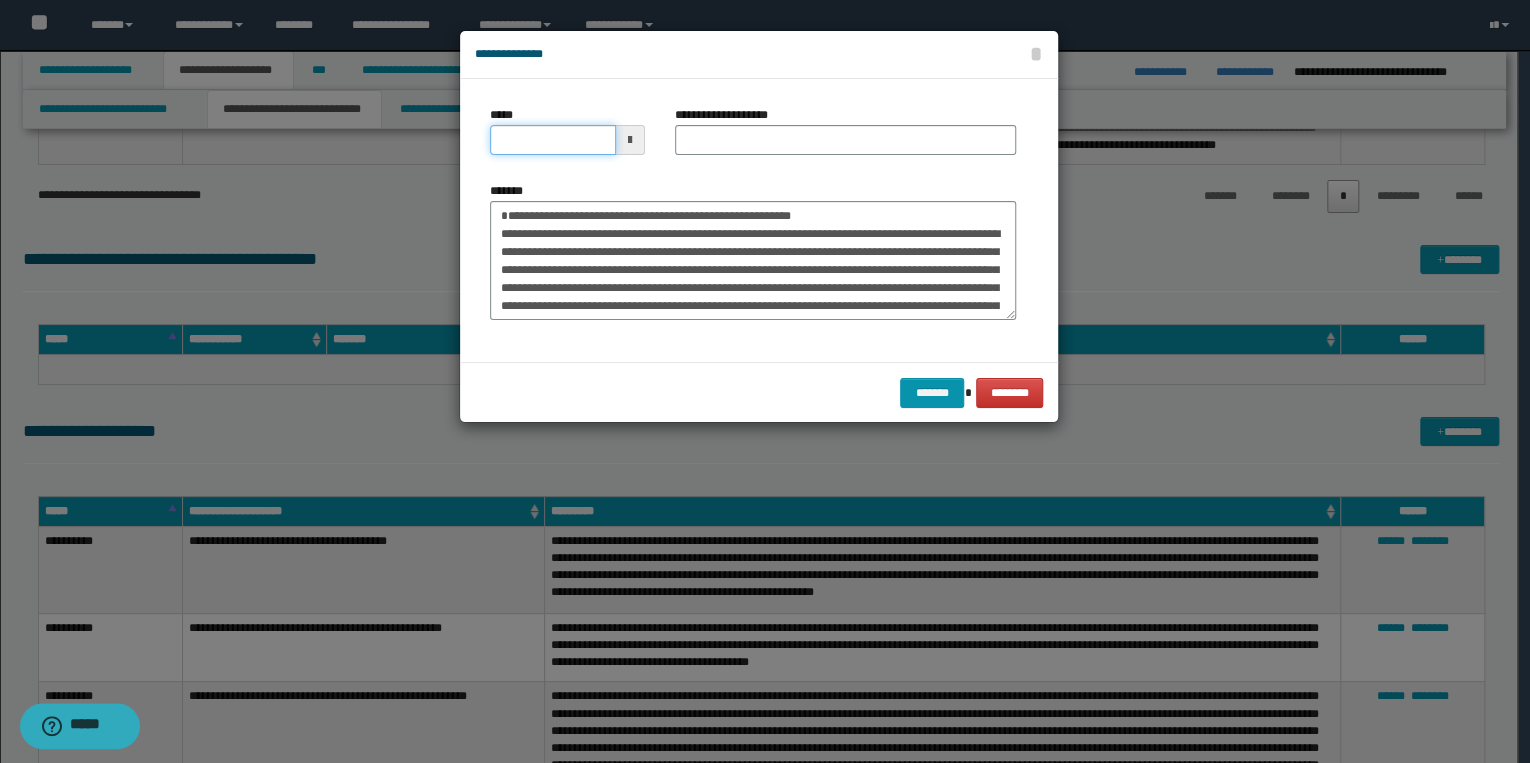 click on "*****" at bounding box center [553, 140] 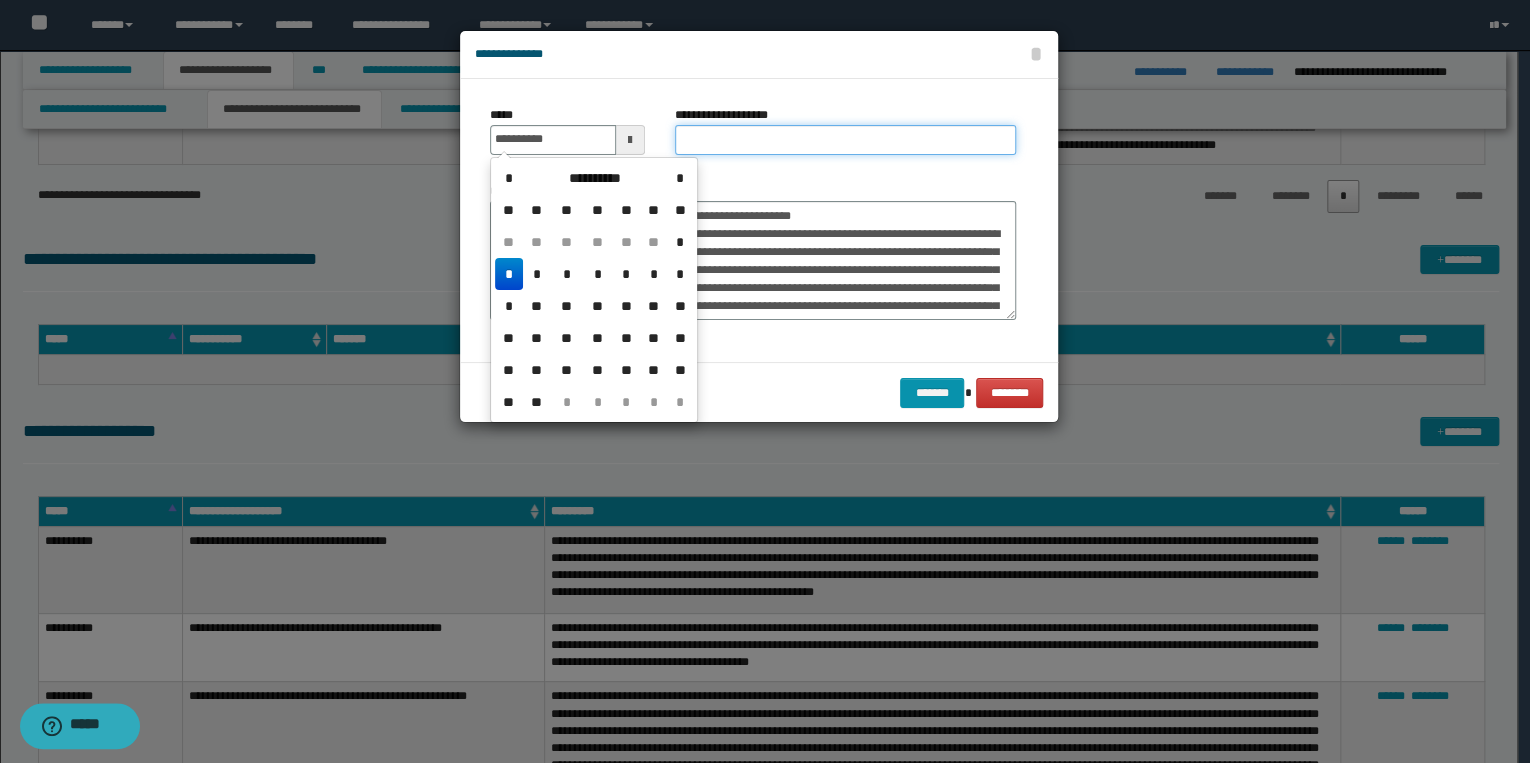 type on "**********" 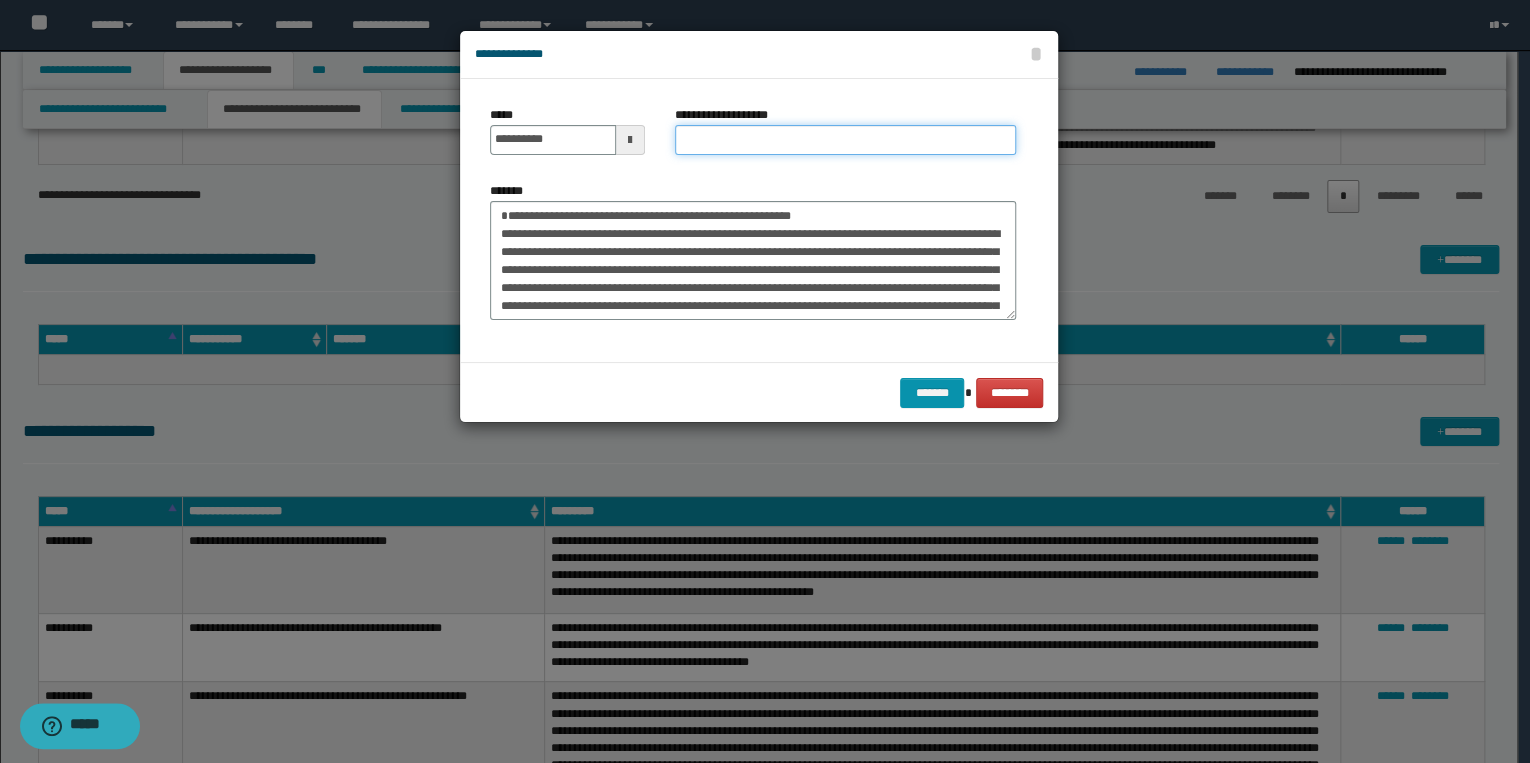 drag, startPoint x: 685, startPoint y: 139, endPoint x: 668, endPoint y: 152, distance: 21.400934 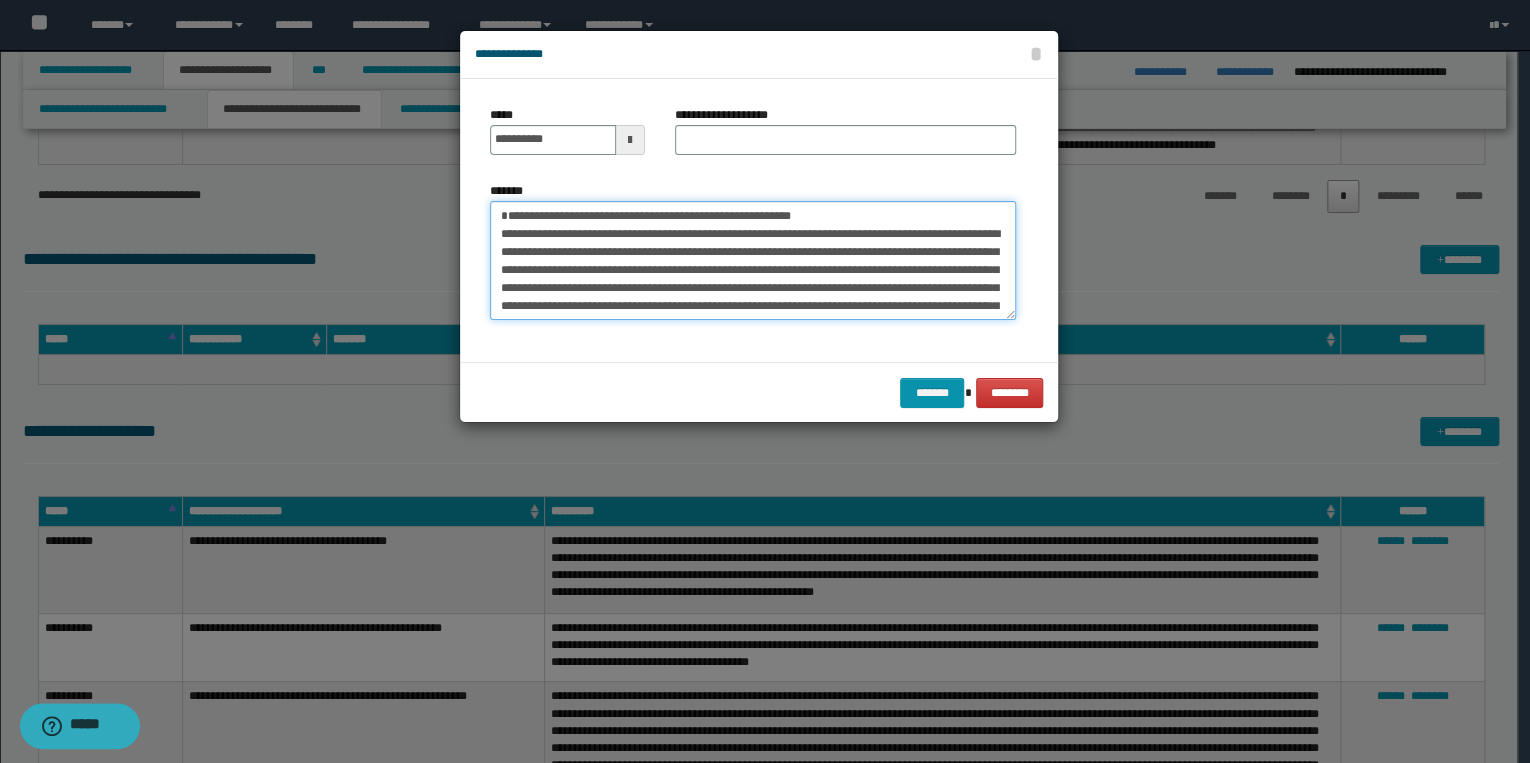 drag, startPoint x: 501, startPoint y: 212, endPoint x: 894, endPoint y: 212, distance: 393 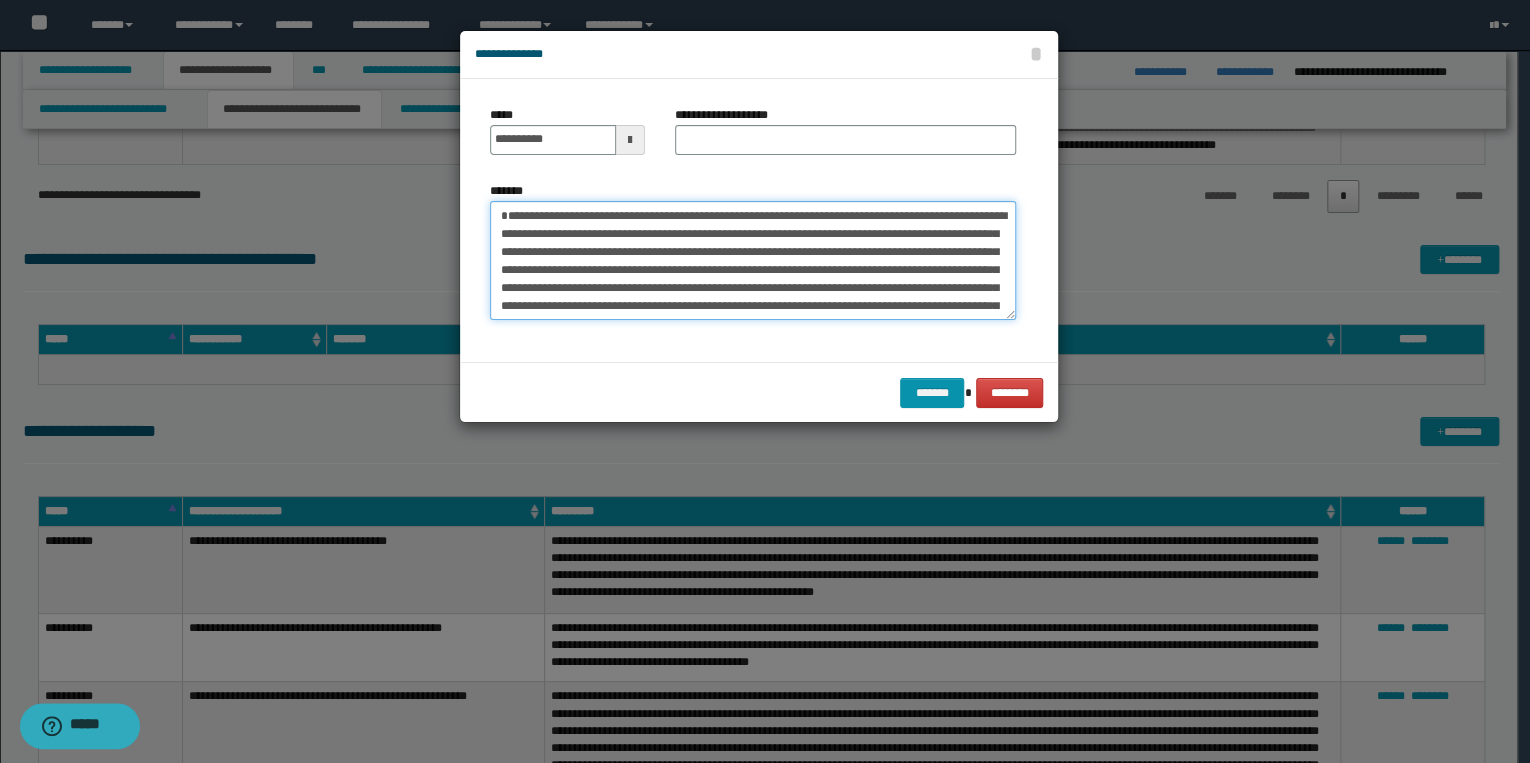 type on "**********" 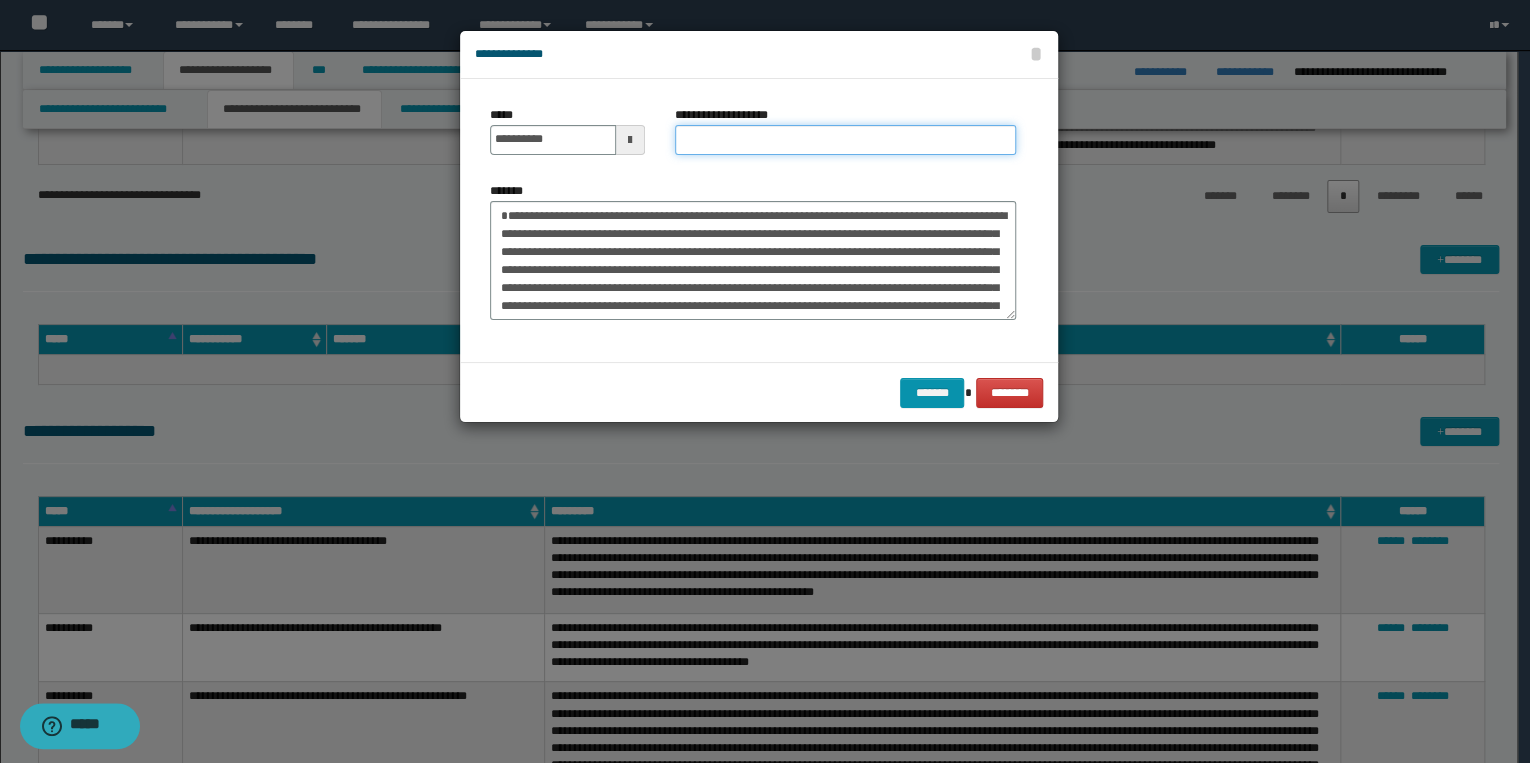 click on "**********" at bounding box center (845, 140) 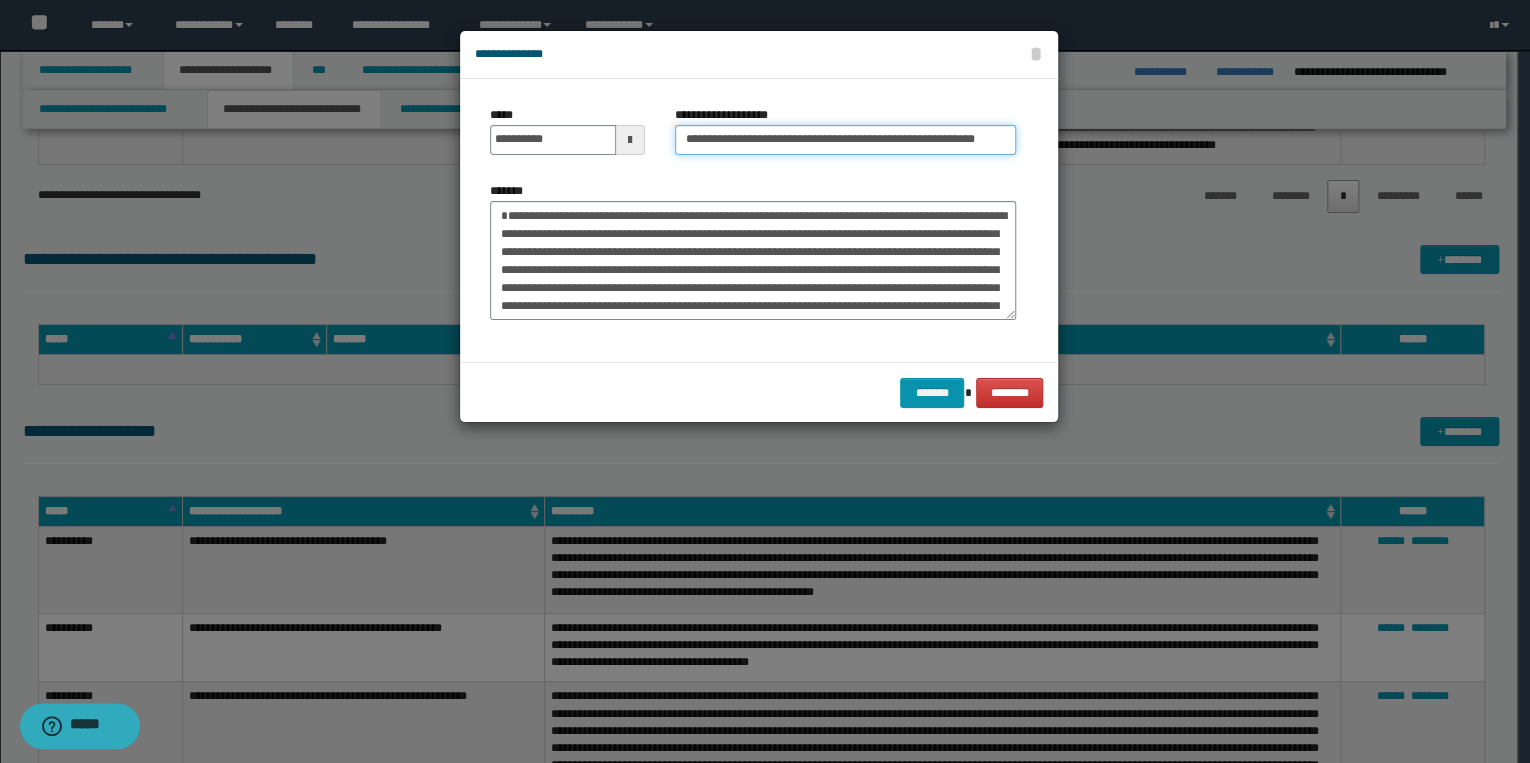 scroll, scrollTop: 0, scrollLeft: 63, axis: horizontal 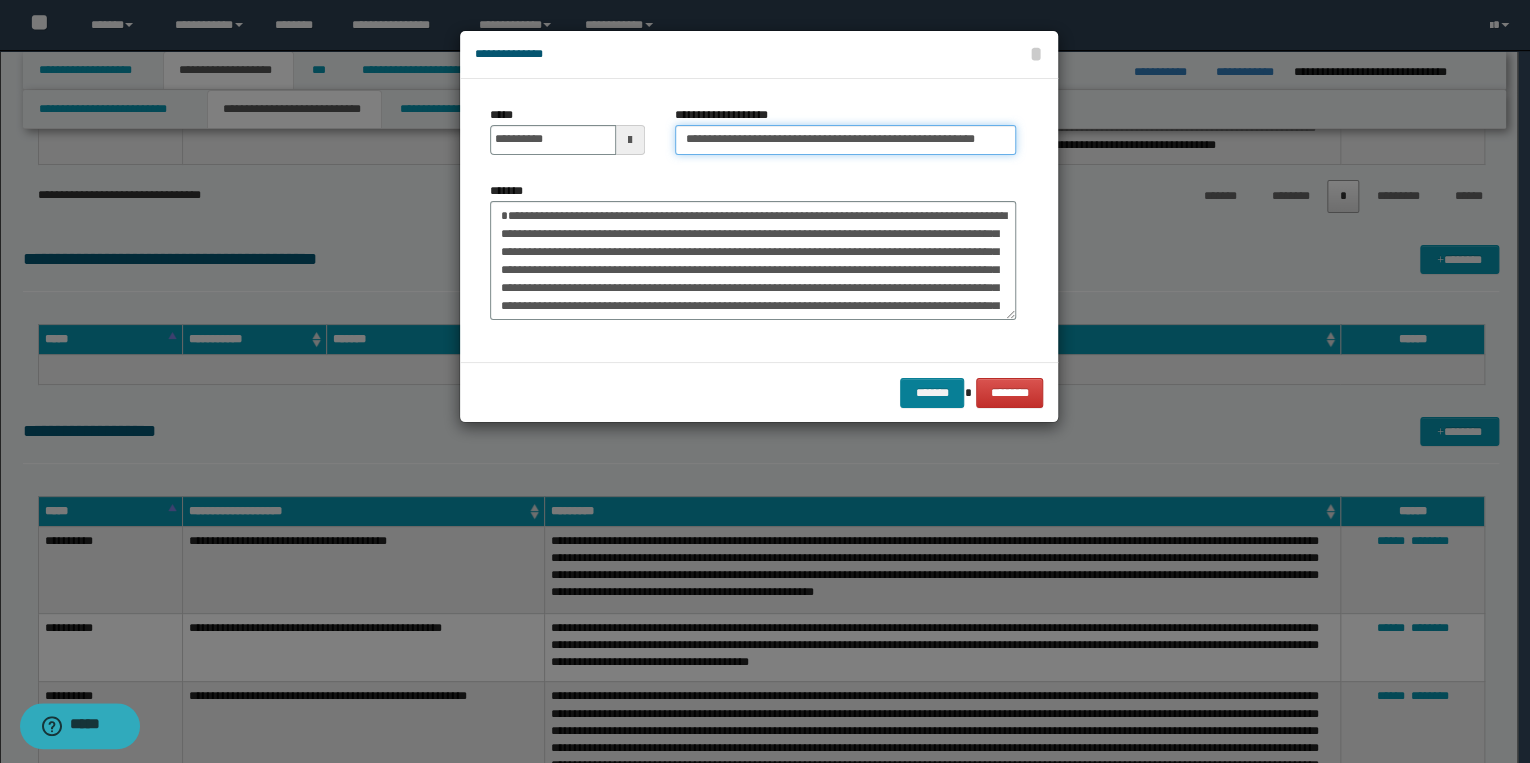 type on "**********" 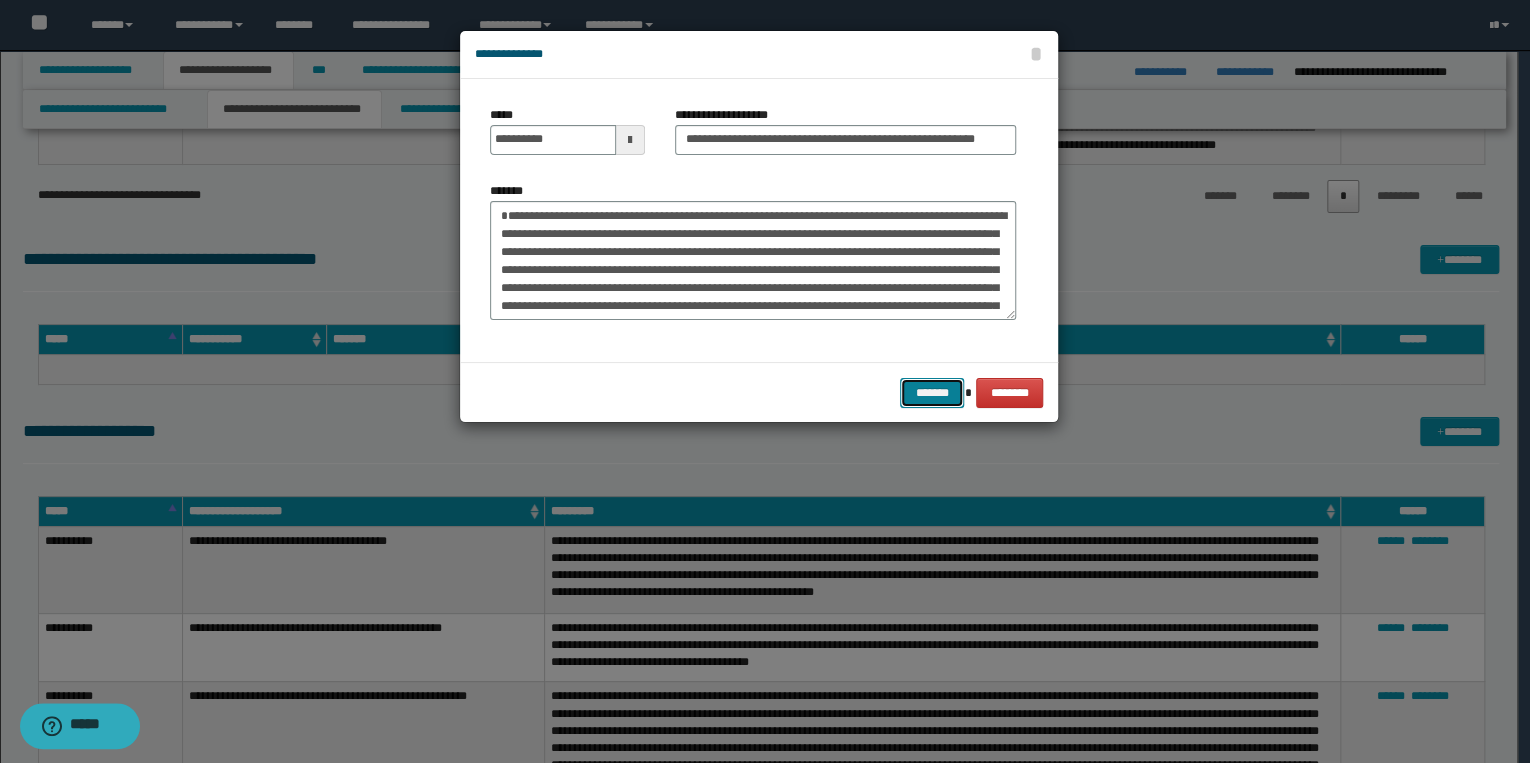 click on "*******" at bounding box center [932, 393] 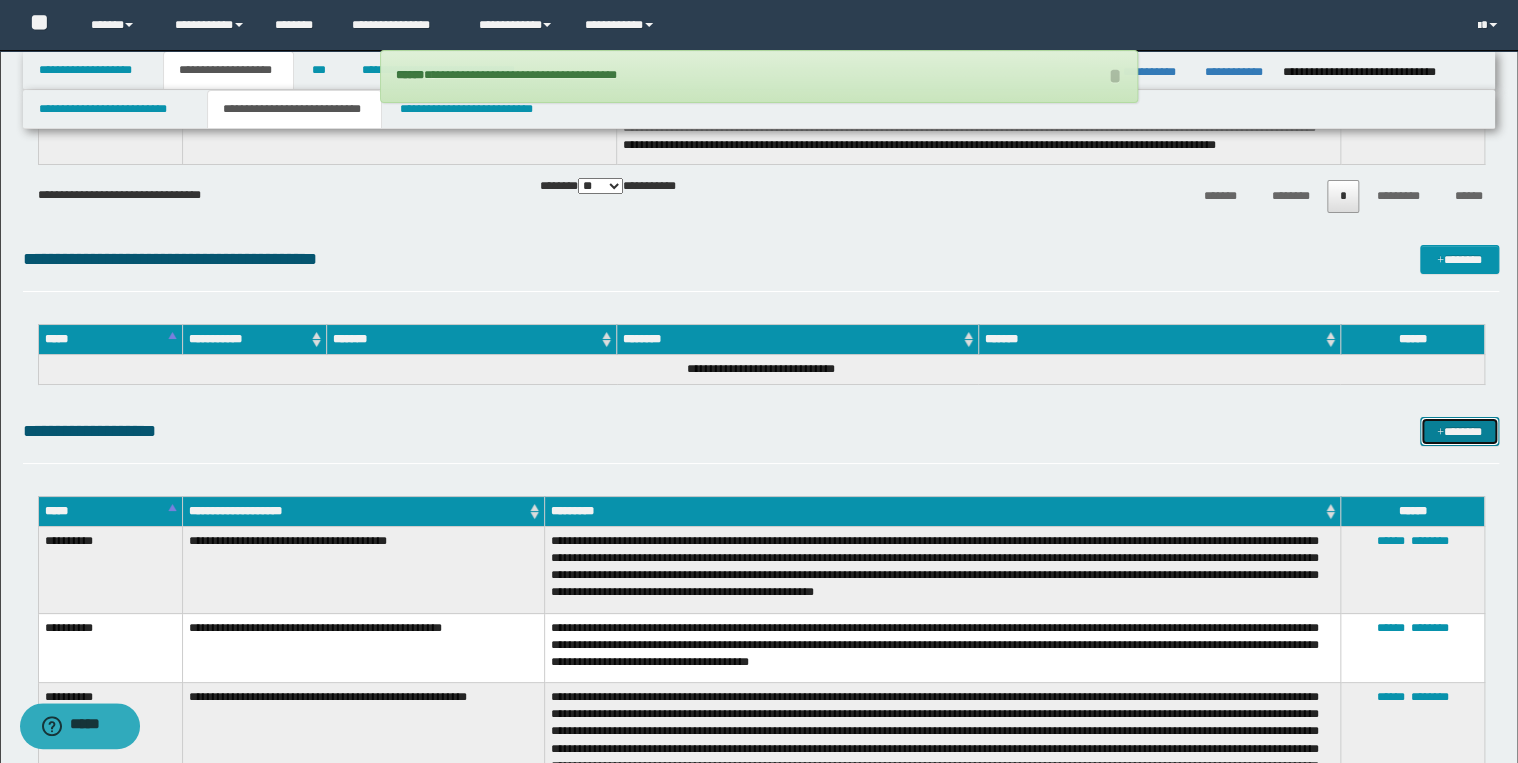 click at bounding box center [1440, 433] 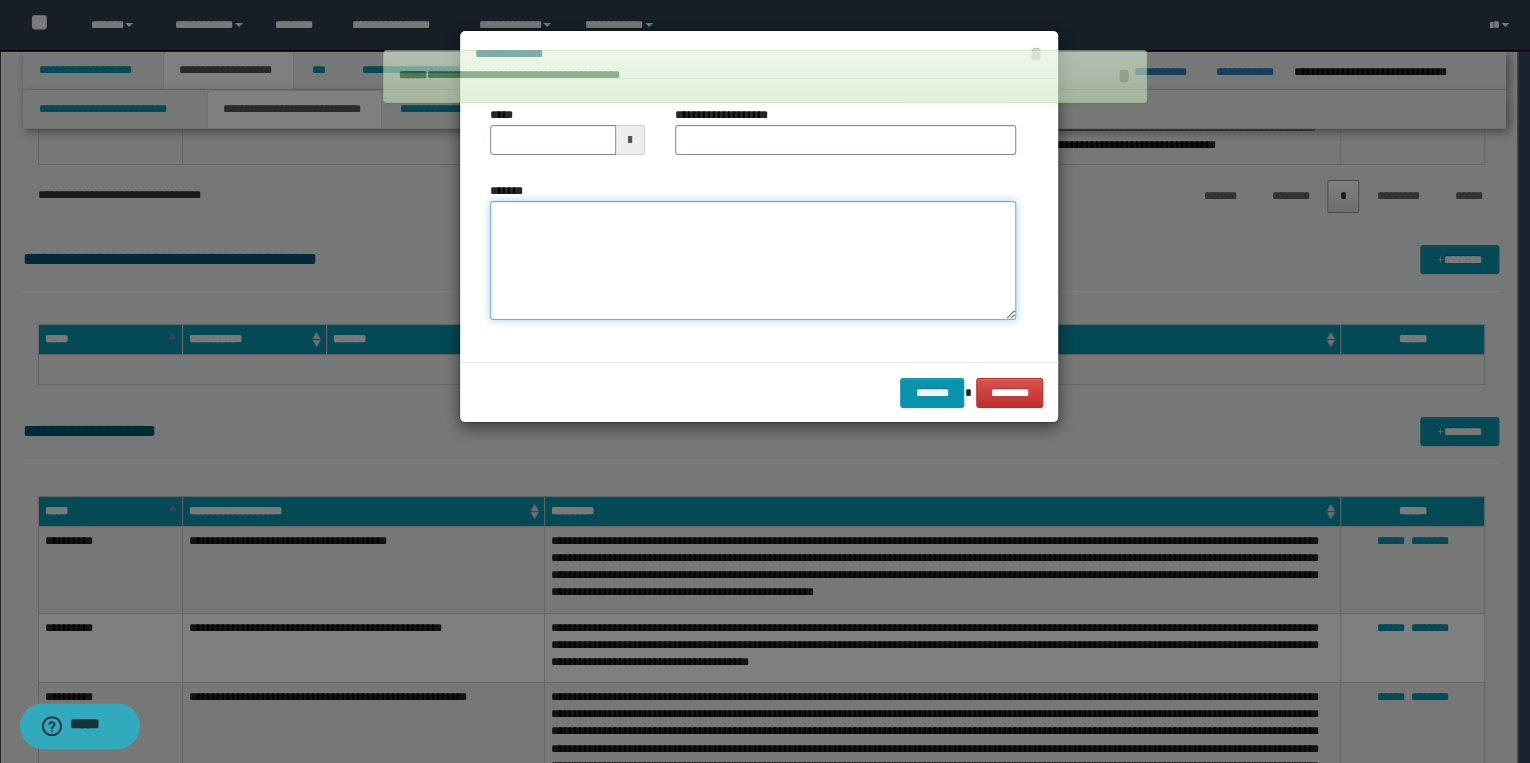 click on "*******" at bounding box center [753, 261] 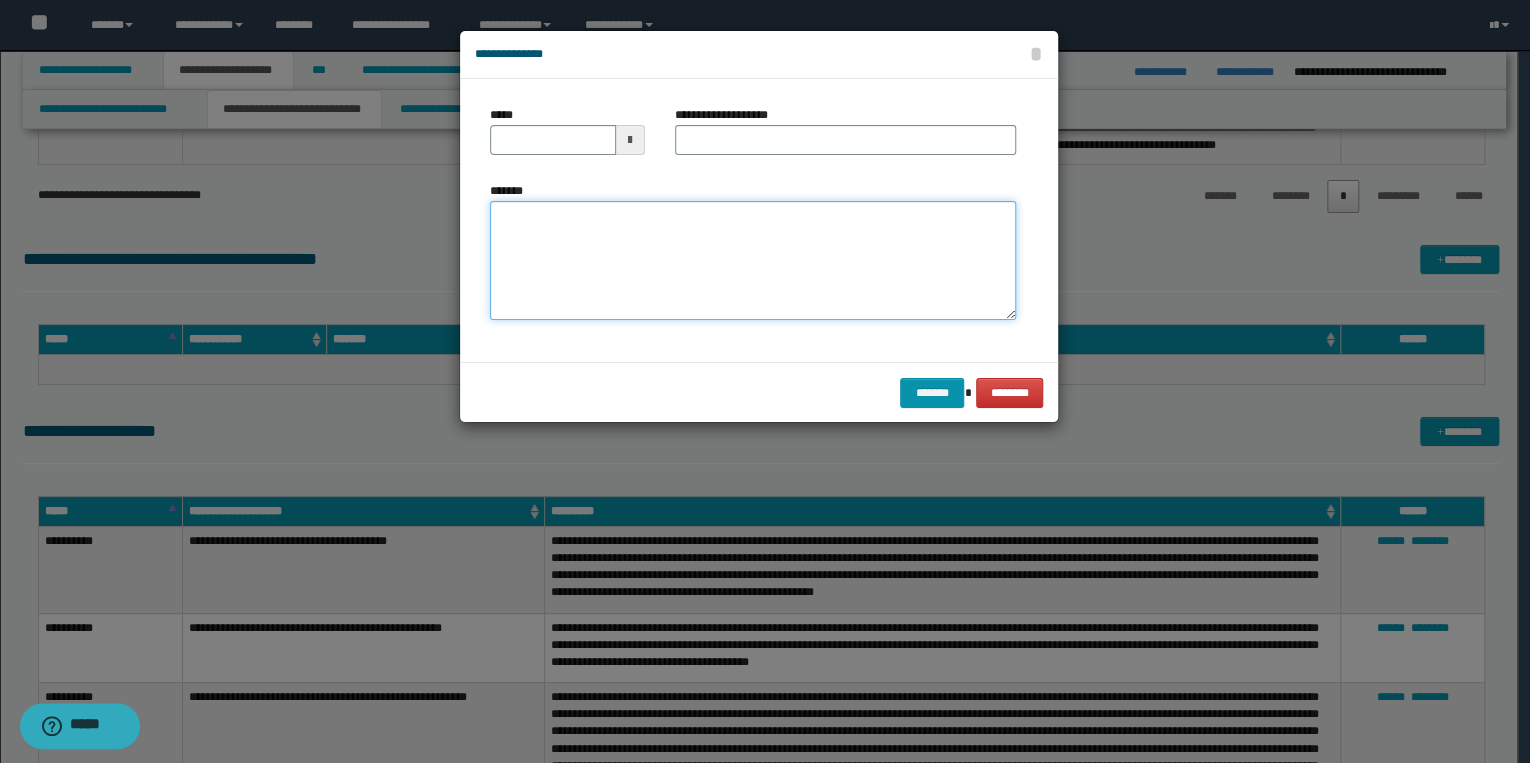 paste on "**********" 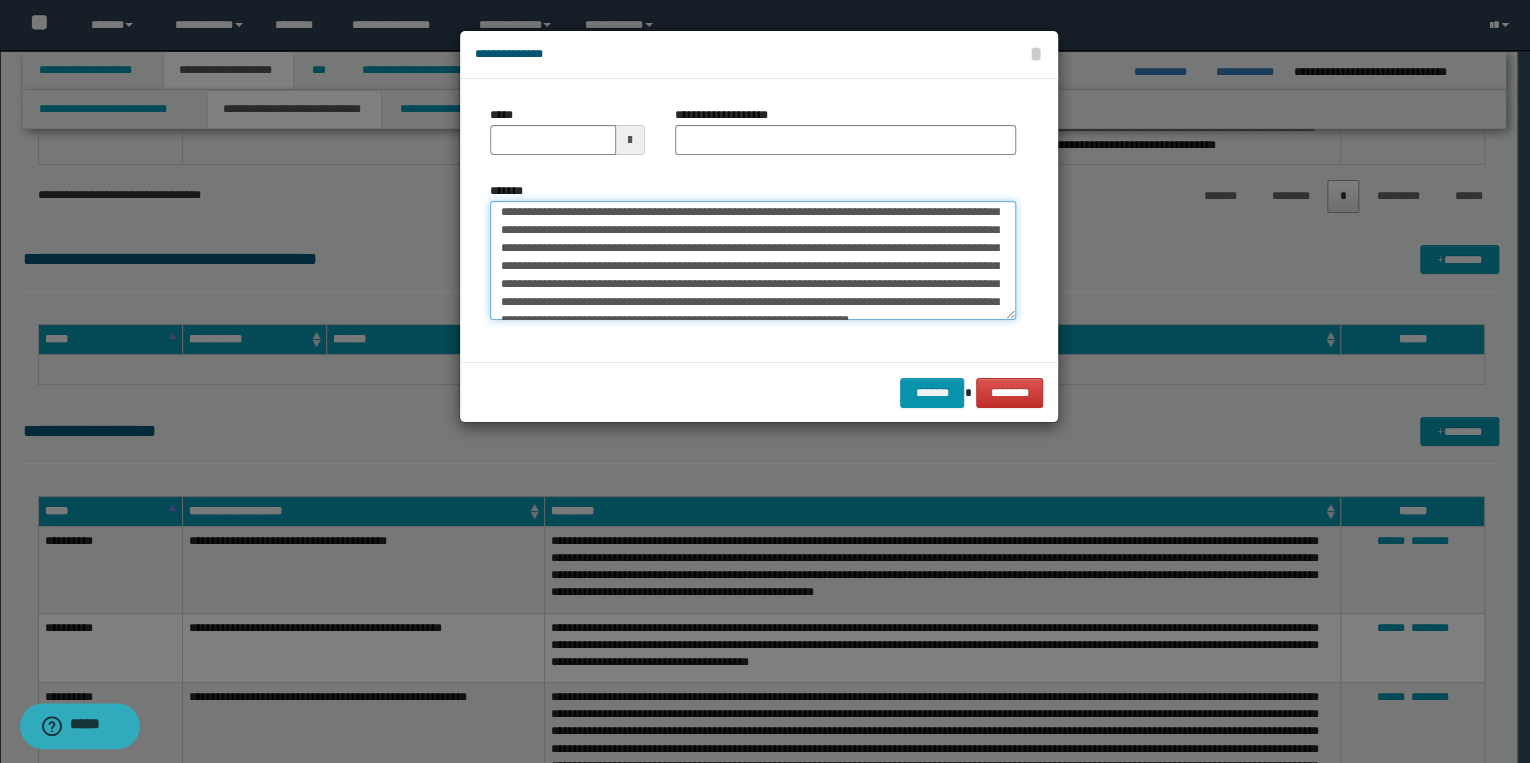 scroll, scrollTop: 0, scrollLeft: 0, axis: both 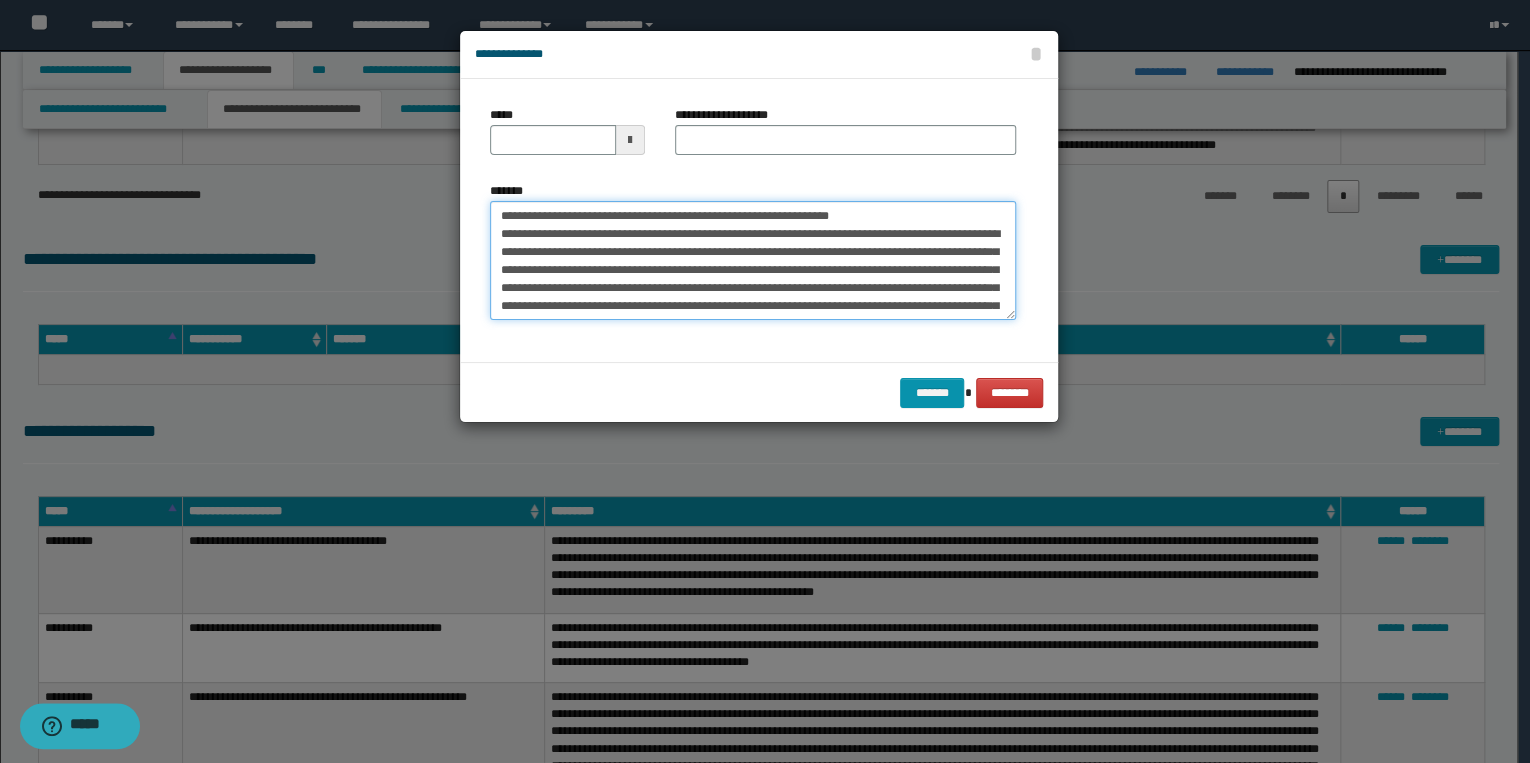 drag, startPoint x: 564, startPoint y: 208, endPoint x: 484, endPoint y: 210, distance: 80.024994 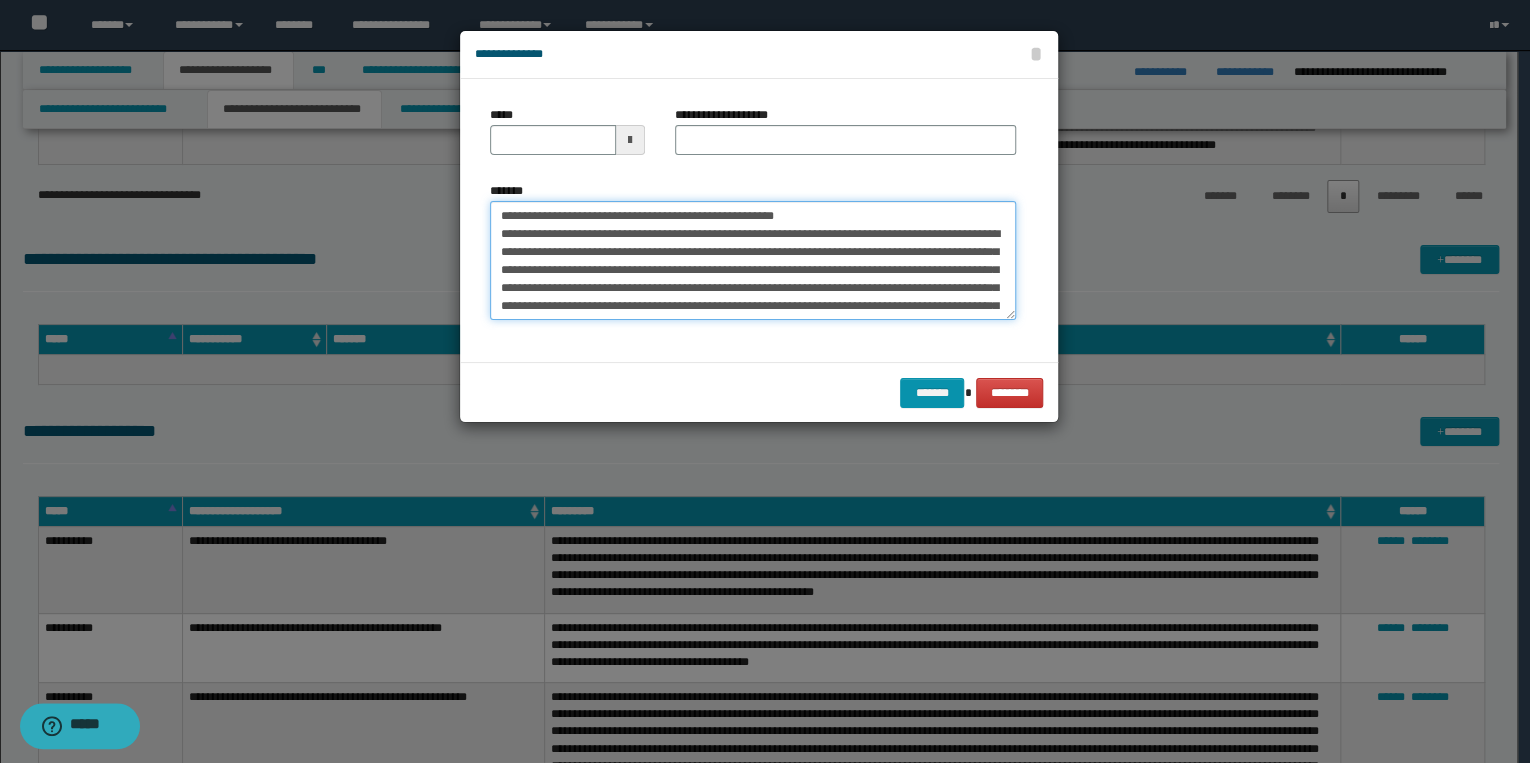 type 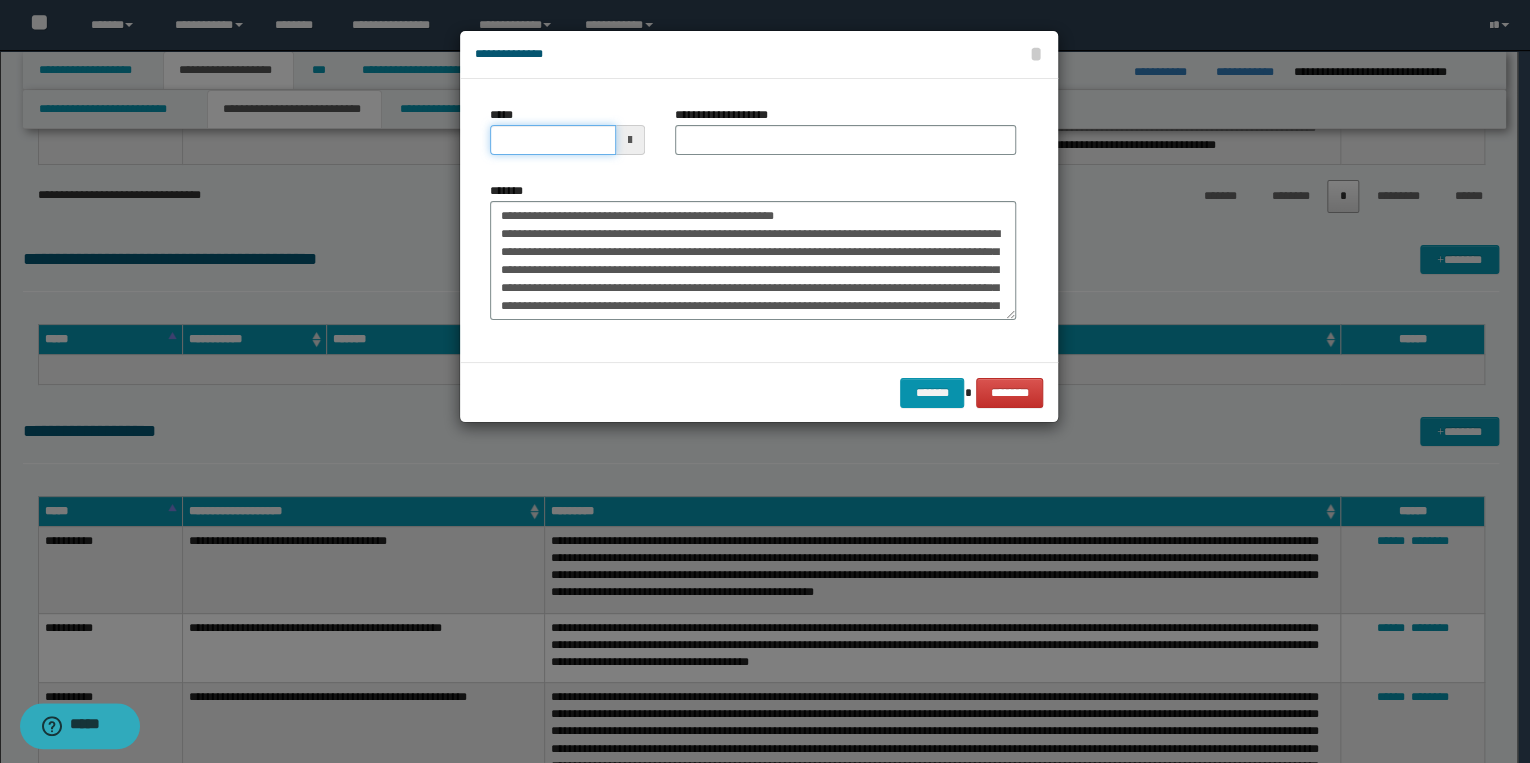 click on "*****" at bounding box center (553, 140) 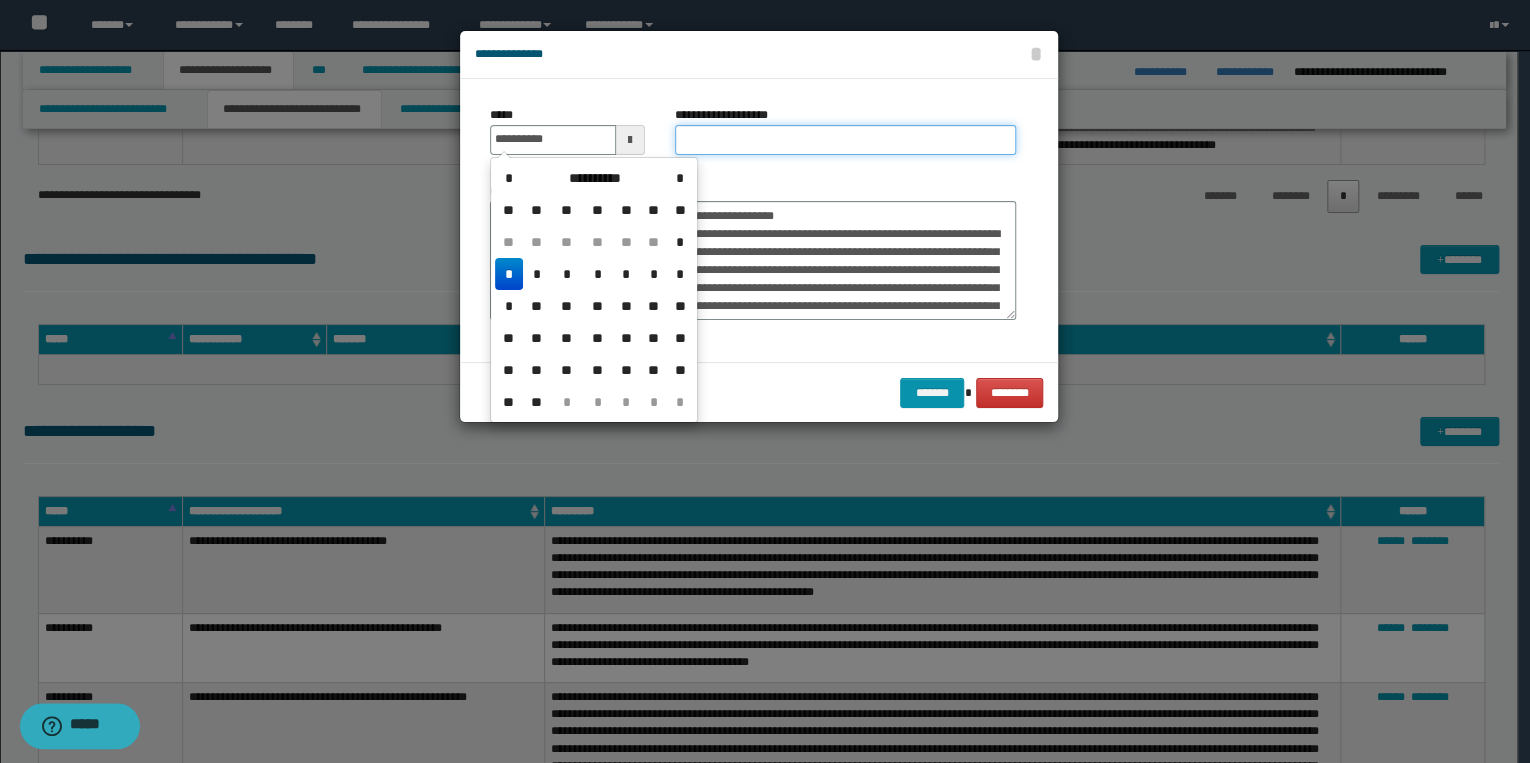 type on "**********" 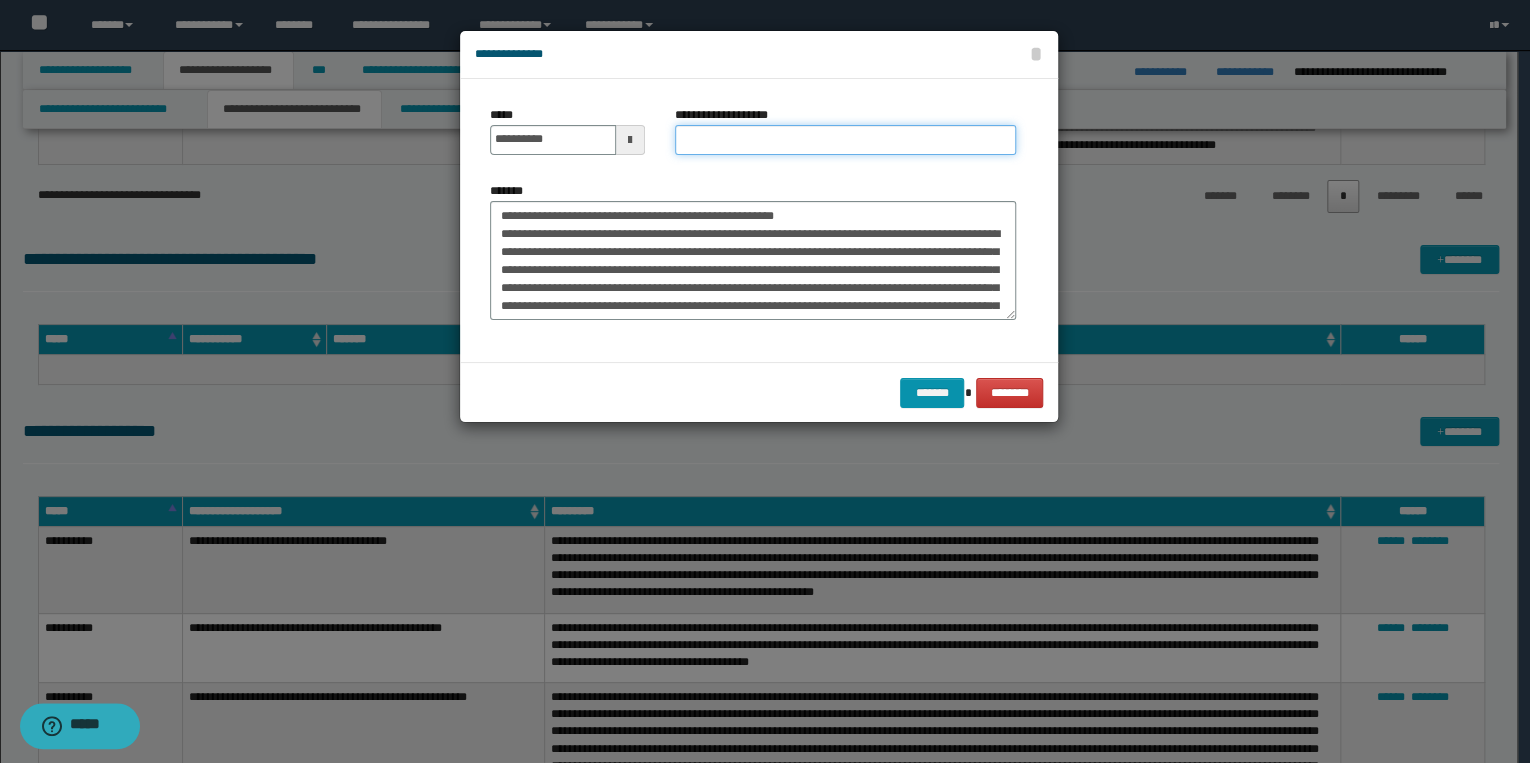drag, startPoint x: 732, startPoint y: 145, endPoint x: 653, endPoint y: 172, distance: 83.48653 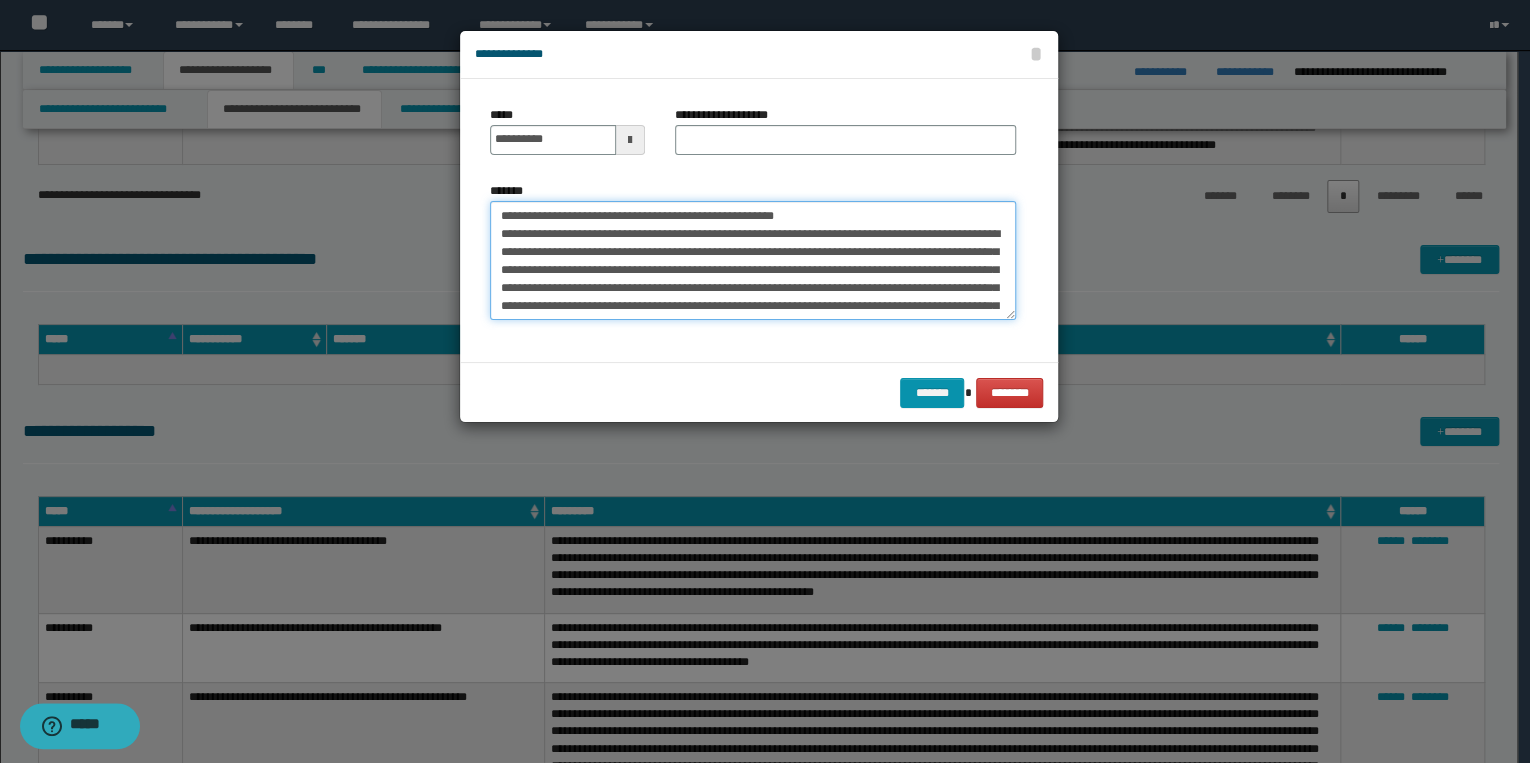 drag, startPoint x: 497, startPoint y: 216, endPoint x: 886, endPoint y: 216, distance: 389 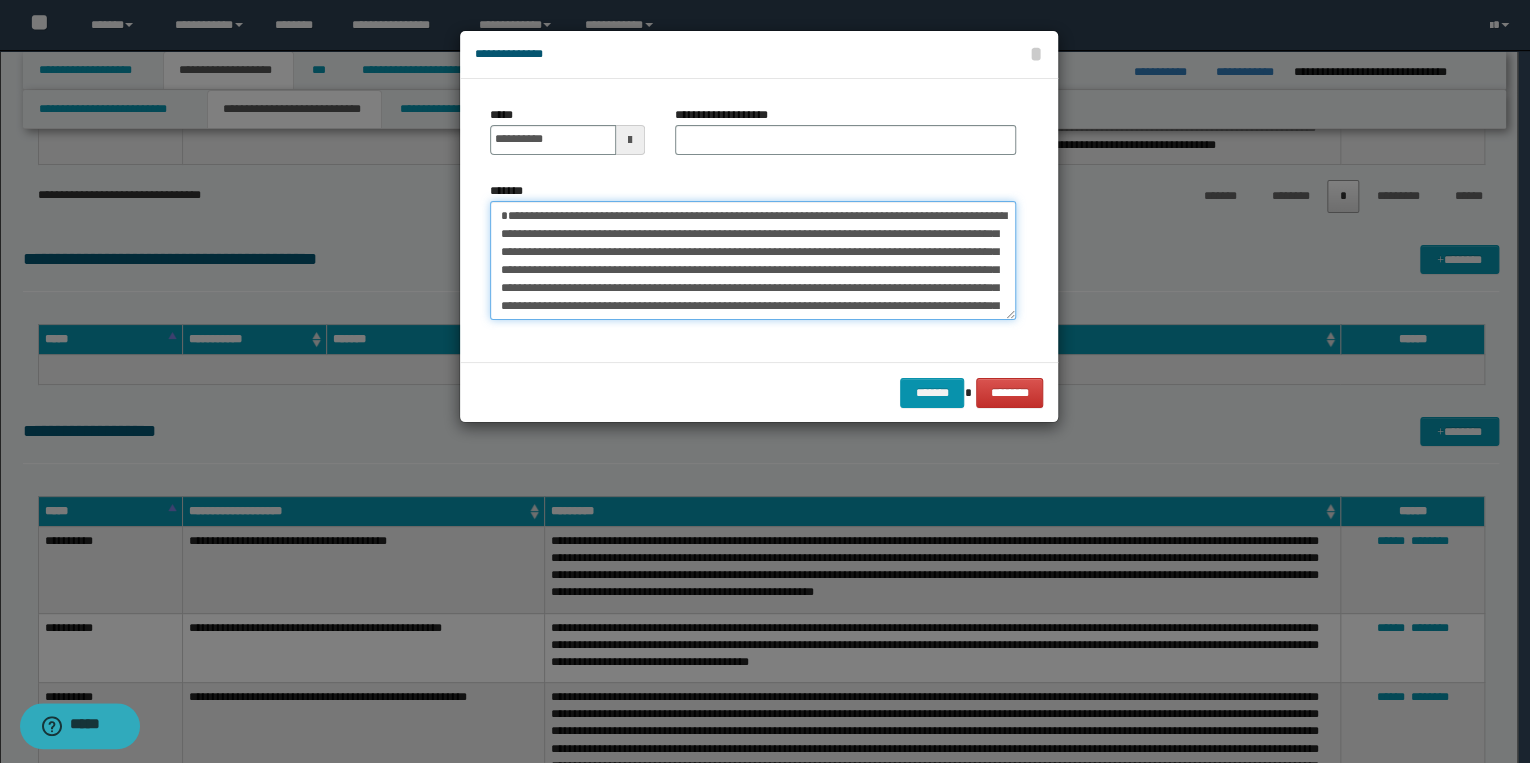 type on "**********" 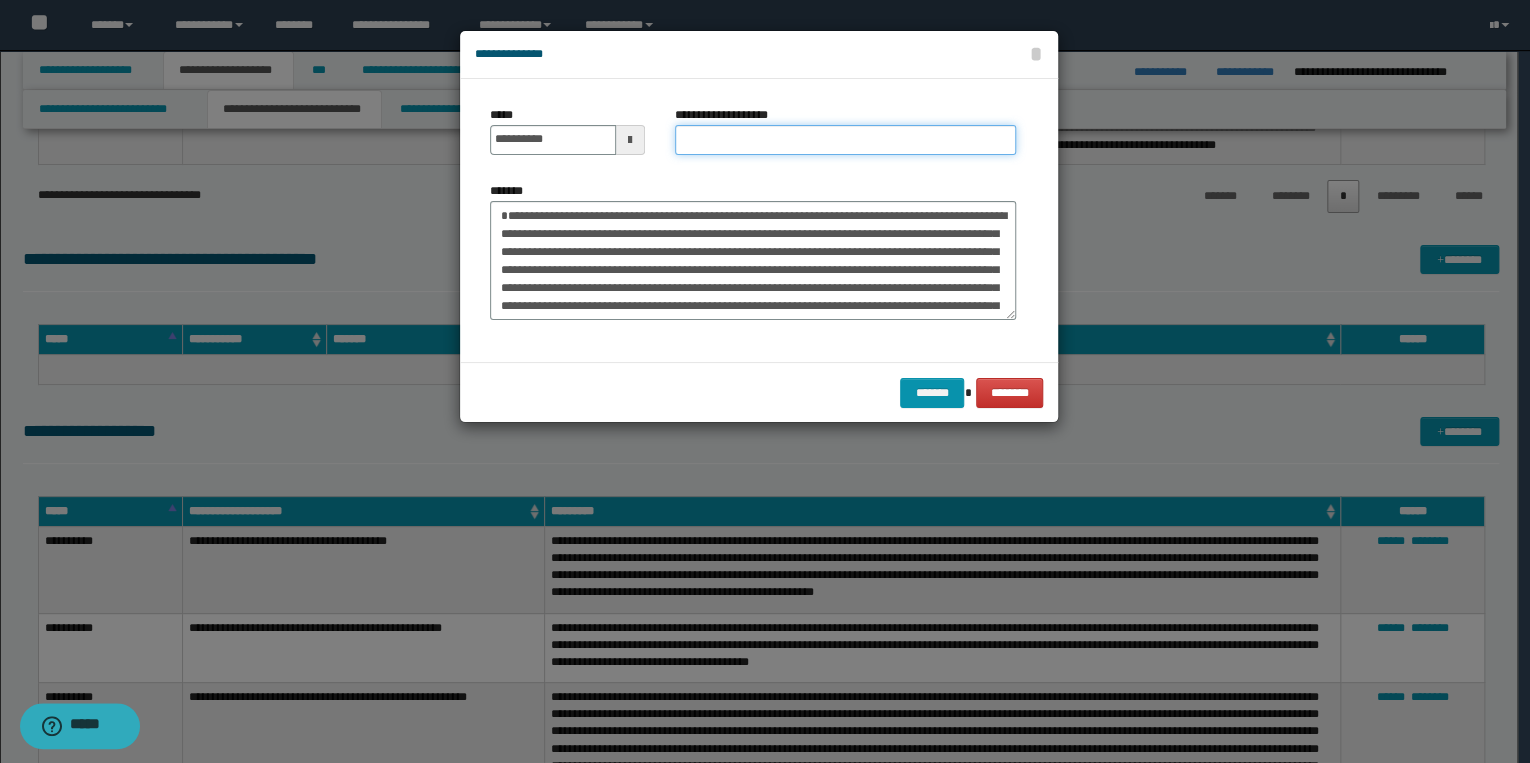 click on "**********" at bounding box center (845, 140) 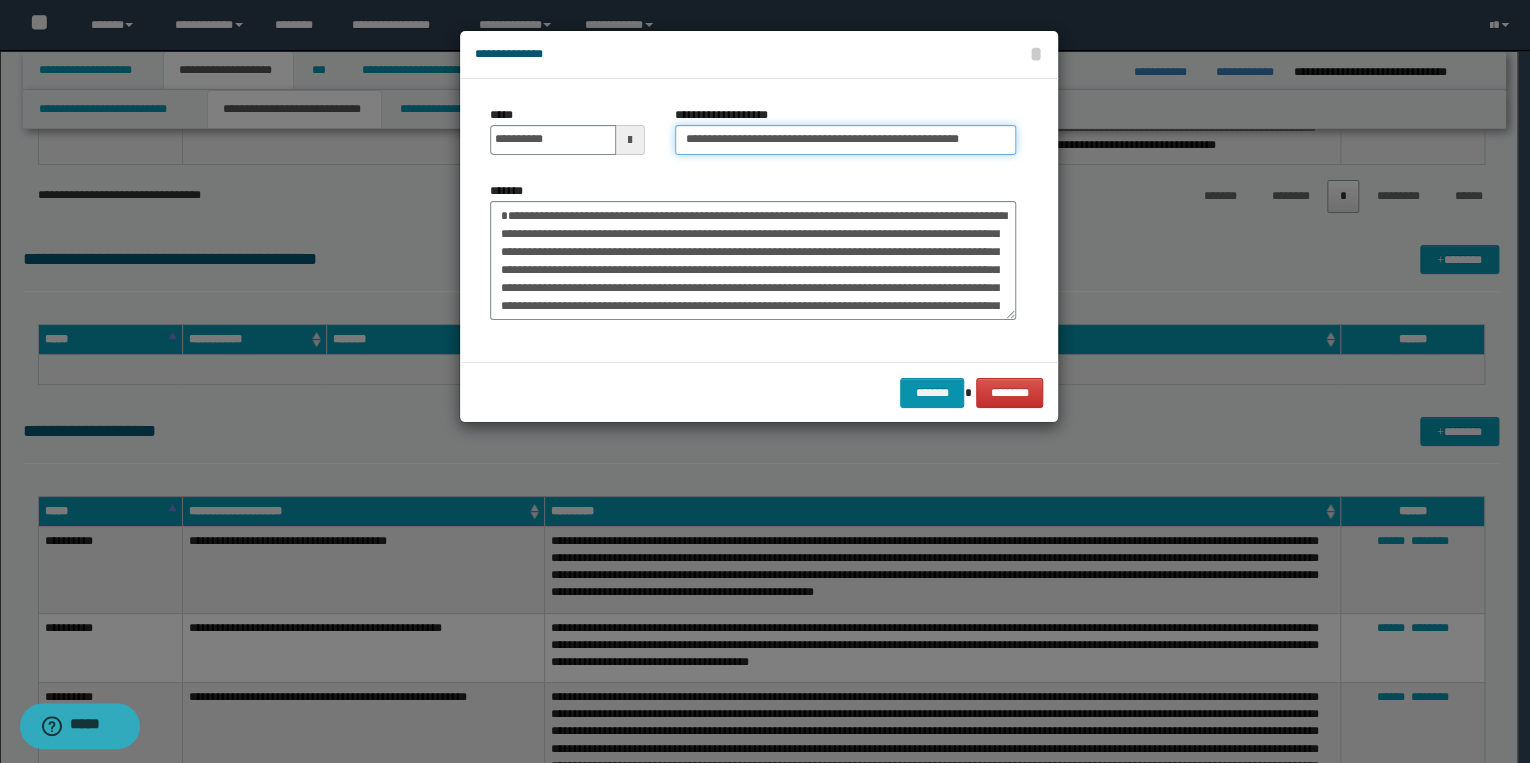 scroll, scrollTop: 0, scrollLeft: 54, axis: horizontal 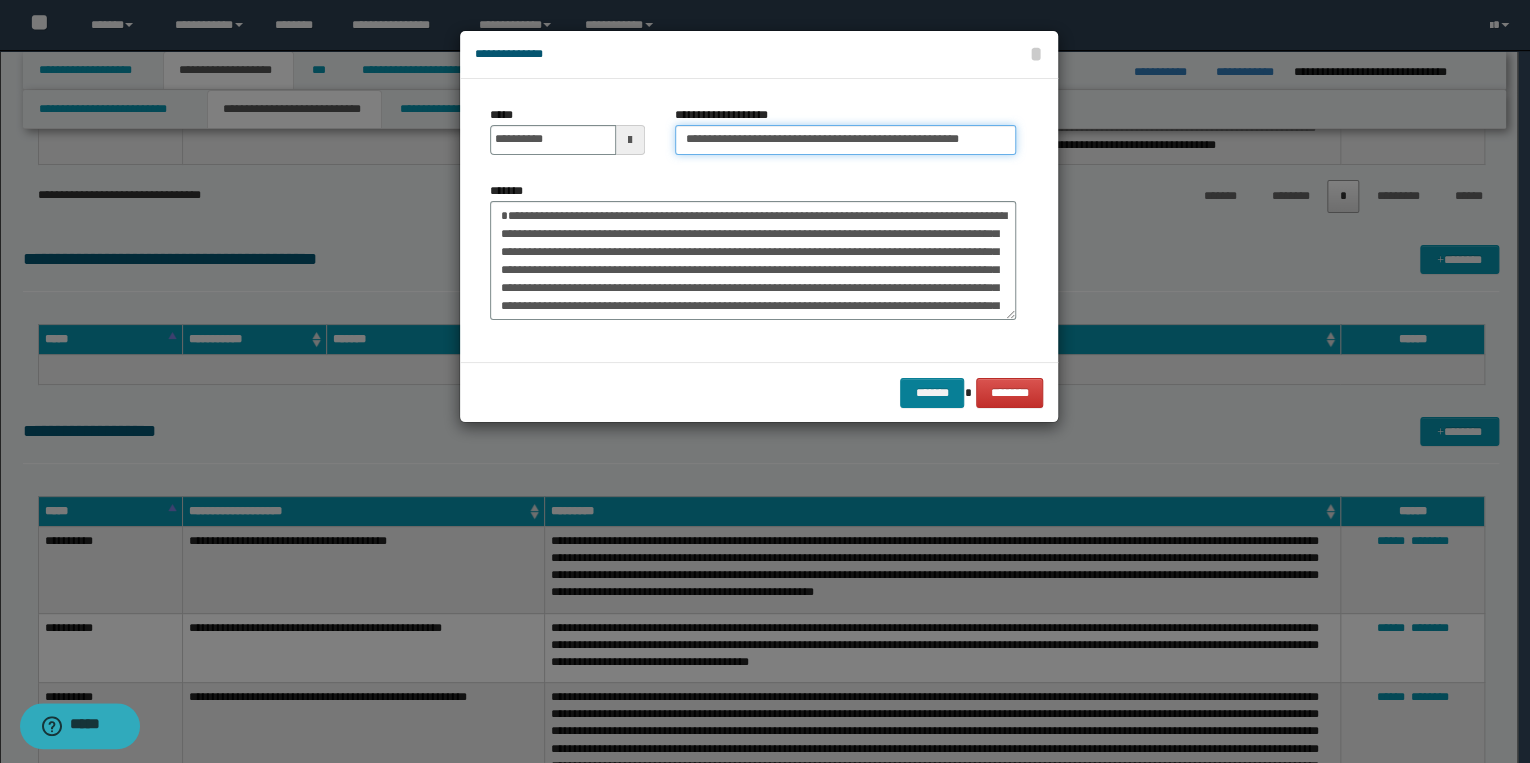 type on "**********" 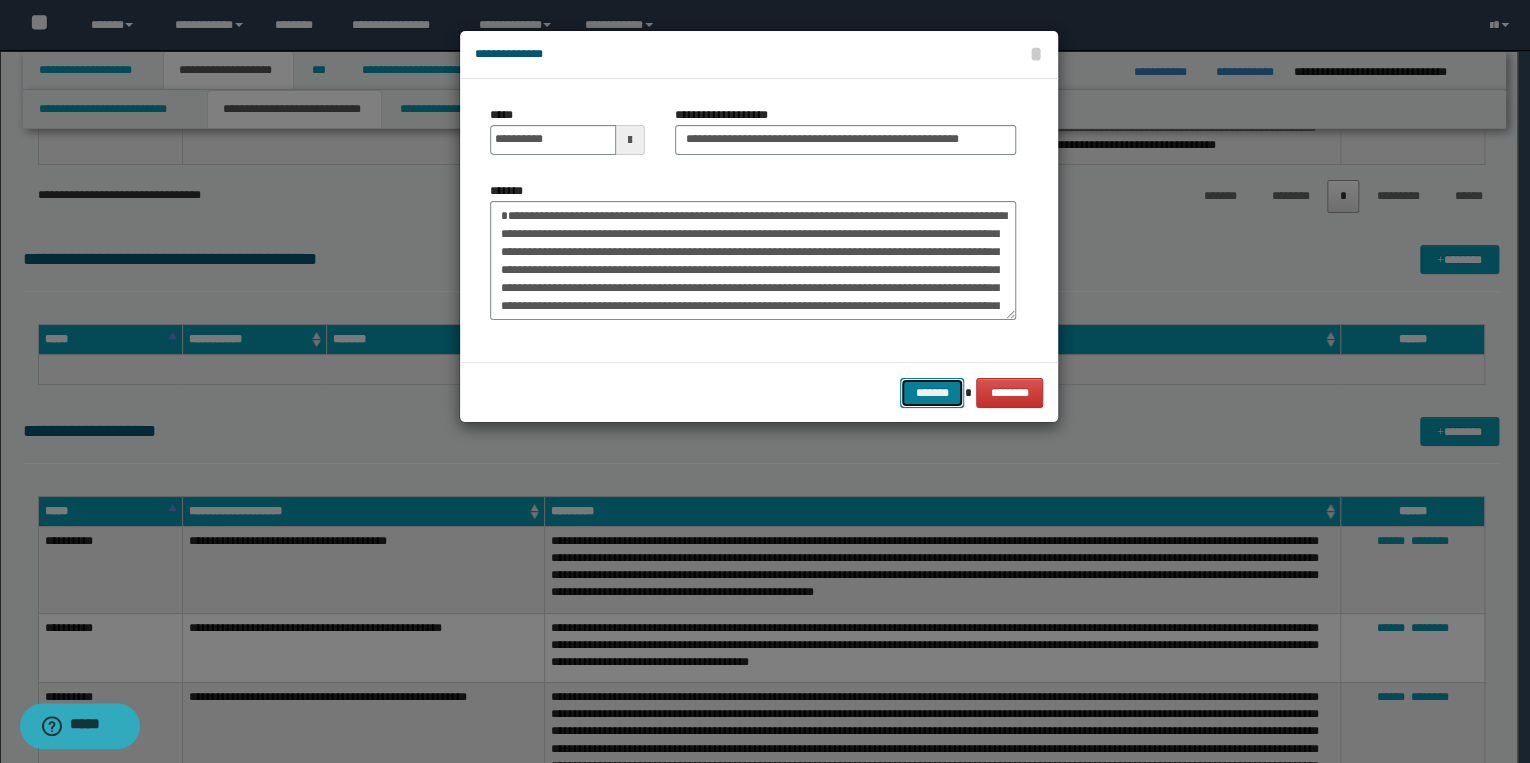 click on "*******" at bounding box center [932, 393] 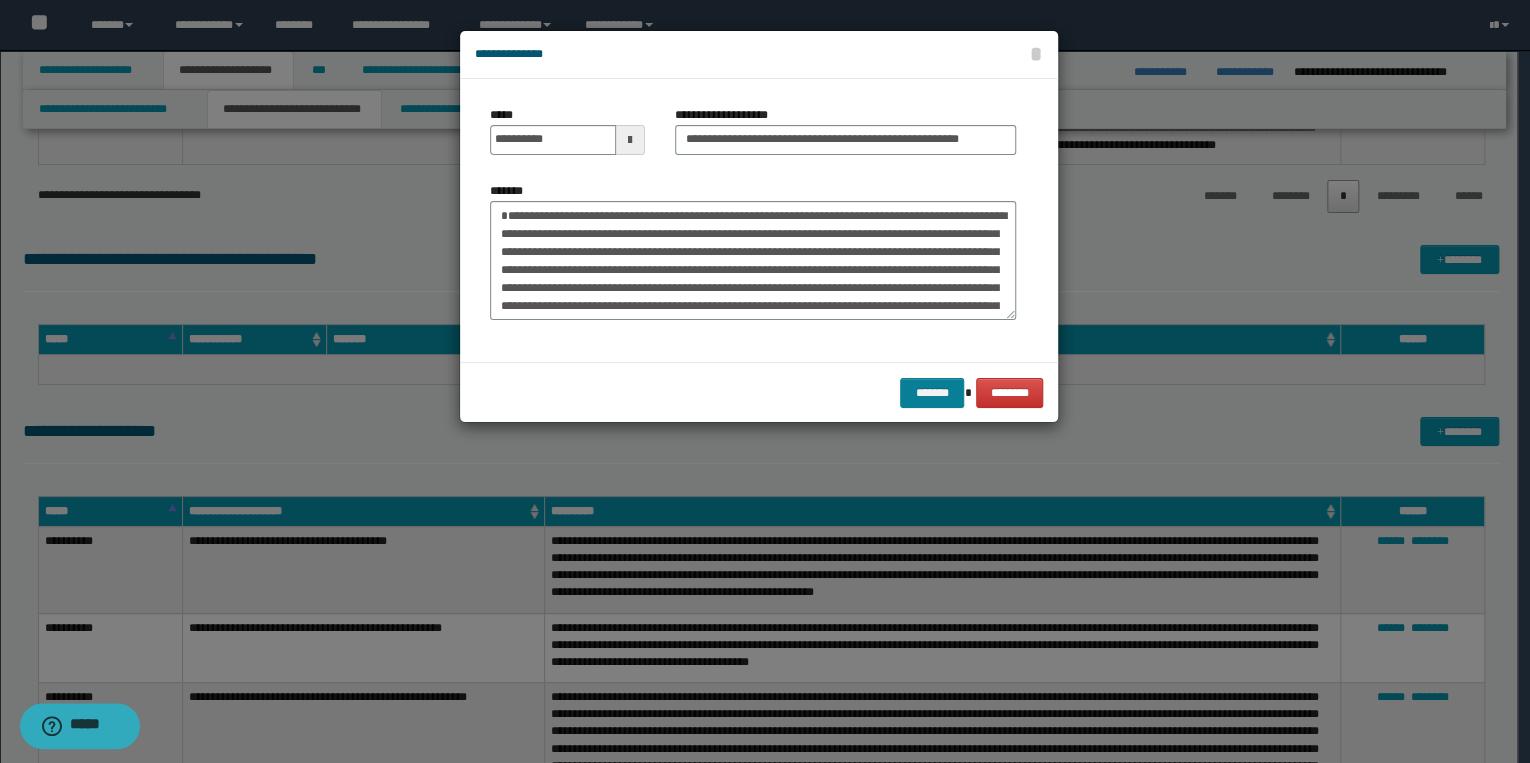 scroll, scrollTop: 0, scrollLeft: 0, axis: both 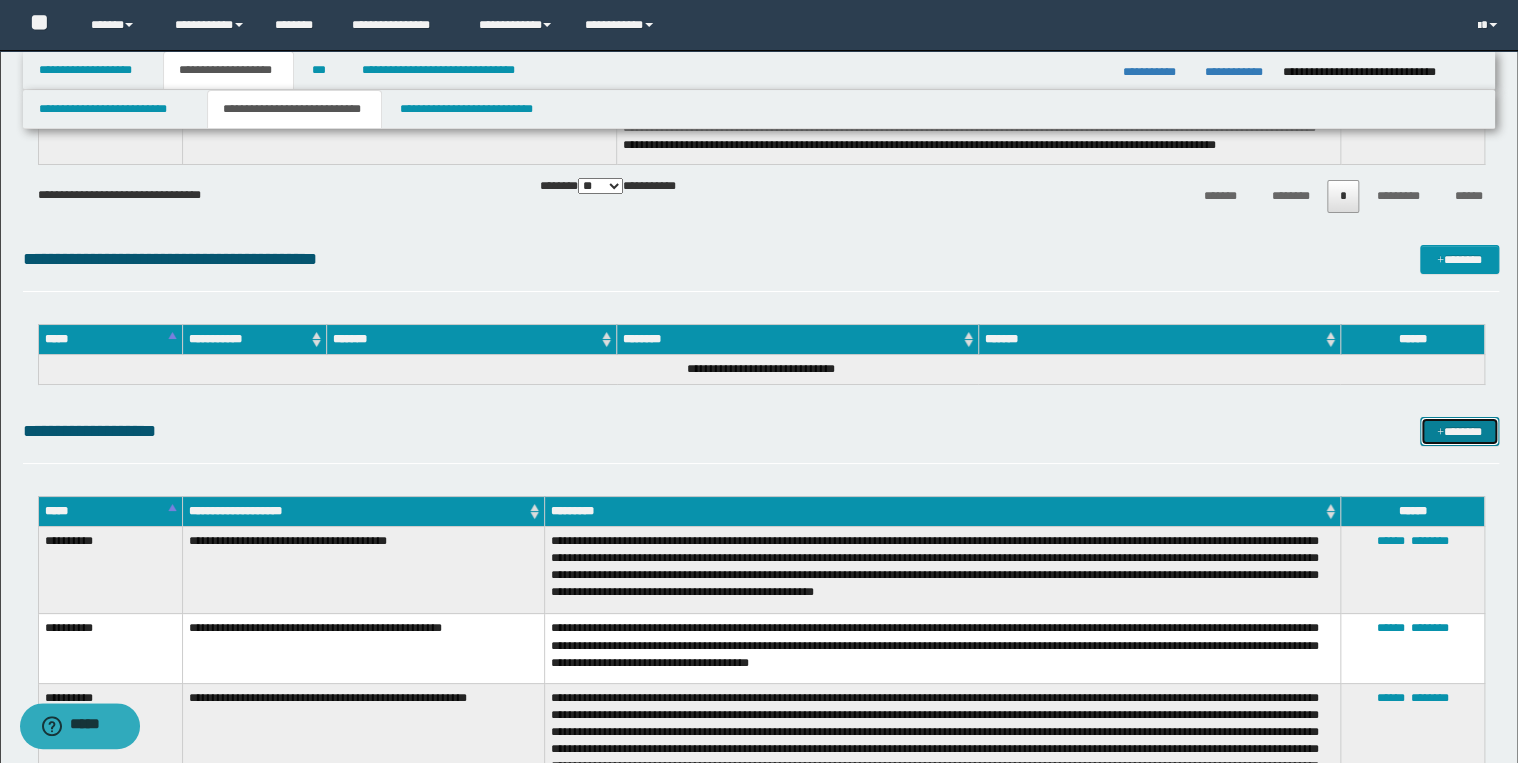 click on "*******" at bounding box center (1459, 432) 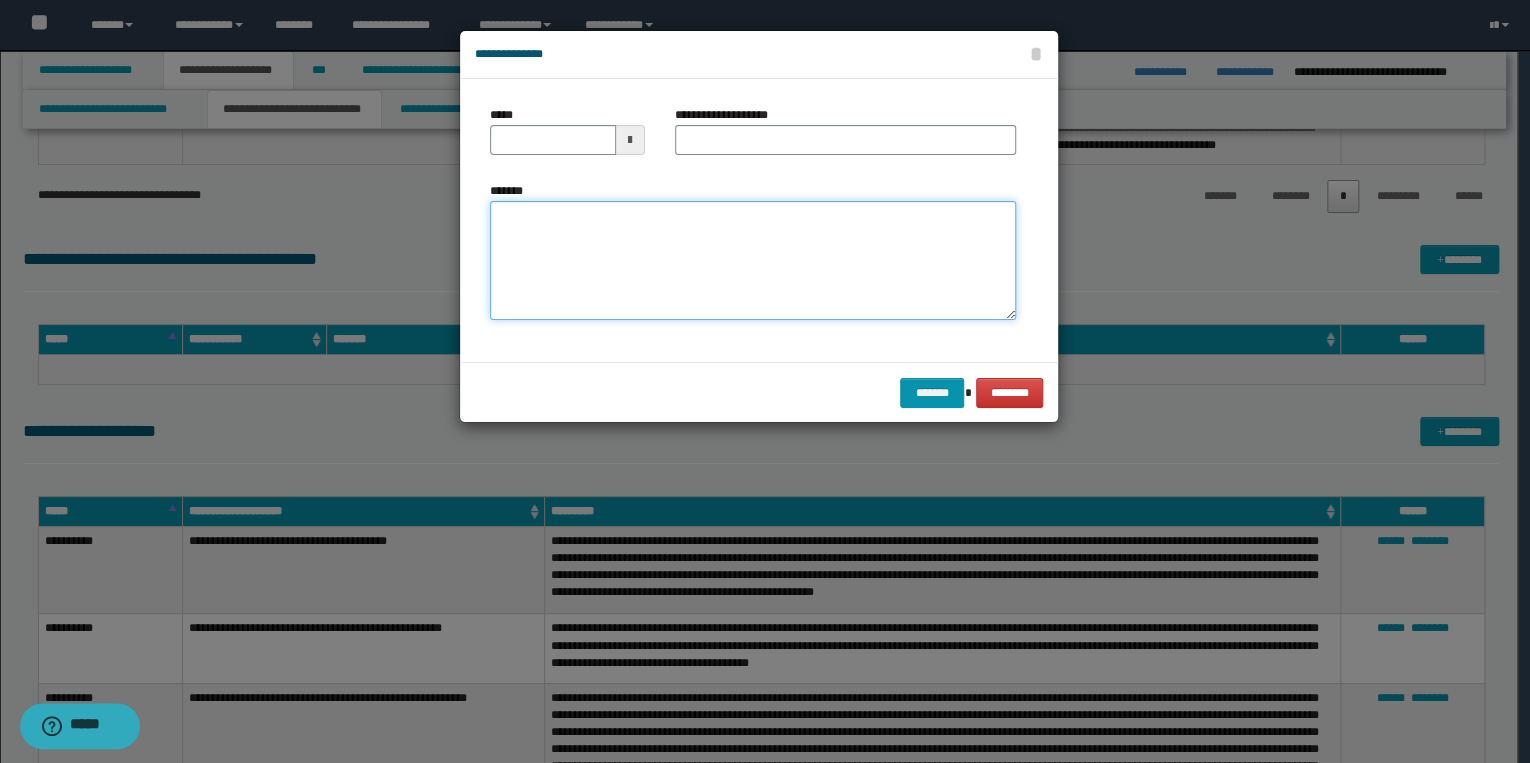 click on "*******" at bounding box center (753, 261) 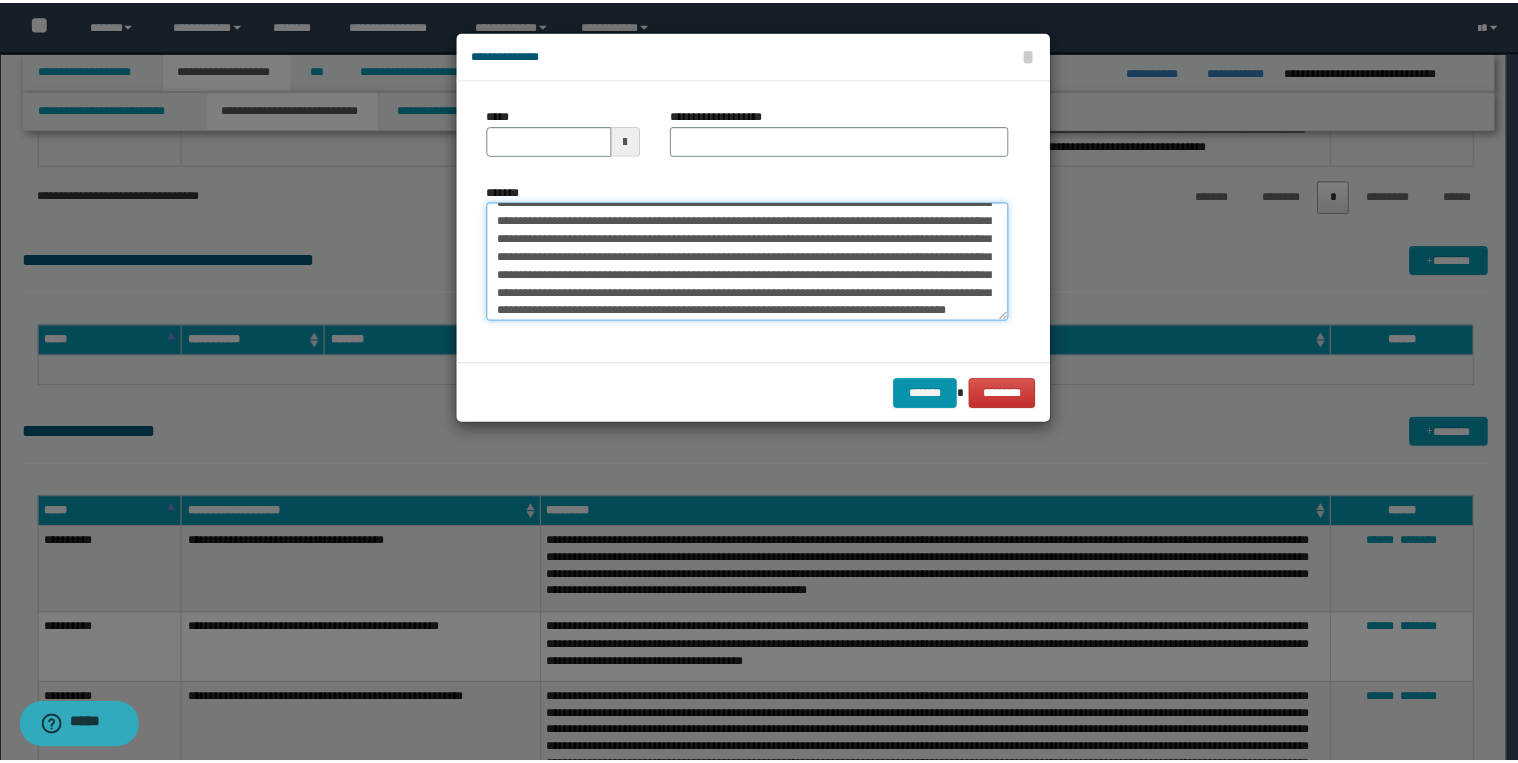 scroll, scrollTop: 0, scrollLeft: 0, axis: both 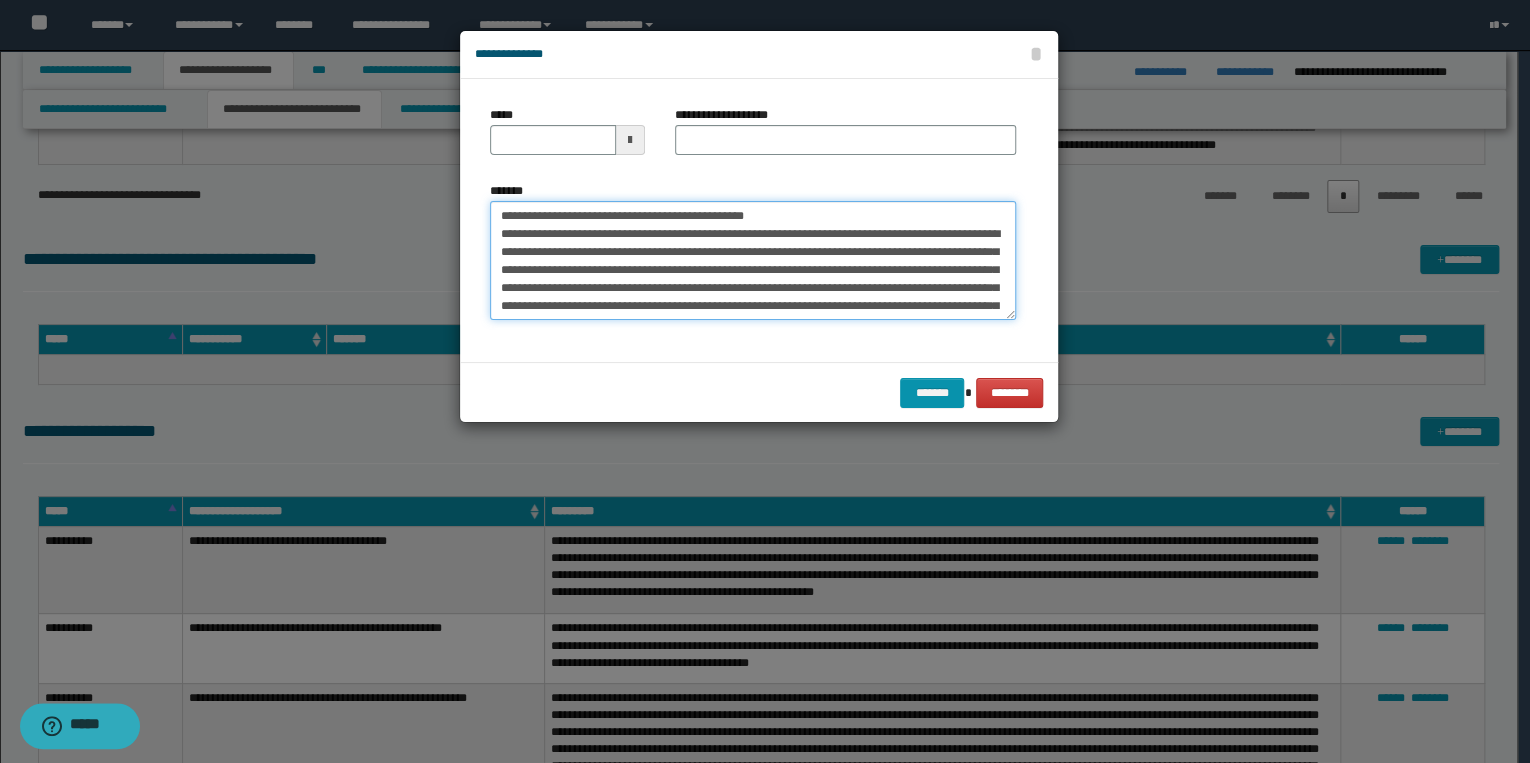 drag, startPoint x: 564, startPoint y: 216, endPoint x: 476, endPoint y: 216, distance: 88 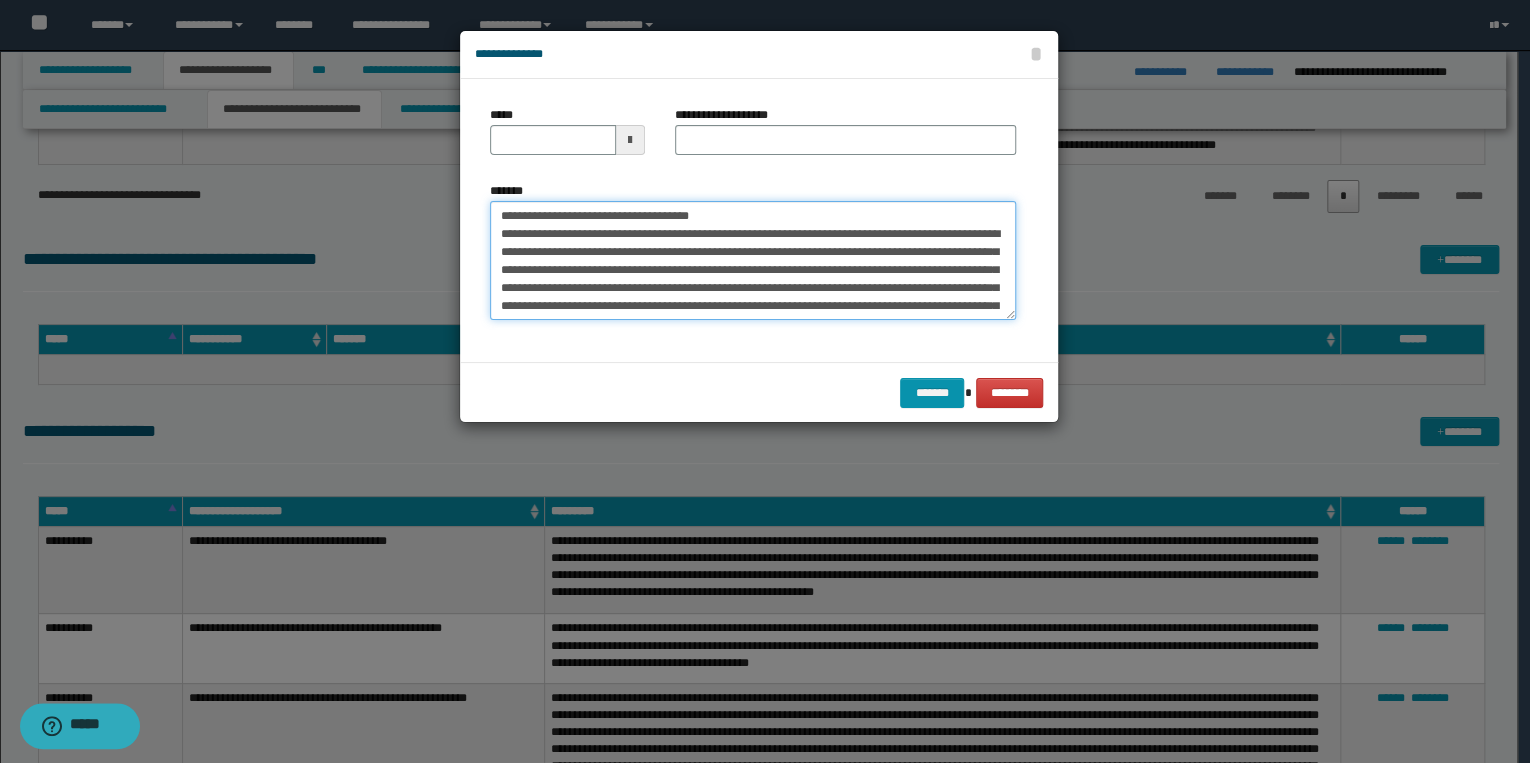 type 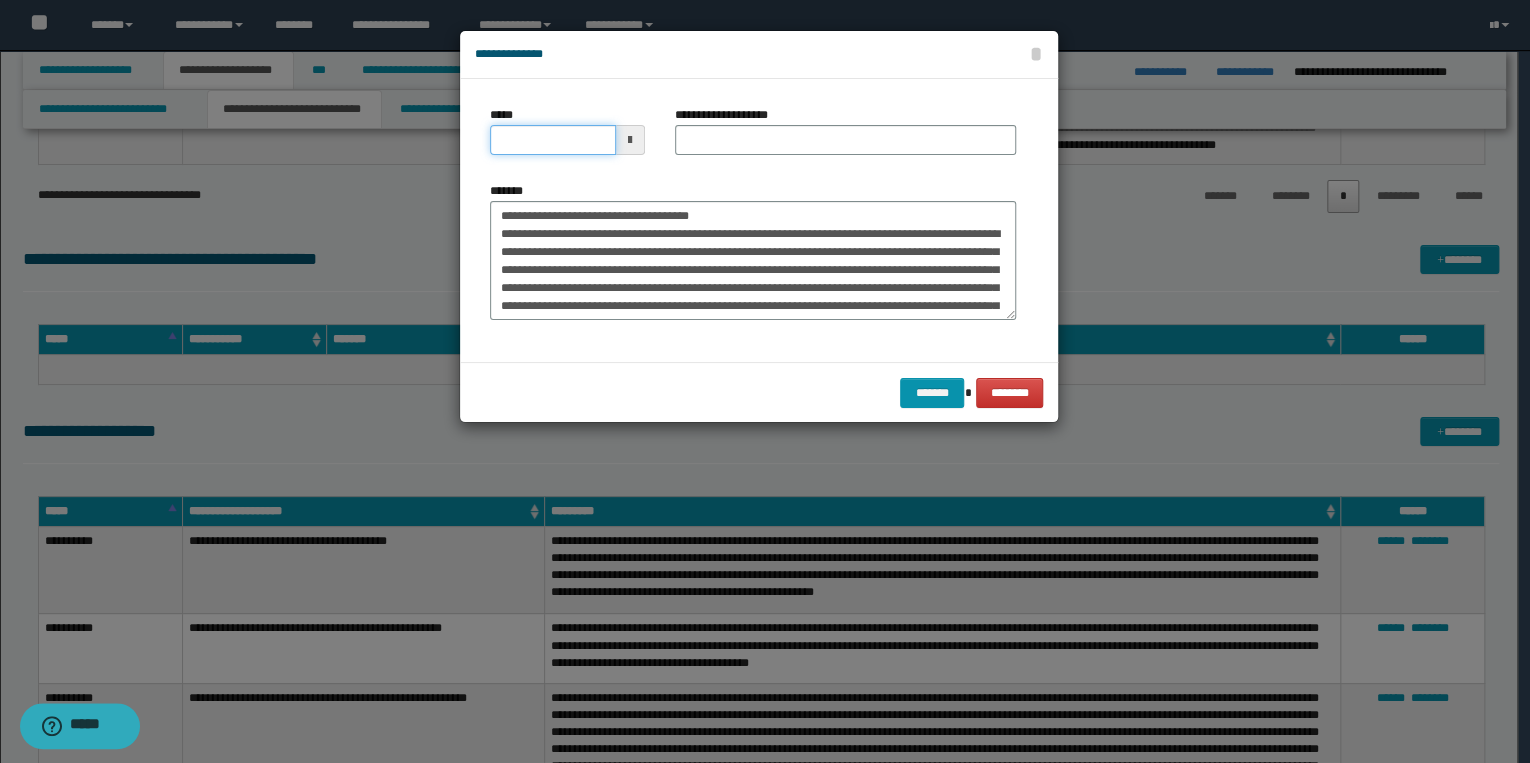 click on "*****" at bounding box center [553, 140] 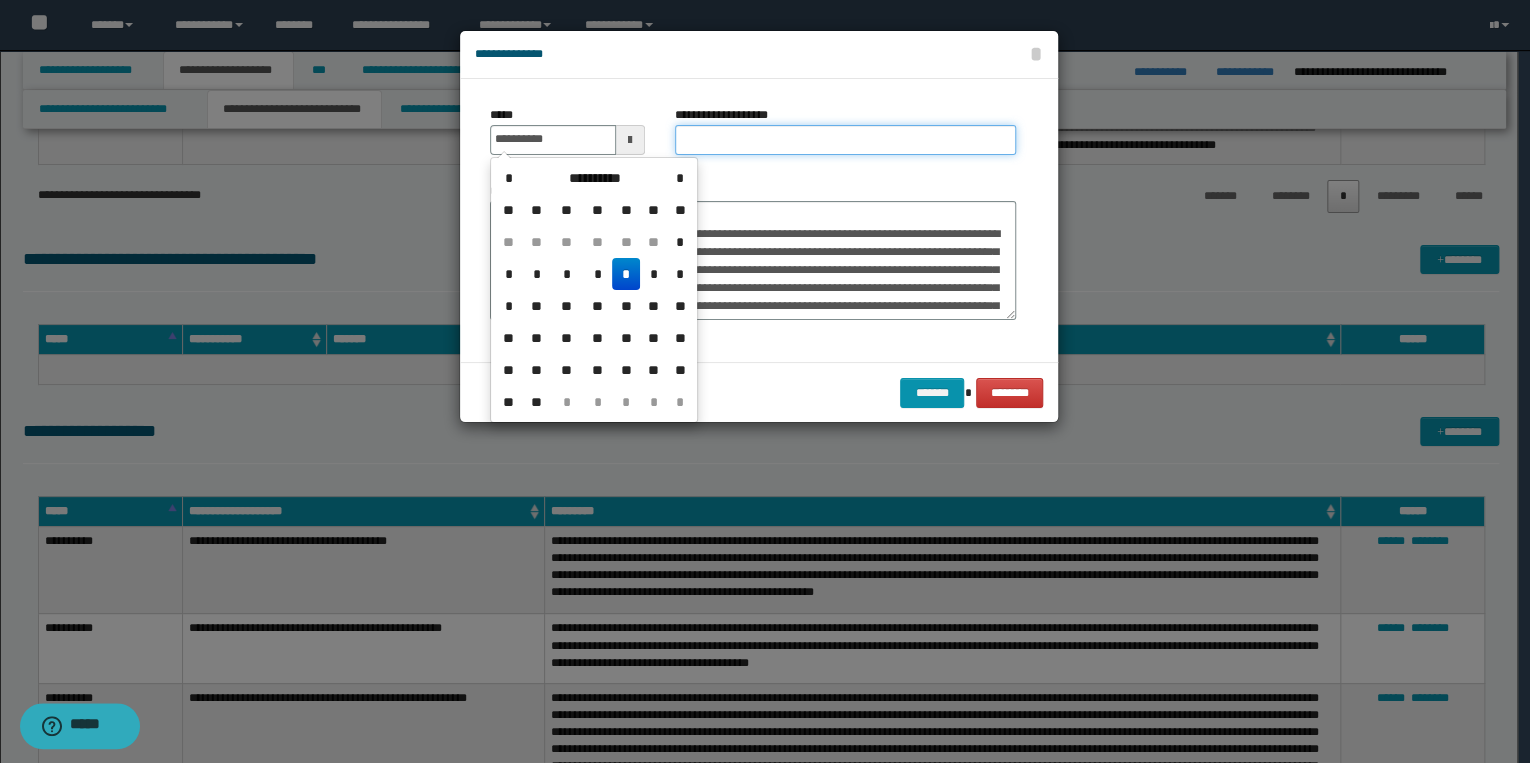 type on "**********" 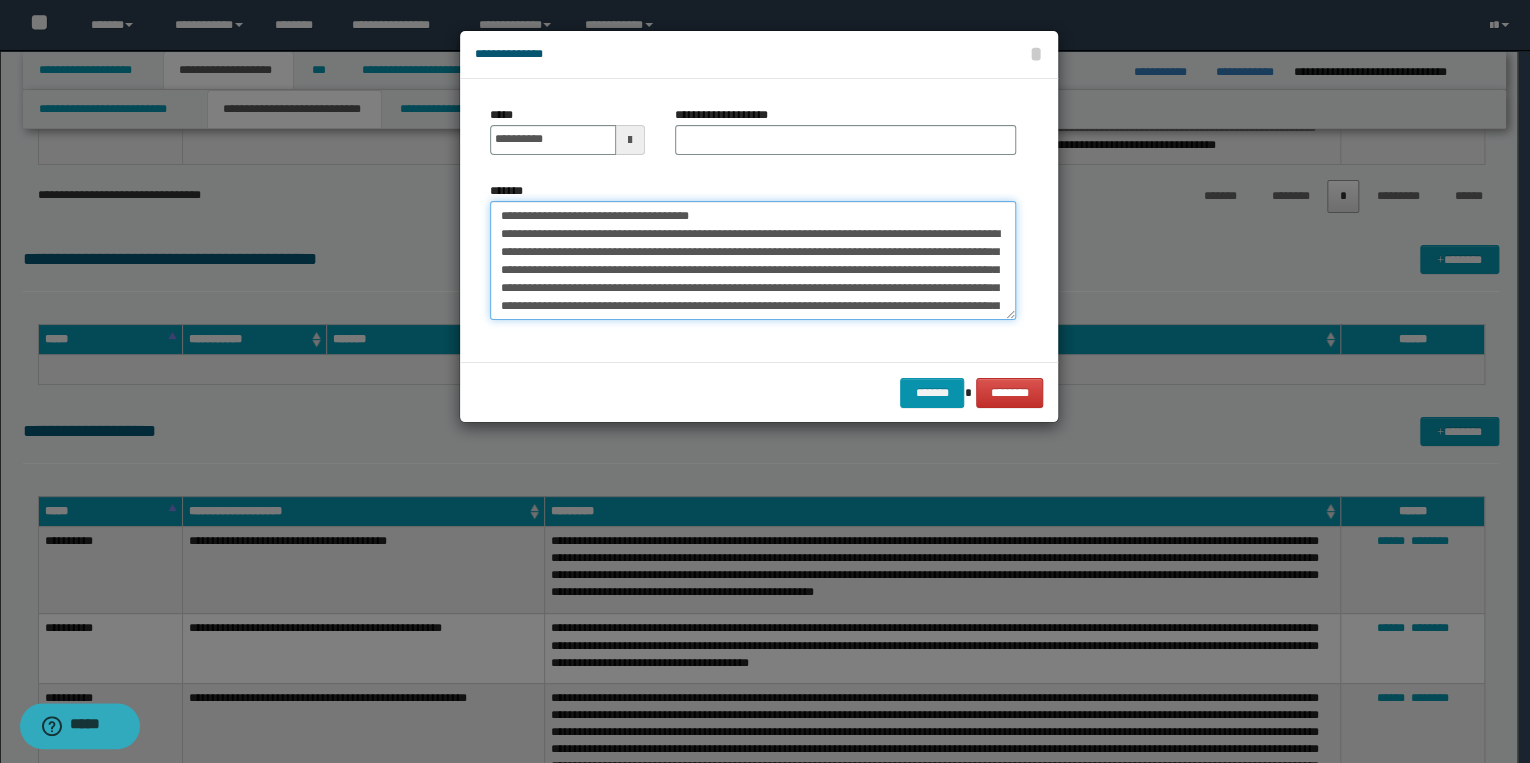 drag, startPoint x: 491, startPoint y: 216, endPoint x: 728, endPoint y: 216, distance: 237 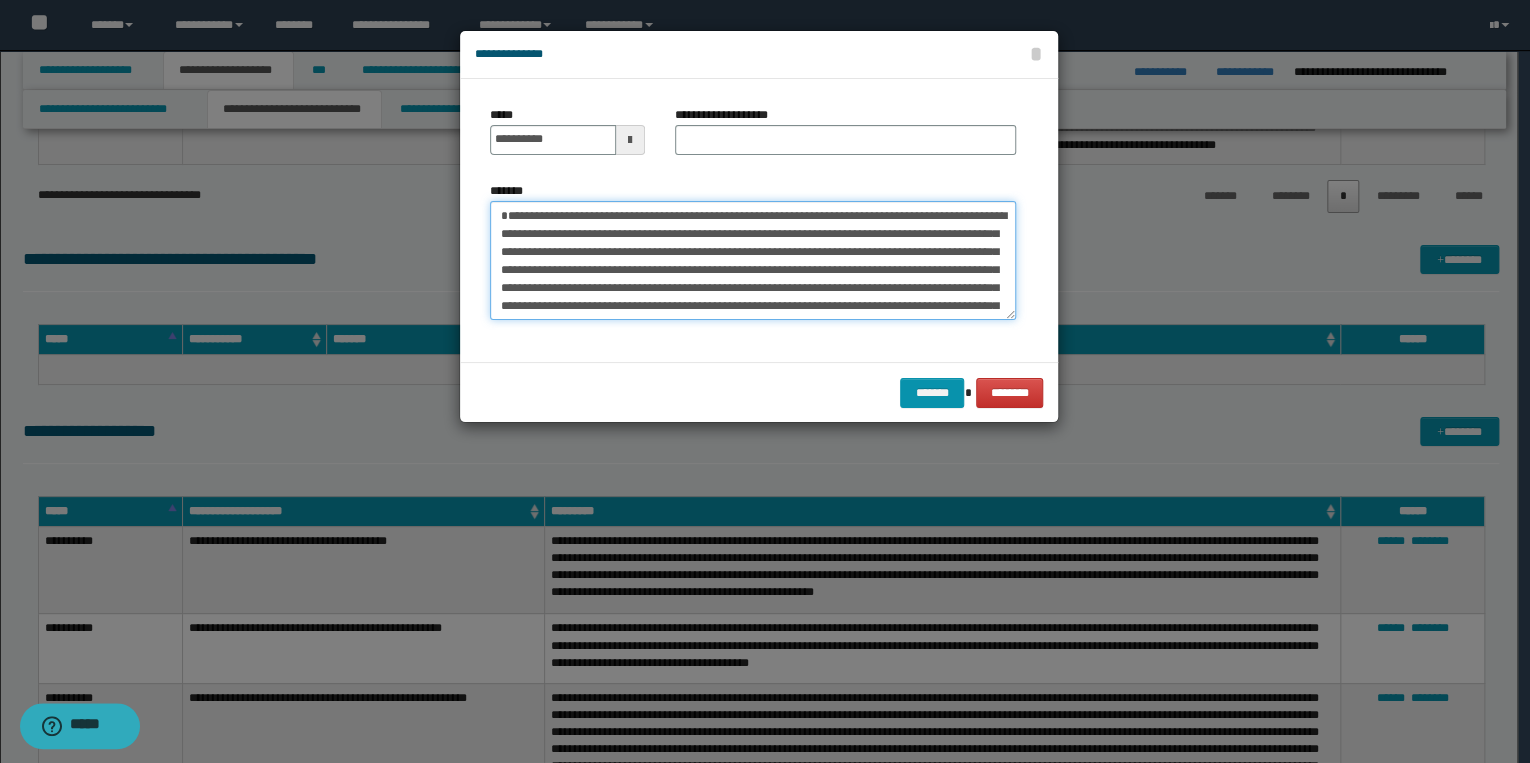 type on "**********" 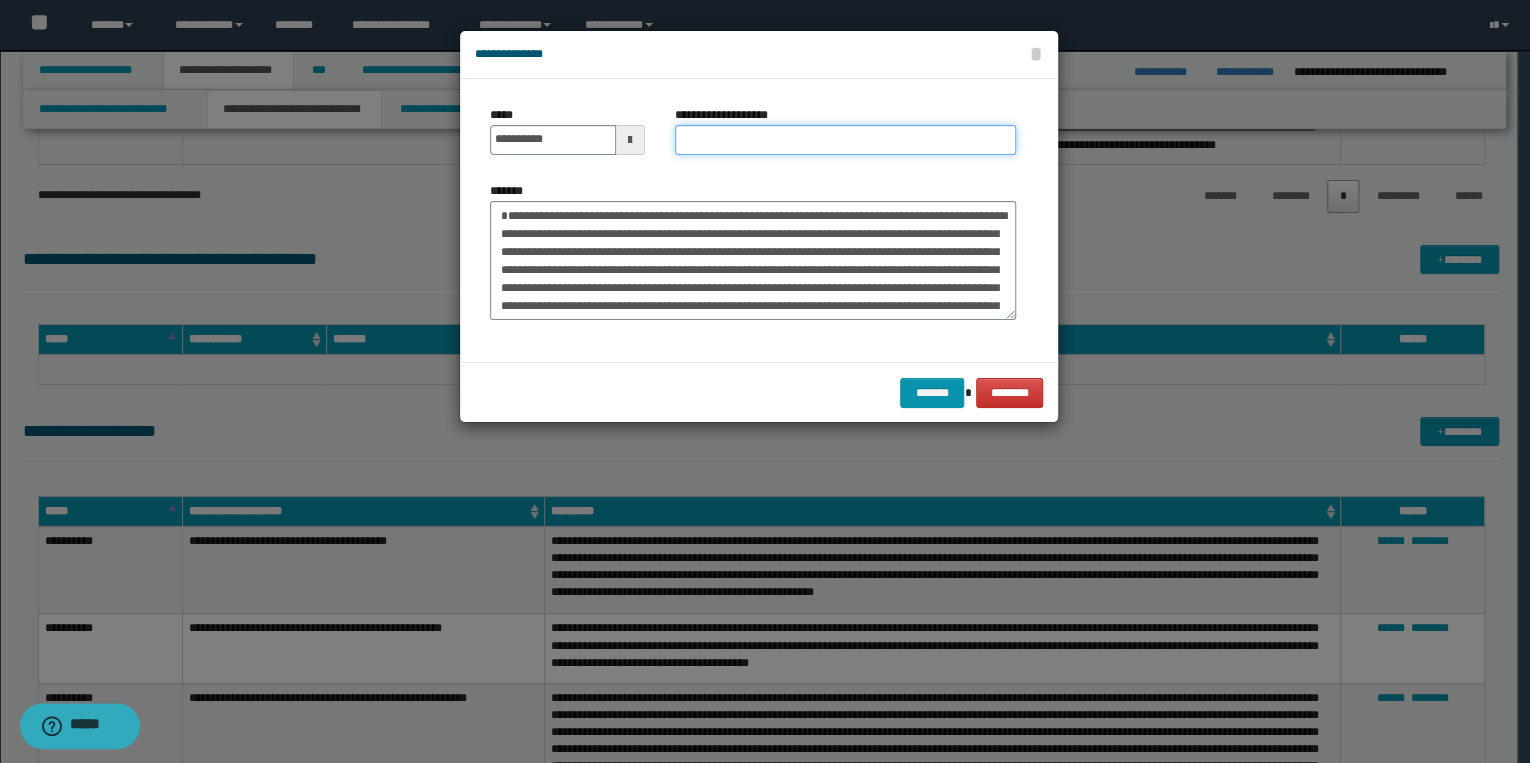 click on "**********" at bounding box center [845, 140] 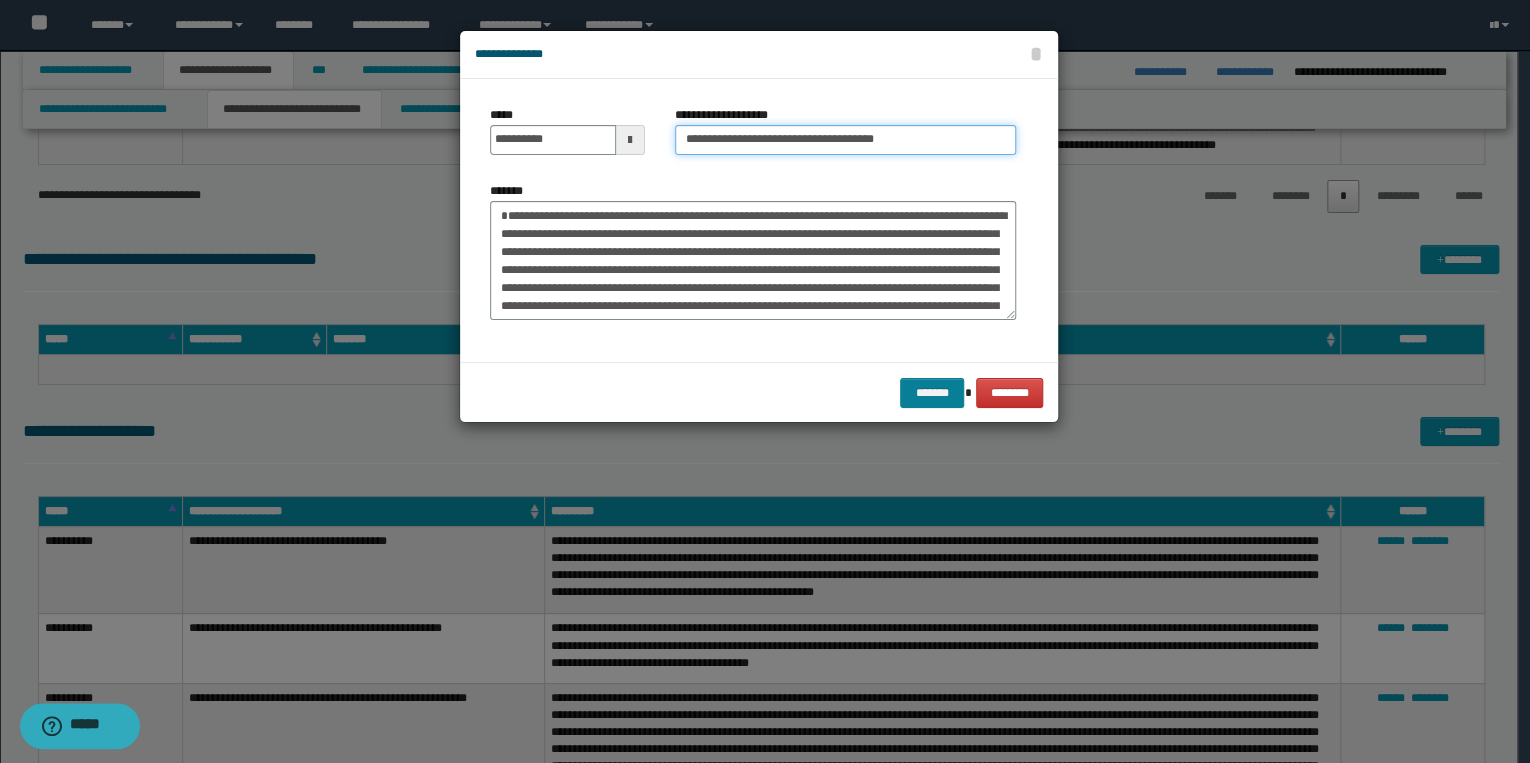 type on "**********" 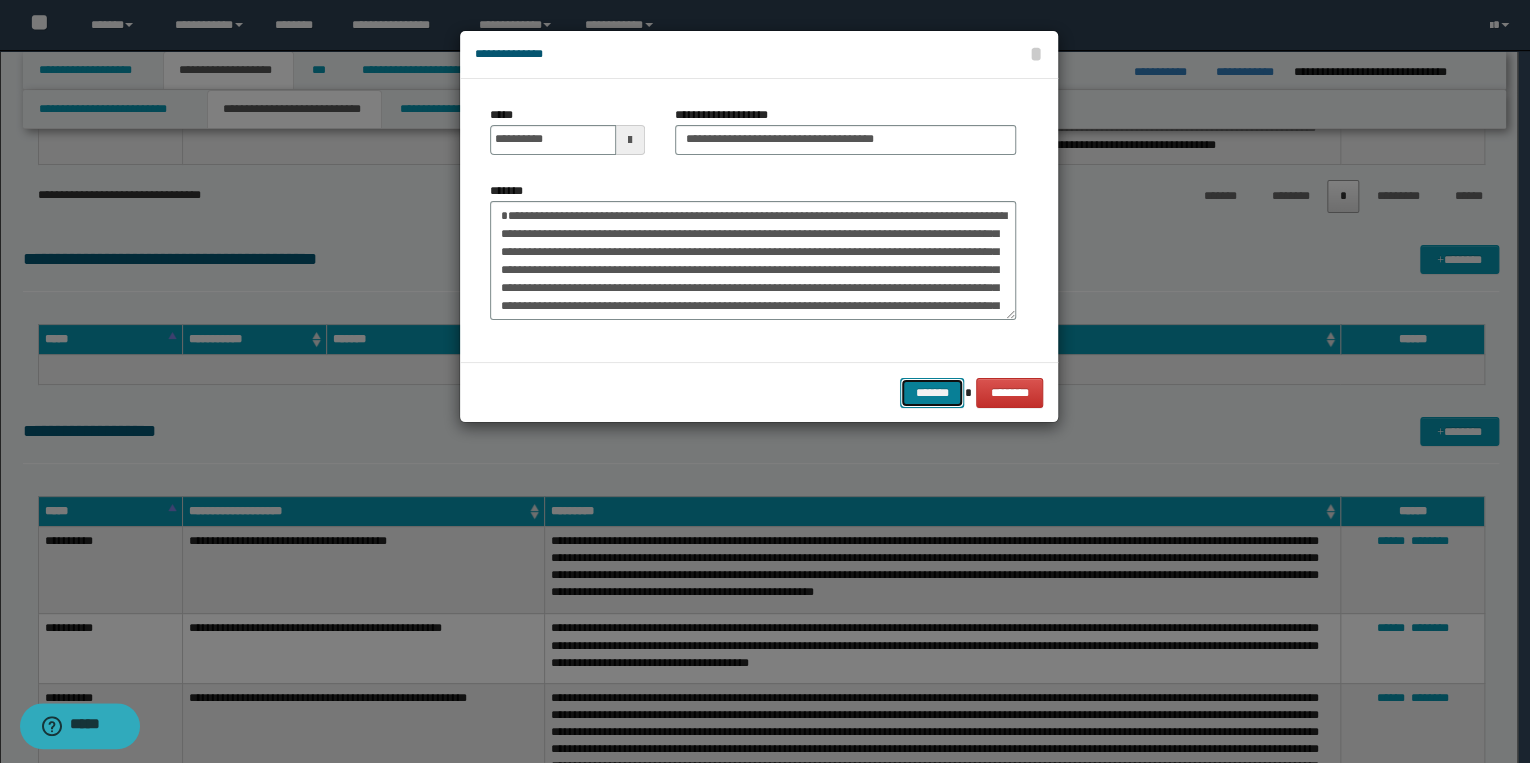 click on "*******" at bounding box center [932, 393] 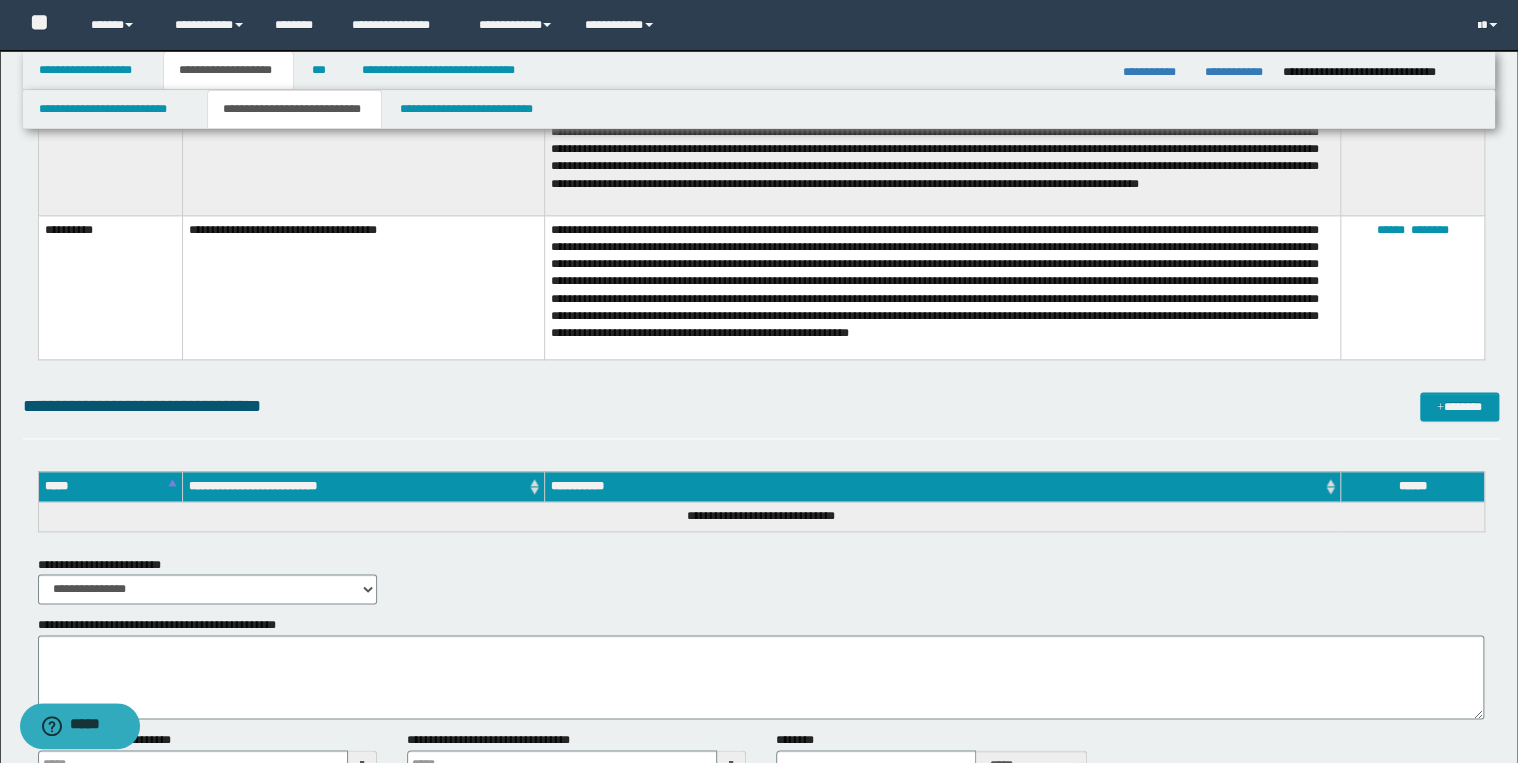 scroll, scrollTop: 5020, scrollLeft: 0, axis: vertical 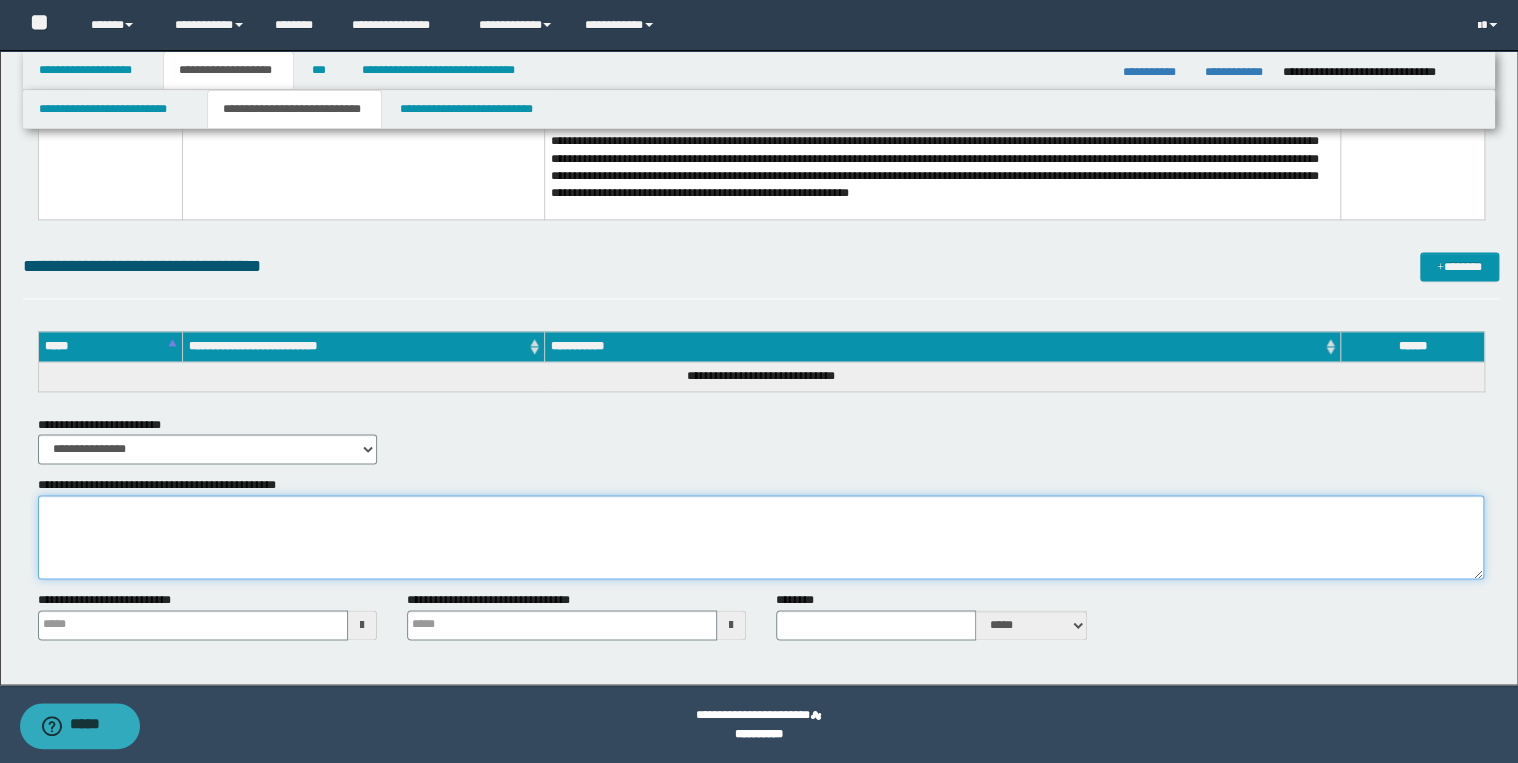 click on "**********" at bounding box center (761, 537) 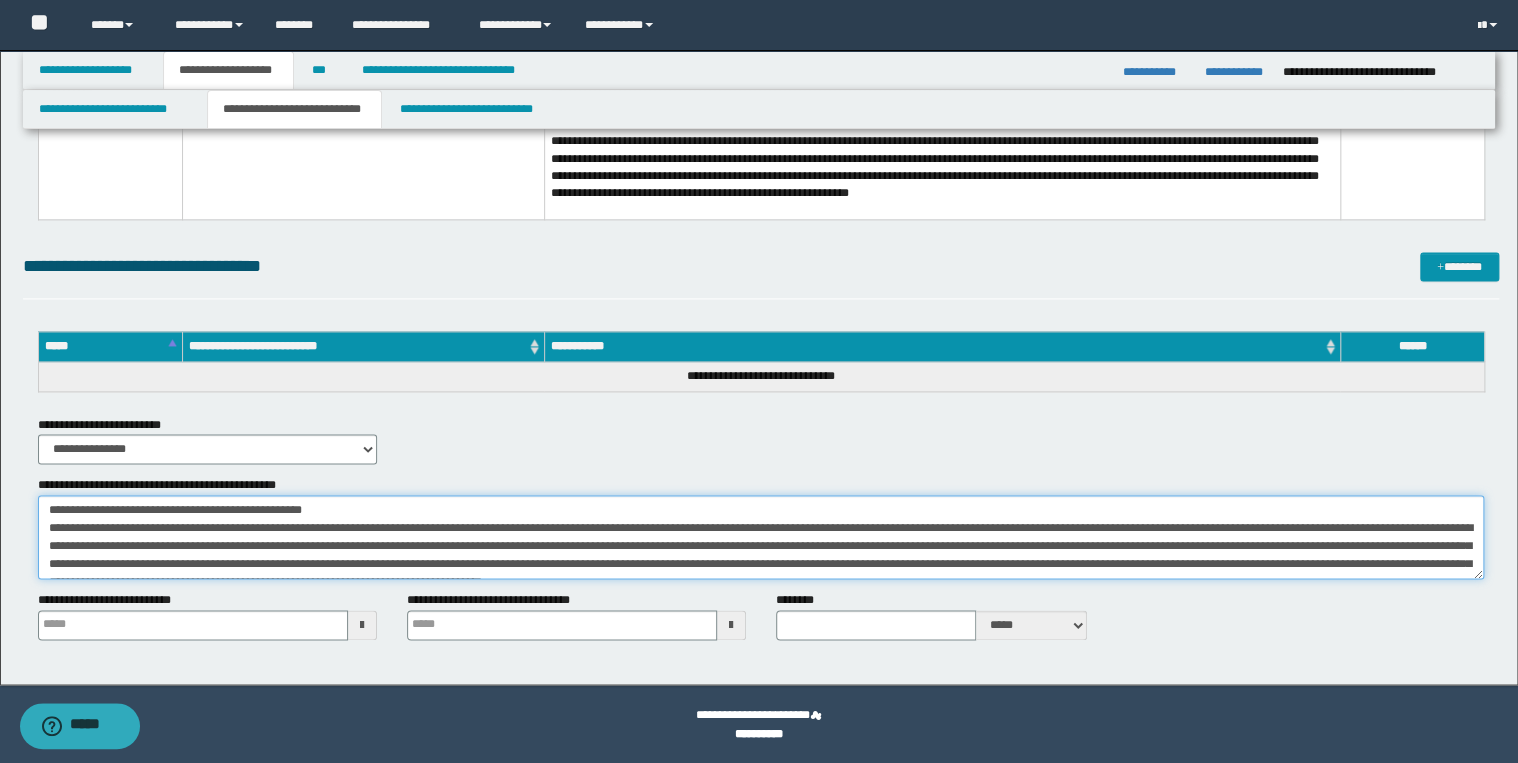 scroll, scrollTop: 48, scrollLeft: 0, axis: vertical 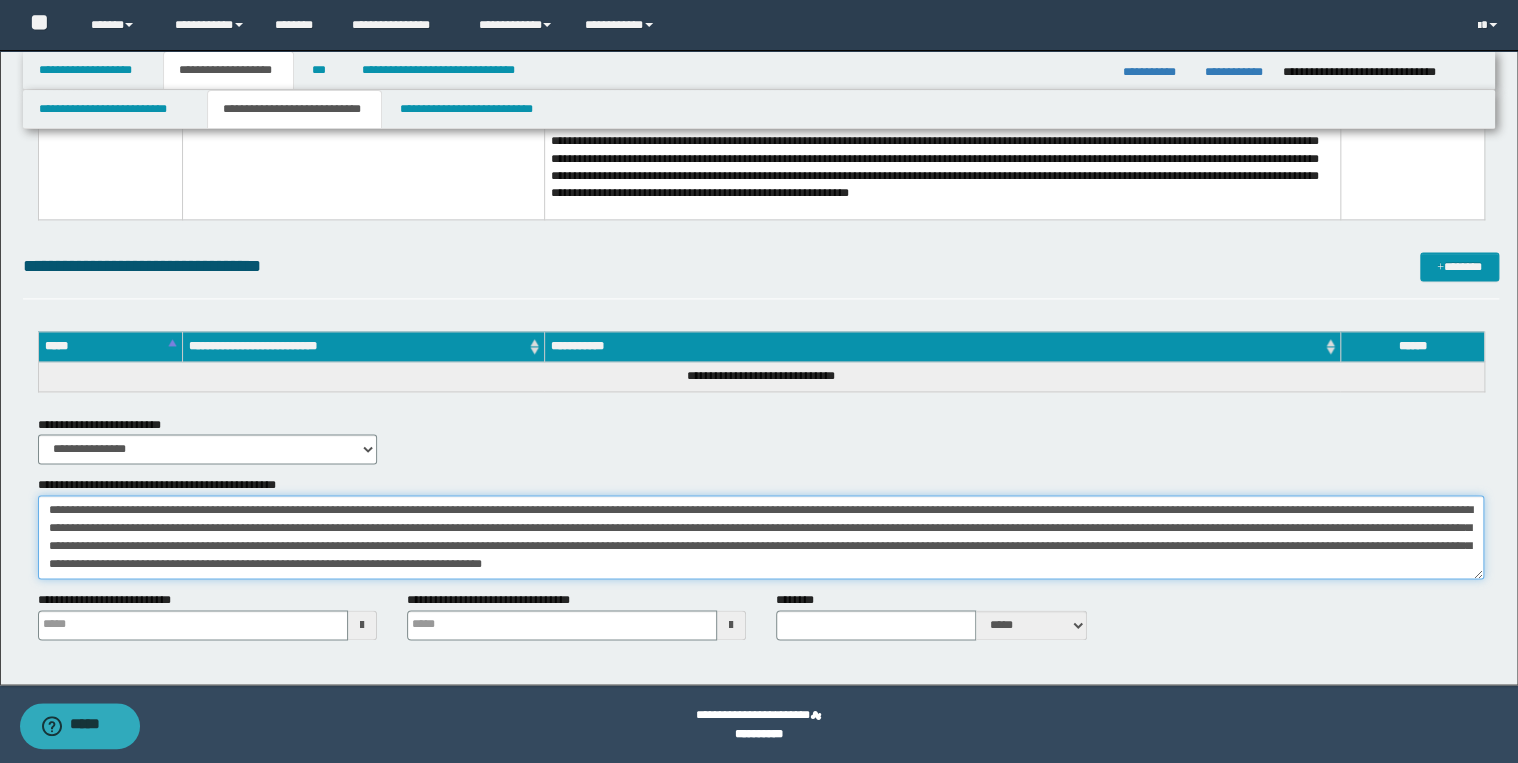type on "**********" 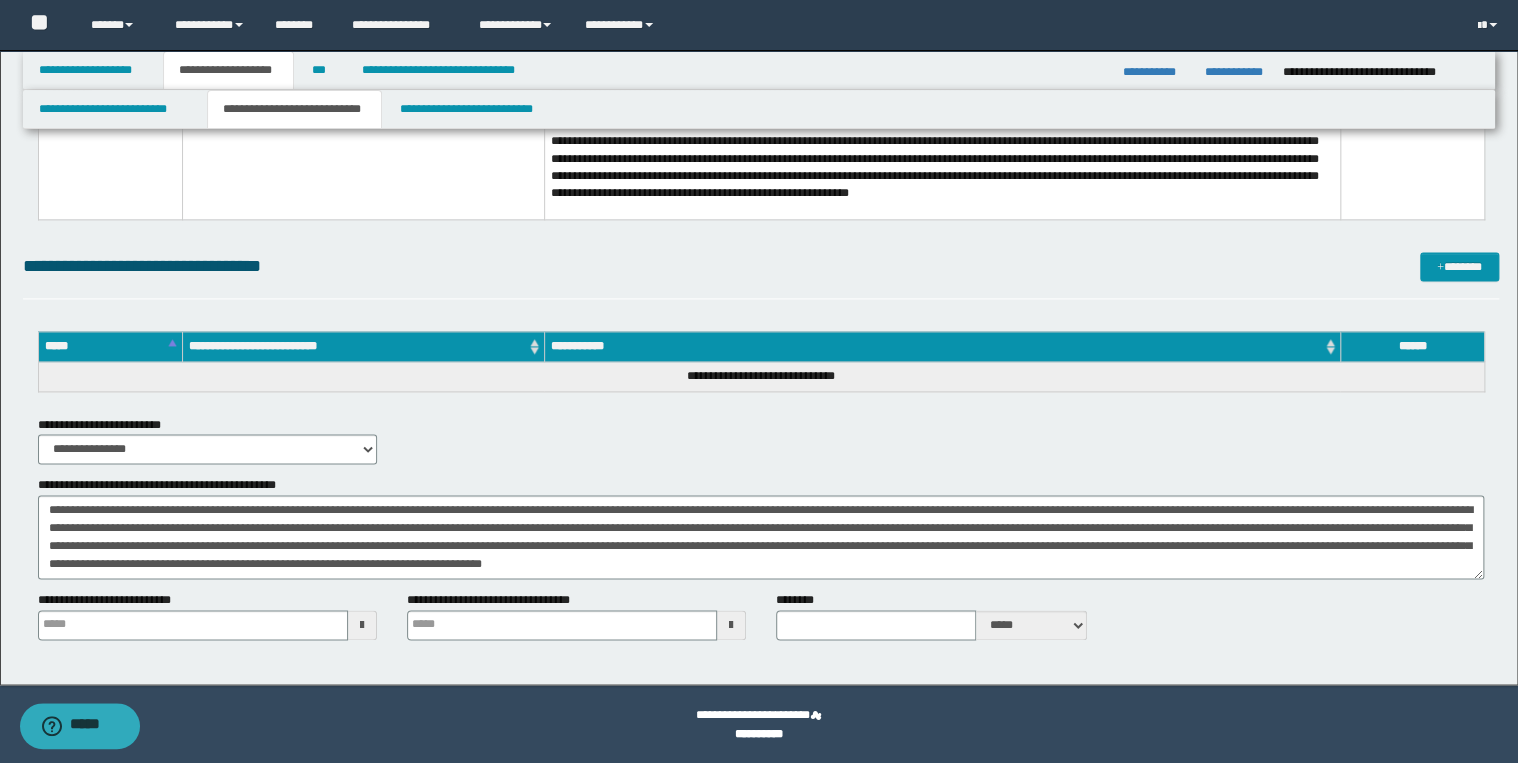 type 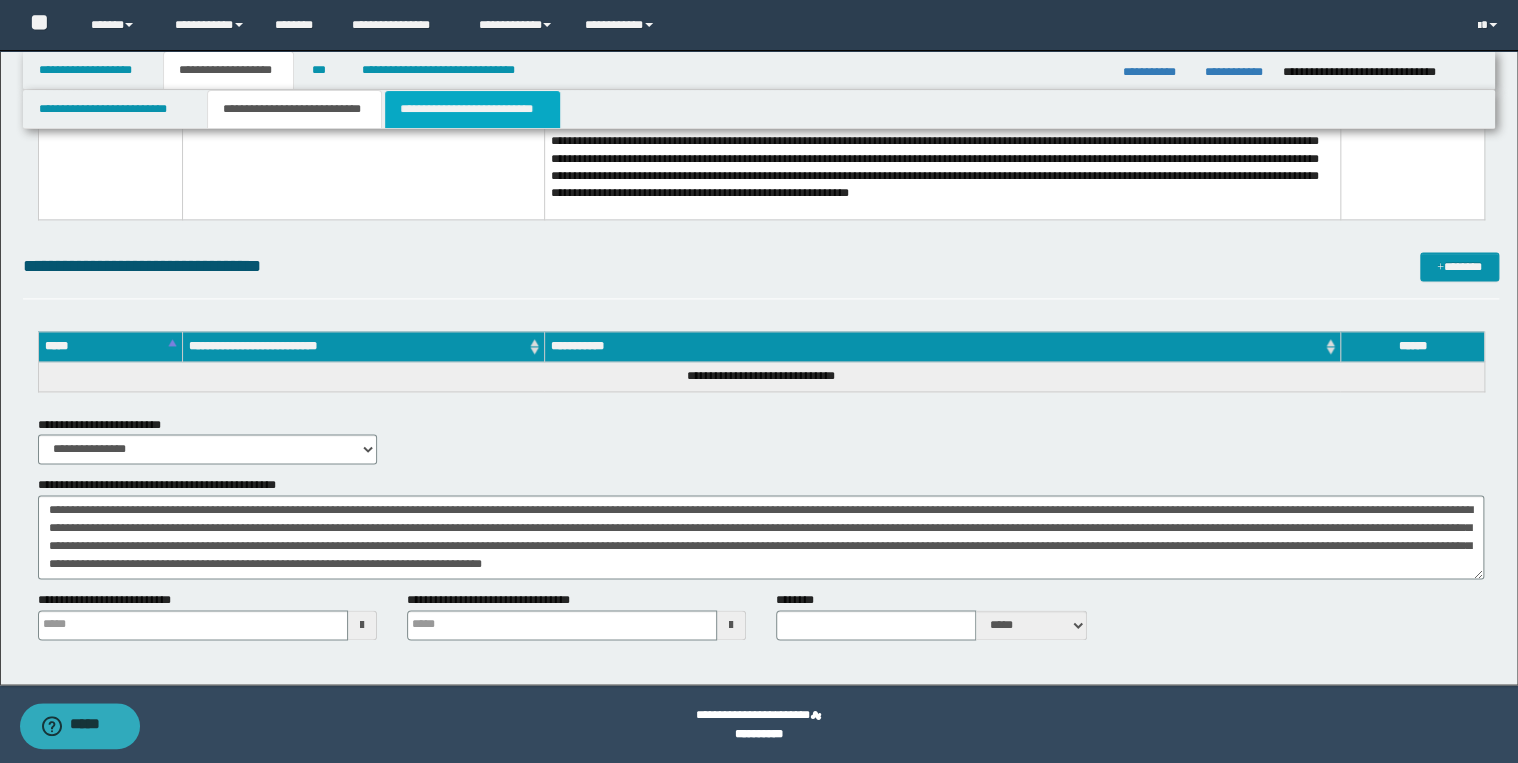 click on "**********" at bounding box center [472, 109] 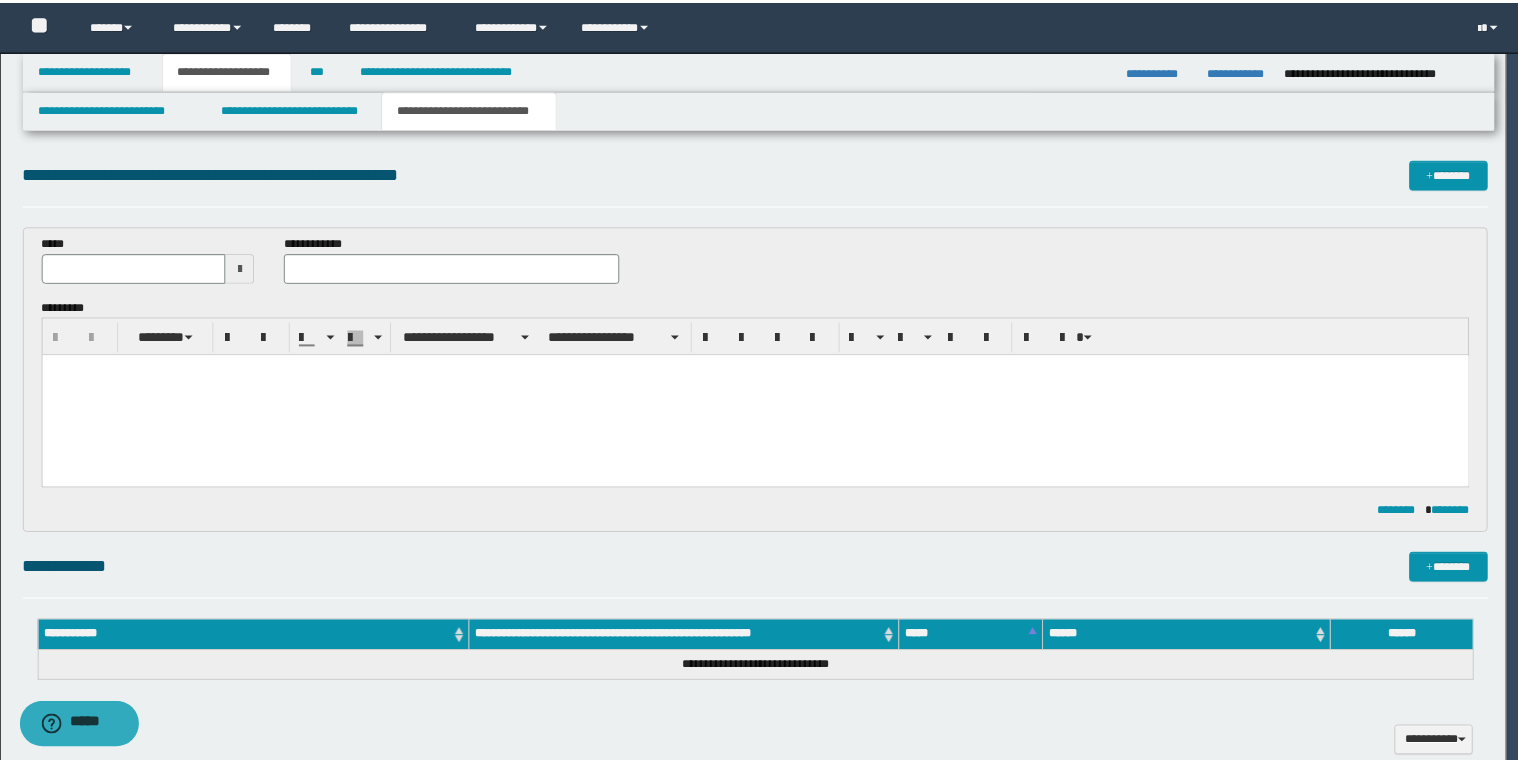 scroll, scrollTop: 0, scrollLeft: 0, axis: both 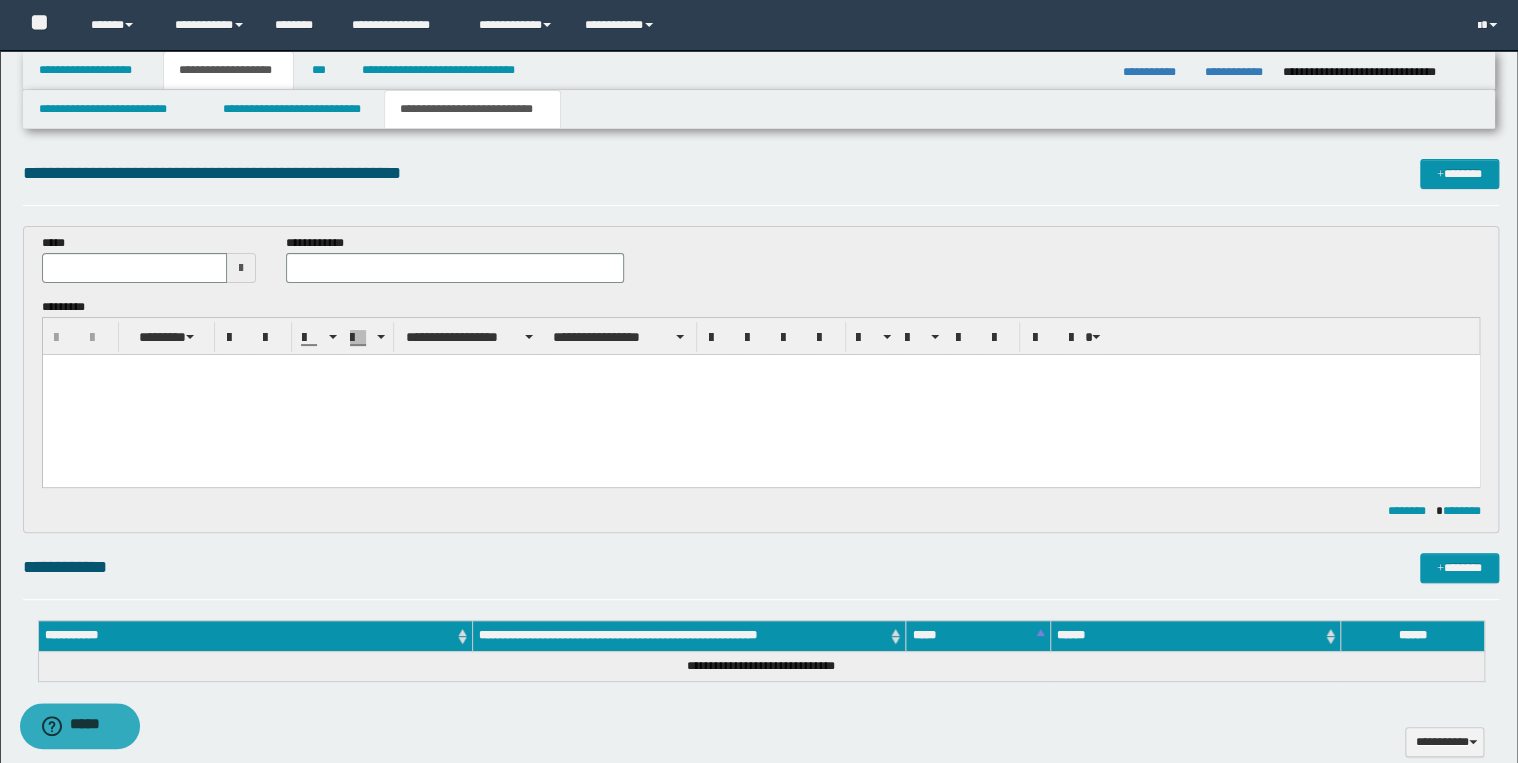 click at bounding box center [760, 395] 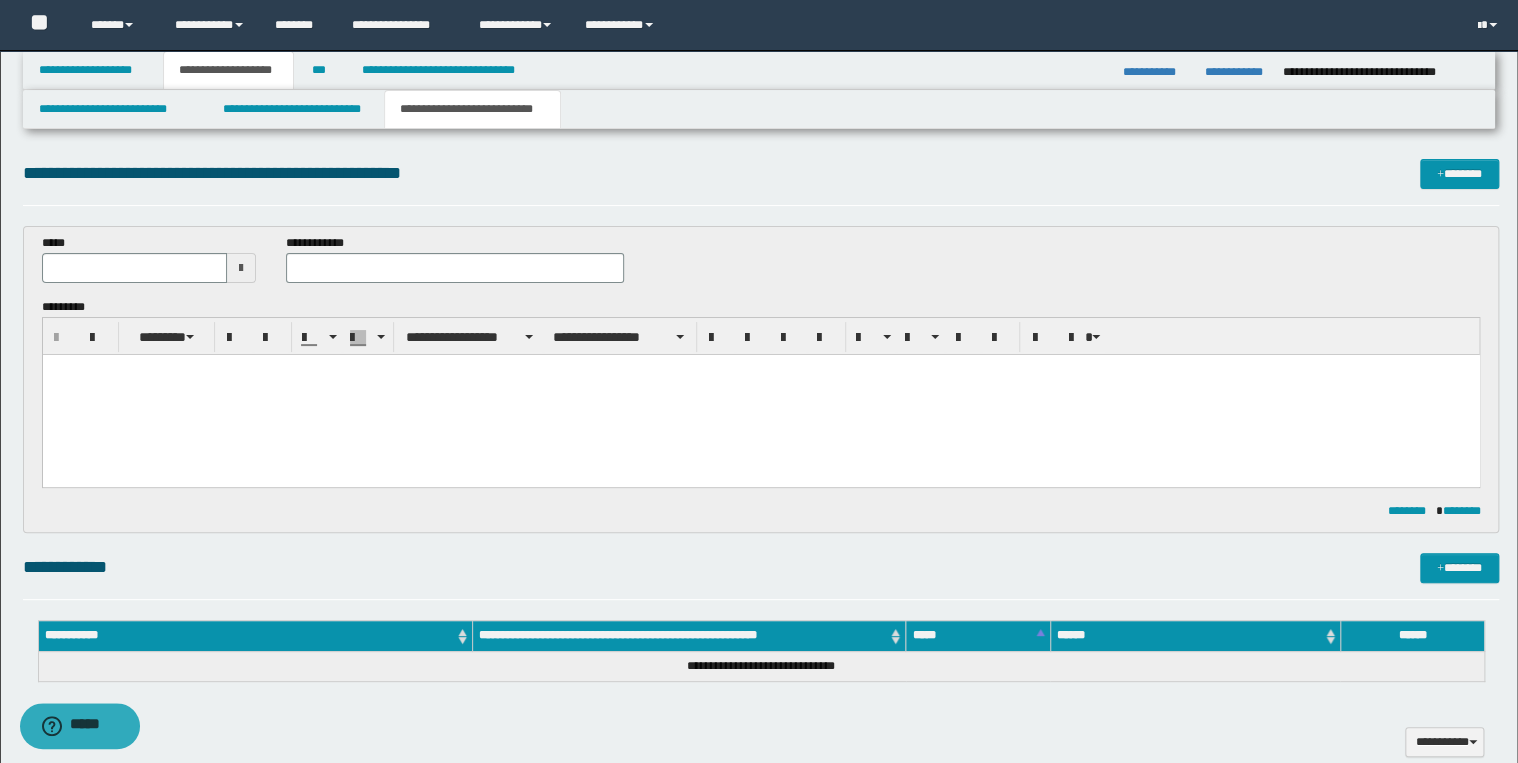 click at bounding box center (760, 370) 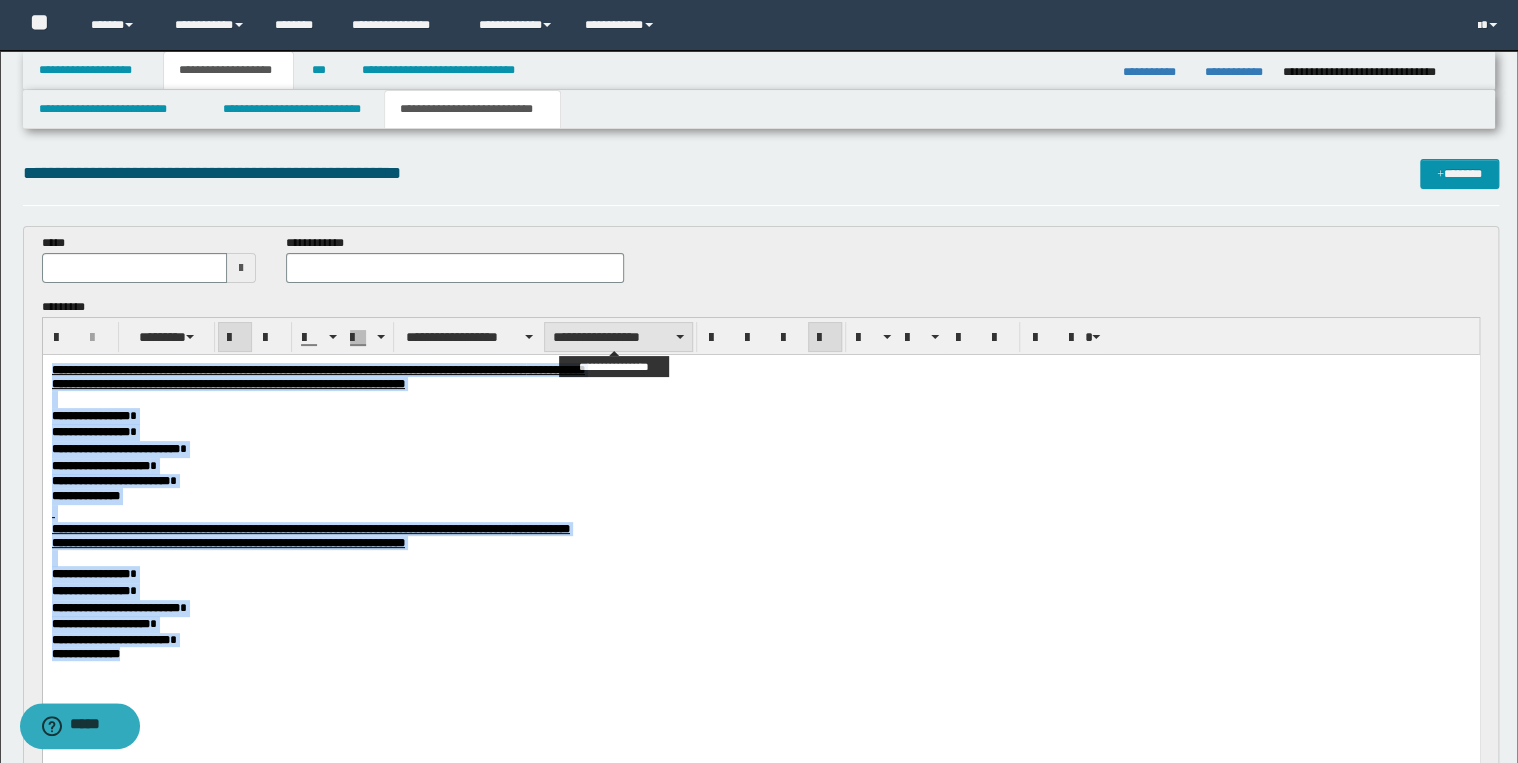 click on "**********" at bounding box center [618, 337] 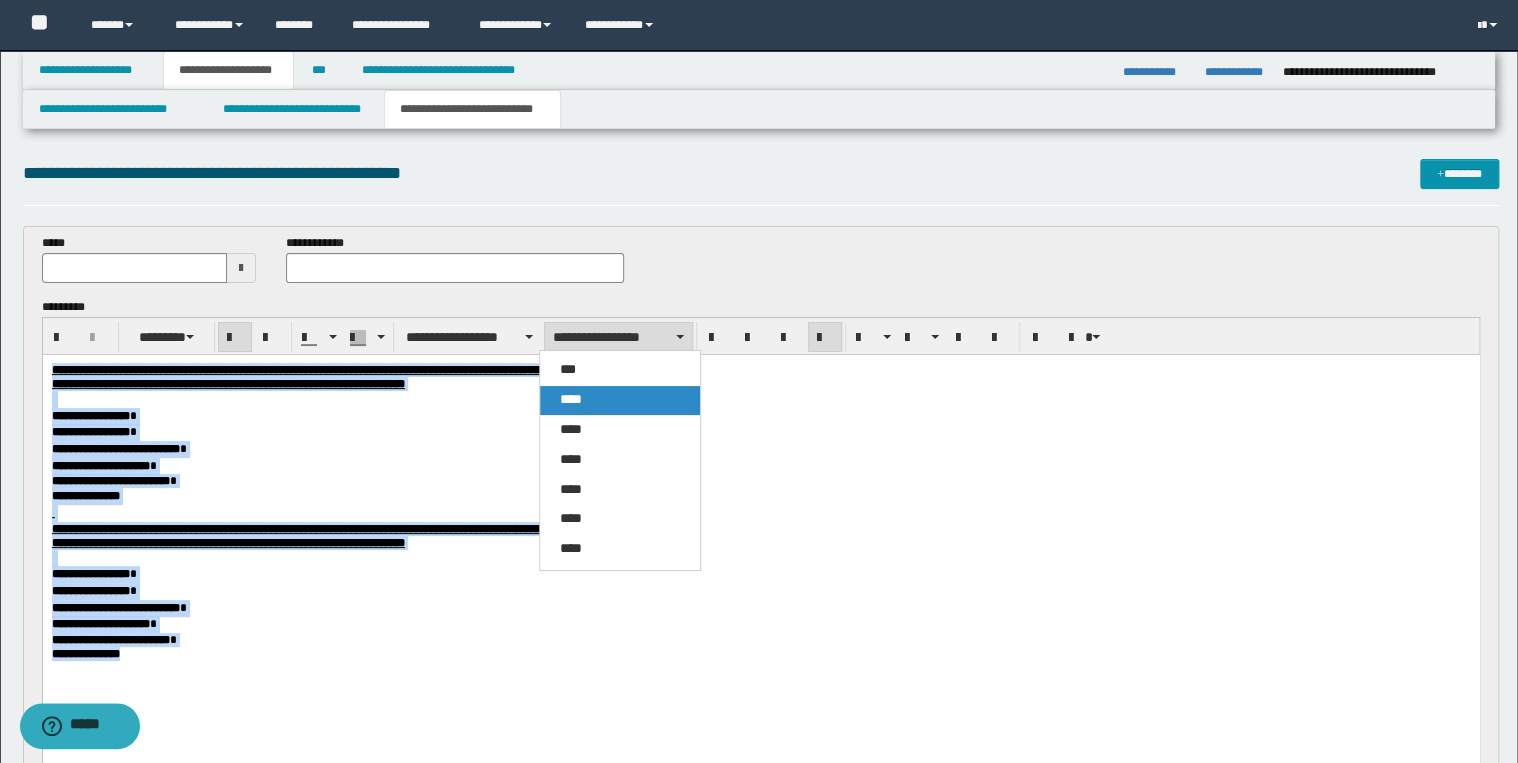 drag, startPoint x: 587, startPoint y: 403, endPoint x: 546, endPoint y: 51, distance: 354.37973 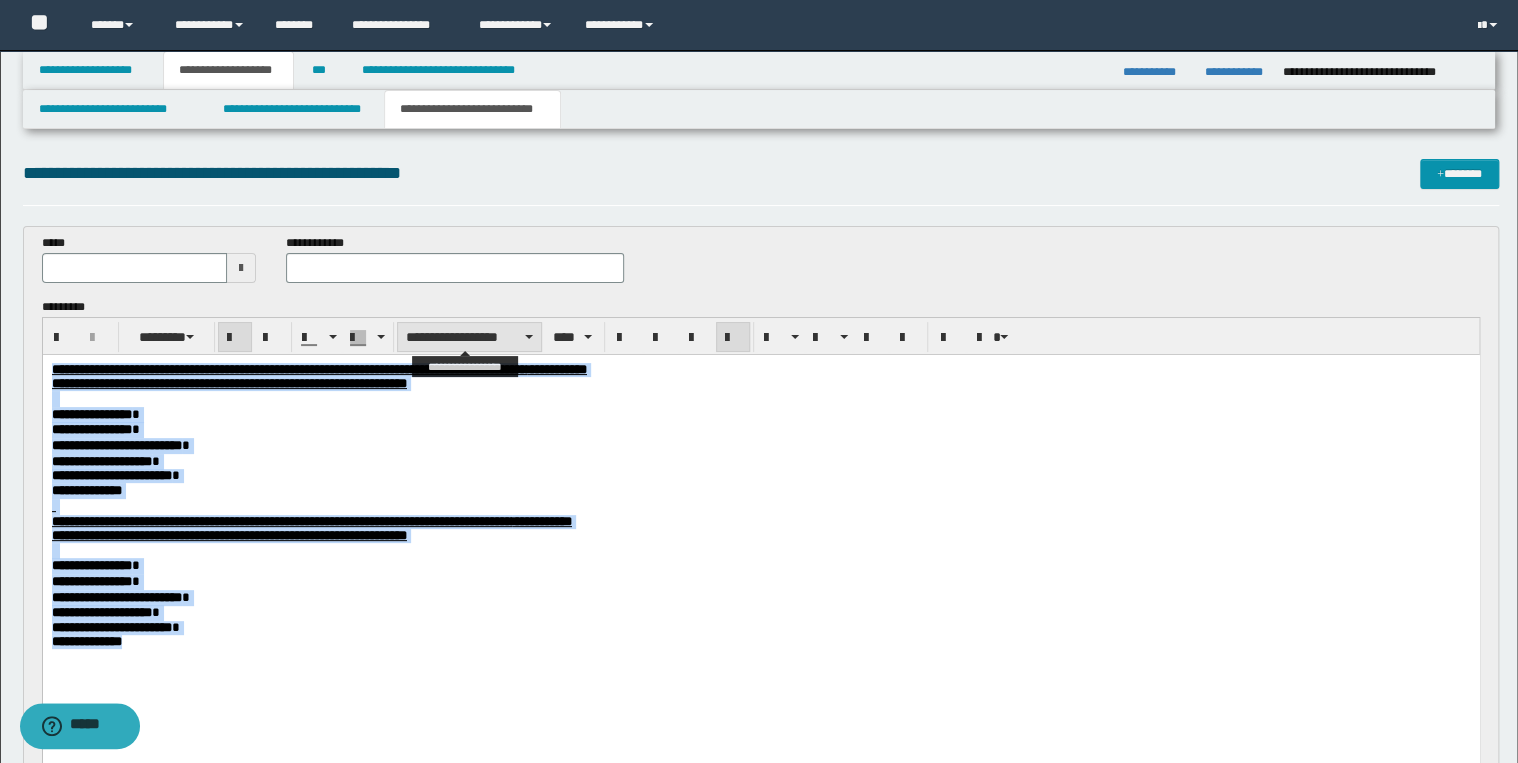 click on "**********" at bounding box center (469, 337) 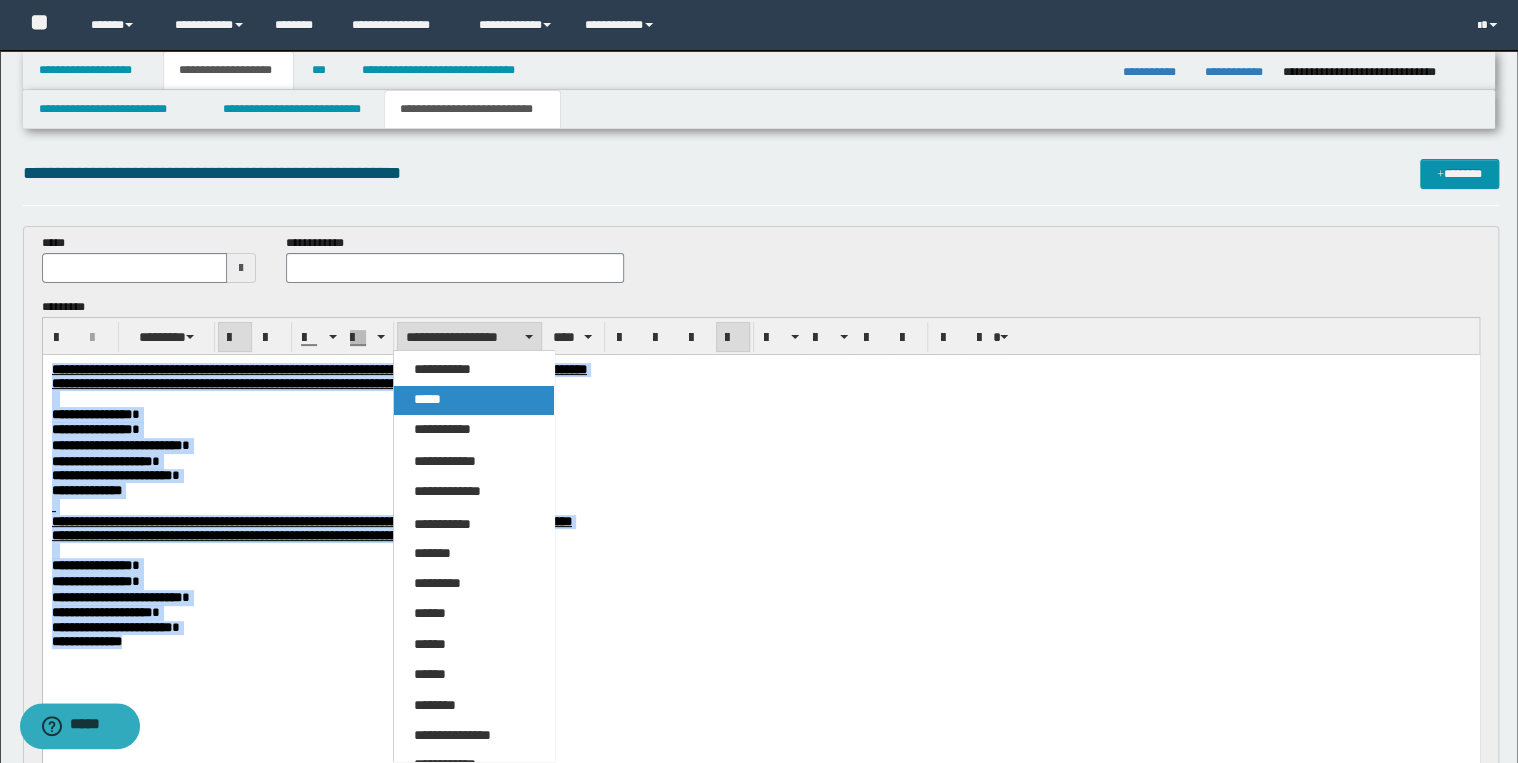 click on "*****" at bounding box center (474, 400) 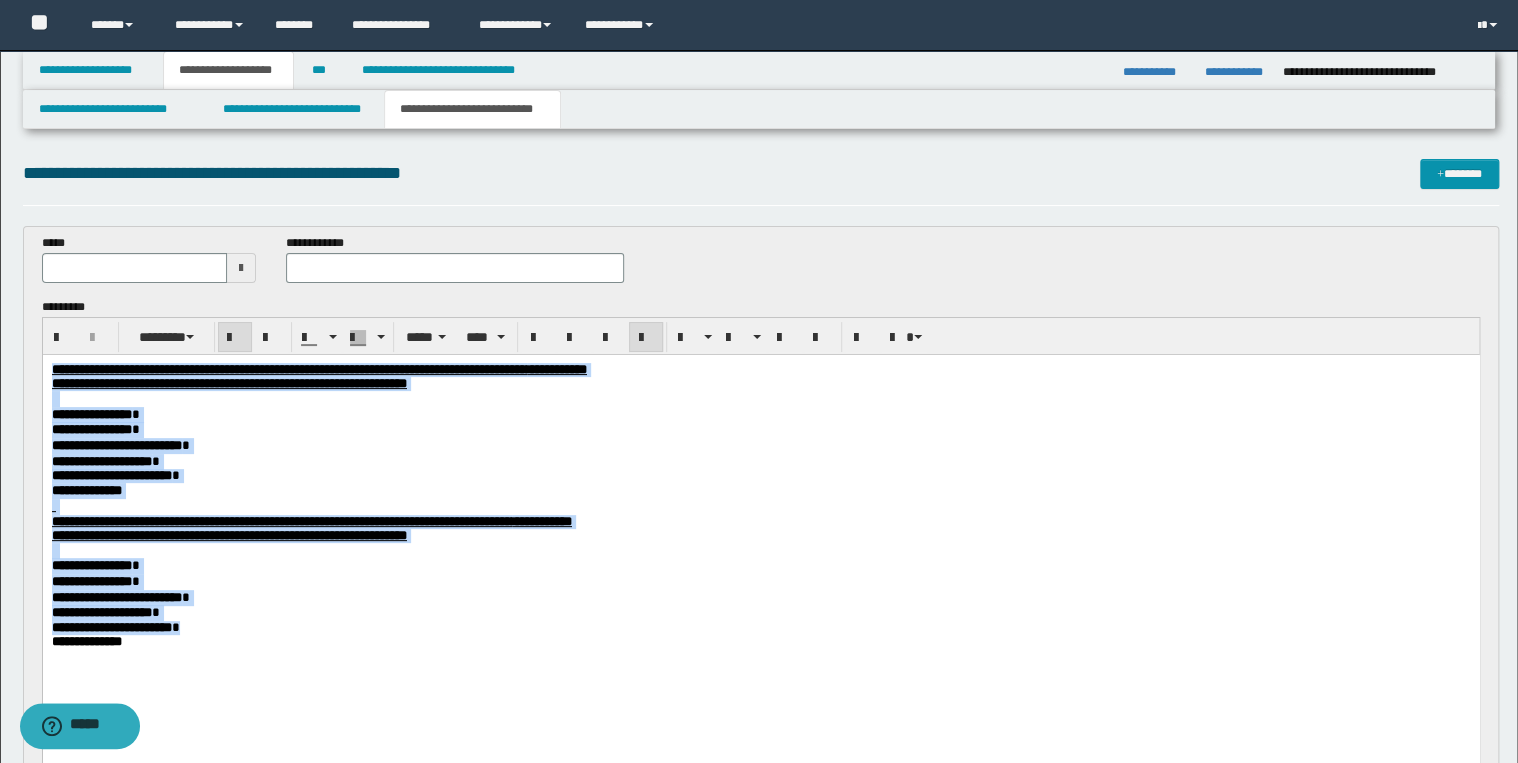 click on "**********" at bounding box center [760, 462] 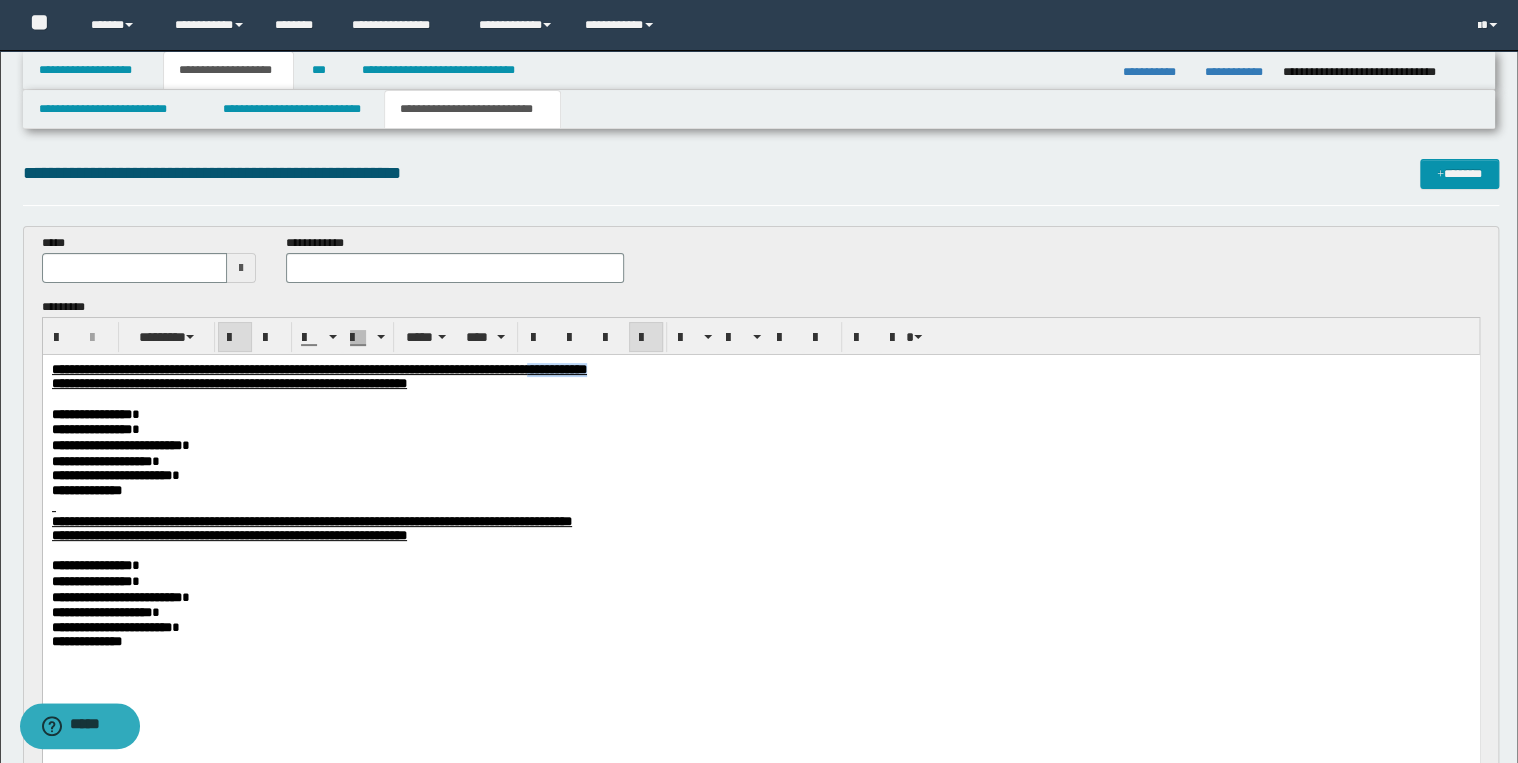 drag, startPoint x: 757, startPoint y: 369, endPoint x: 838, endPoint y: 369, distance: 81 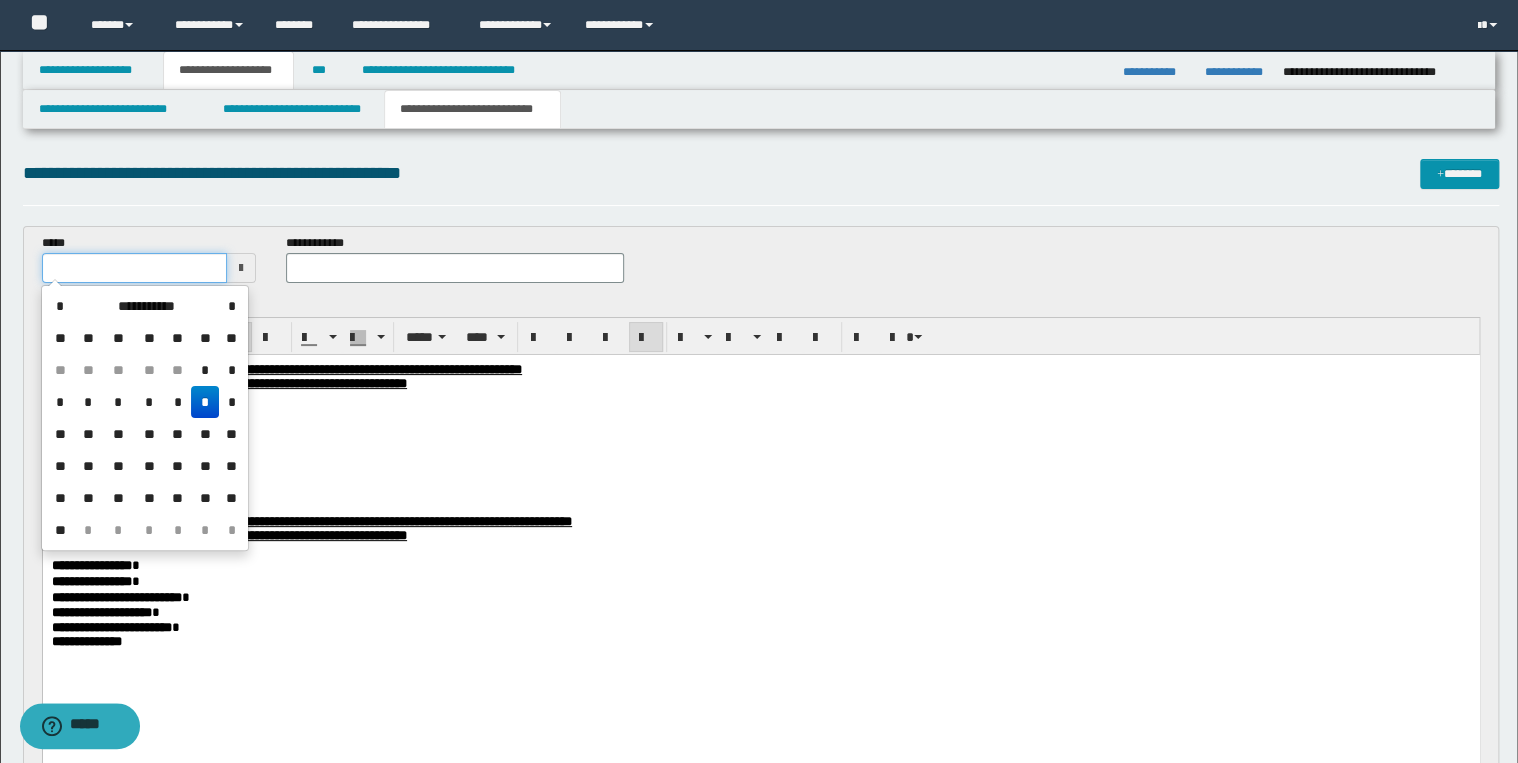 drag, startPoint x: 60, startPoint y: 269, endPoint x: 96, endPoint y: 266, distance: 36.124783 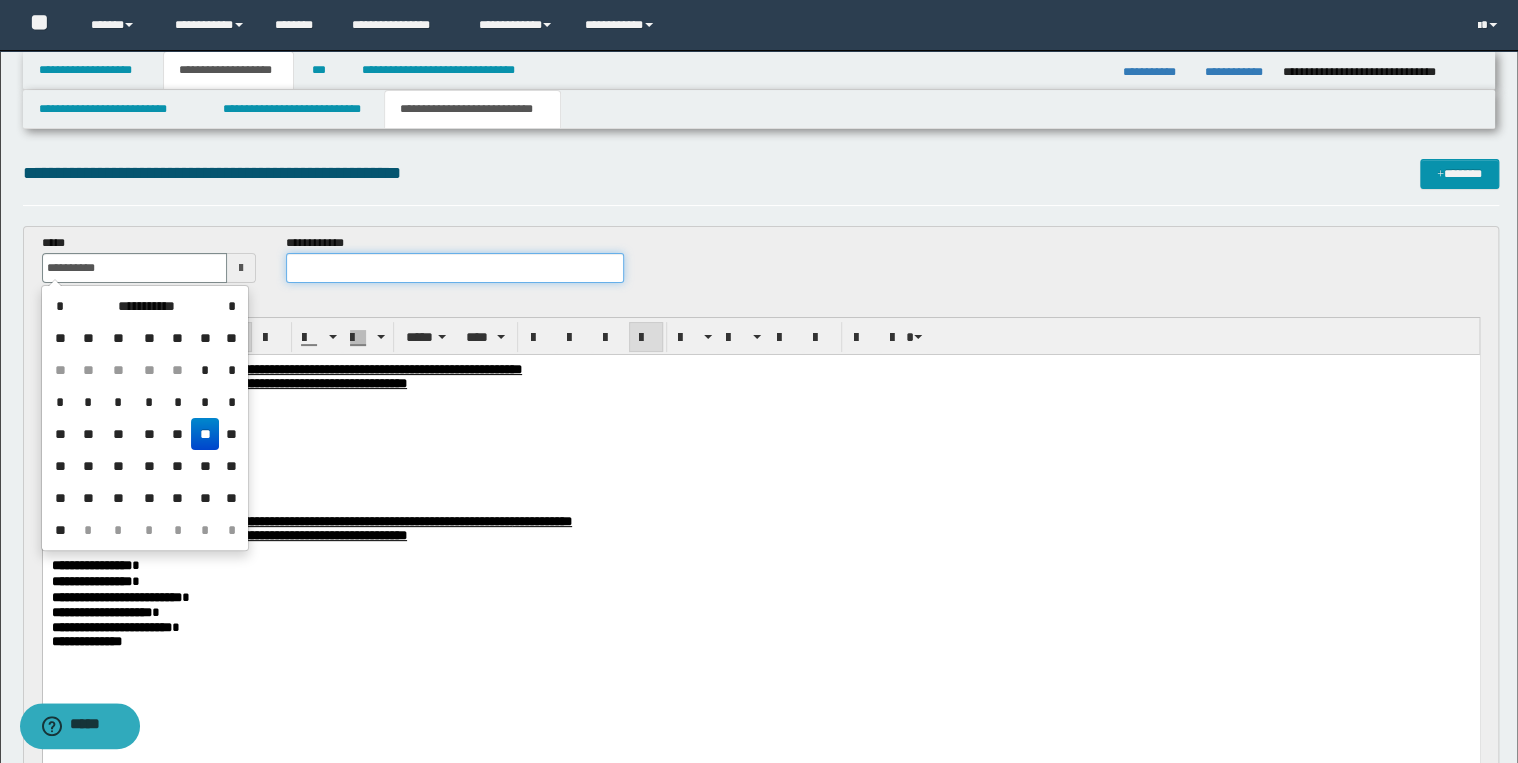type on "**********" 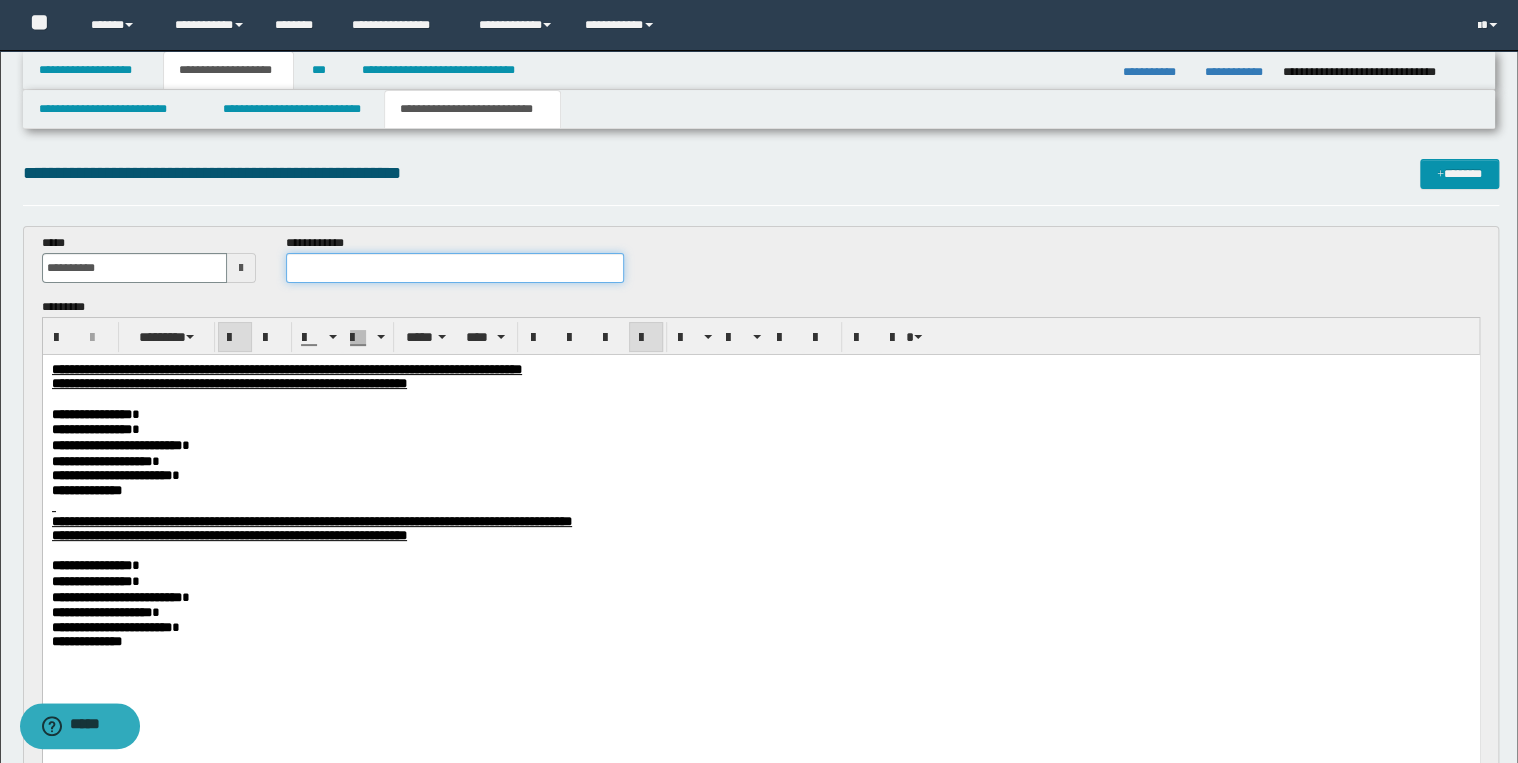 drag, startPoint x: 306, startPoint y: 270, endPoint x: 431, endPoint y: 292, distance: 126.921234 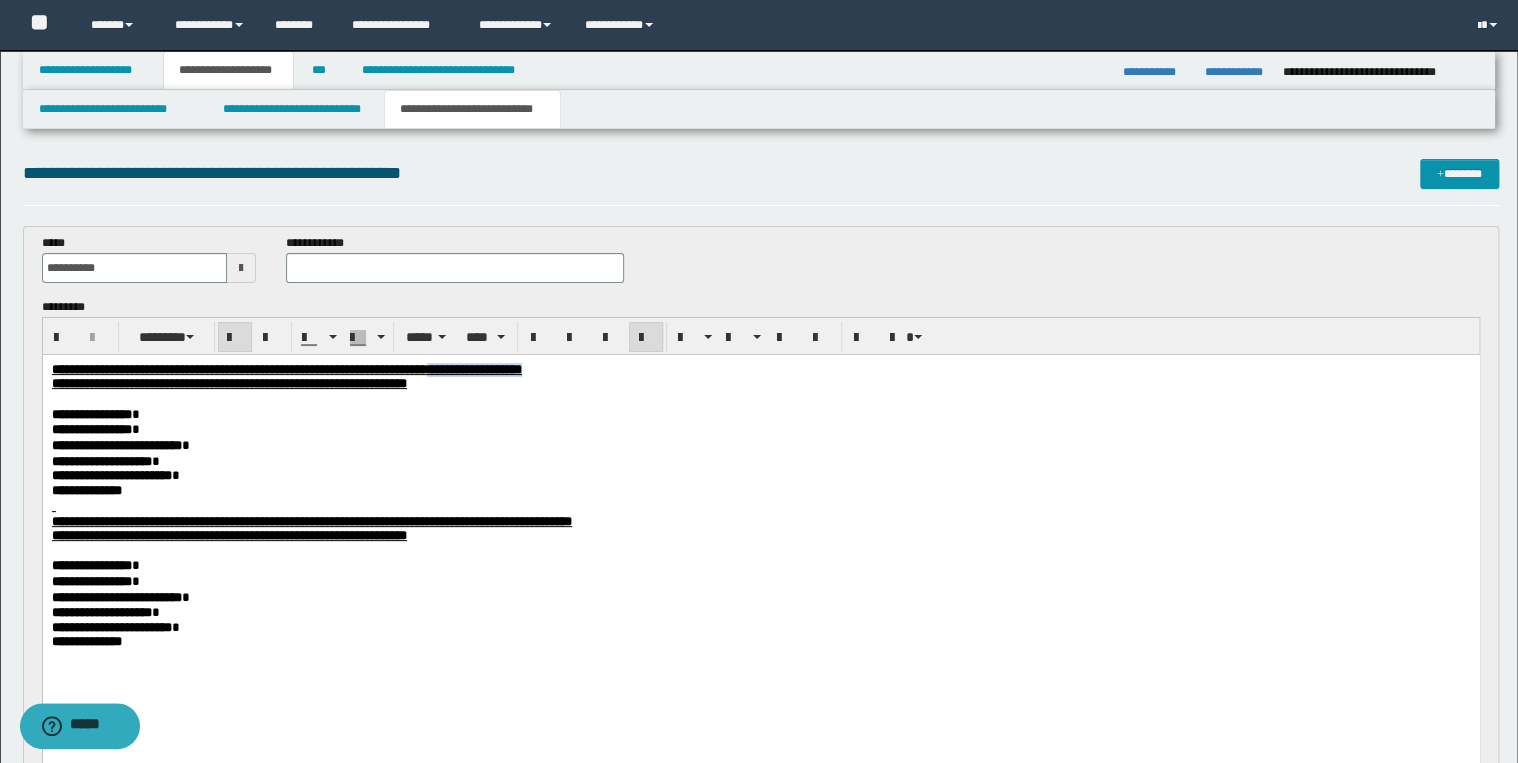 drag, startPoint x: 628, startPoint y: 370, endPoint x: 775, endPoint y: 370, distance: 147 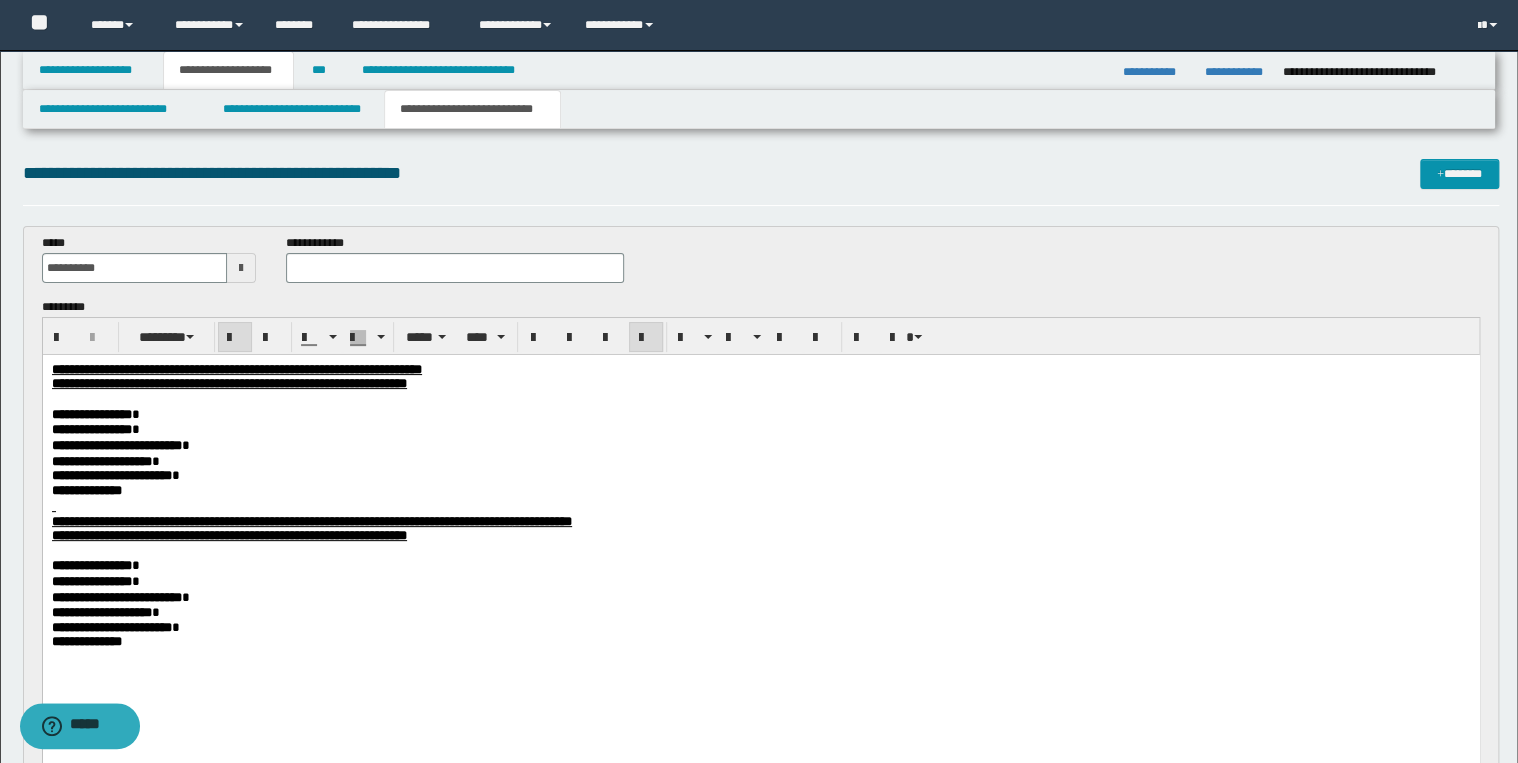 click at bounding box center [454, 268] 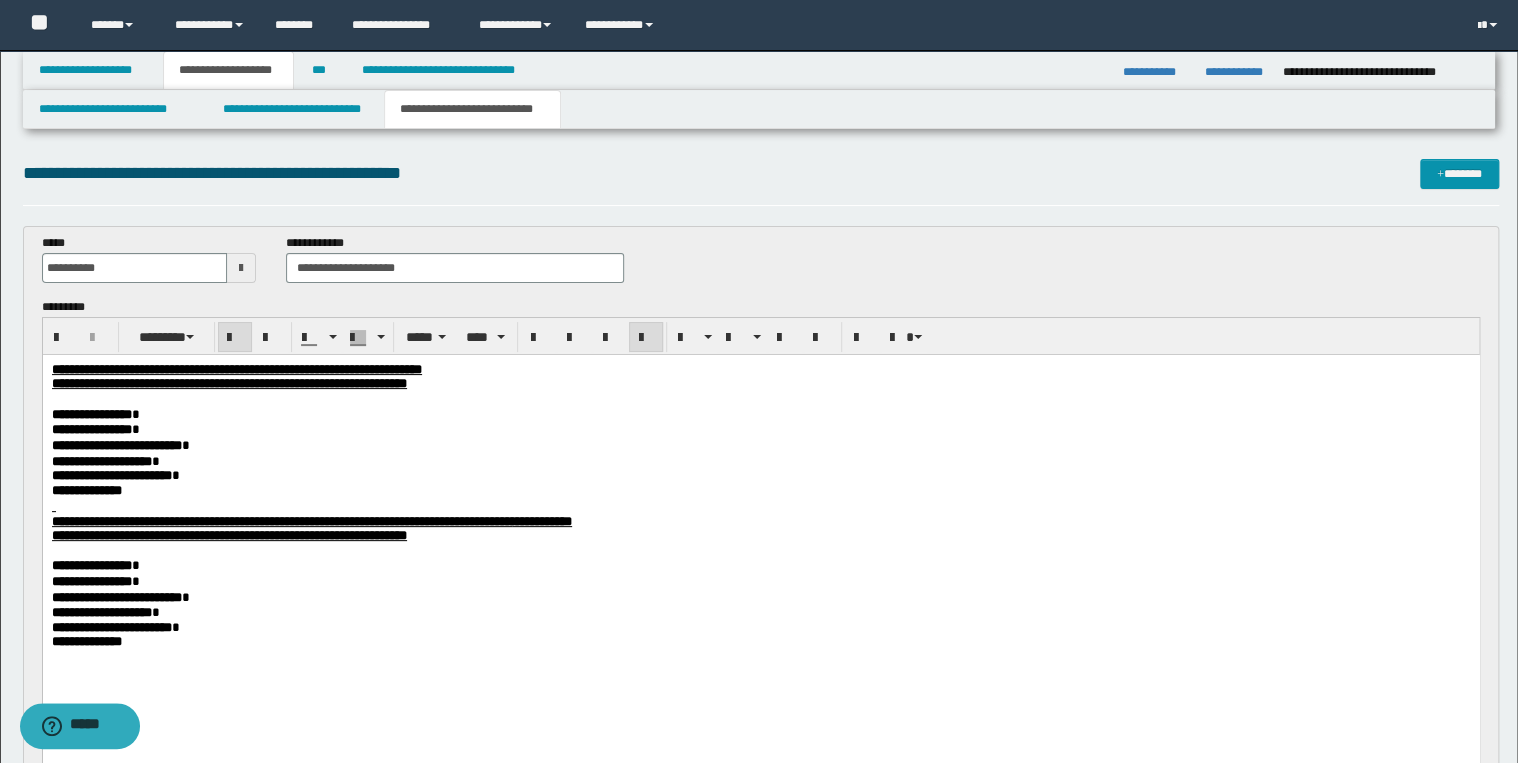 type on "**********" 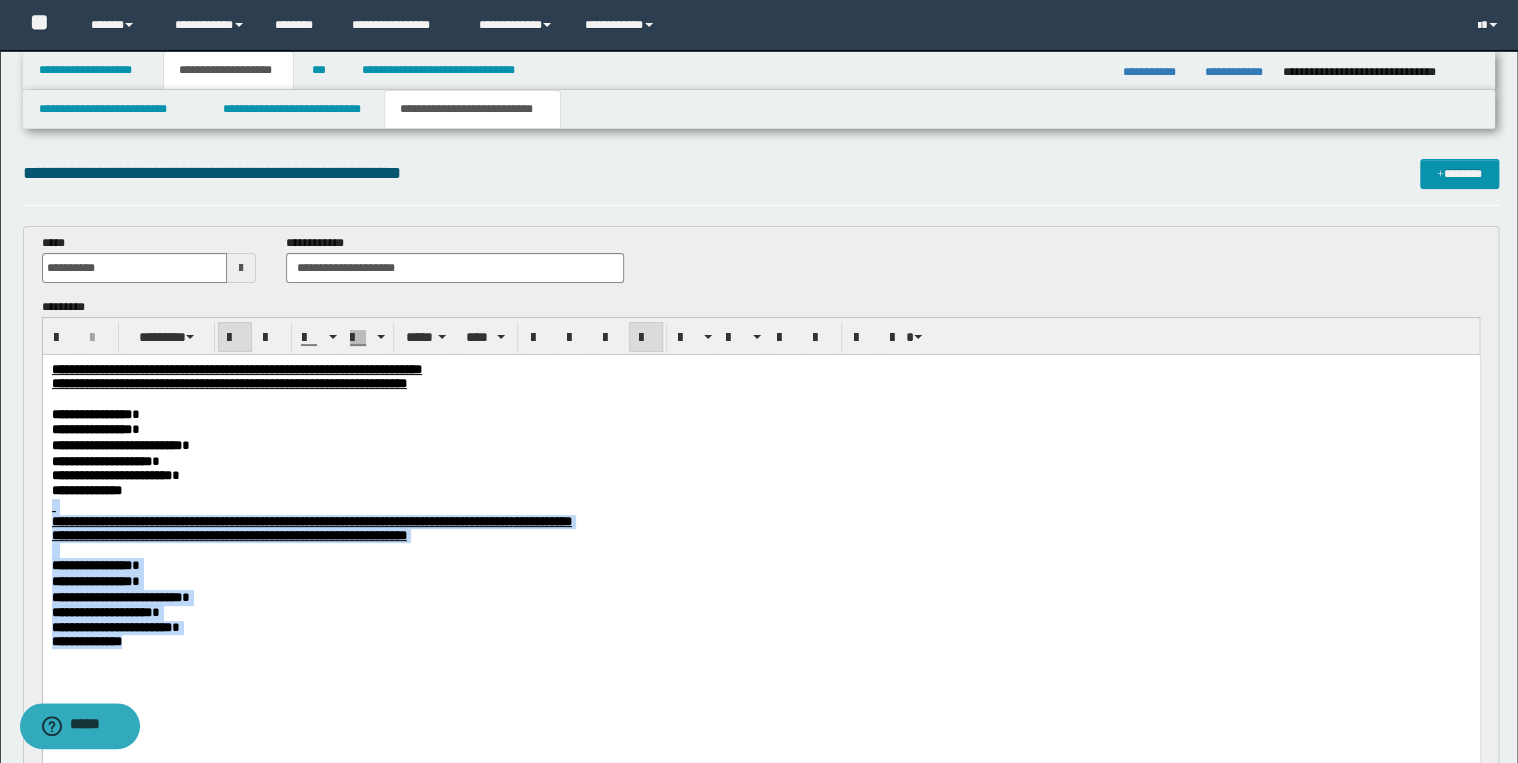 drag, startPoint x: 82, startPoint y: 566, endPoint x: 236, endPoint y: 679, distance: 191.01047 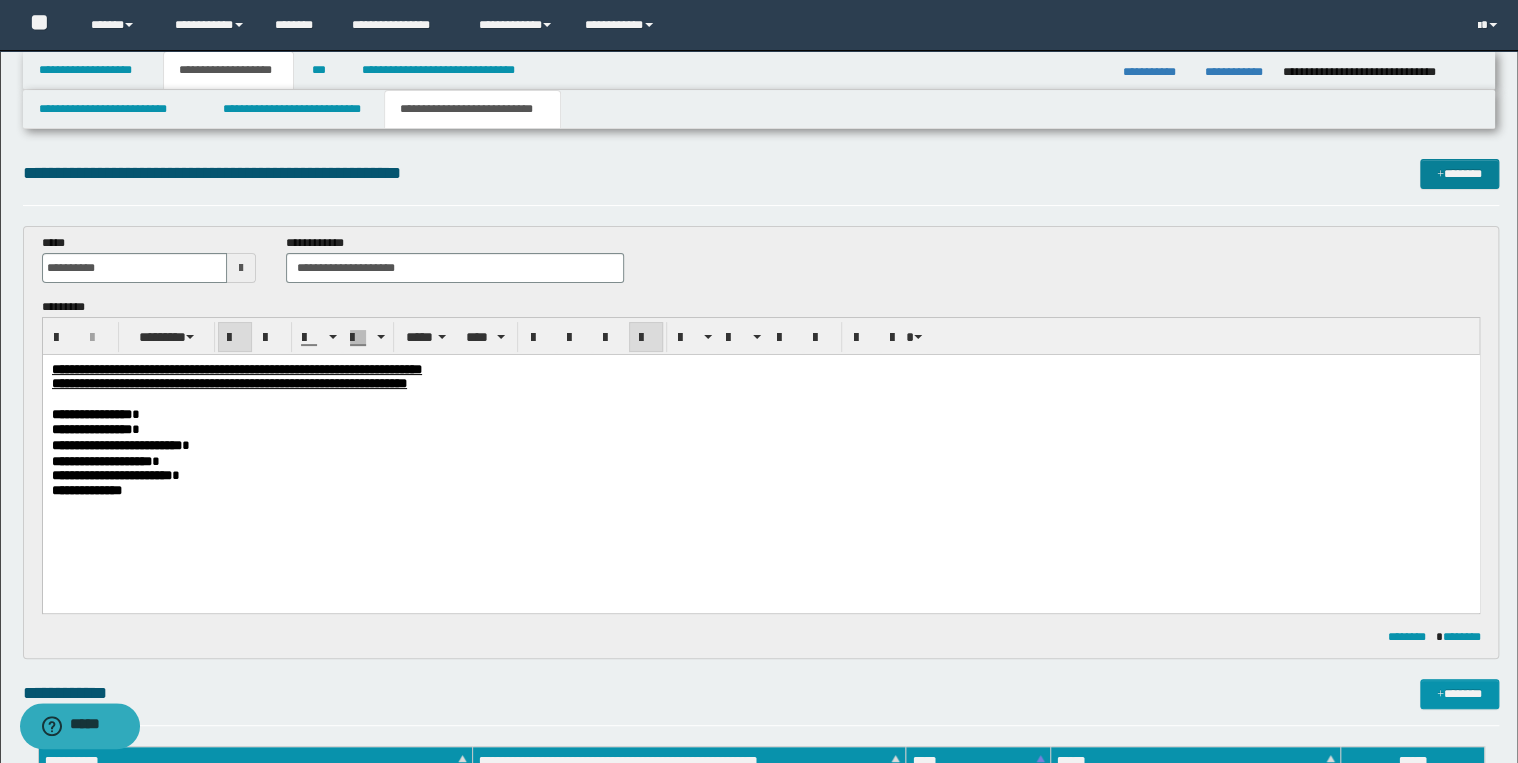 click on "*******" at bounding box center [1459, 174] 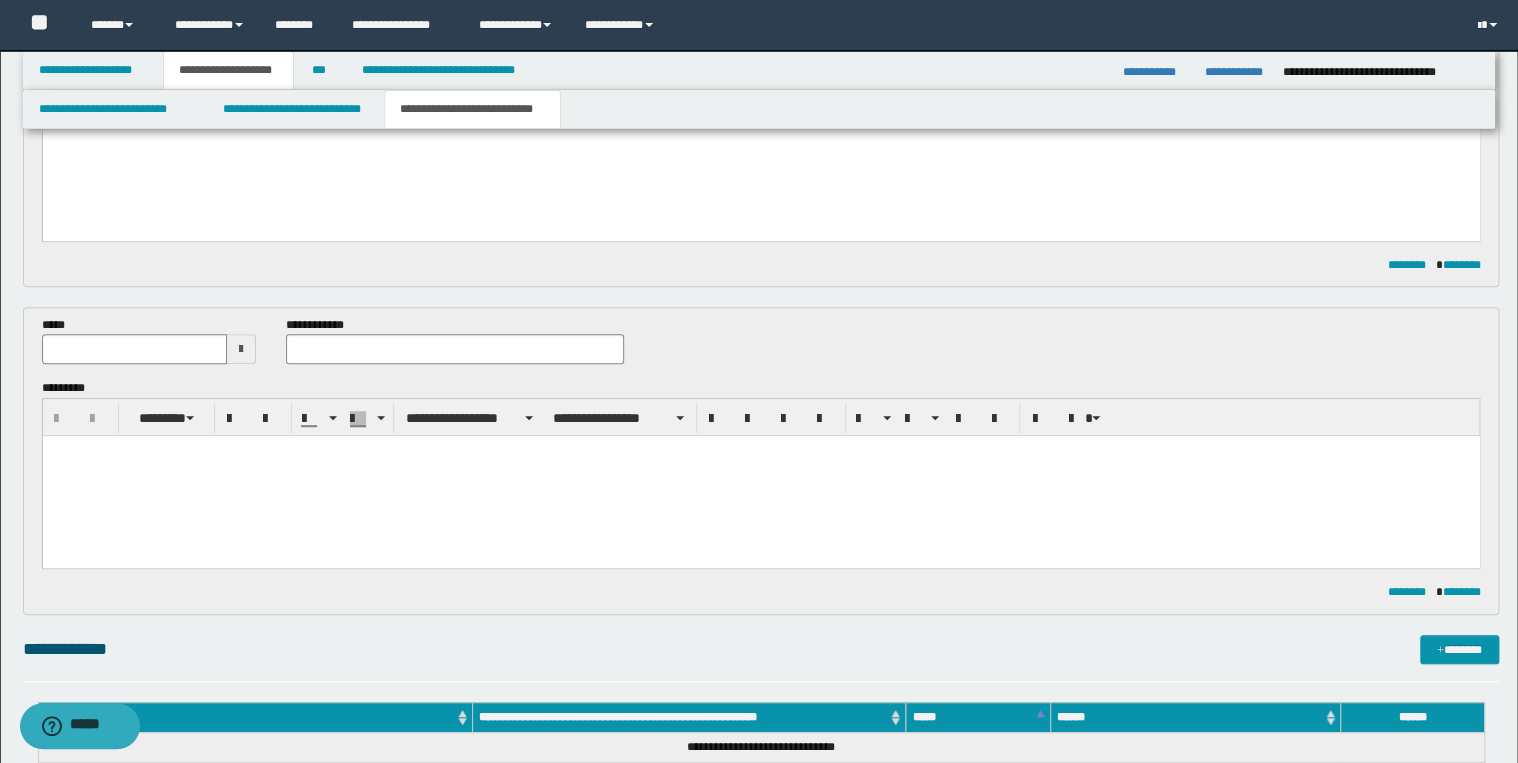 scroll, scrollTop: 400, scrollLeft: 0, axis: vertical 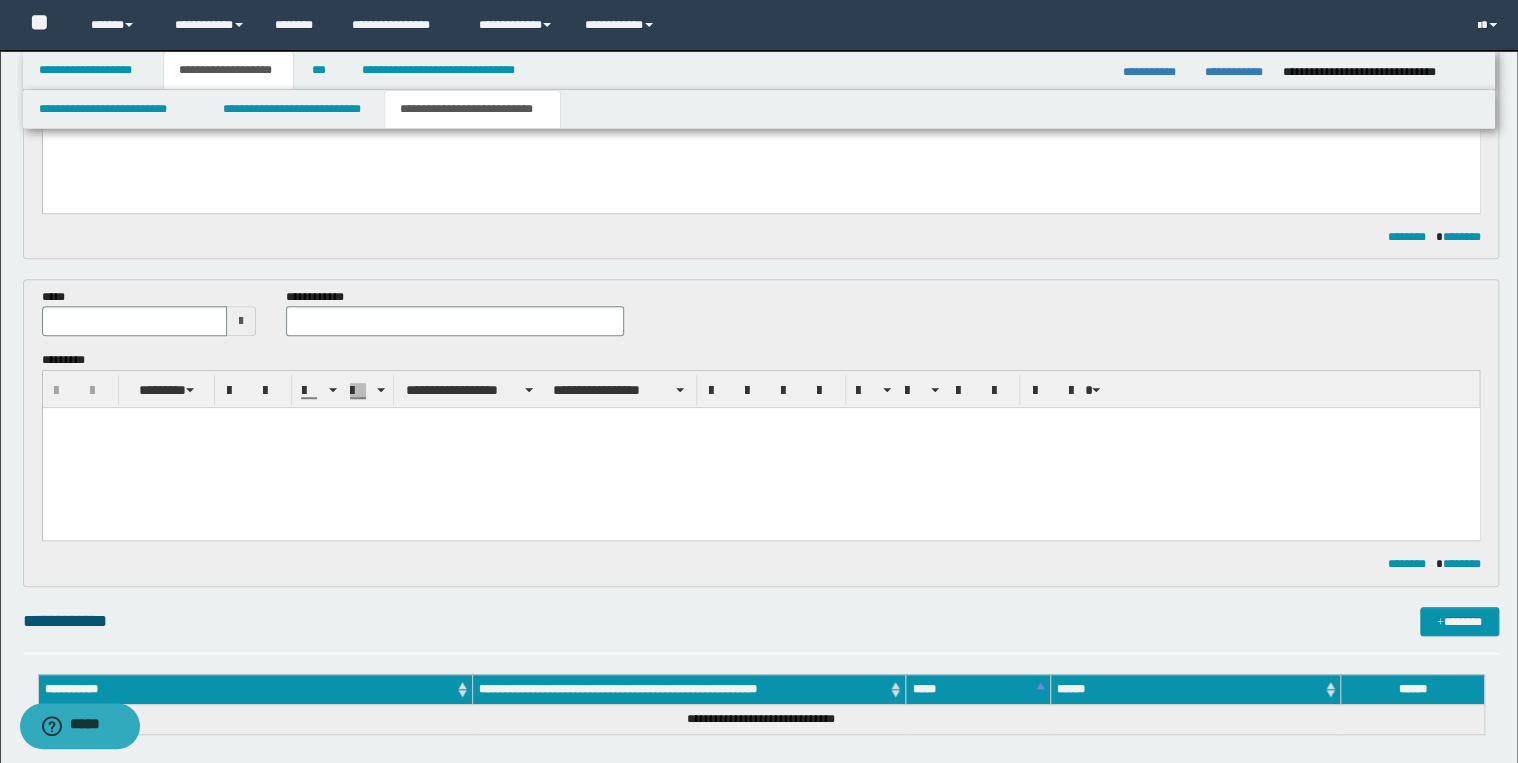 click at bounding box center [760, 448] 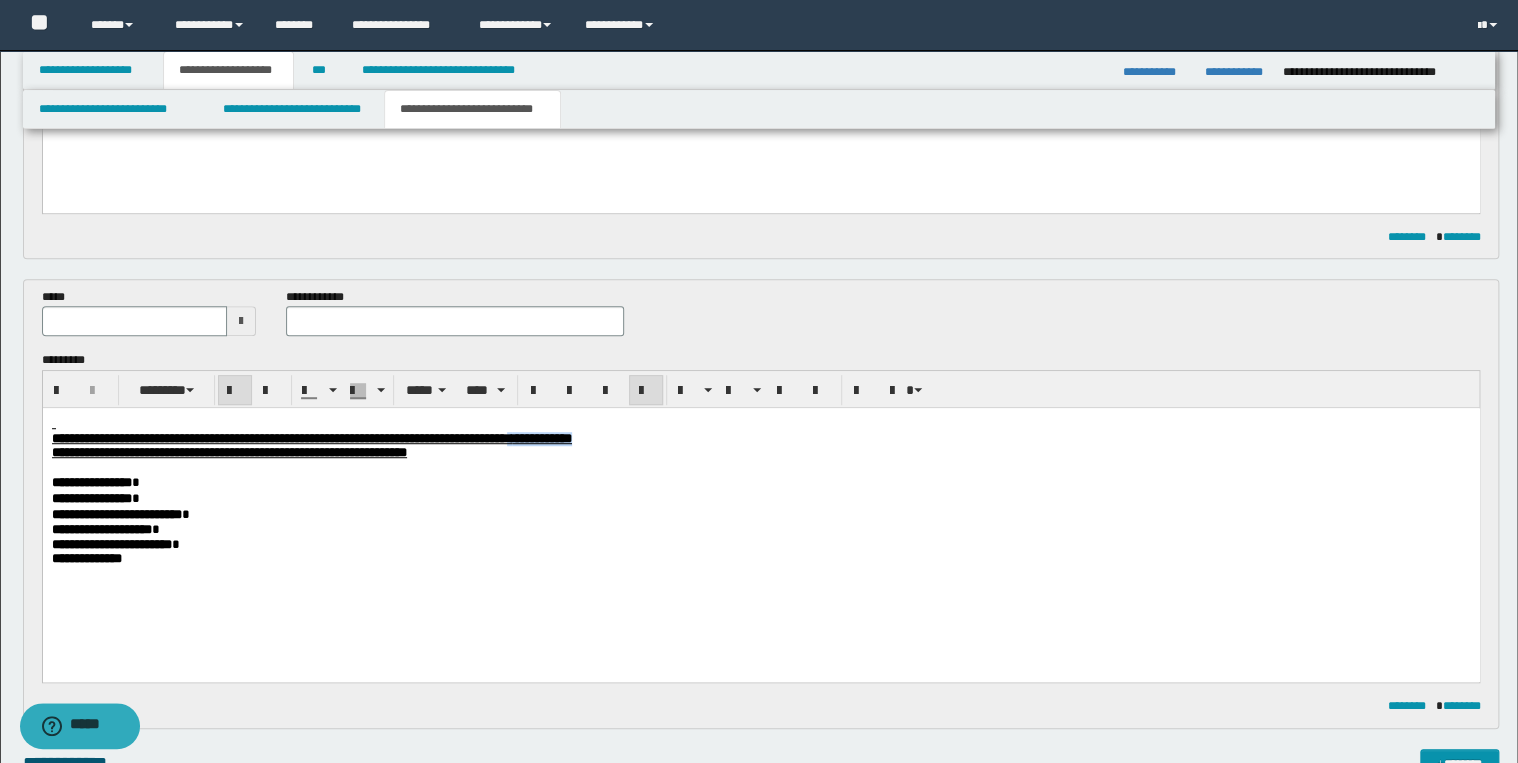 drag, startPoint x: 736, startPoint y: 440, endPoint x: 824, endPoint y: 440, distance: 88 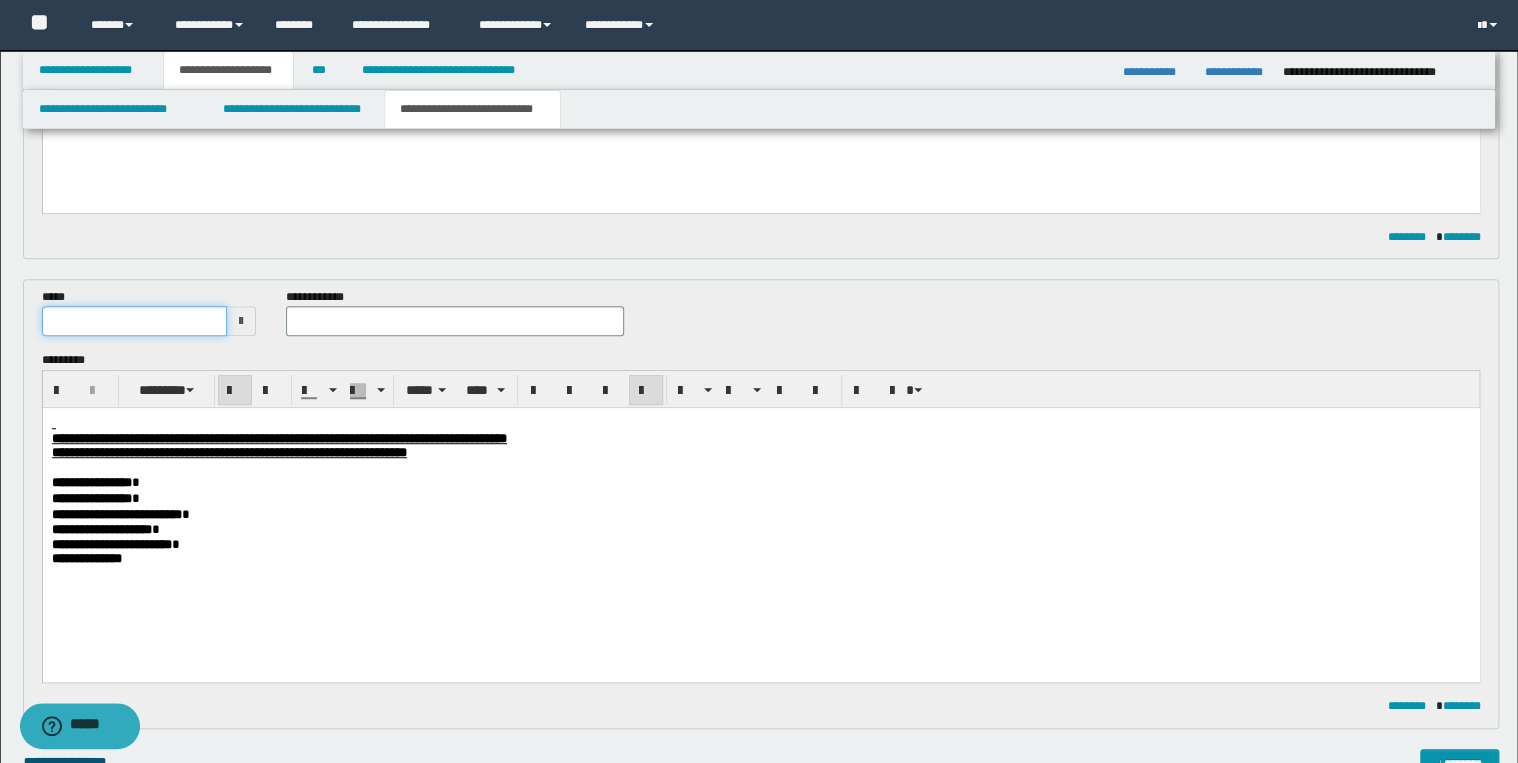 click at bounding box center [135, 321] 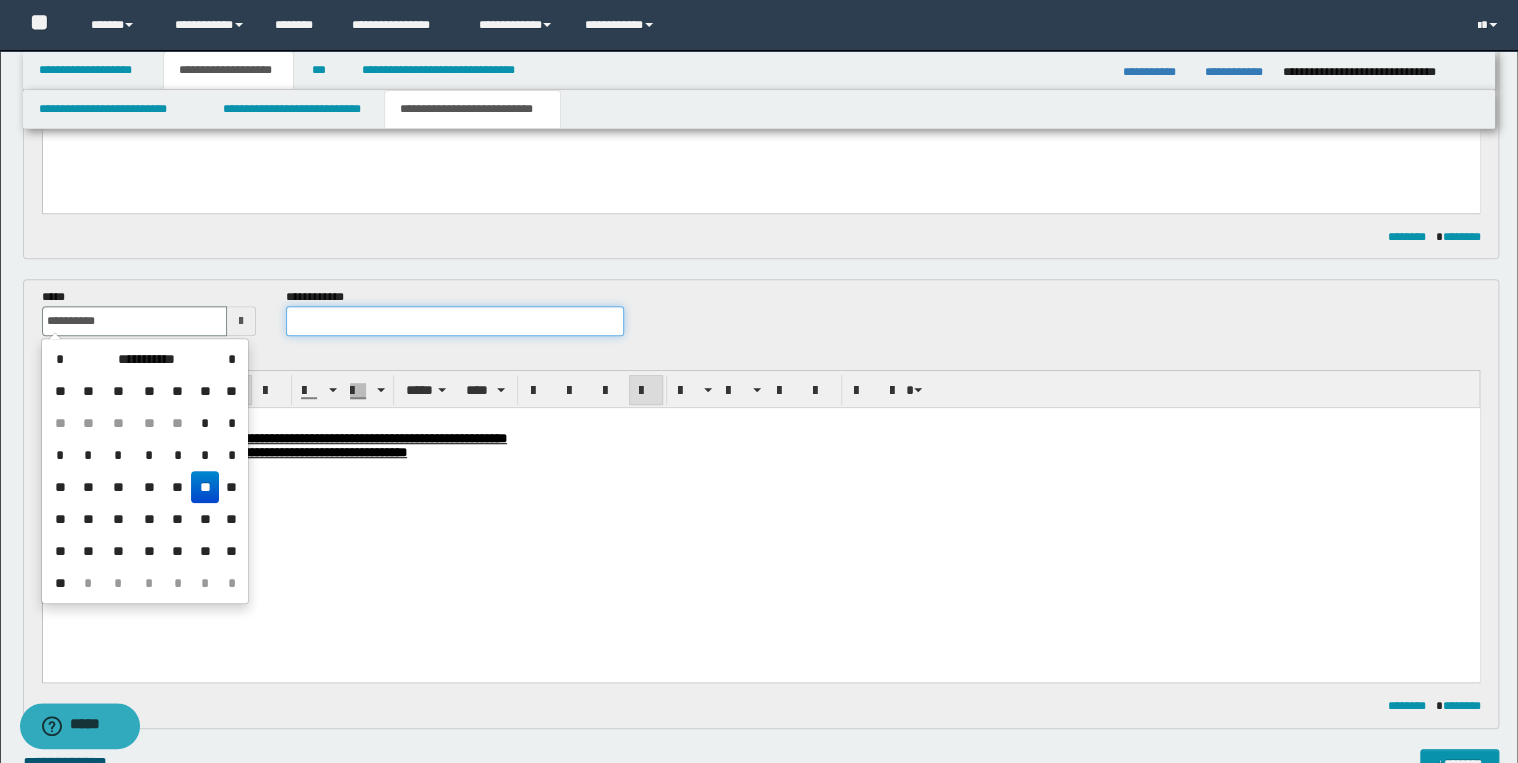 type on "**********" 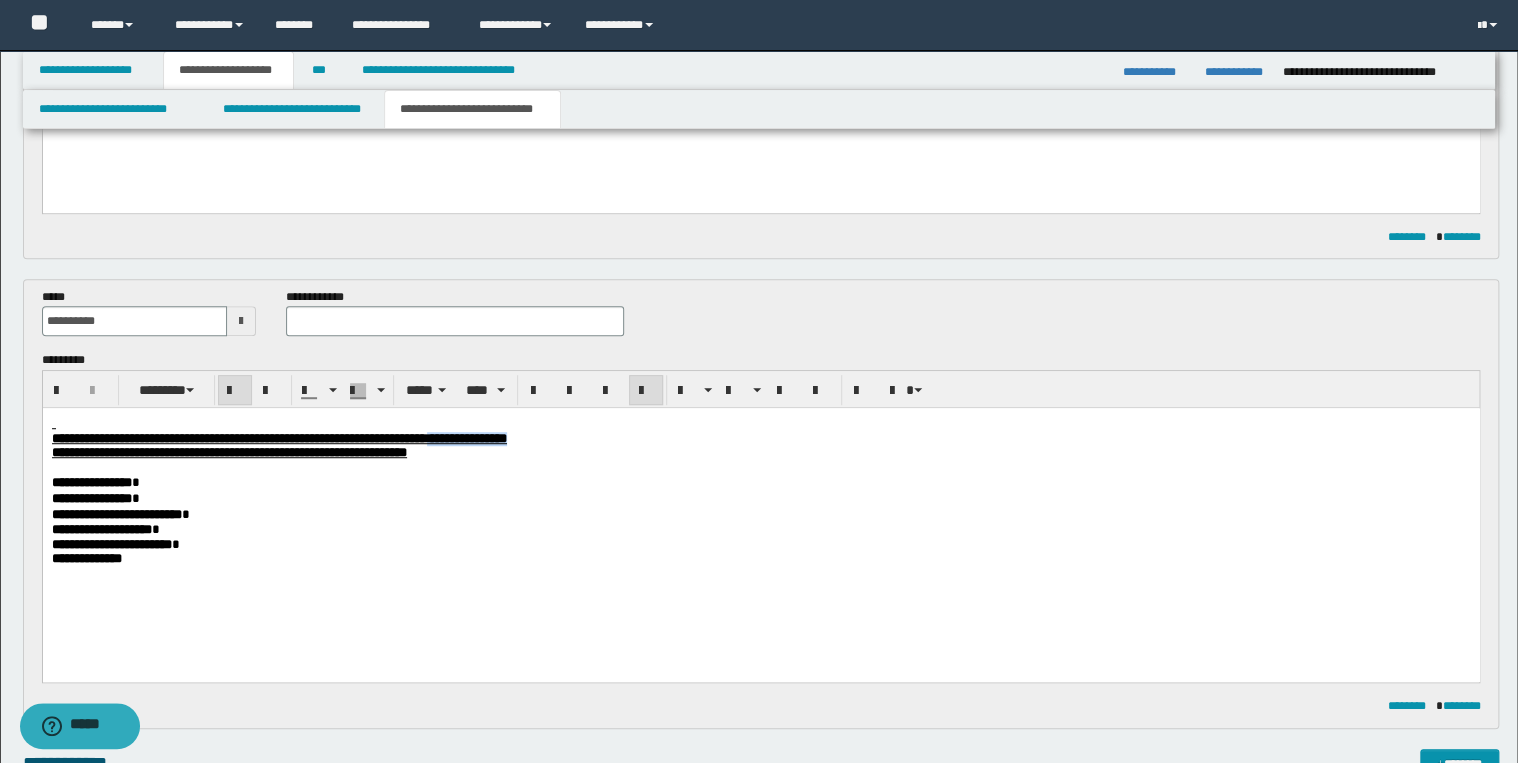 drag, startPoint x: 625, startPoint y: 439, endPoint x: 748, endPoint y: 442, distance: 123.03658 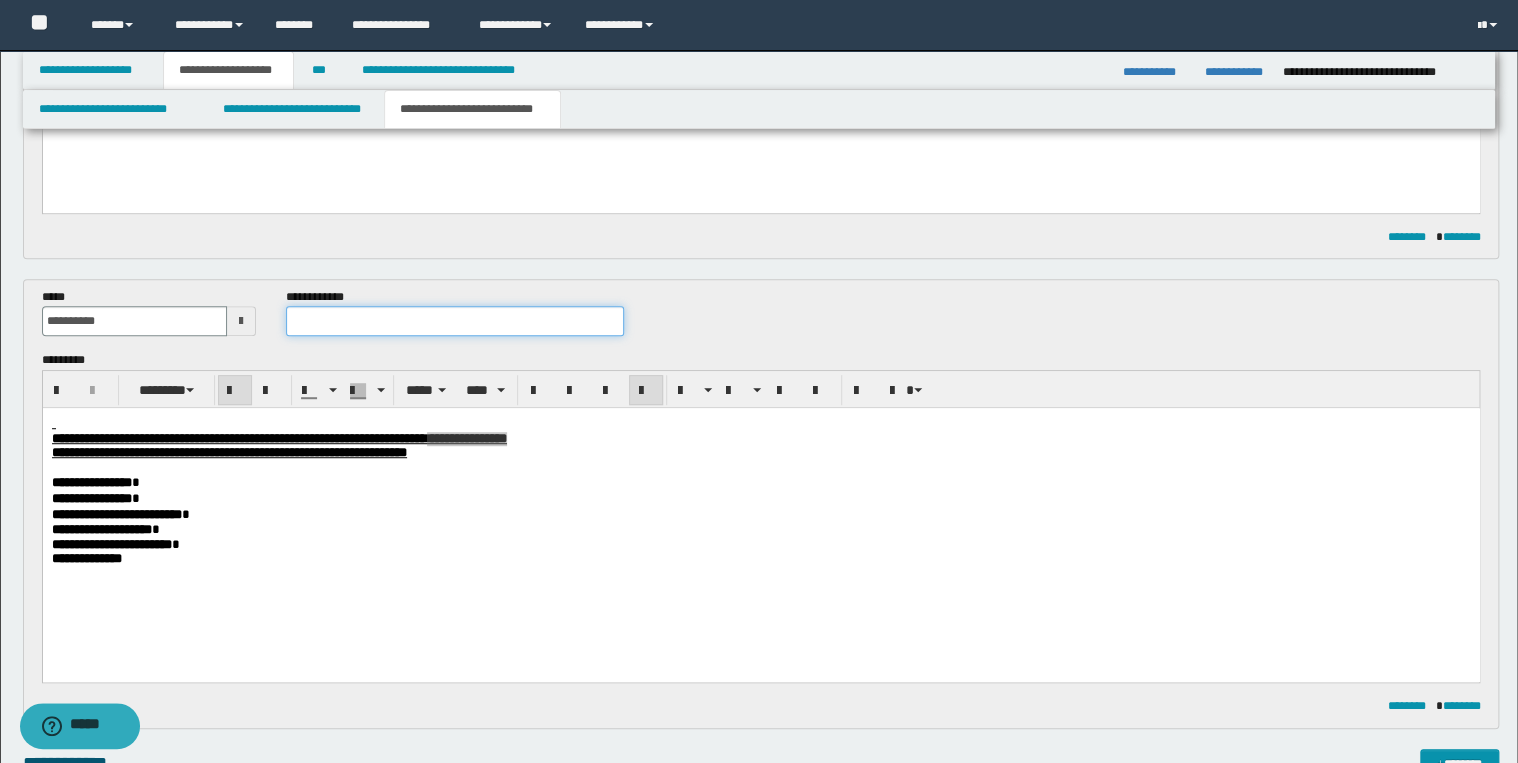 click at bounding box center [454, 321] 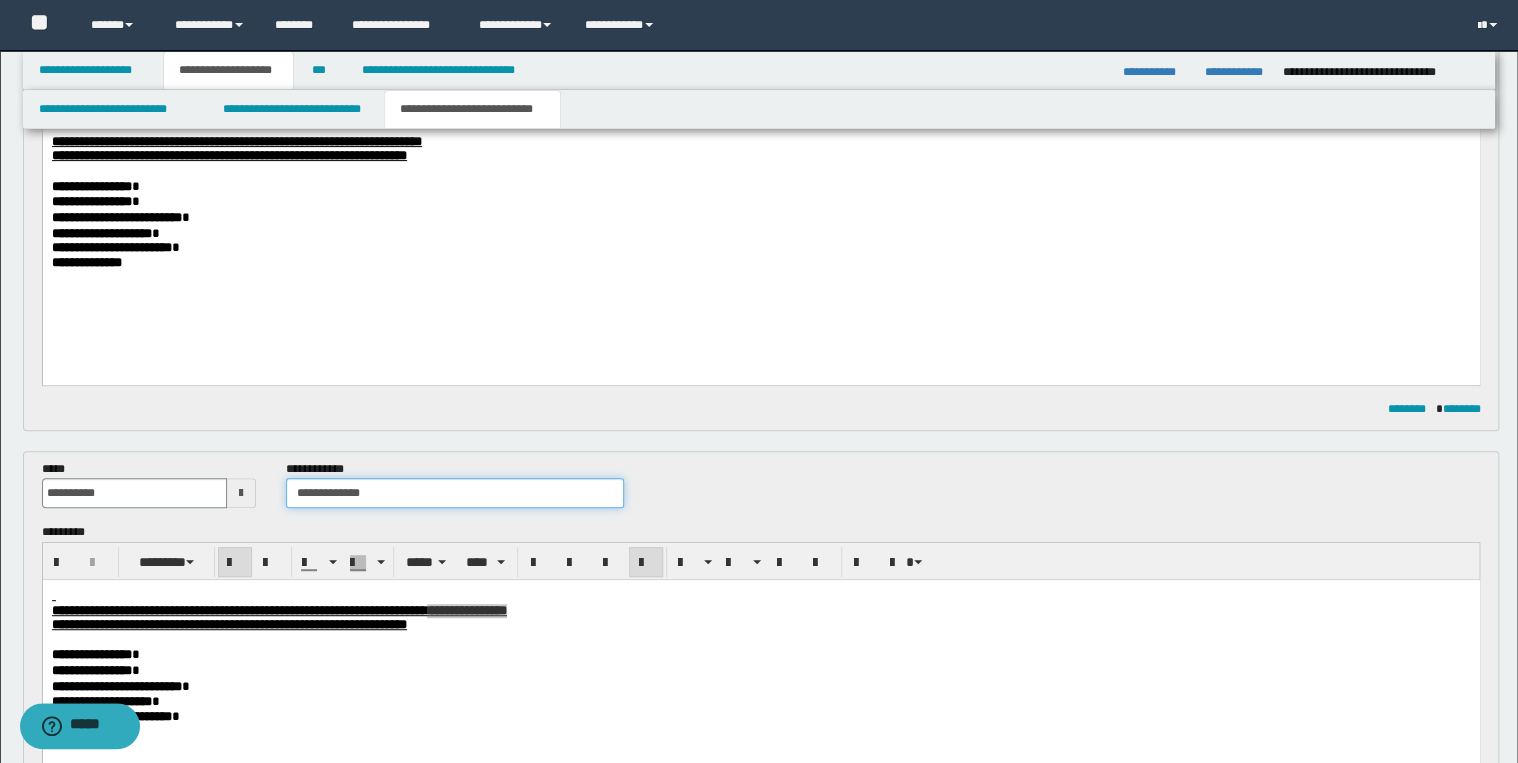 scroll, scrollTop: 240, scrollLeft: 0, axis: vertical 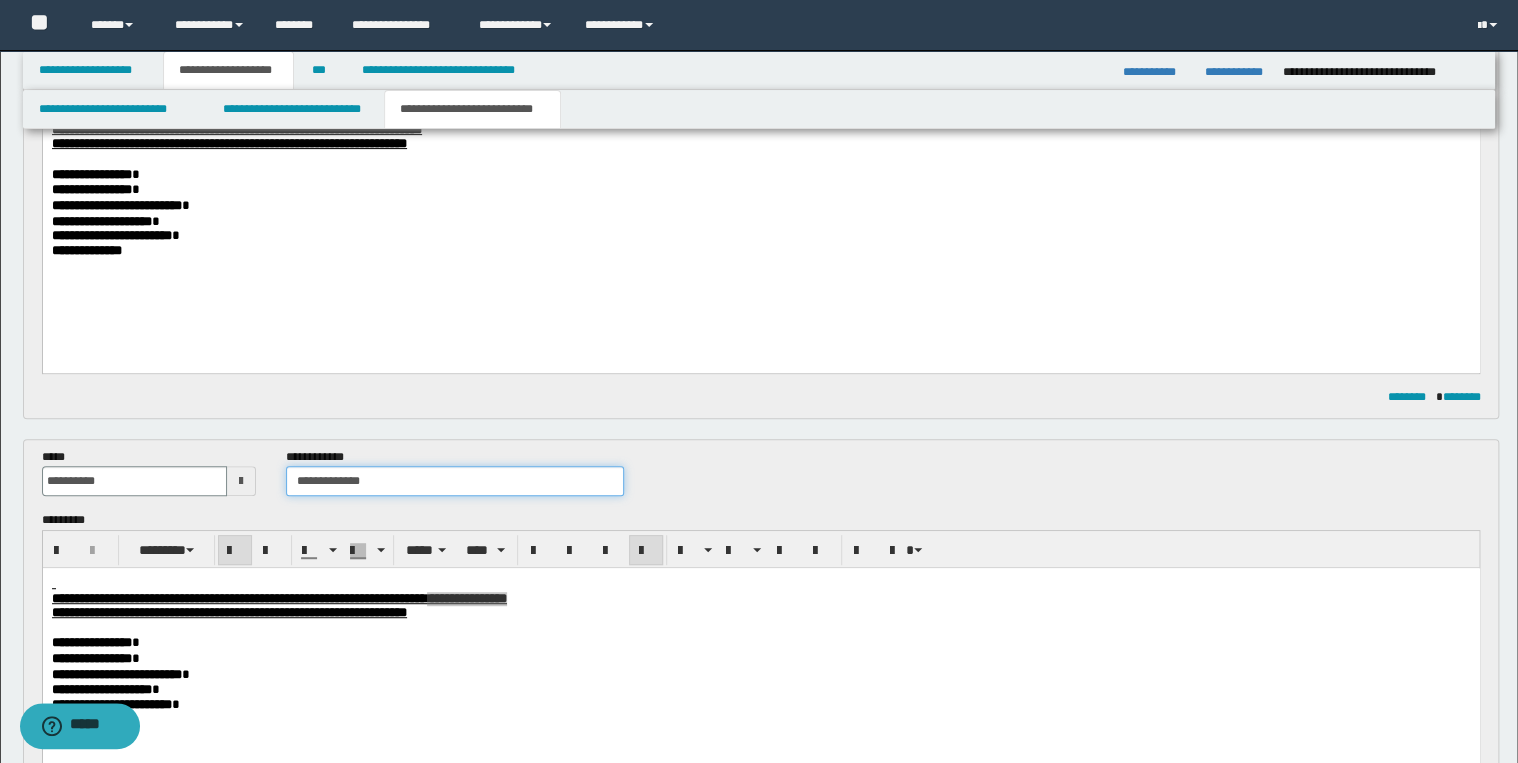 drag, startPoint x: 380, startPoint y: 483, endPoint x: 299, endPoint y: 478, distance: 81.154175 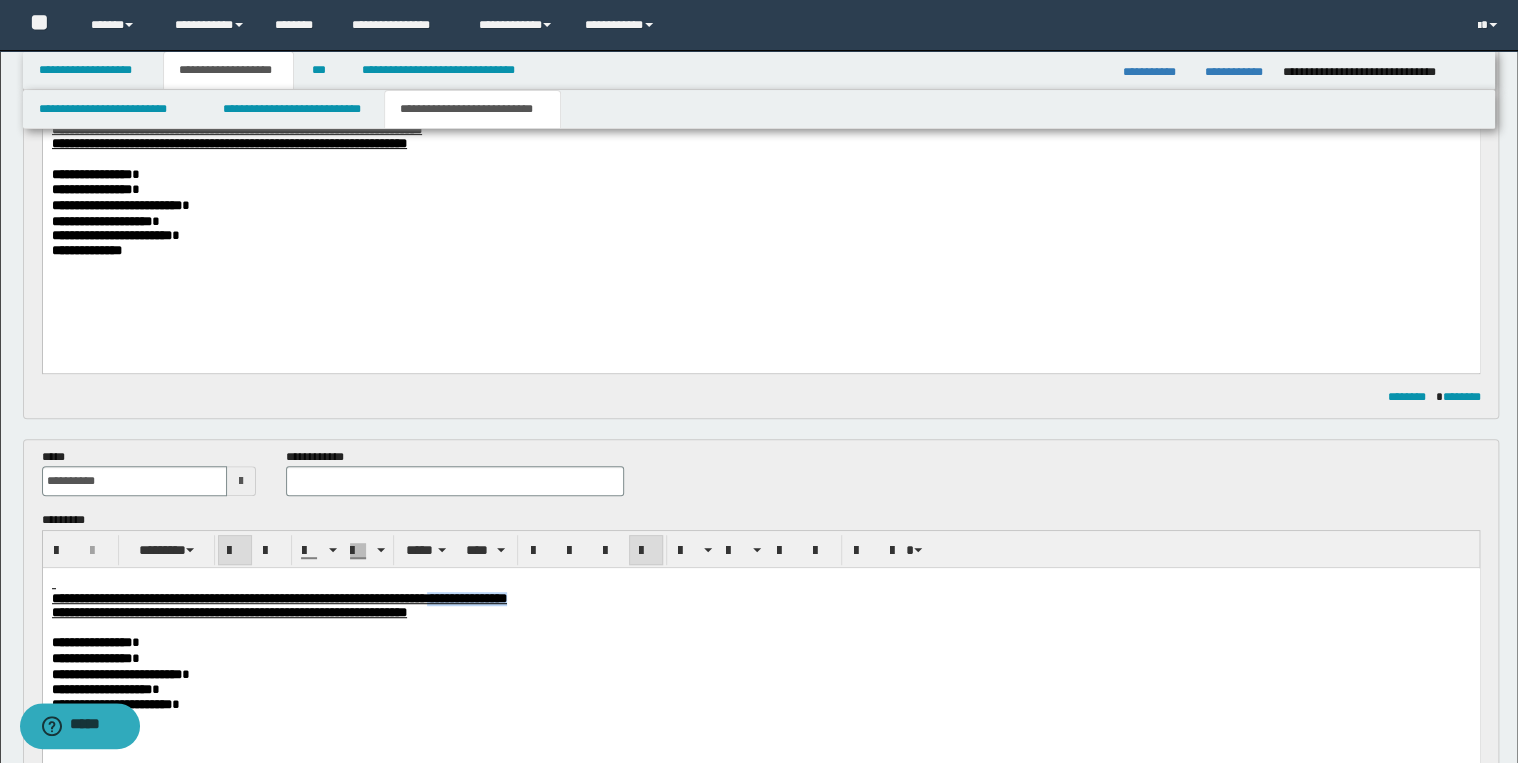 click on "**********" at bounding box center [278, 598] 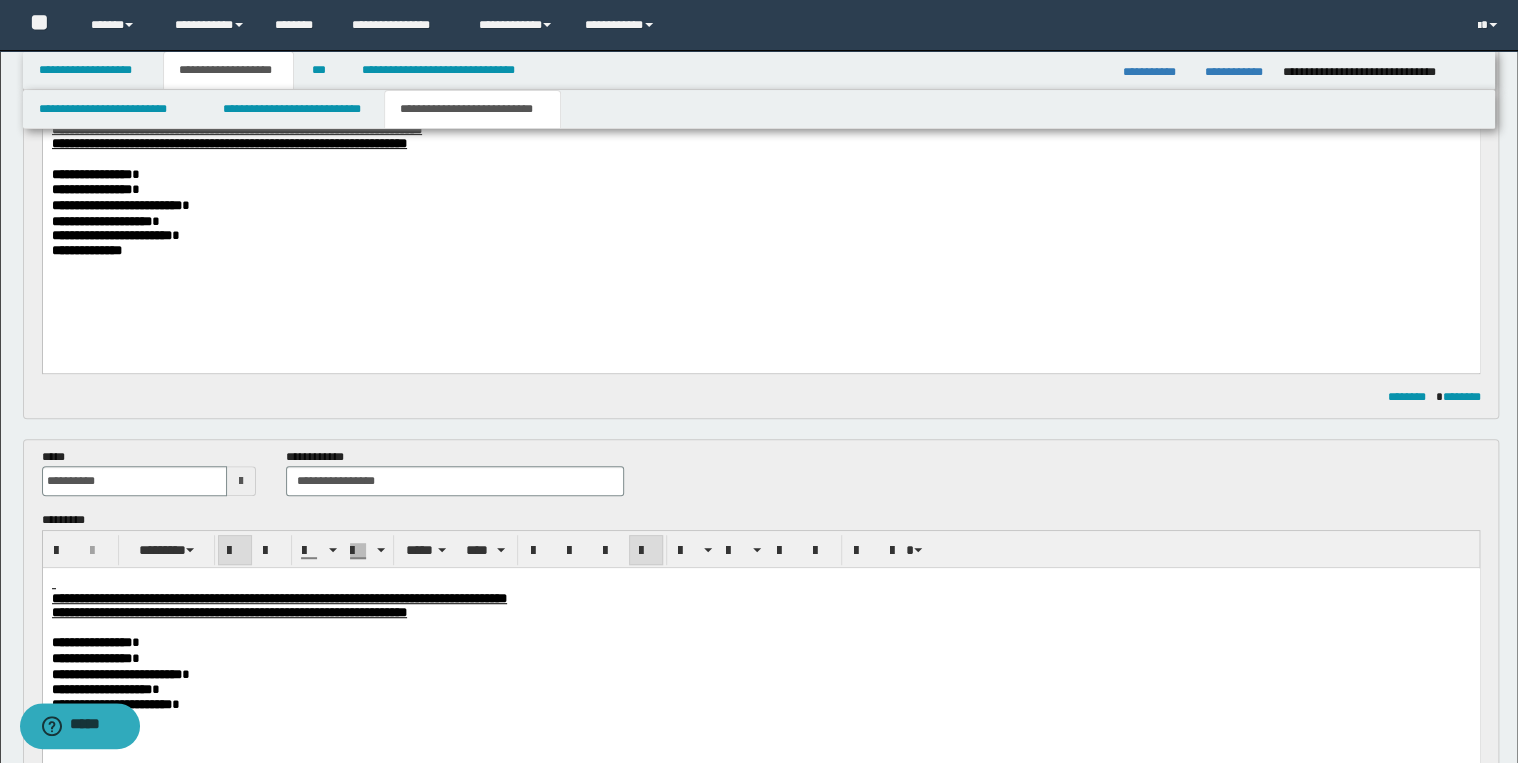 click at bounding box center [760, 628] 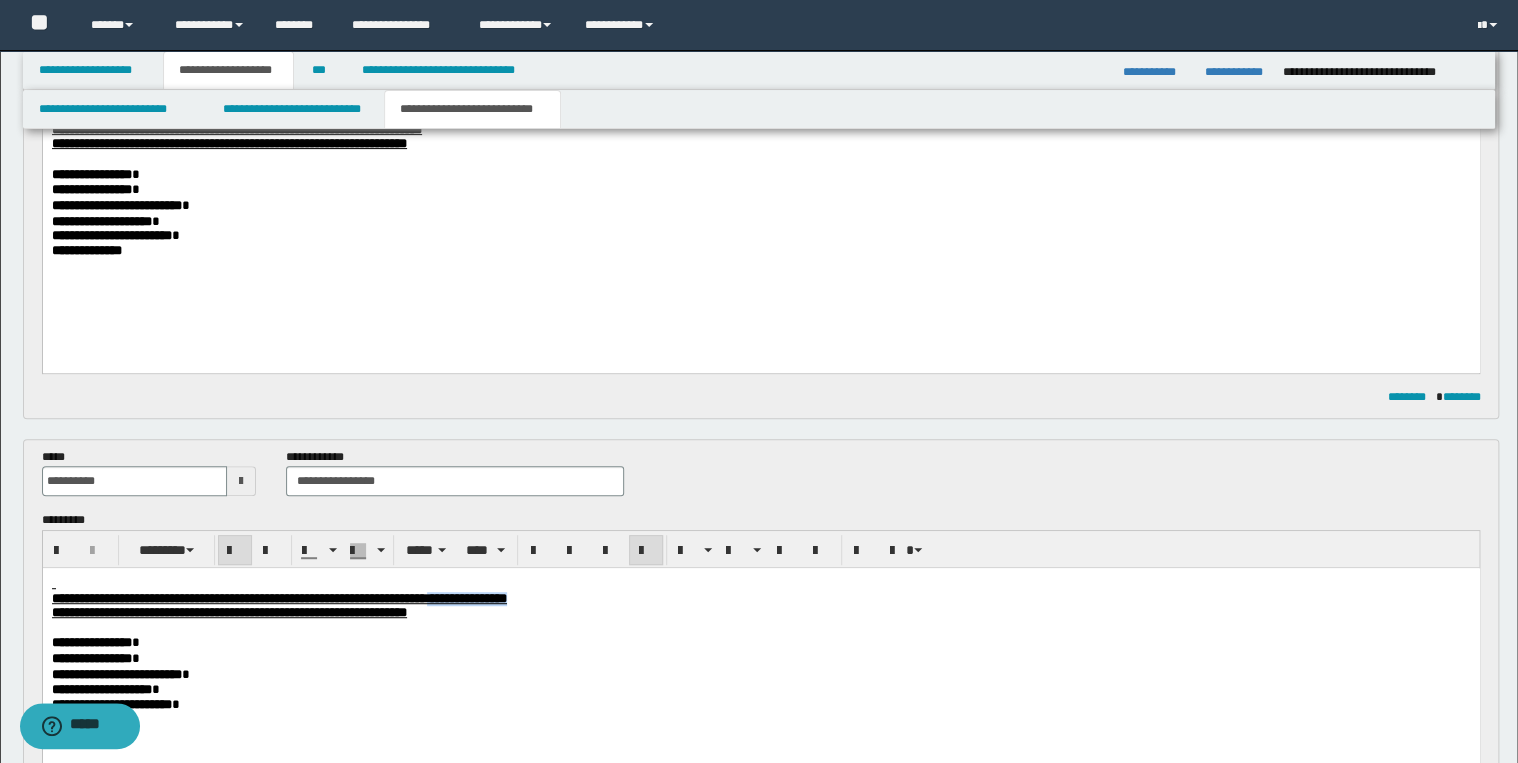 drag, startPoint x: 741, startPoint y: 596, endPoint x: 624, endPoint y: 600, distance: 117.06836 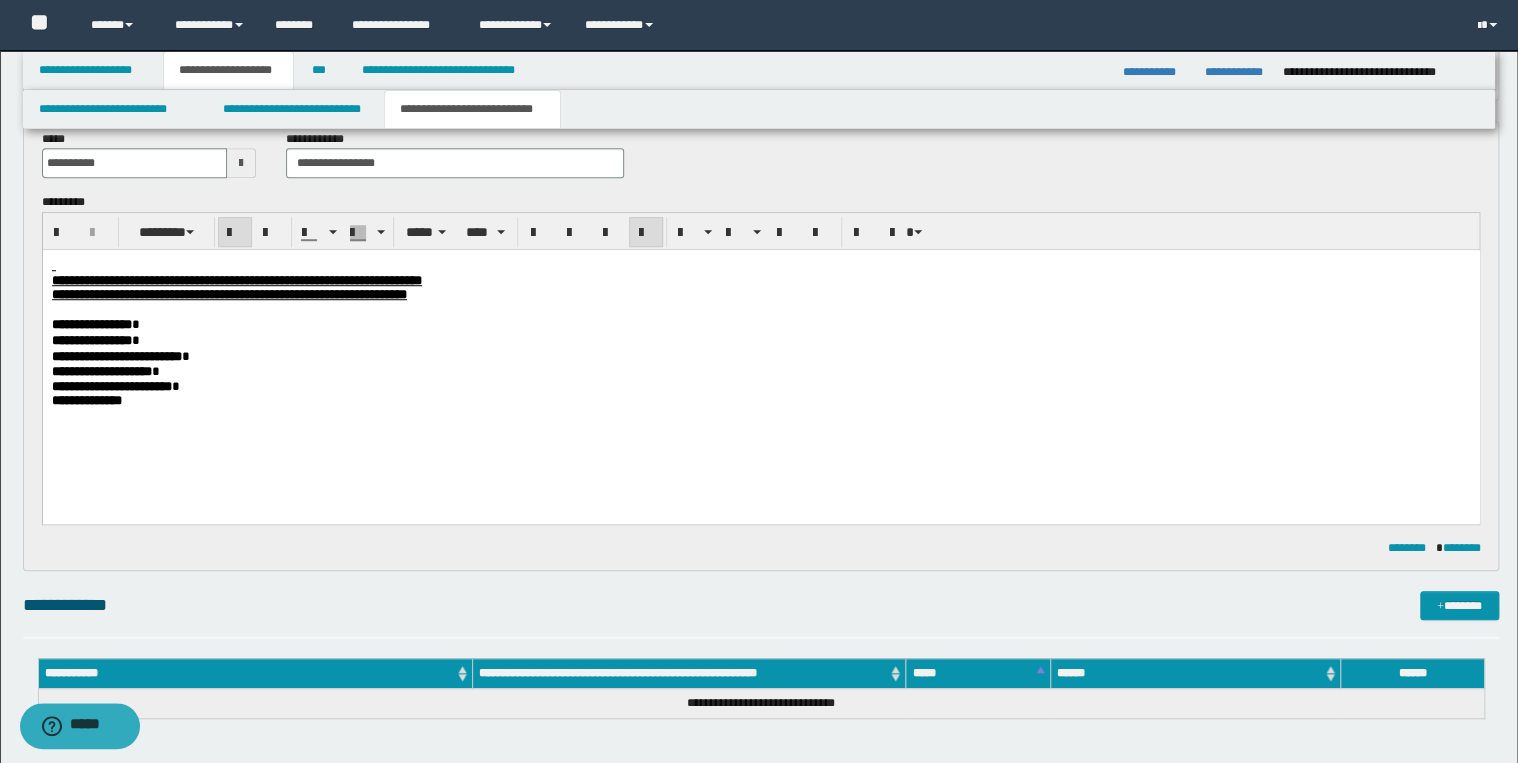 scroll, scrollTop: 560, scrollLeft: 0, axis: vertical 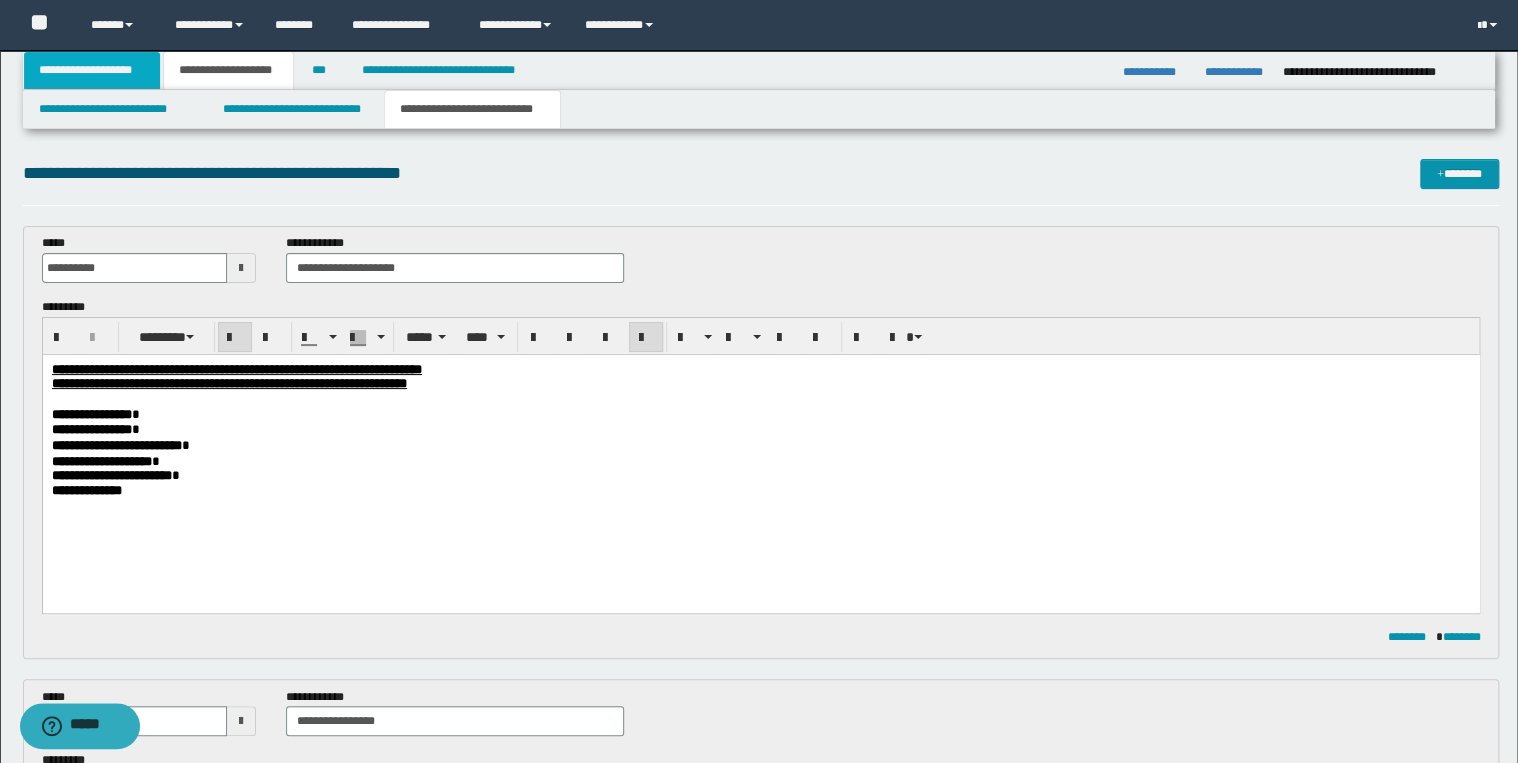 click on "**********" at bounding box center [92, 70] 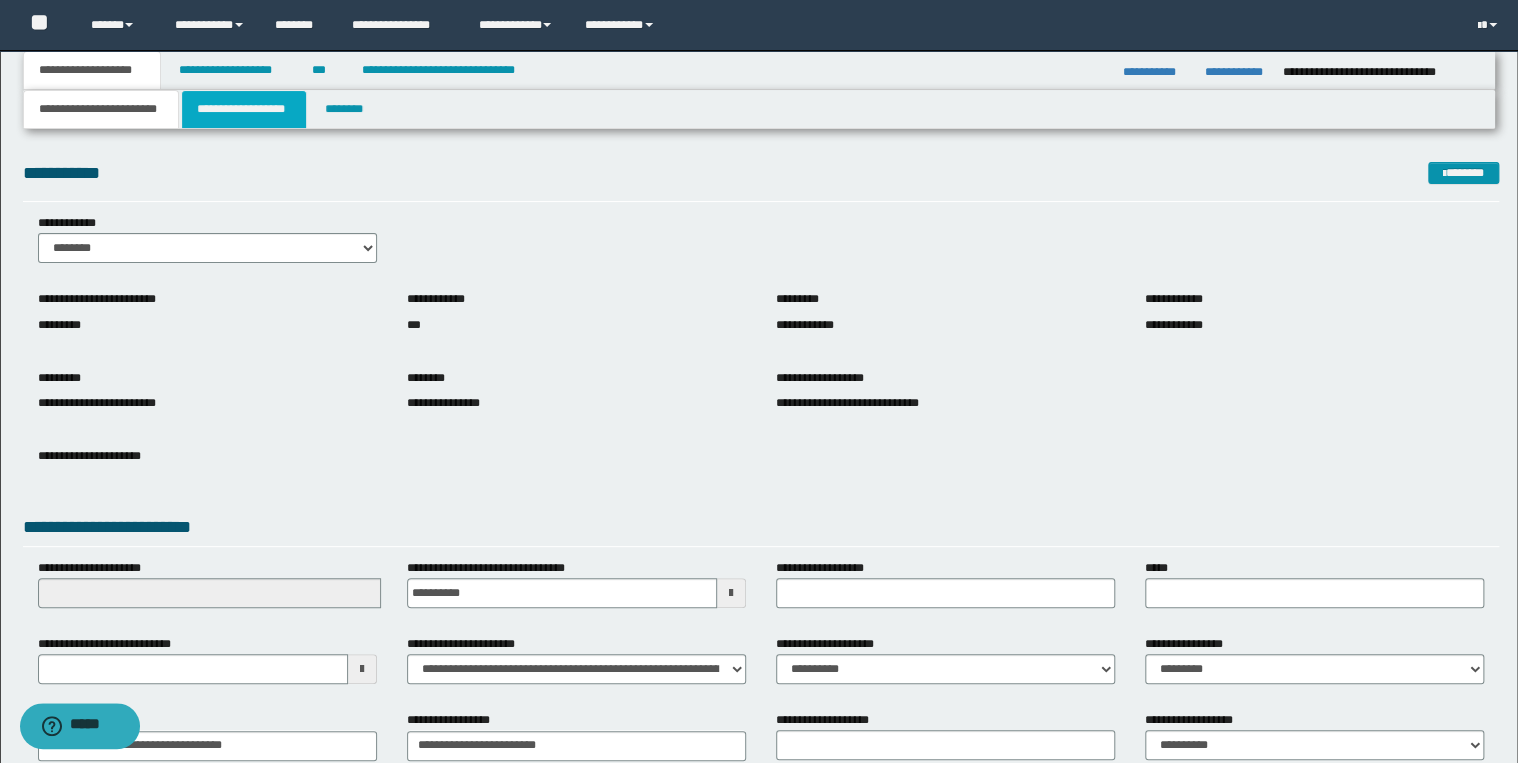 click on "**********" at bounding box center [244, 109] 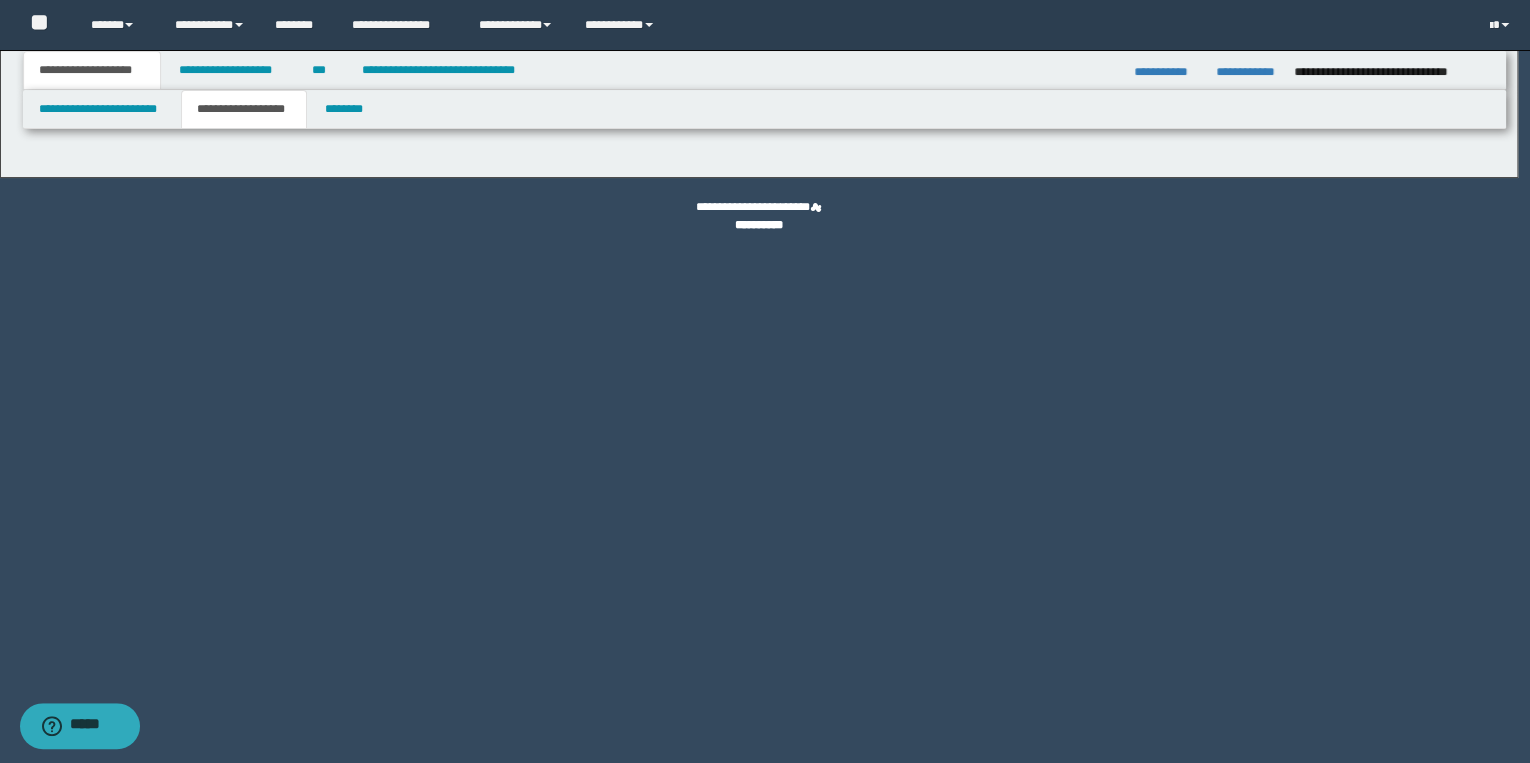 type on "********" 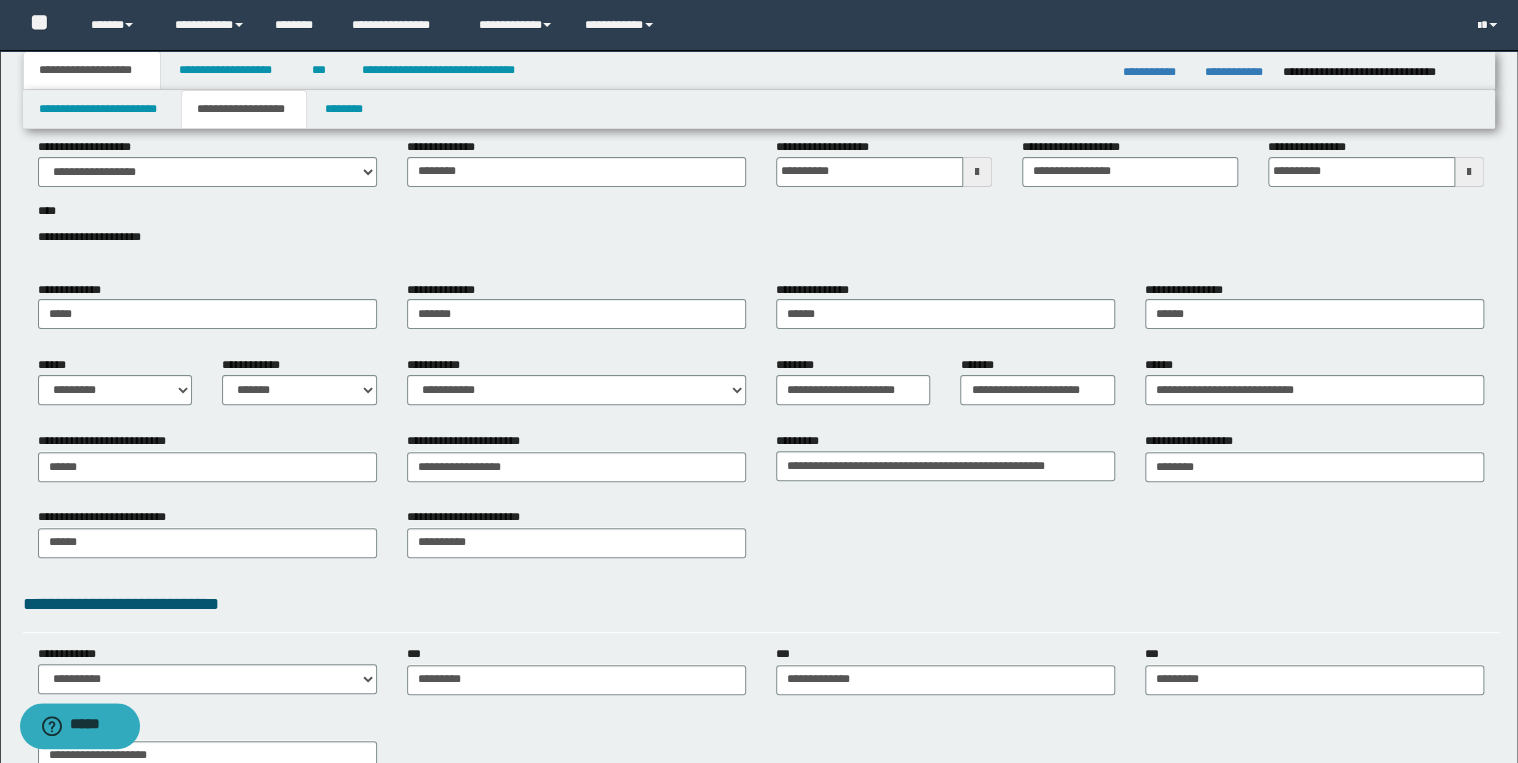 scroll, scrollTop: 0, scrollLeft: 0, axis: both 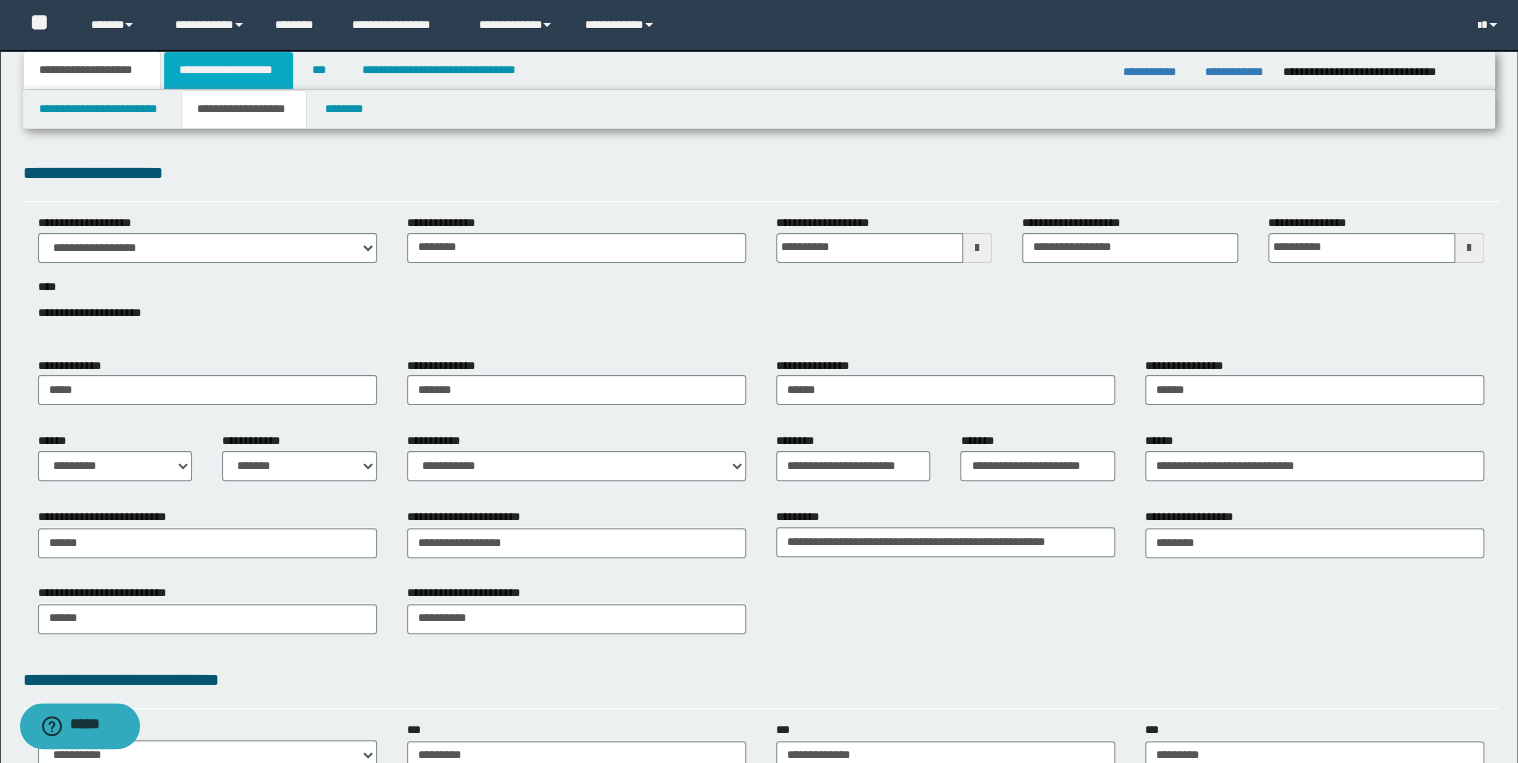 click on "**********" at bounding box center (228, 70) 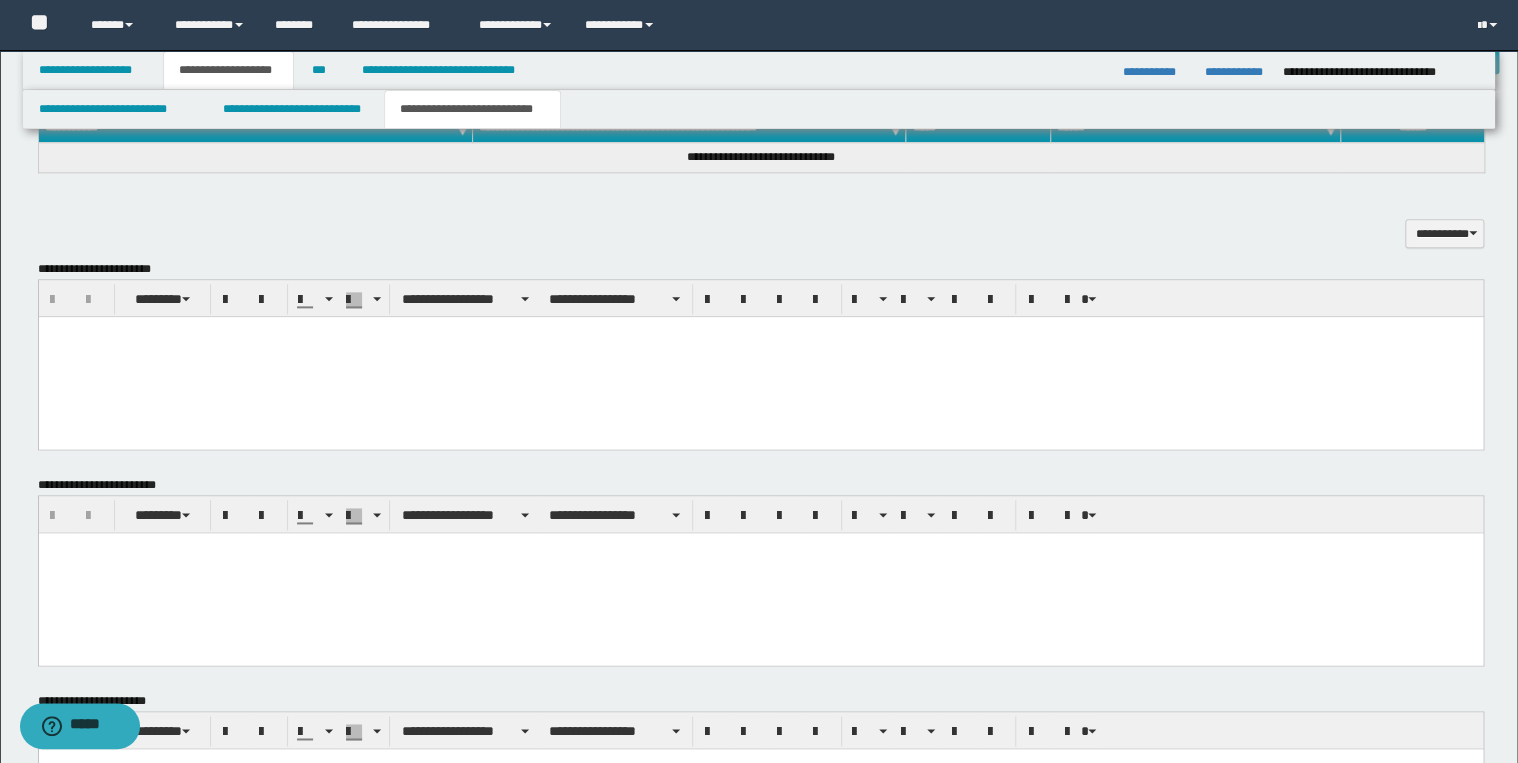 scroll, scrollTop: 704, scrollLeft: 0, axis: vertical 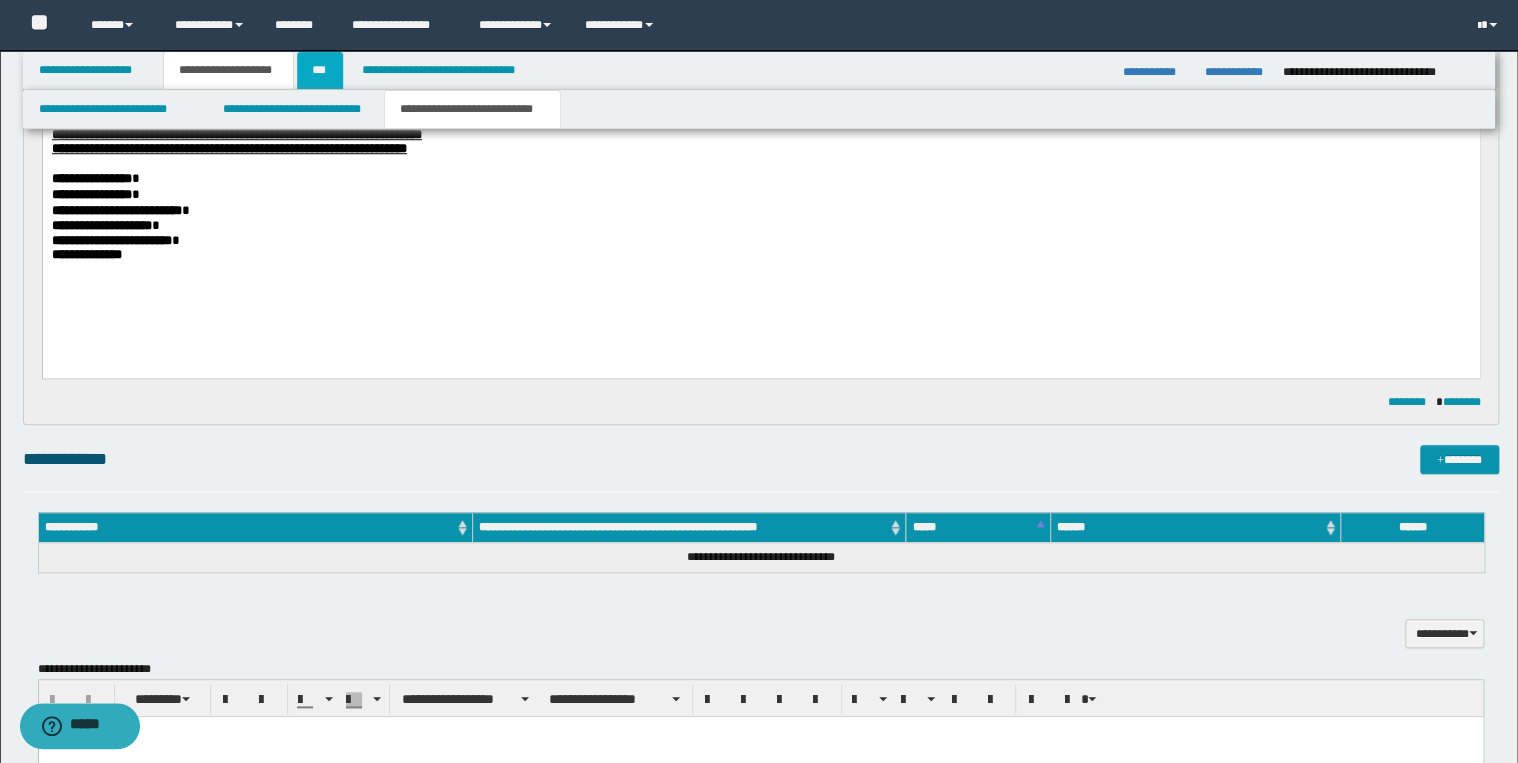 click on "***" at bounding box center (320, 70) 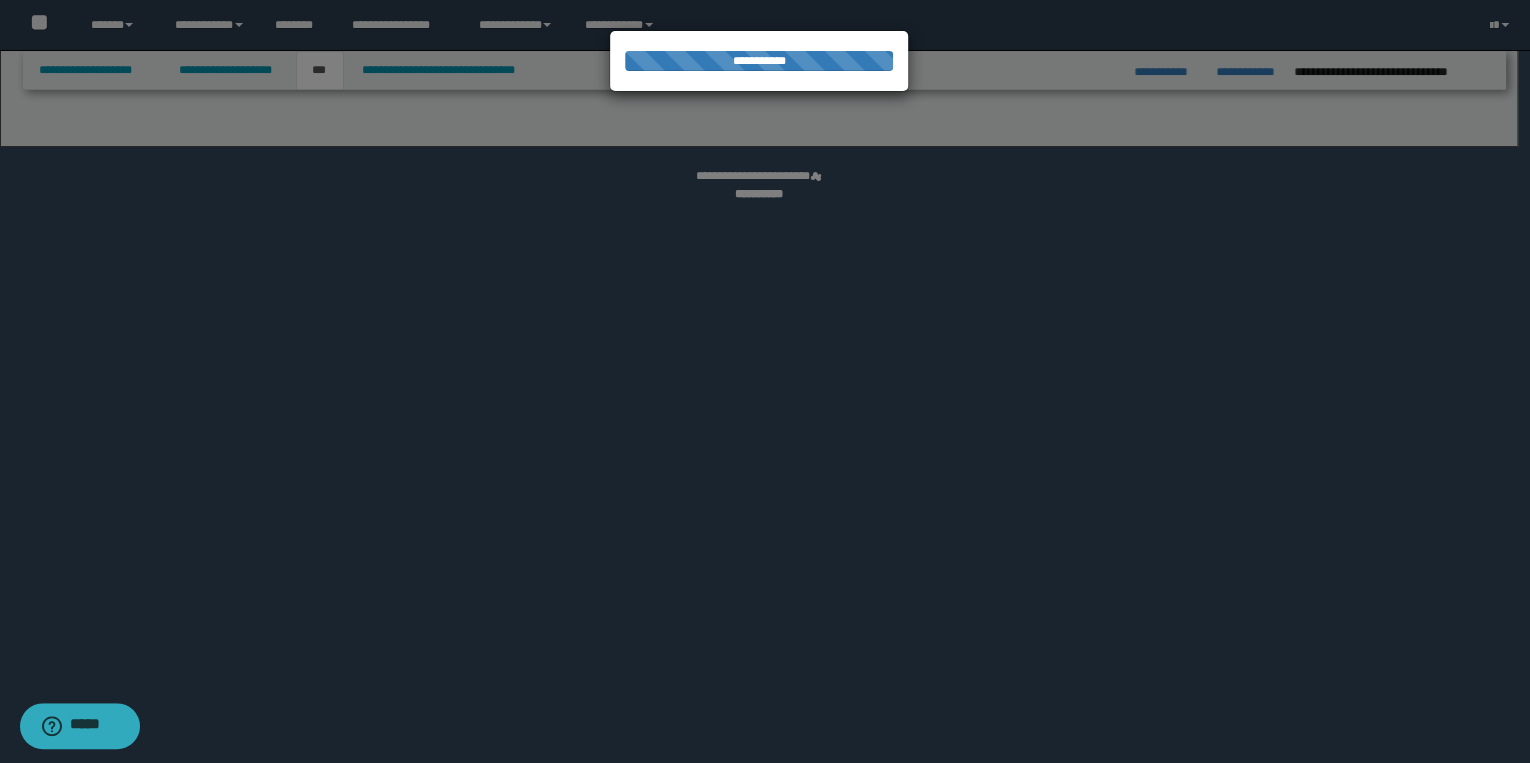 select on "*" 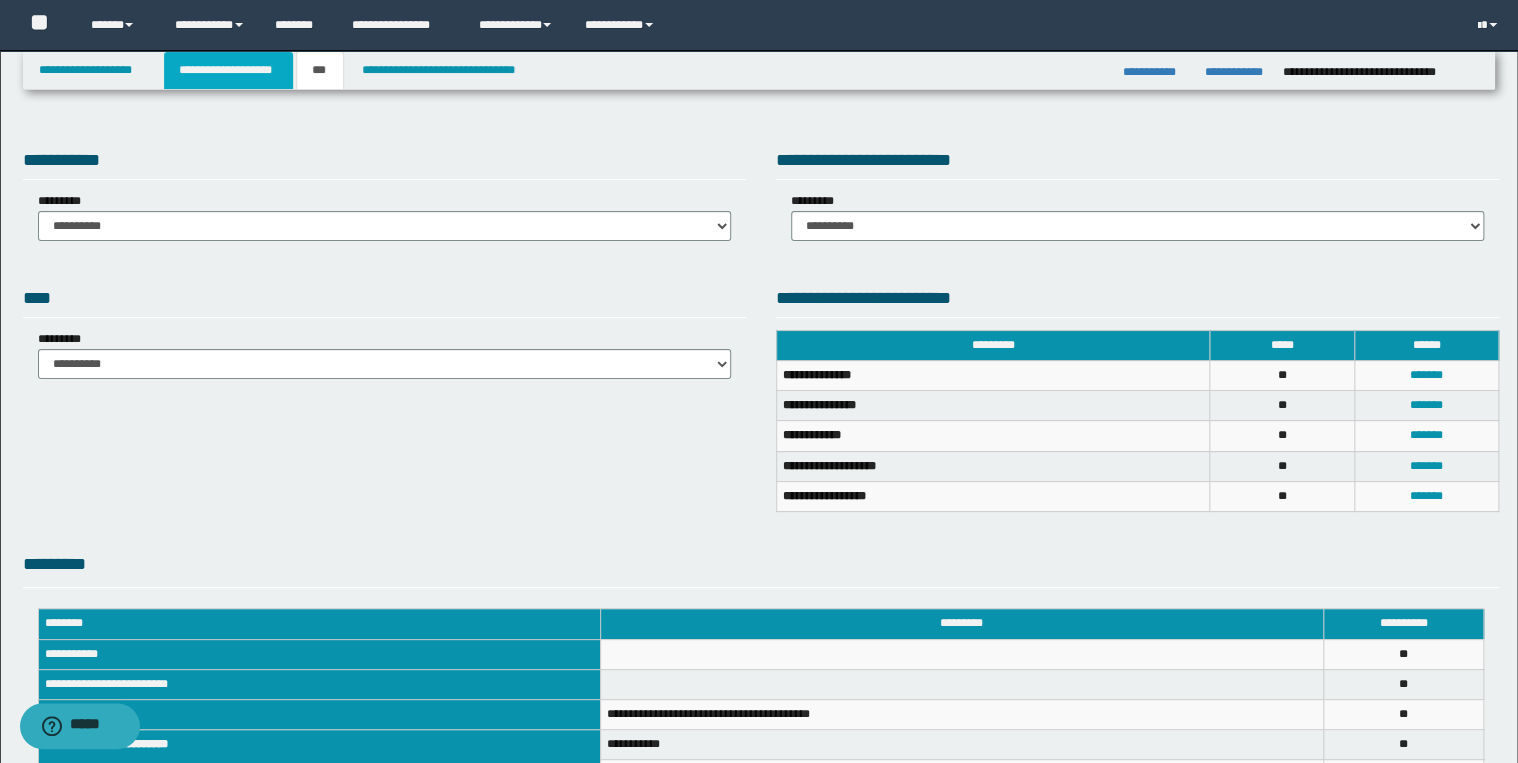 click on "**********" at bounding box center [228, 70] 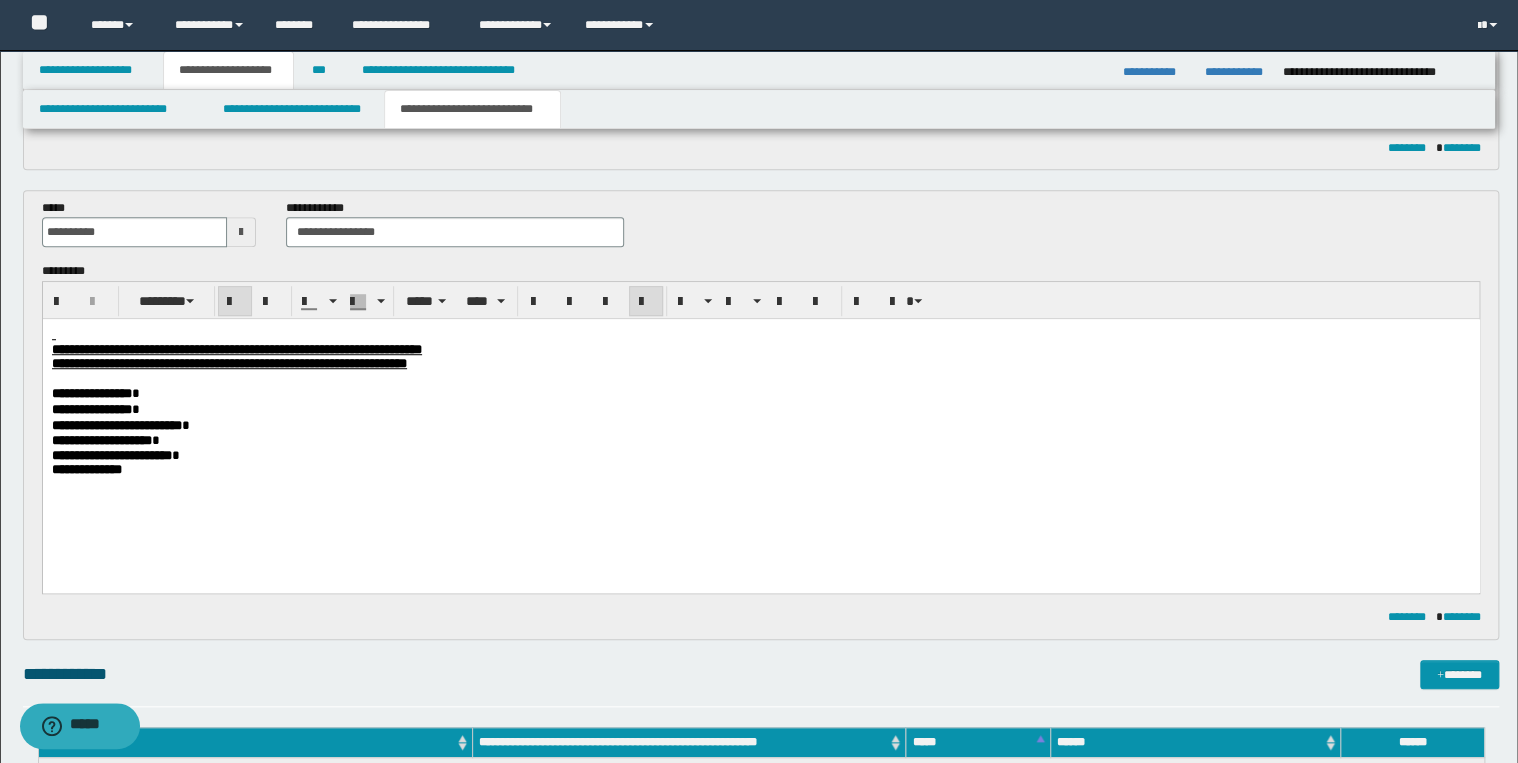 scroll, scrollTop: 800, scrollLeft: 0, axis: vertical 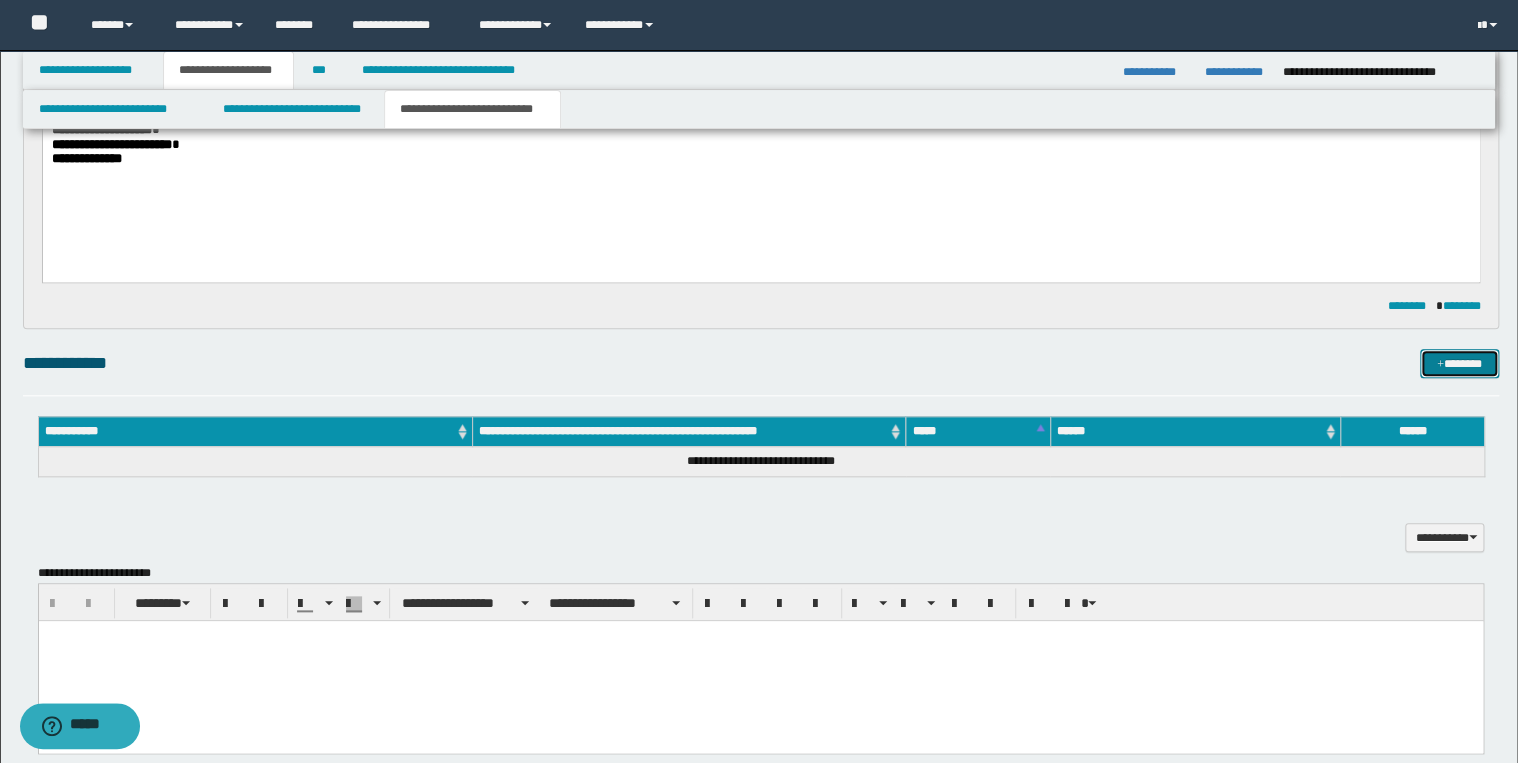 click on "*******" at bounding box center (1459, 364) 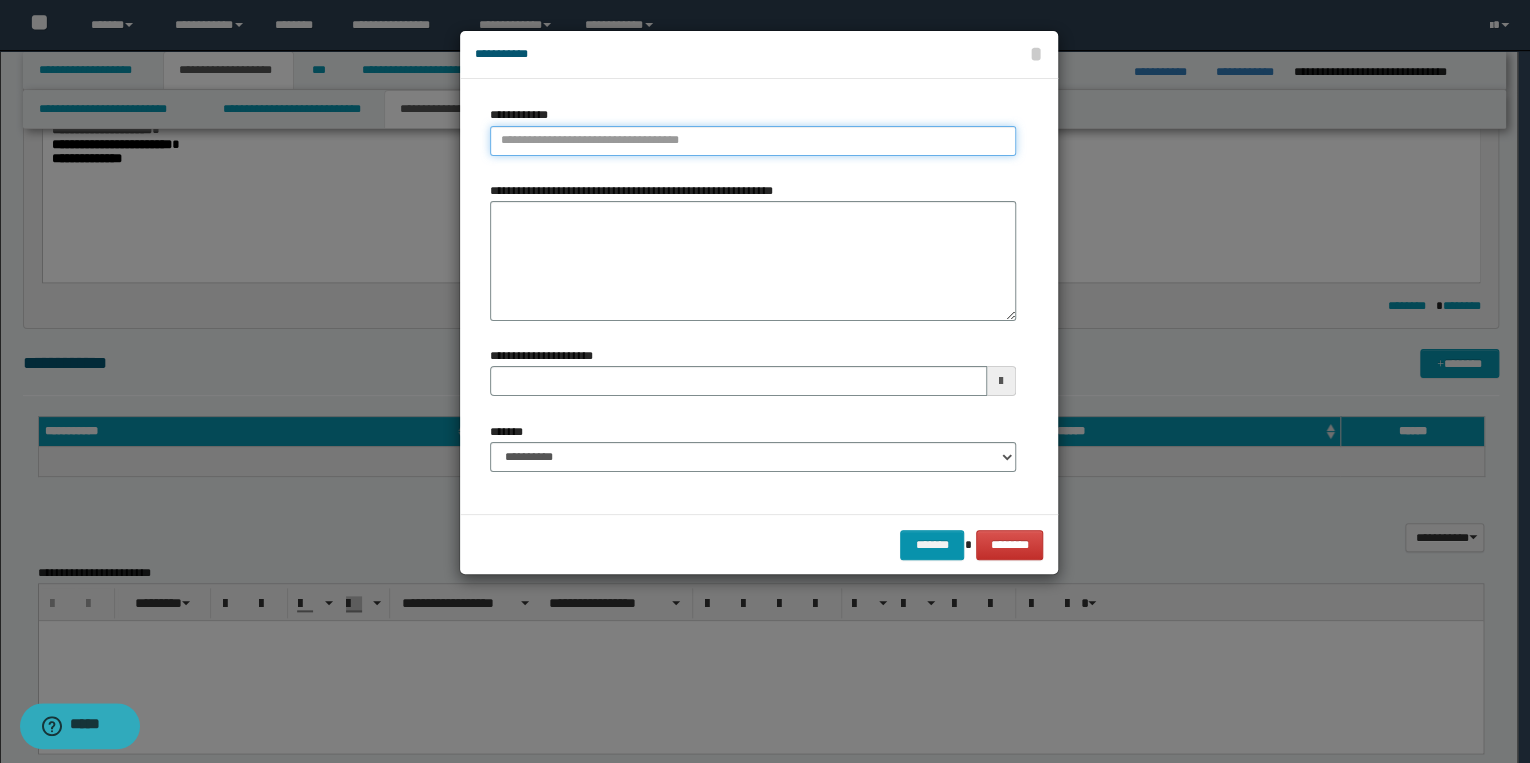 click on "**********" at bounding box center [753, 141] 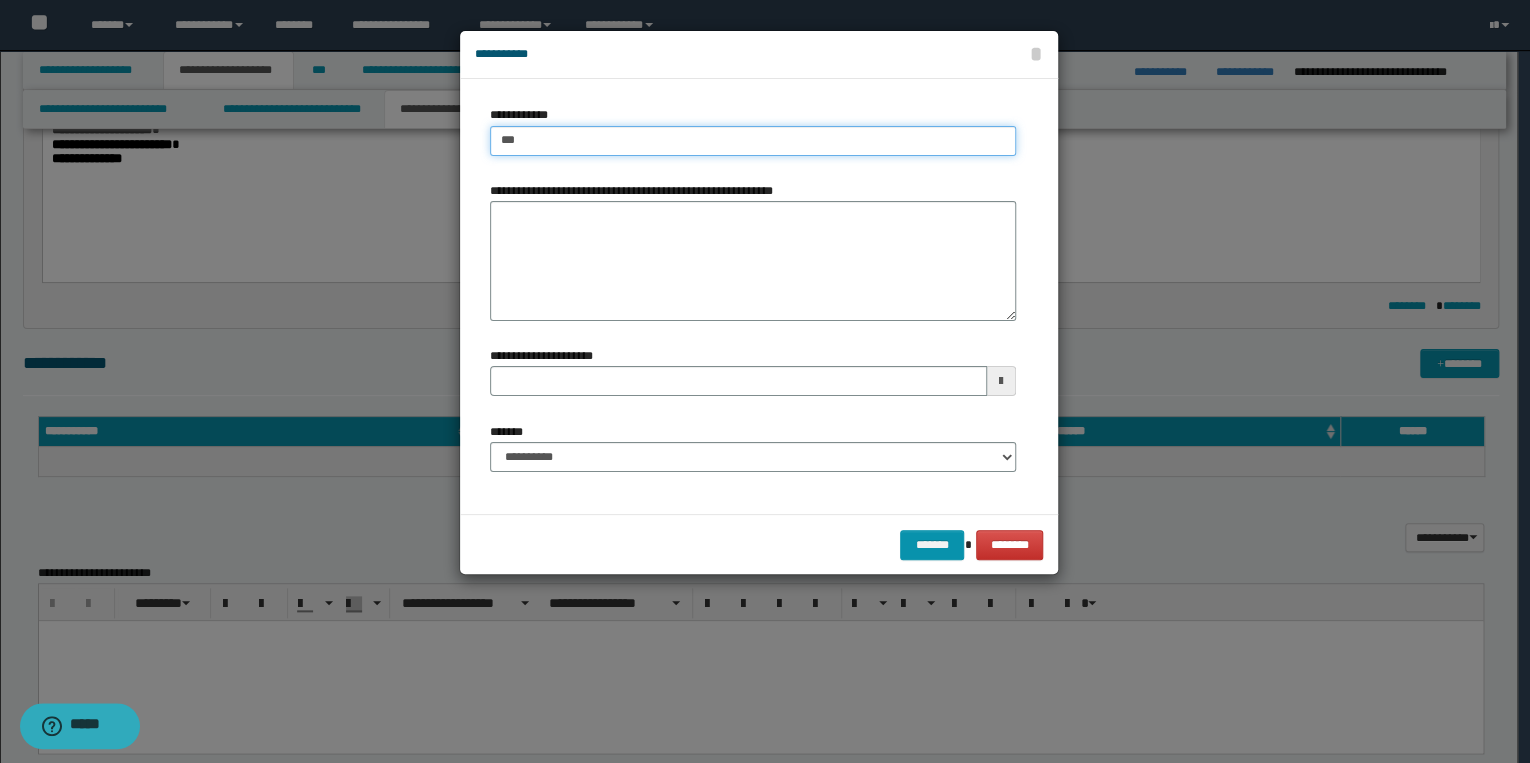 type on "****" 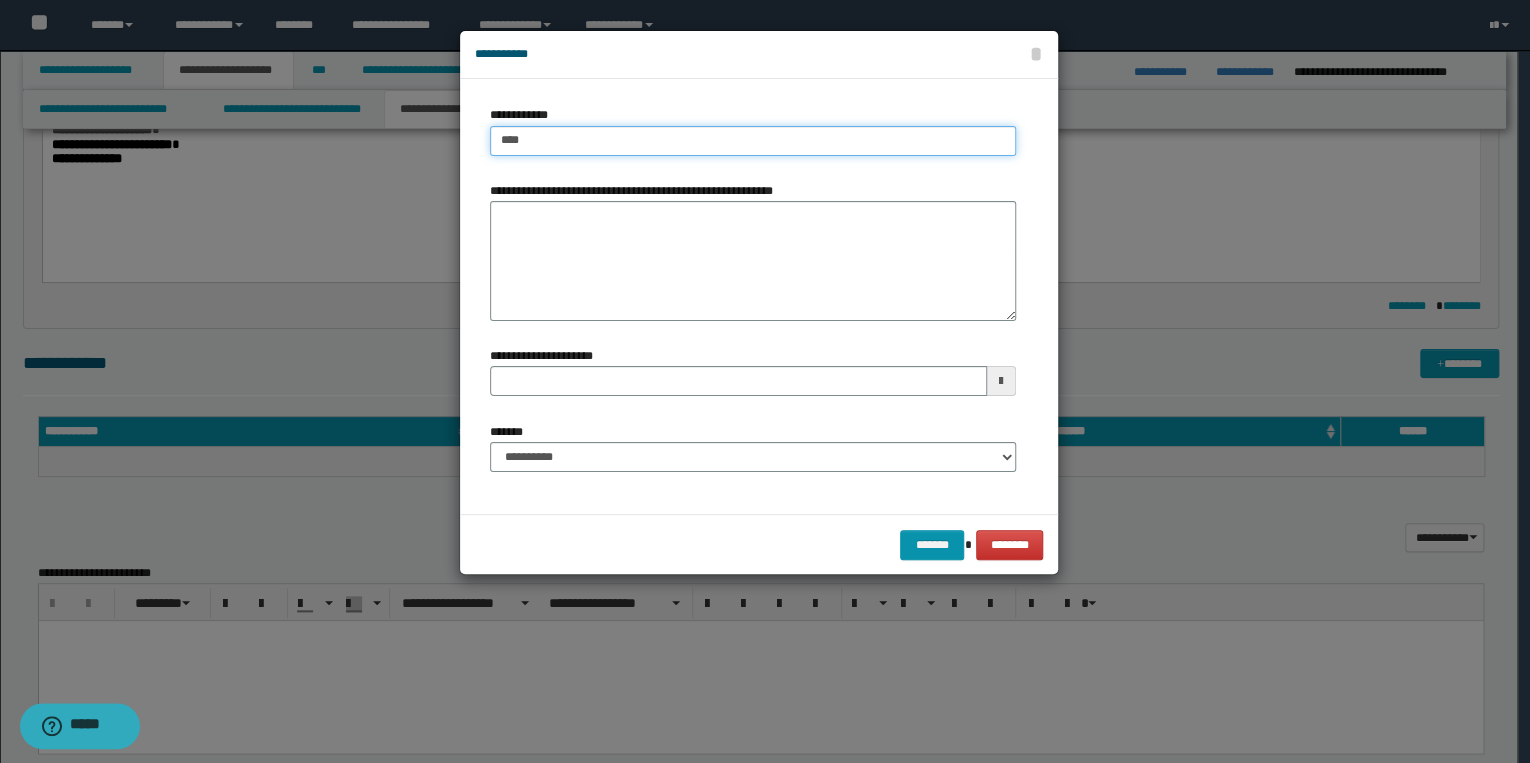 type on "****" 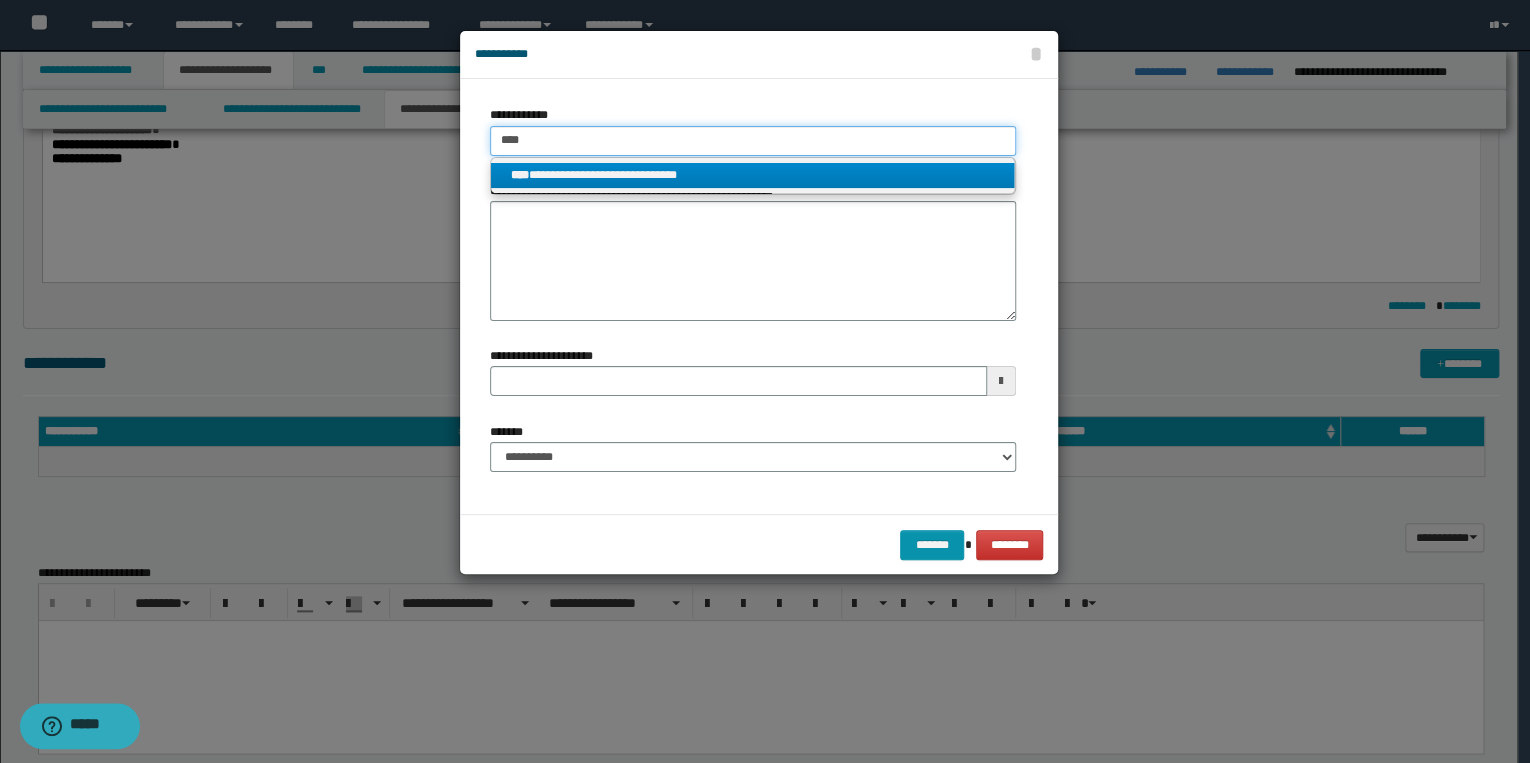 type on "****" 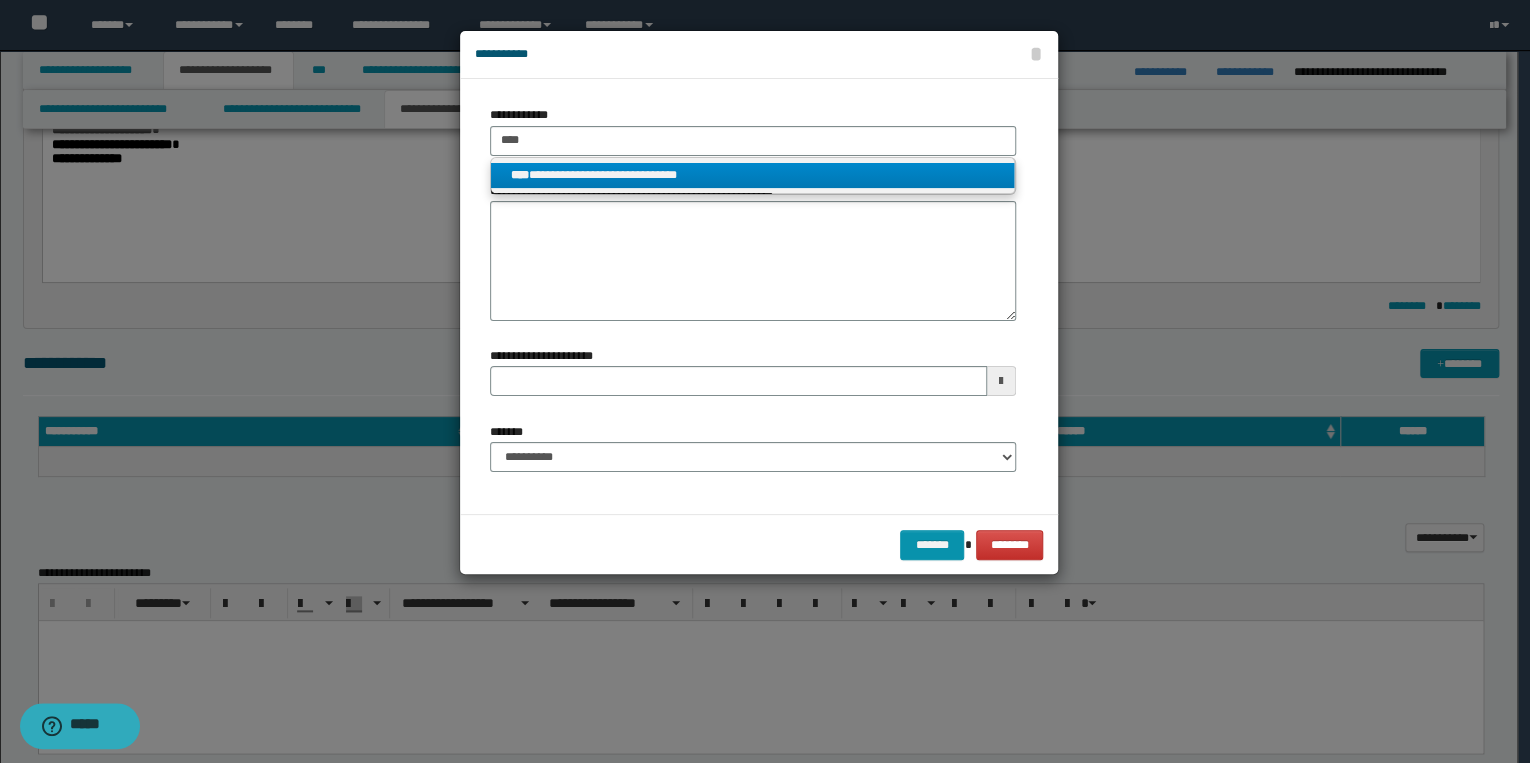 click on "**********" at bounding box center [753, 175] 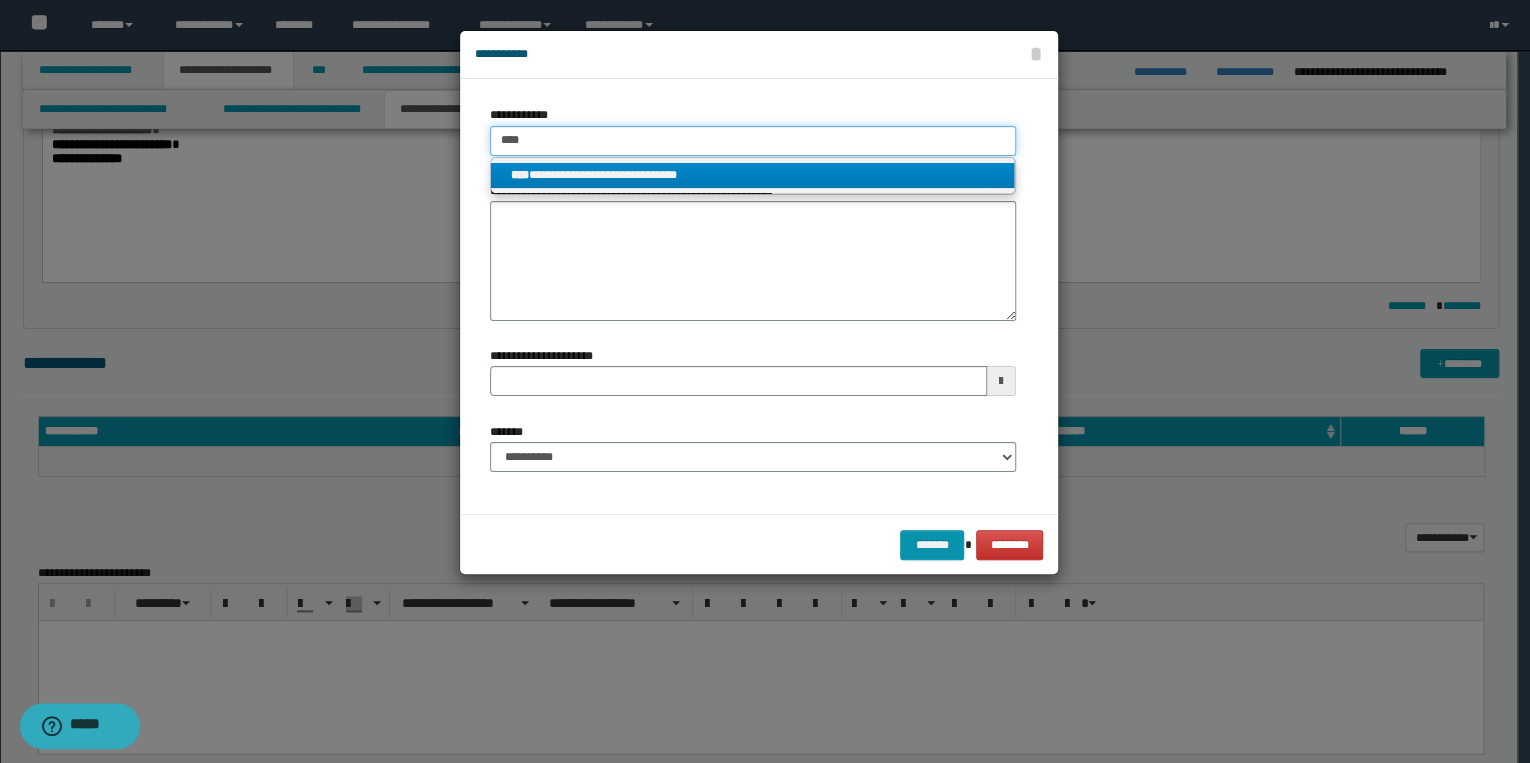 type 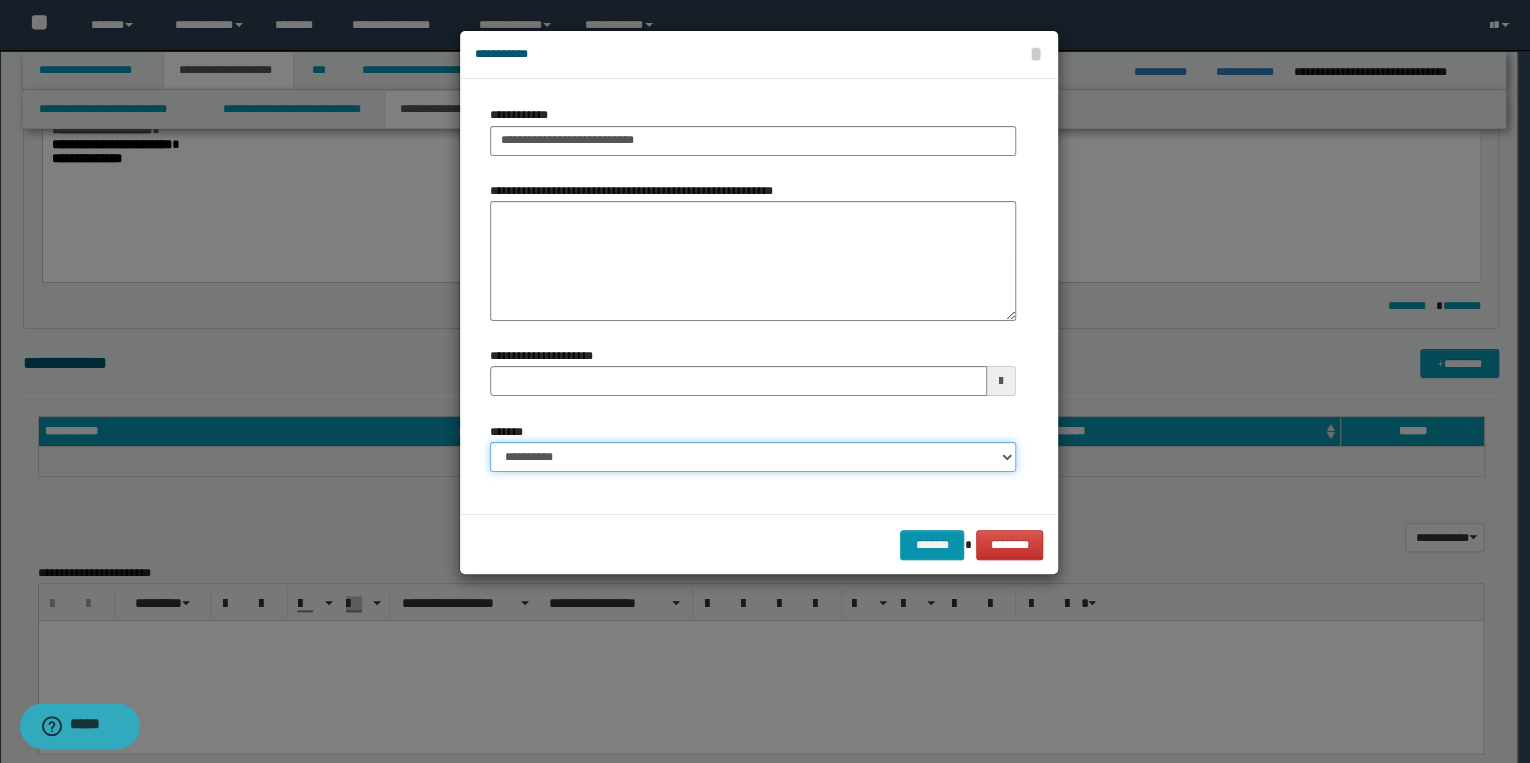 click on "**********" at bounding box center (753, 457) 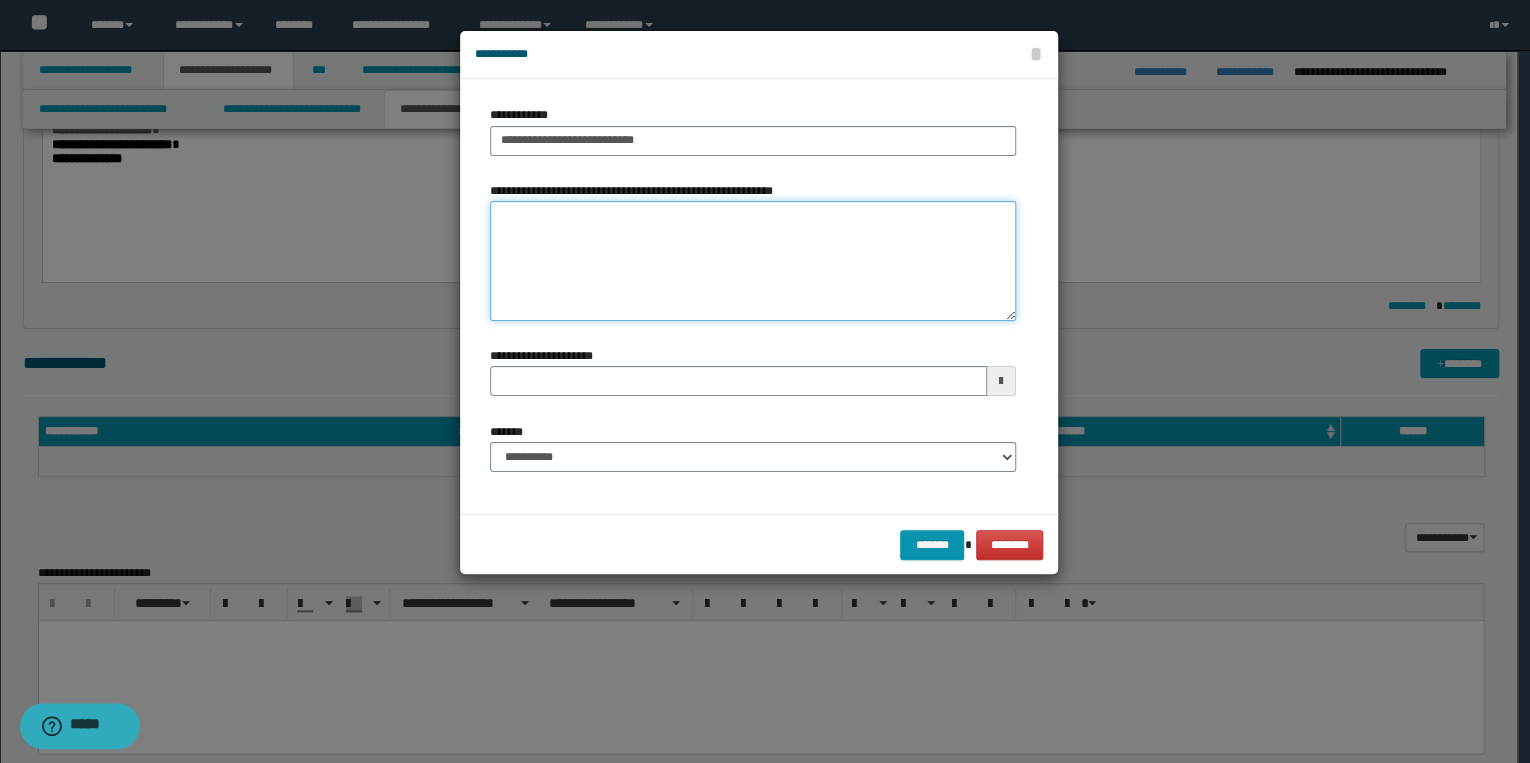 click on "**********" at bounding box center (753, 261) 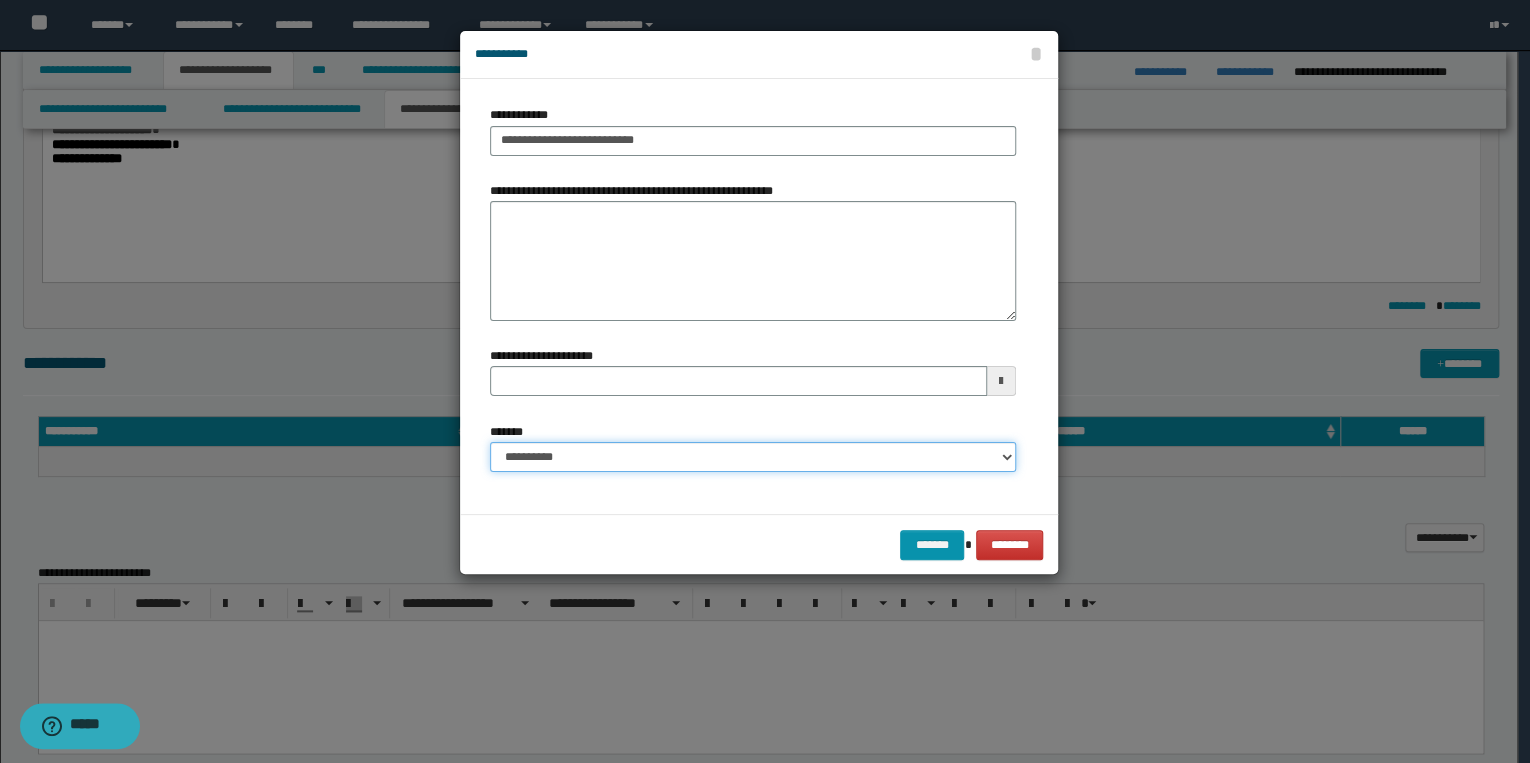 click on "**********" at bounding box center [753, 457] 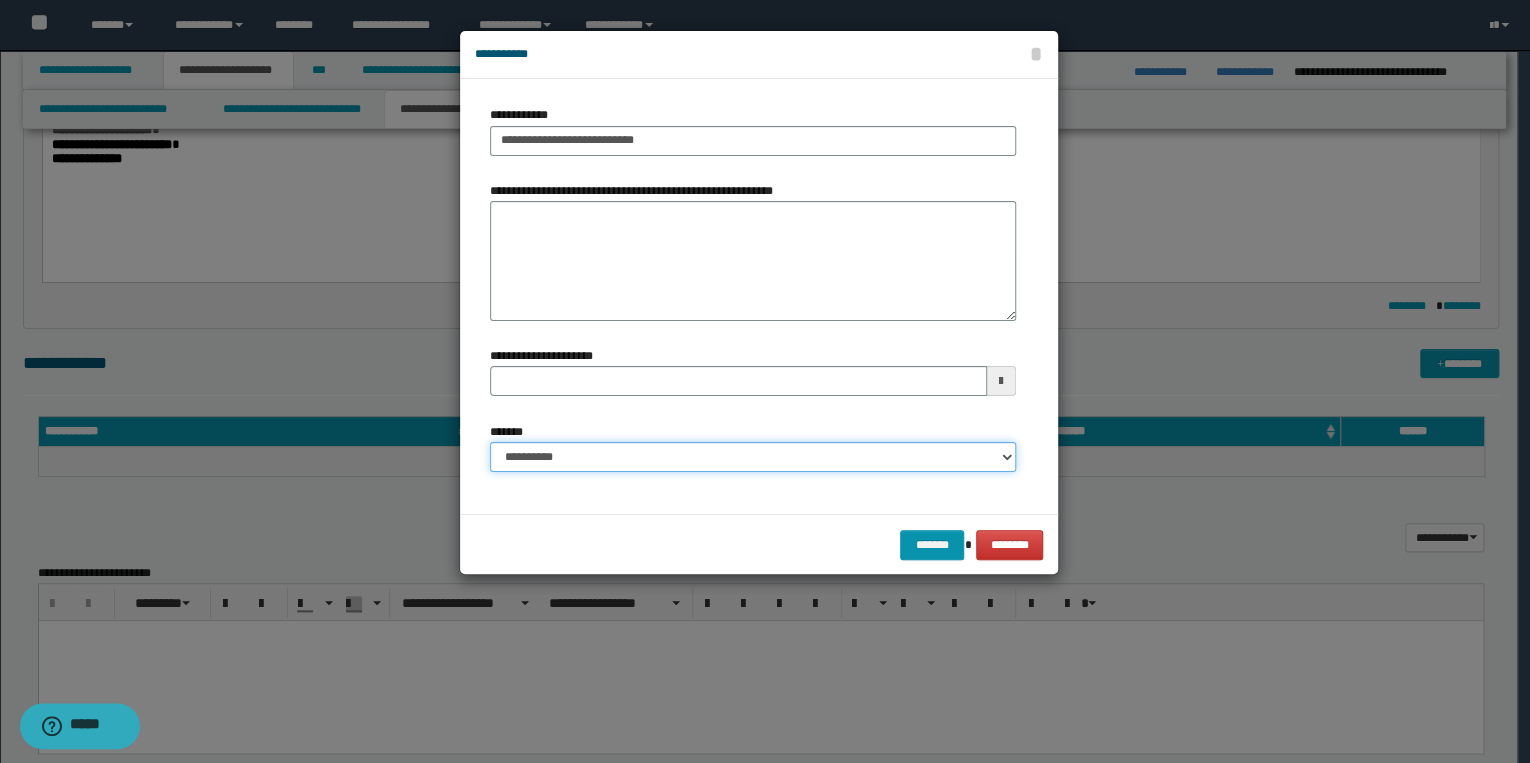 select on "*" 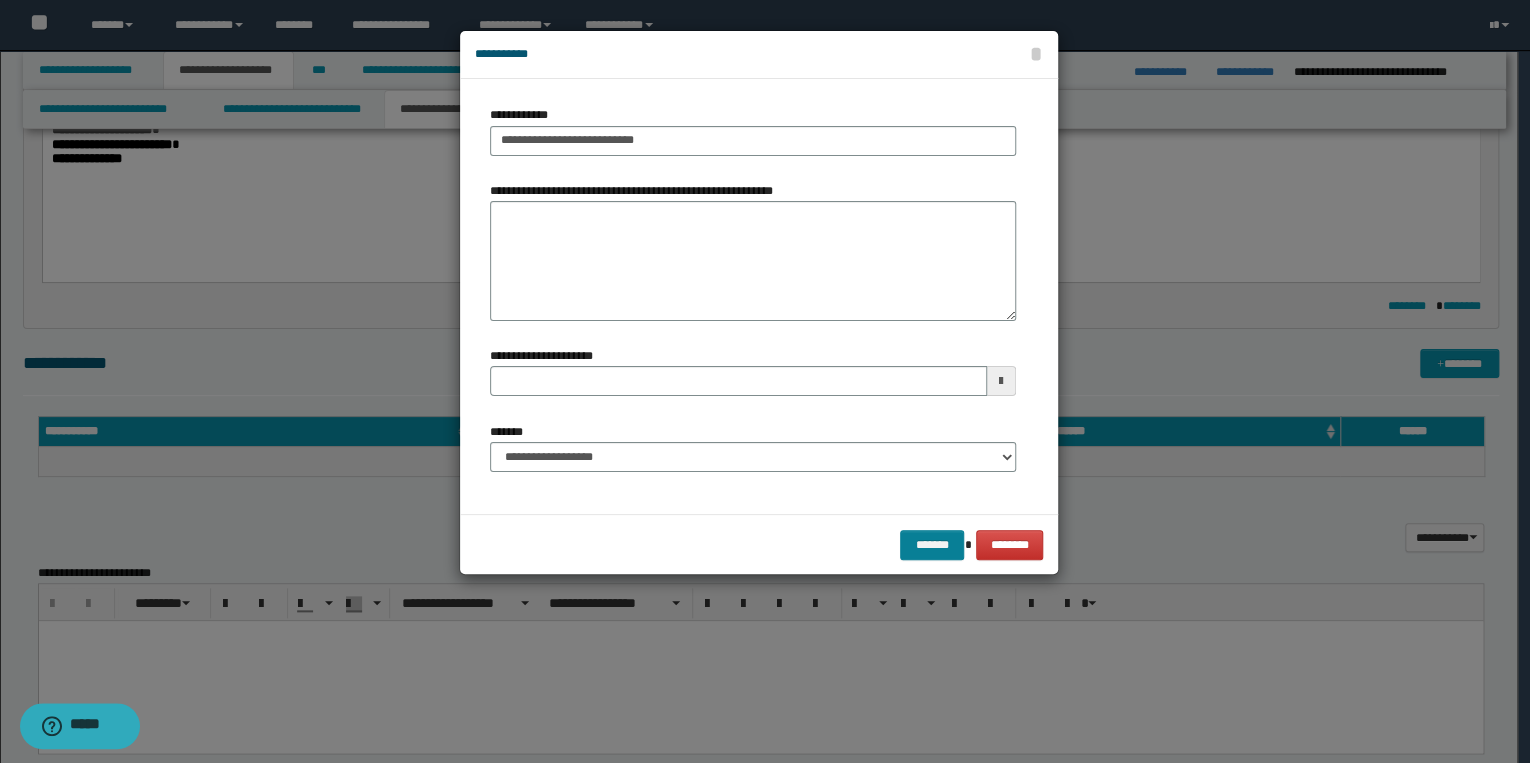 click on "*******
********" at bounding box center [759, 544] 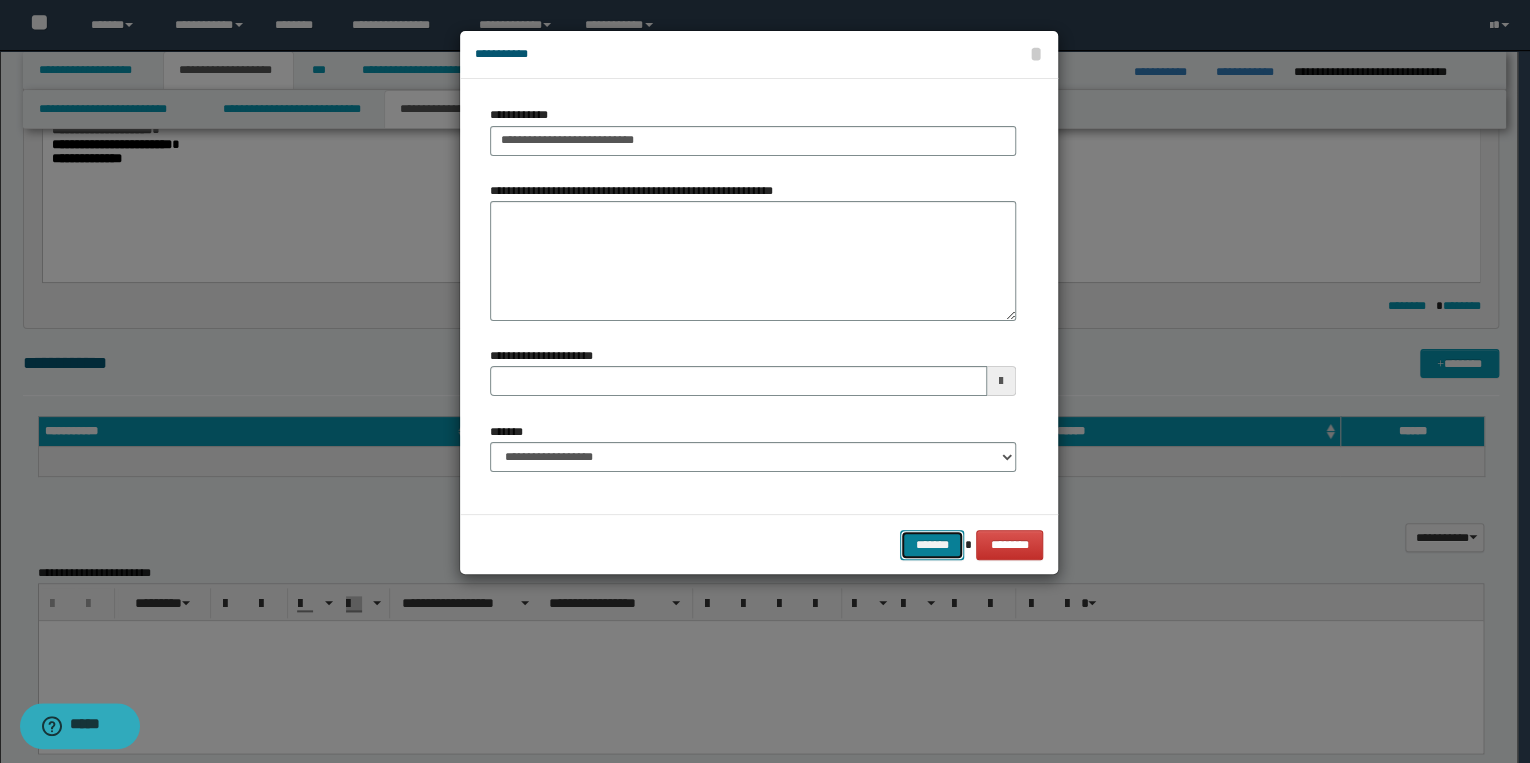 click on "*******" at bounding box center (932, 545) 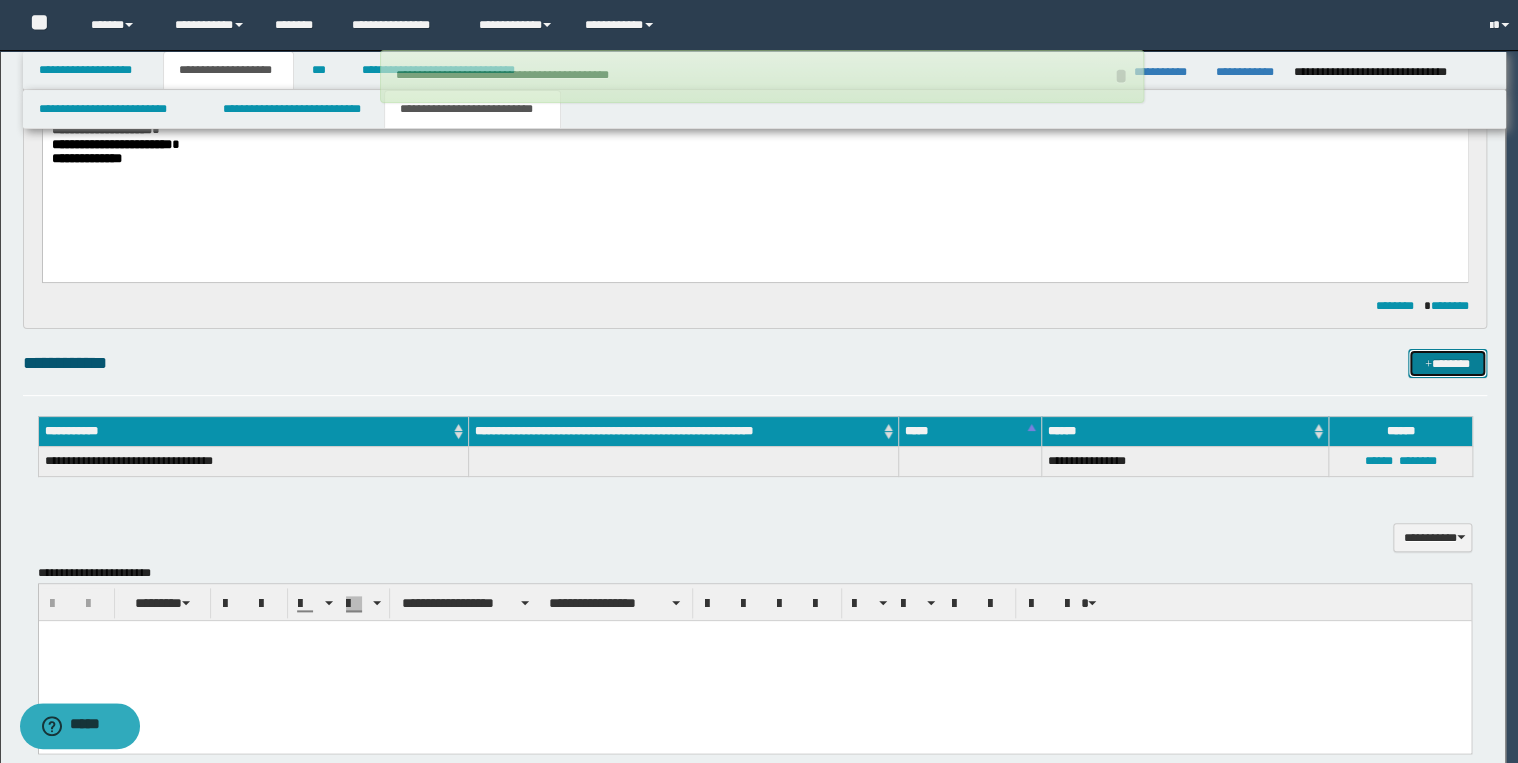 type 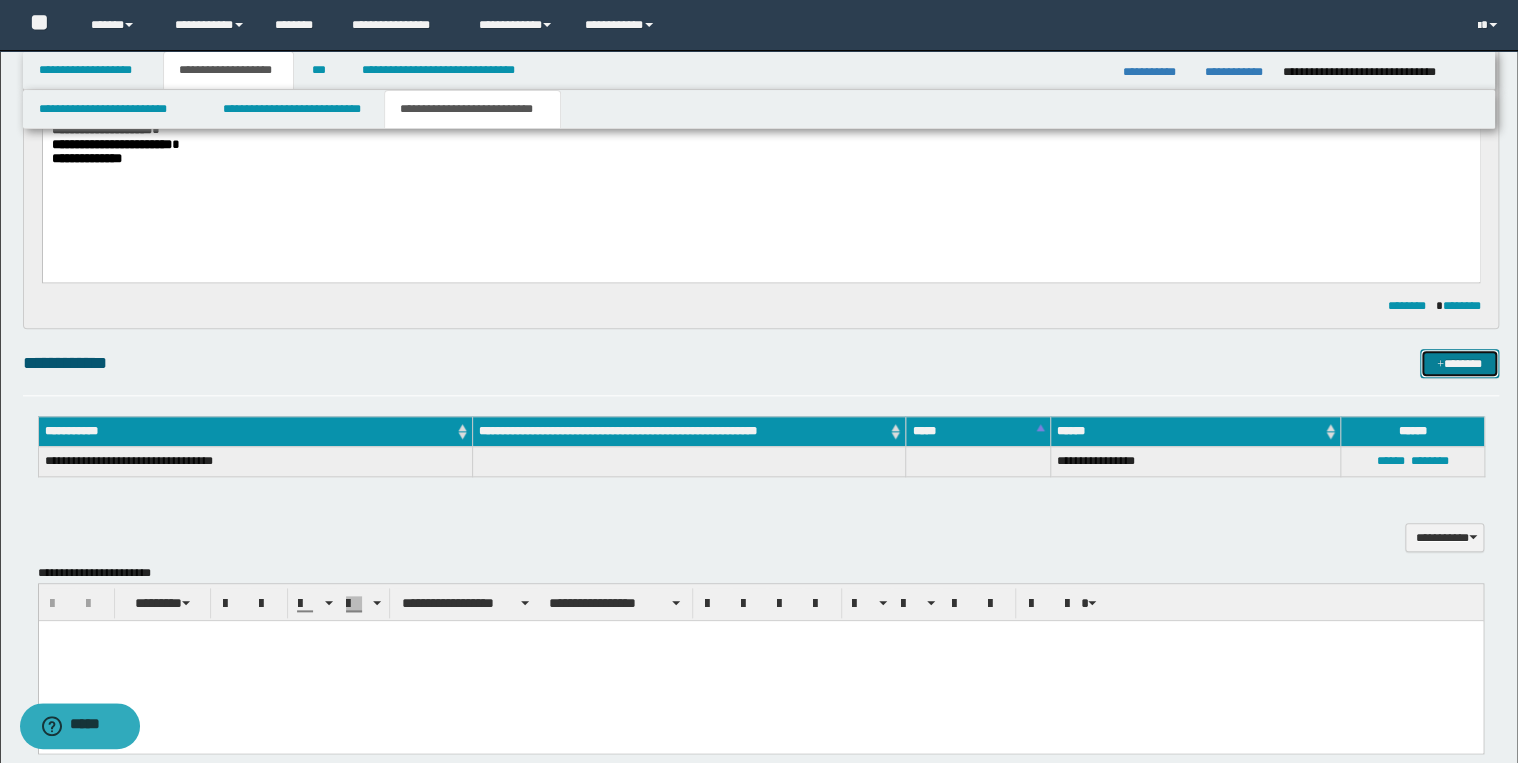click on "*******" at bounding box center [1459, 364] 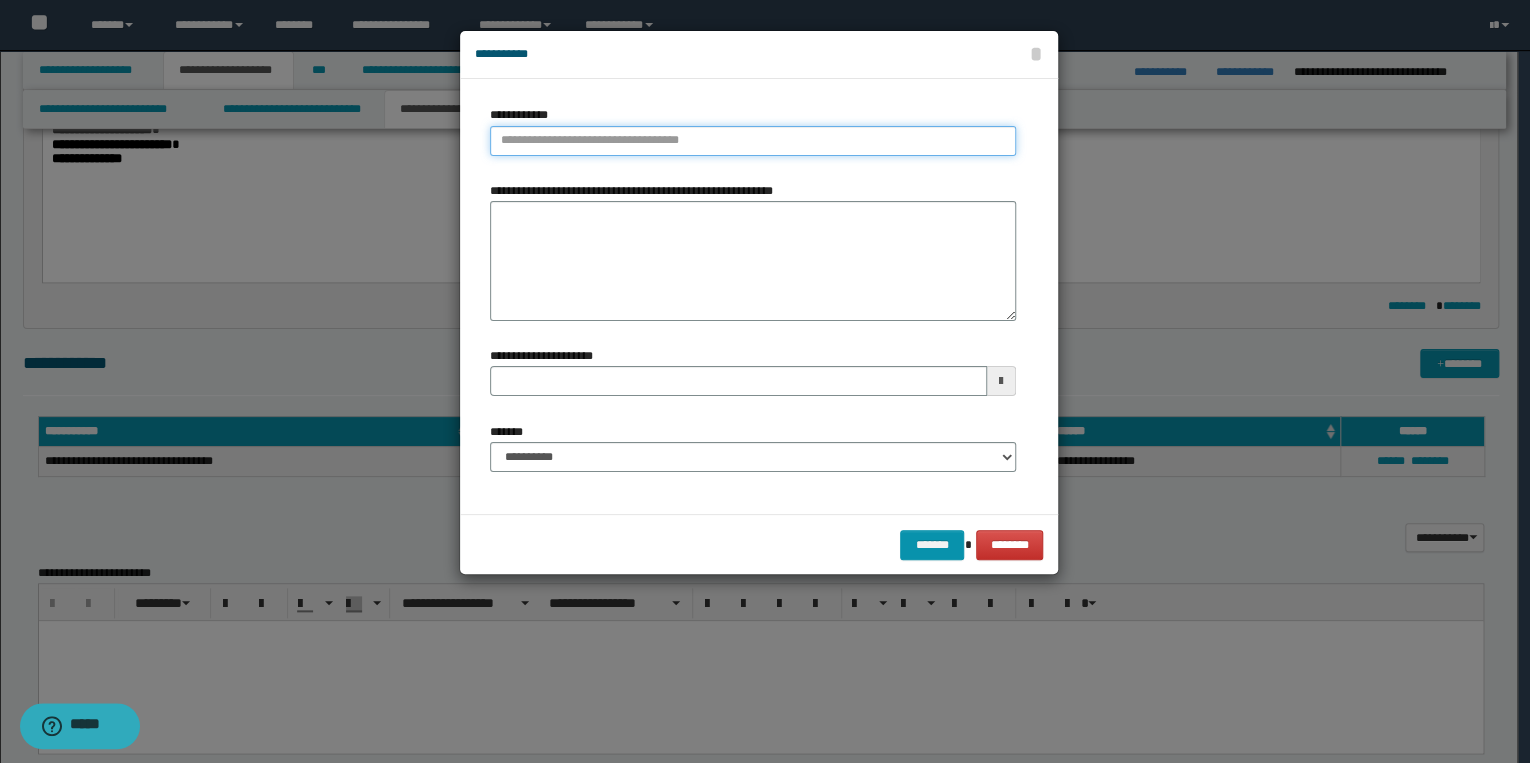 type on "**********" 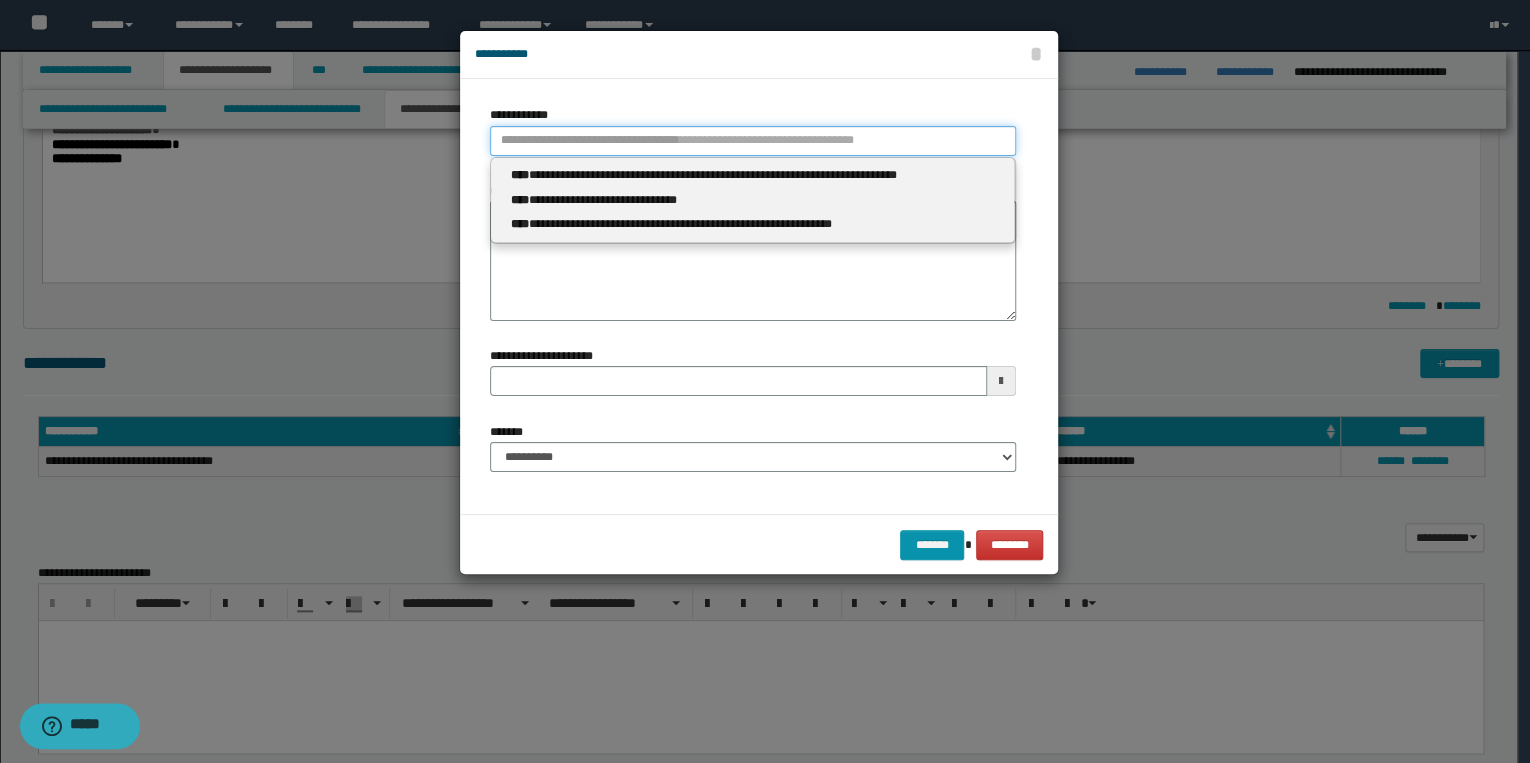 click on "**********" at bounding box center (753, 141) 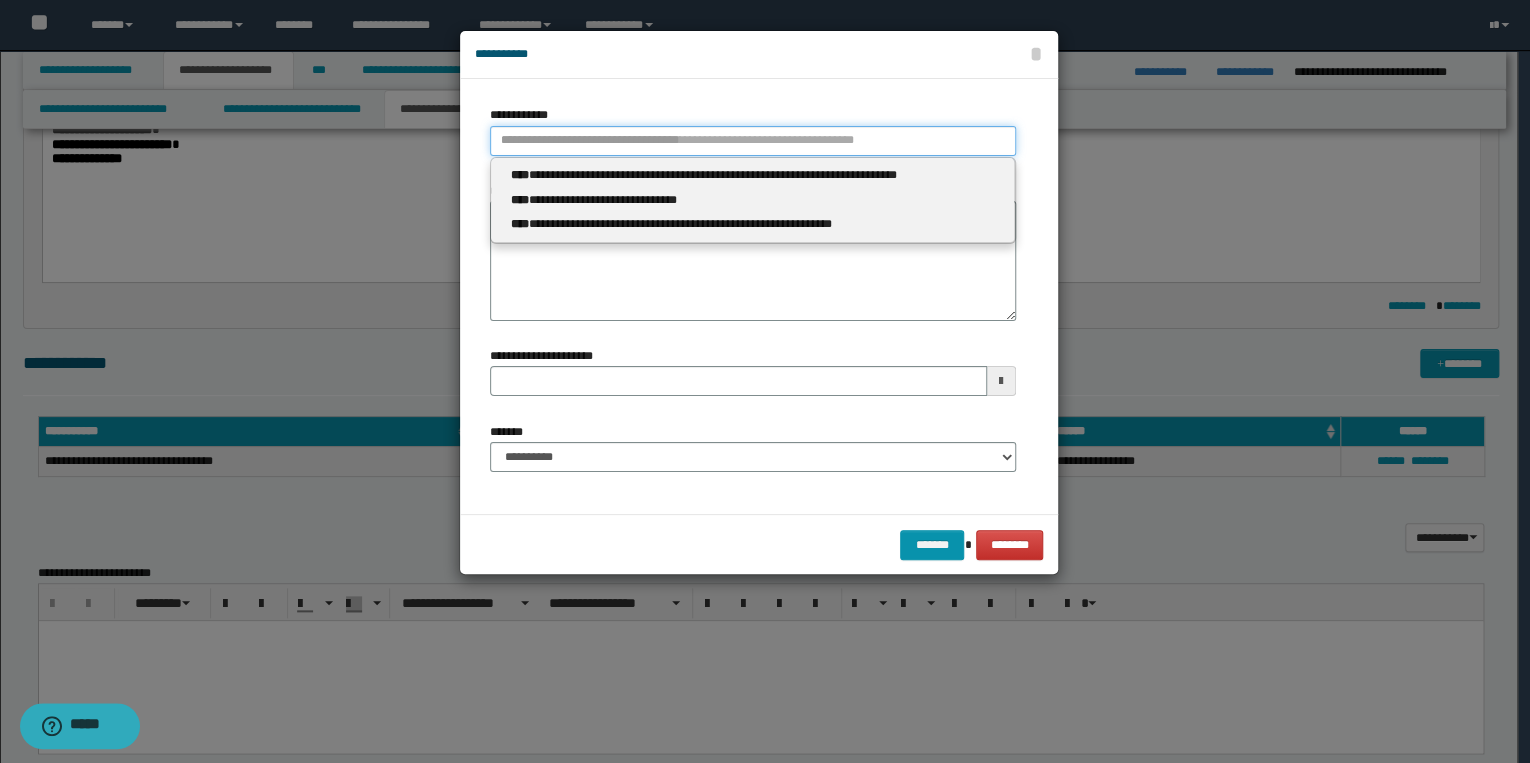 type 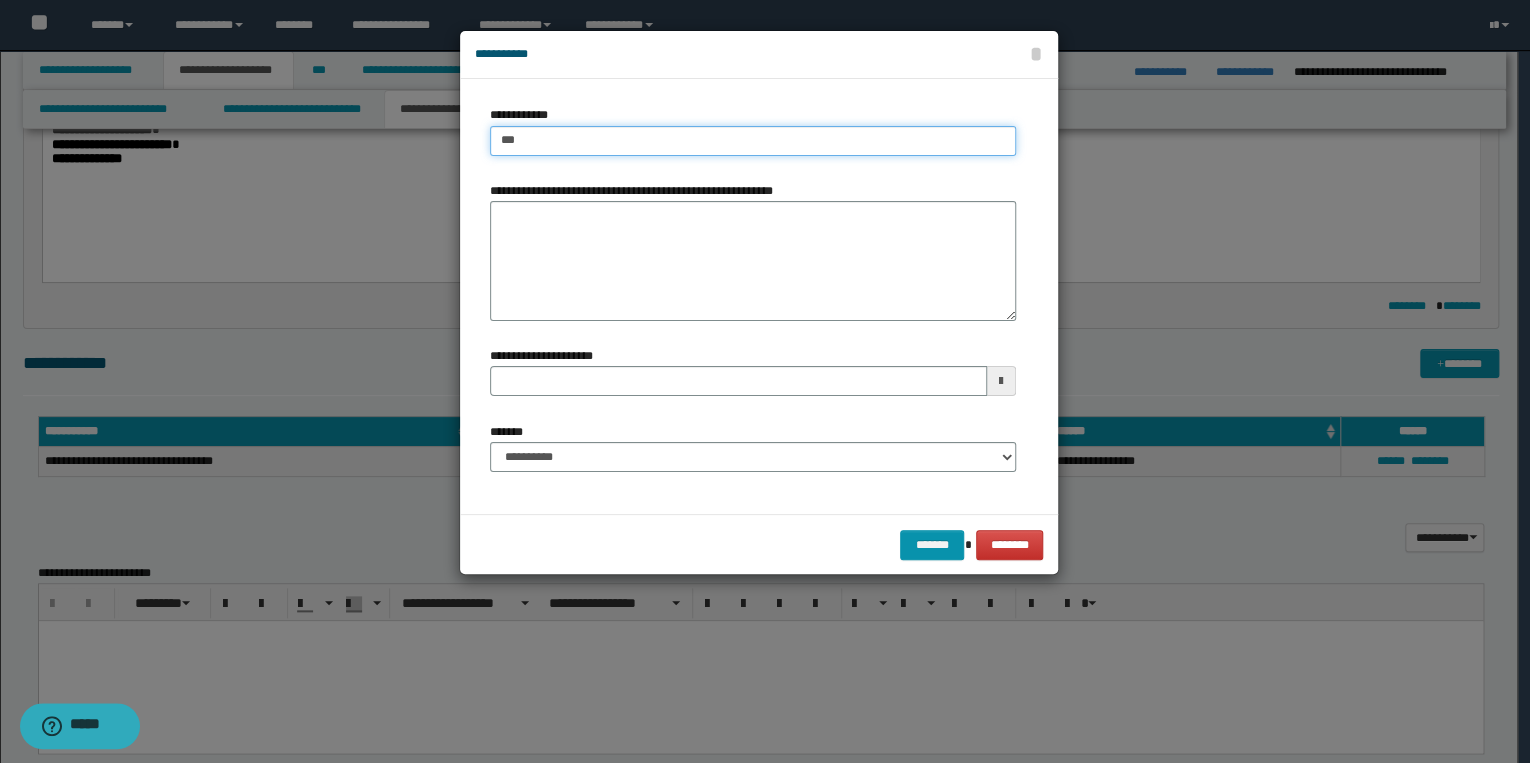 type on "****" 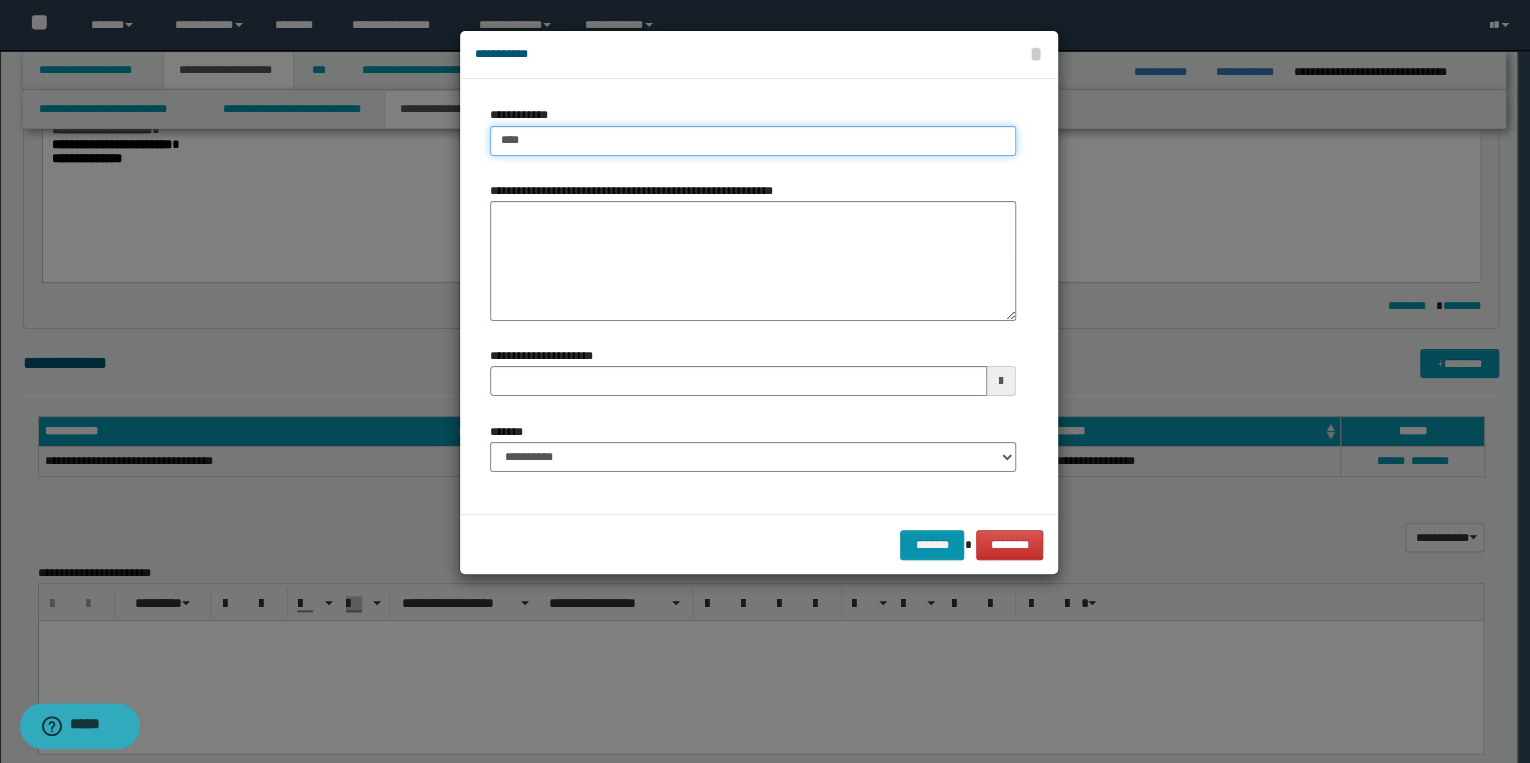 type on "****" 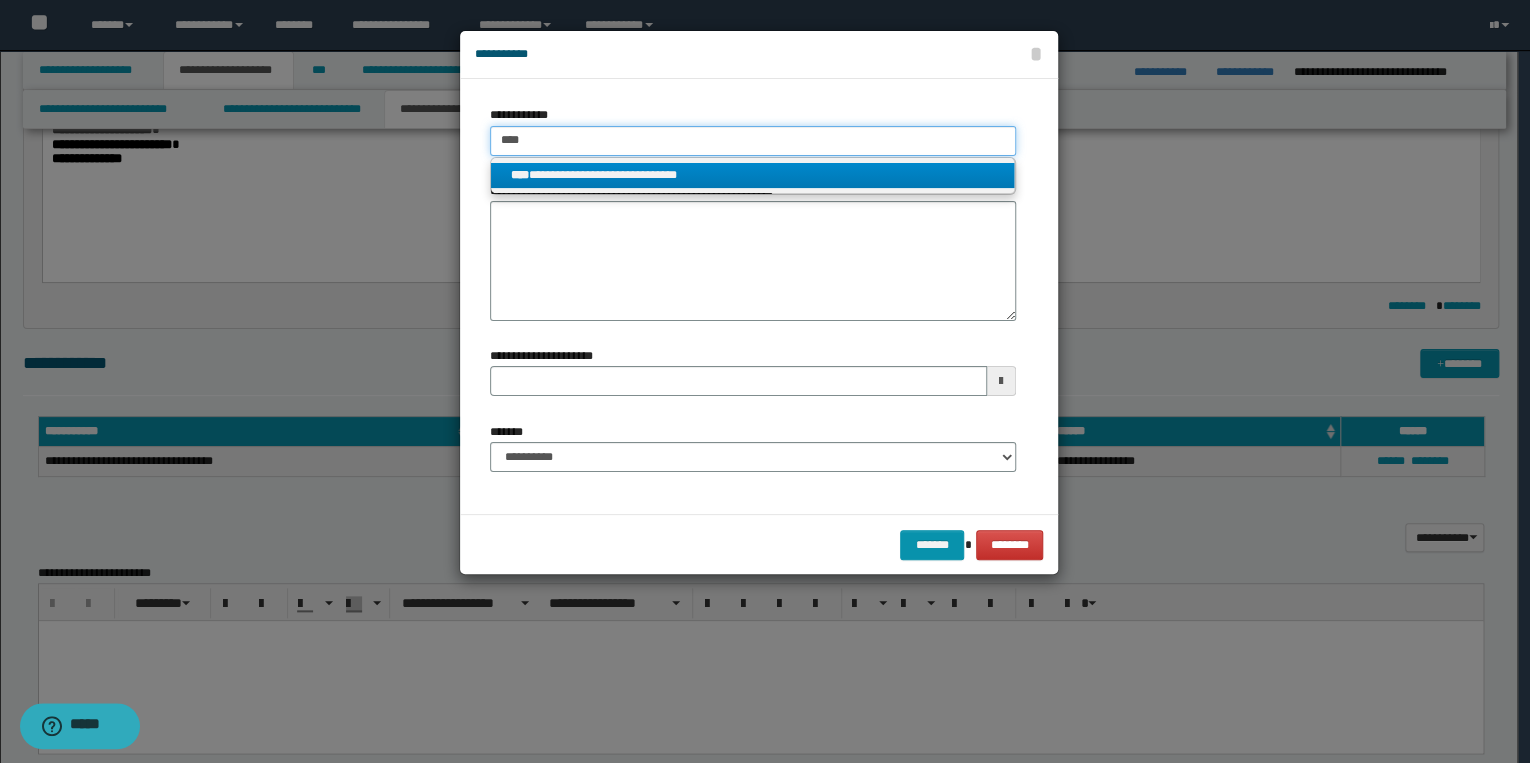 type on "****" 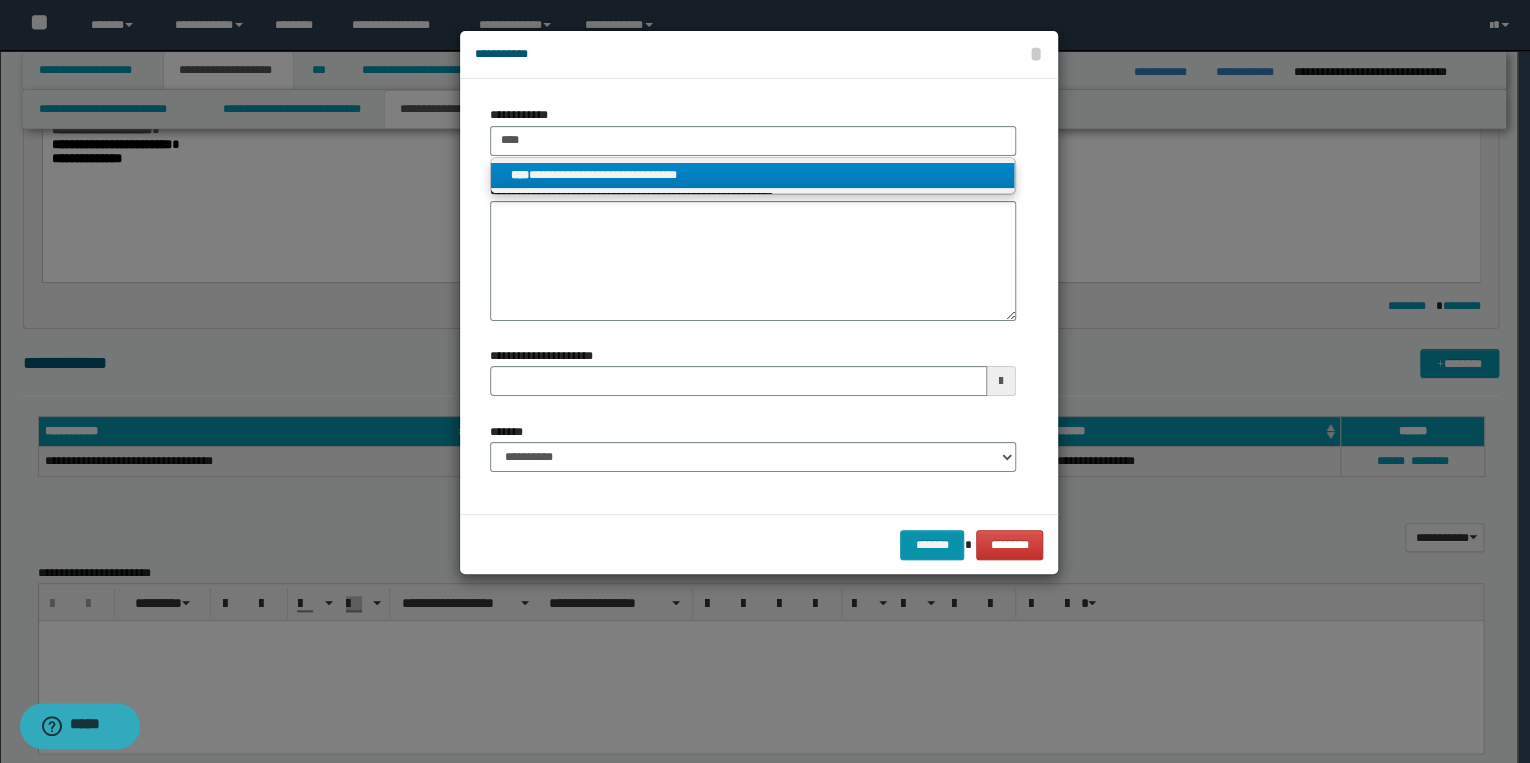 click on "**********" at bounding box center (753, 175) 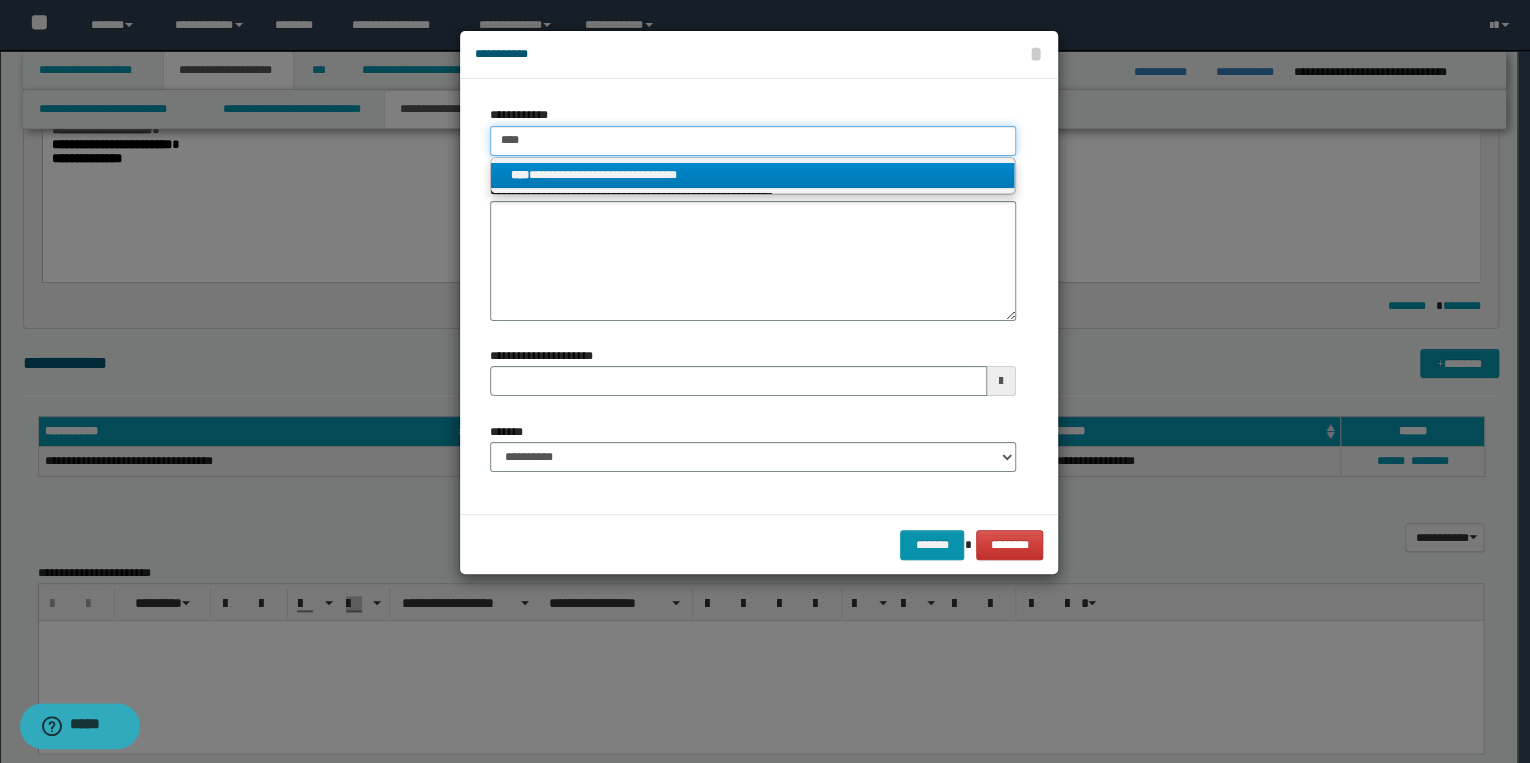 type 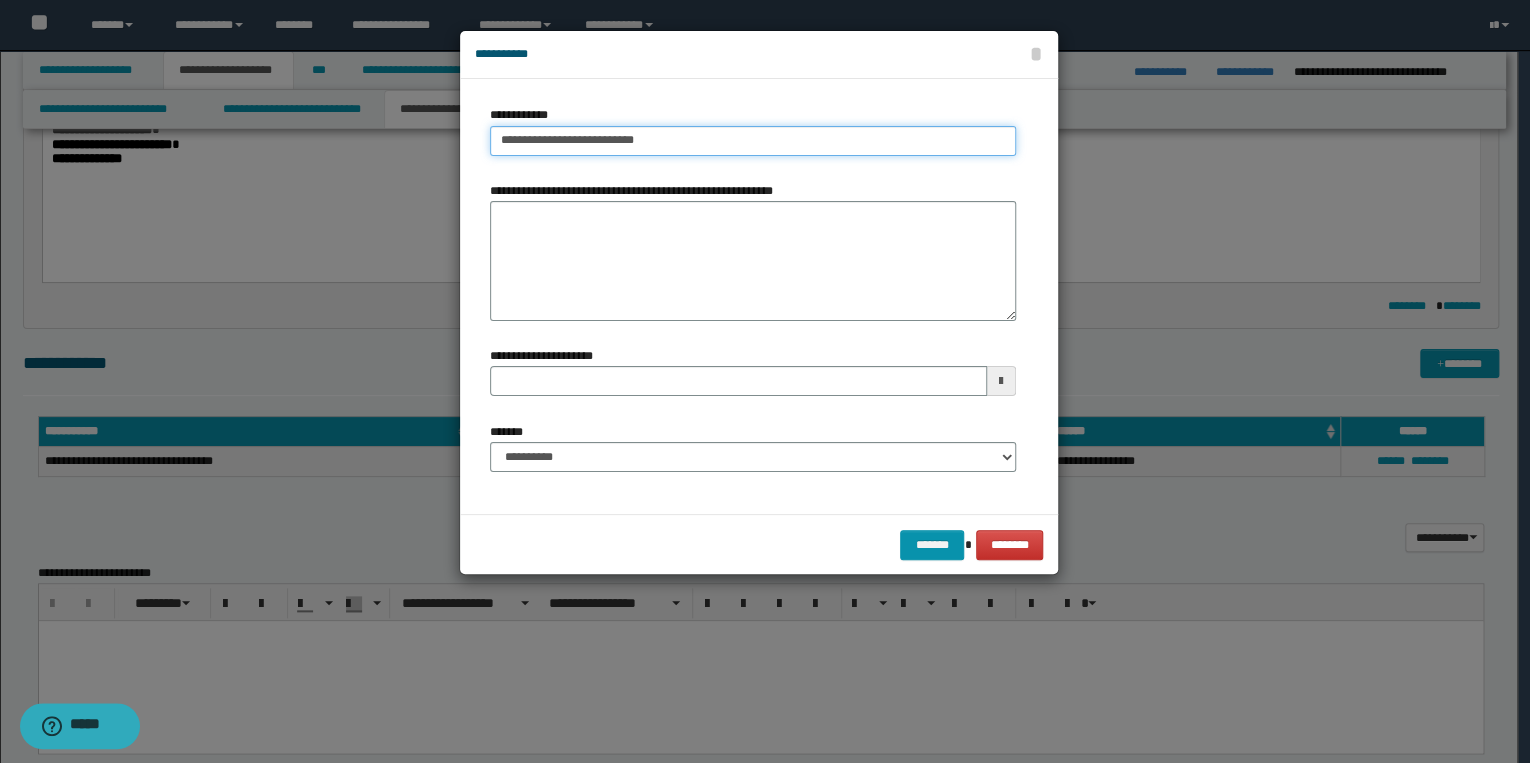 type 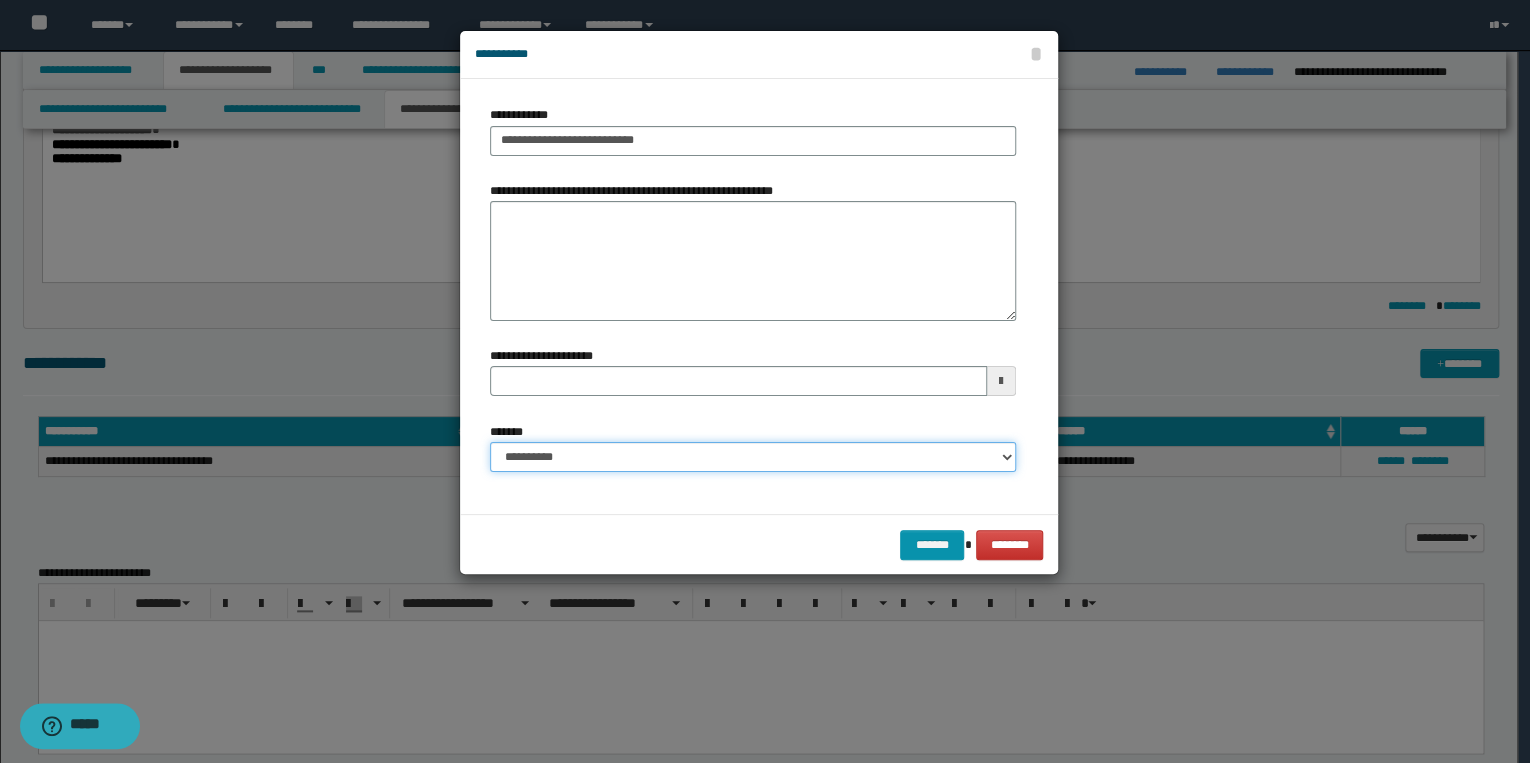 click on "**********" at bounding box center [753, 457] 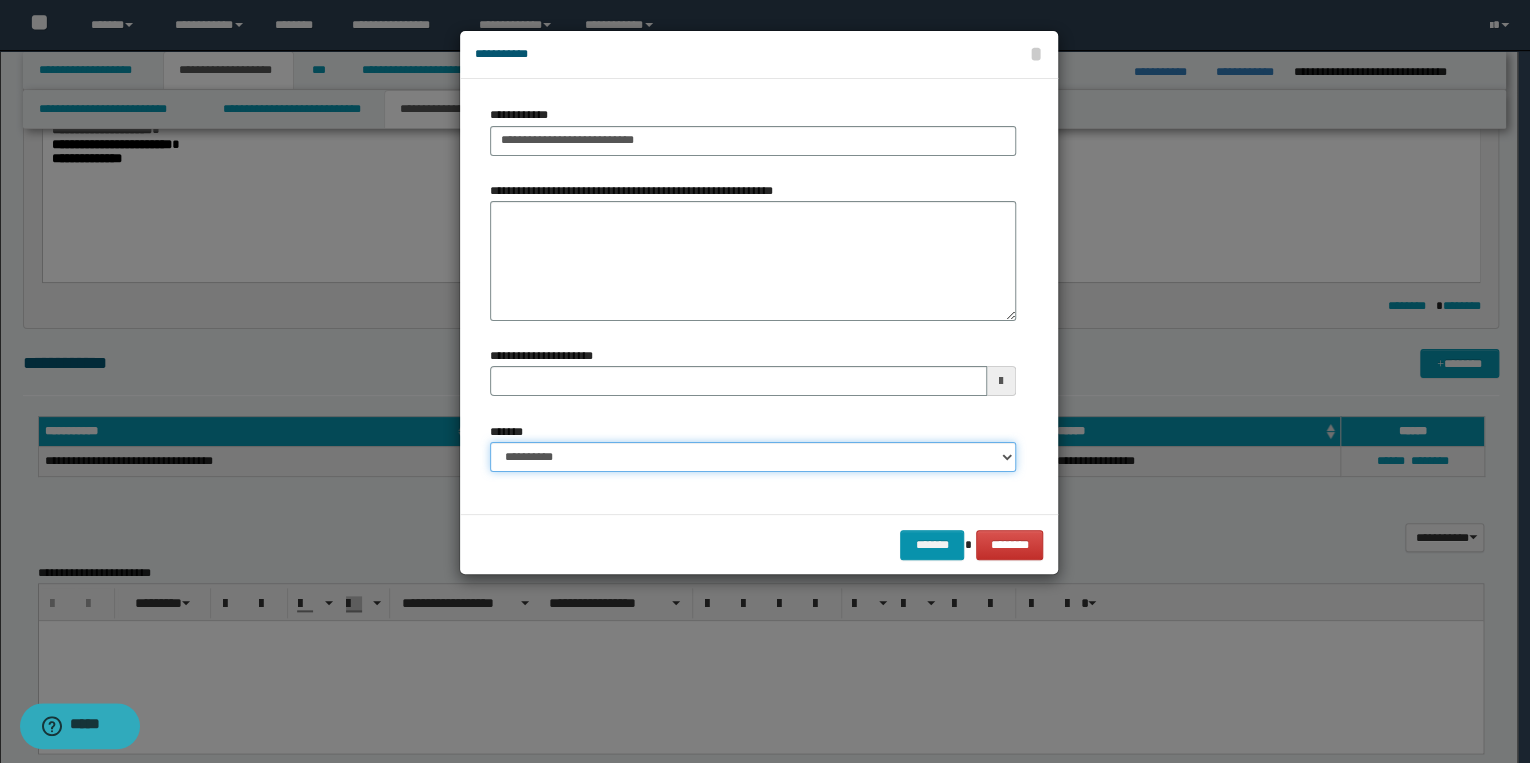 select on "*" 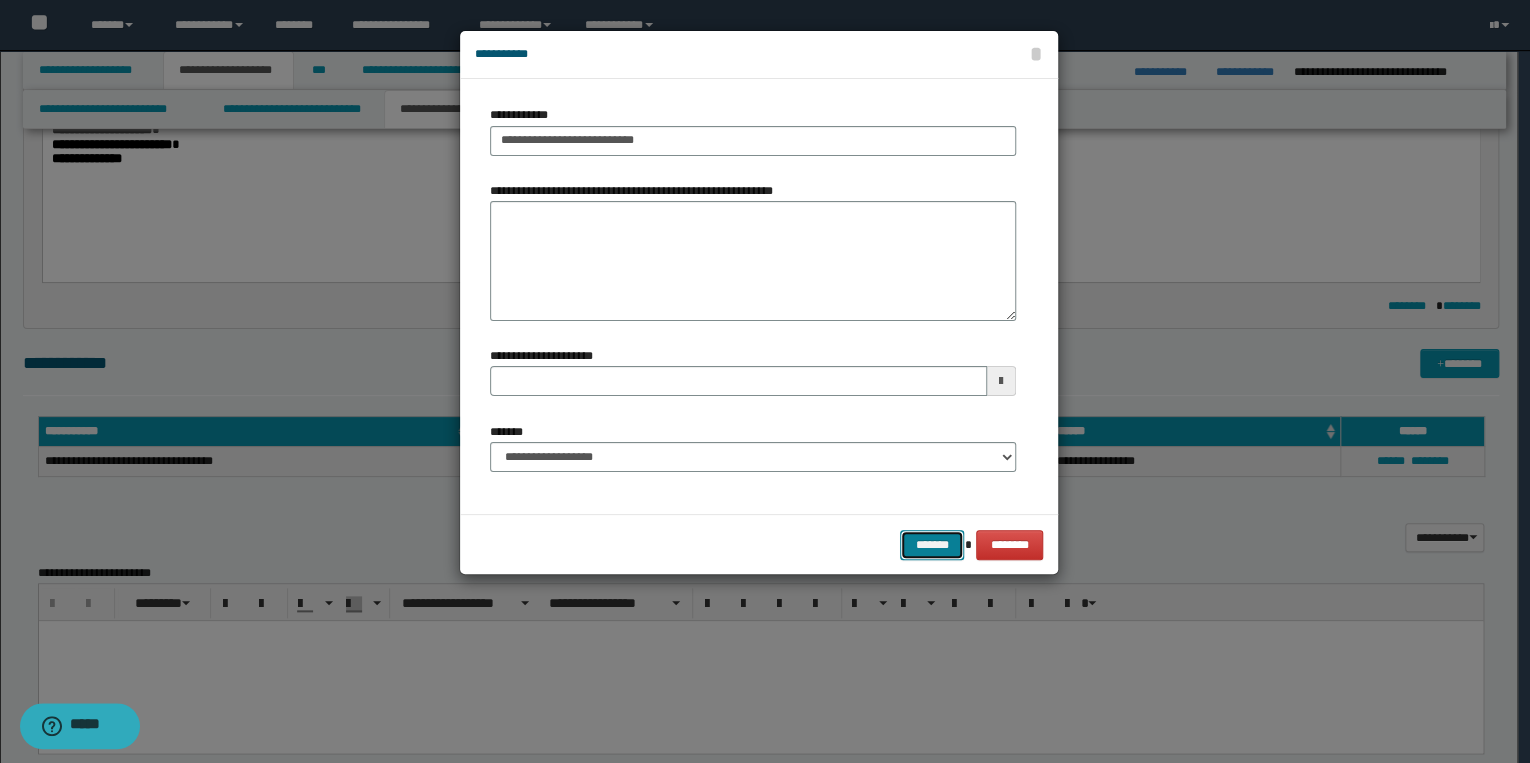 click on "*******" at bounding box center [932, 545] 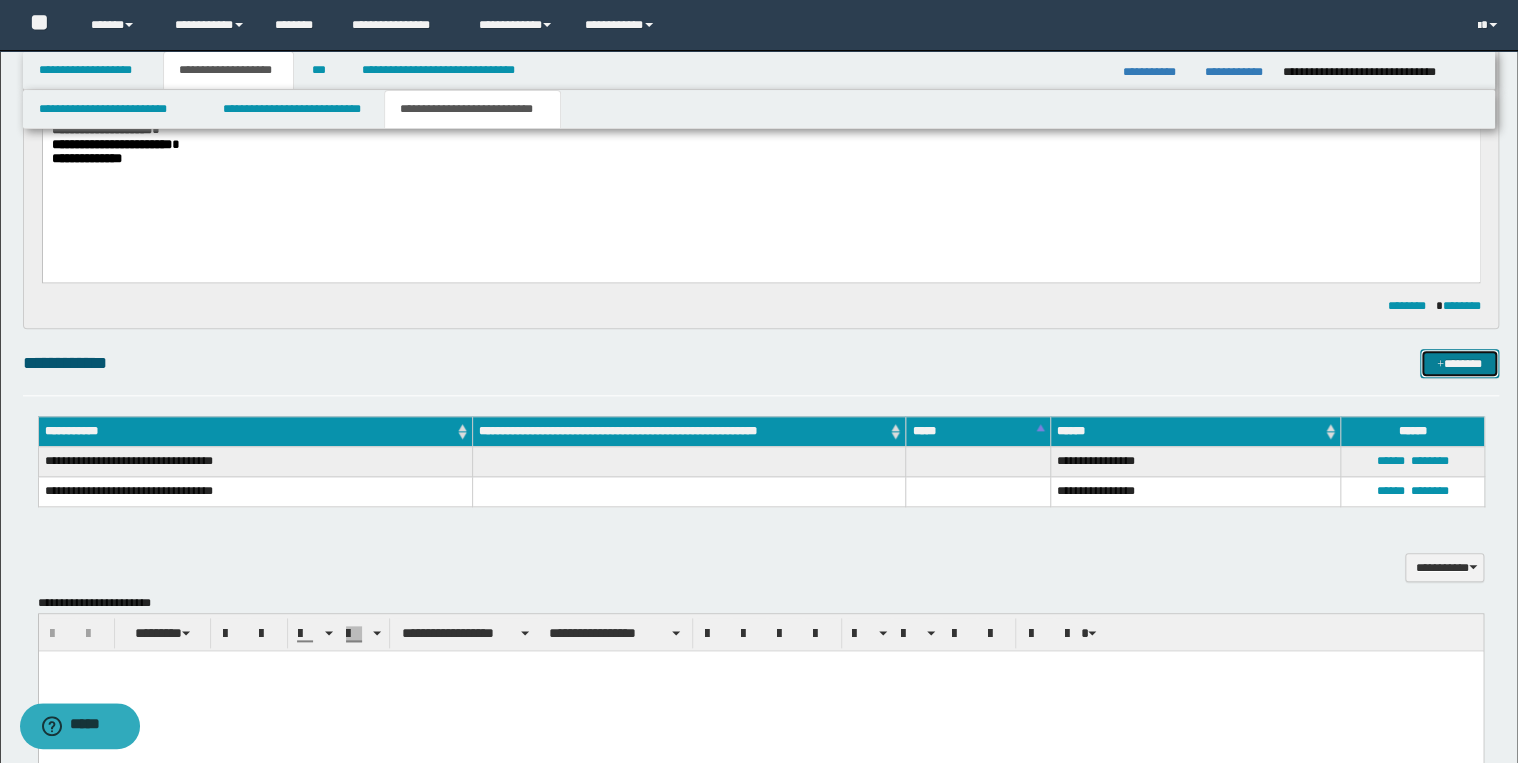 click on "*******" at bounding box center (1459, 364) 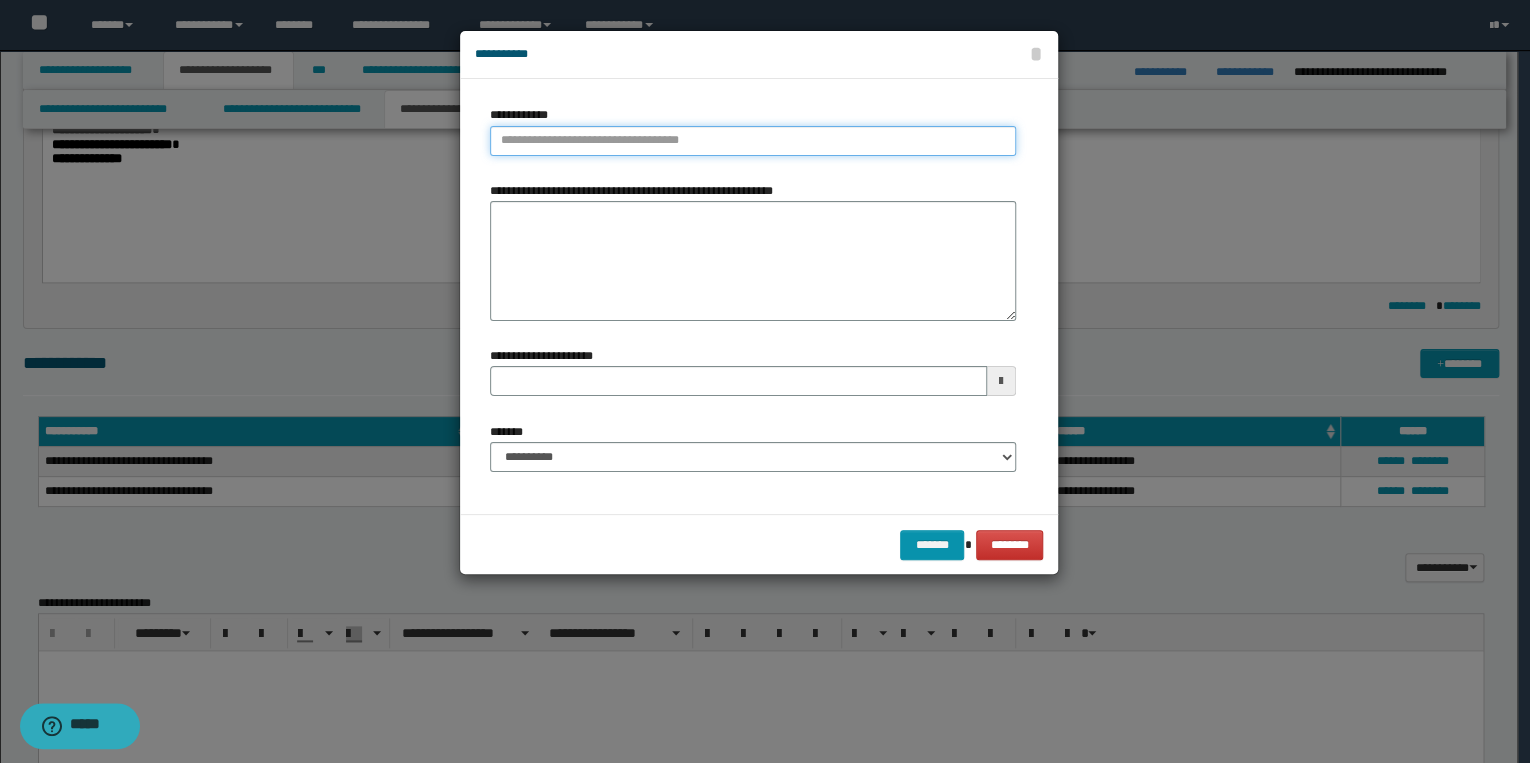 type on "**********" 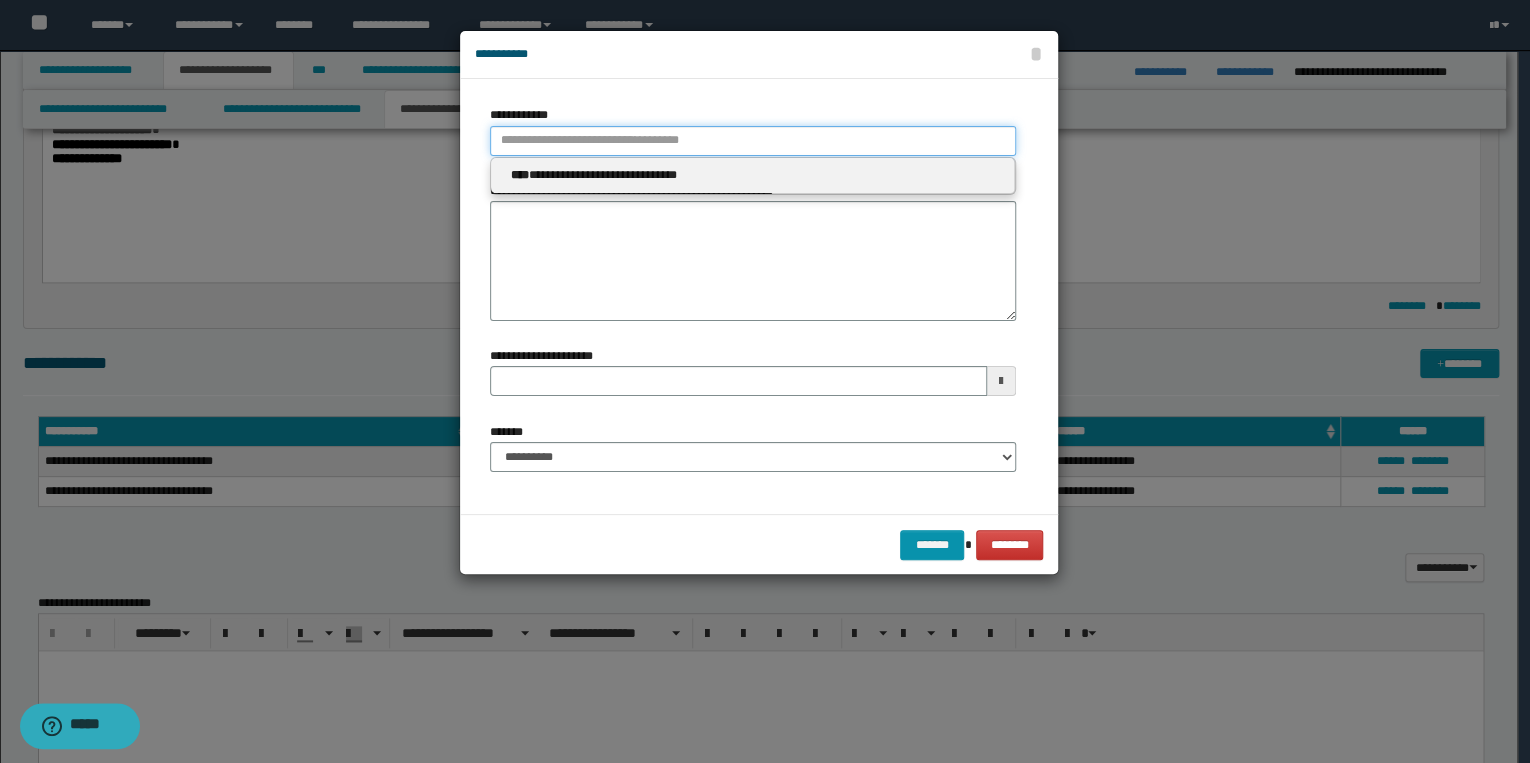 click on "**********" at bounding box center (753, 141) 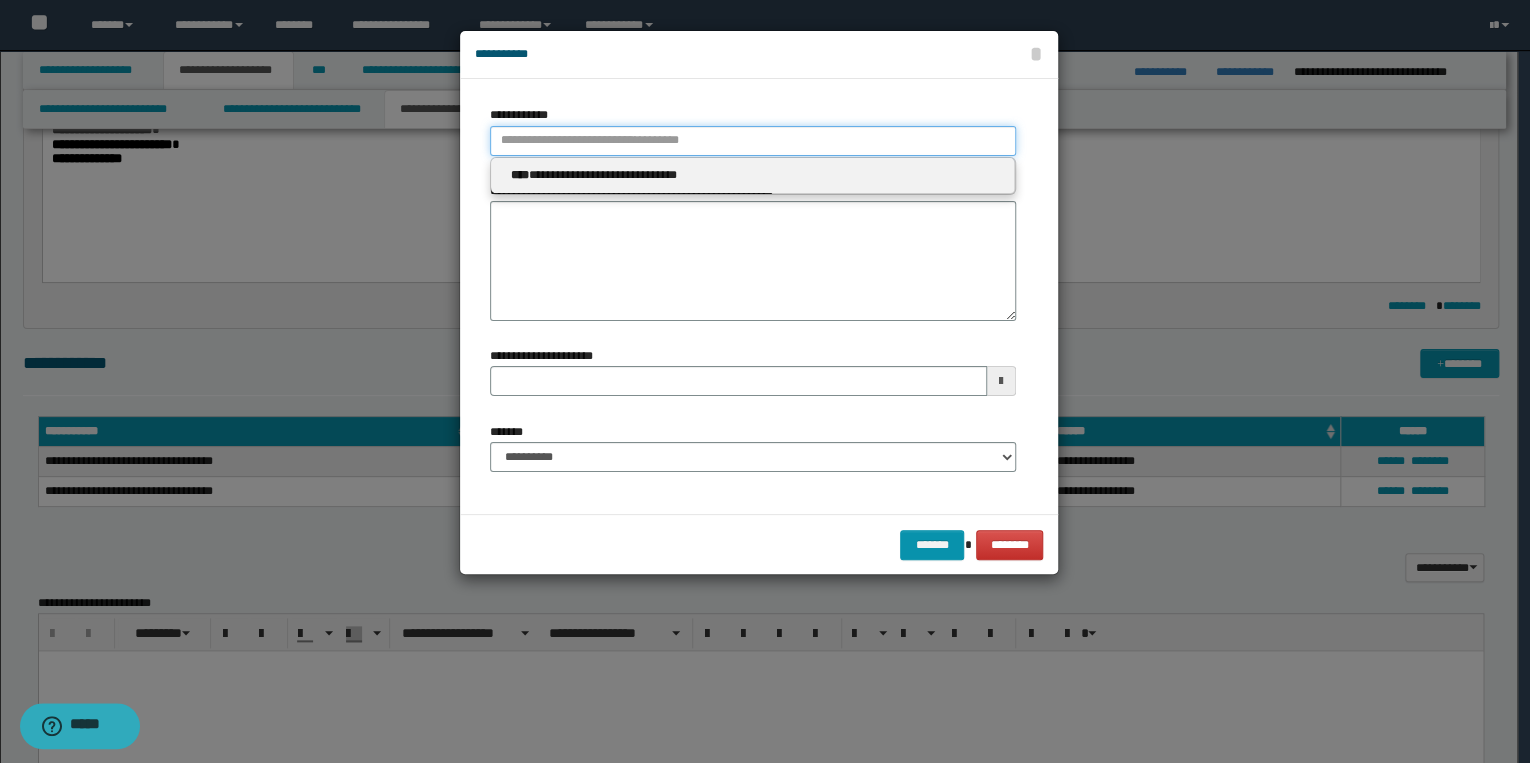 type 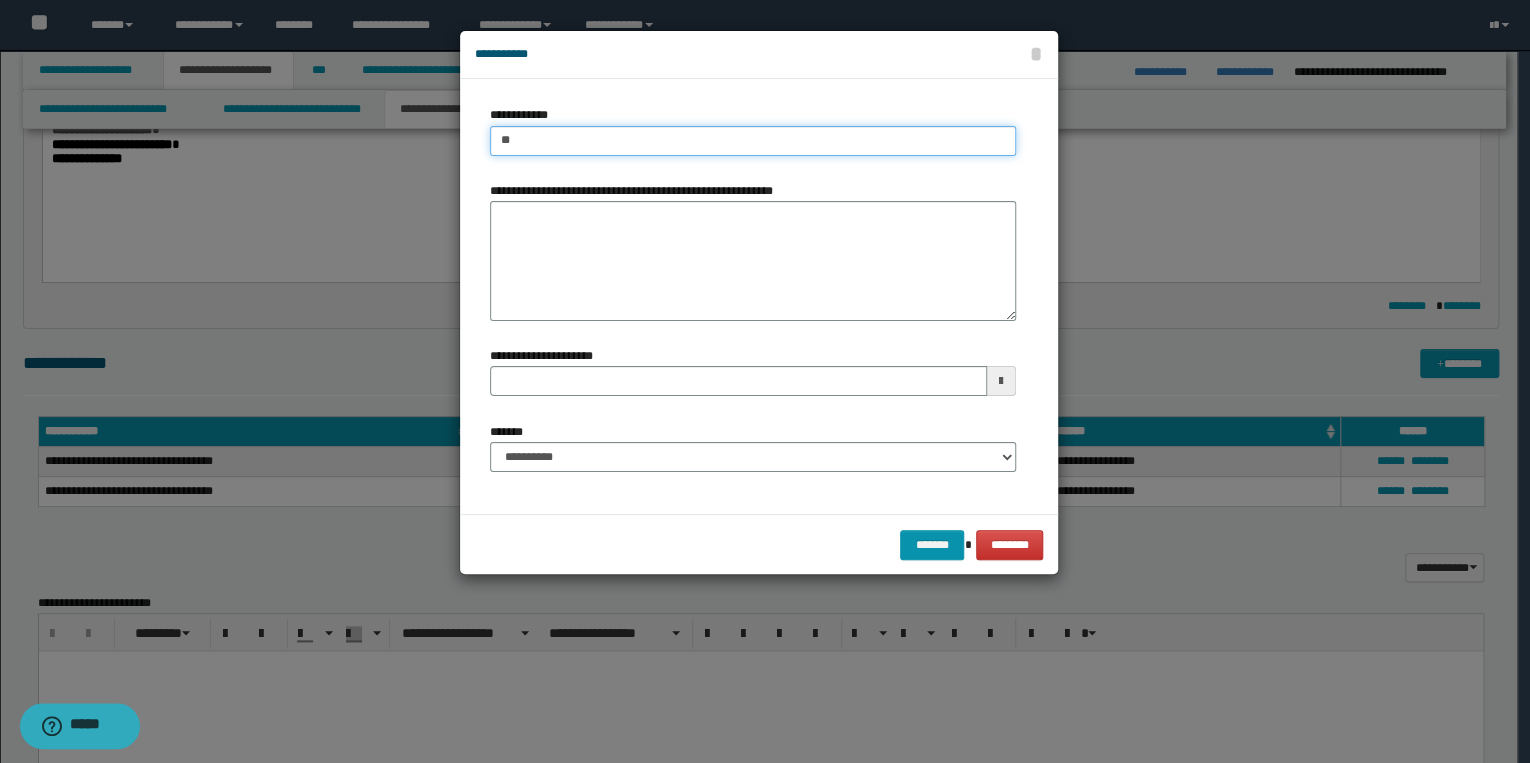 type on "***" 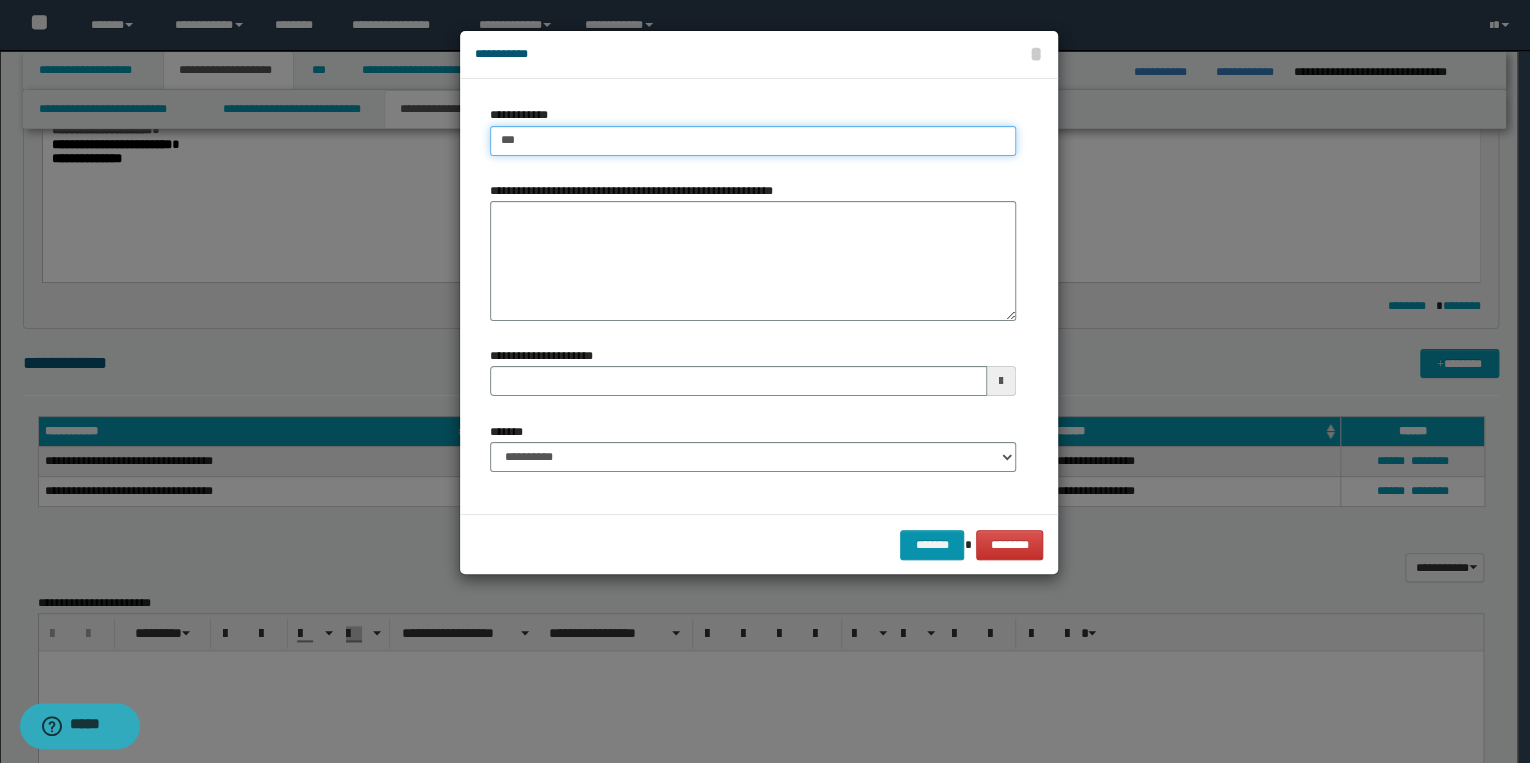 type 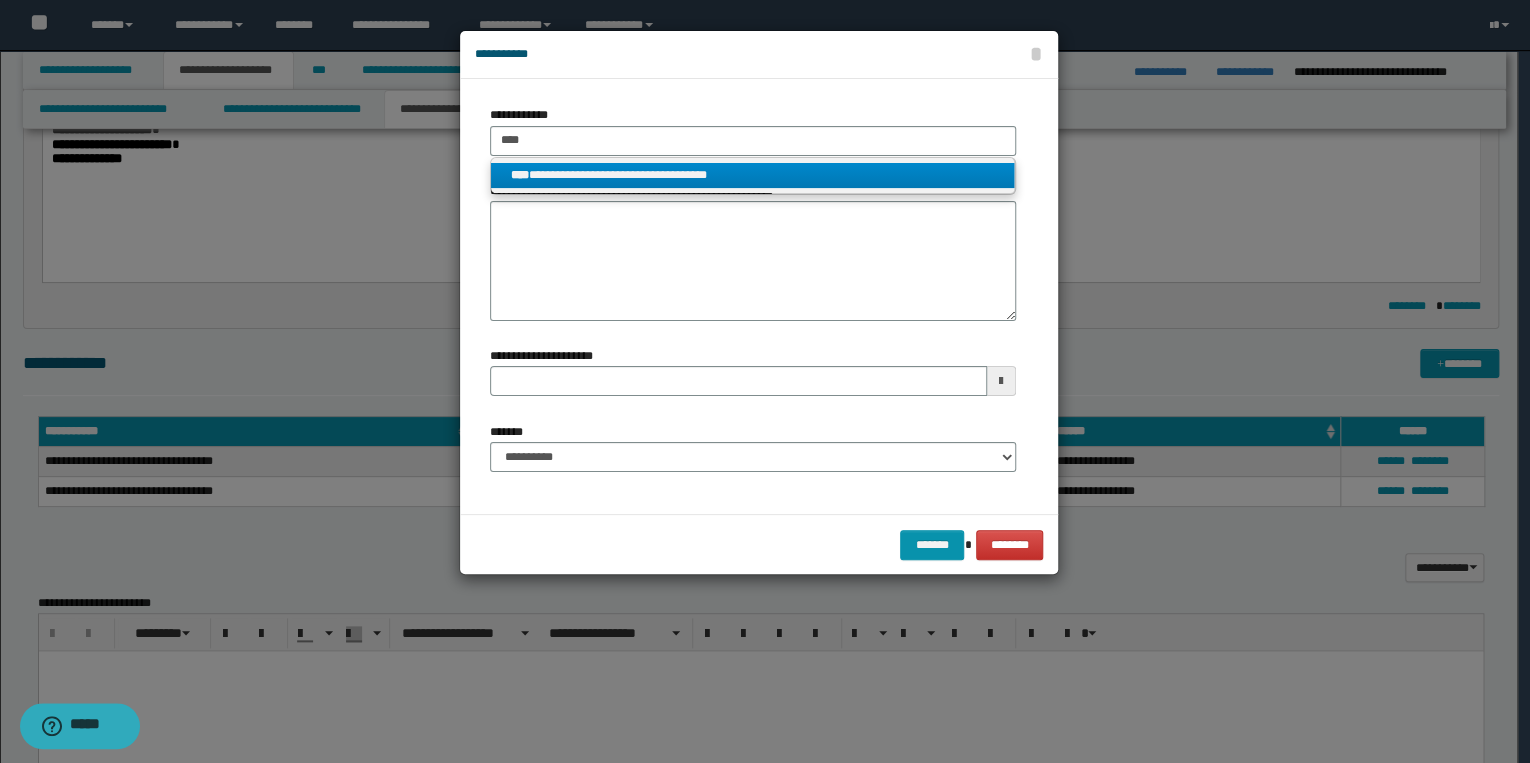 click on "**********" at bounding box center (753, 175) 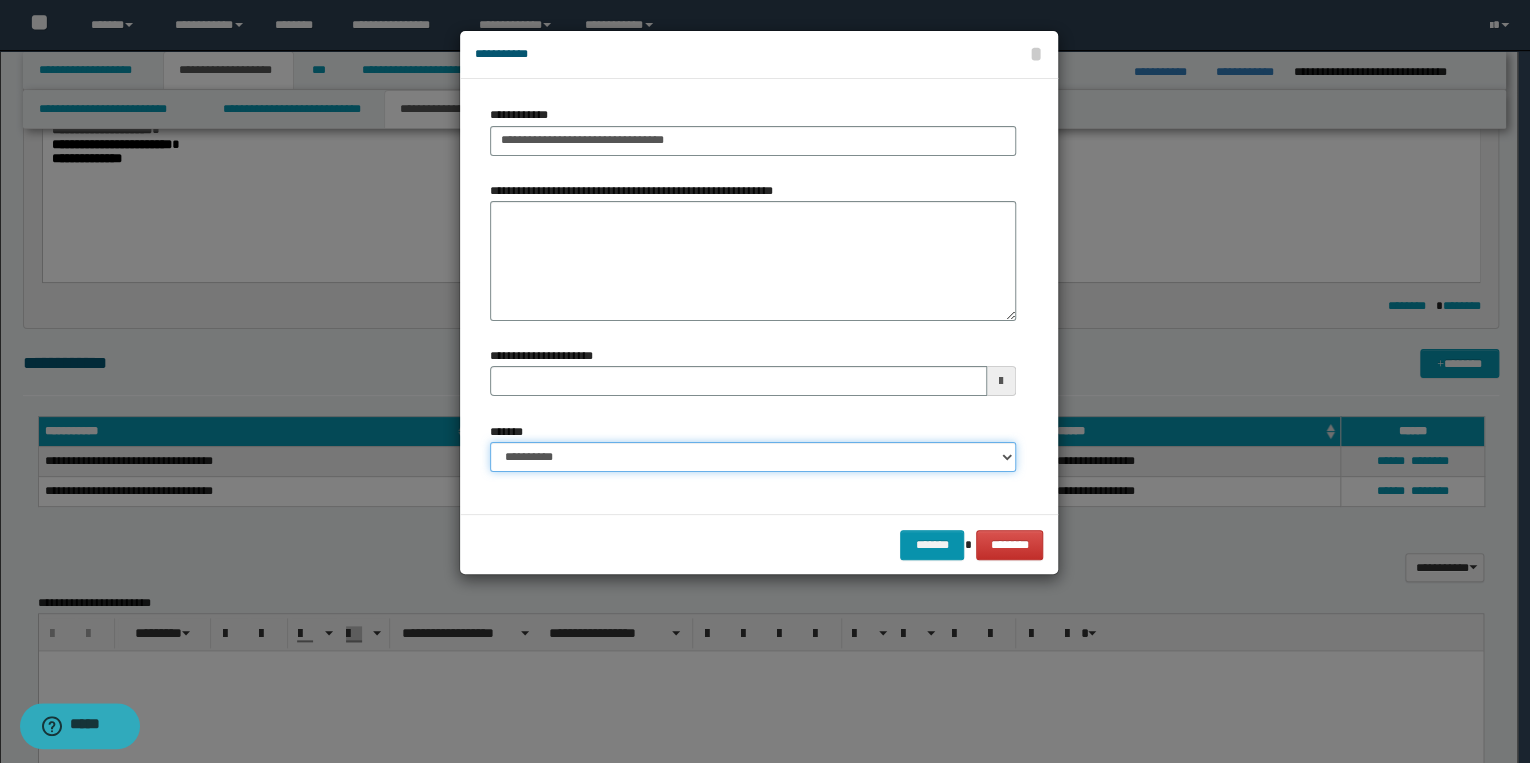 click on "**********" at bounding box center [753, 457] 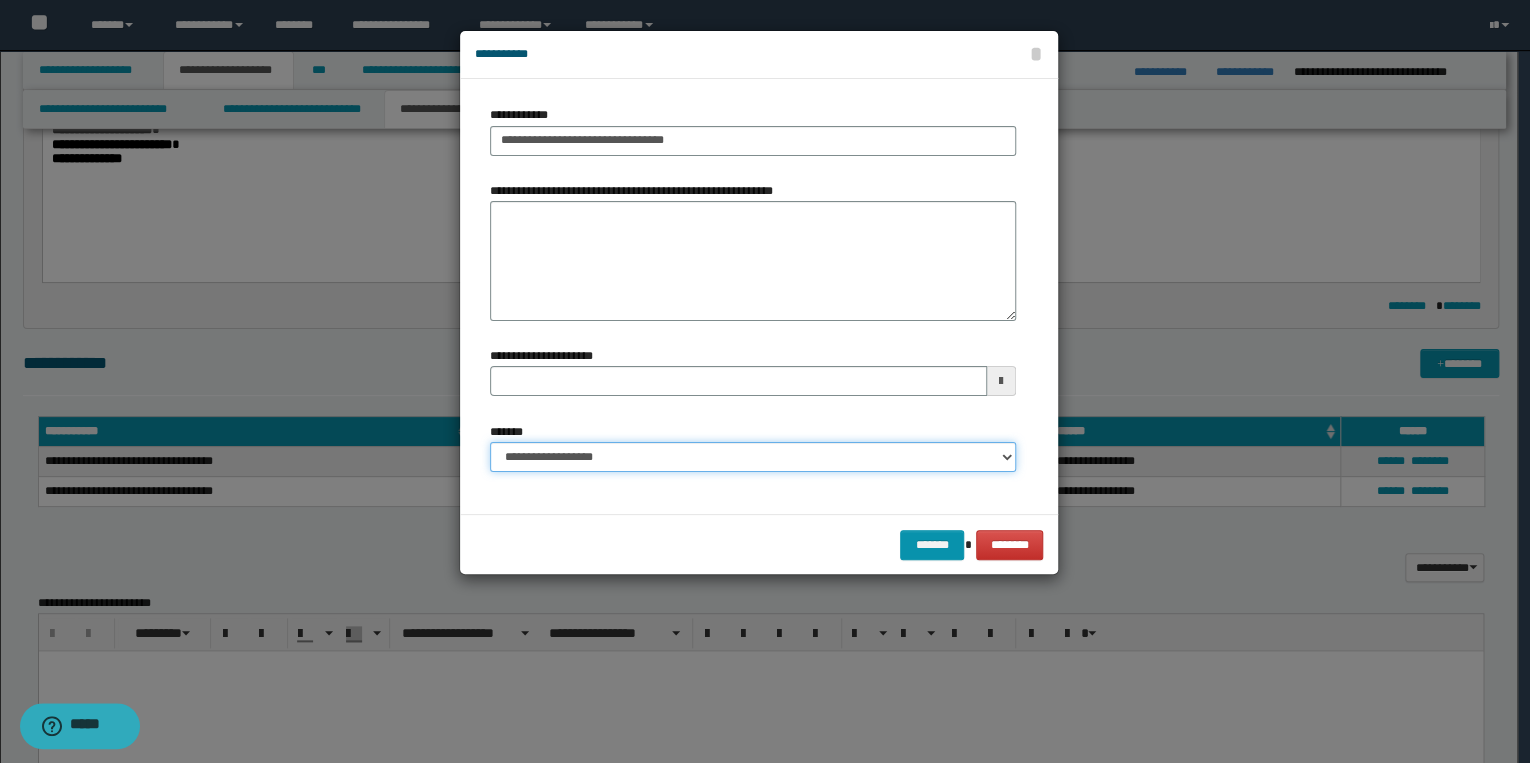 click on "**********" at bounding box center (753, 457) 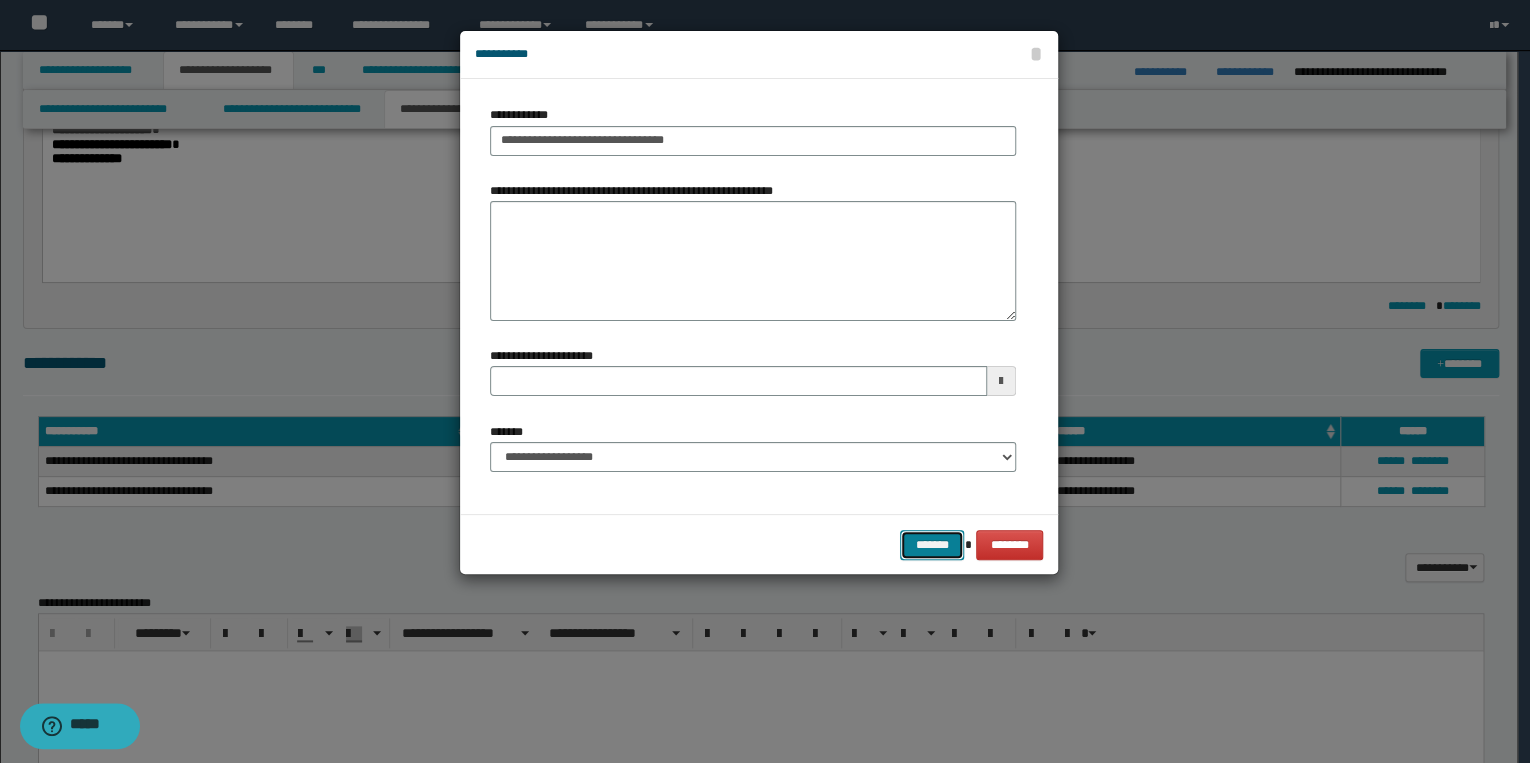 click on "*******" at bounding box center (932, 545) 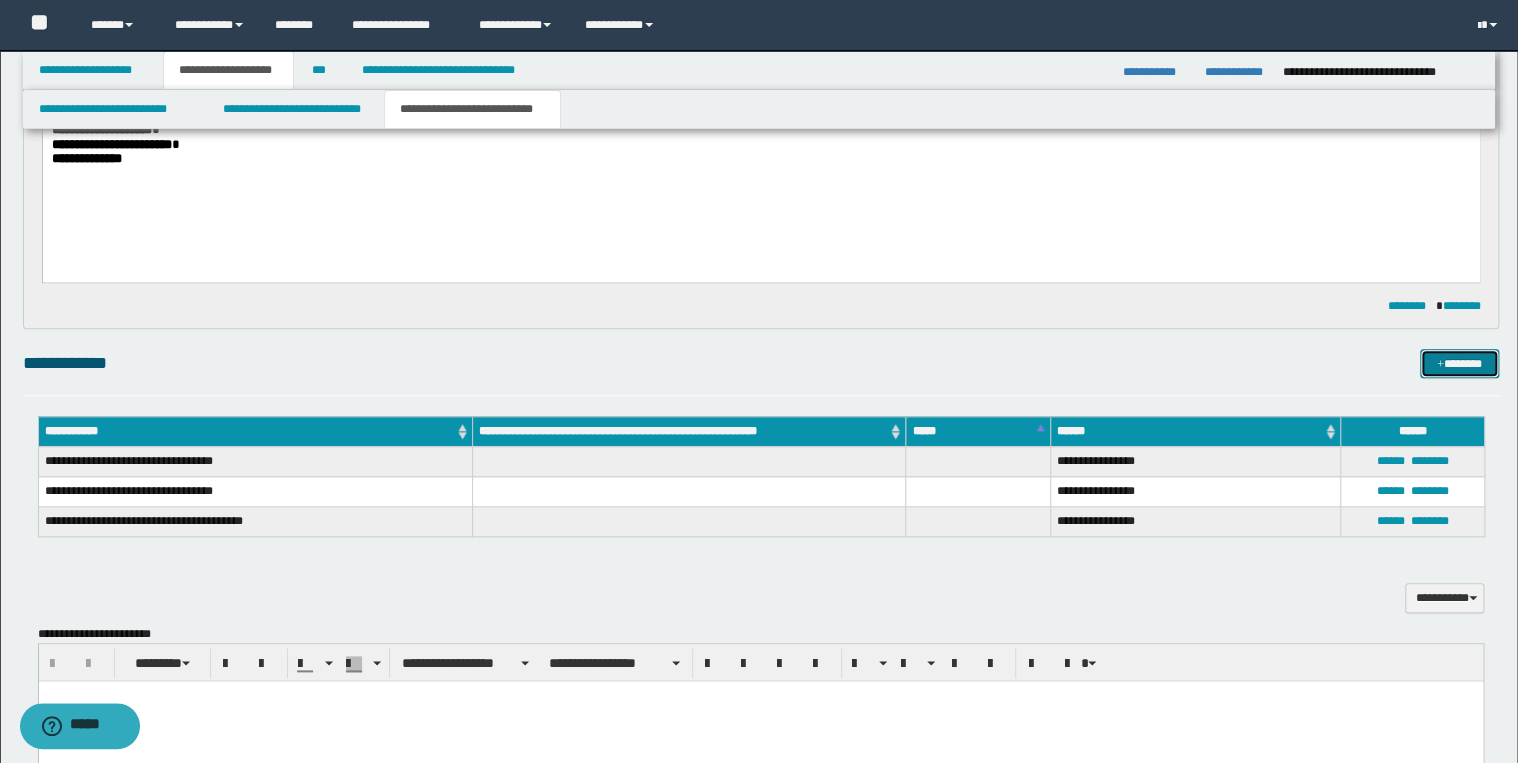 click on "*******" at bounding box center (1459, 364) 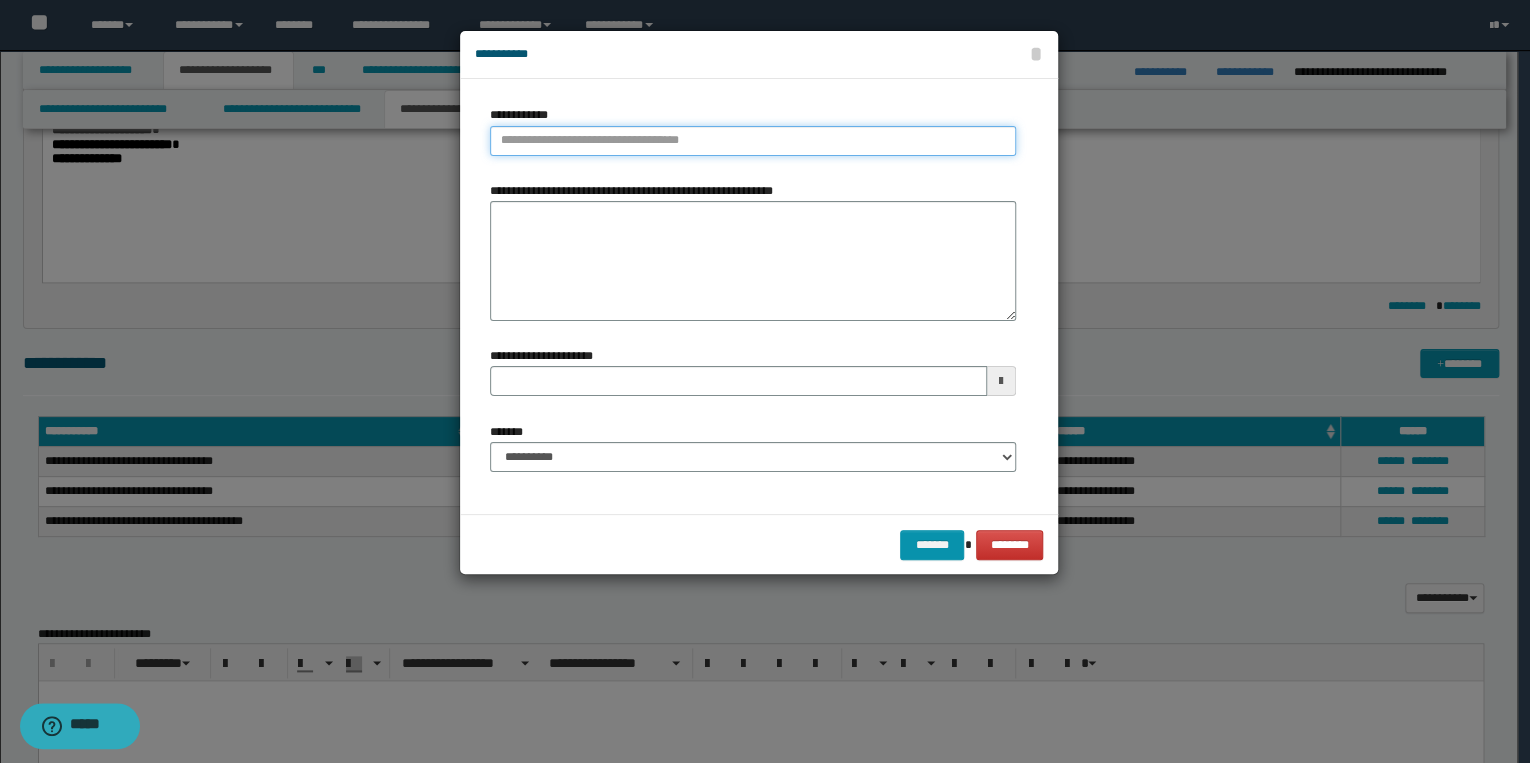 click on "**********" at bounding box center [753, 141] 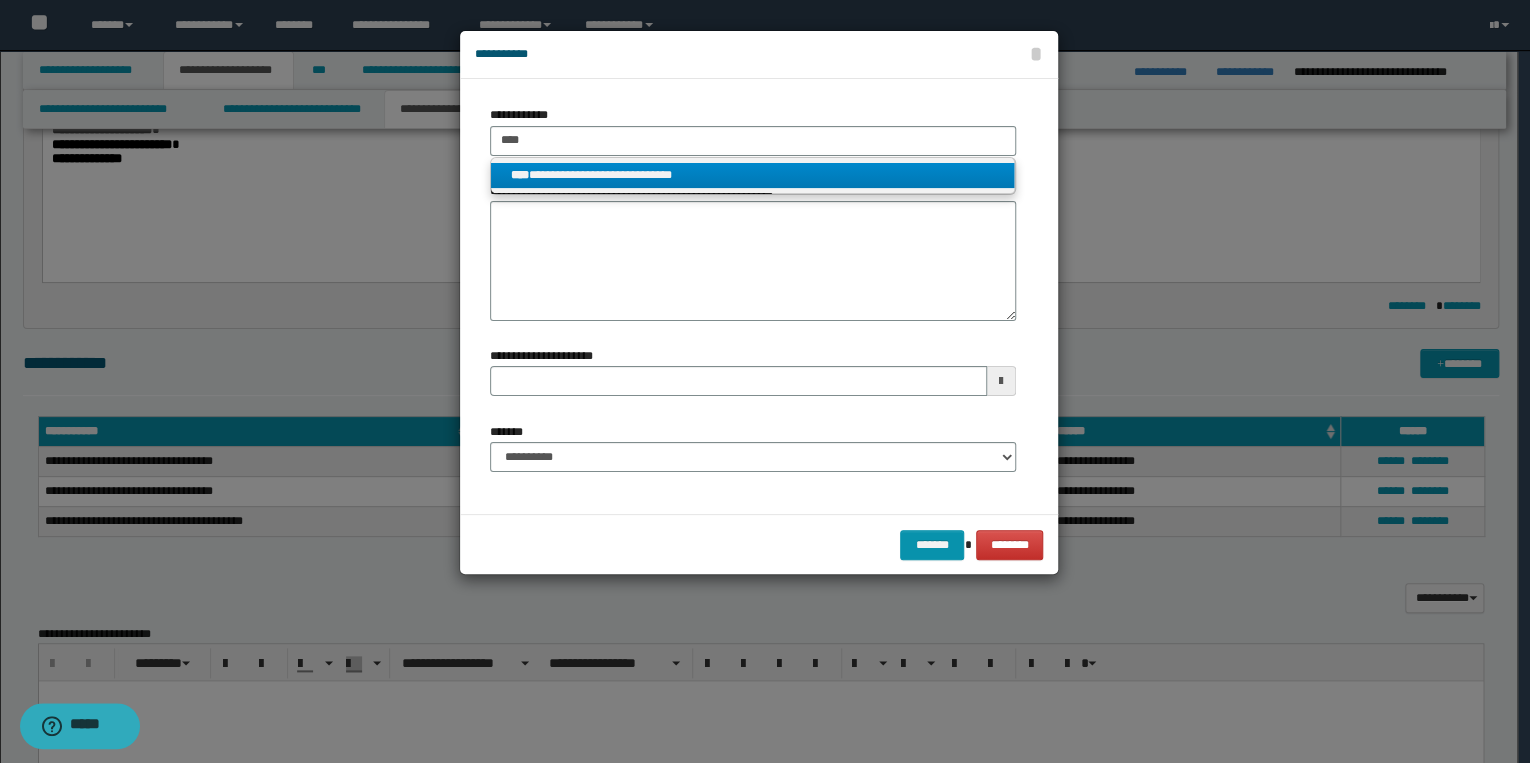 click on "**********" at bounding box center [753, 175] 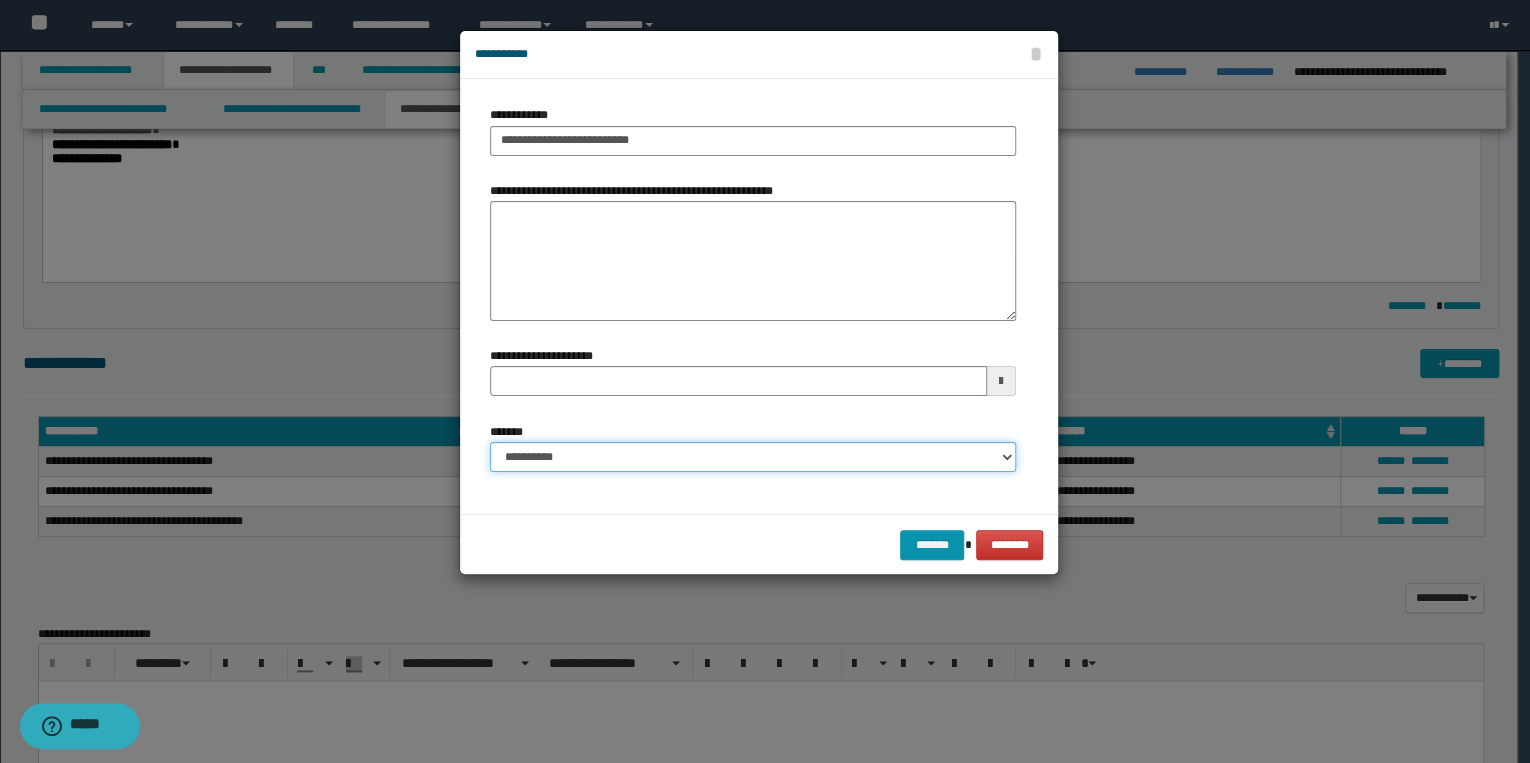 drag, startPoint x: 586, startPoint y: 460, endPoint x: 588, endPoint y: 473, distance: 13.152946 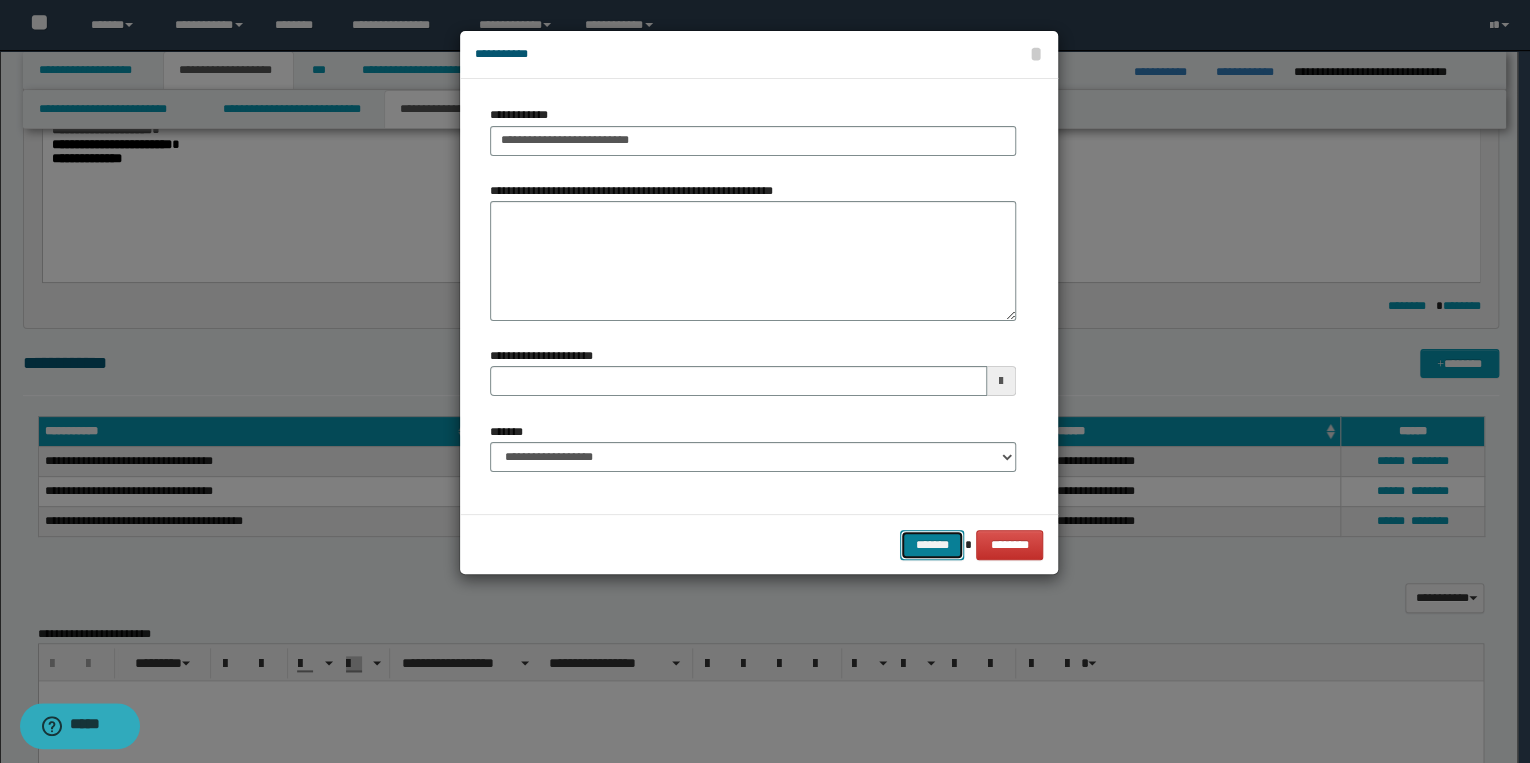 click on "*******" at bounding box center [932, 545] 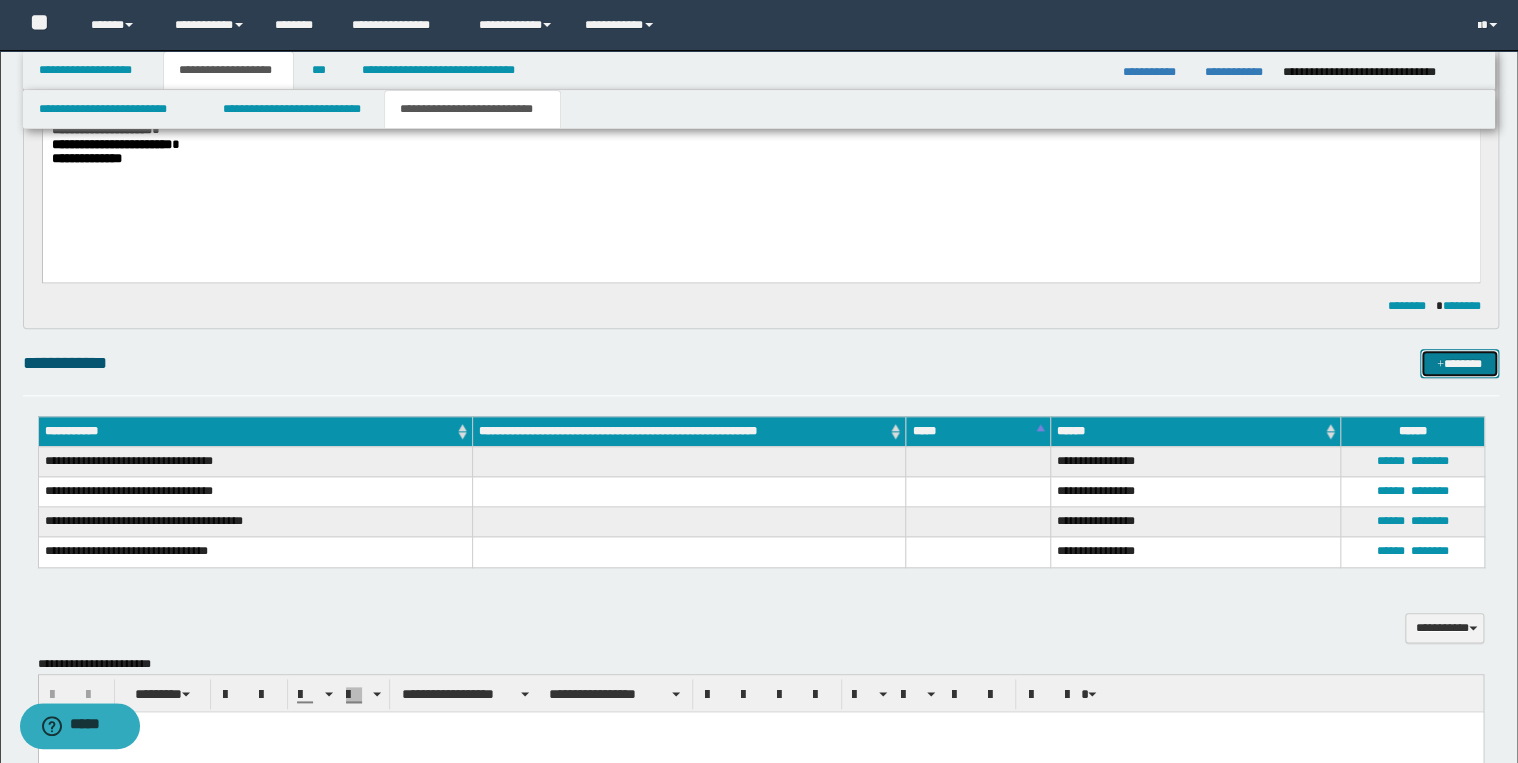 click on "*******" at bounding box center (1459, 364) 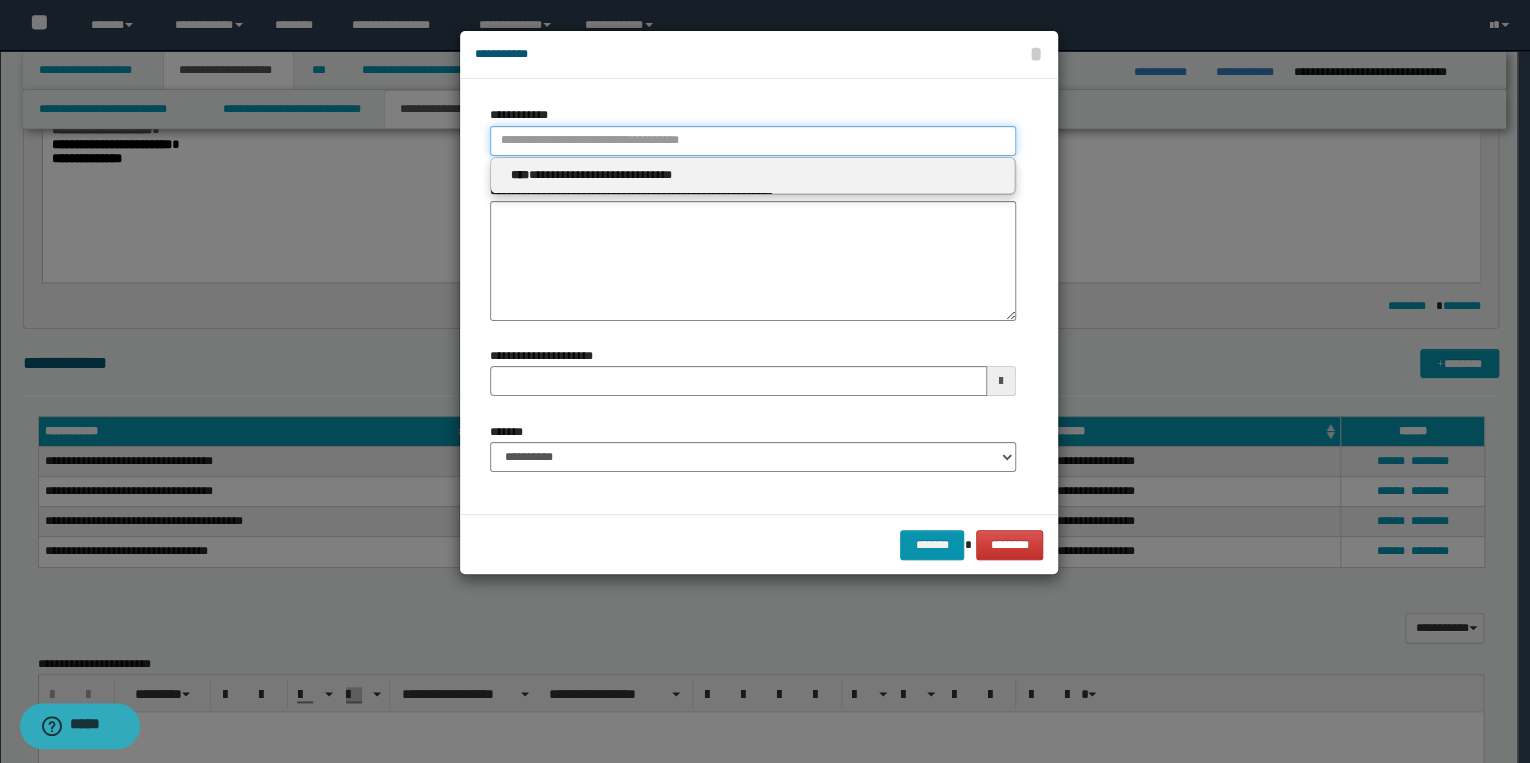 click on "**********" at bounding box center (753, 141) 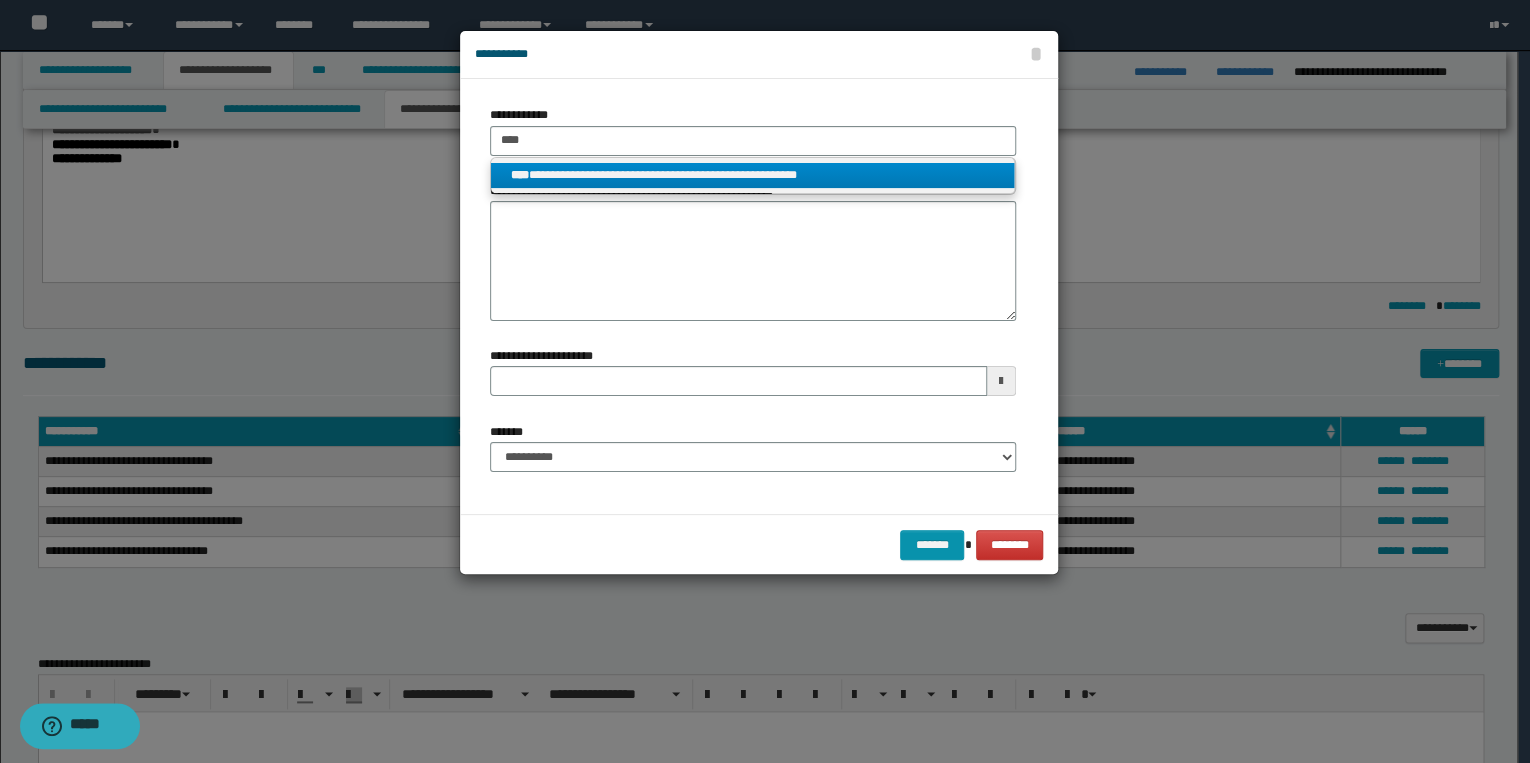 click on "**********" at bounding box center (753, 175) 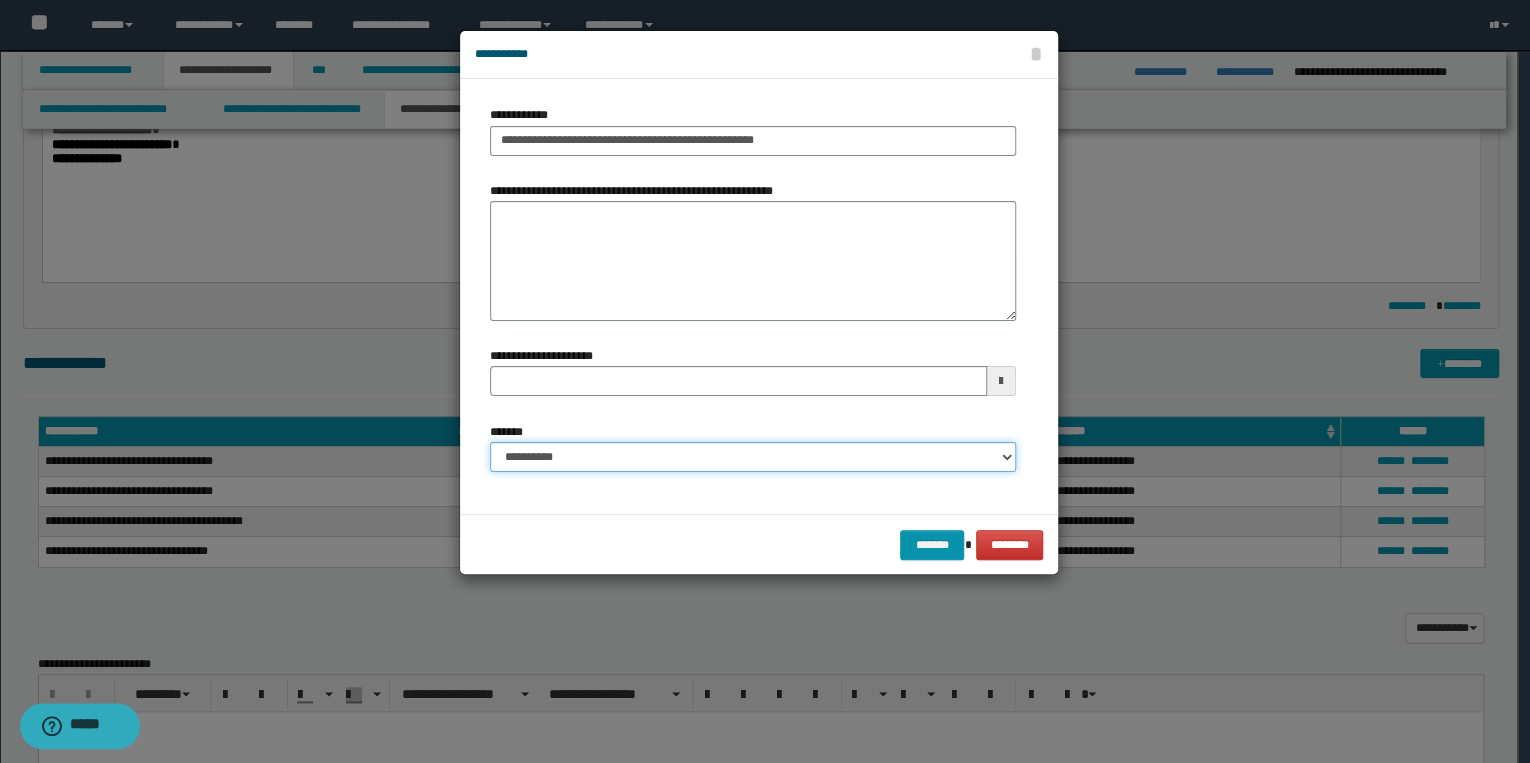 click on "**********" at bounding box center [753, 457] 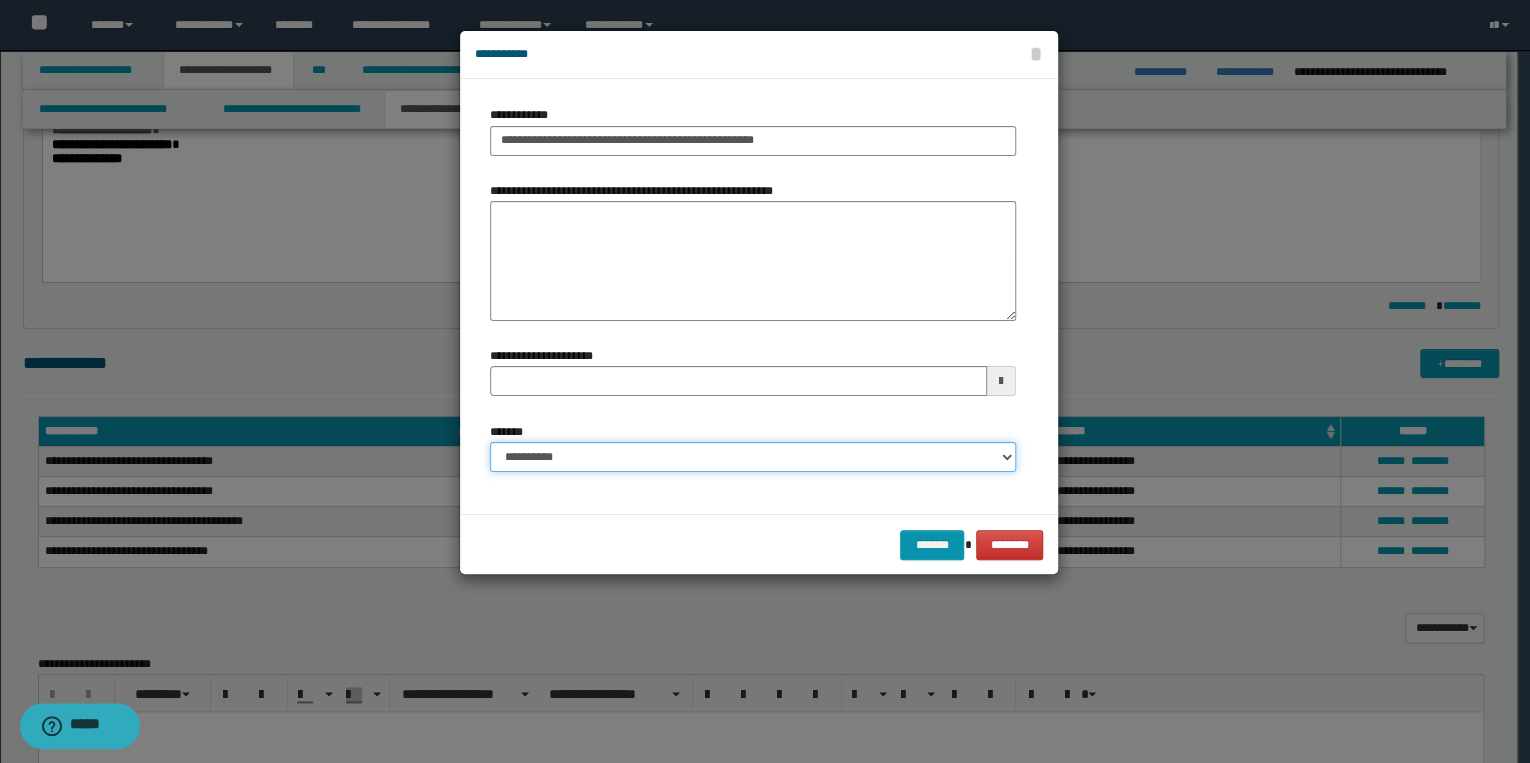 click on "**********" at bounding box center [753, 457] 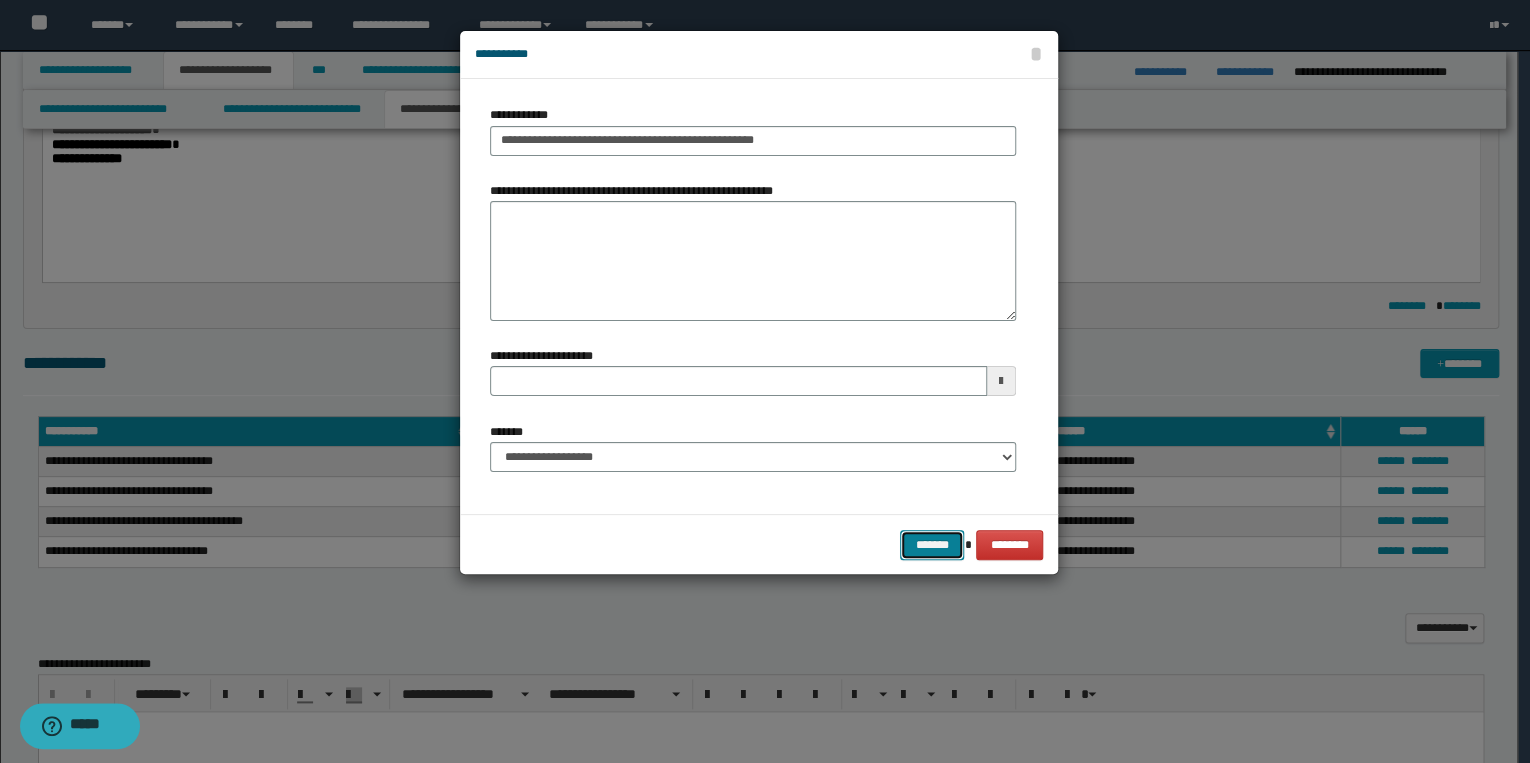 click on "*******" at bounding box center [932, 545] 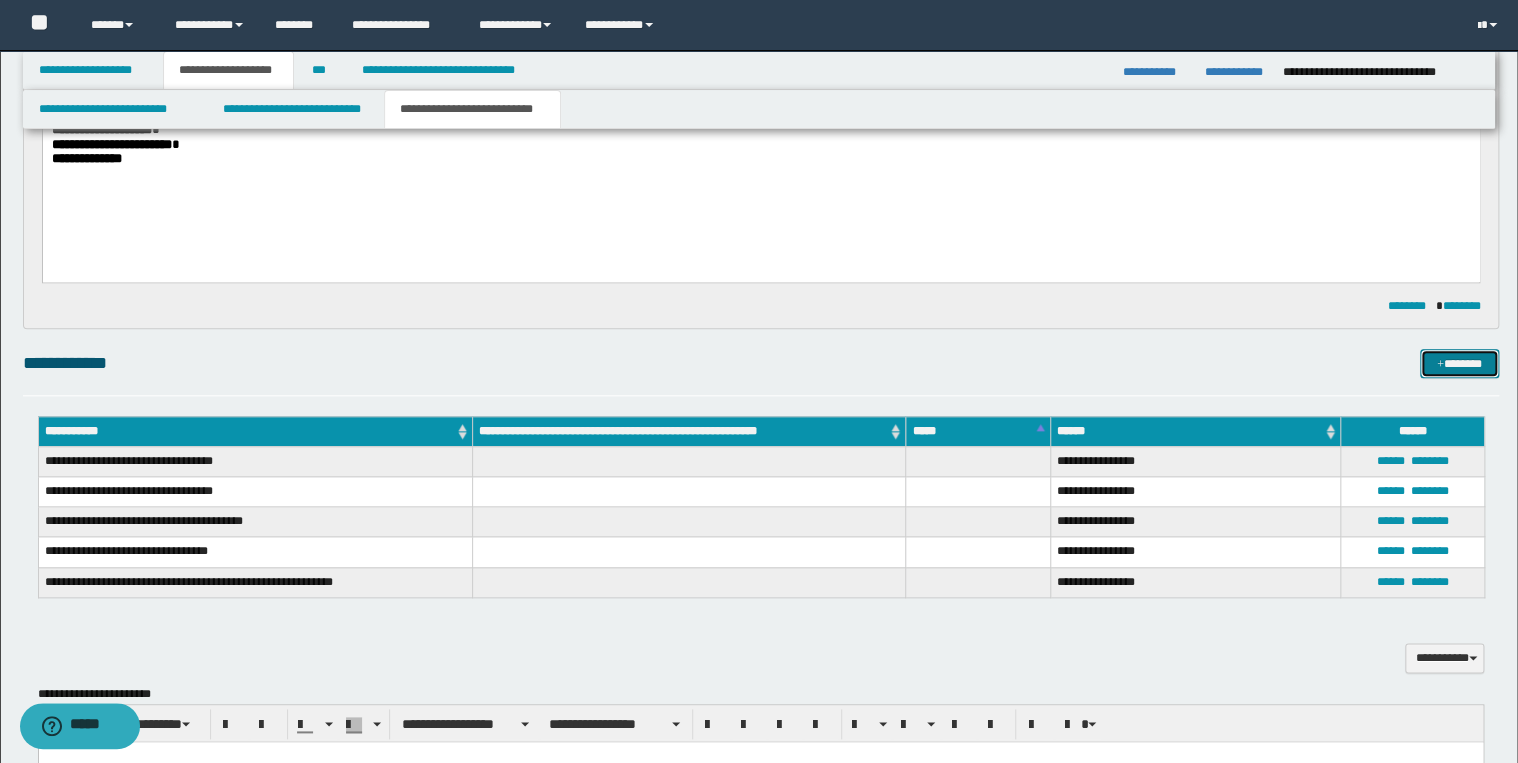 click on "*******" at bounding box center [1459, 364] 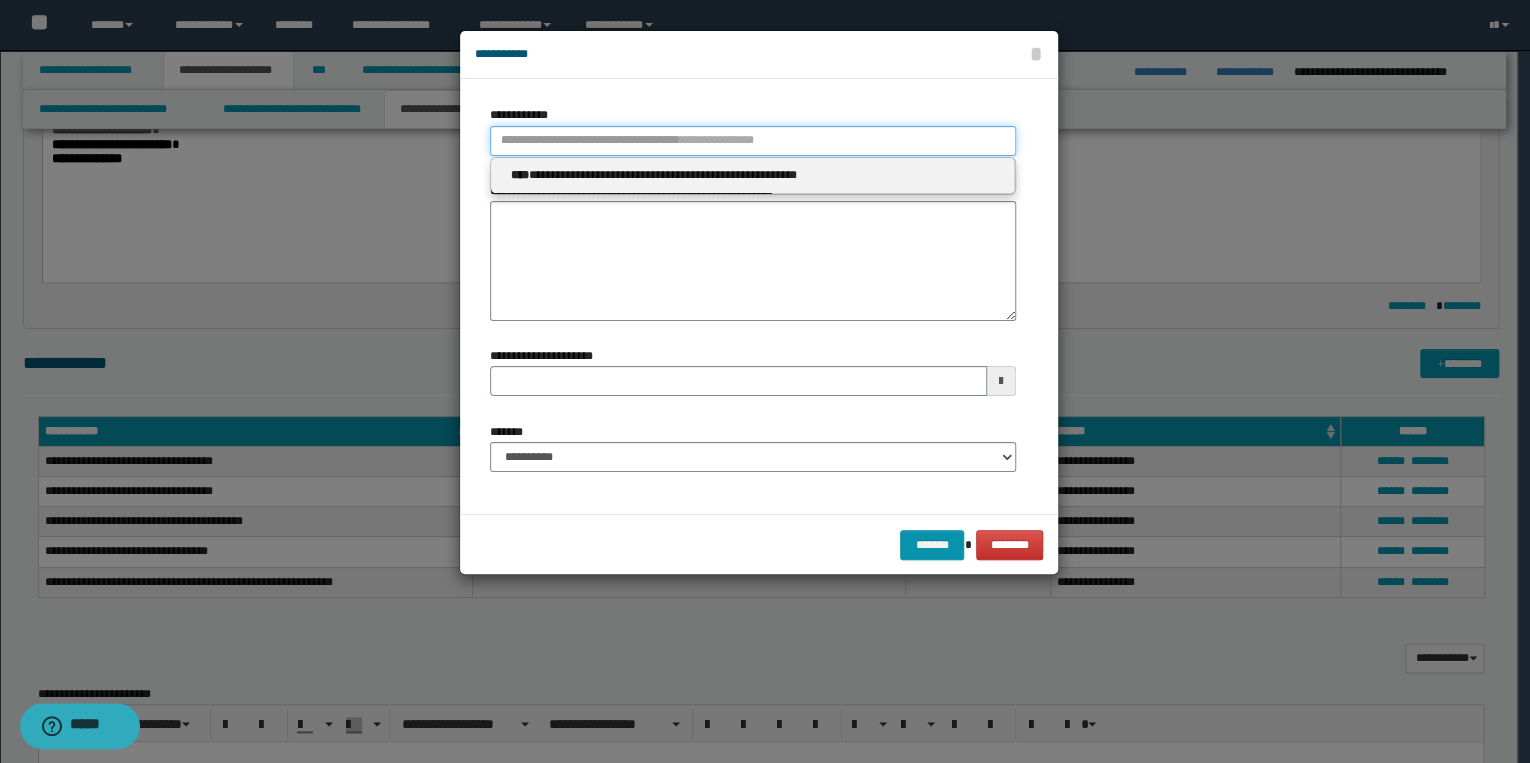 click on "**********" at bounding box center [753, 141] 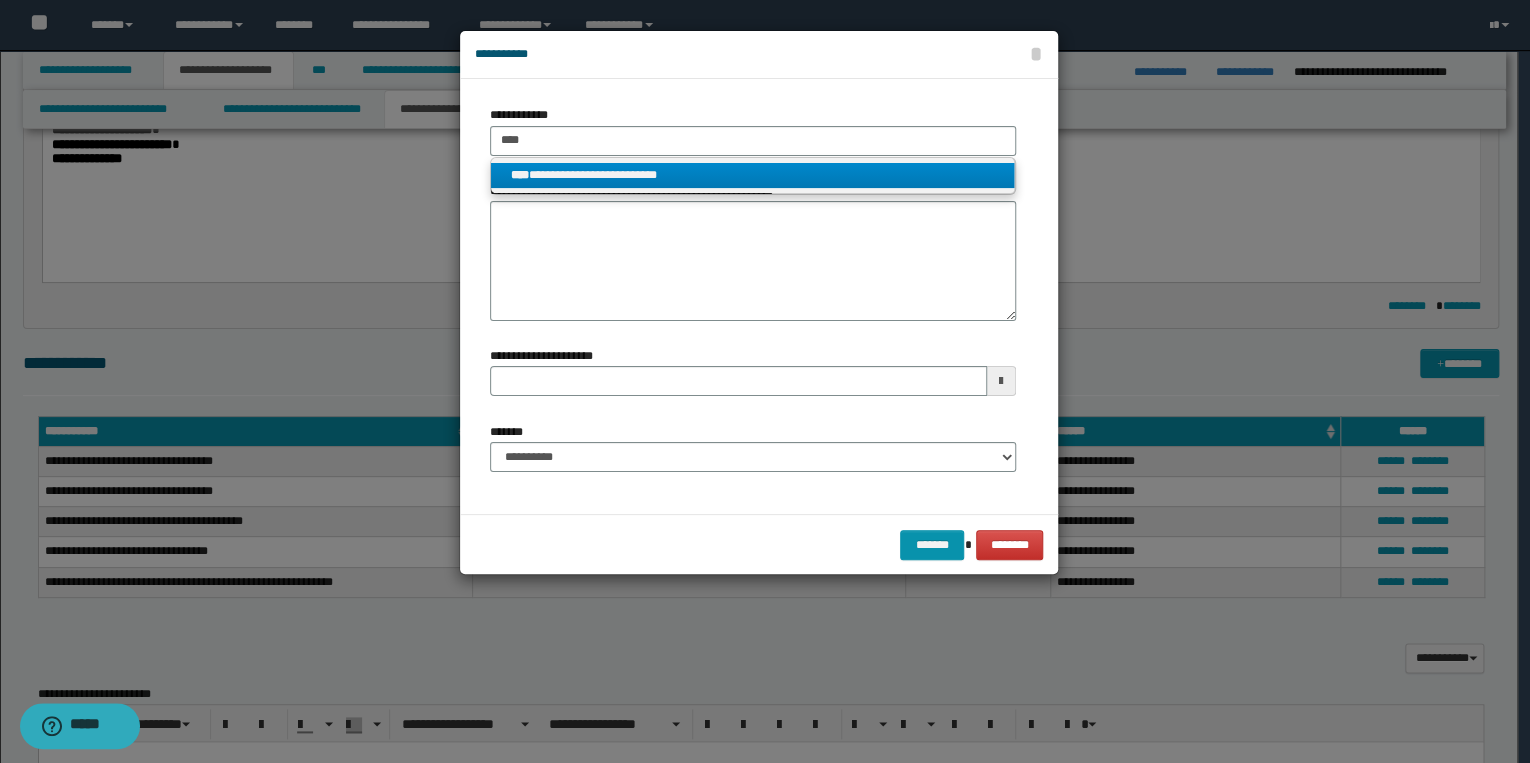 click on "**********" at bounding box center (753, 175) 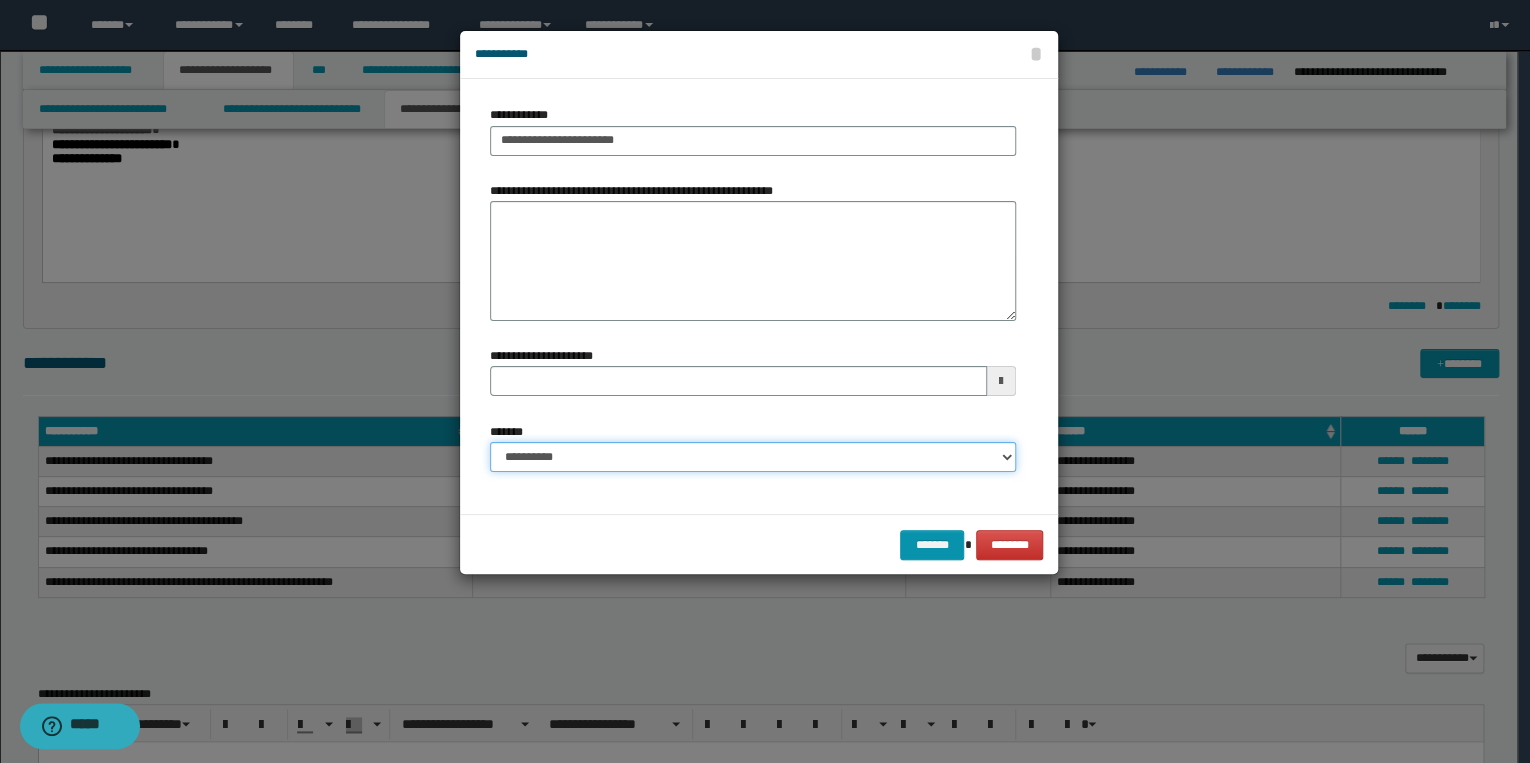 click on "**********" at bounding box center [753, 457] 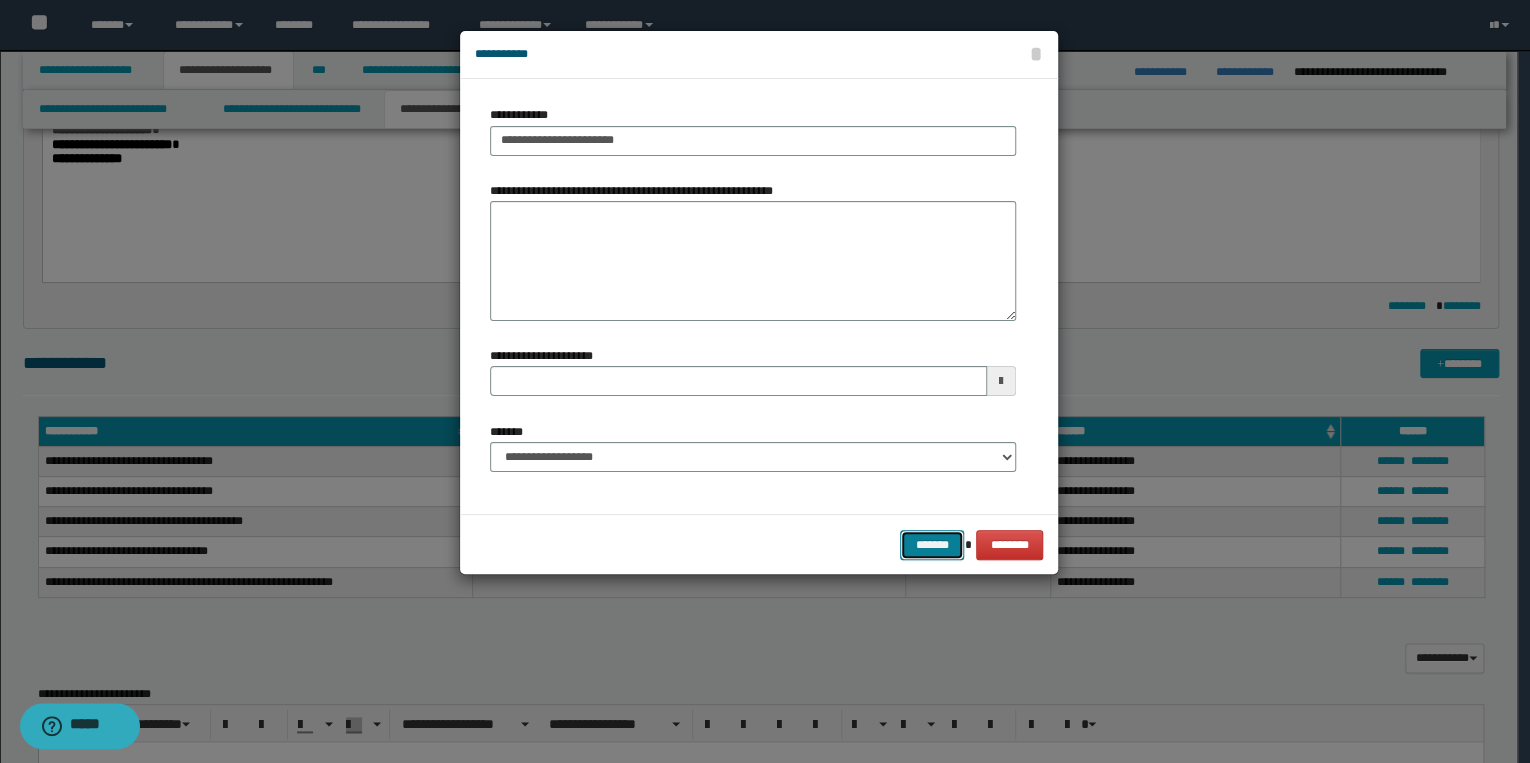 click on "*******" at bounding box center [932, 545] 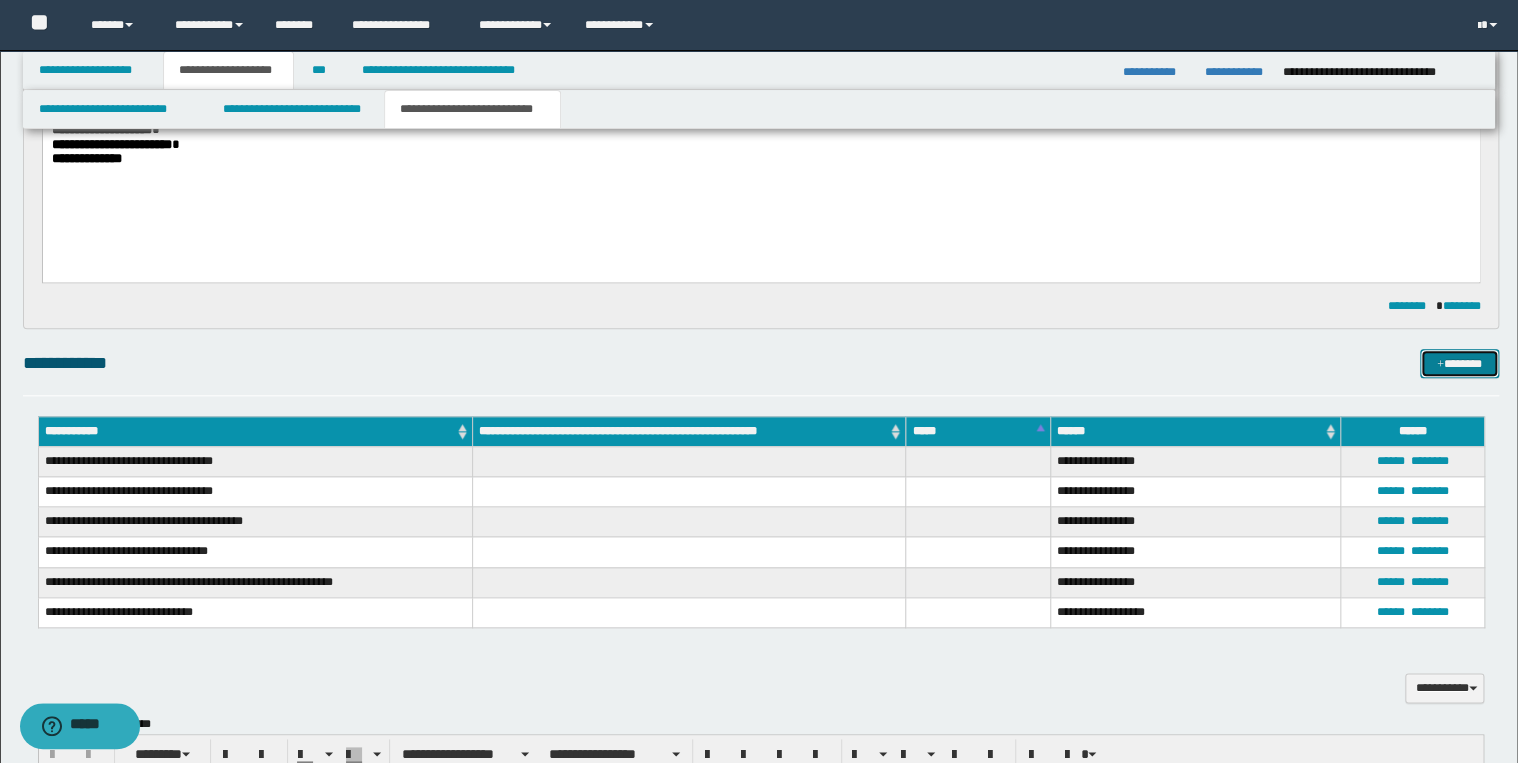 click on "*******" at bounding box center [1459, 364] 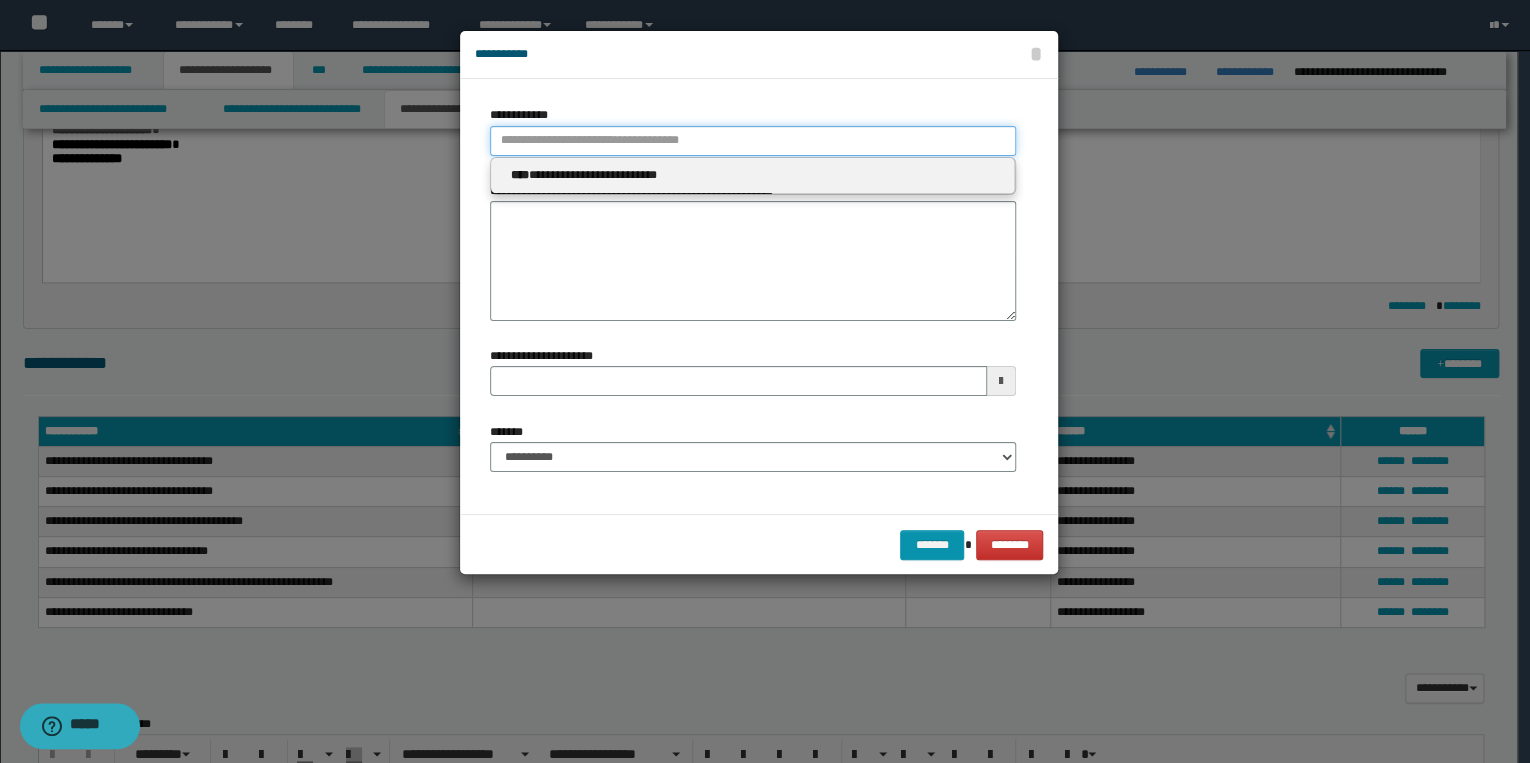 click on "**********" at bounding box center (753, 141) 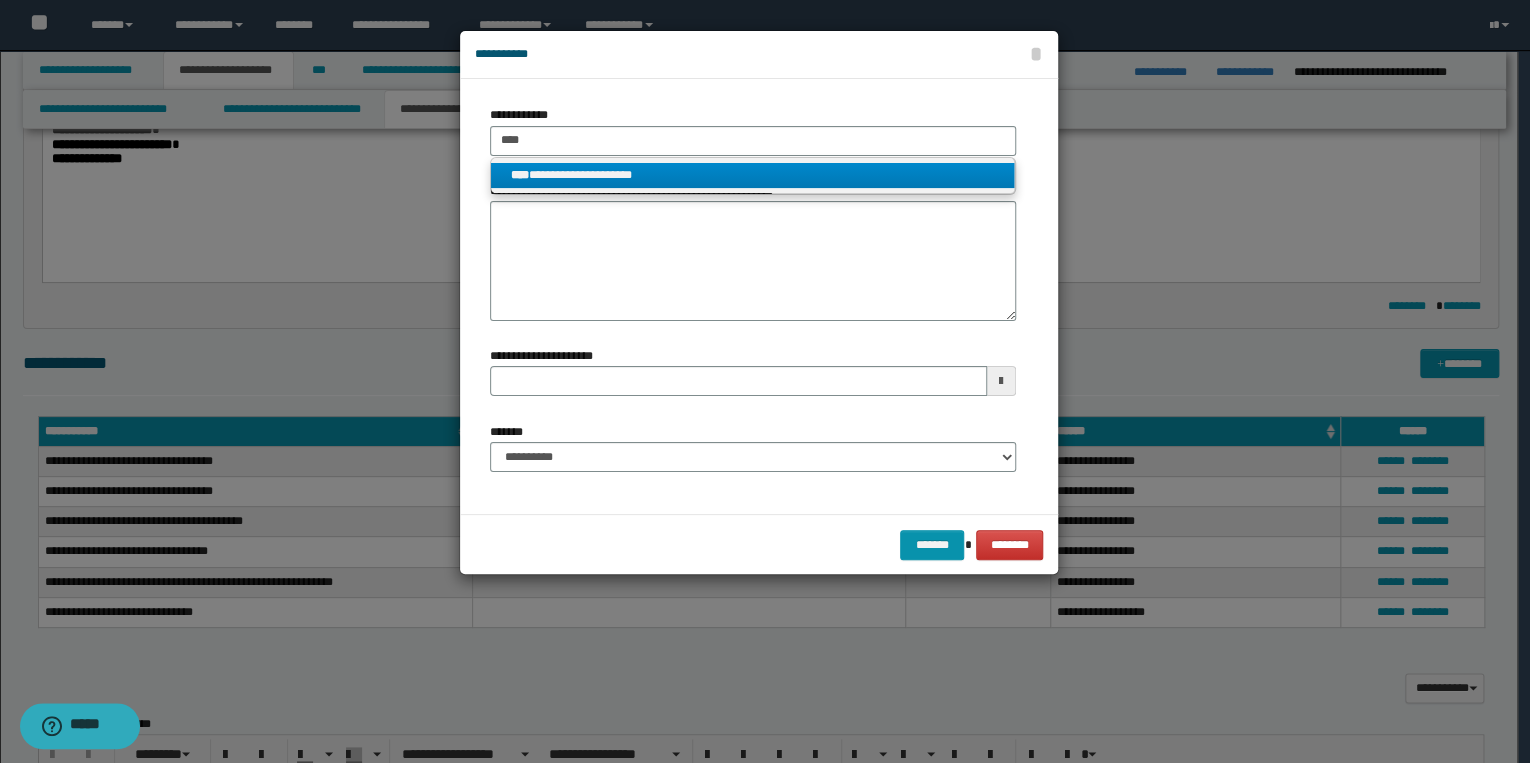 click on "**********" at bounding box center (753, 175) 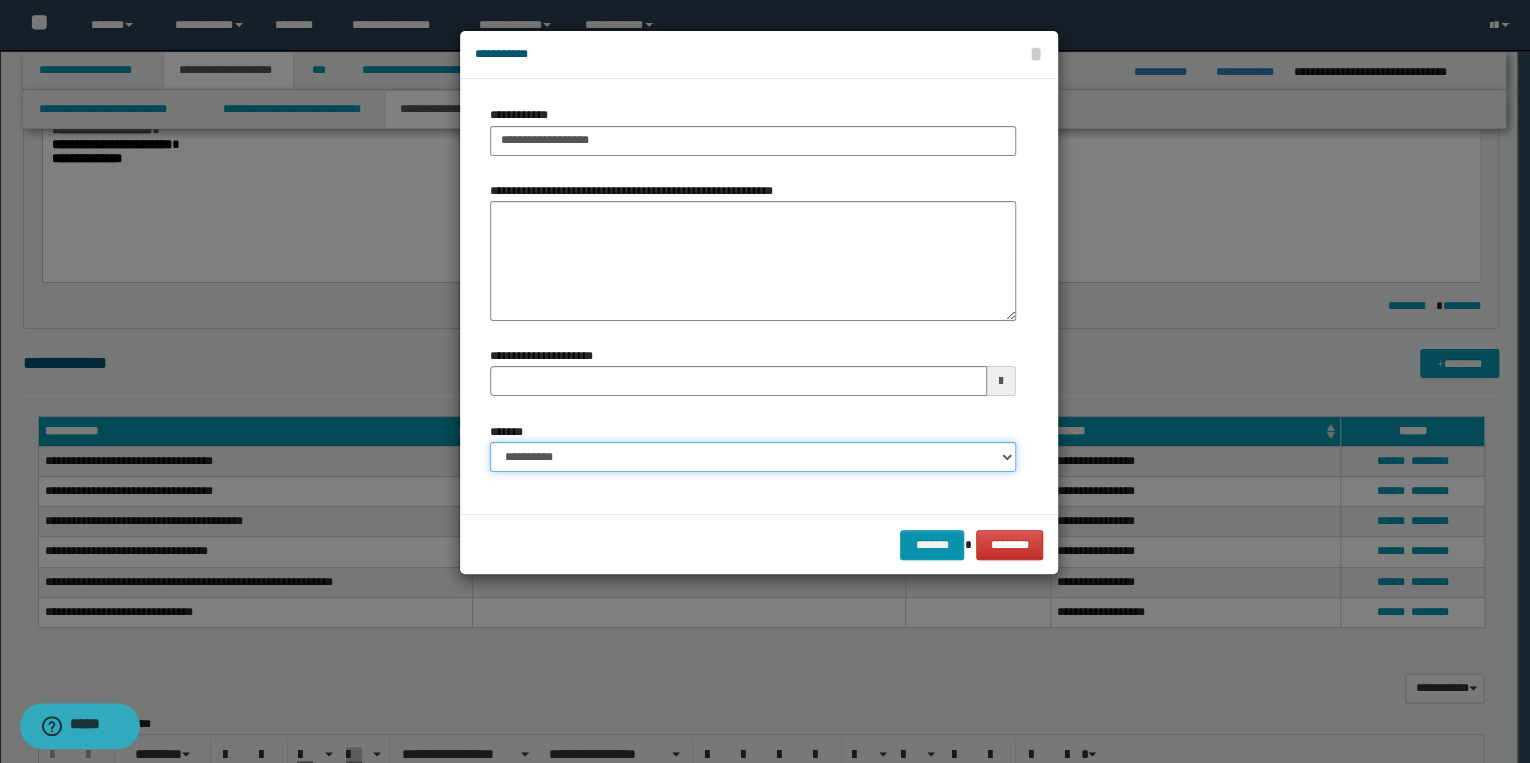 click on "**********" at bounding box center (753, 457) 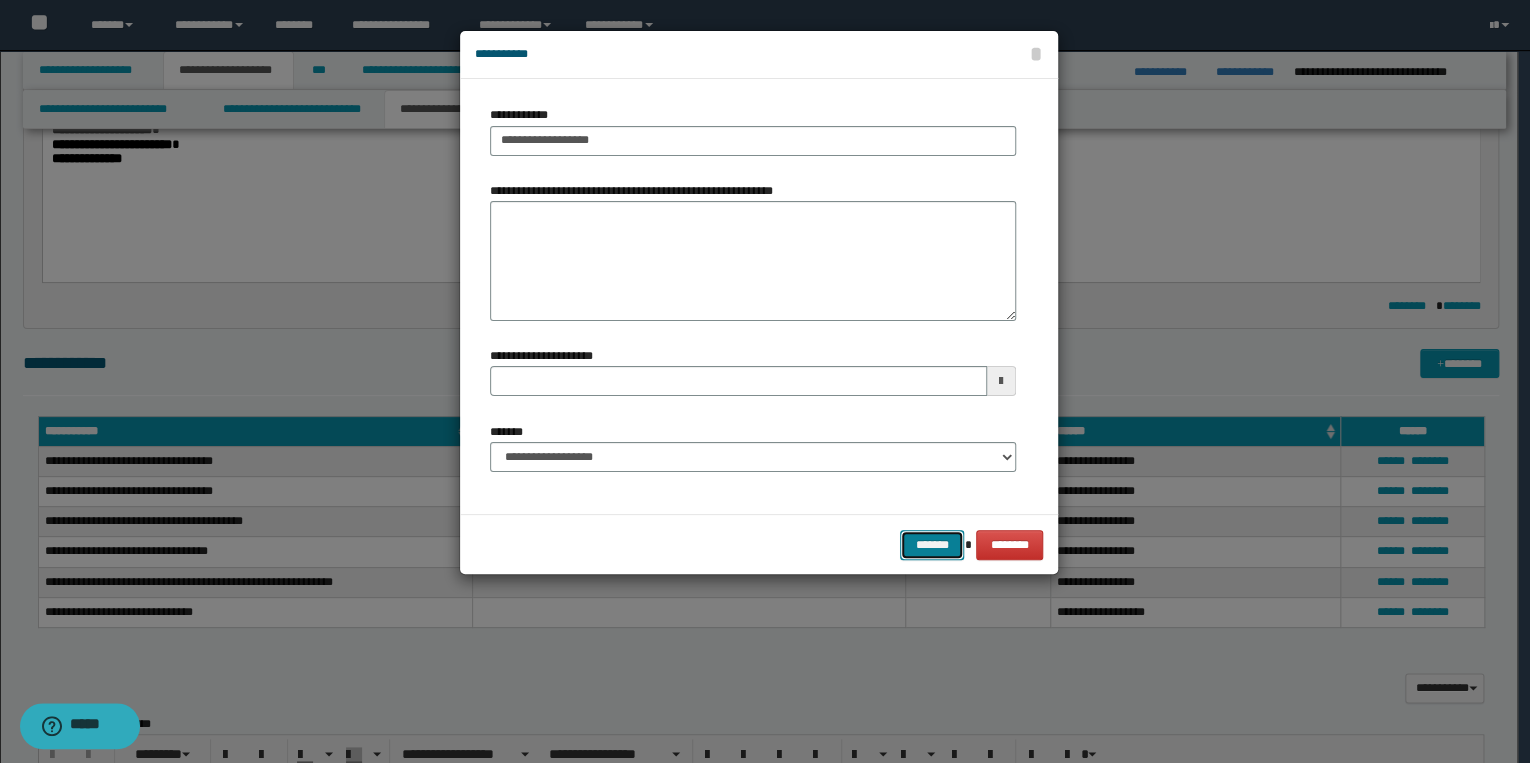 click on "*******" at bounding box center (932, 545) 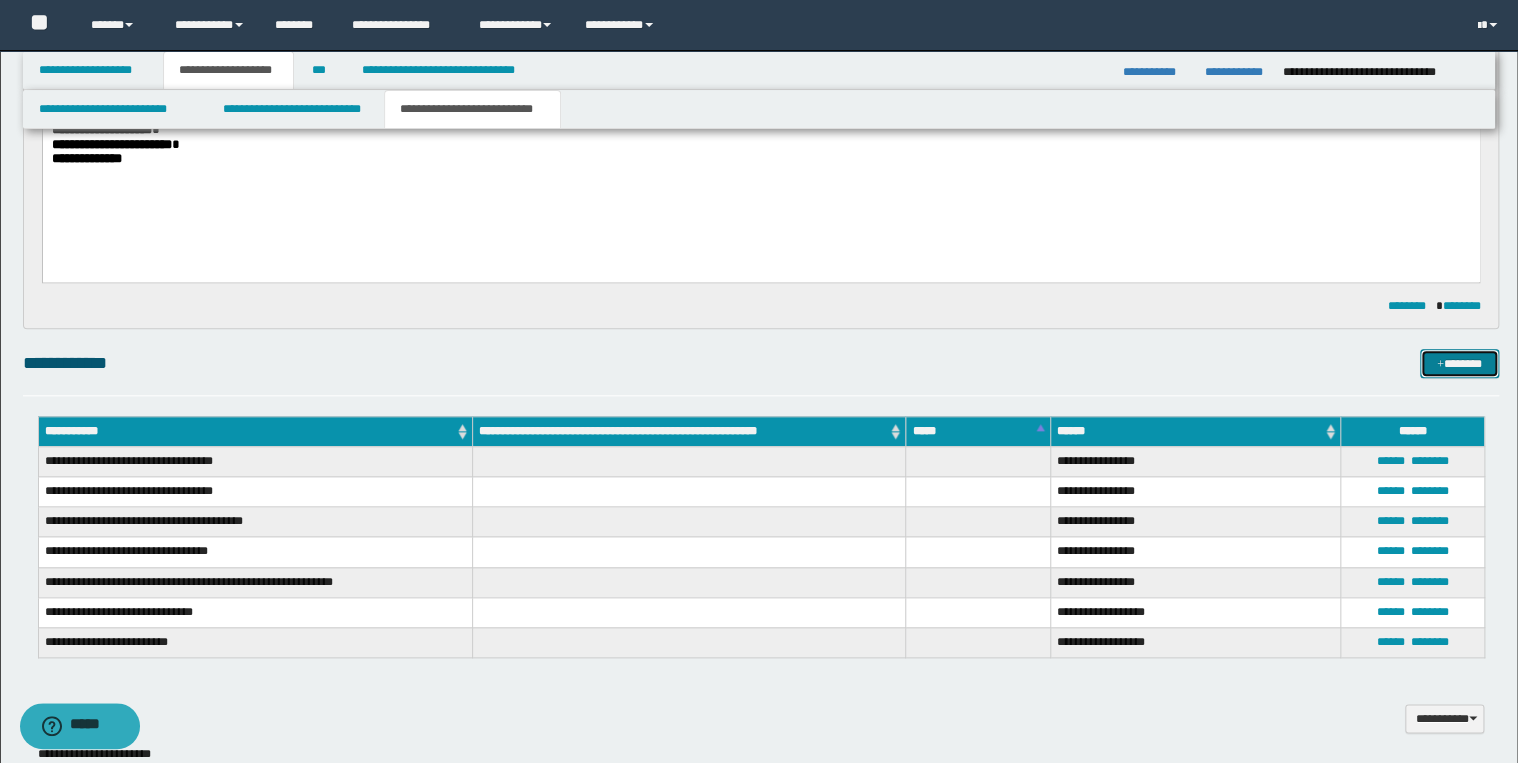 click at bounding box center (1440, 365) 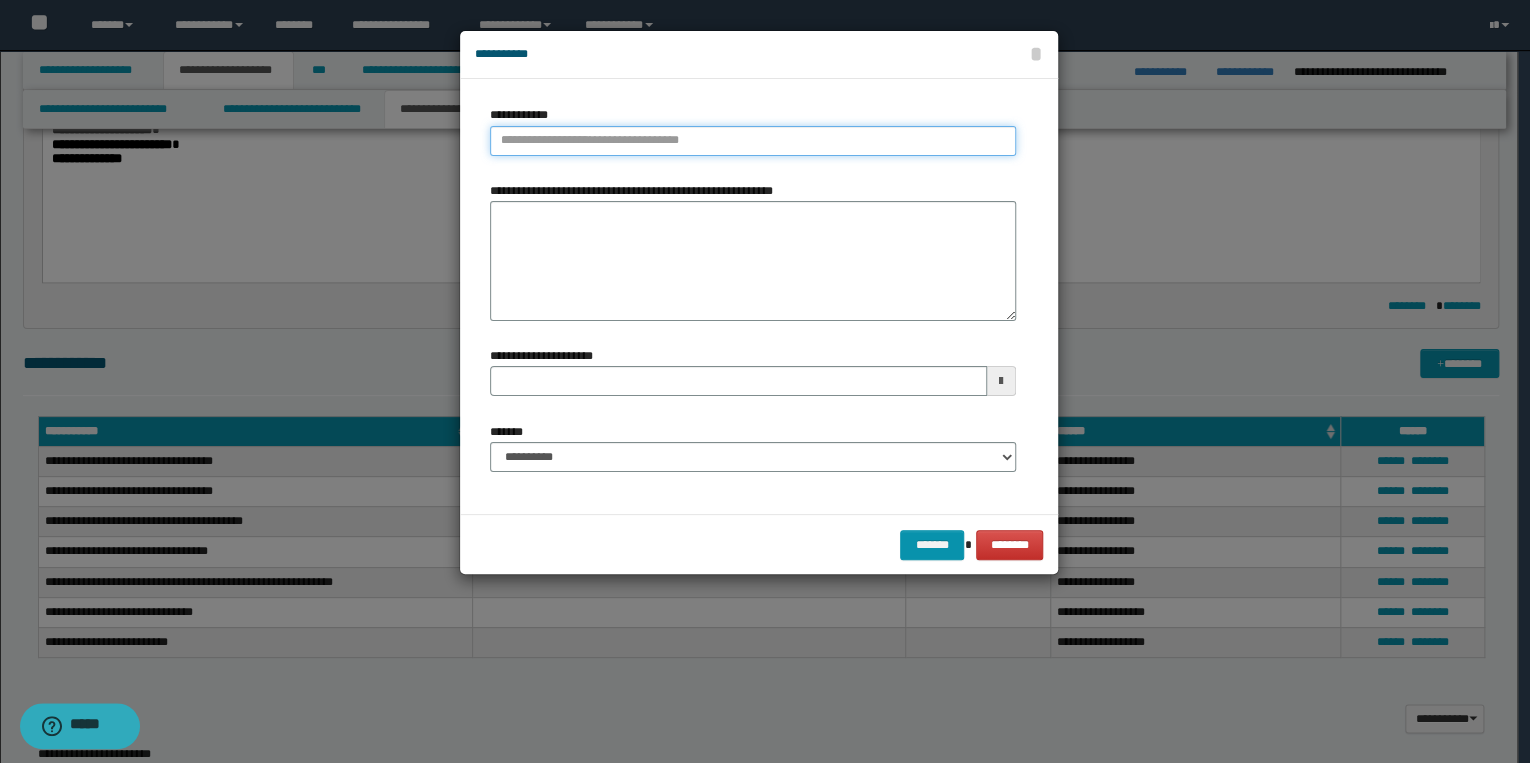 click on "**********" at bounding box center (753, 141) 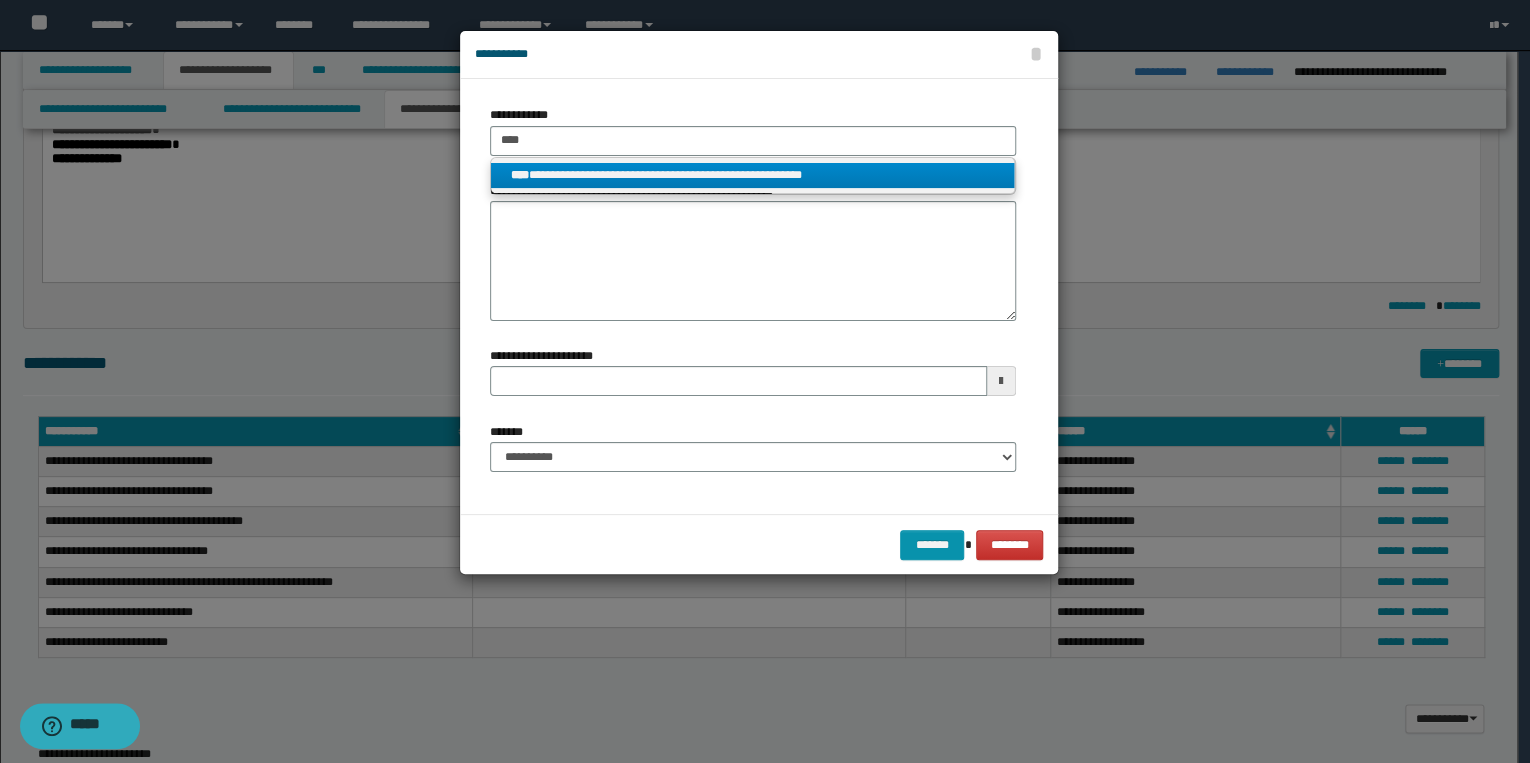 click on "**********" at bounding box center [753, 175] 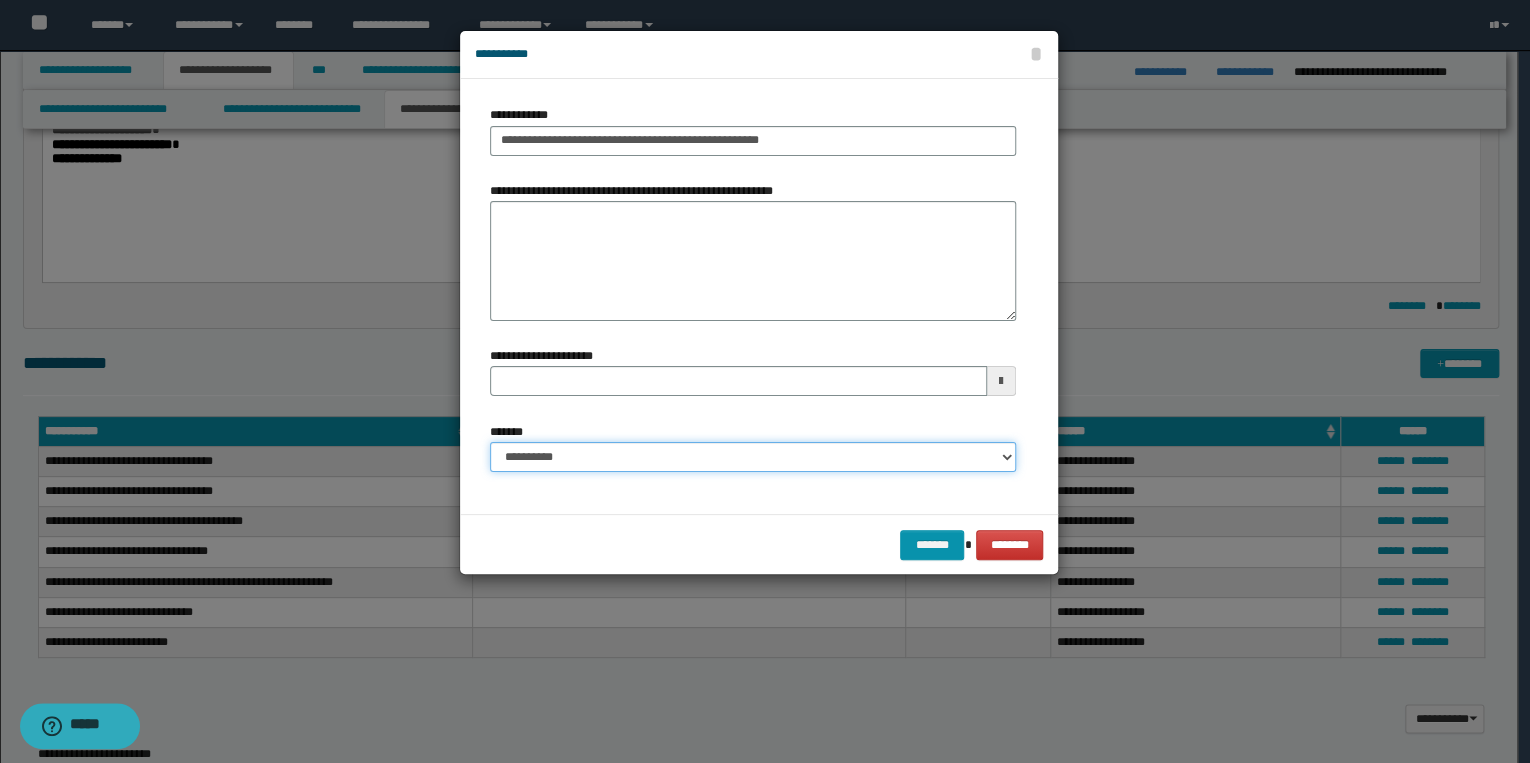 click on "**********" at bounding box center [753, 457] 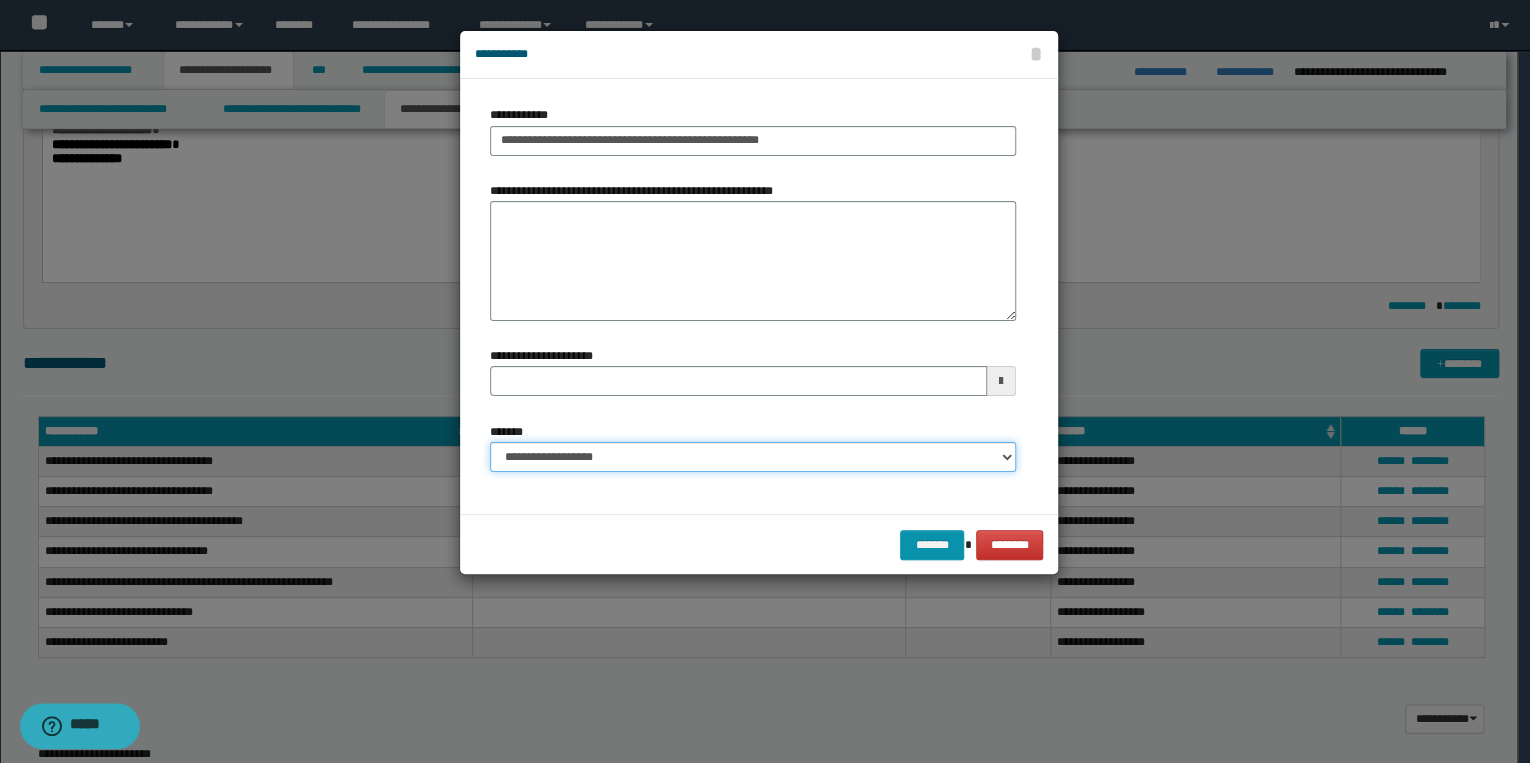click on "**********" at bounding box center (753, 457) 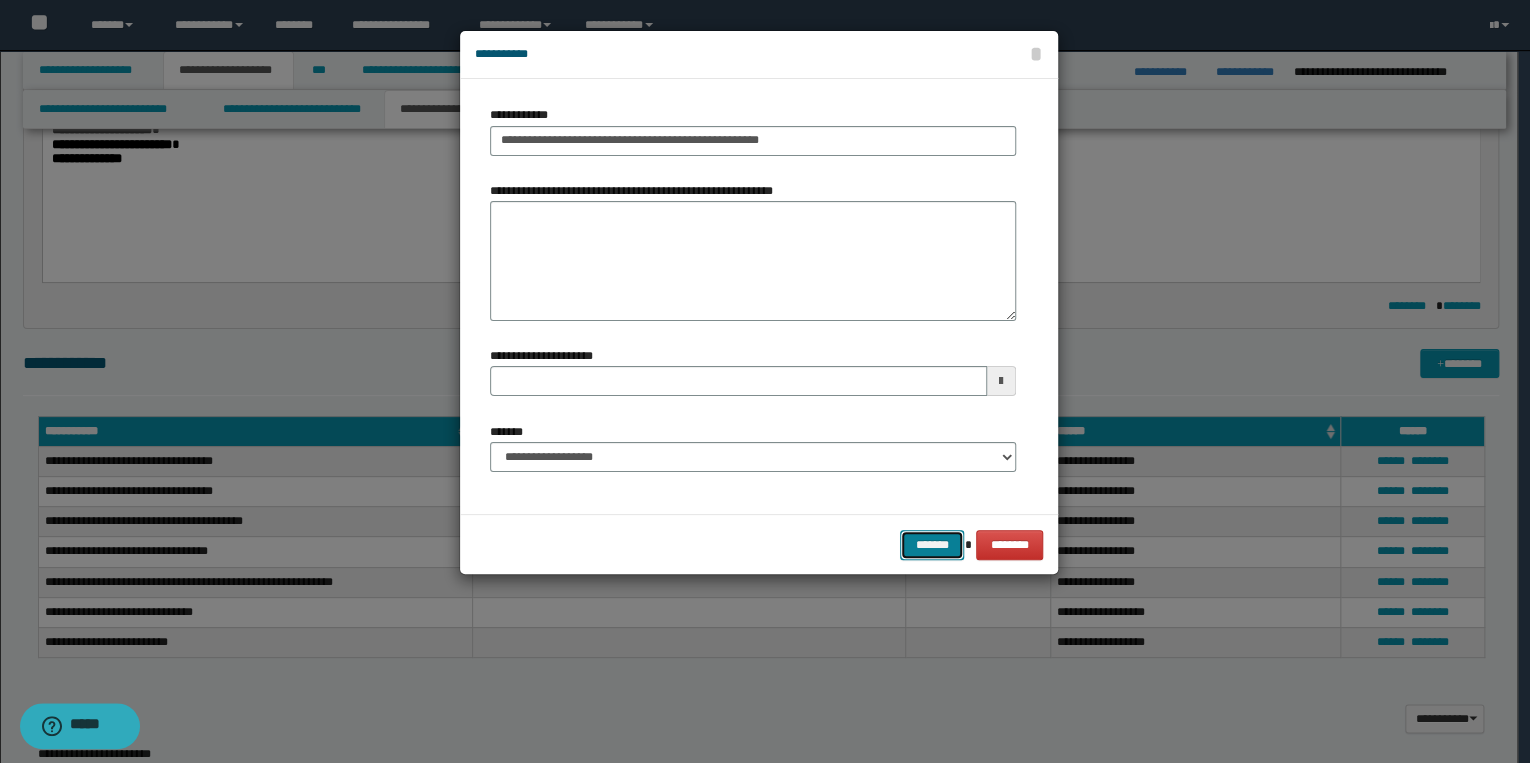 drag, startPoint x: 922, startPoint y: 545, endPoint x: 886, endPoint y: 535, distance: 37.363083 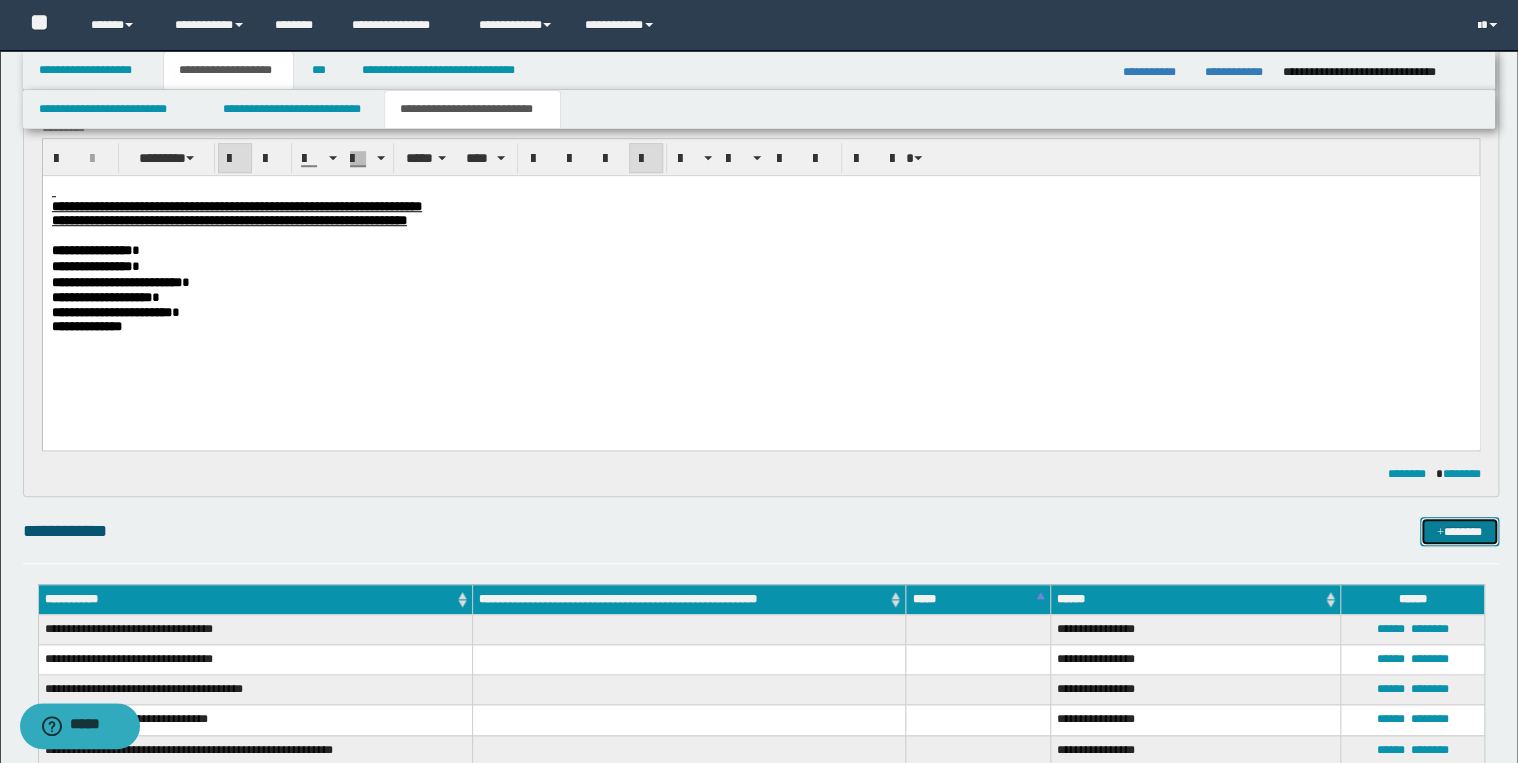 scroll, scrollTop: 480, scrollLeft: 0, axis: vertical 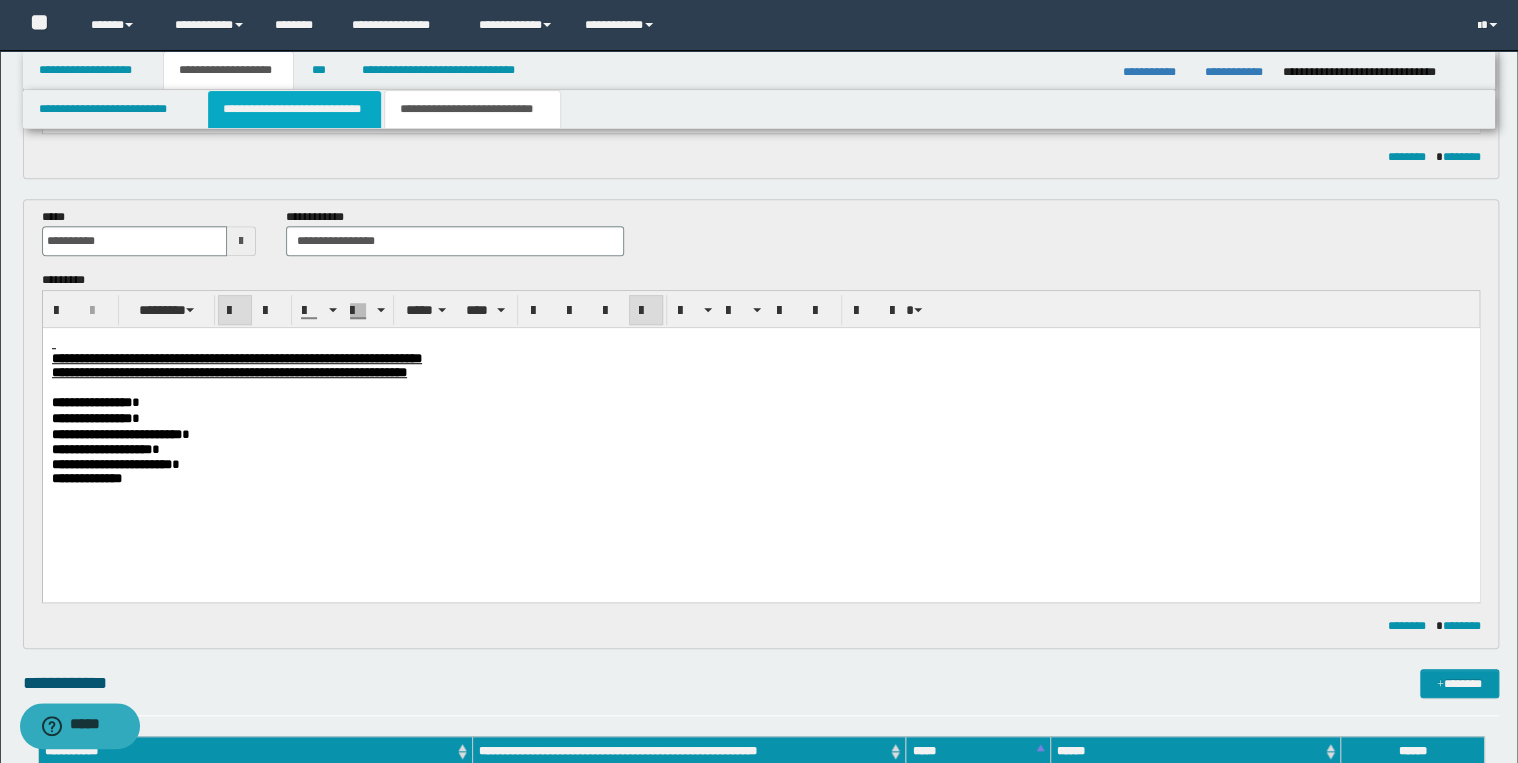 click on "**********" at bounding box center (294, 109) 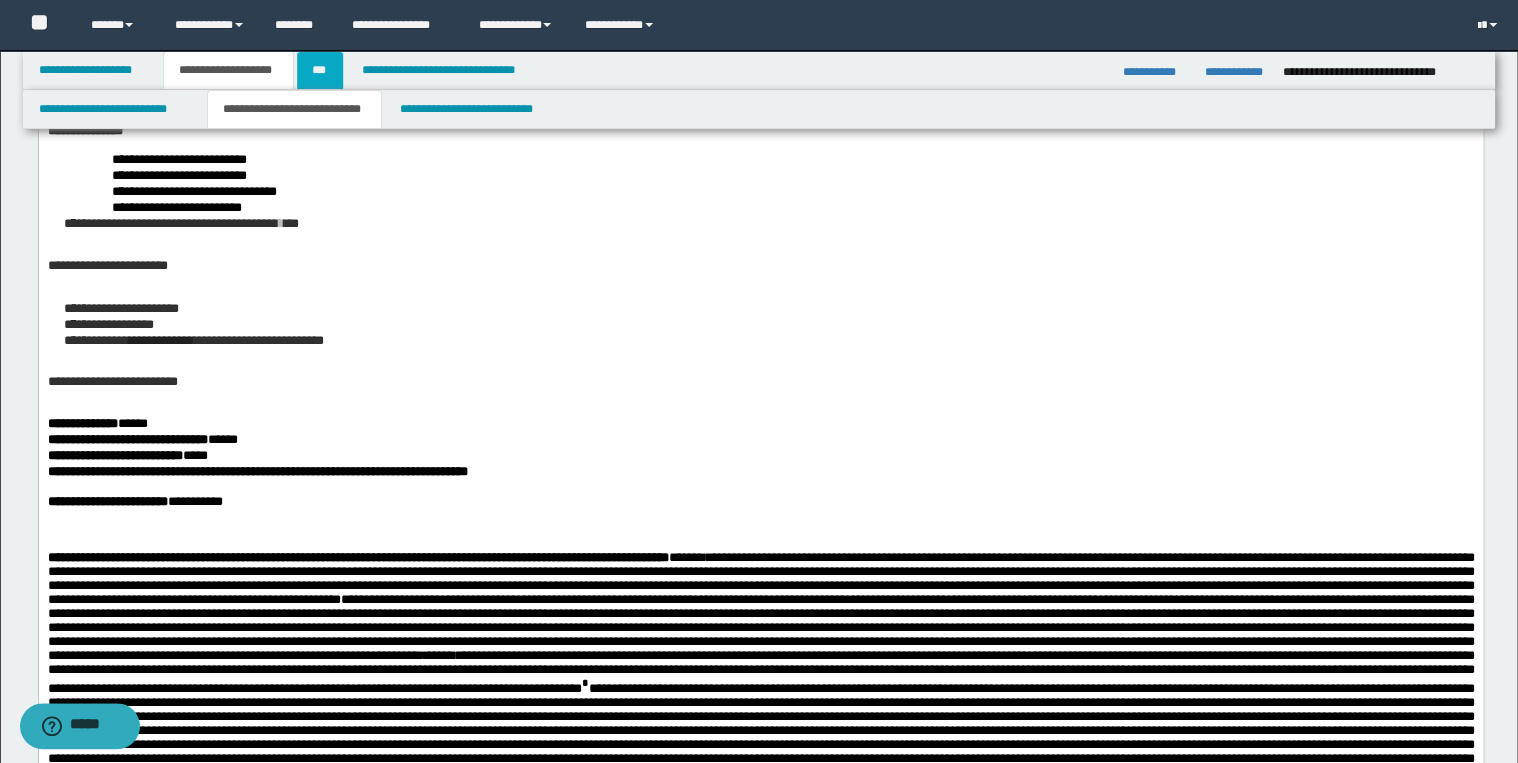 click on "***" at bounding box center [320, 70] 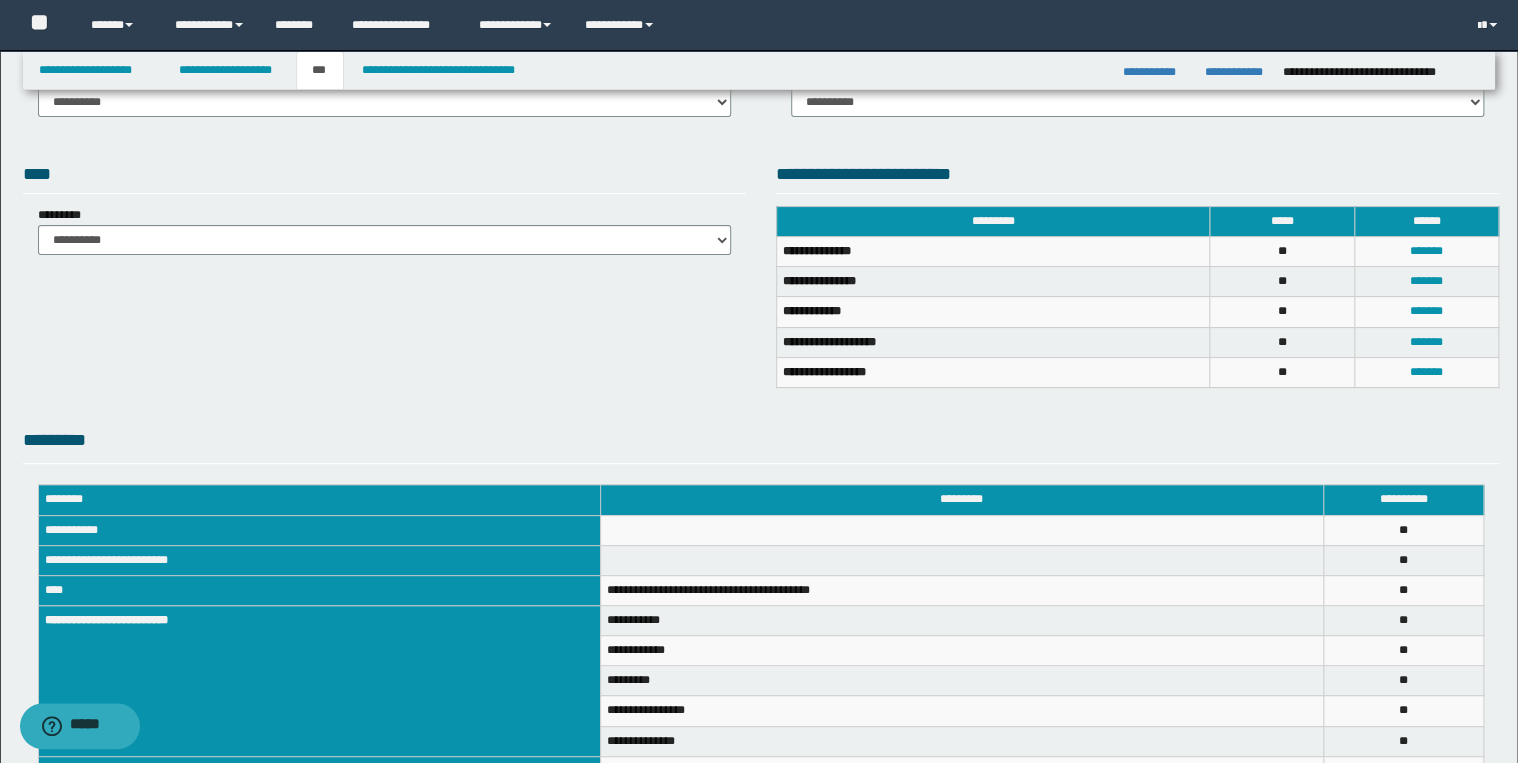 scroll, scrollTop: 0, scrollLeft: 0, axis: both 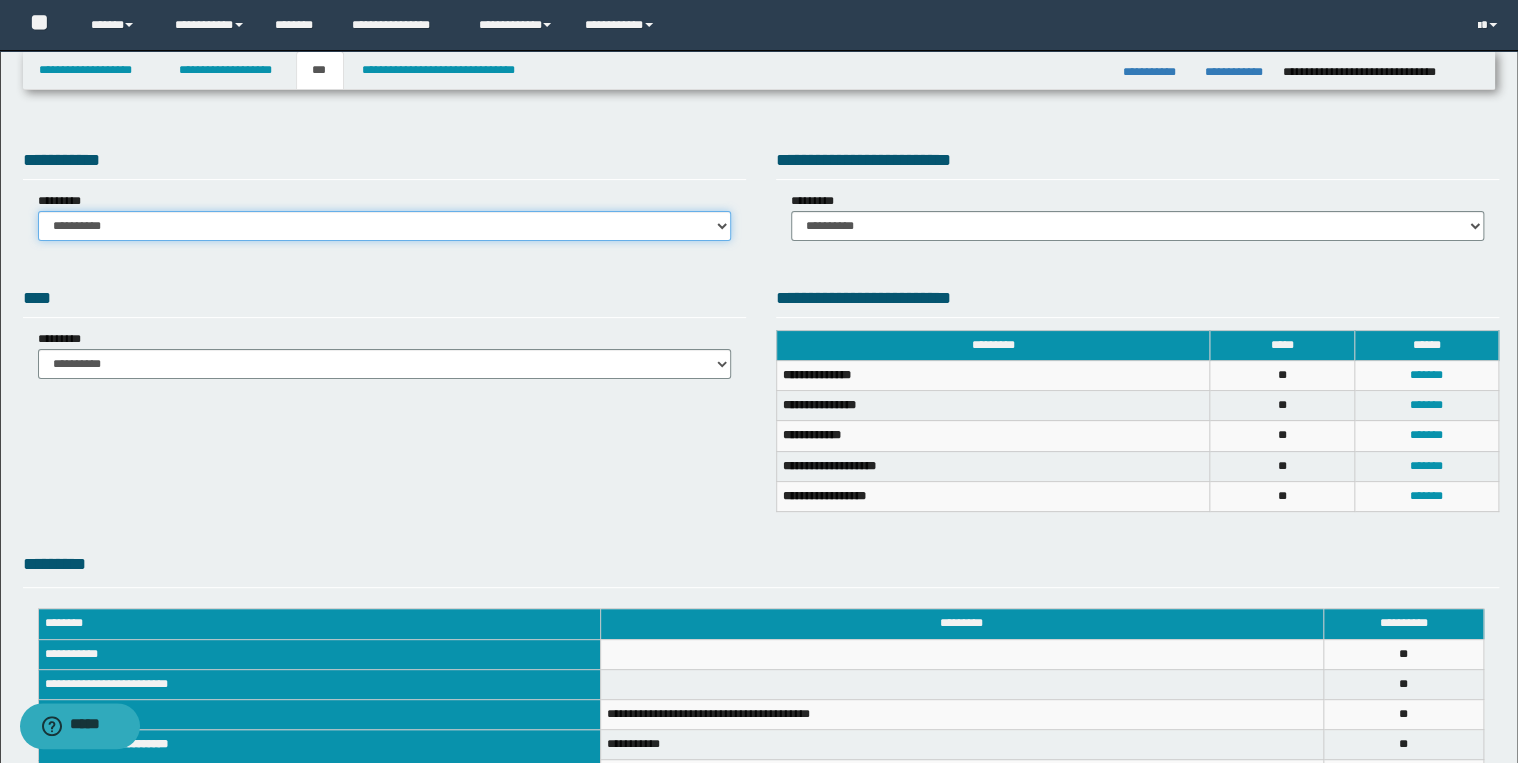 click on "**********" at bounding box center [384, 226] 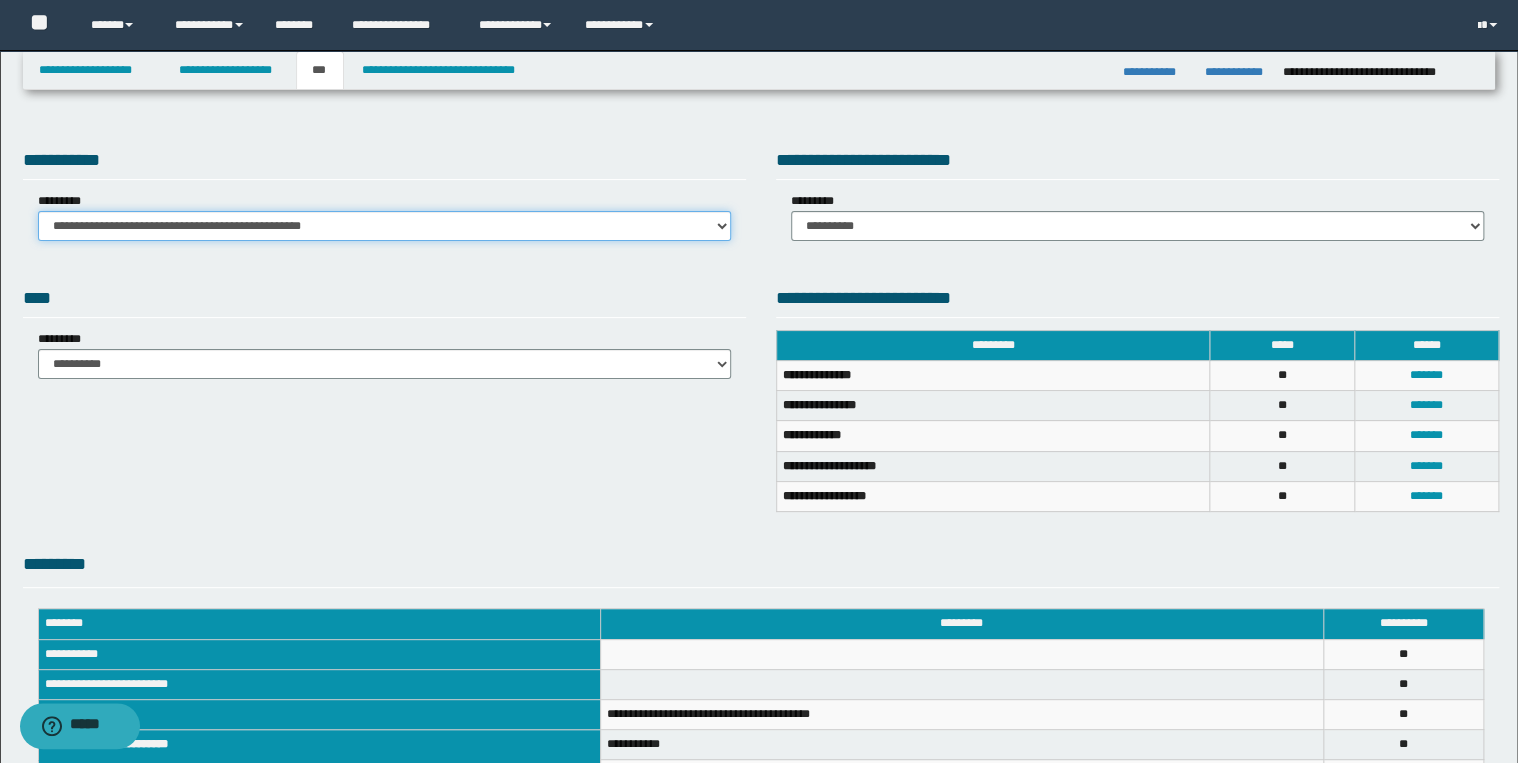 click on "**********" at bounding box center (384, 226) 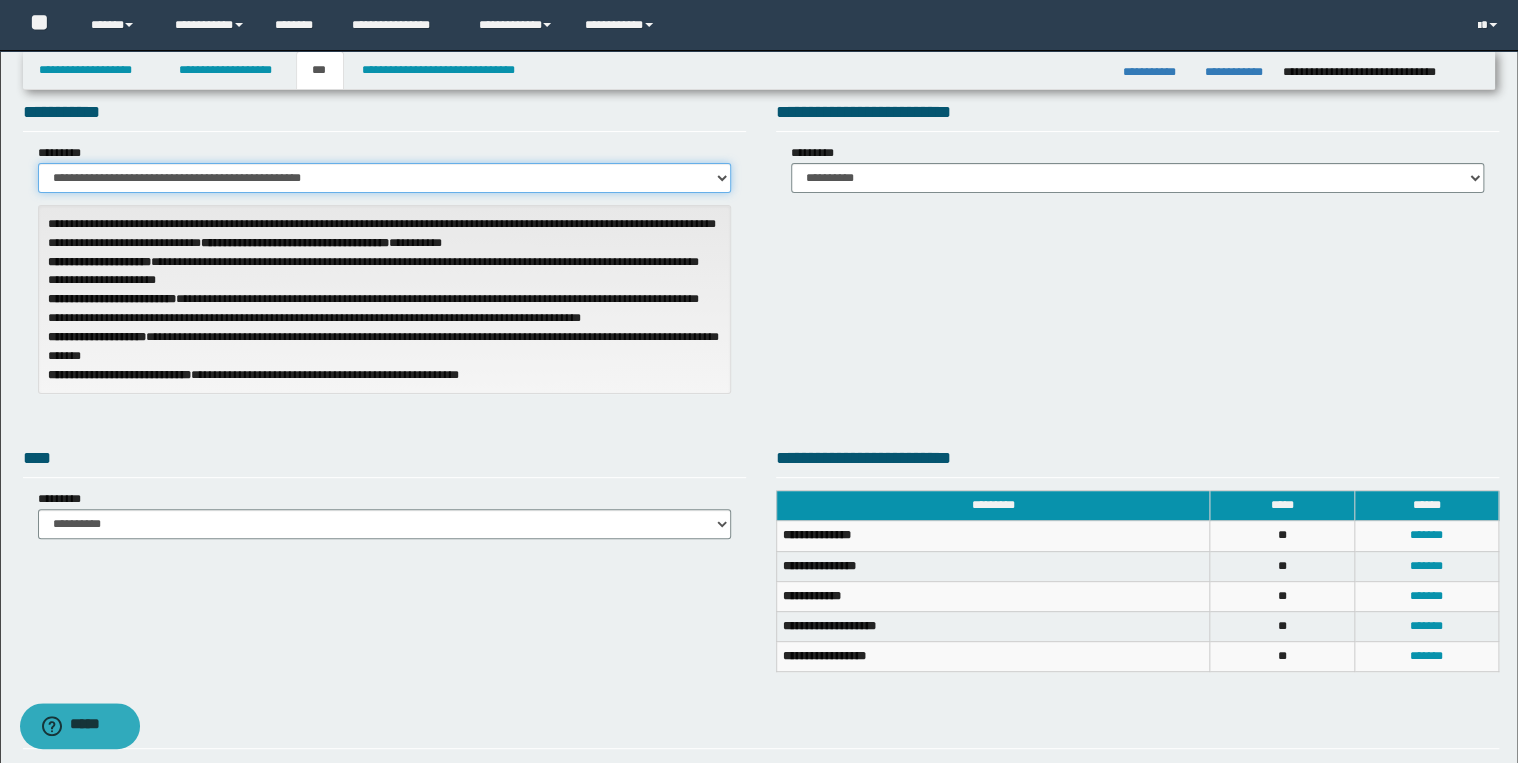 scroll, scrollTop: 34, scrollLeft: 0, axis: vertical 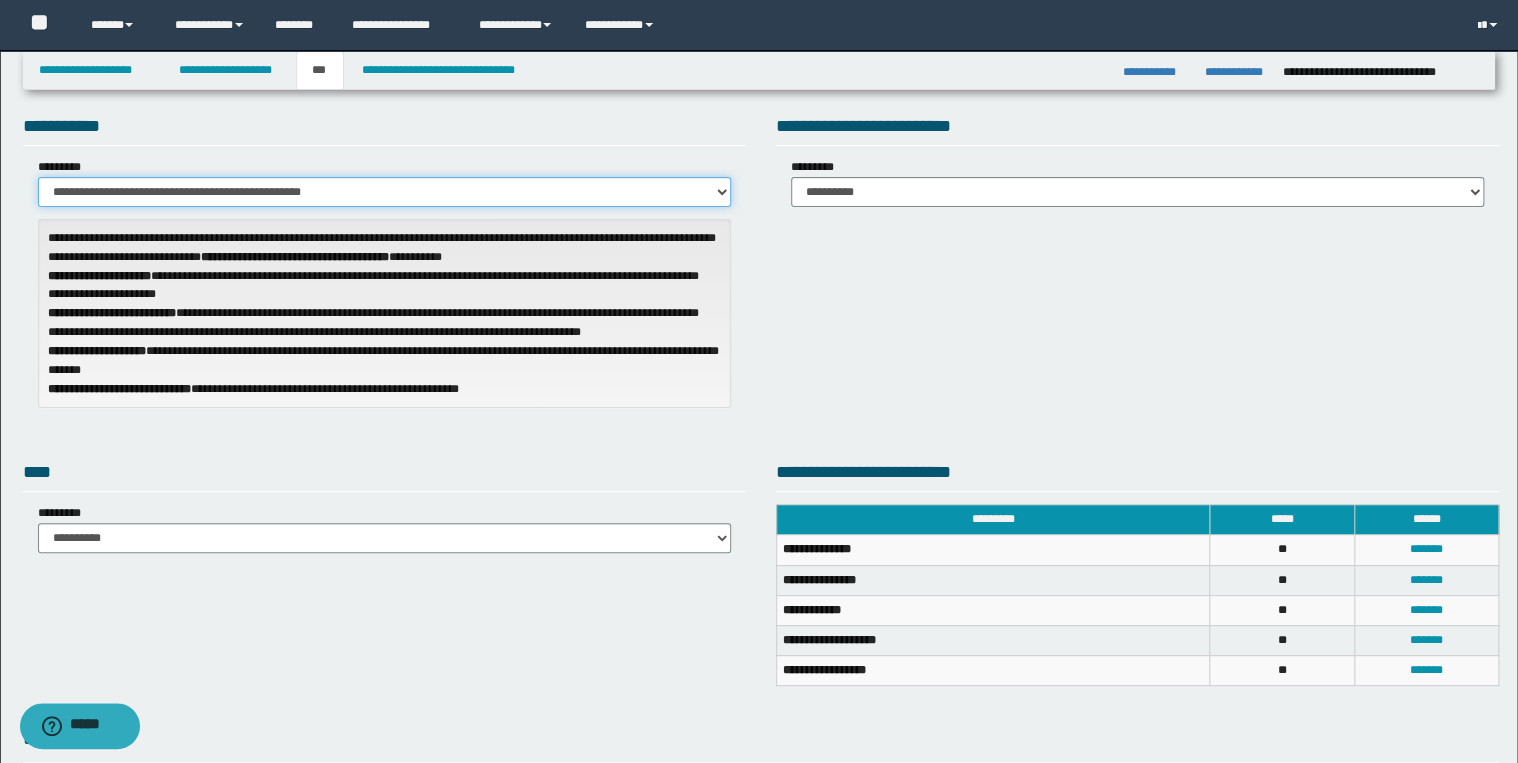 click on "**********" at bounding box center [384, 192] 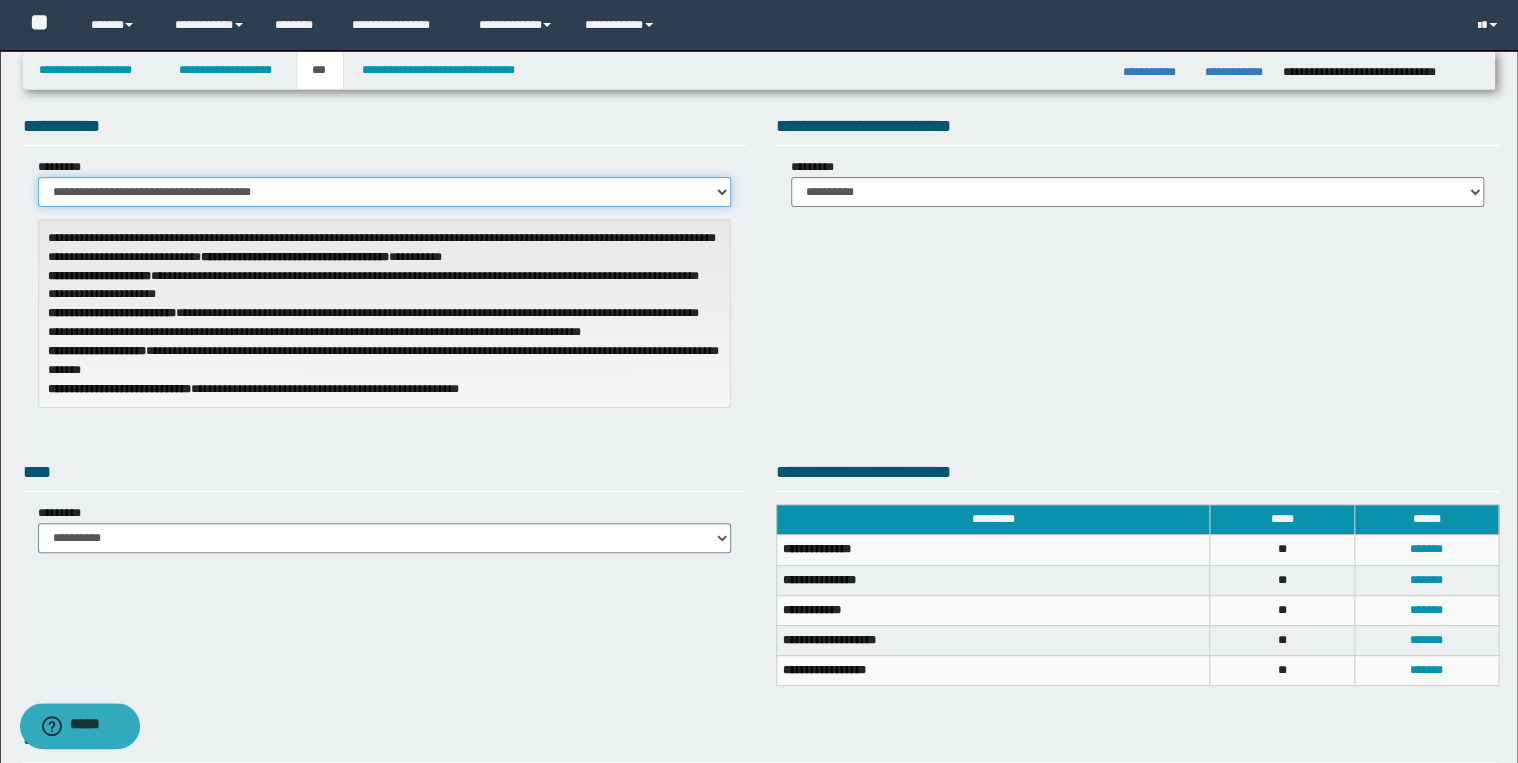 click on "**********" at bounding box center [384, 192] 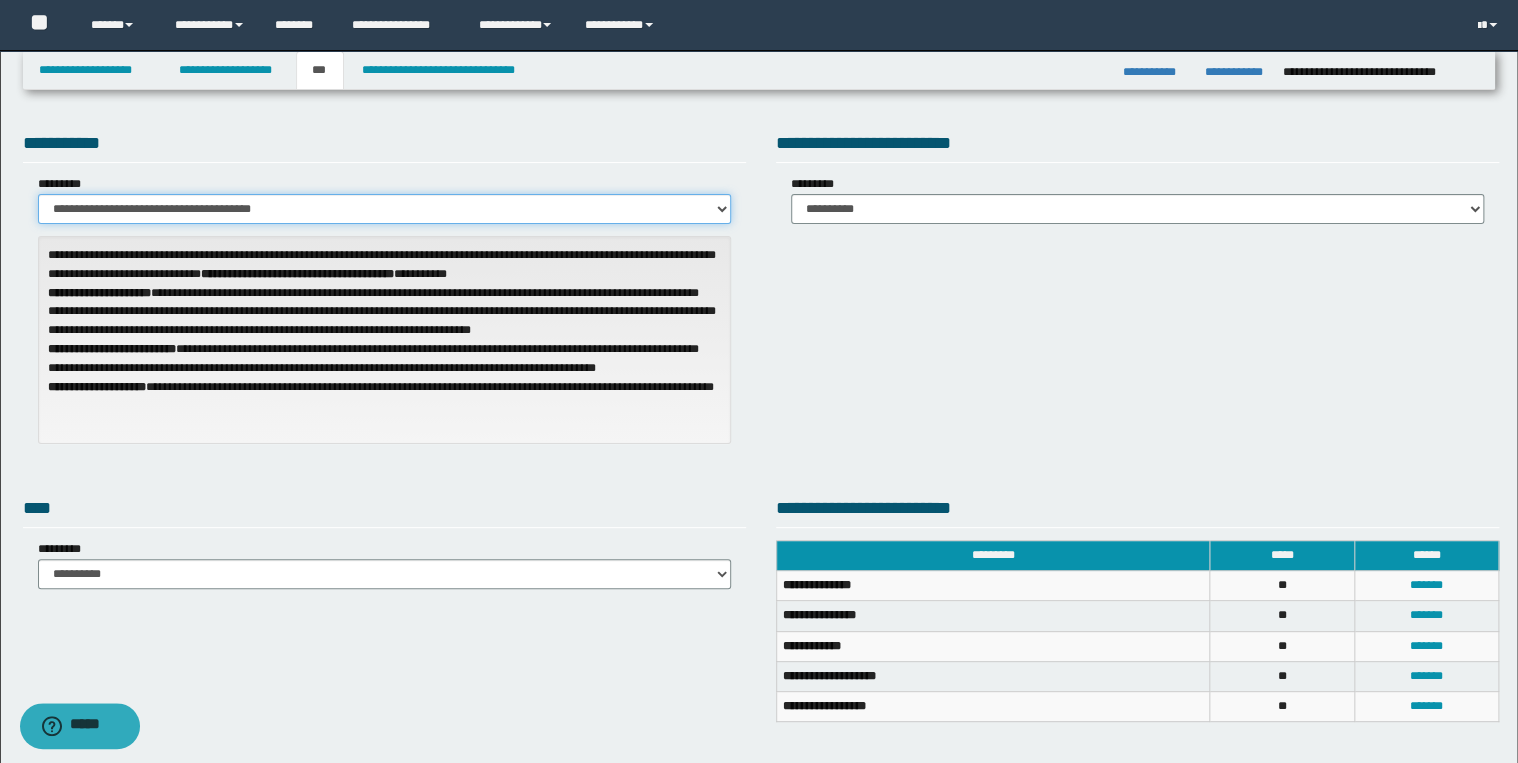 scroll, scrollTop: 0, scrollLeft: 0, axis: both 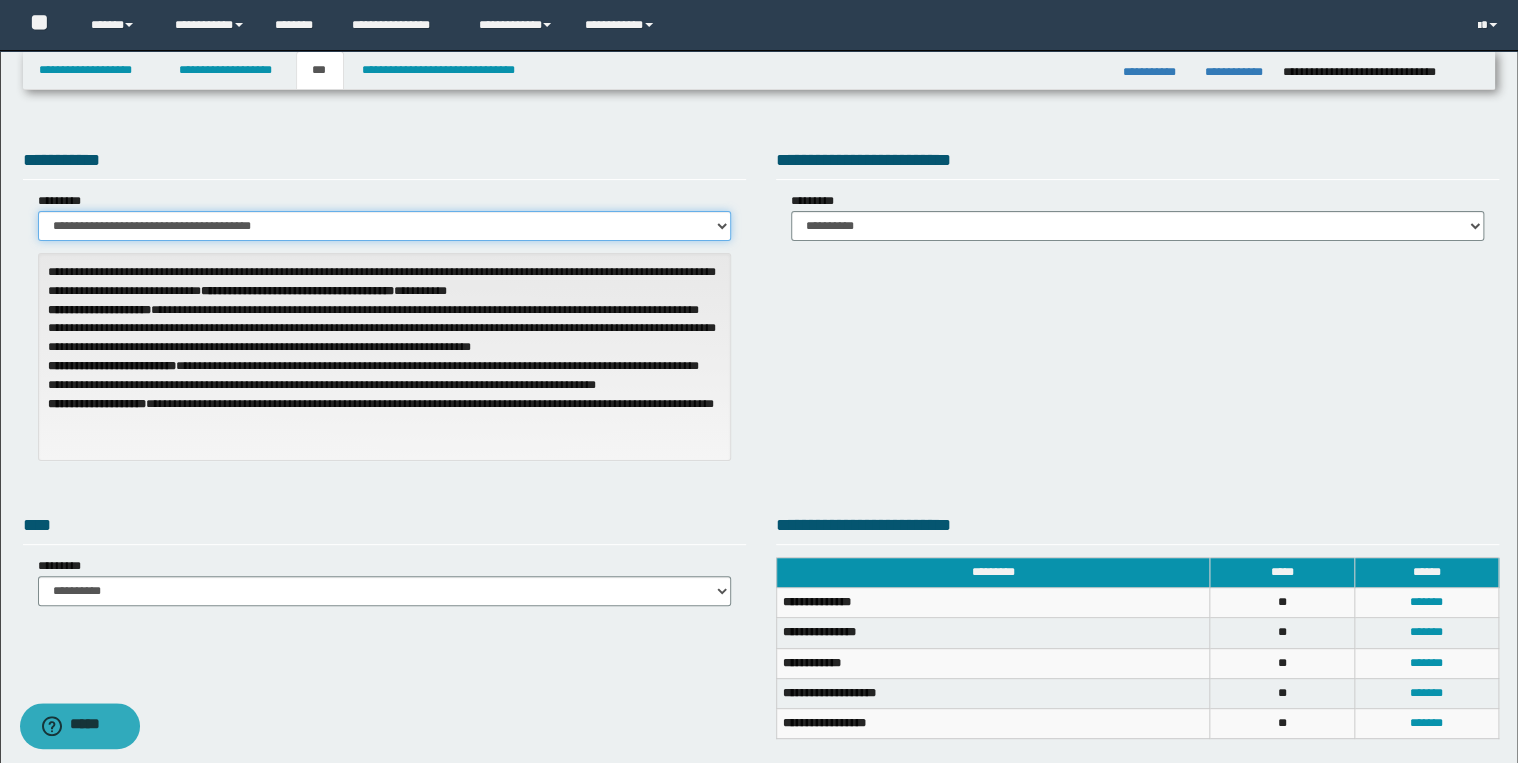 click on "**********" at bounding box center (384, 226) 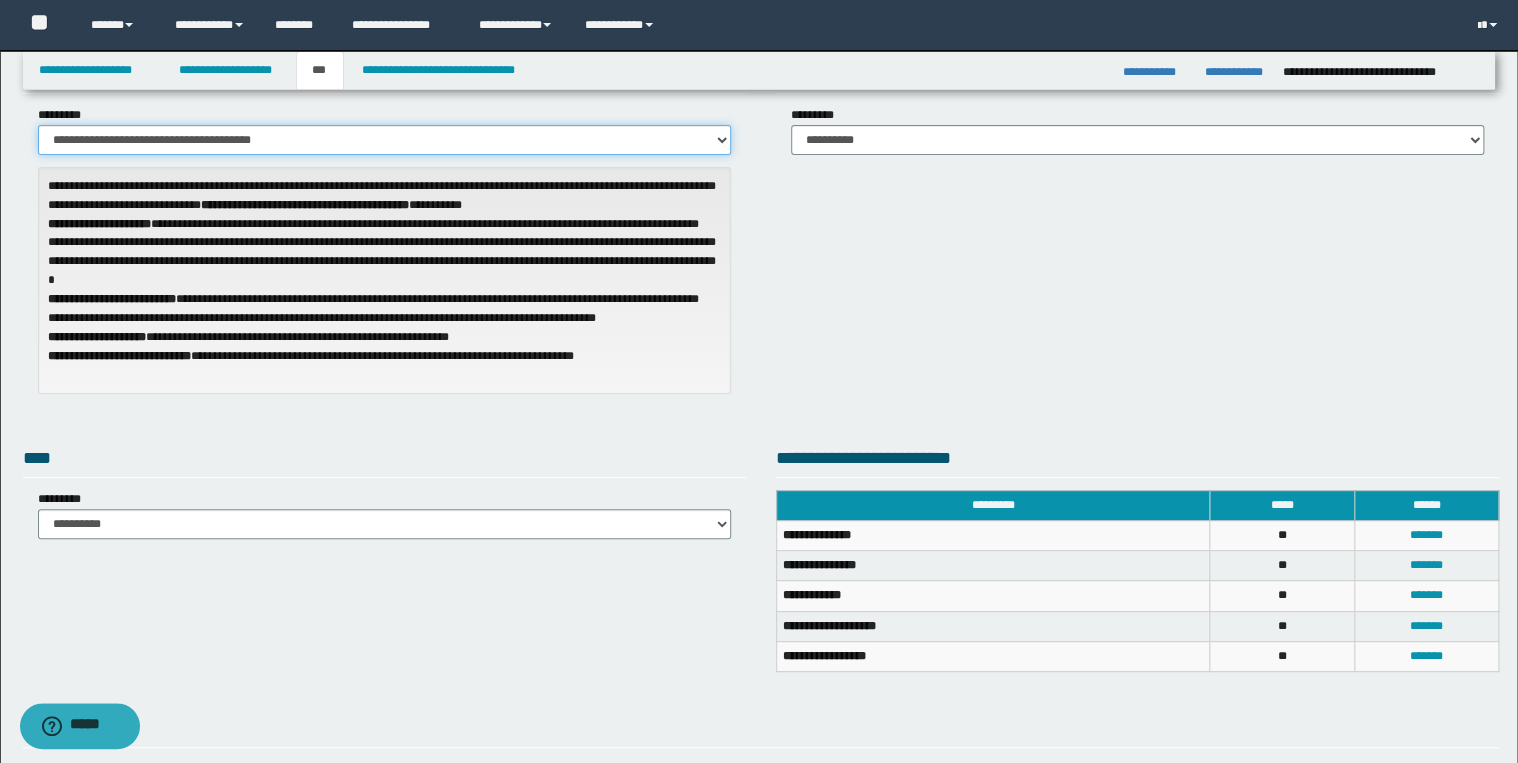 scroll, scrollTop: 0, scrollLeft: 0, axis: both 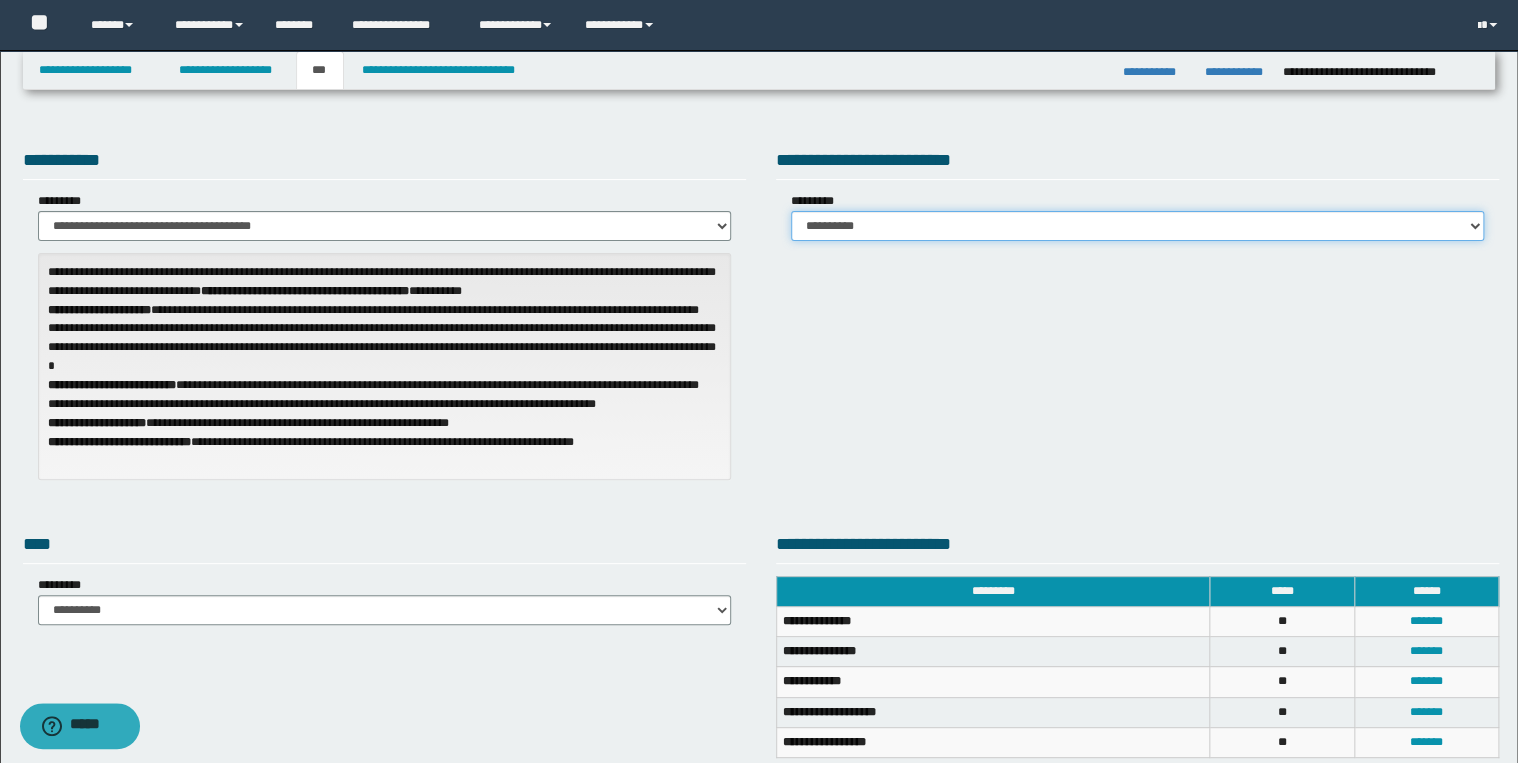 click on "**********" at bounding box center (1137, 226) 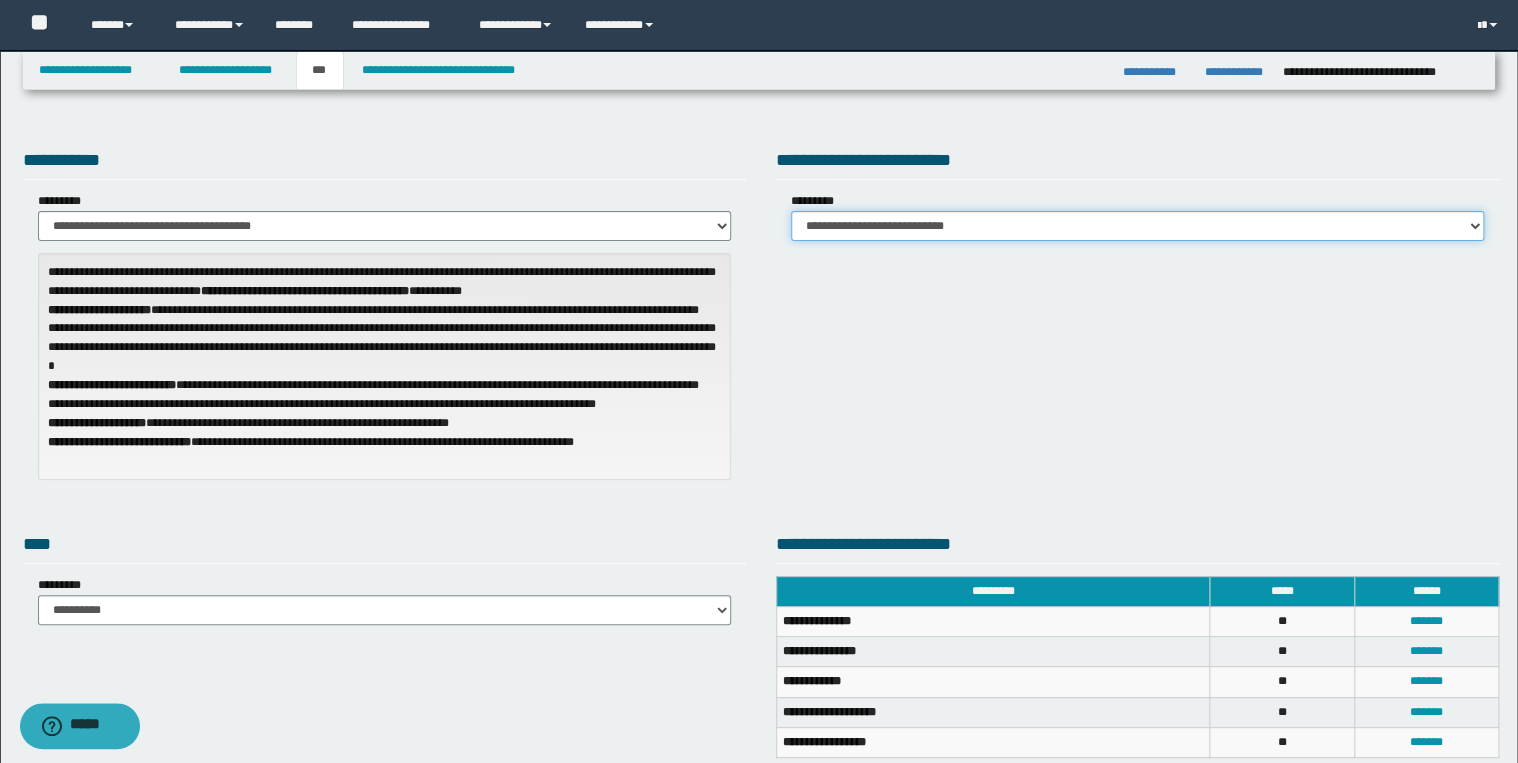 click on "**********" at bounding box center [1137, 226] 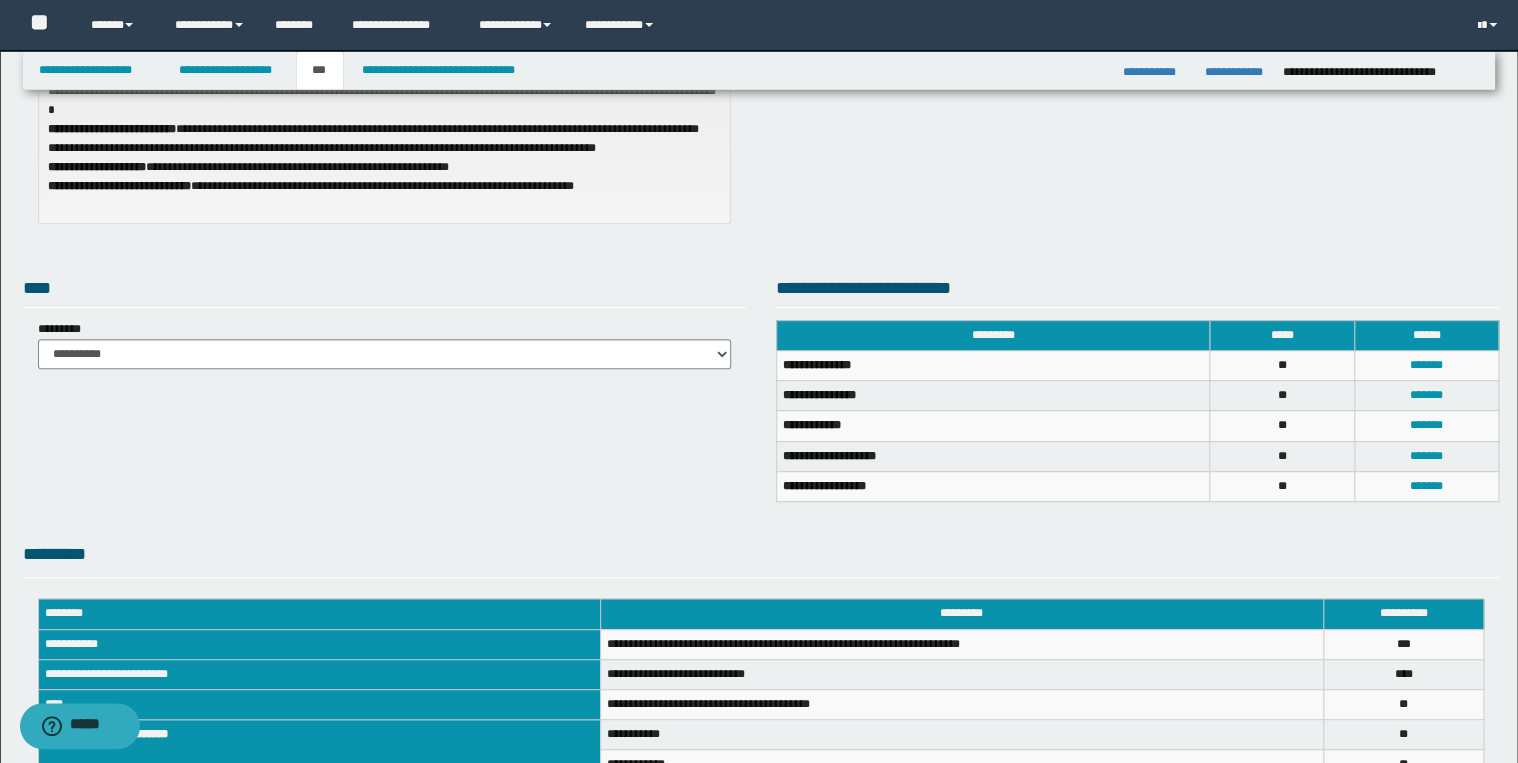 scroll, scrollTop: 0, scrollLeft: 0, axis: both 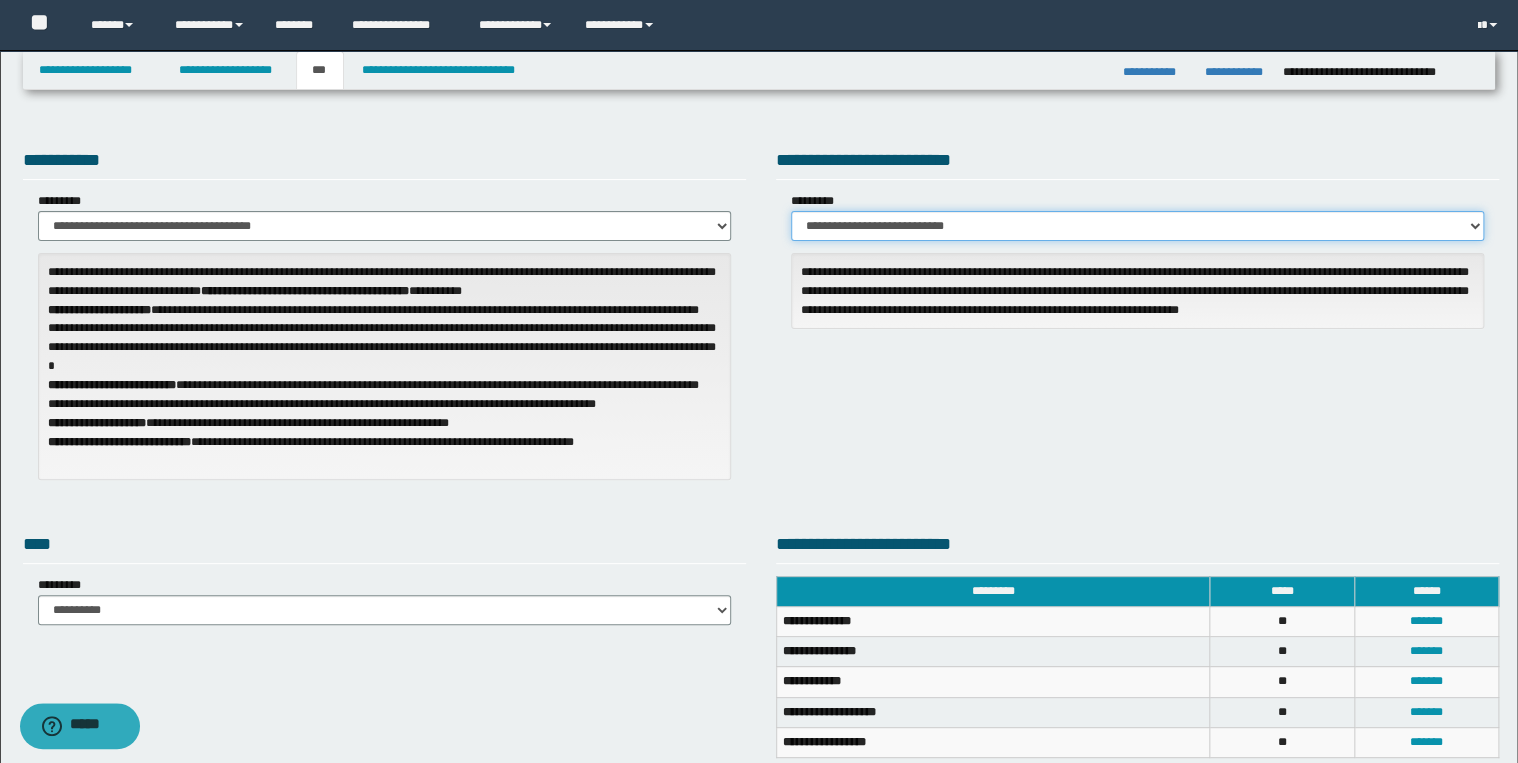 click on "**********" at bounding box center (1137, 226) 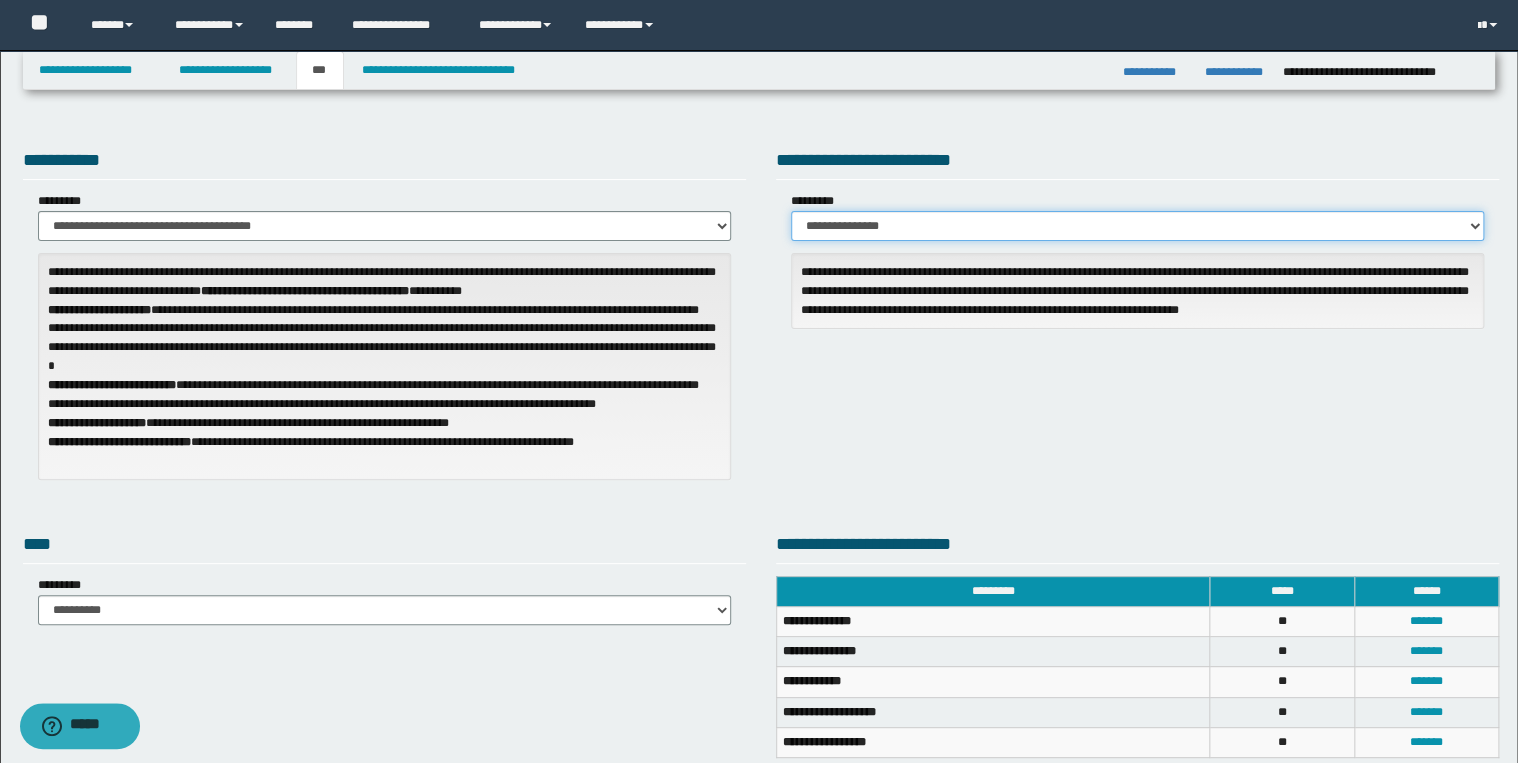 click on "**********" at bounding box center (1137, 226) 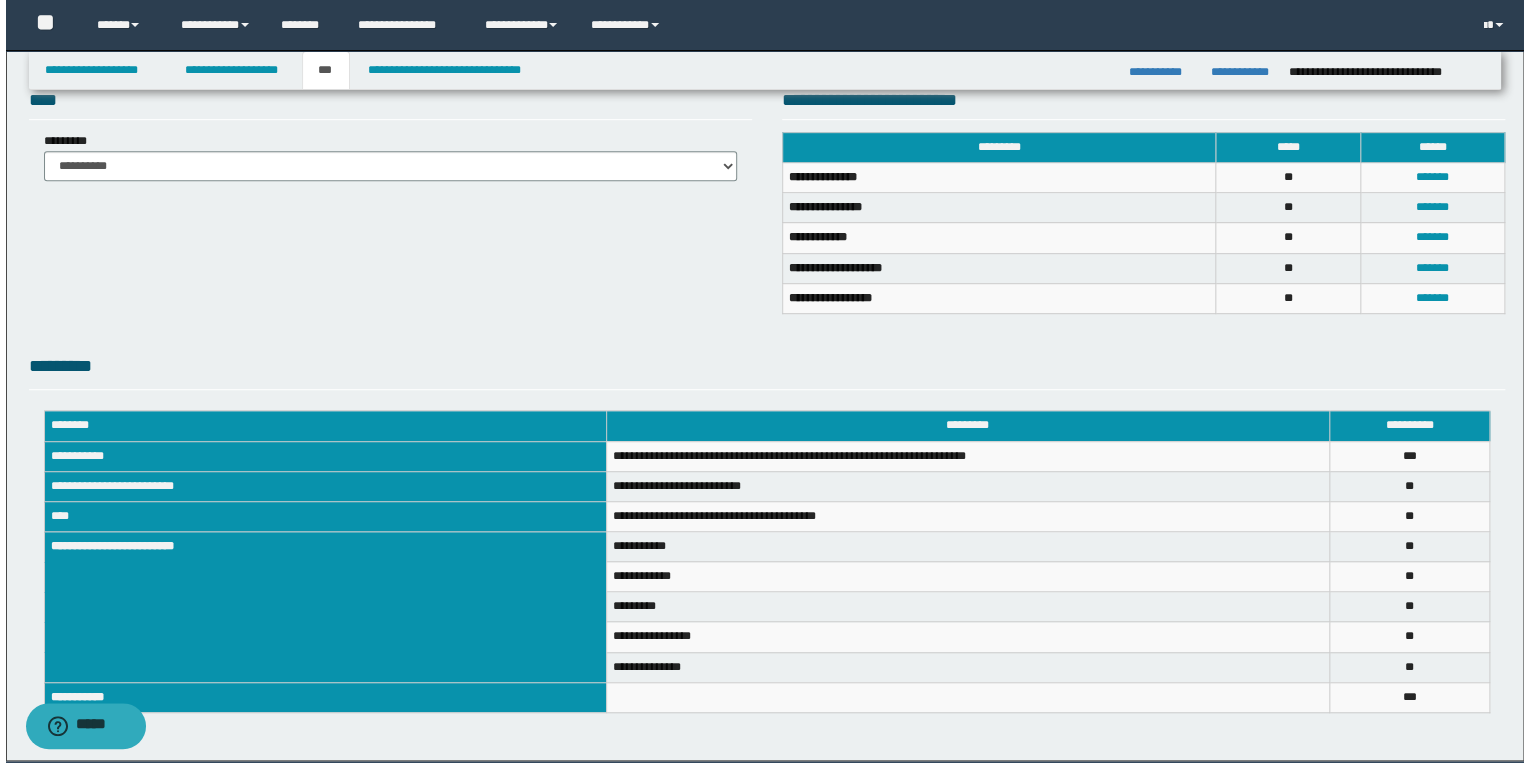 scroll, scrollTop: 405, scrollLeft: 0, axis: vertical 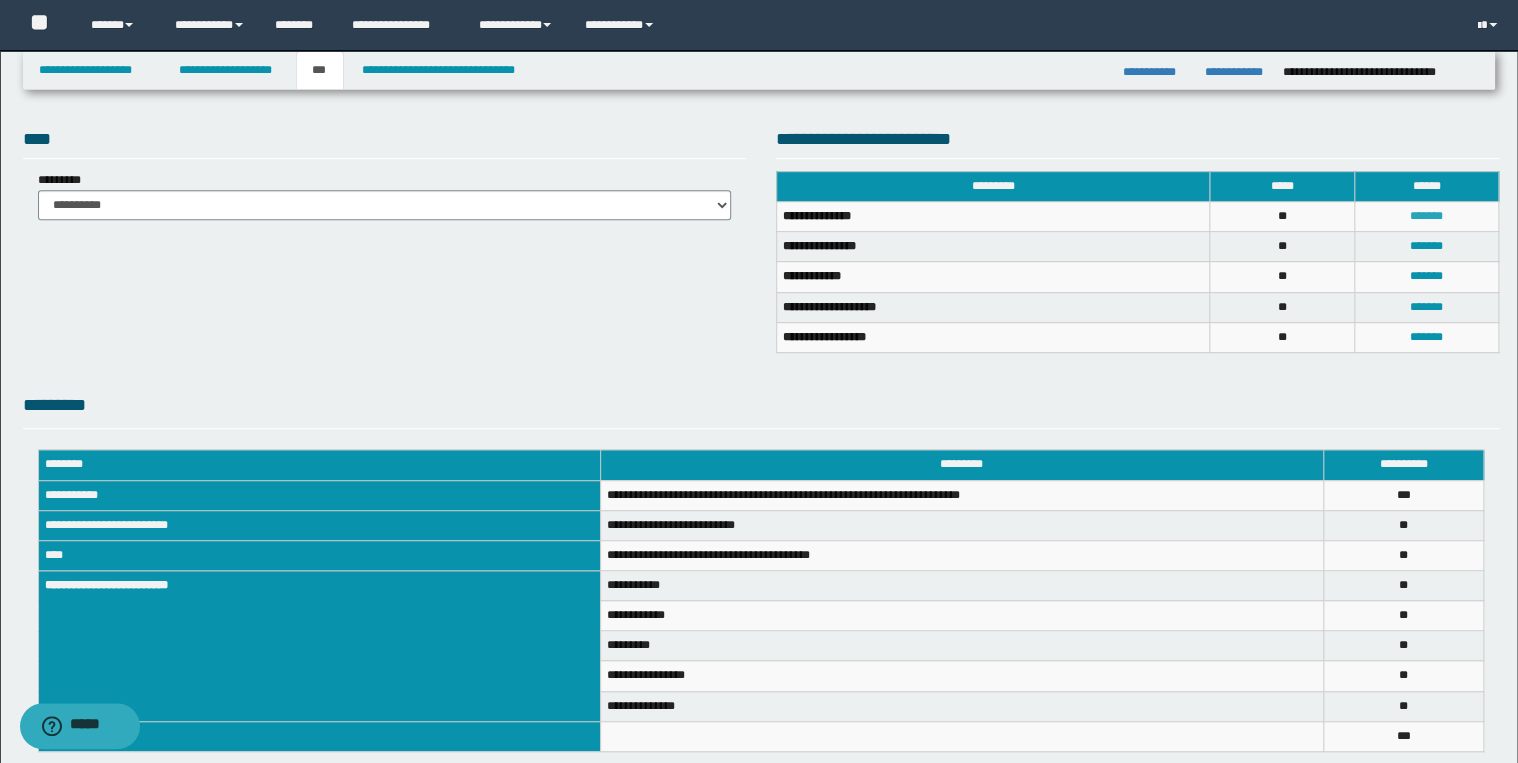click on "*******" at bounding box center [1426, 216] 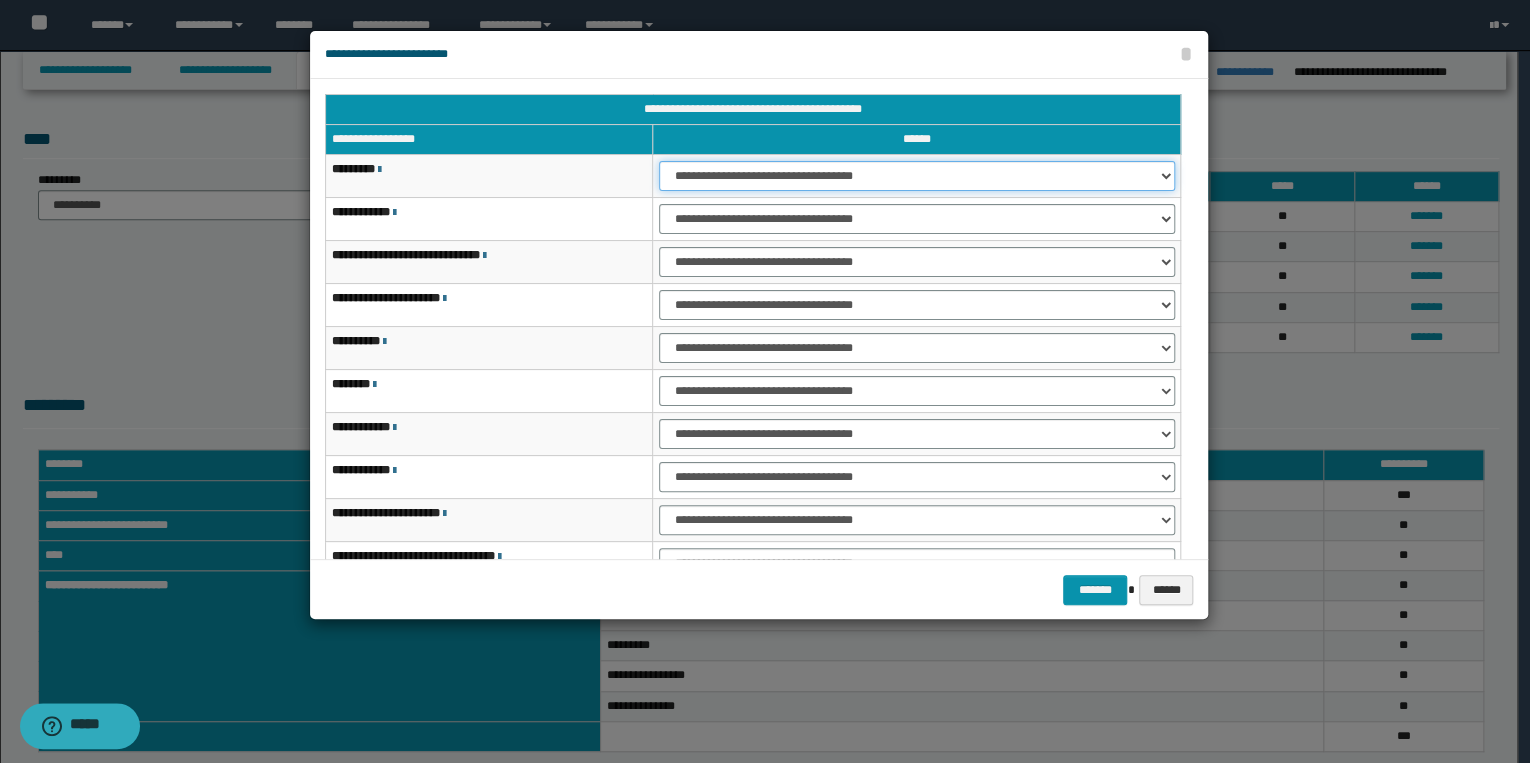 click on "**********" at bounding box center (916, 176) 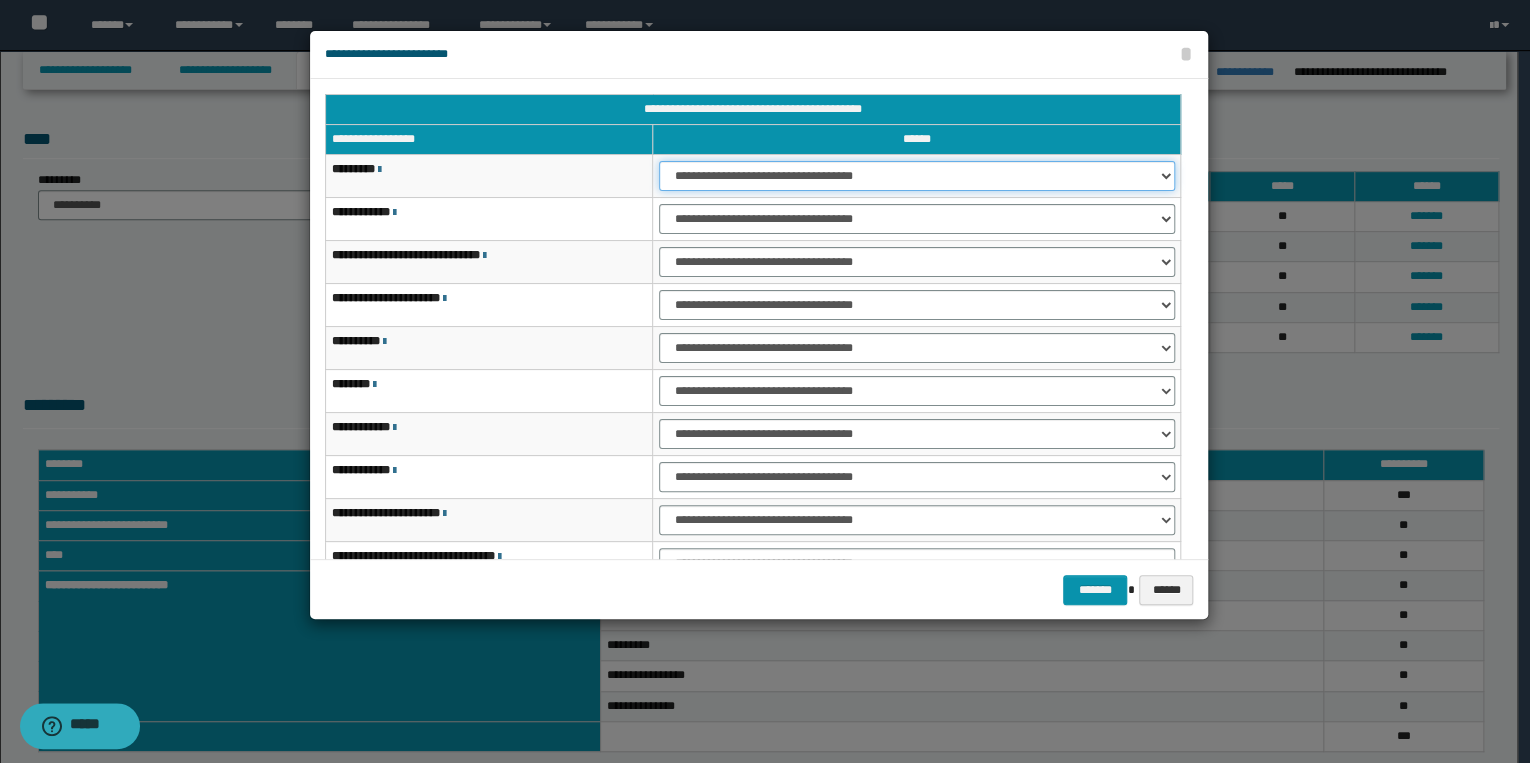 click on "**********" at bounding box center (916, 176) 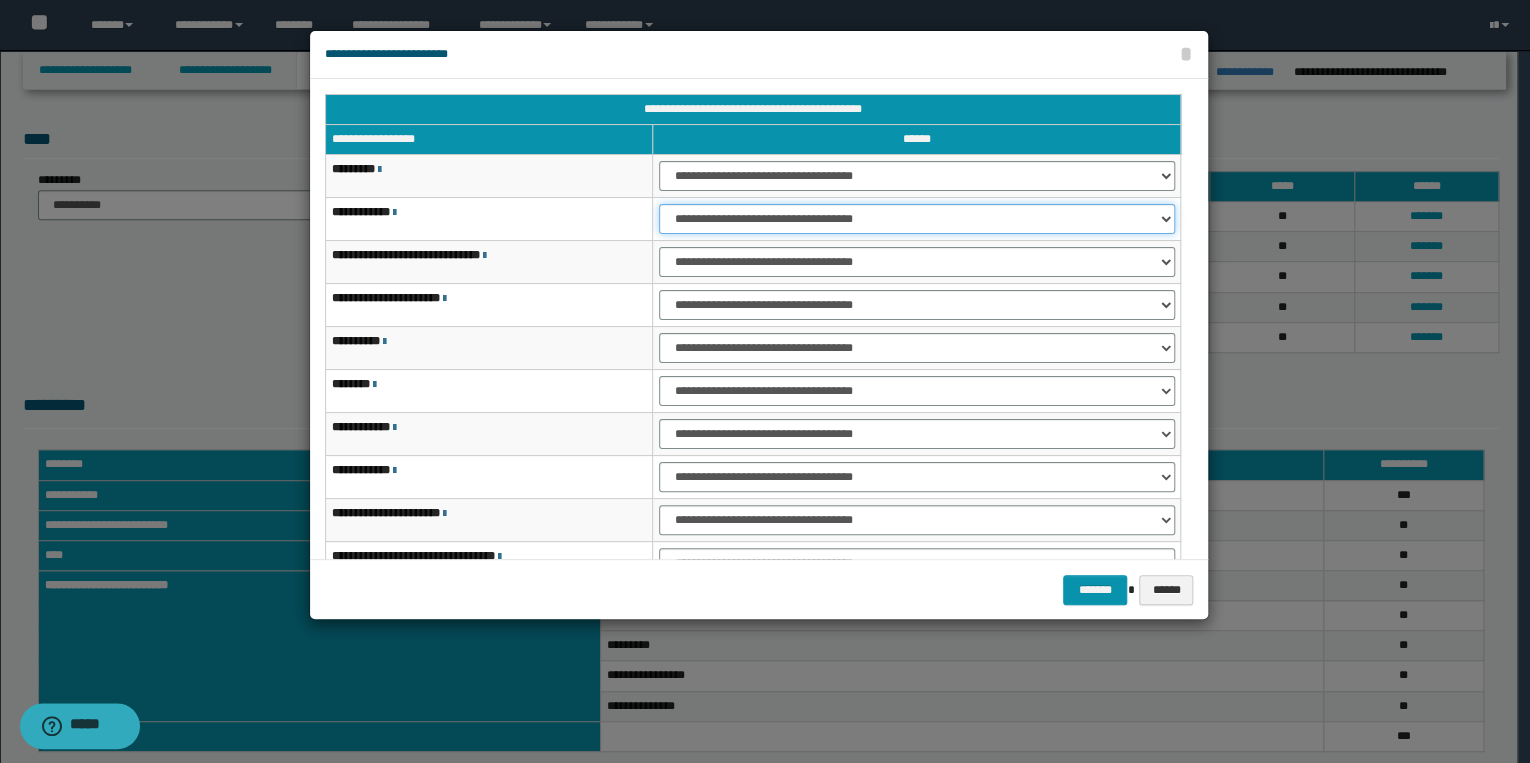 click on "**********" at bounding box center (916, 219) 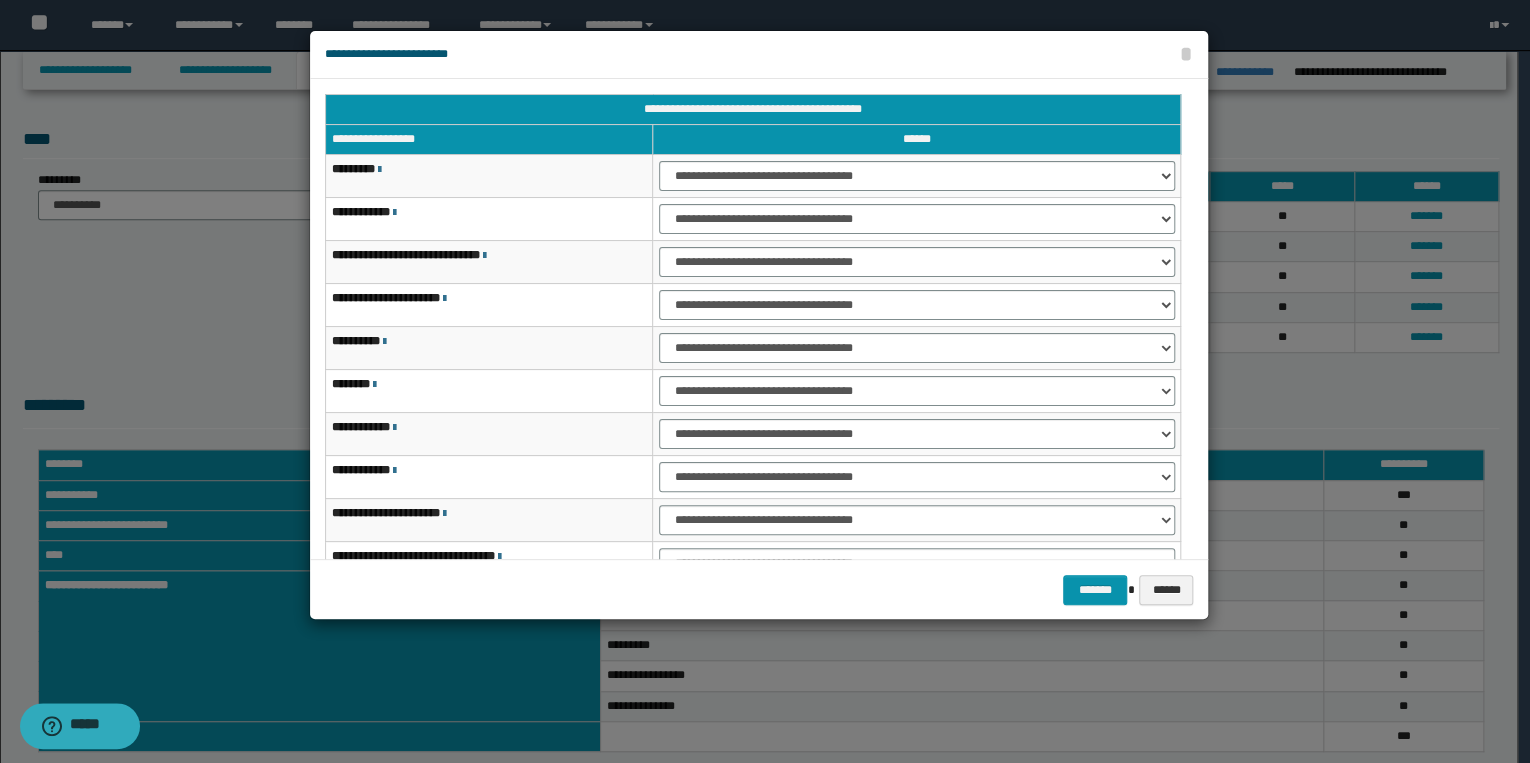 click on "**********" at bounding box center (489, 348) 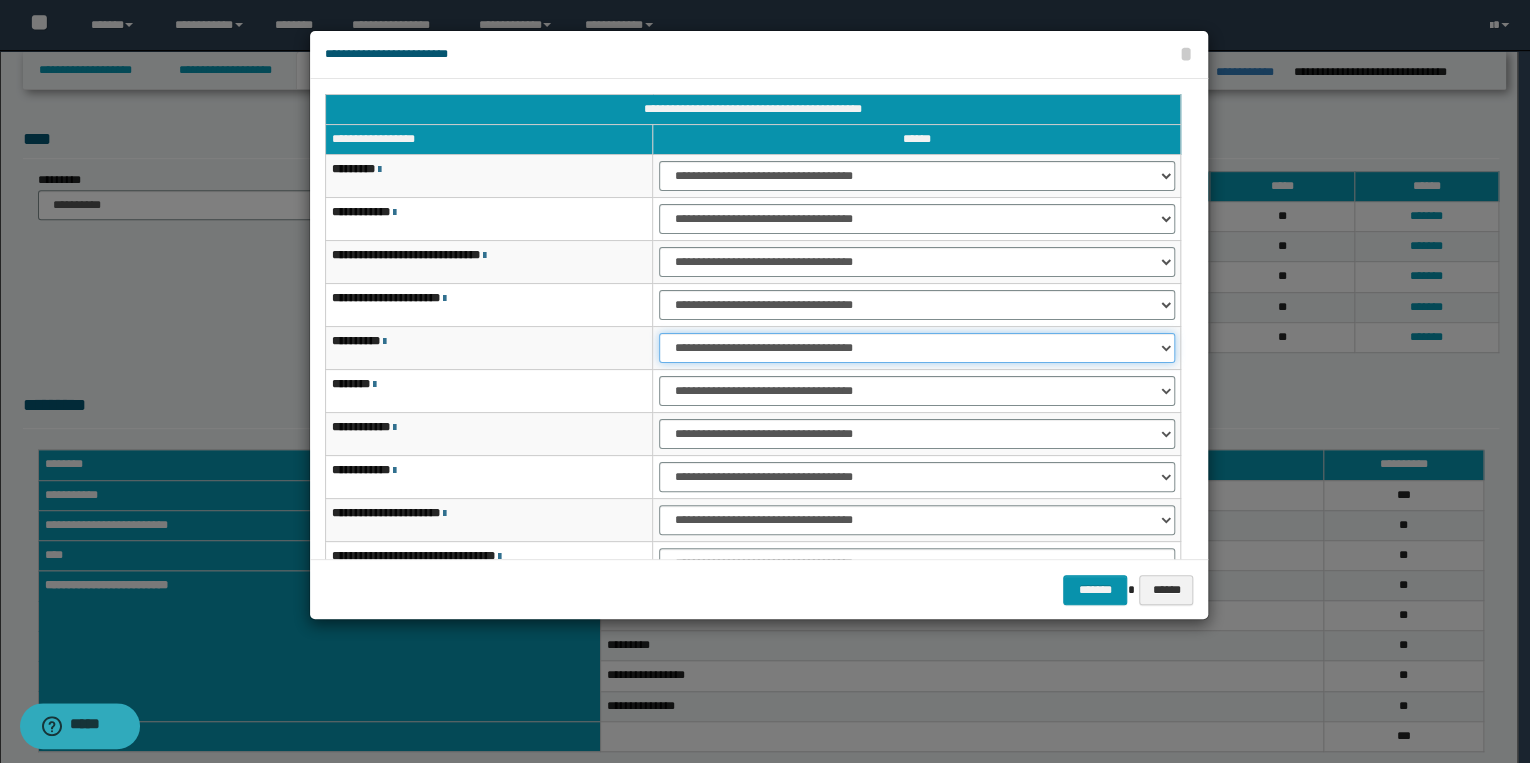 drag, startPoint x: 700, startPoint y: 346, endPoint x: 702, endPoint y: 357, distance: 11.18034 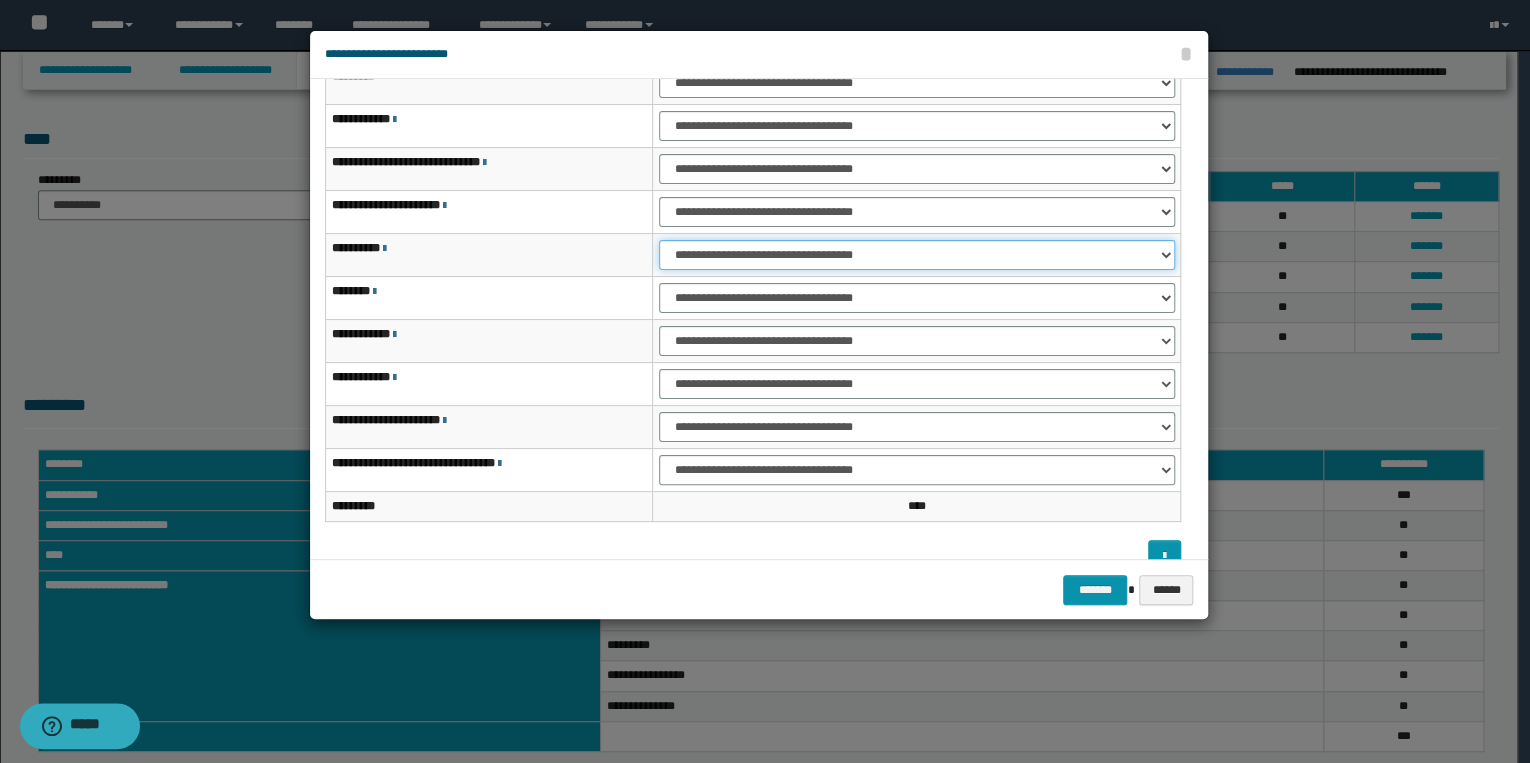 scroll, scrollTop: 118, scrollLeft: 0, axis: vertical 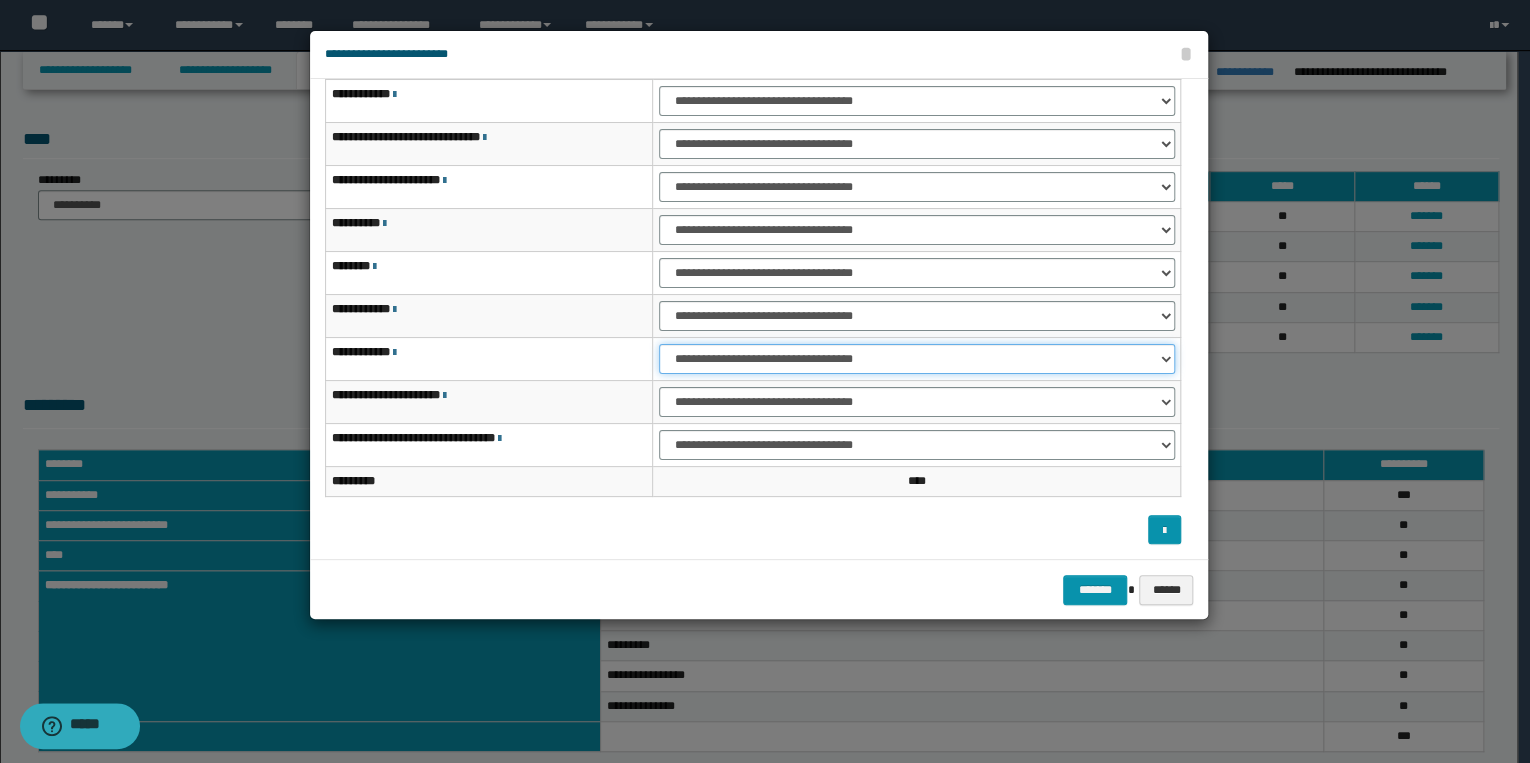 click on "**********" at bounding box center (916, 359) 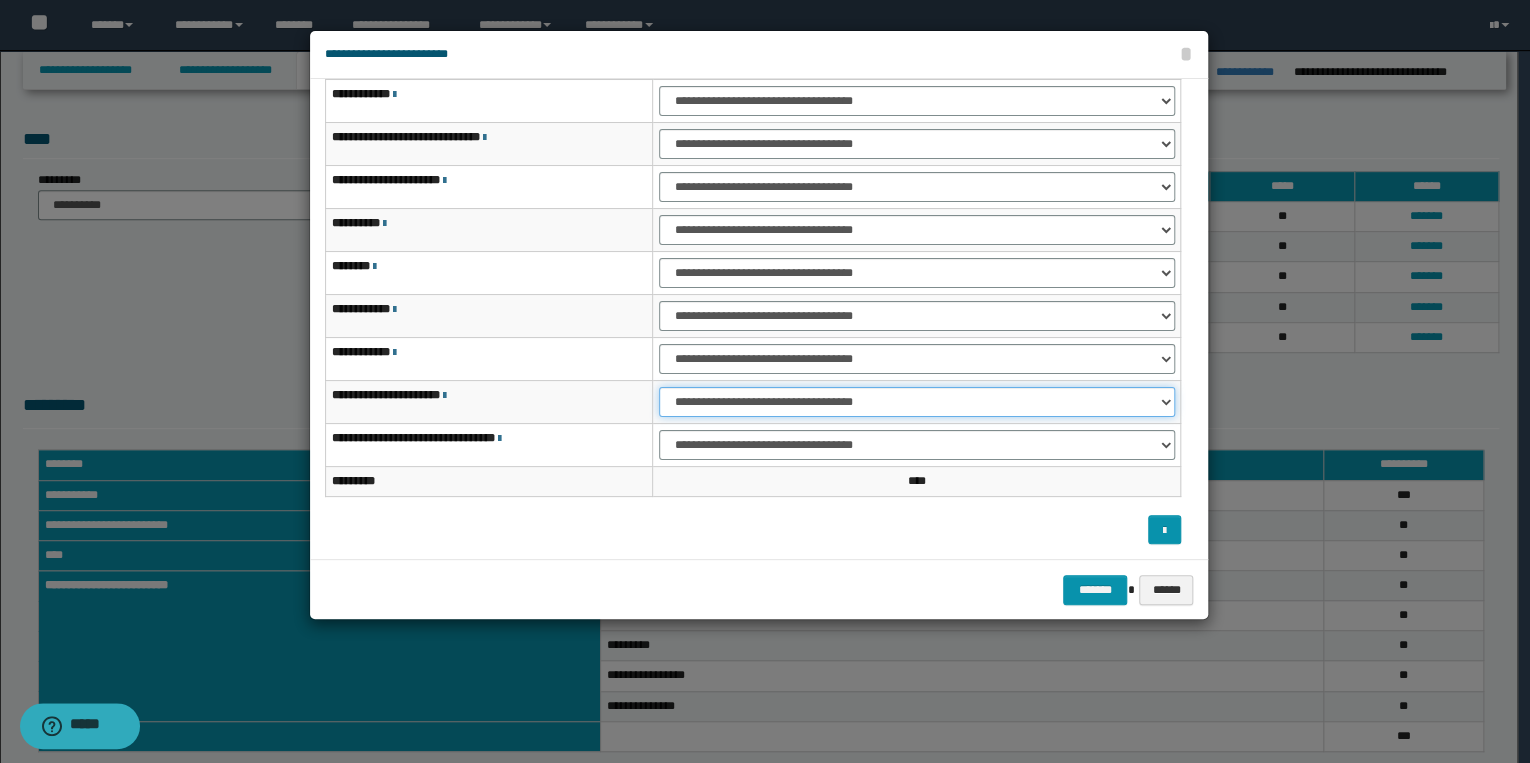 click on "**********" at bounding box center [916, 402] 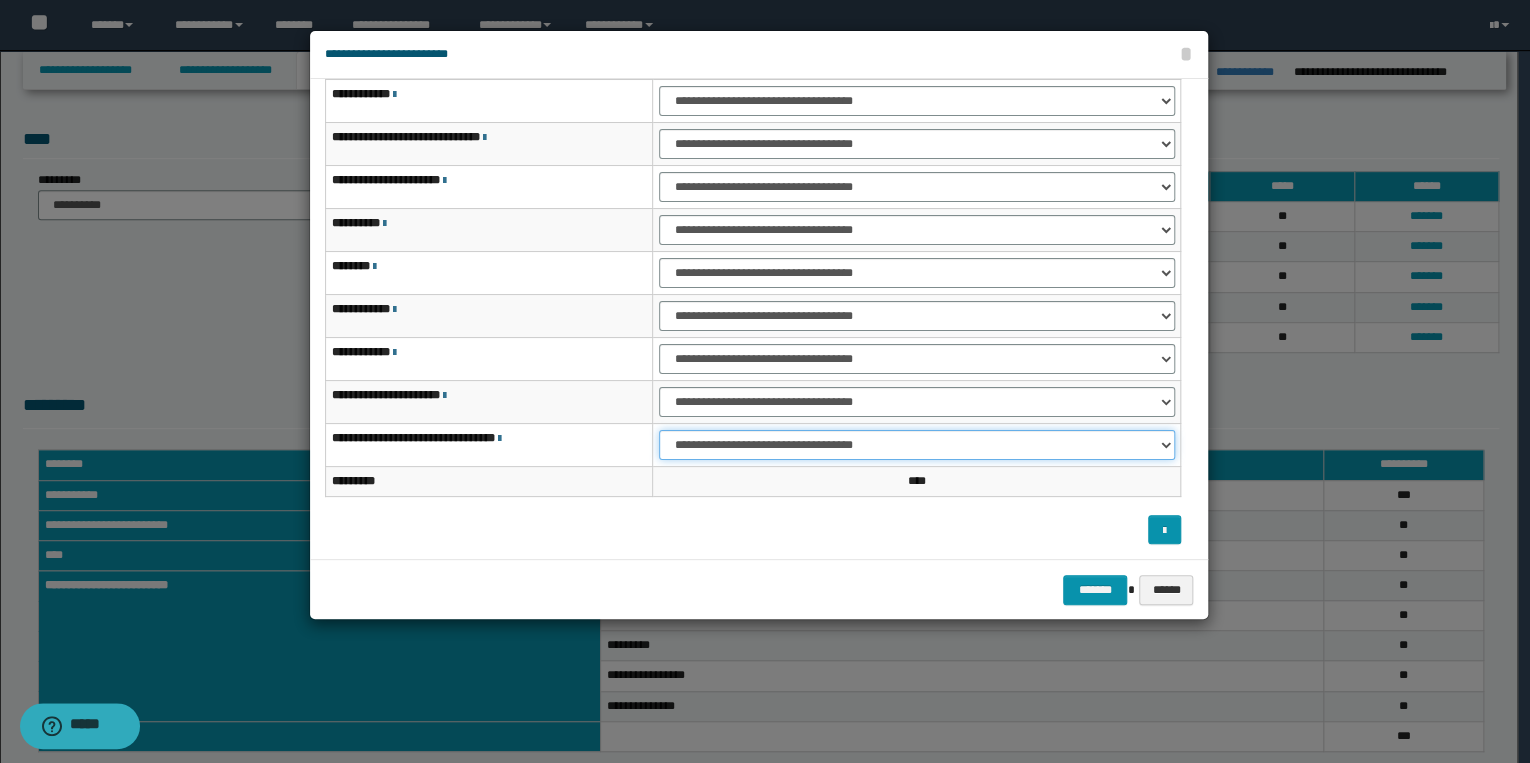 click on "**********" at bounding box center [916, 445] 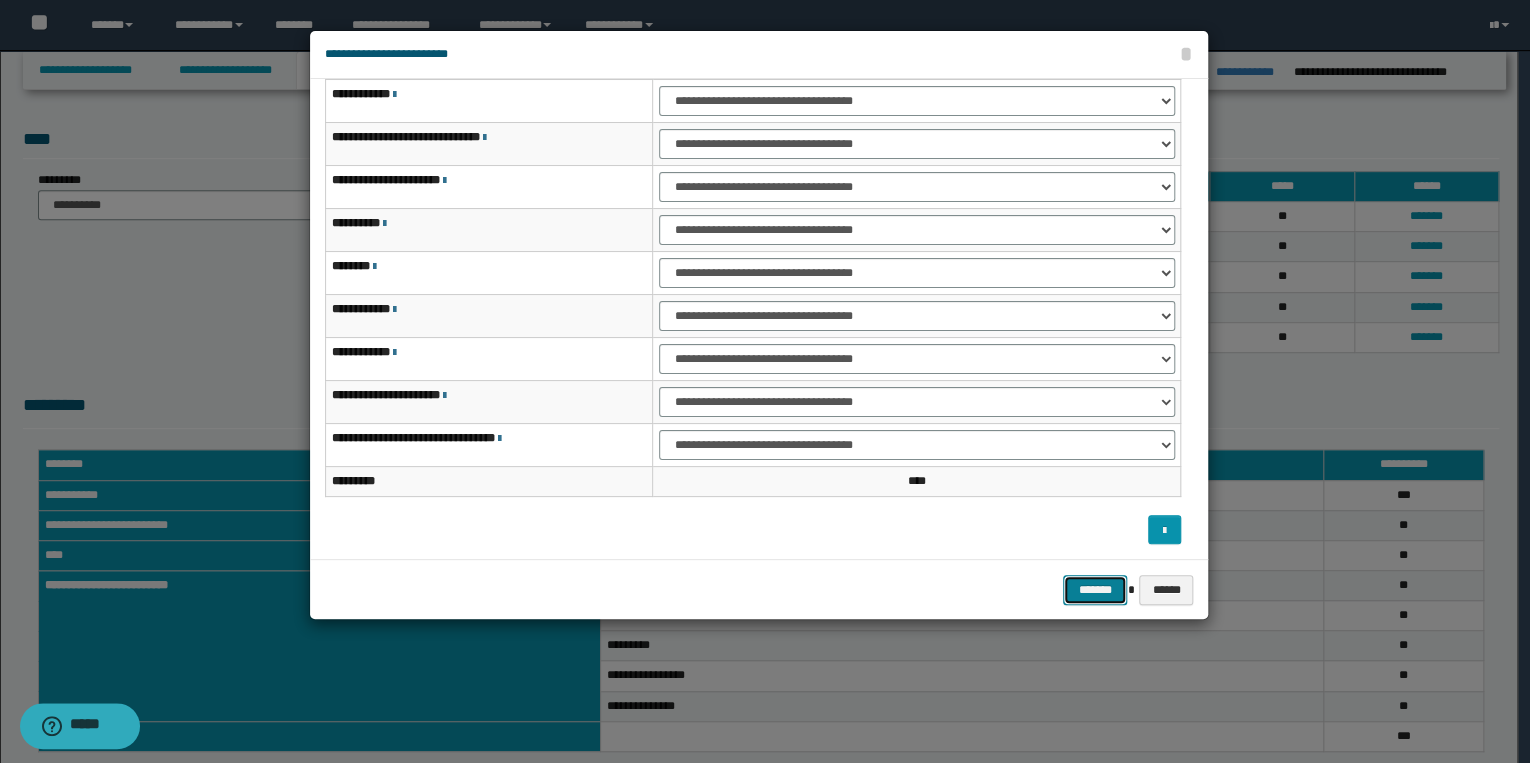 click on "*******" at bounding box center (1095, 590) 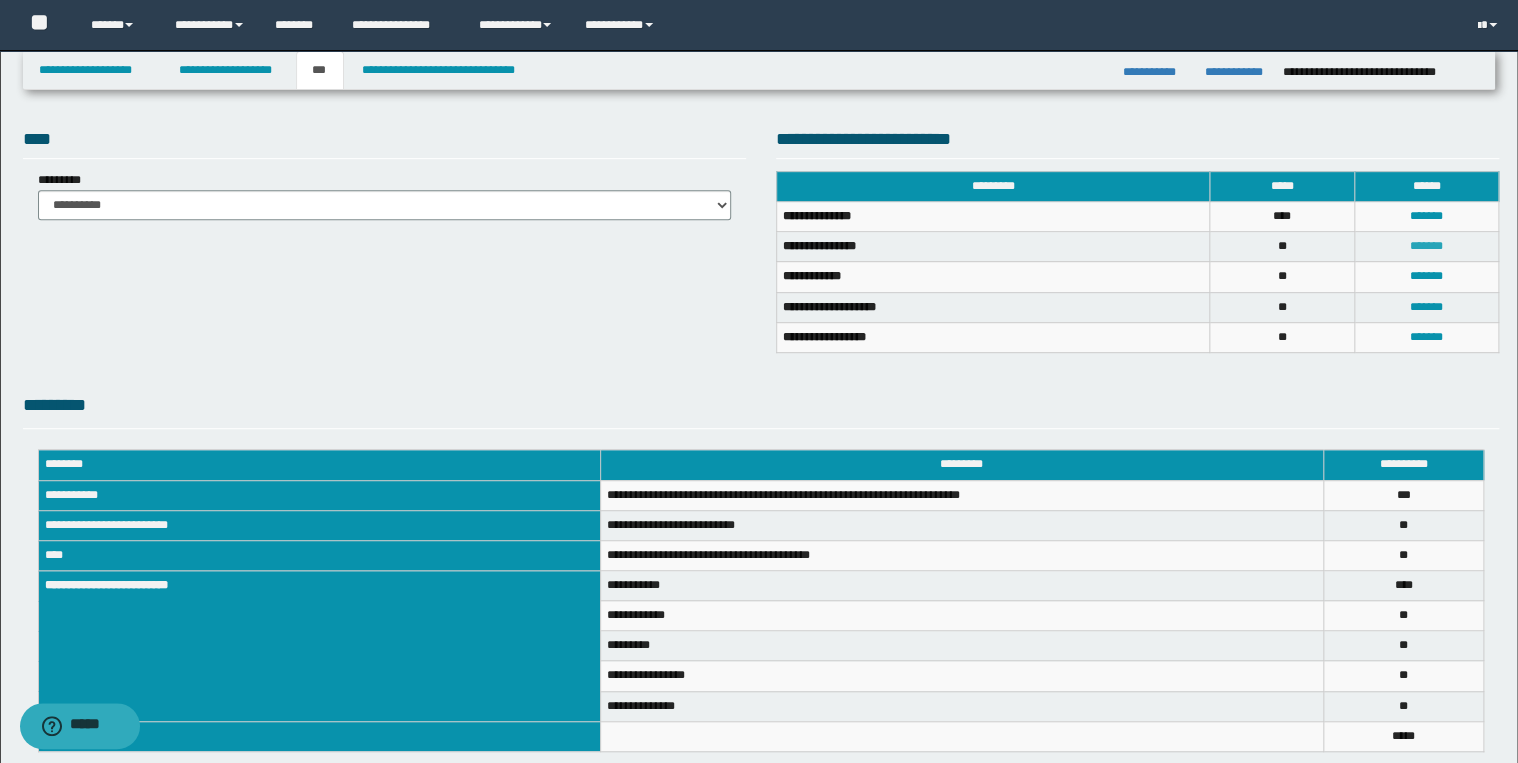 click on "*******" at bounding box center (1426, 246) 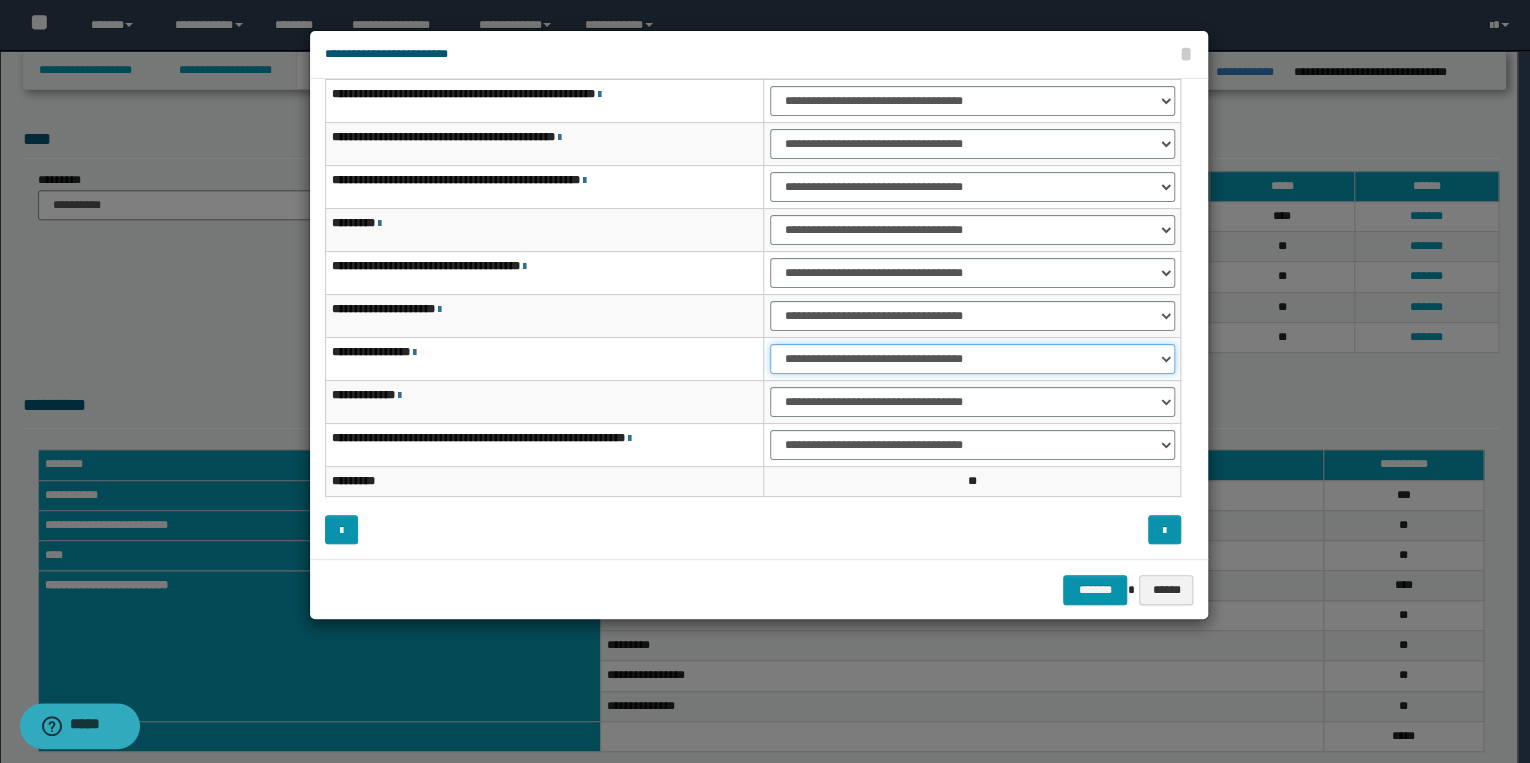 click on "**********" at bounding box center [972, 359] 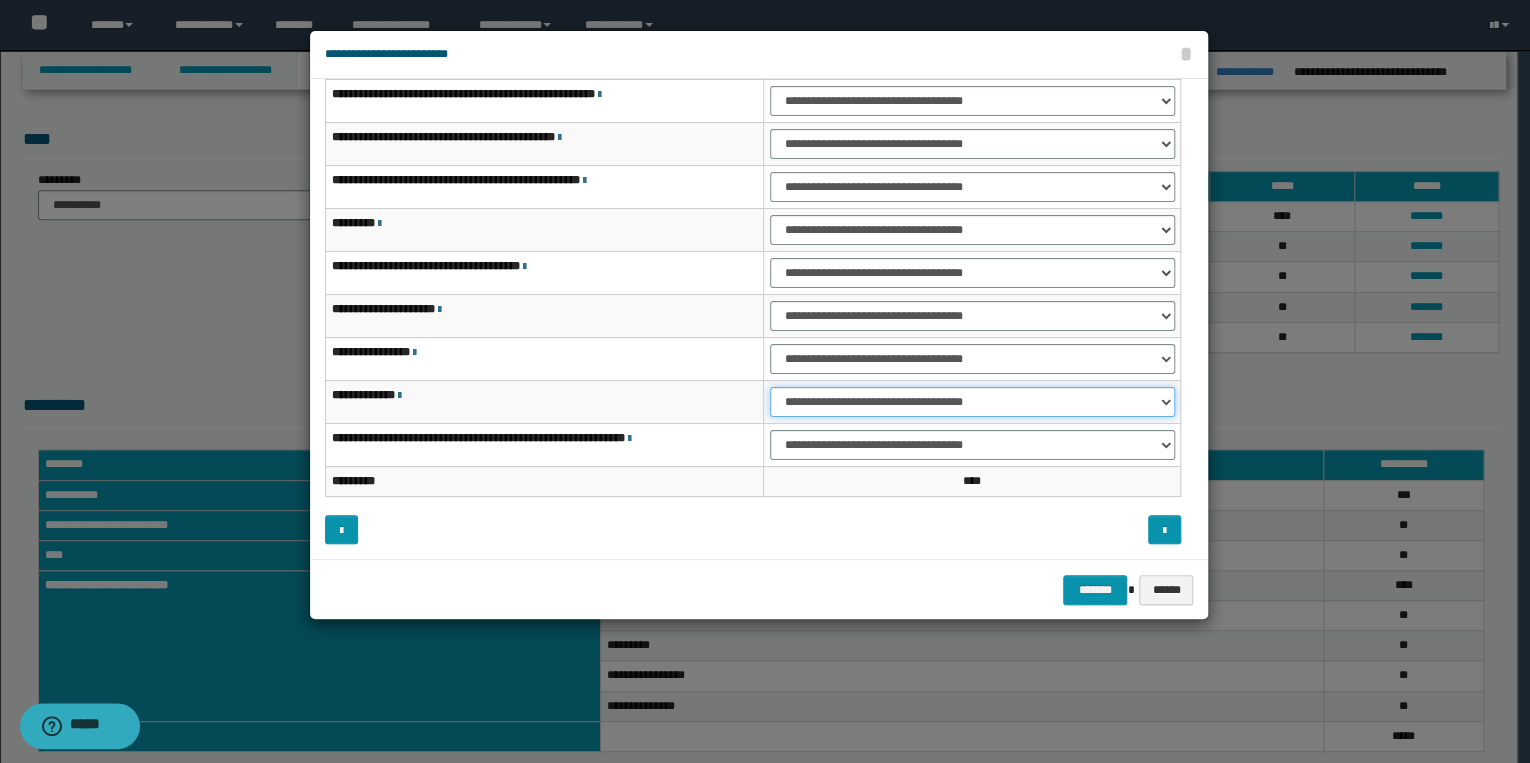 click on "**********" at bounding box center (972, 402) 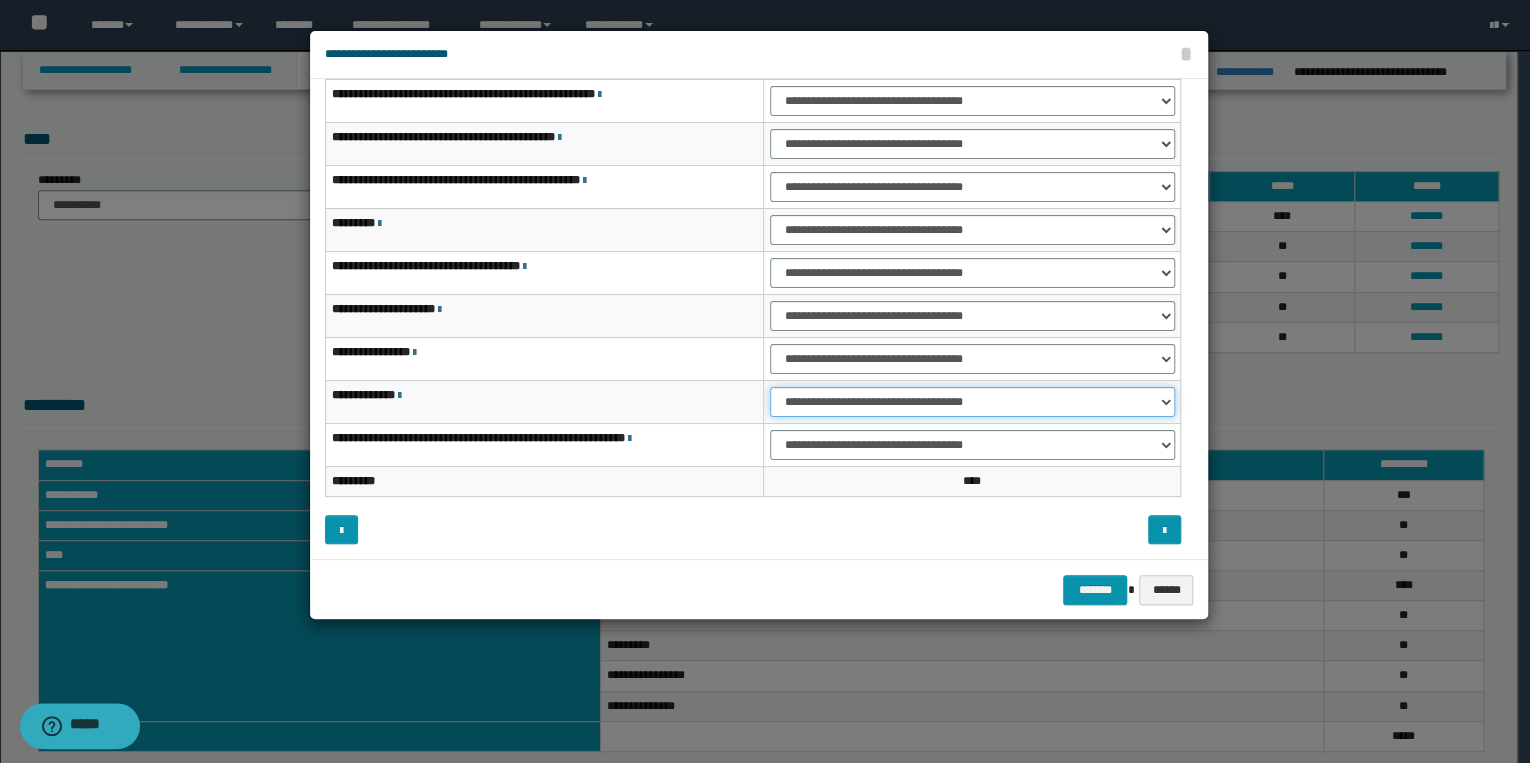 click on "**********" at bounding box center [972, 402] 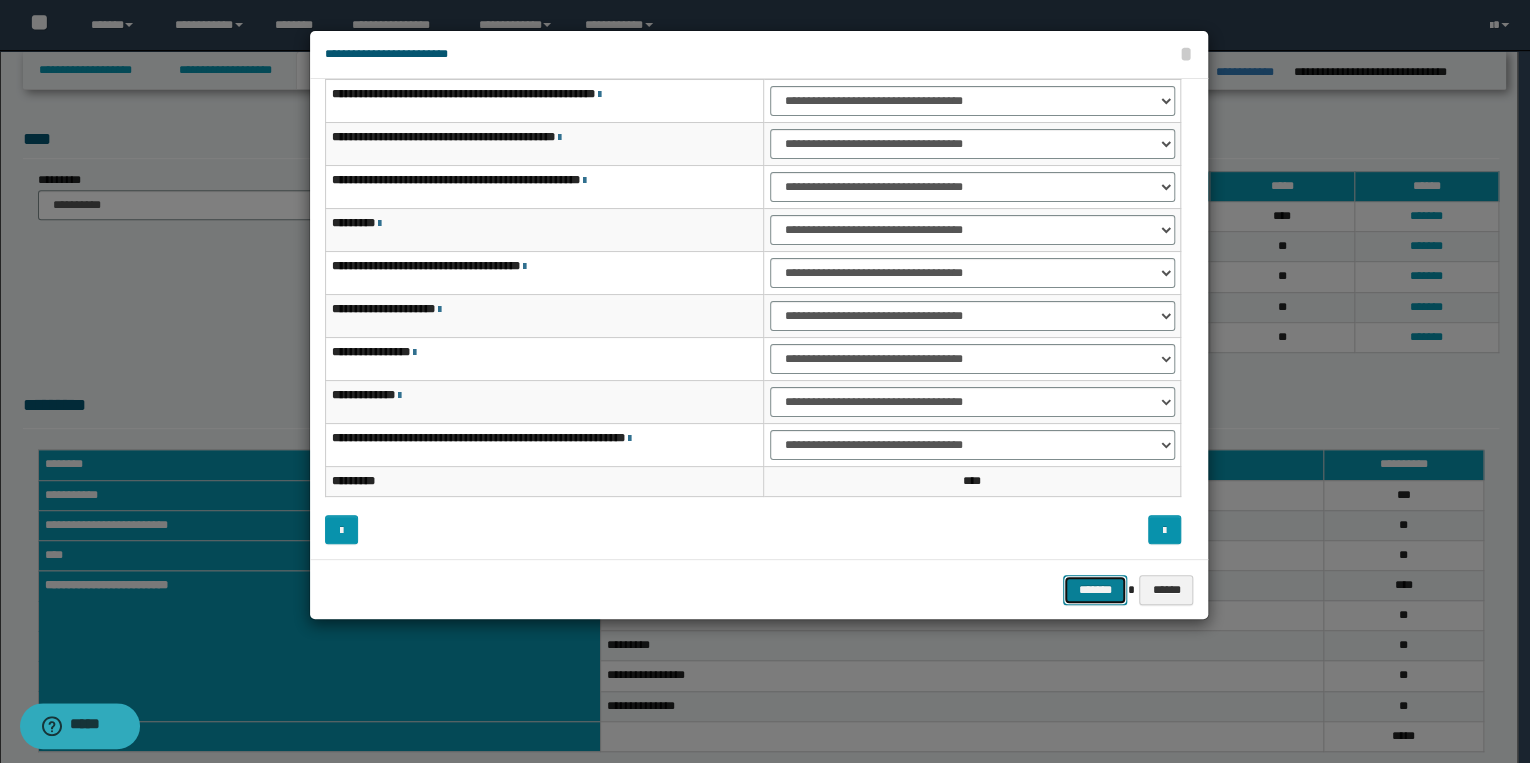click on "*******" at bounding box center (1095, 590) 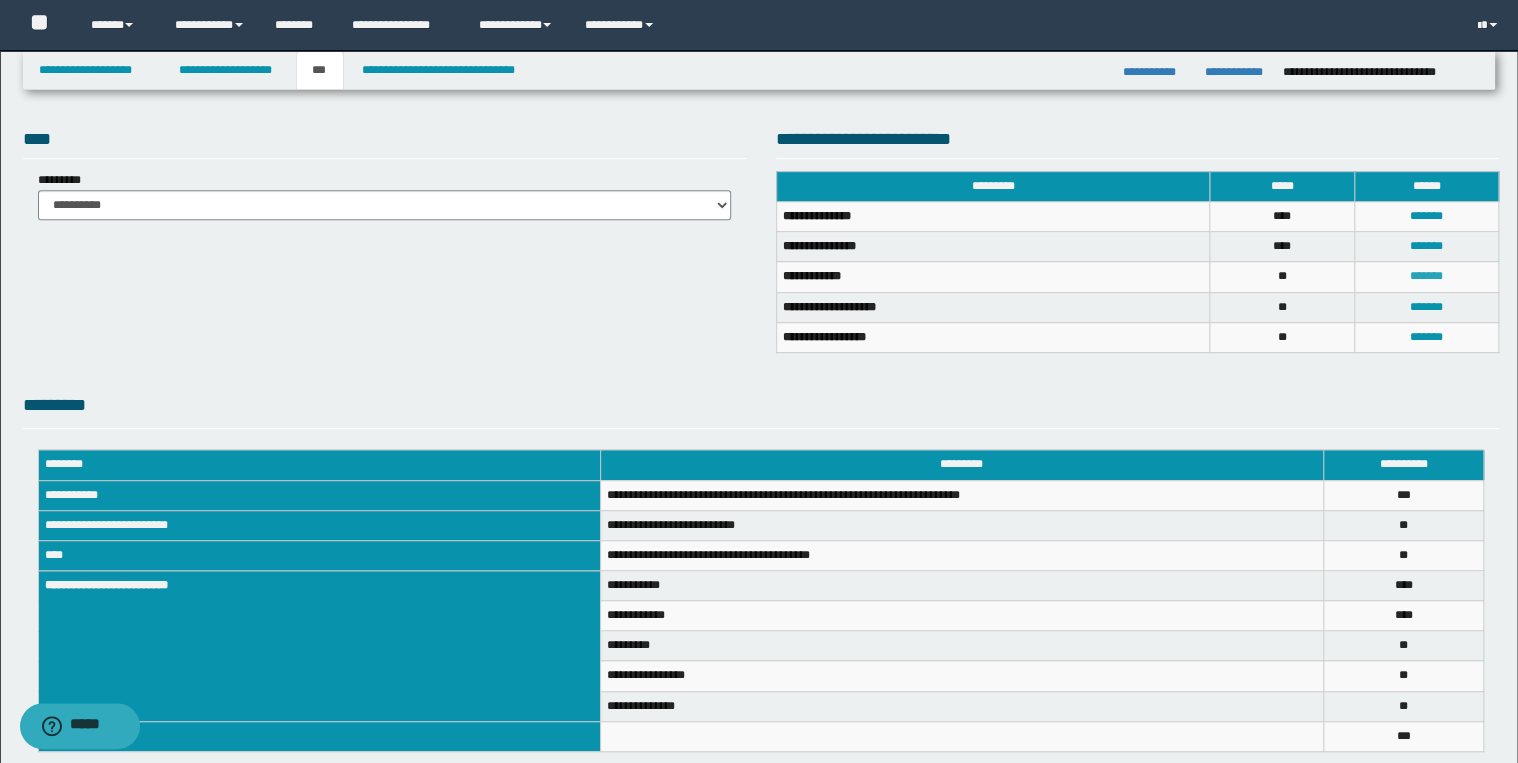 click on "*******" at bounding box center [1426, 276] 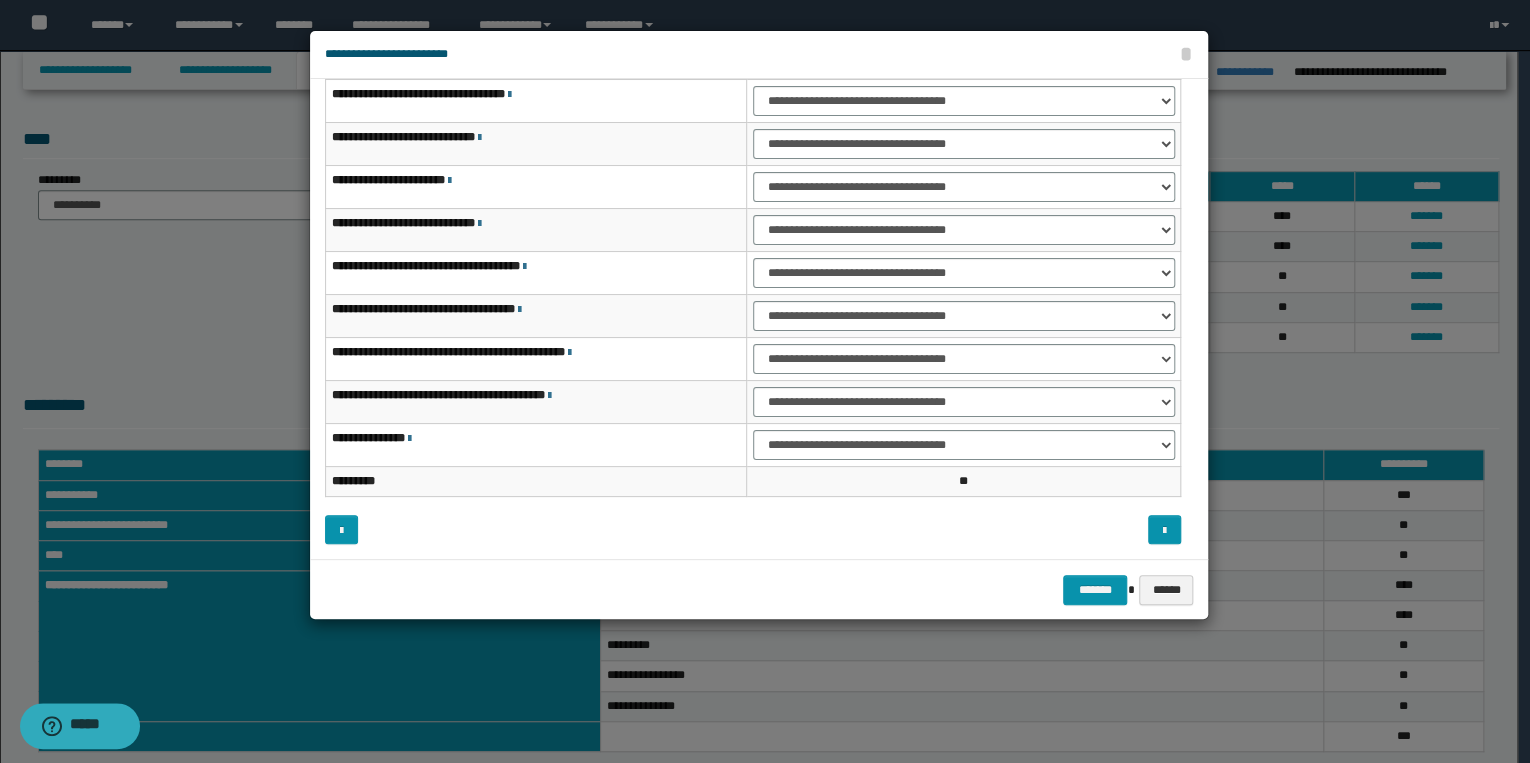 scroll, scrollTop: 0, scrollLeft: 0, axis: both 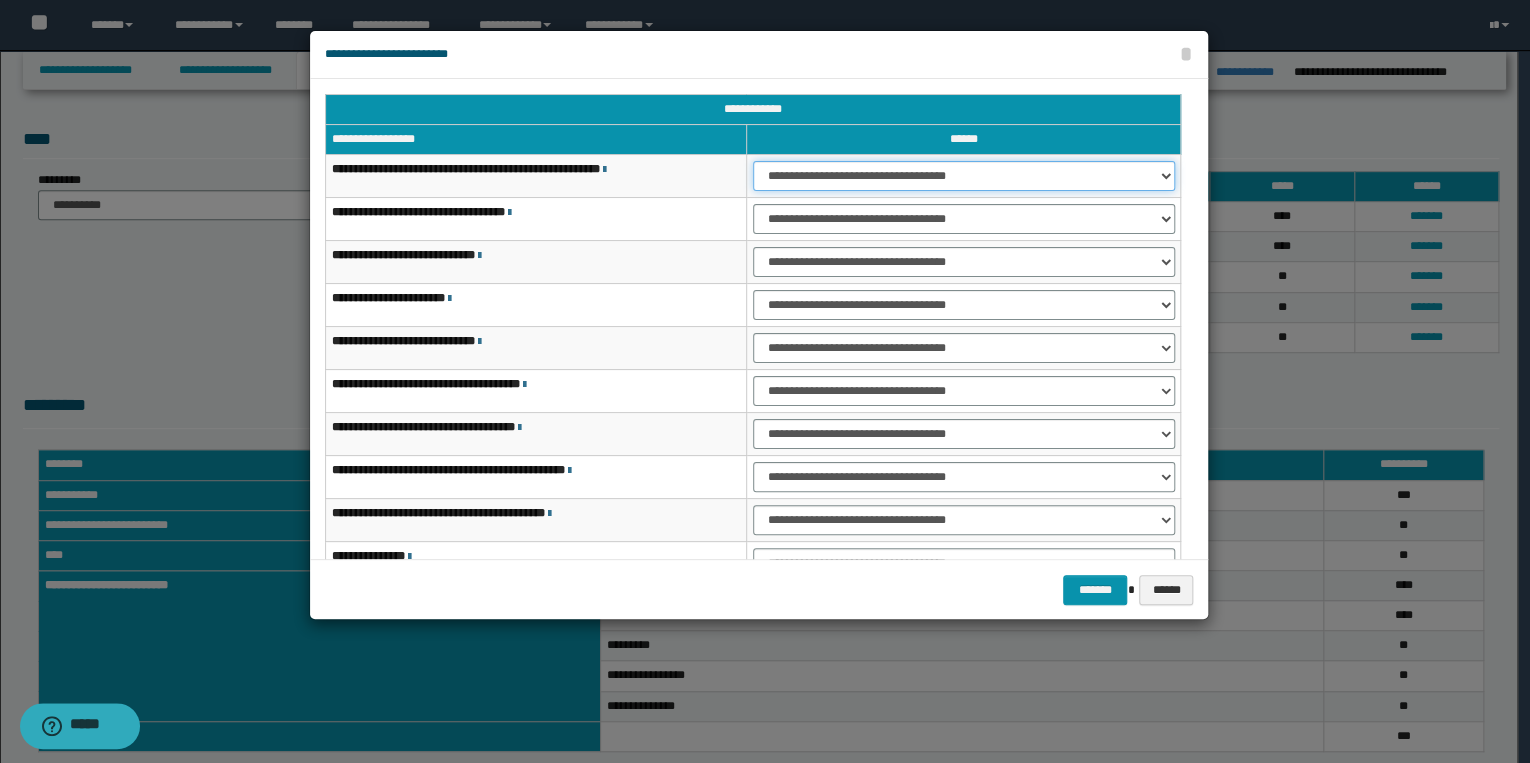 click on "**********" at bounding box center [964, 176] 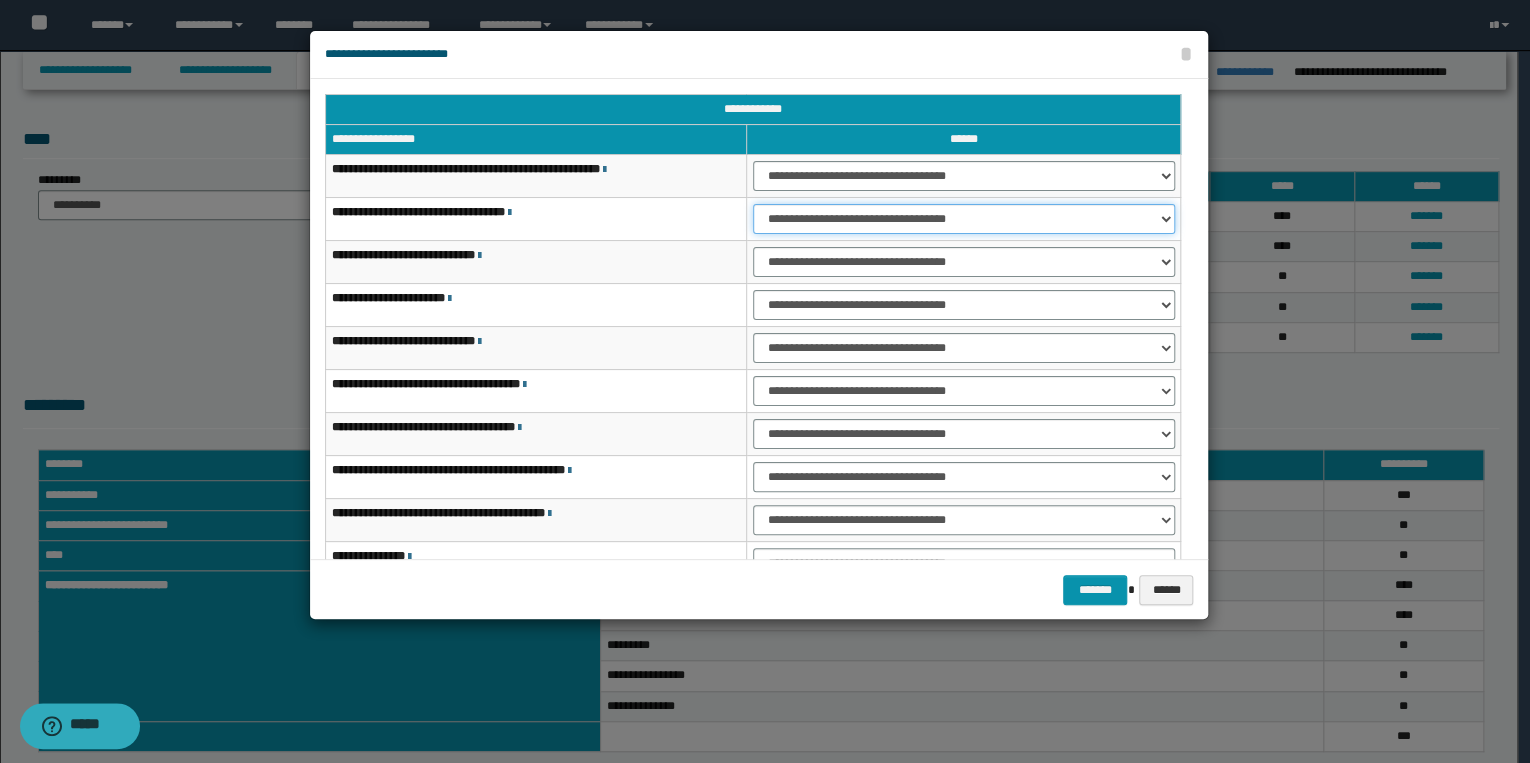 drag, startPoint x: 800, startPoint y: 215, endPoint x: 803, endPoint y: 232, distance: 17.262676 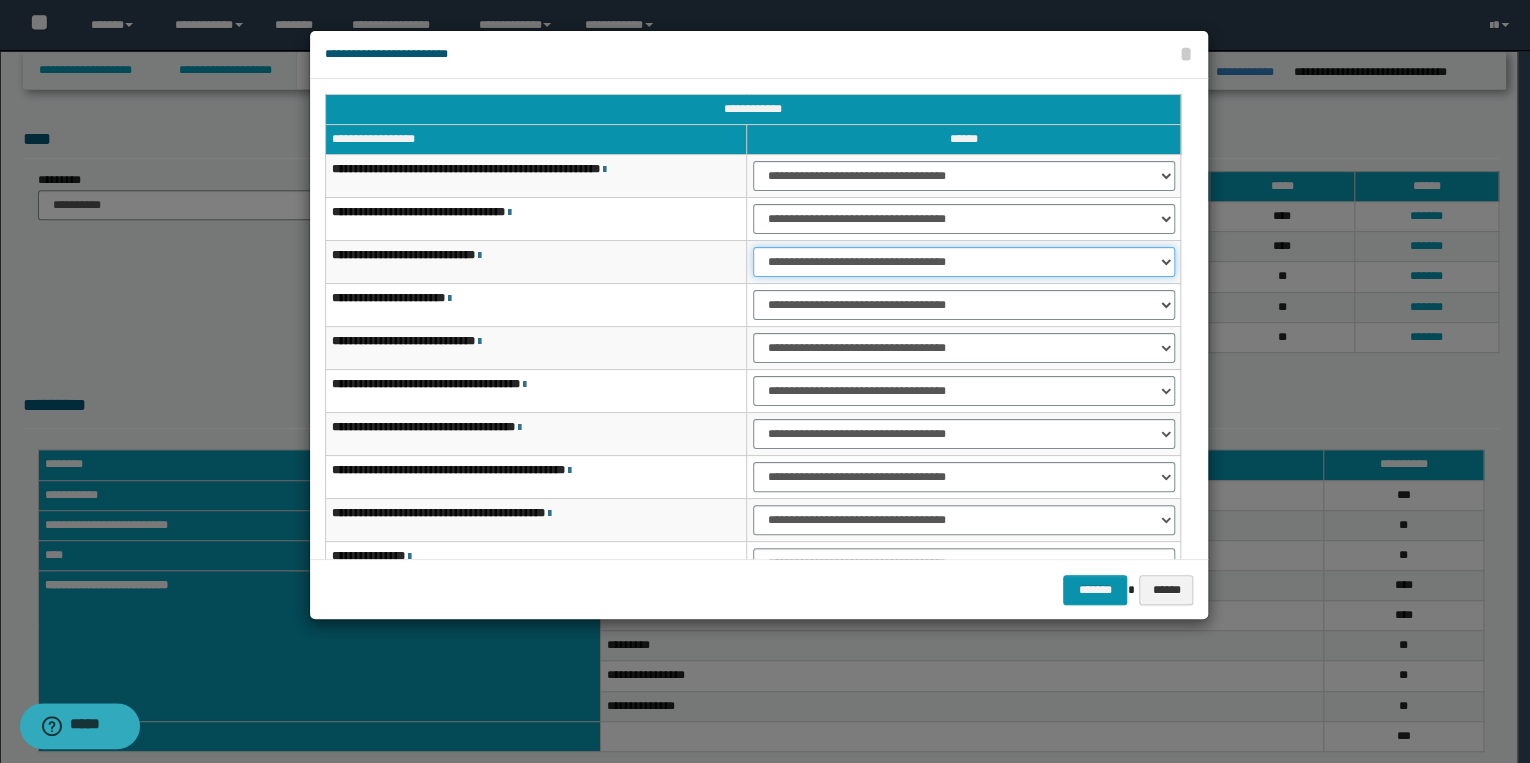 drag, startPoint x: 795, startPoint y: 262, endPoint x: 795, endPoint y: 274, distance: 12 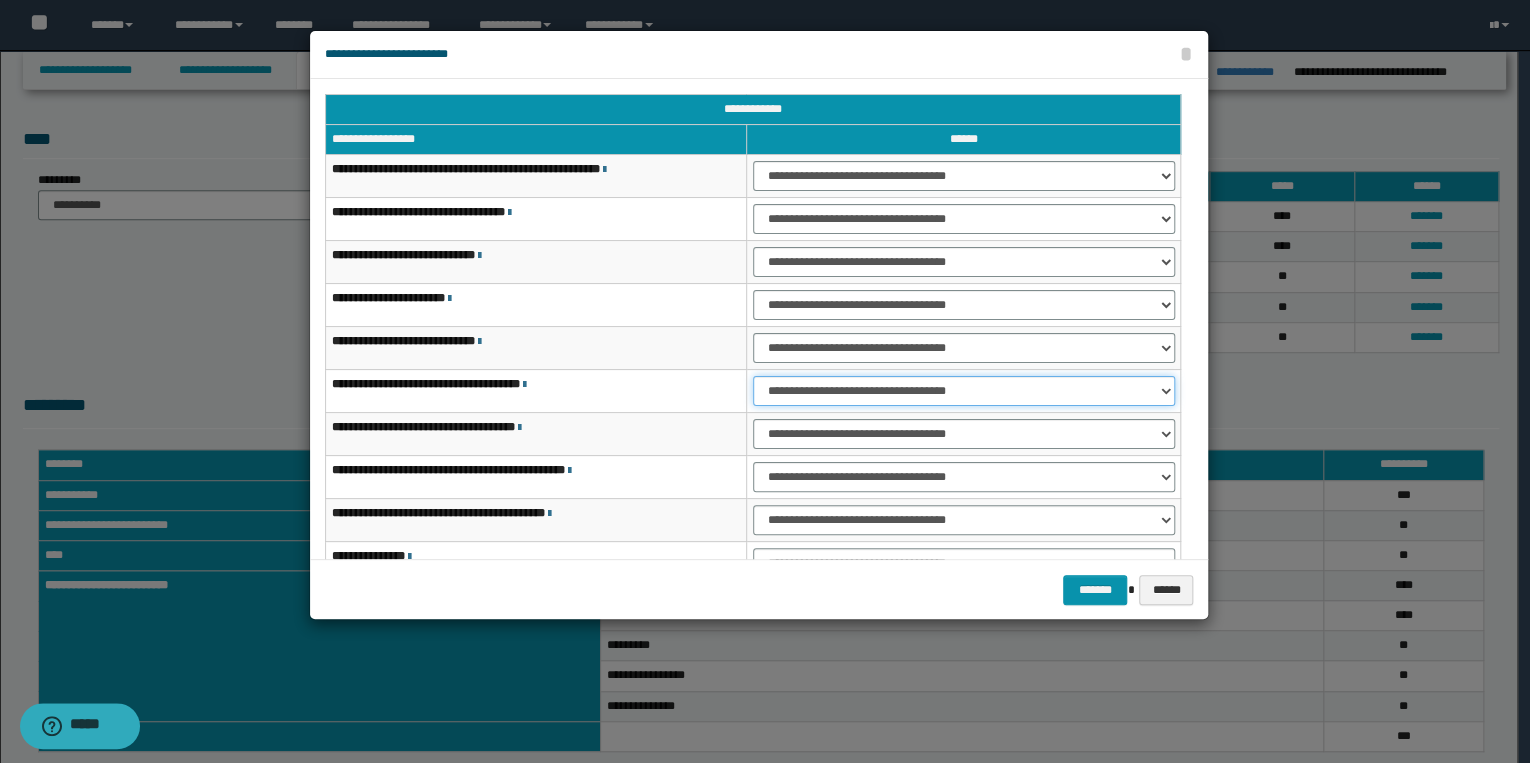 click on "**********" at bounding box center (964, 391) 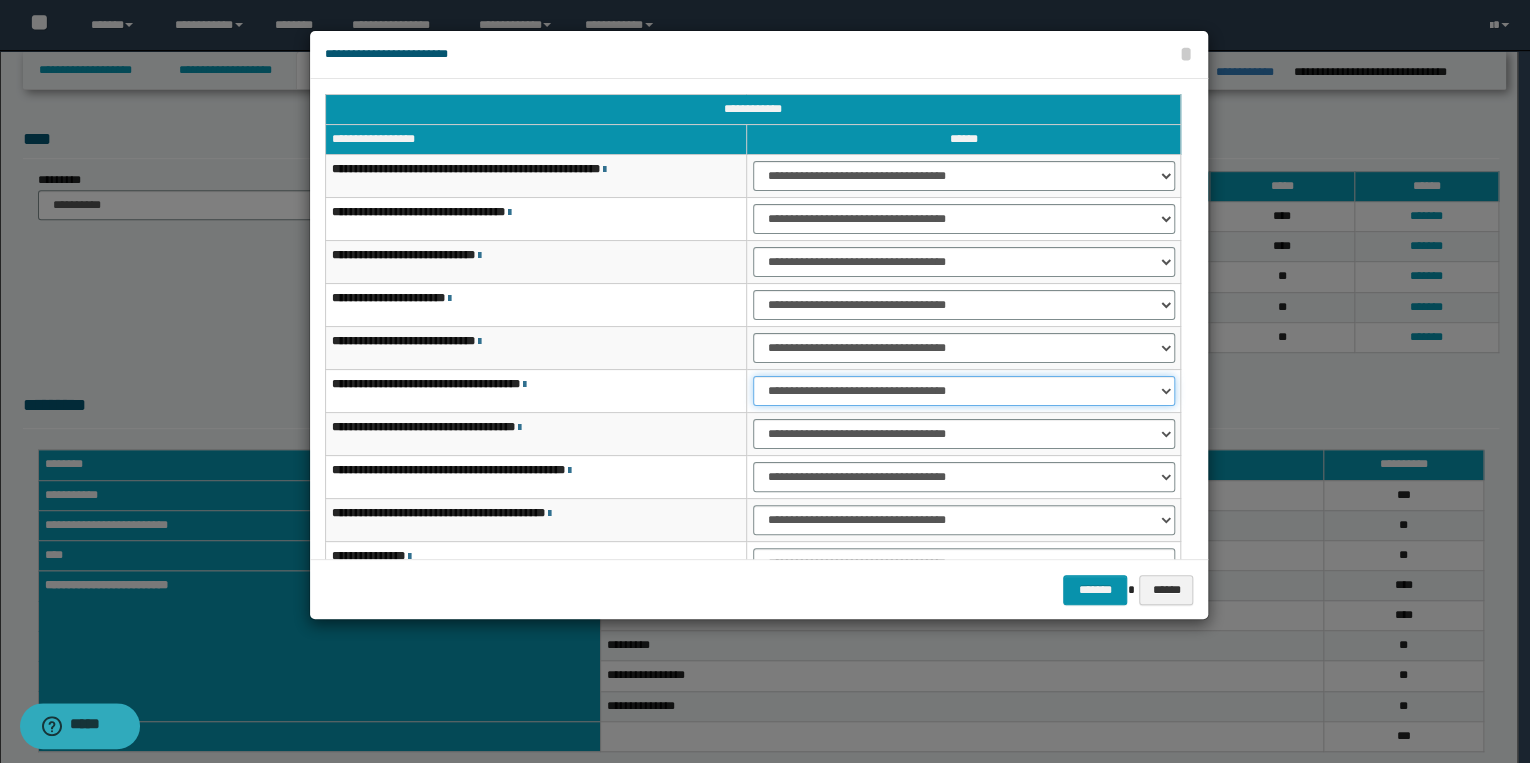 click on "**********" at bounding box center [964, 391] 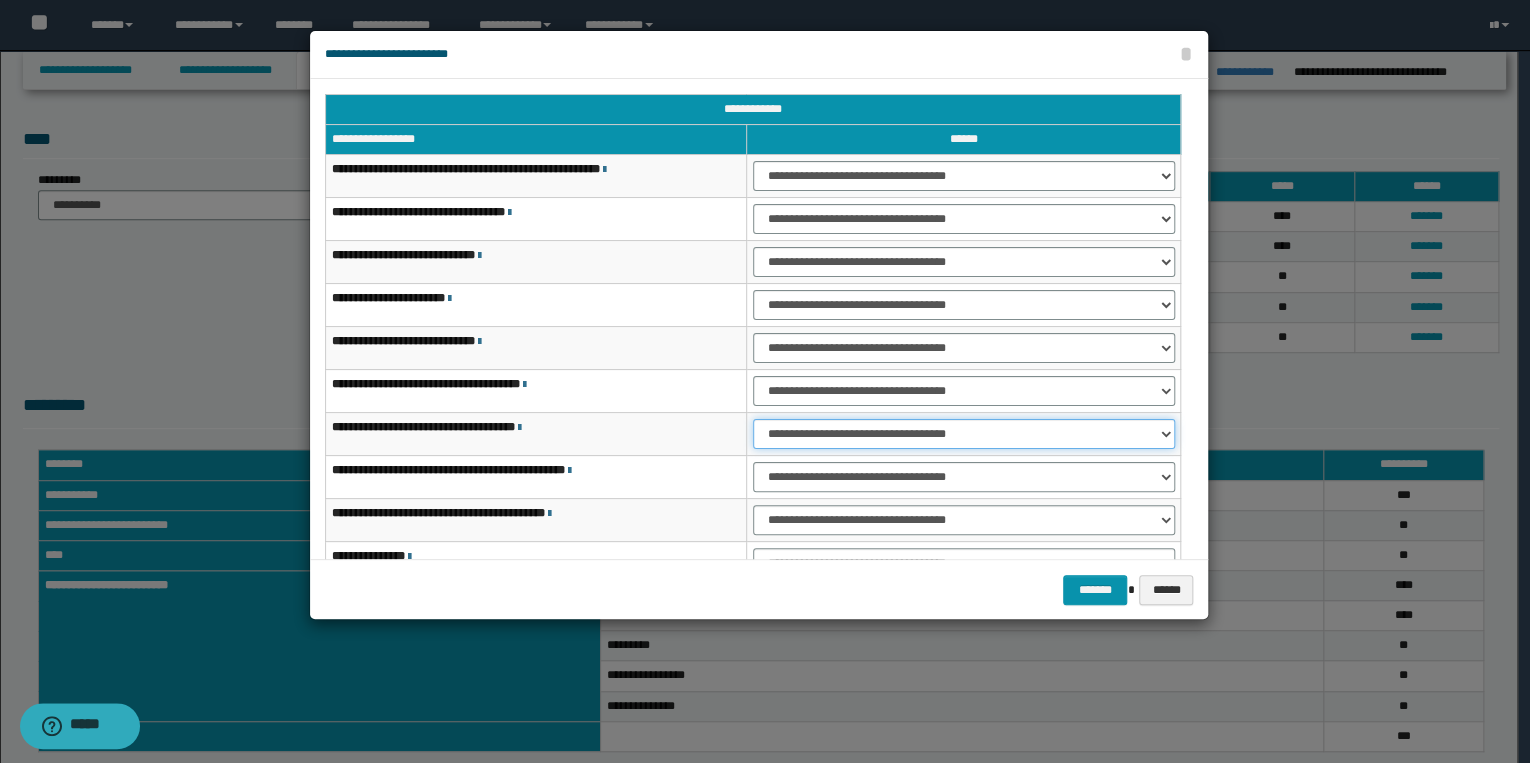 click on "**********" at bounding box center [964, 434] 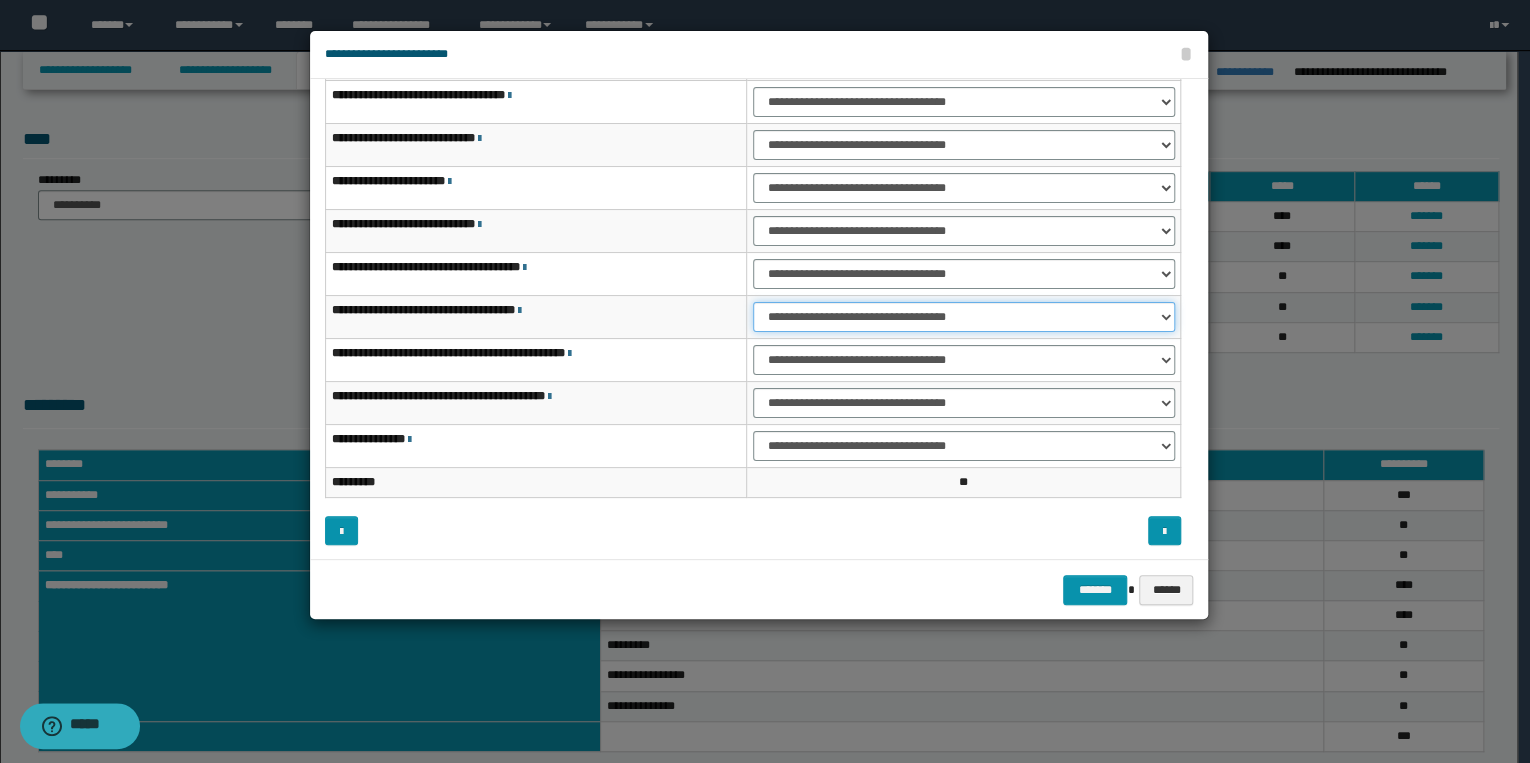 scroll, scrollTop: 118, scrollLeft: 0, axis: vertical 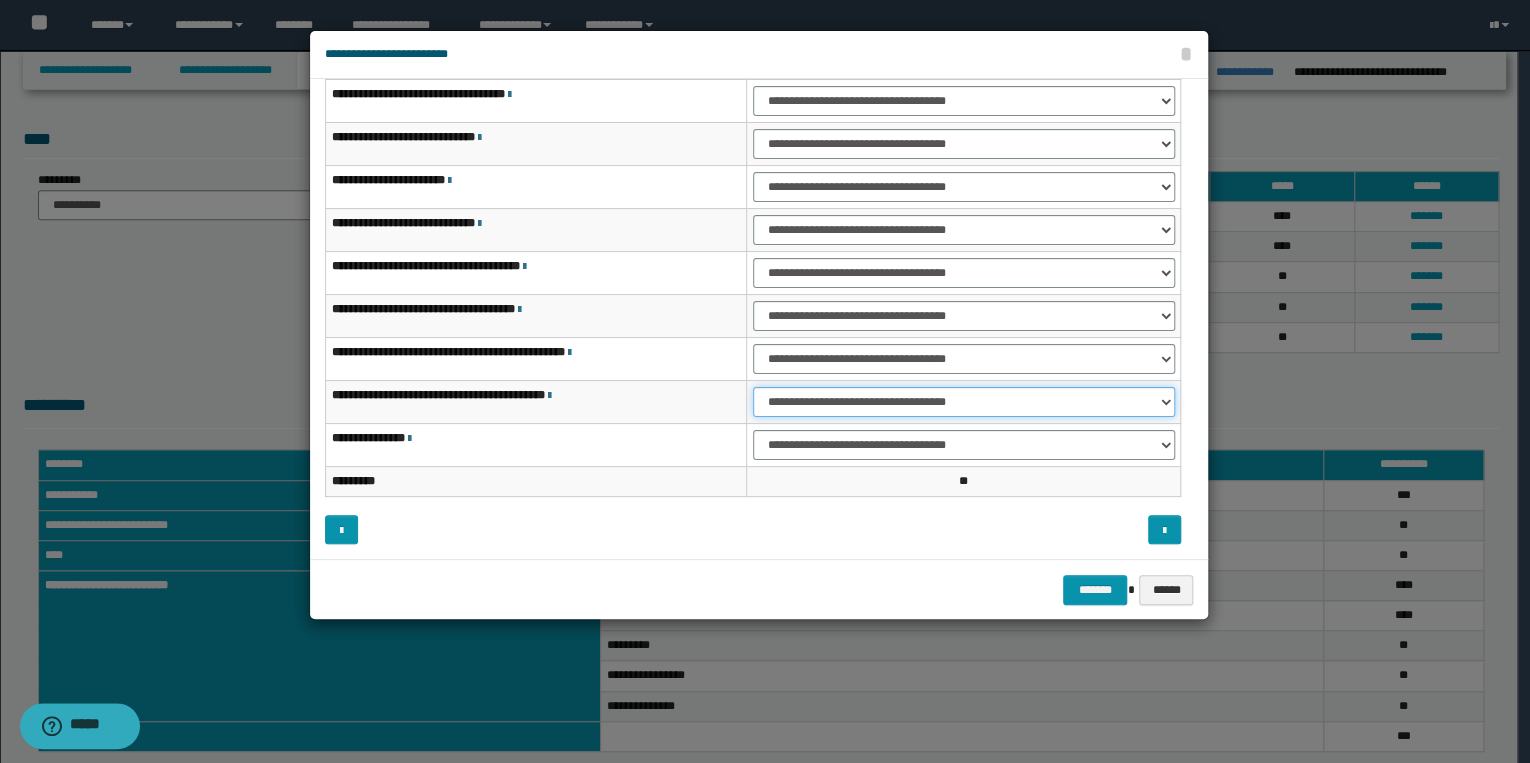 click on "**********" at bounding box center [964, 402] 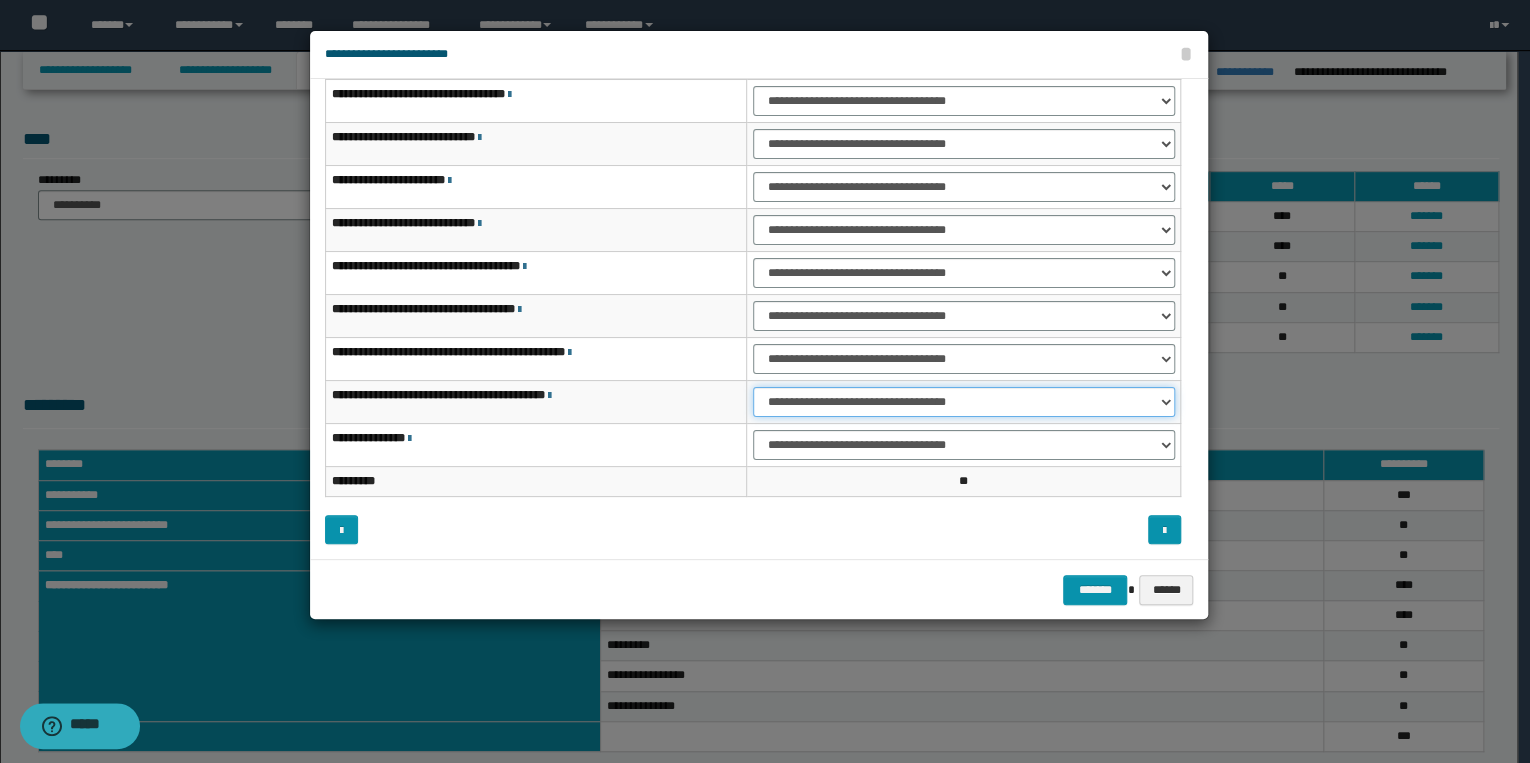 click on "**********" at bounding box center [964, 402] 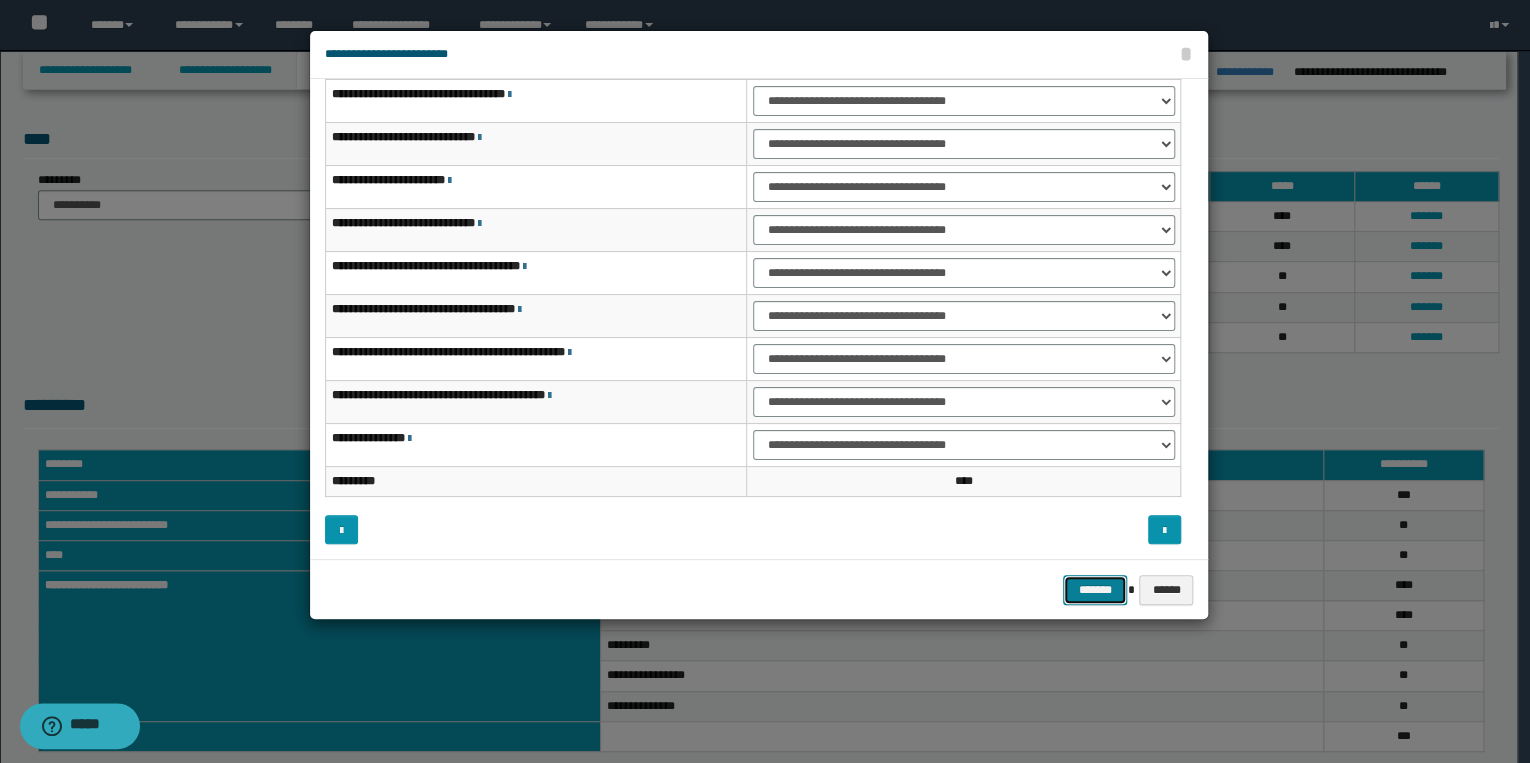 click on "*******" at bounding box center [1095, 590] 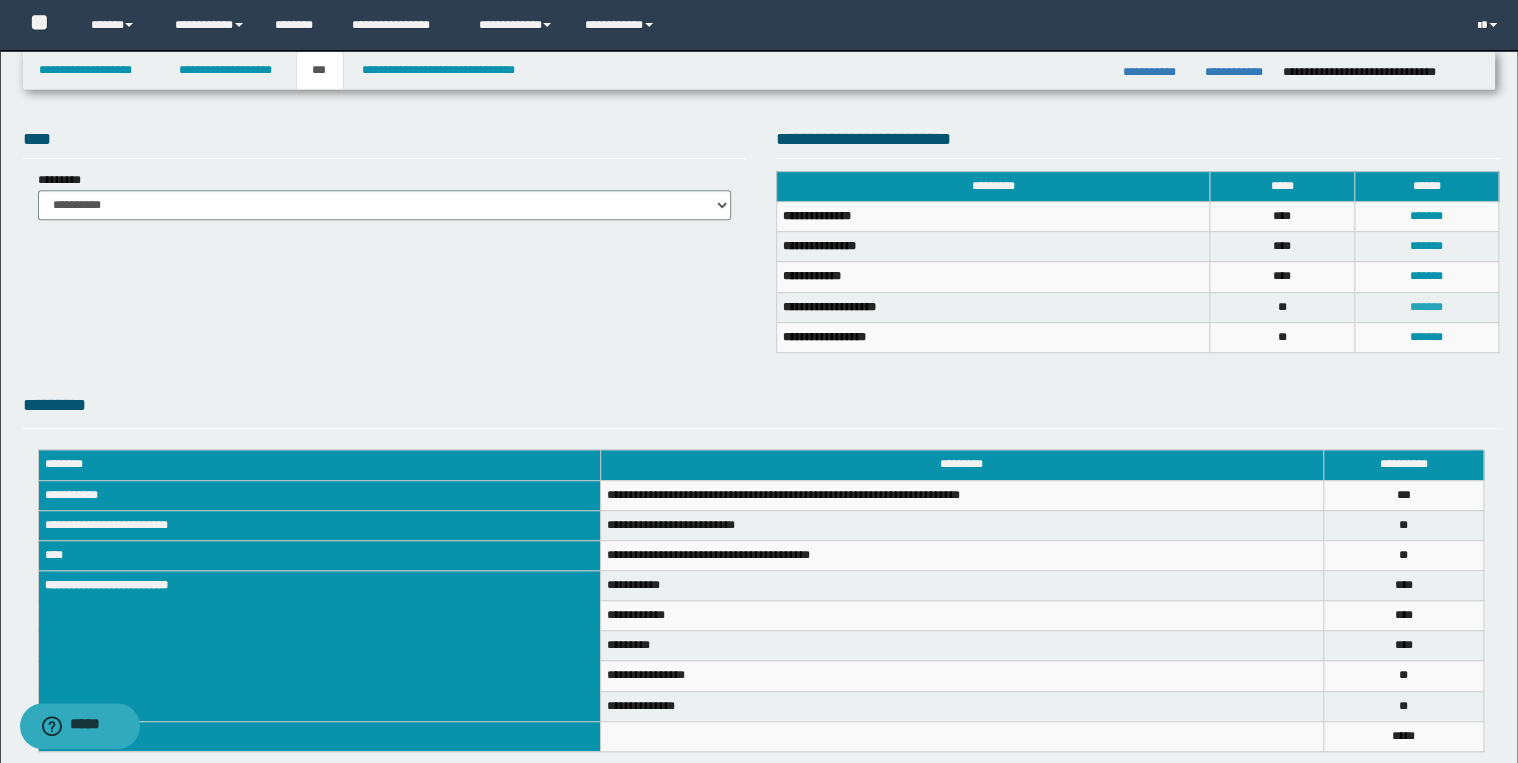 click on "*******" at bounding box center [1426, 307] 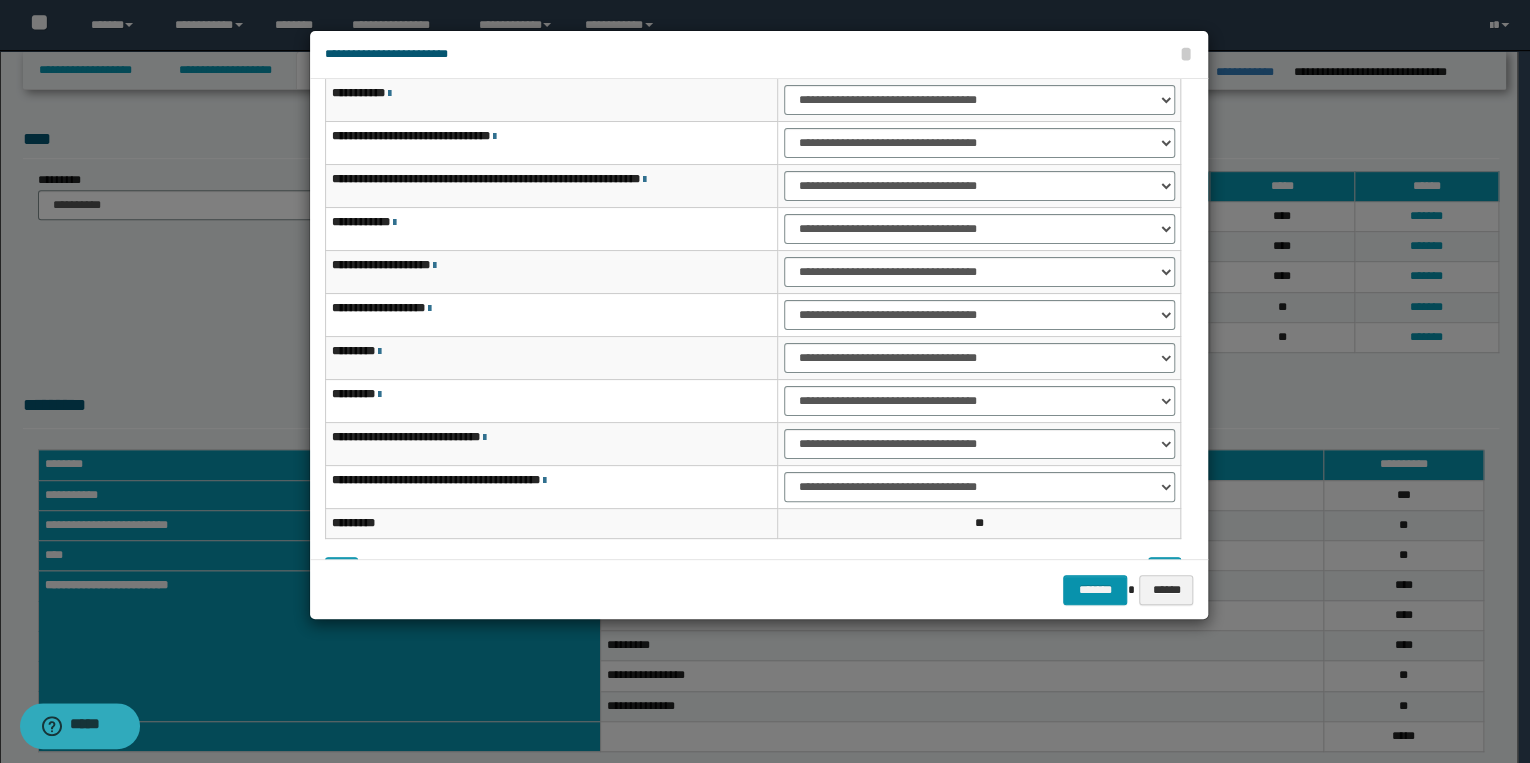 scroll, scrollTop: 0, scrollLeft: 0, axis: both 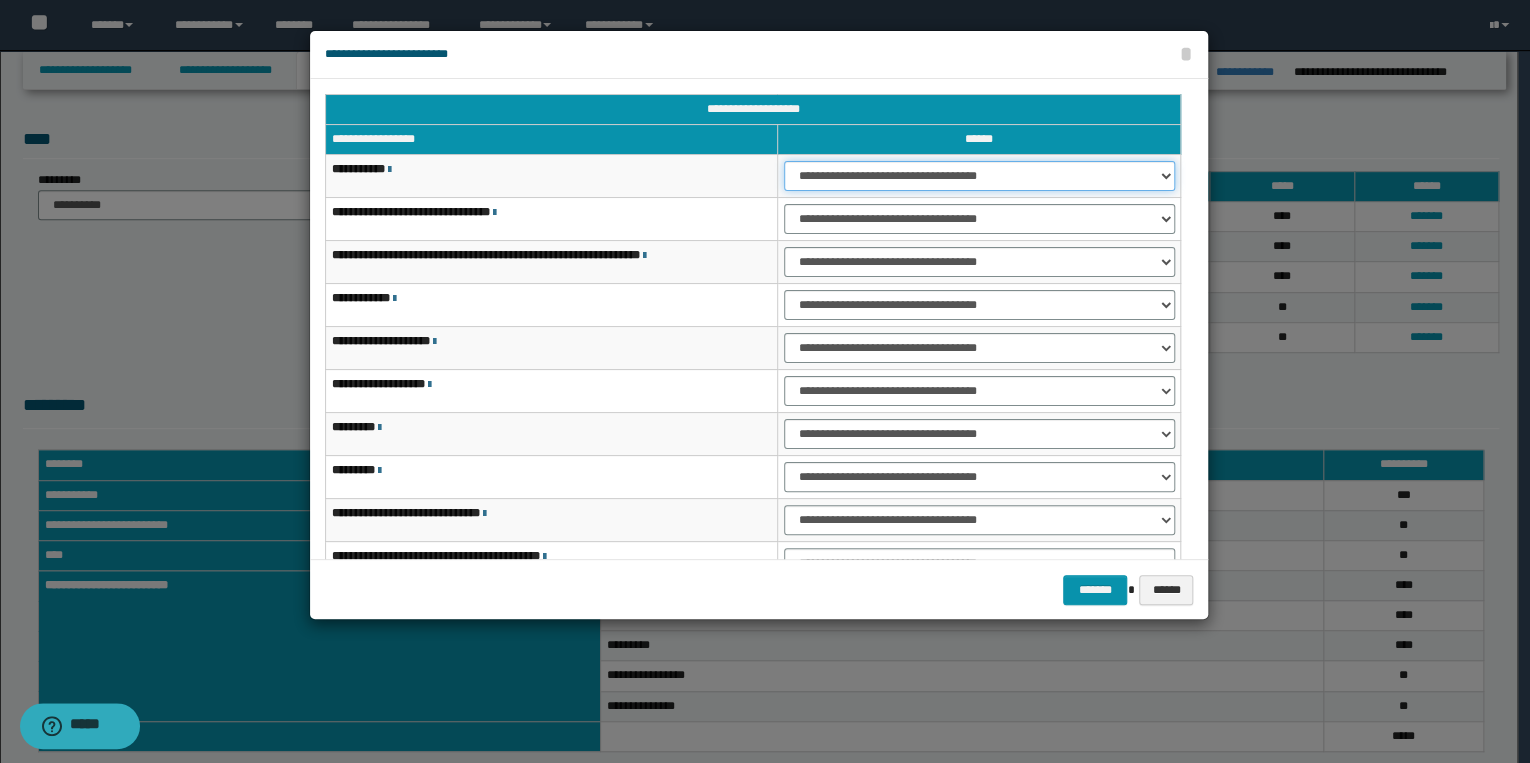 drag, startPoint x: 844, startPoint y: 170, endPoint x: 844, endPoint y: 187, distance: 17 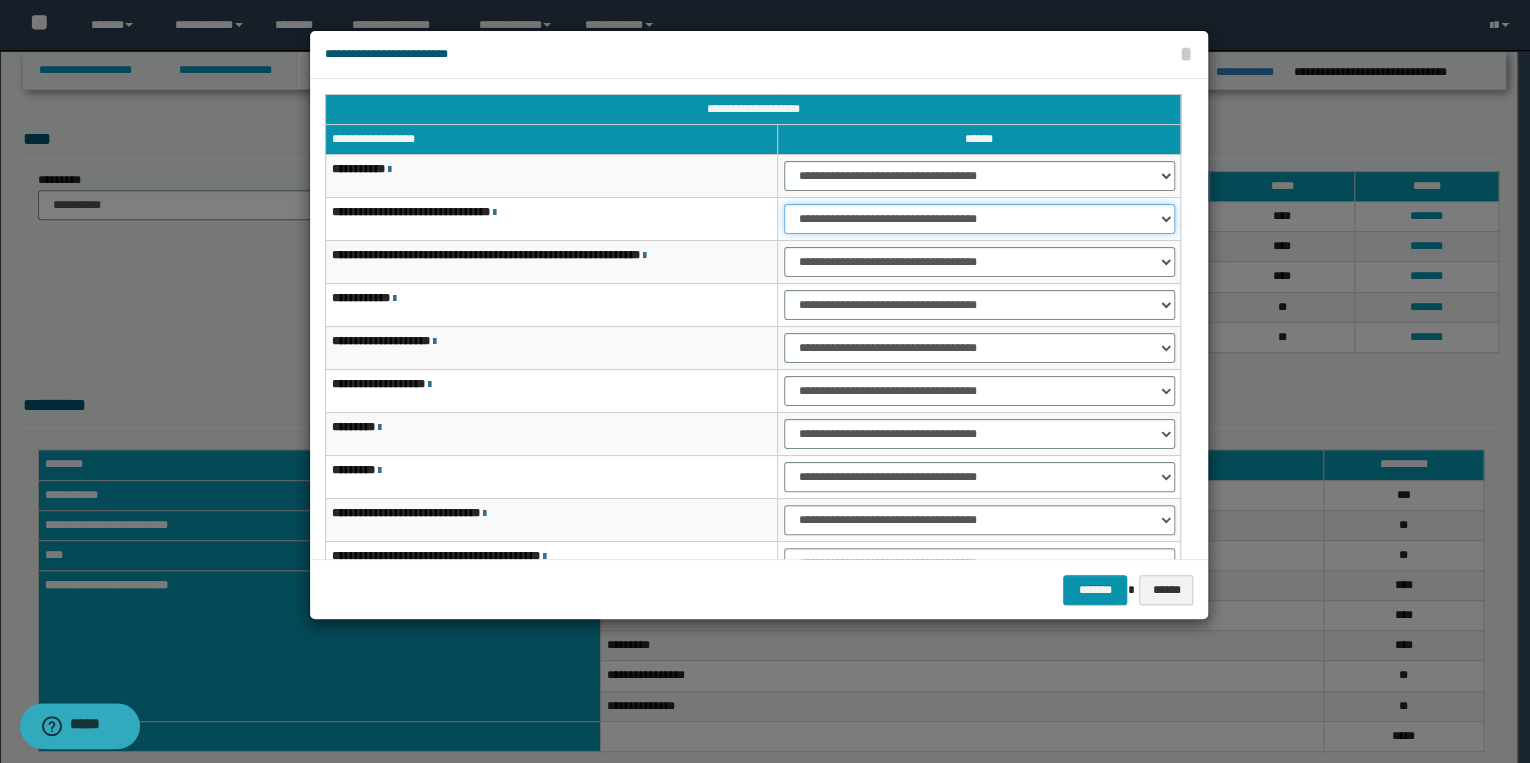 drag, startPoint x: 841, startPoint y: 214, endPoint x: 840, endPoint y: 232, distance: 18.027756 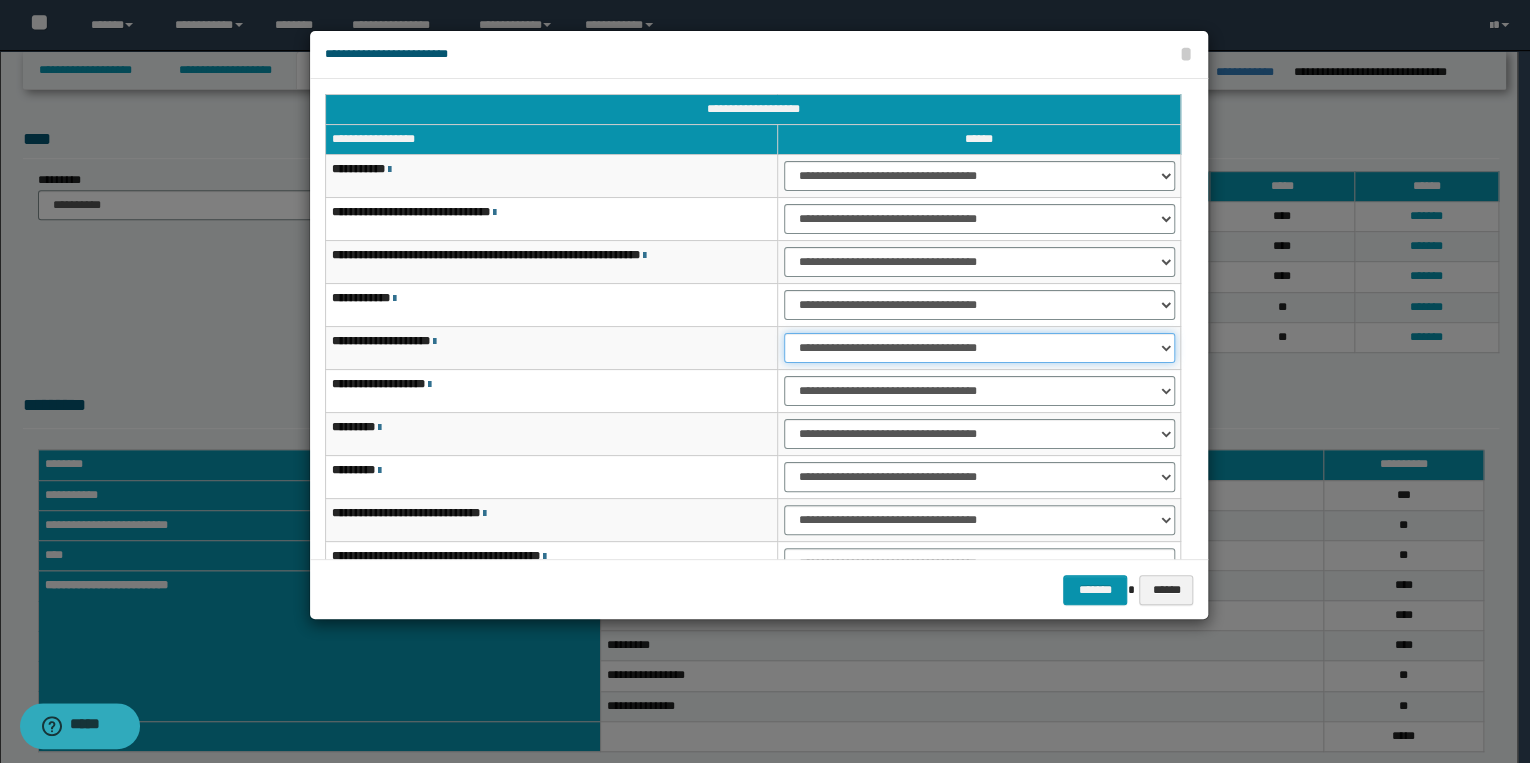 drag, startPoint x: 823, startPoint y: 343, endPoint x: 825, endPoint y: 363, distance: 20.09975 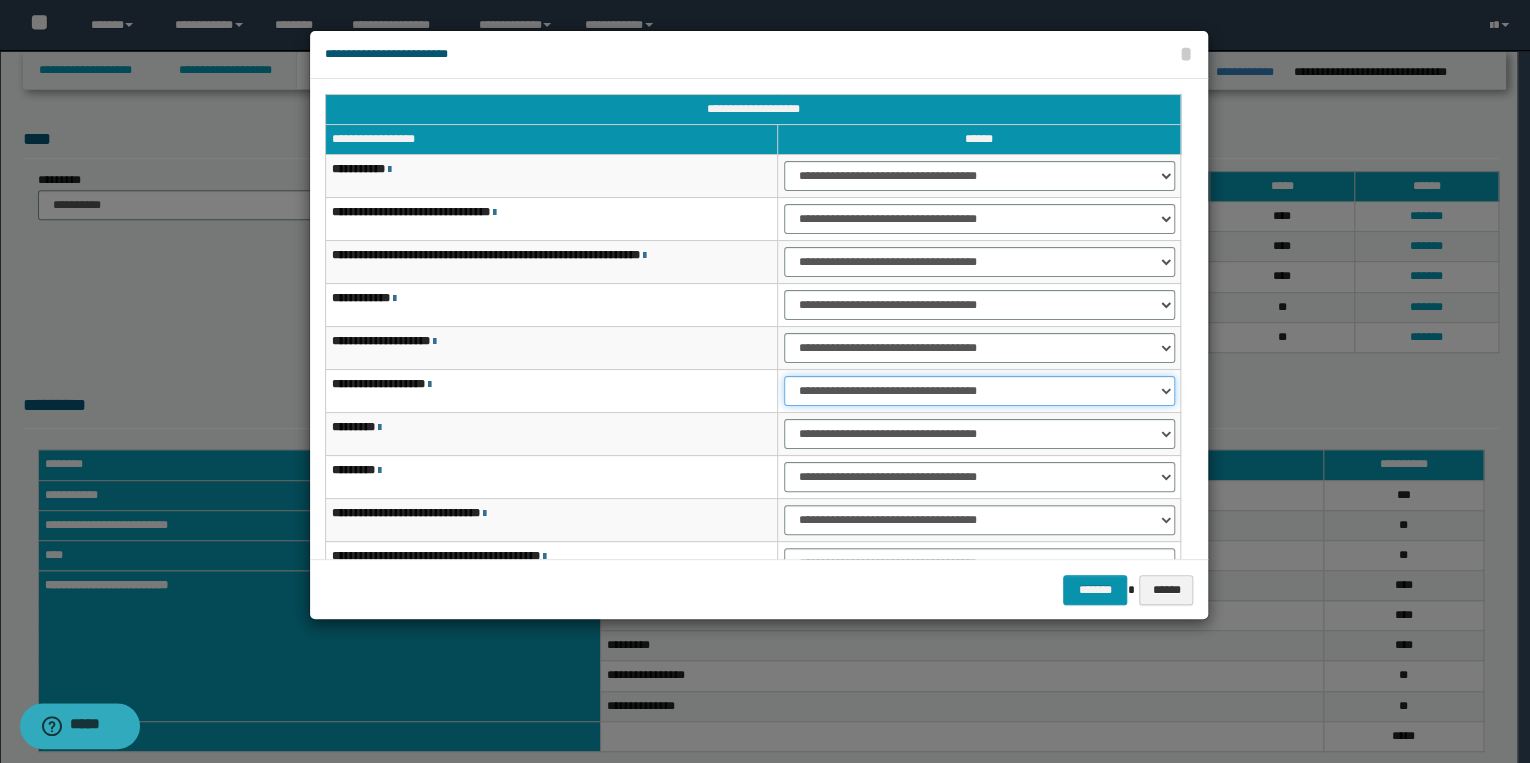 drag, startPoint x: 833, startPoint y: 384, endPoint x: 834, endPoint y: 402, distance: 18.027756 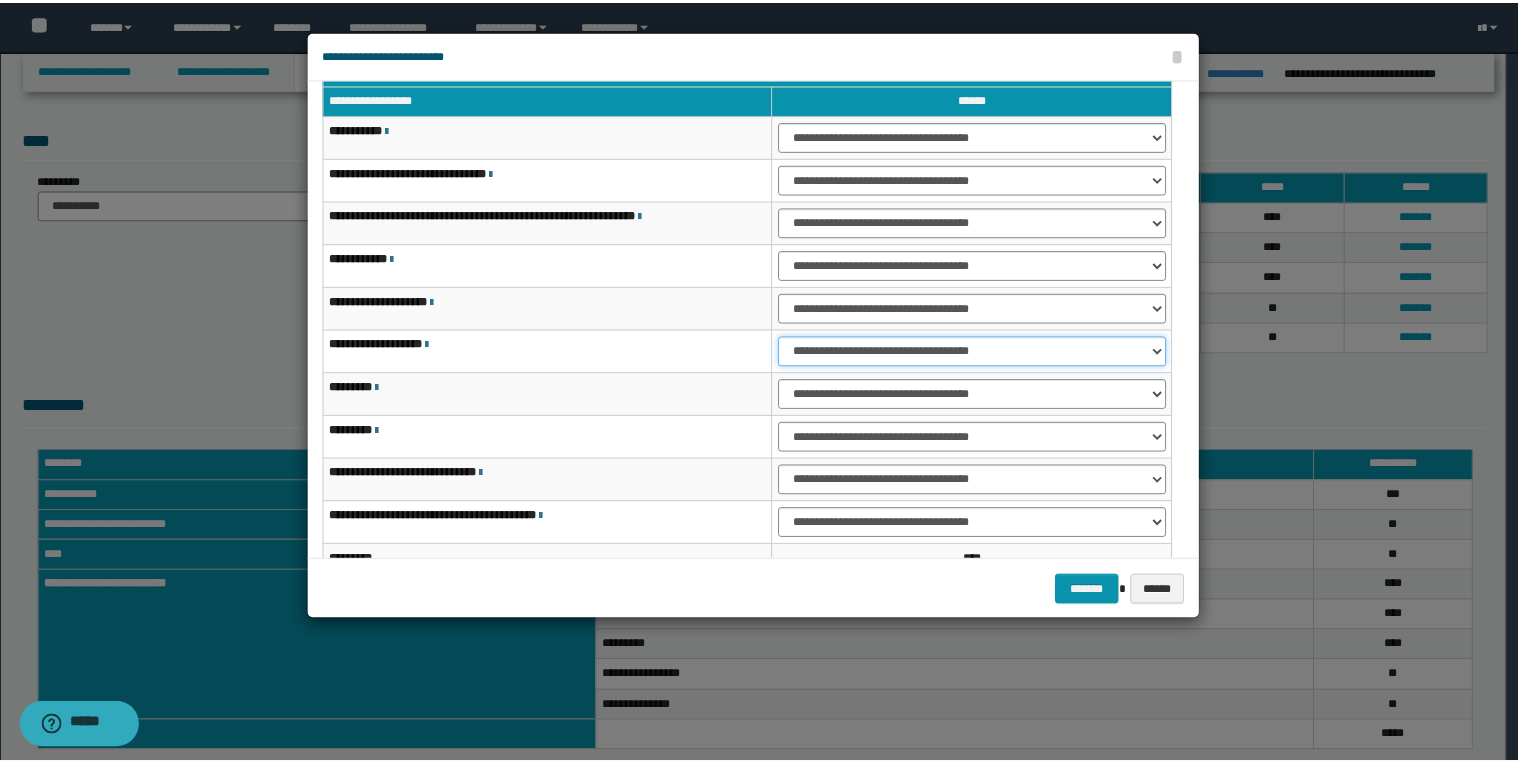 scroll, scrollTop: 118, scrollLeft: 0, axis: vertical 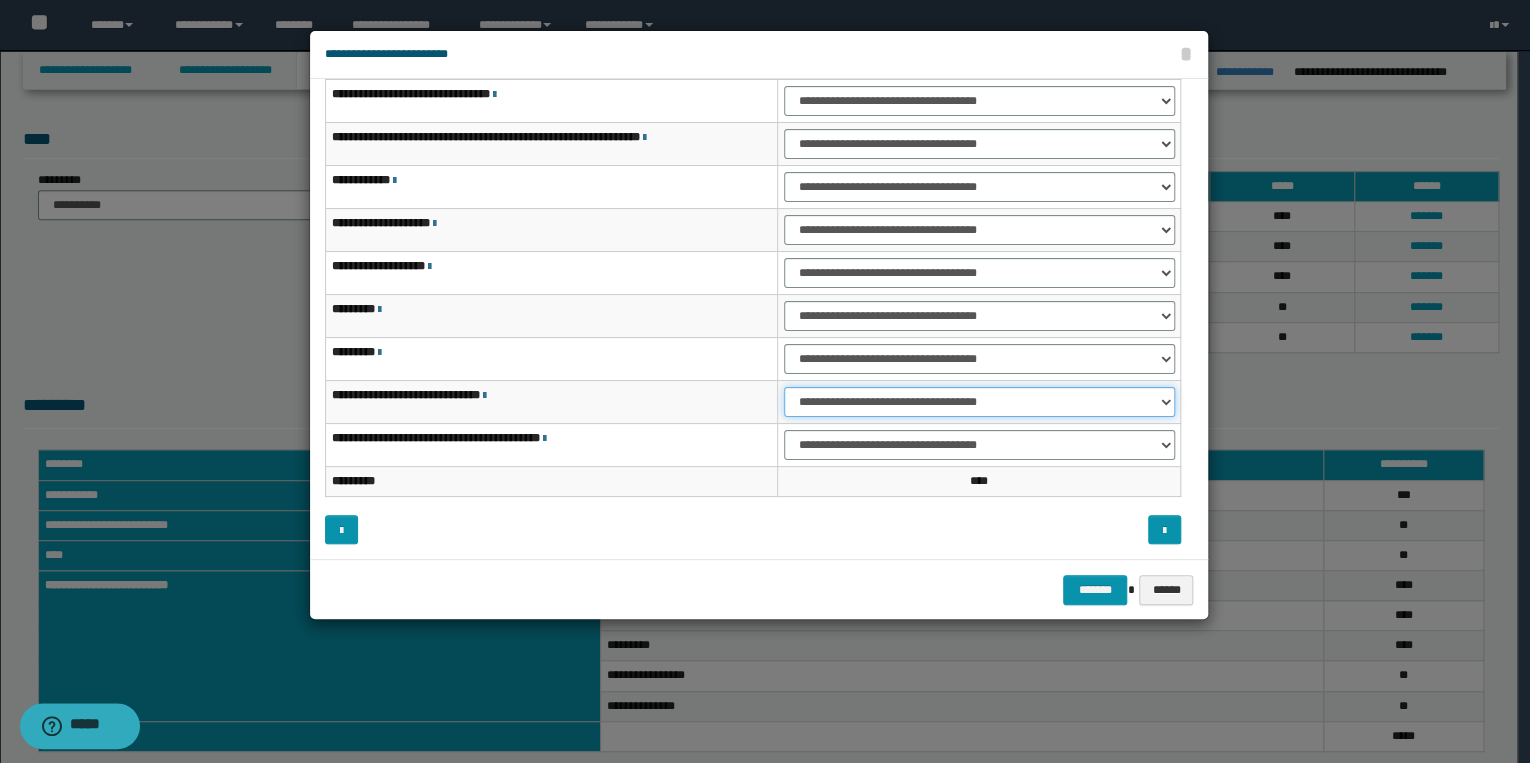 drag, startPoint x: 808, startPoint y: 393, endPoint x: 816, endPoint y: 414, distance: 22.472204 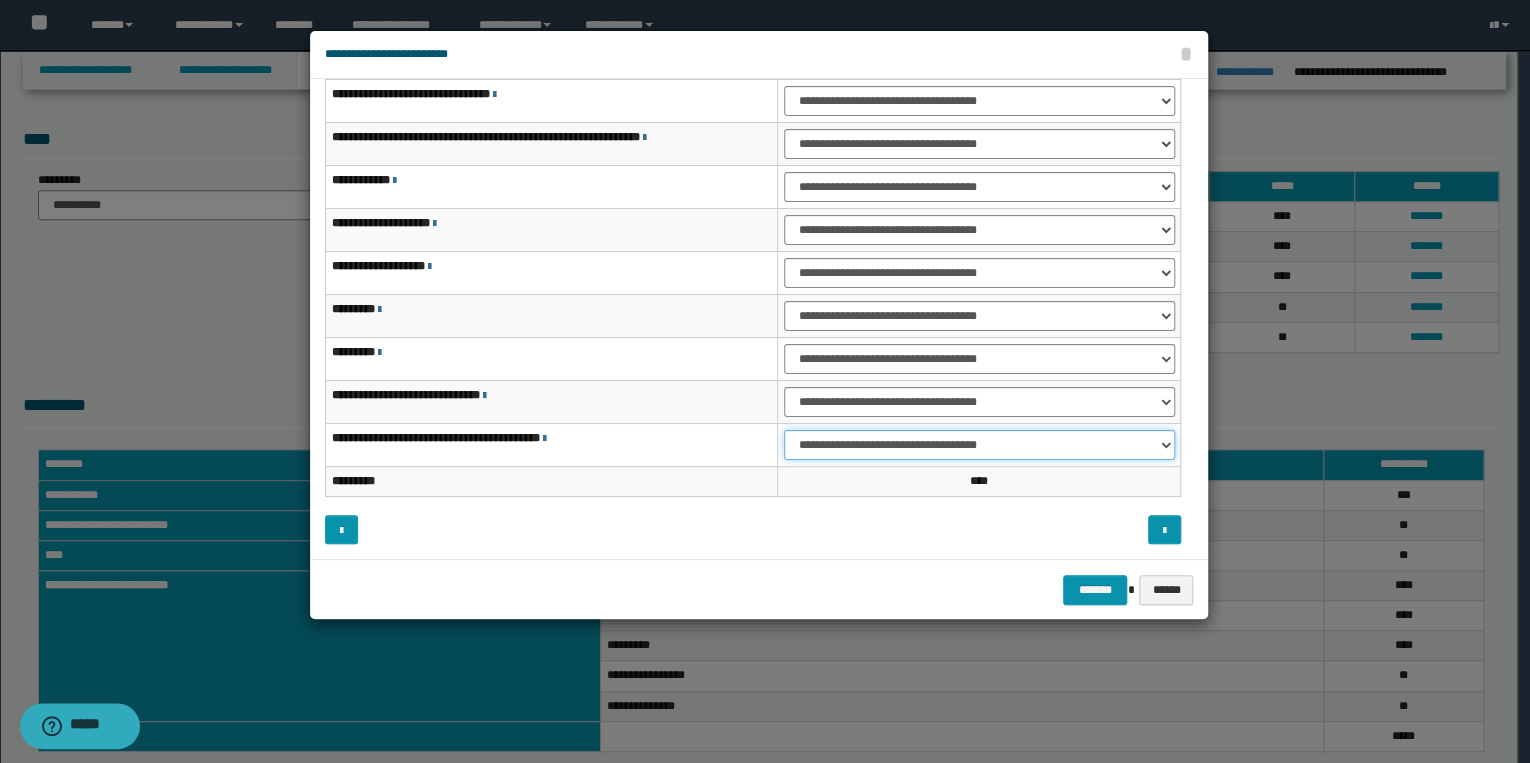 click on "**********" at bounding box center (979, 445) 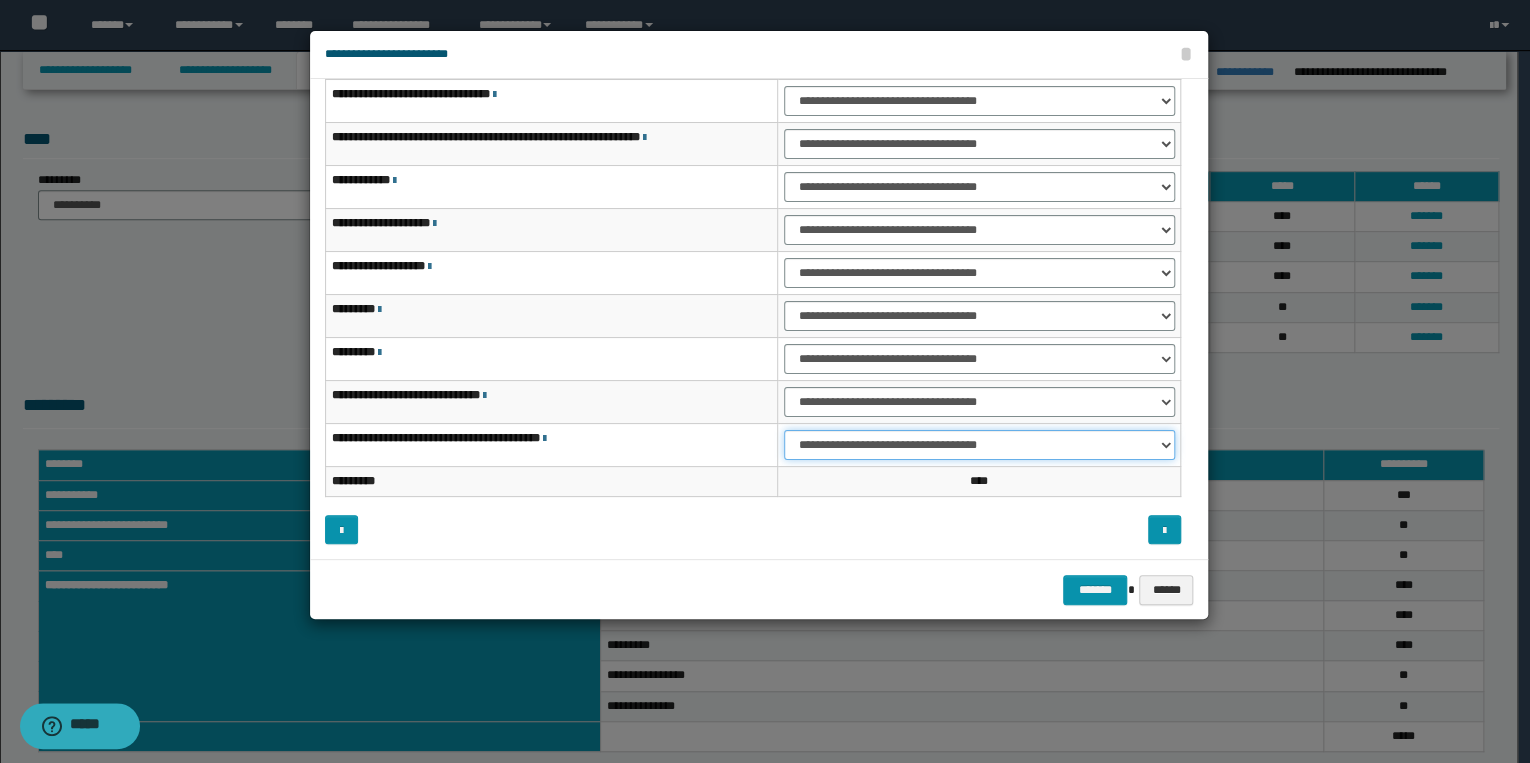 click on "**********" at bounding box center (979, 445) 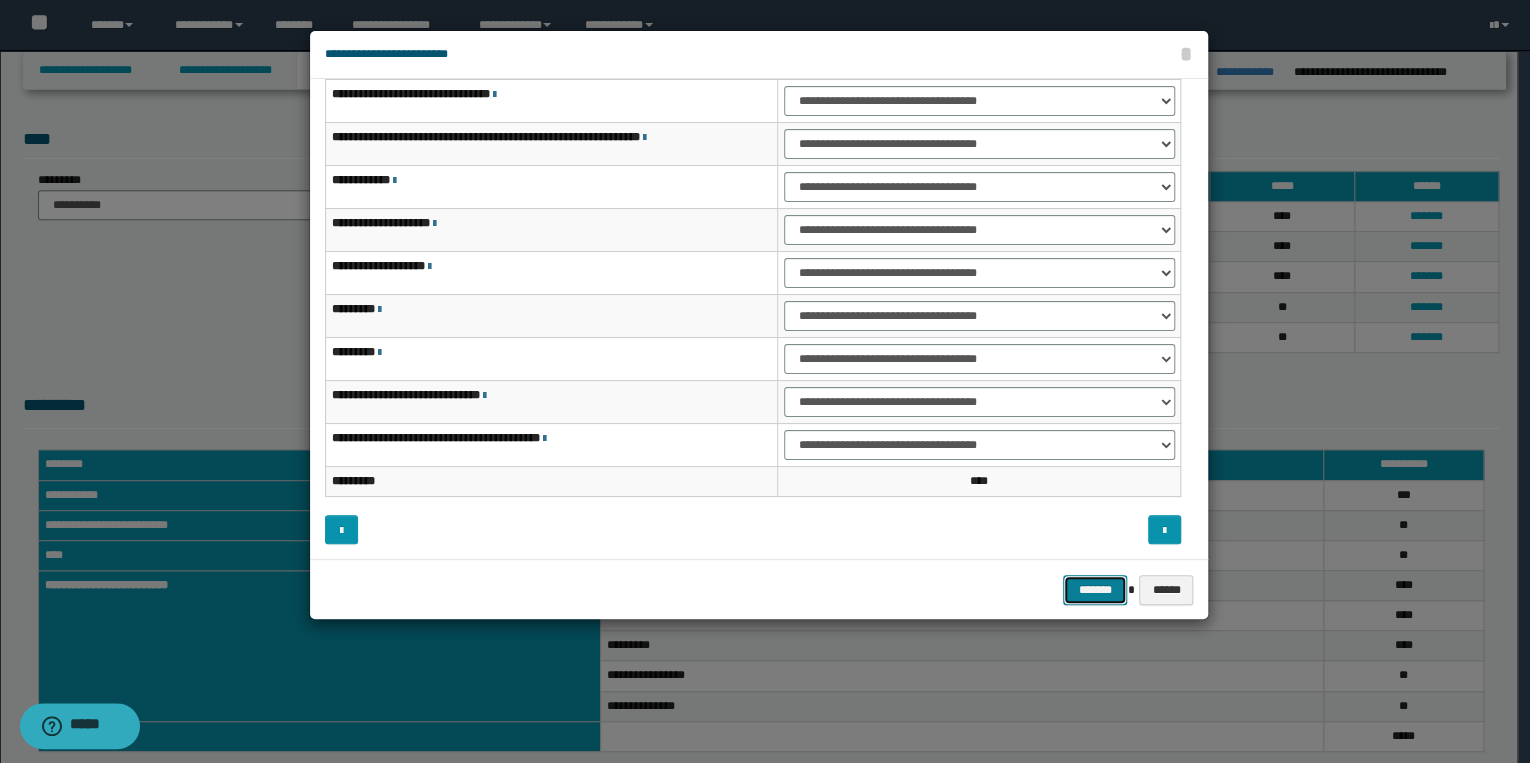 click on "*******" at bounding box center [1095, 590] 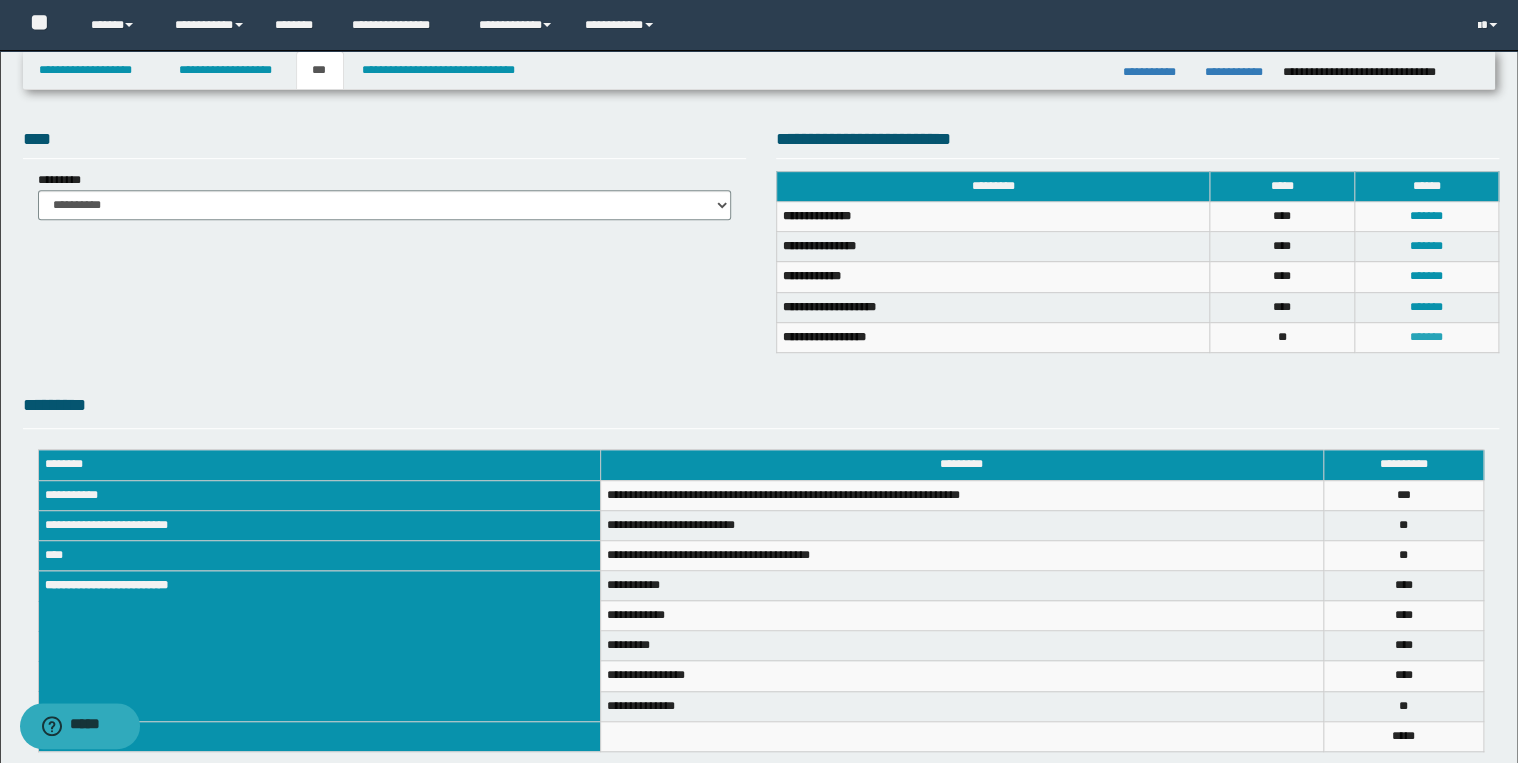 click on "*******" at bounding box center (1426, 337) 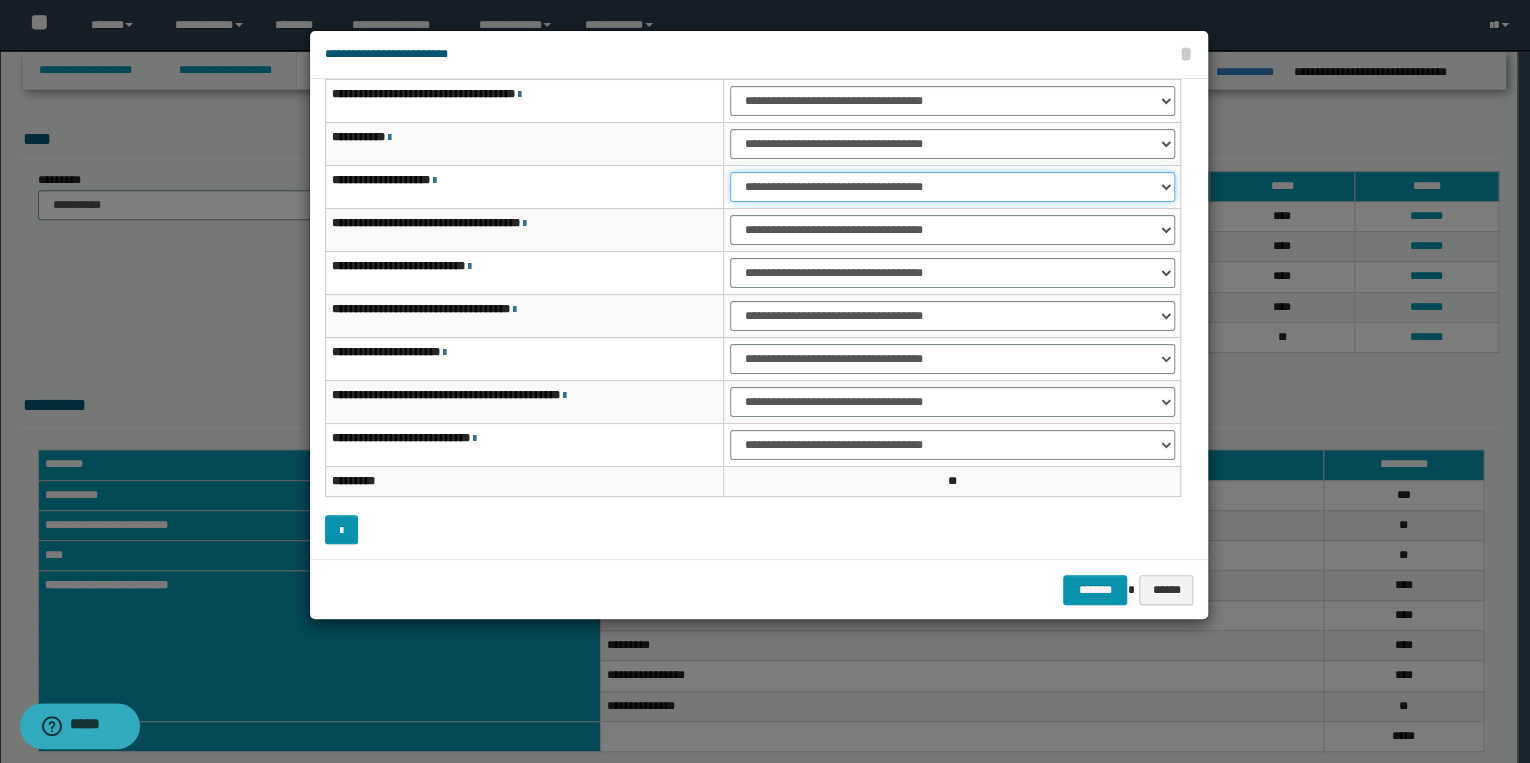 drag, startPoint x: 762, startPoint y: 184, endPoint x: 764, endPoint y: 195, distance: 11.18034 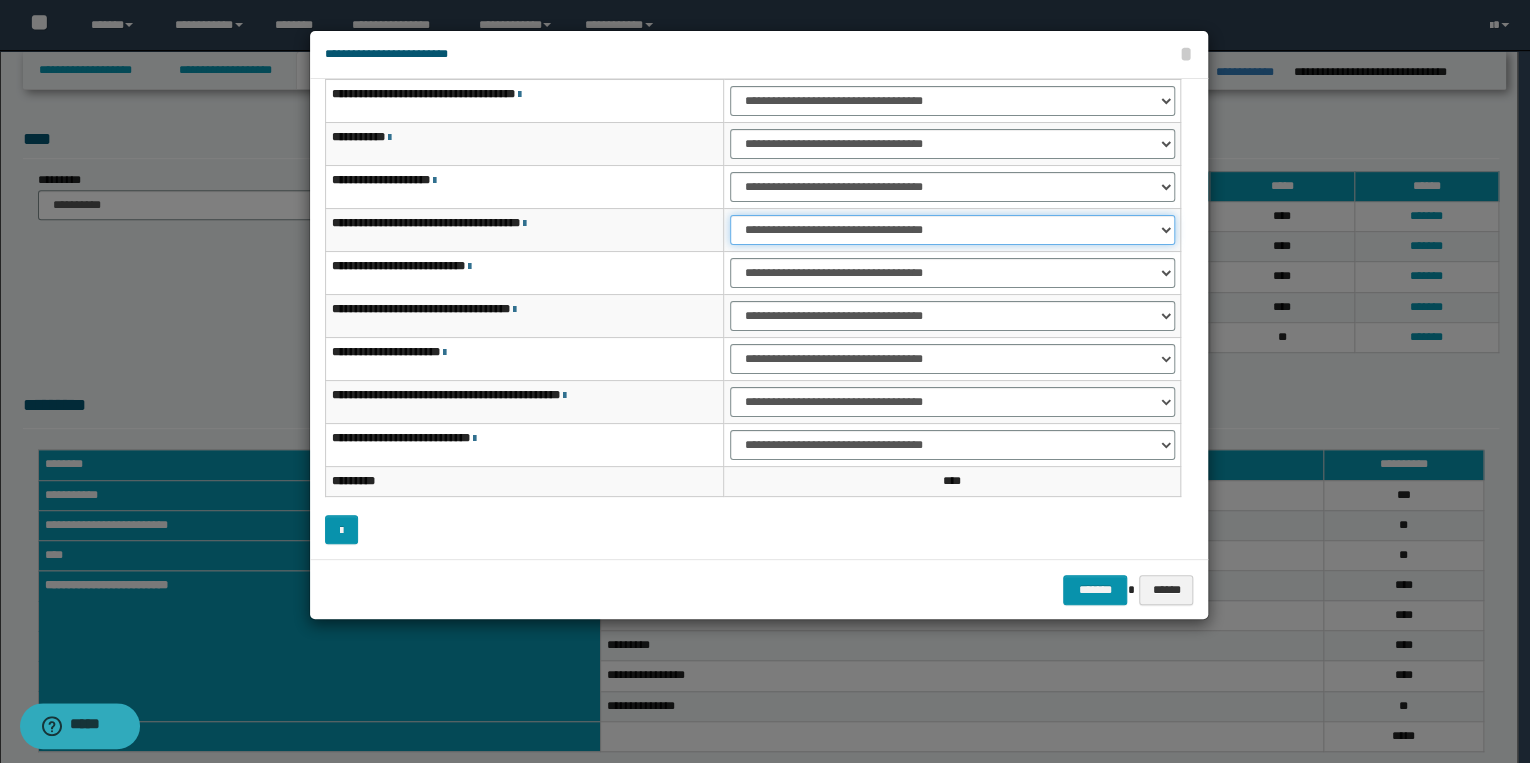click on "**********" at bounding box center [952, 230] 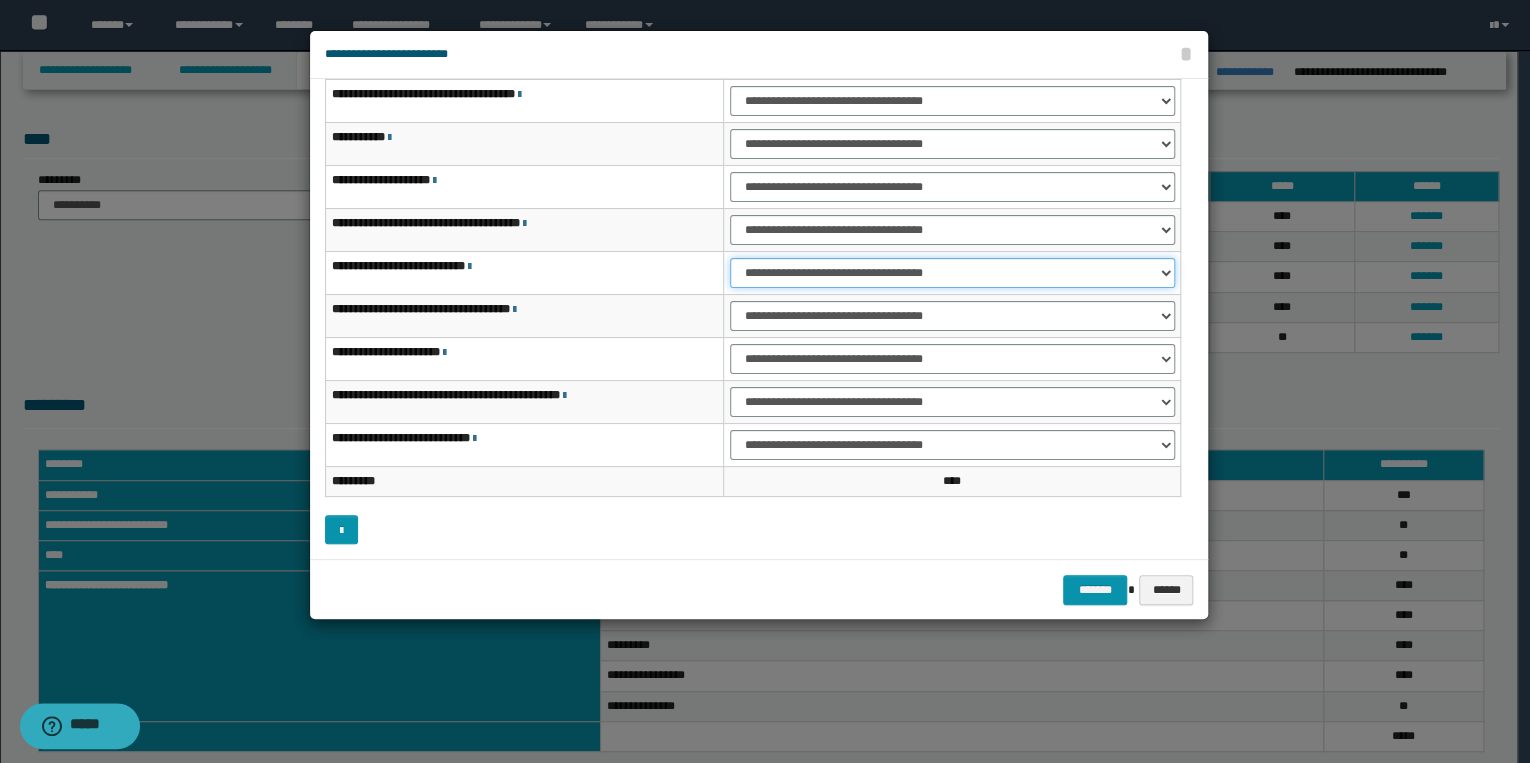 drag, startPoint x: 783, startPoint y: 273, endPoint x: 783, endPoint y: 285, distance: 12 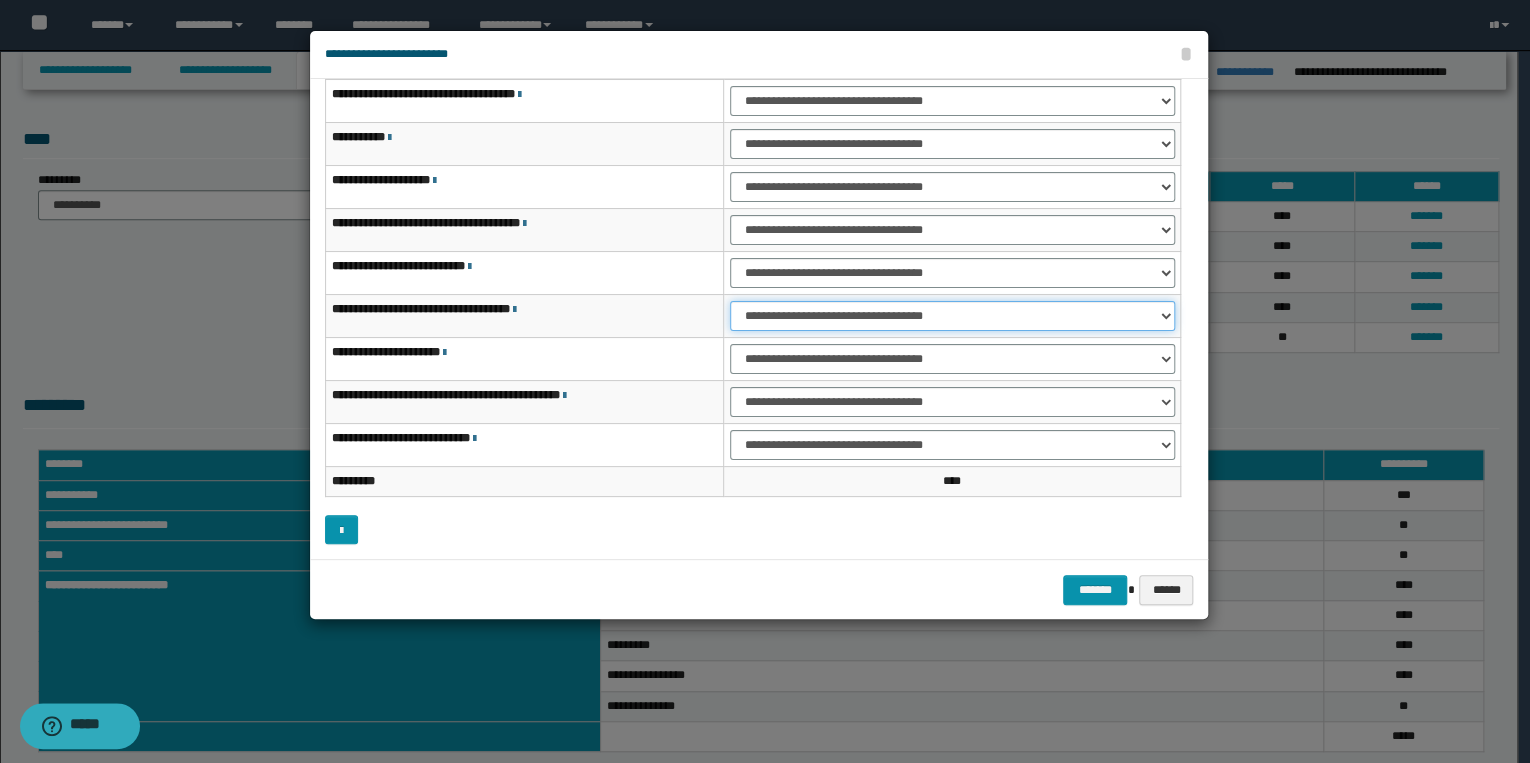 click on "**********" at bounding box center [952, 316] 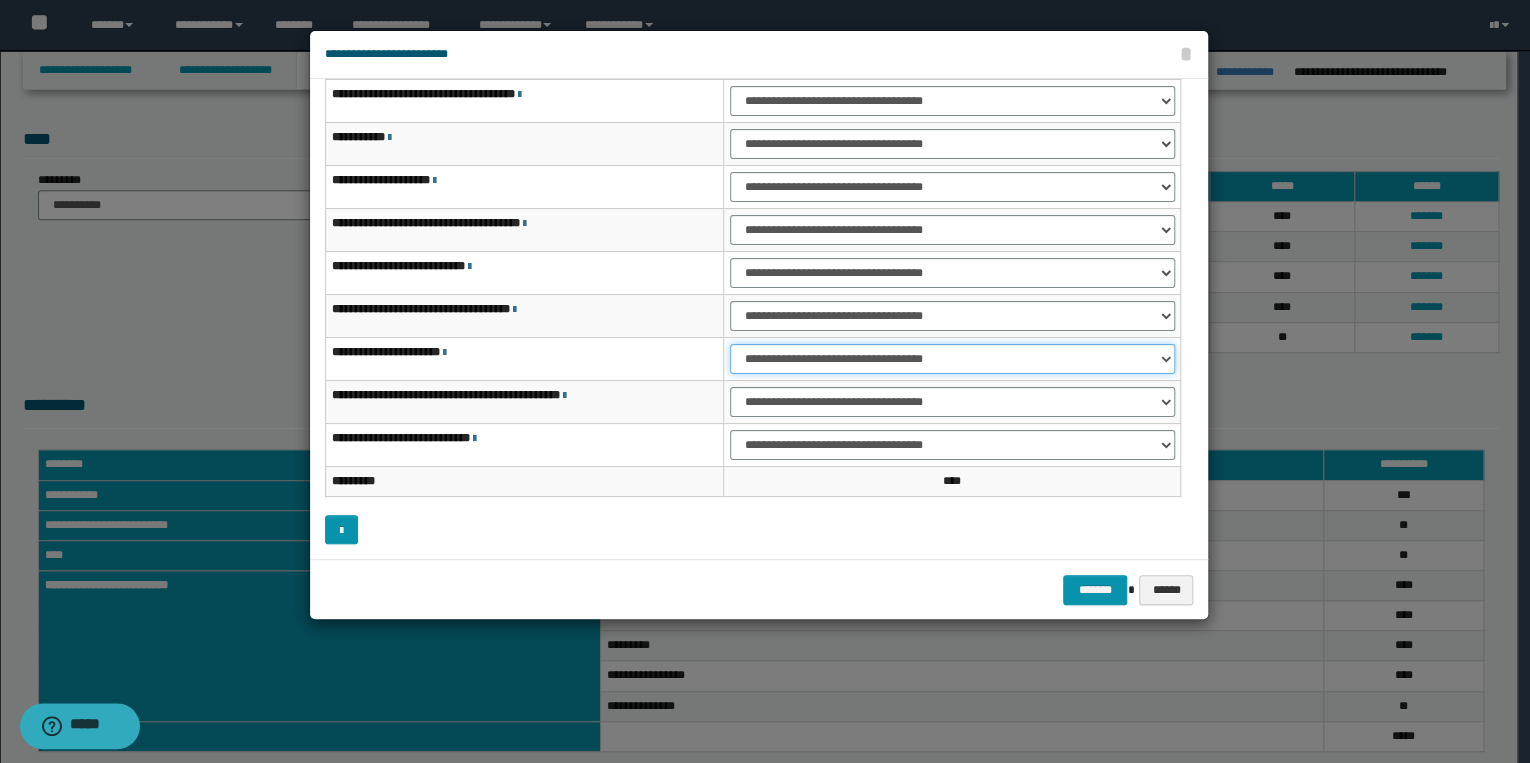 click on "**********" at bounding box center (952, 359) 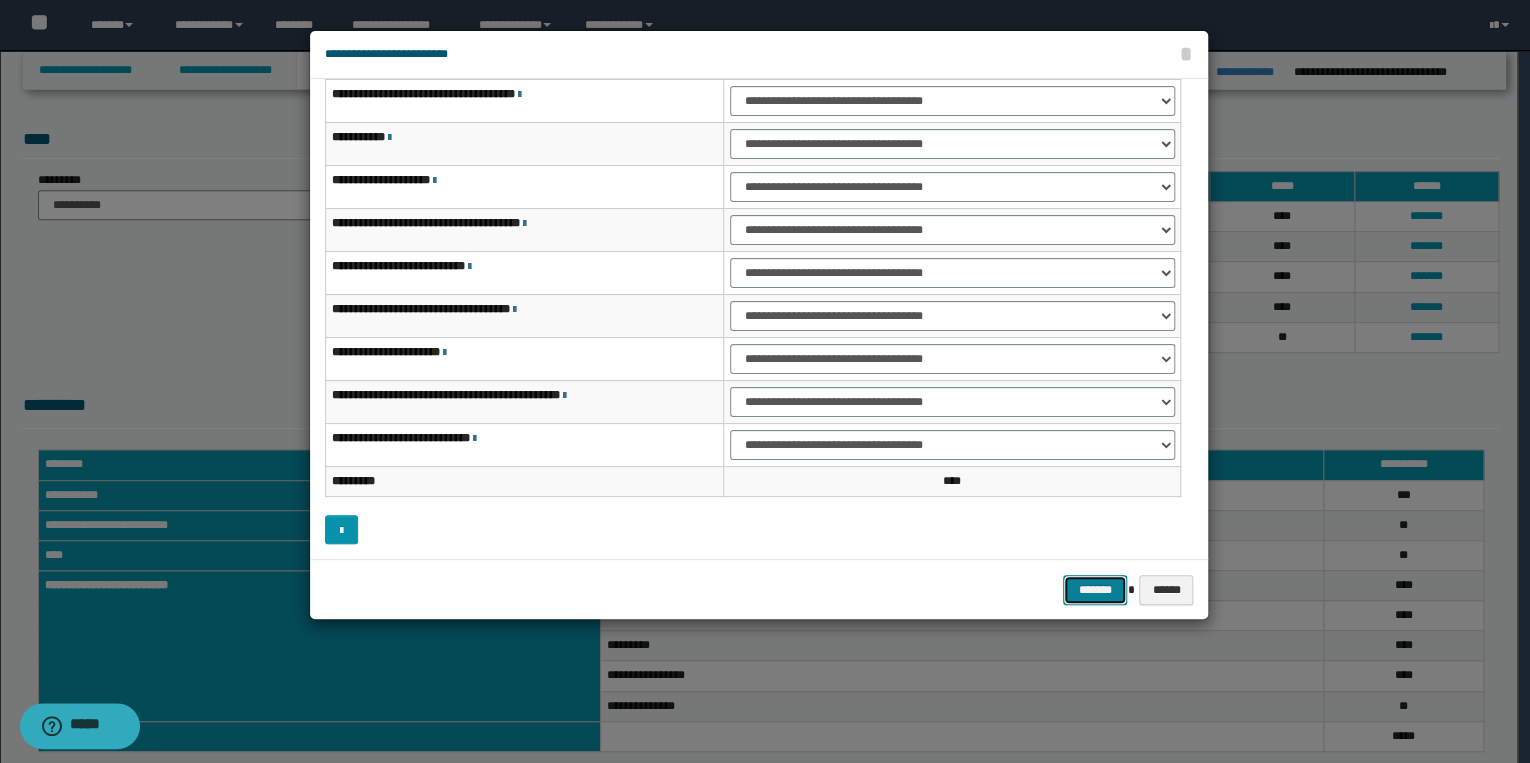 click on "*******" at bounding box center [1095, 590] 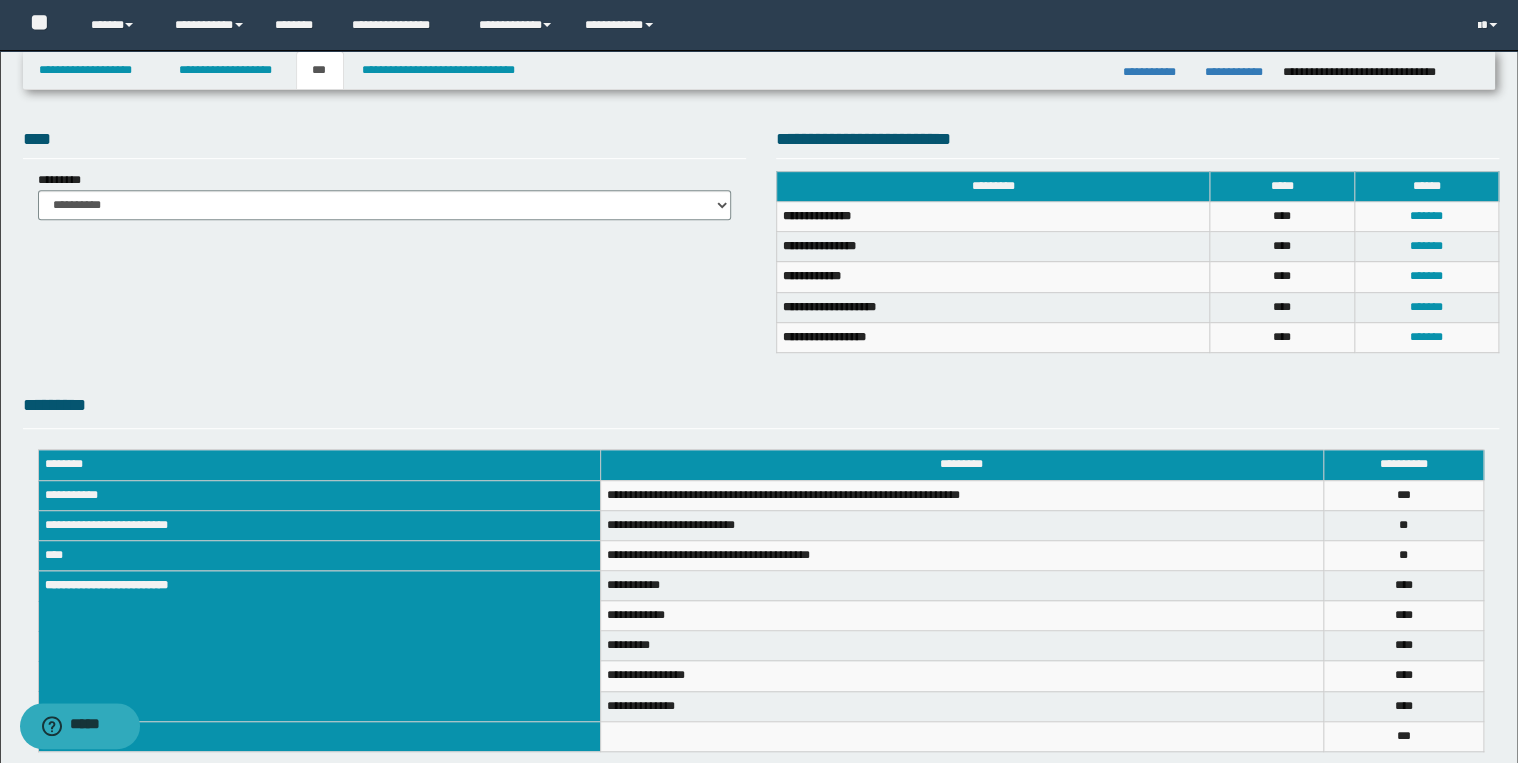 click on "**********" at bounding box center [961, 586] 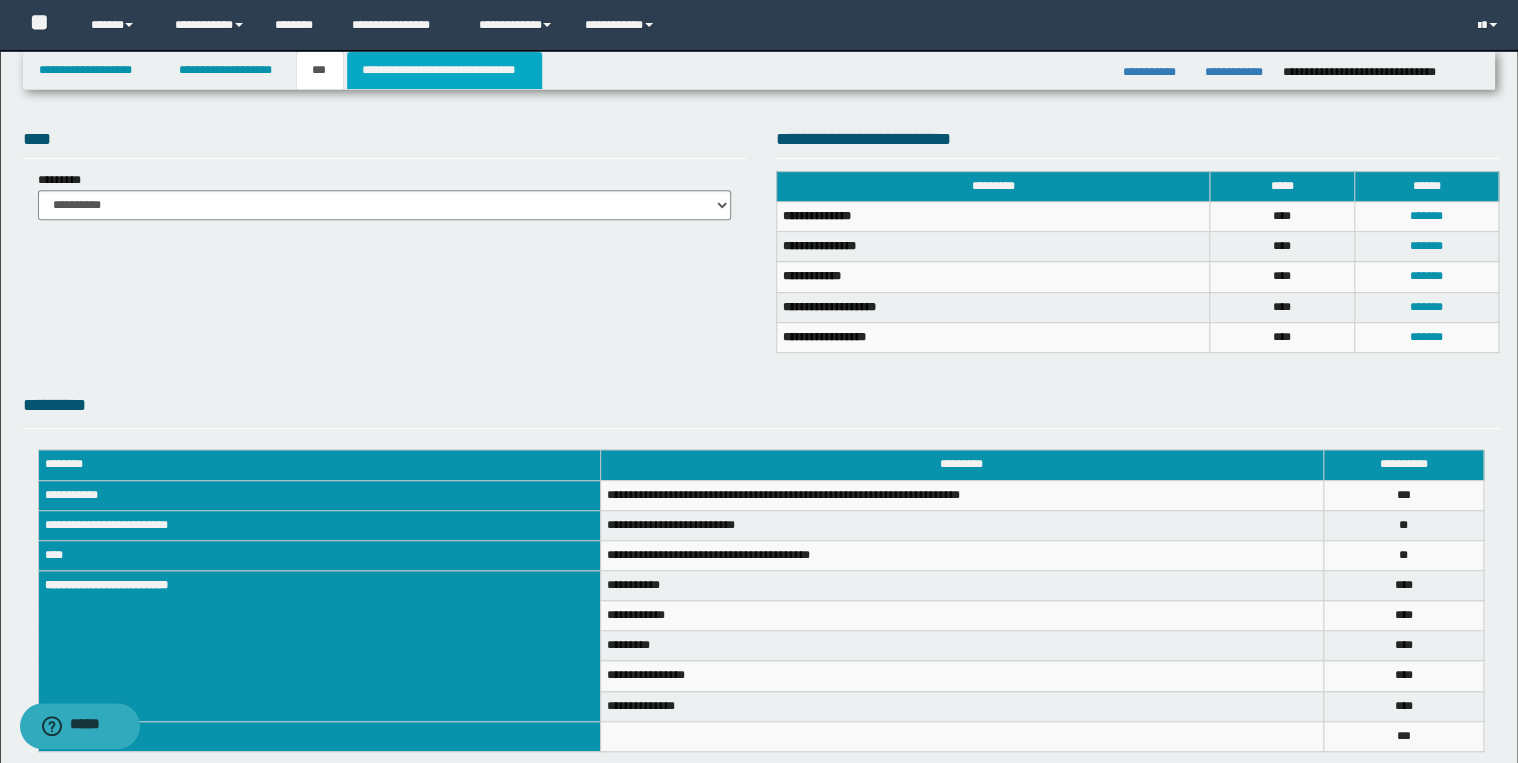 click on "**********" at bounding box center (444, 70) 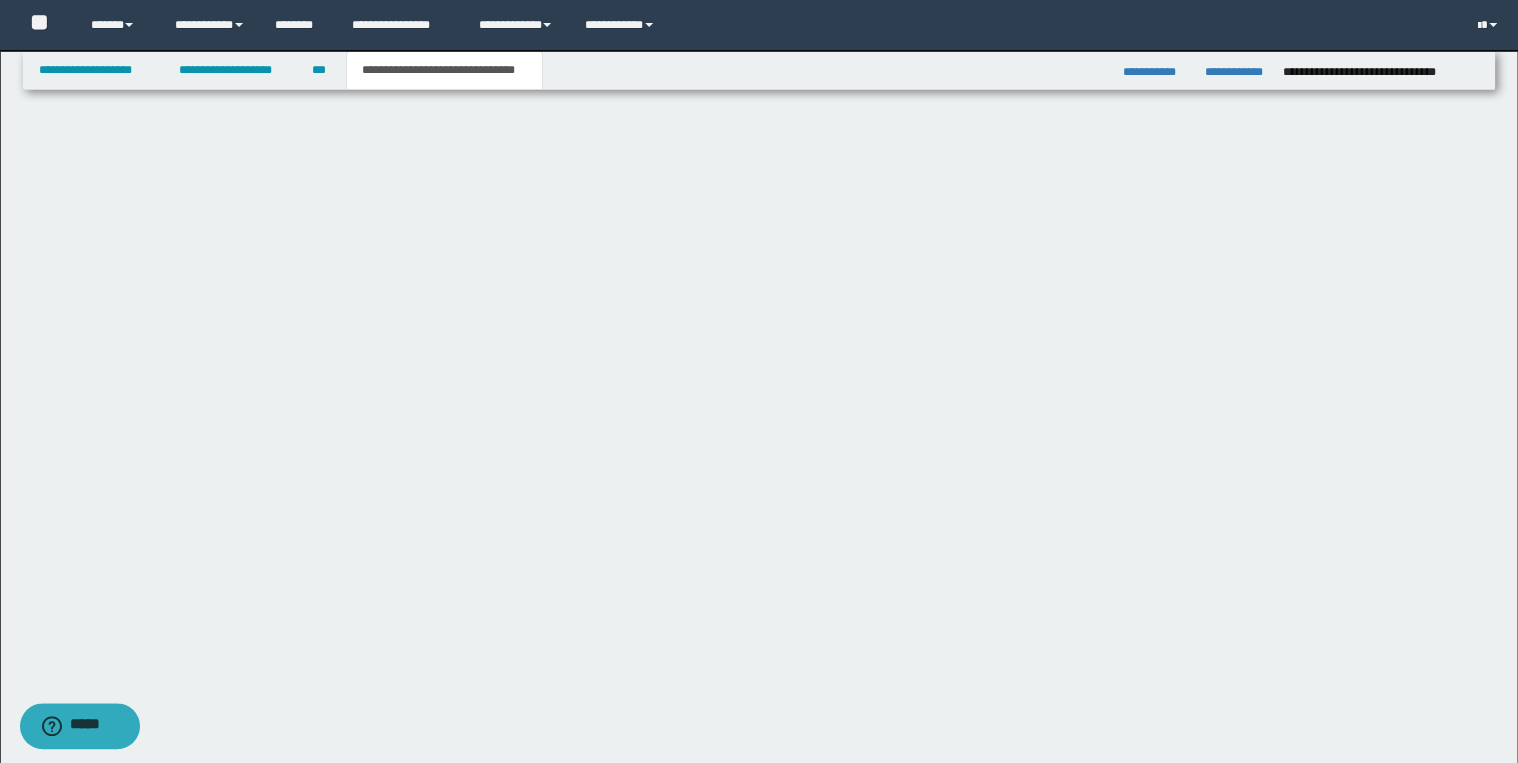 scroll, scrollTop: 0, scrollLeft: 0, axis: both 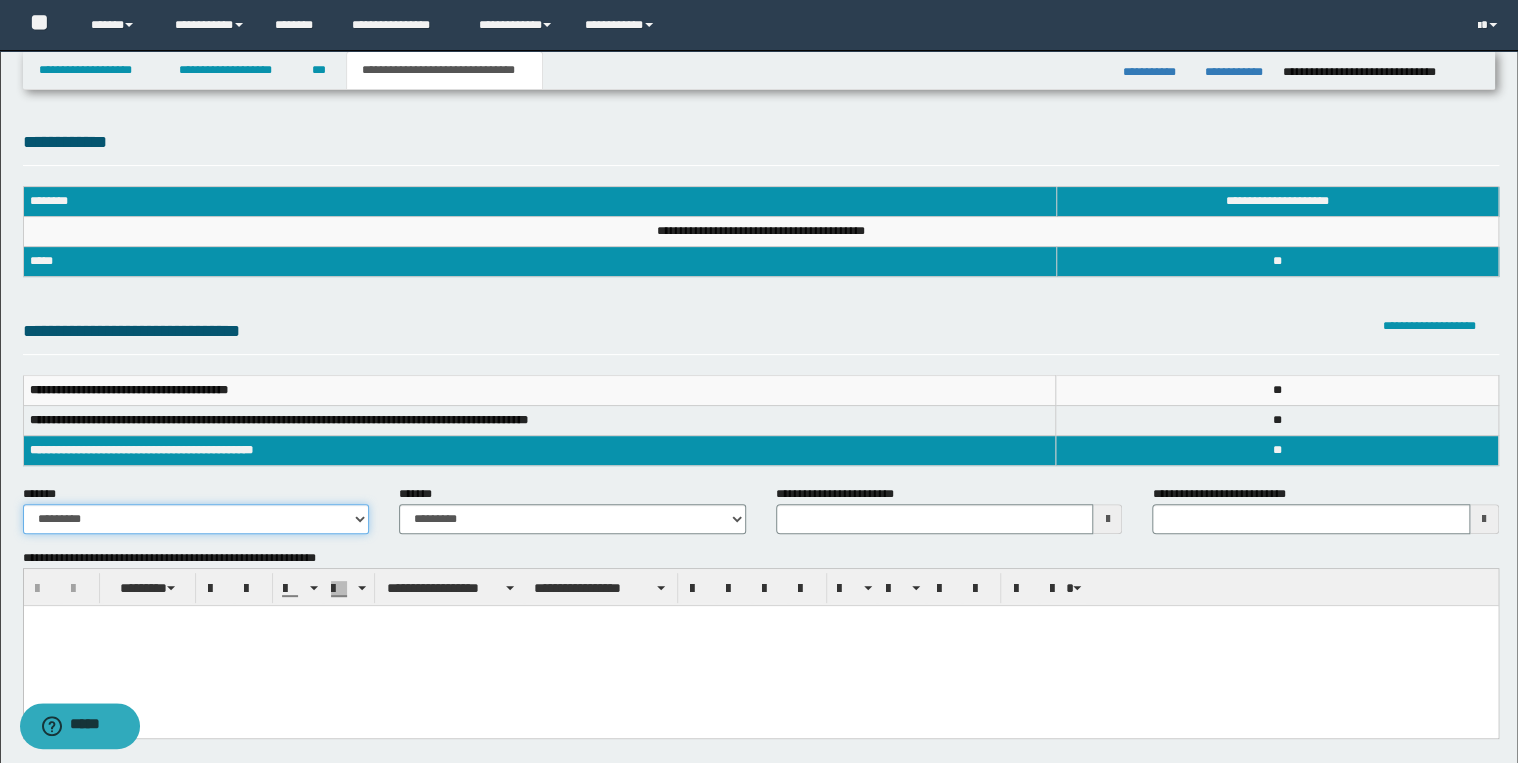 click on "**********" at bounding box center (196, 519) 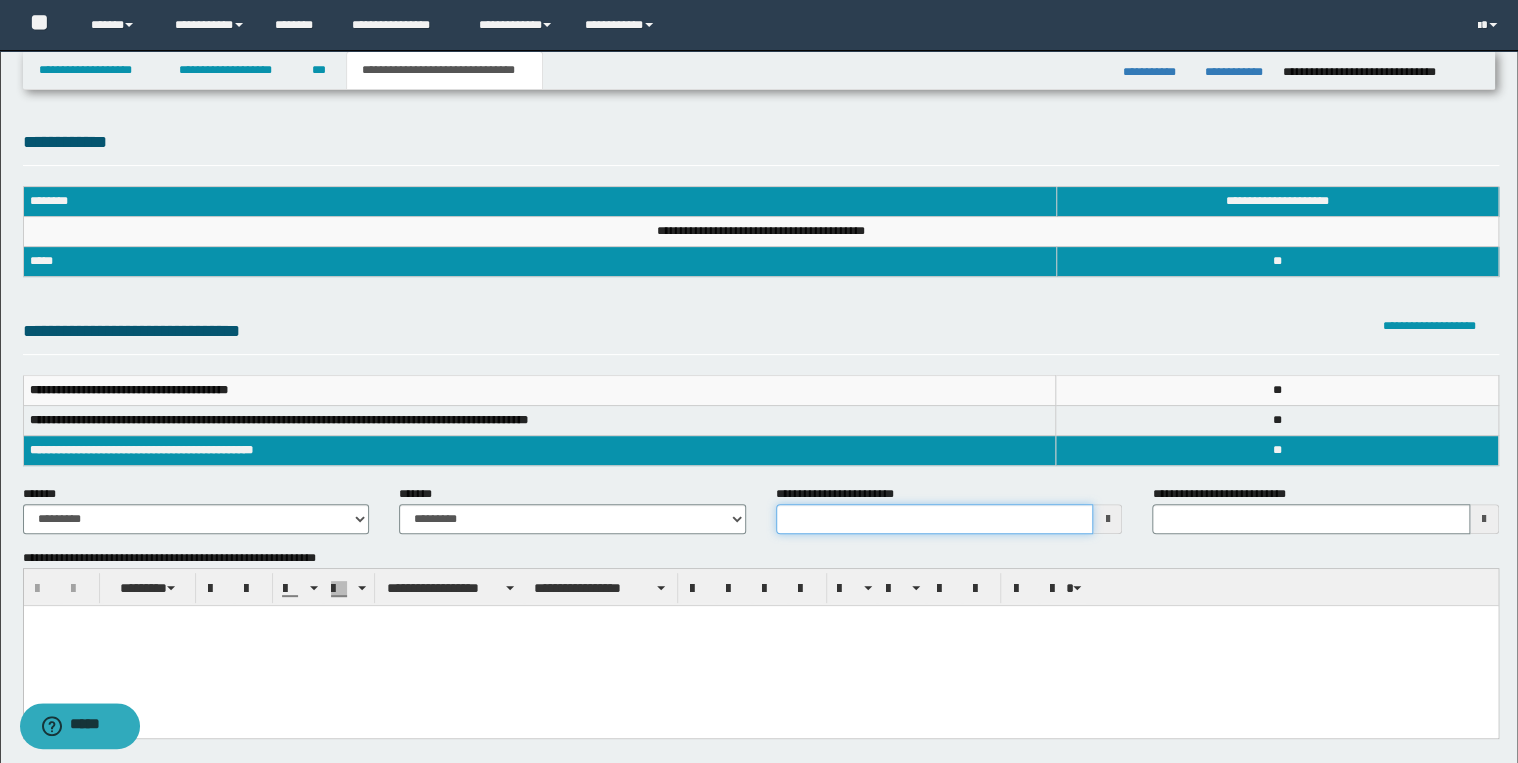click on "**********" at bounding box center (935, 519) 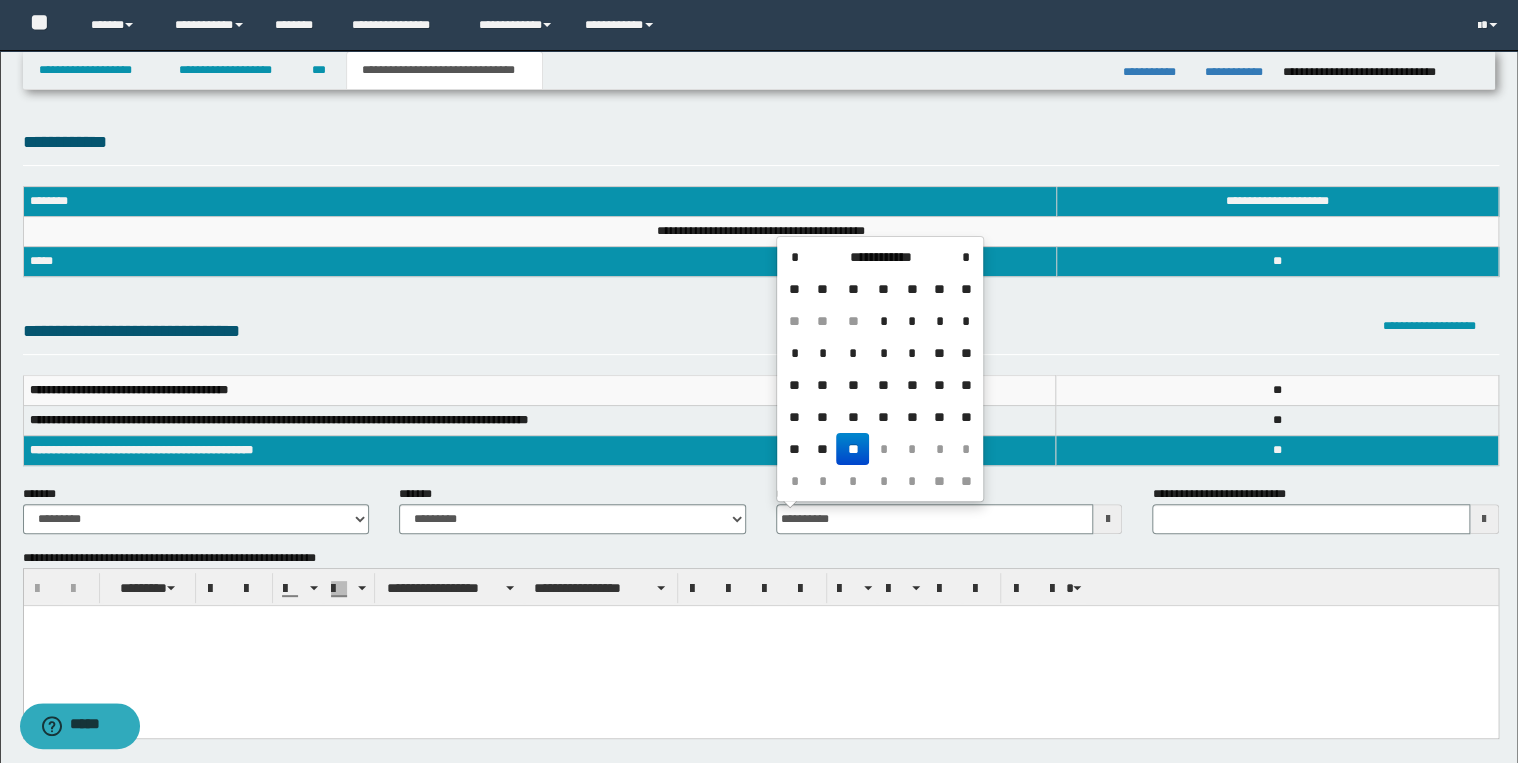click on "**" at bounding box center (852, 449) 